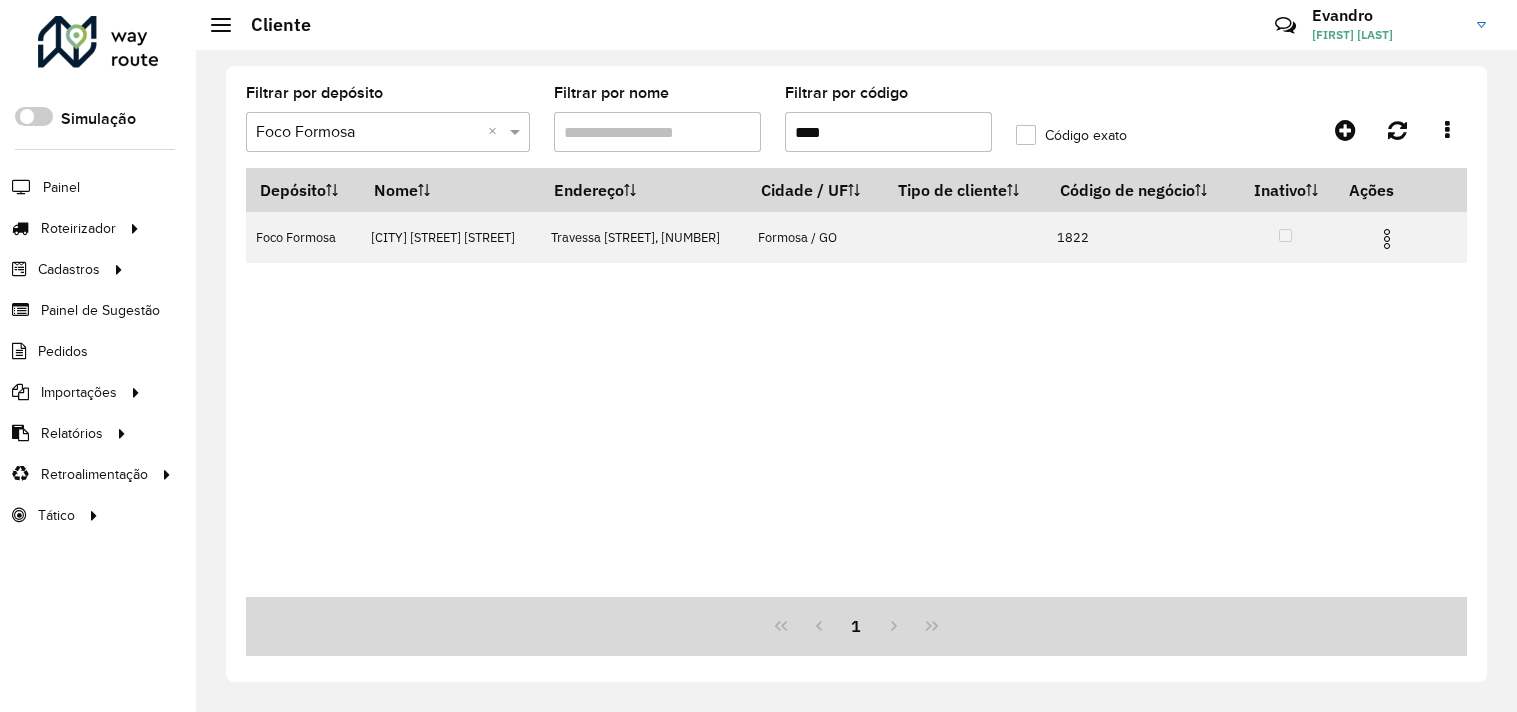 scroll, scrollTop: 0, scrollLeft: 0, axis: both 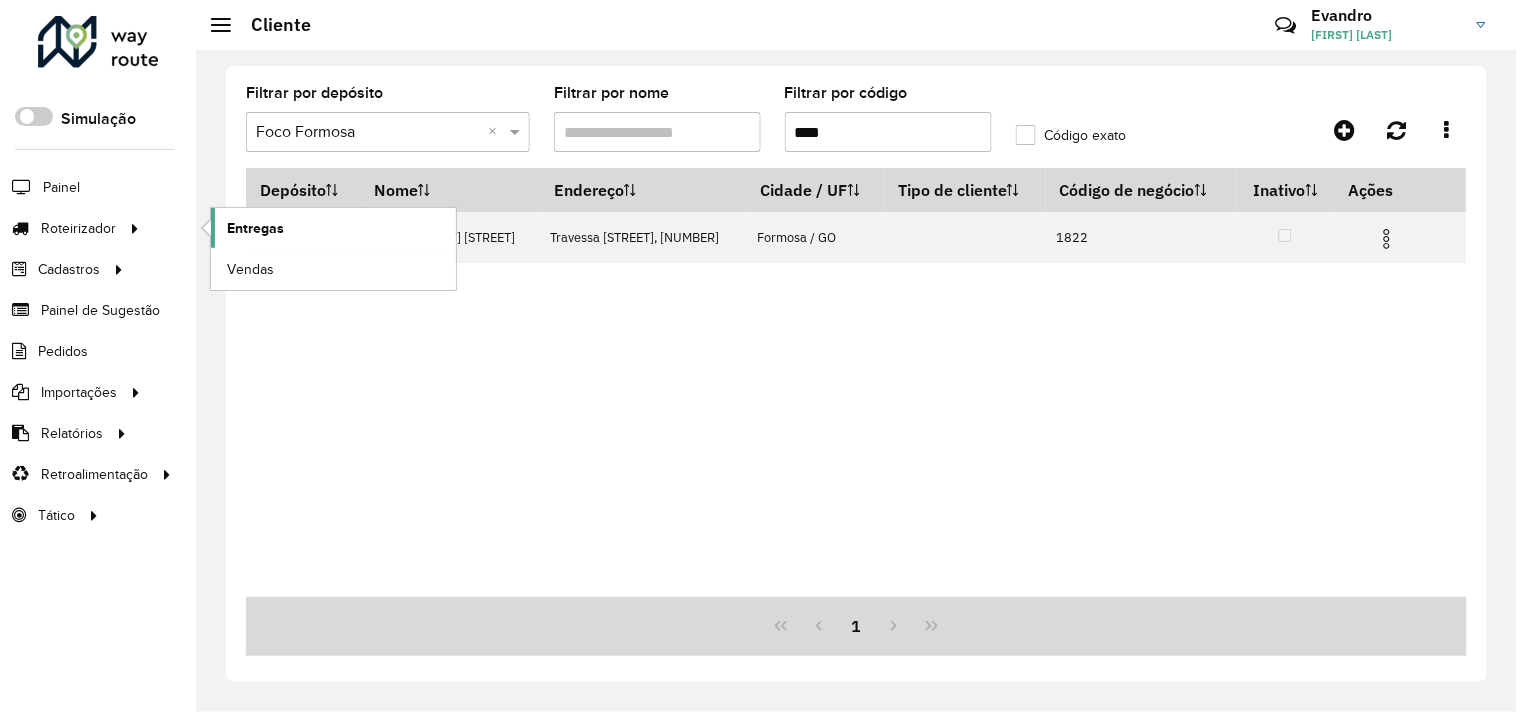click on "Entregas" 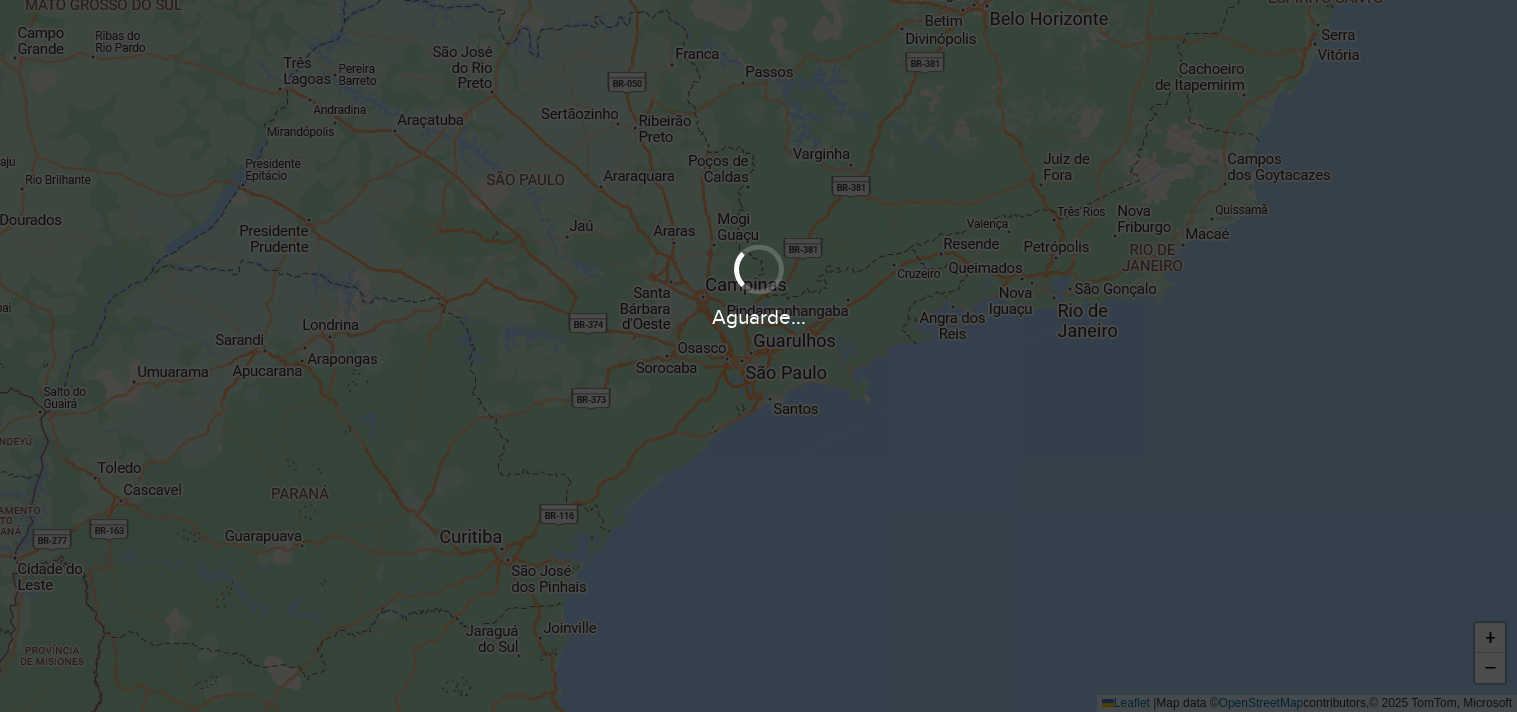 scroll, scrollTop: 0, scrollLeft: 0, axis: both 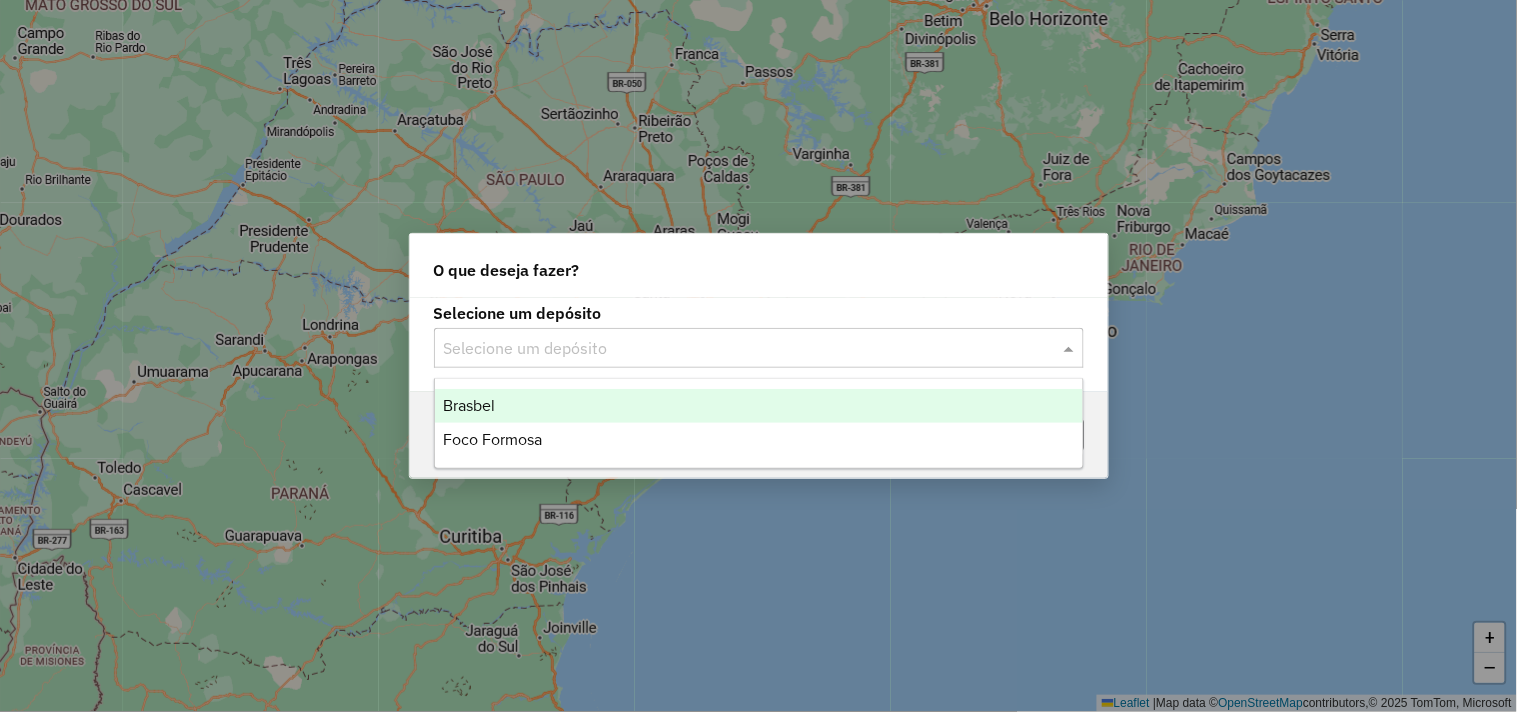 click 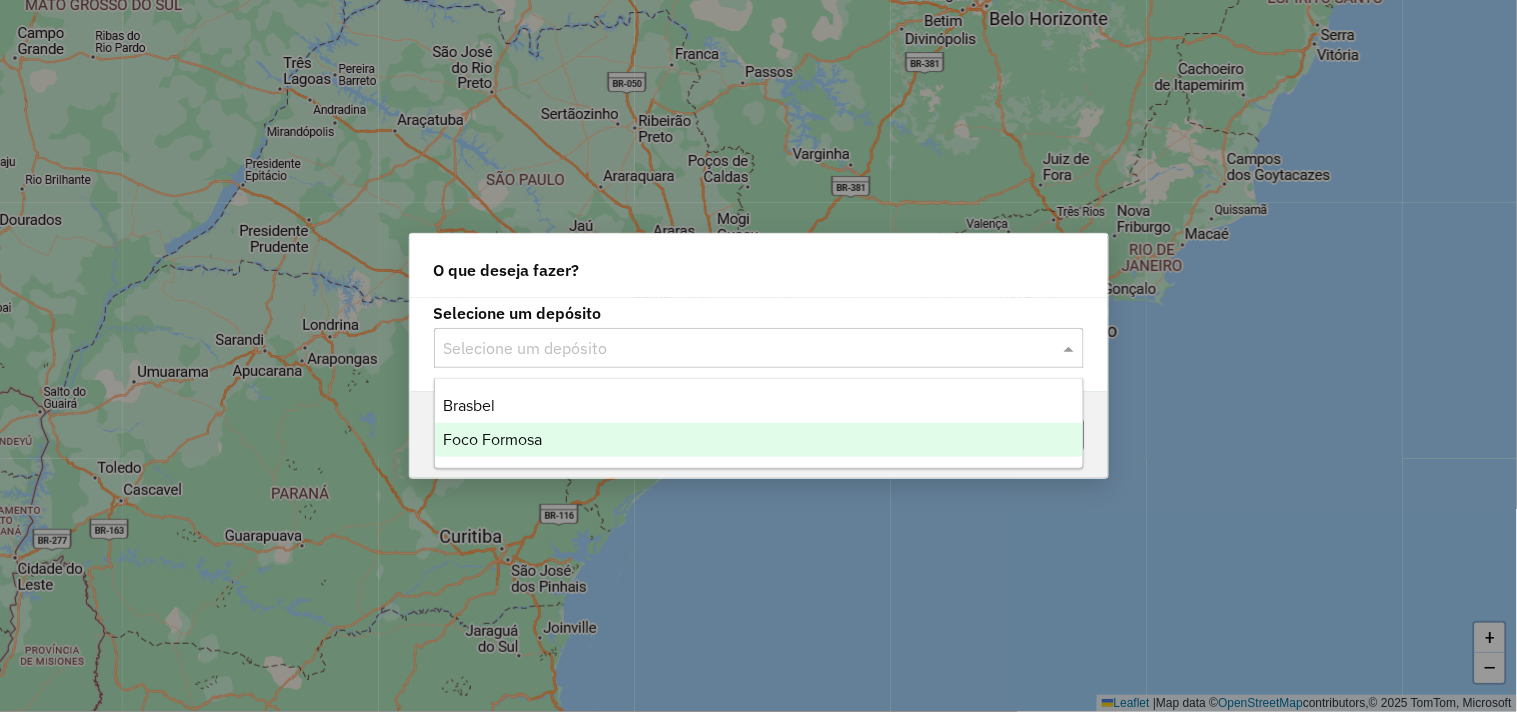 click on "Foco Formosa" at bounding box center [759, 440] 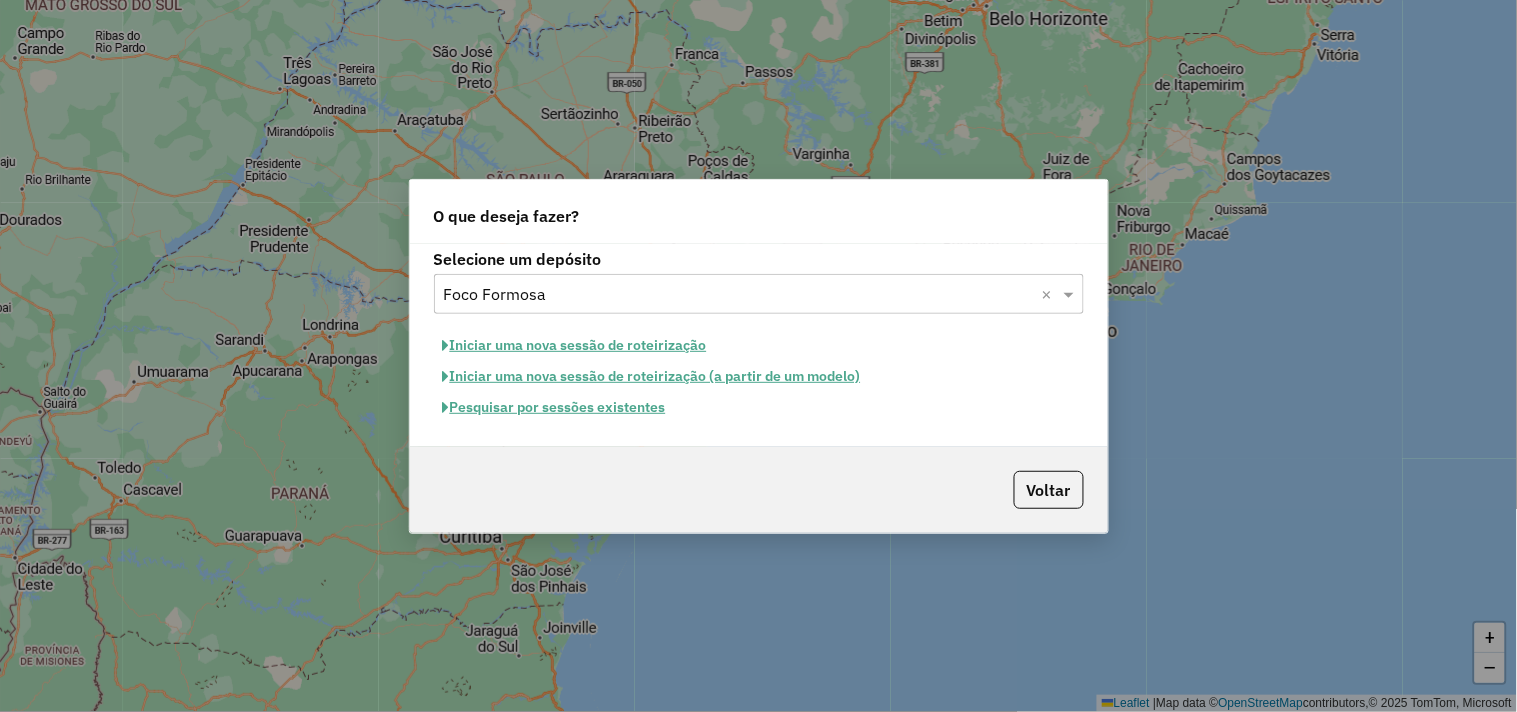 click on "Iniciar uma nova sessão de roteirização" 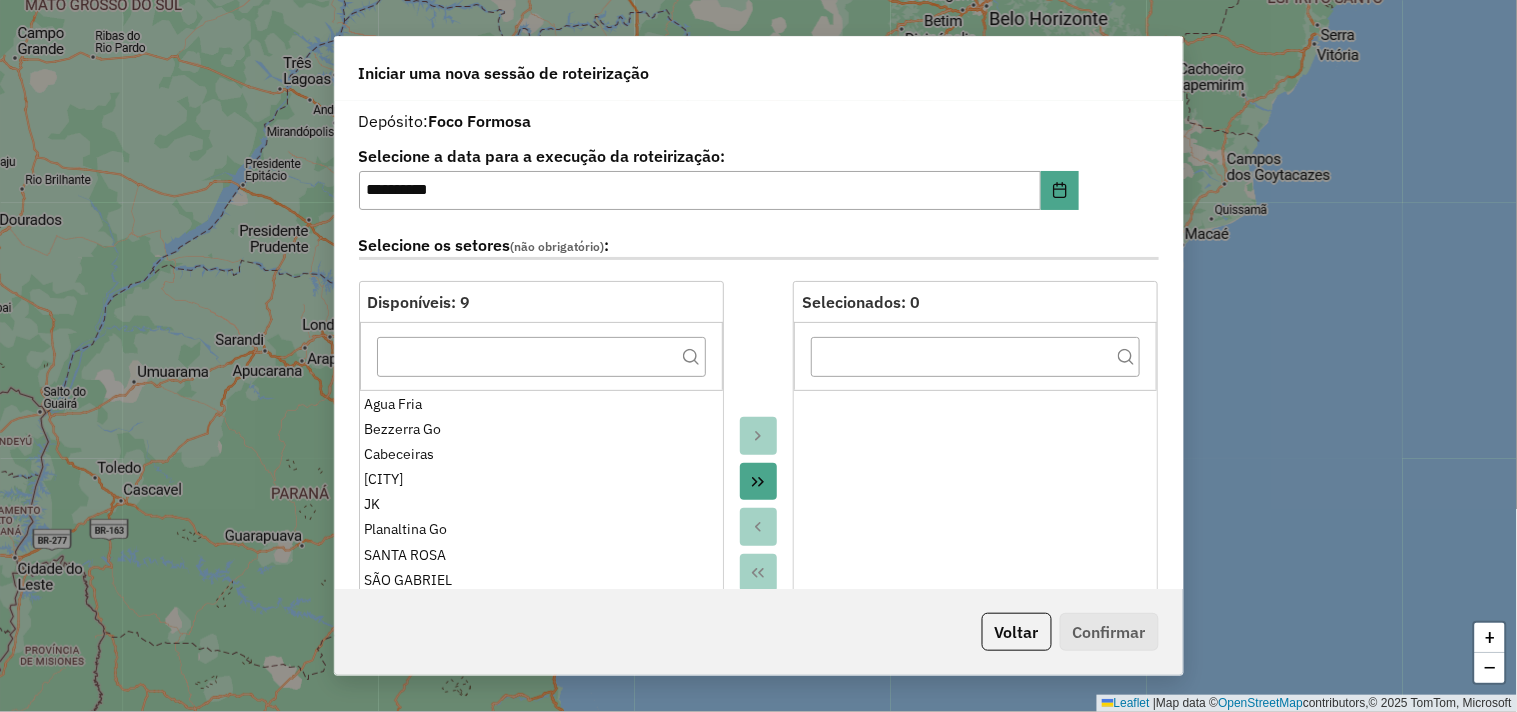 click on "Voltar   Confirmar" 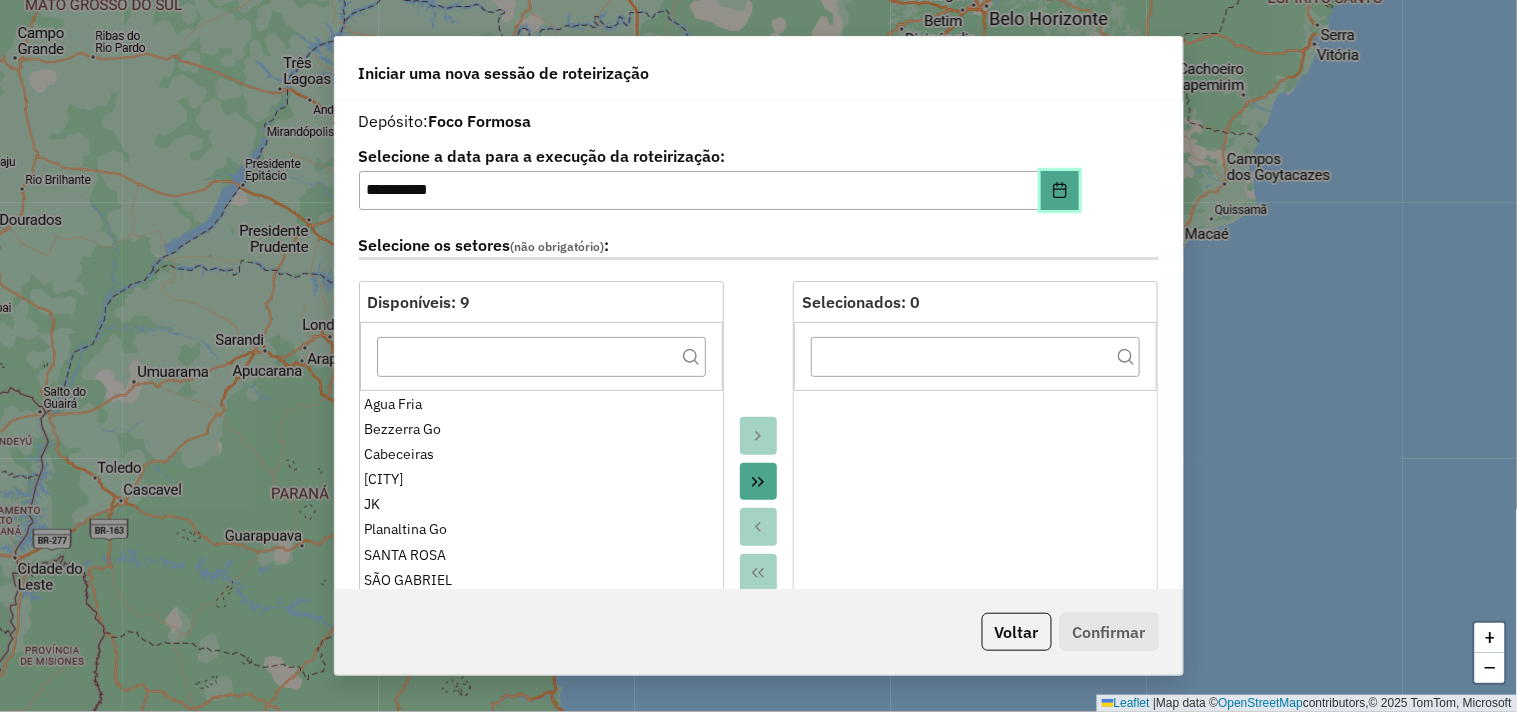 click 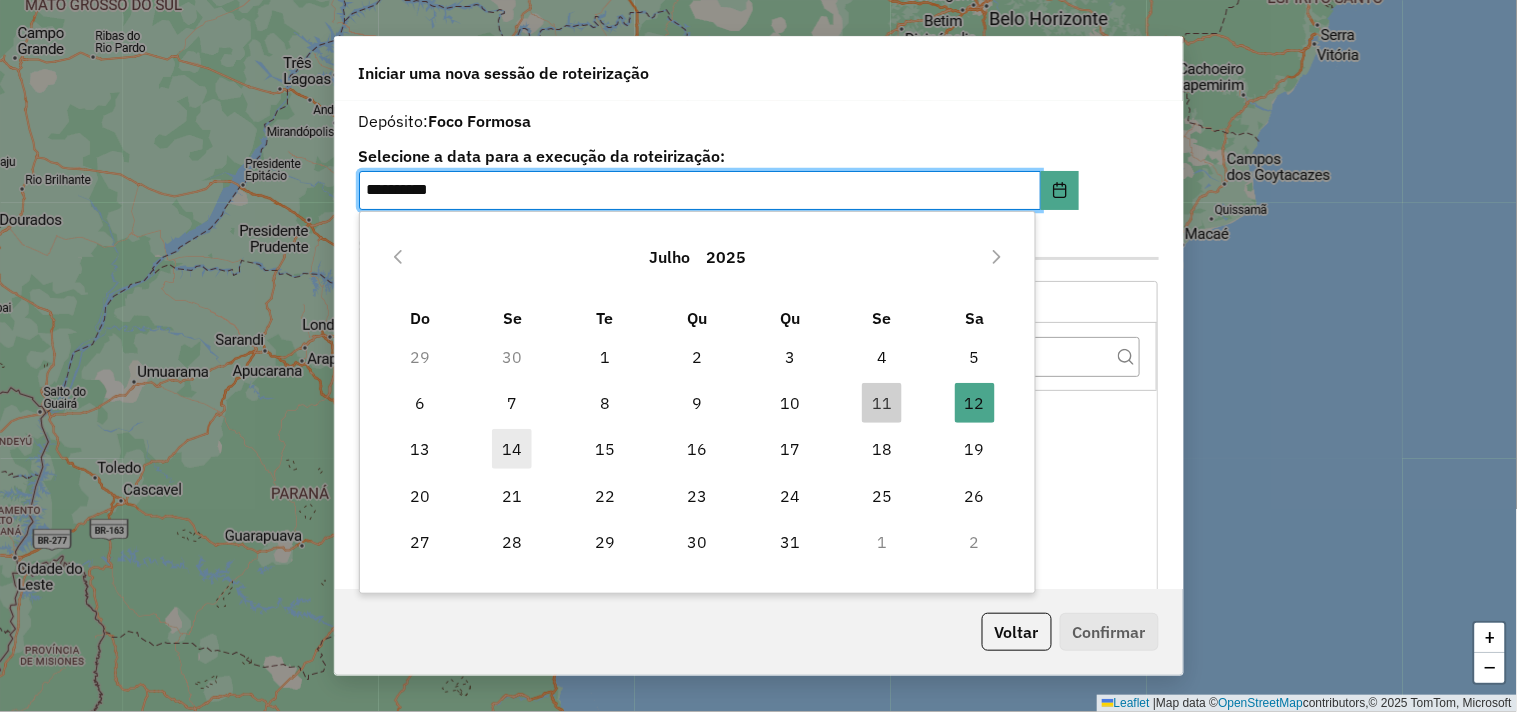 click on "14" at bounding box center [512, 449] 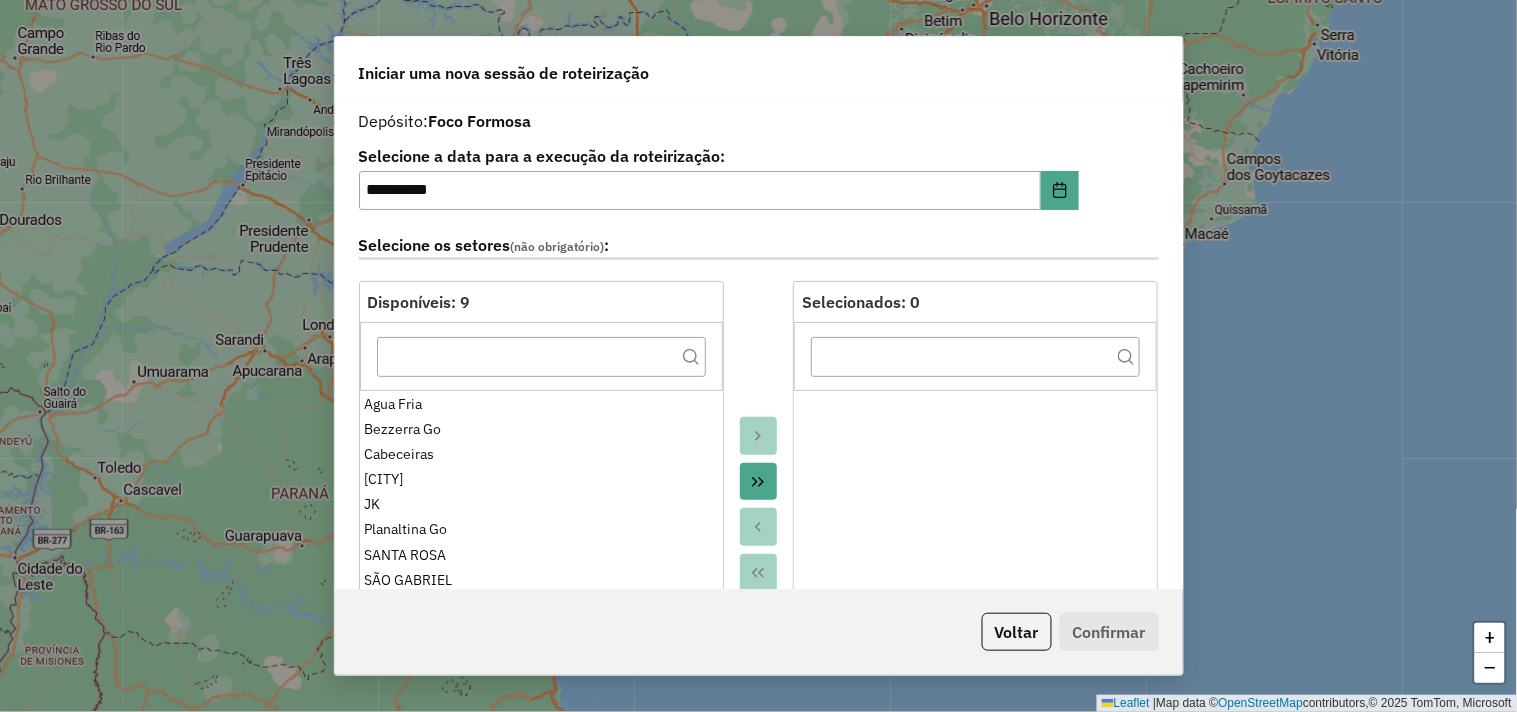 click on "**********" 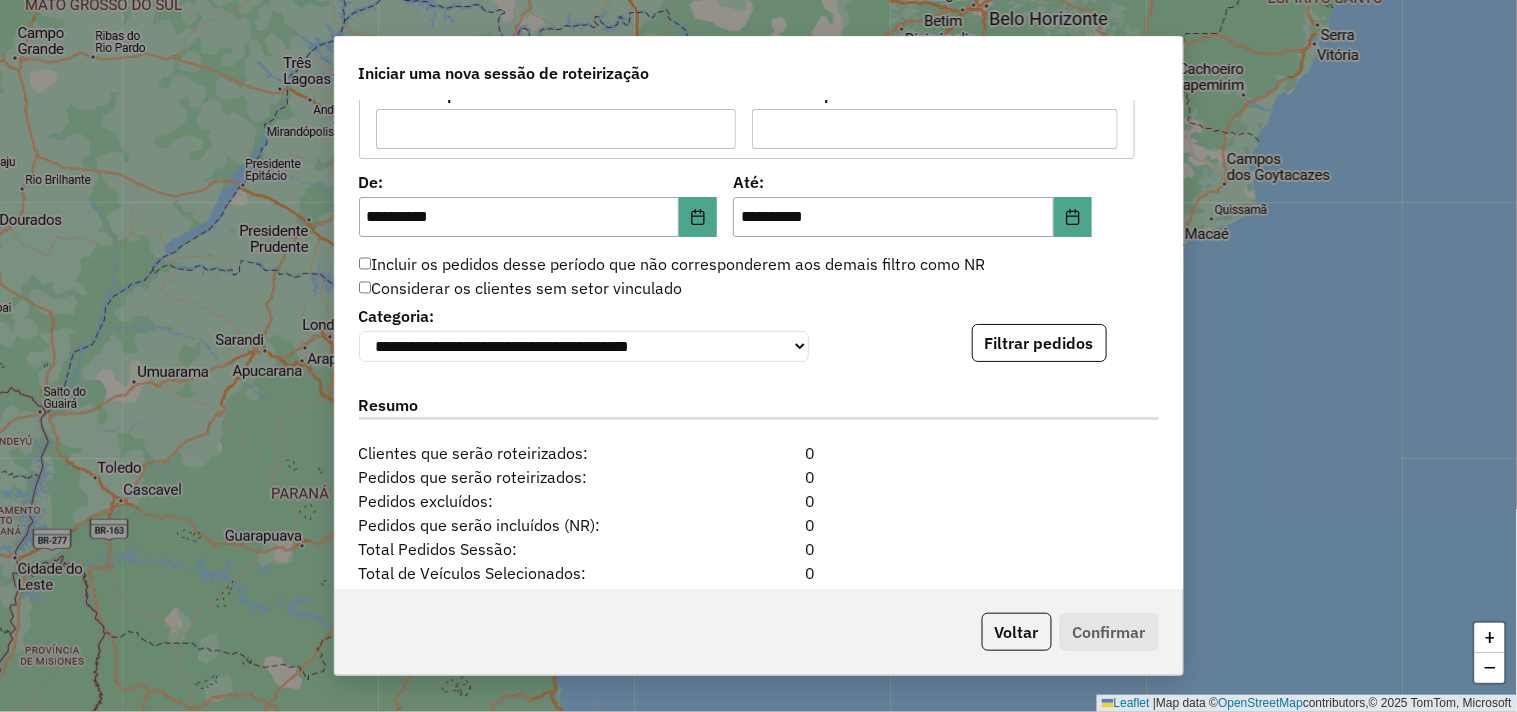 scroll, scrollTop: 1888, scrollLeft: 0, axis: vertical 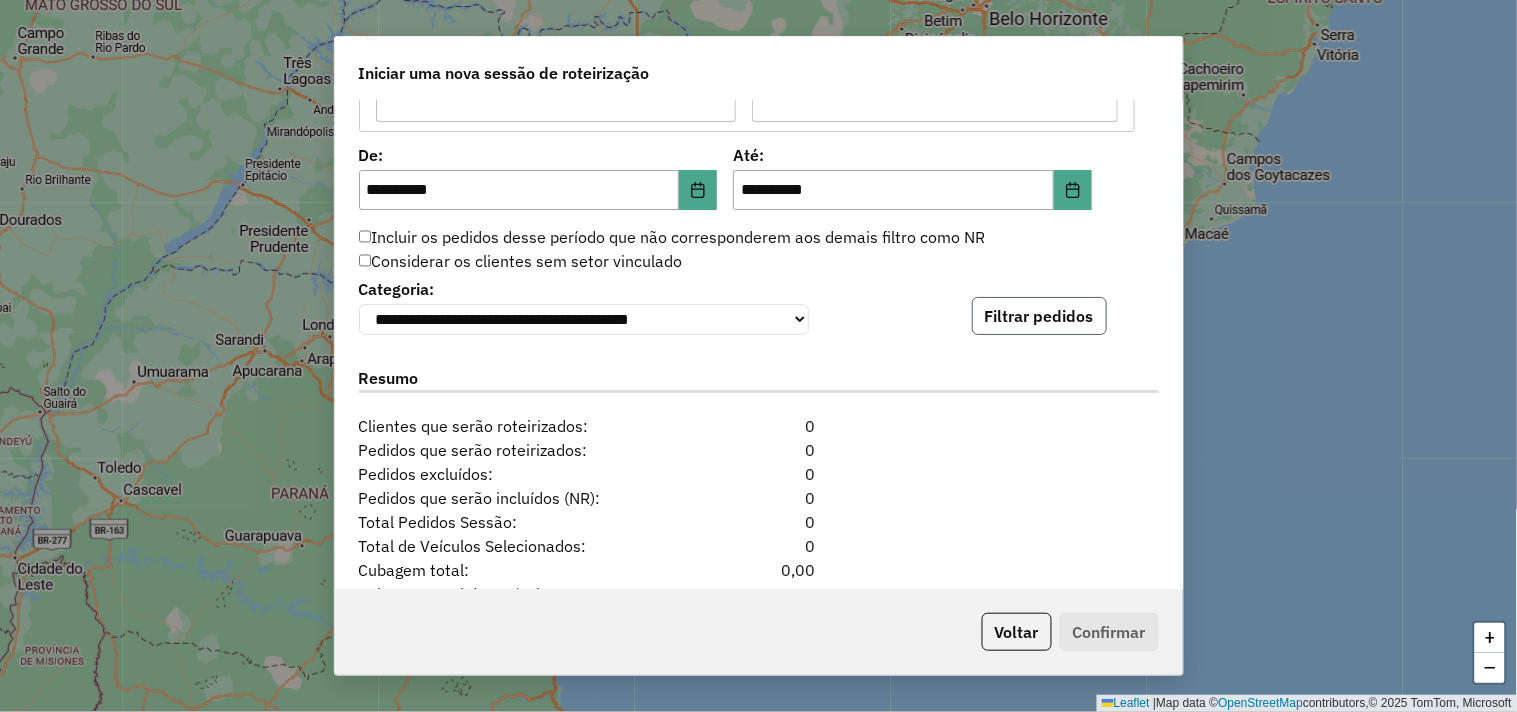 click on "Filtrar pedidos" 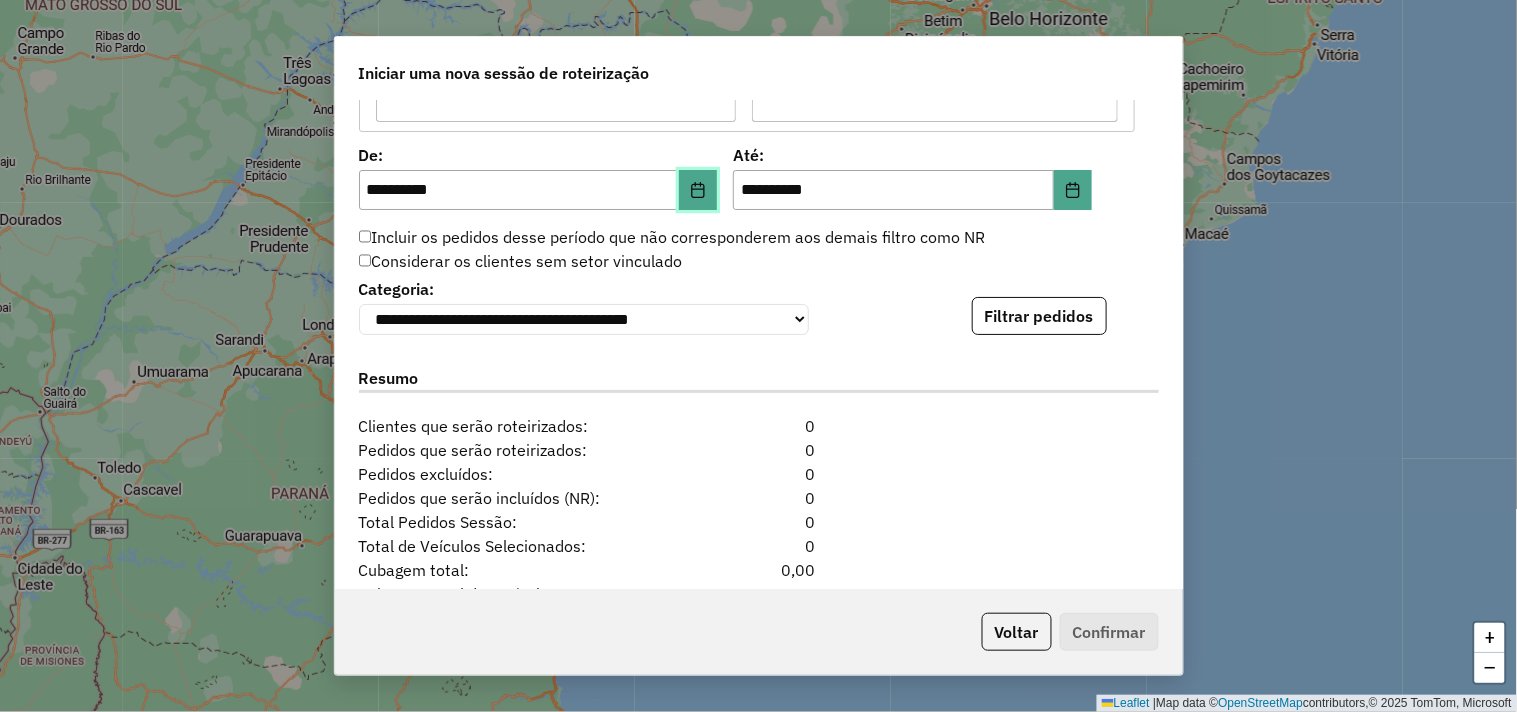 click 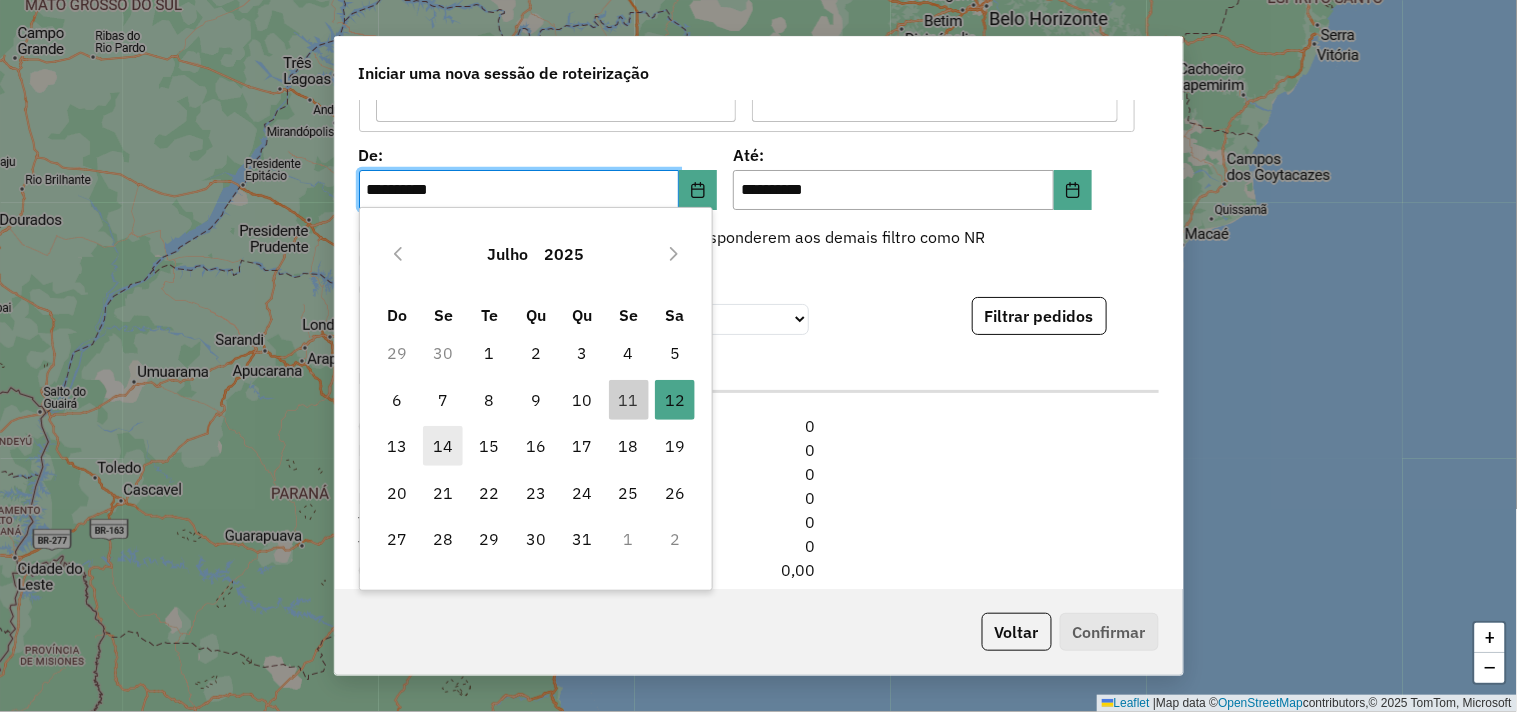 click on "14" at bounding box center (443, 446) 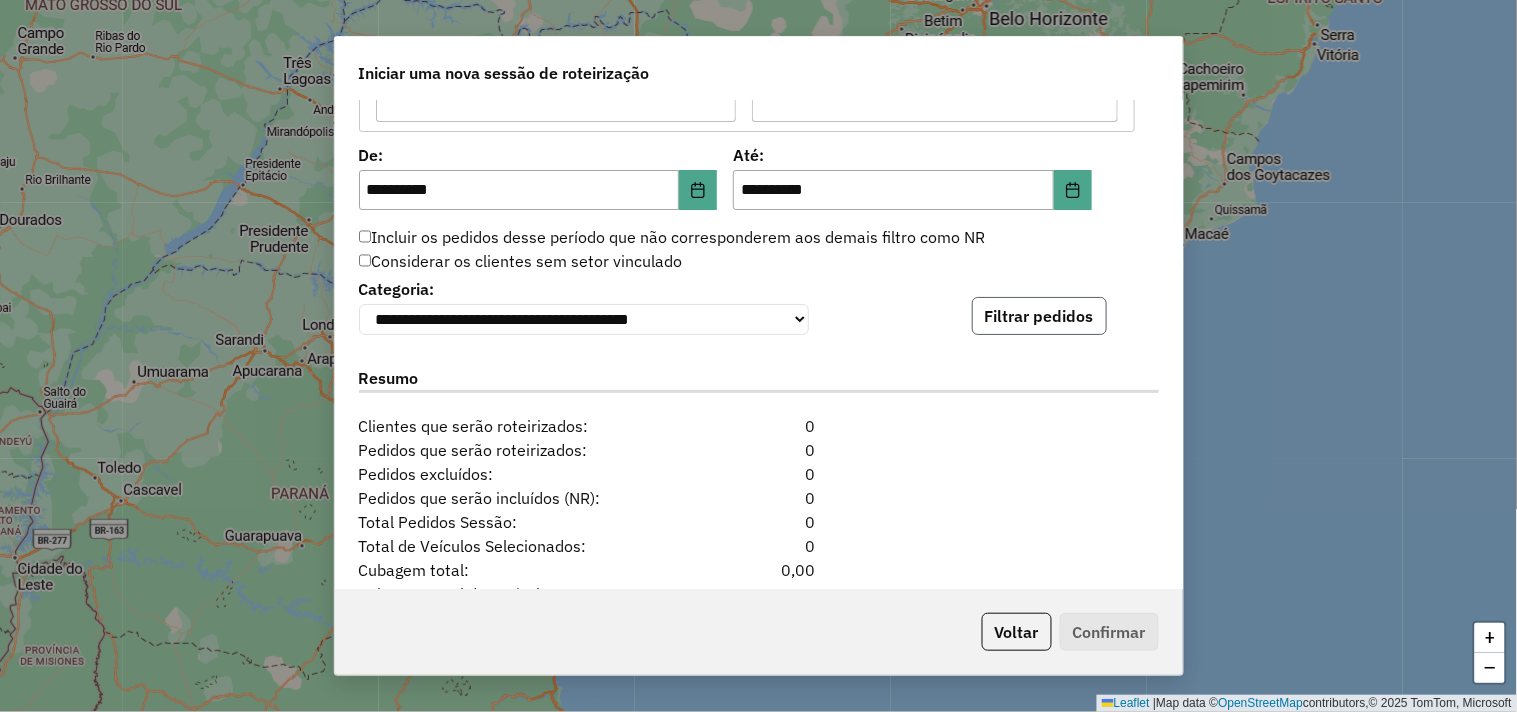 click on "Filtrar pedidos" 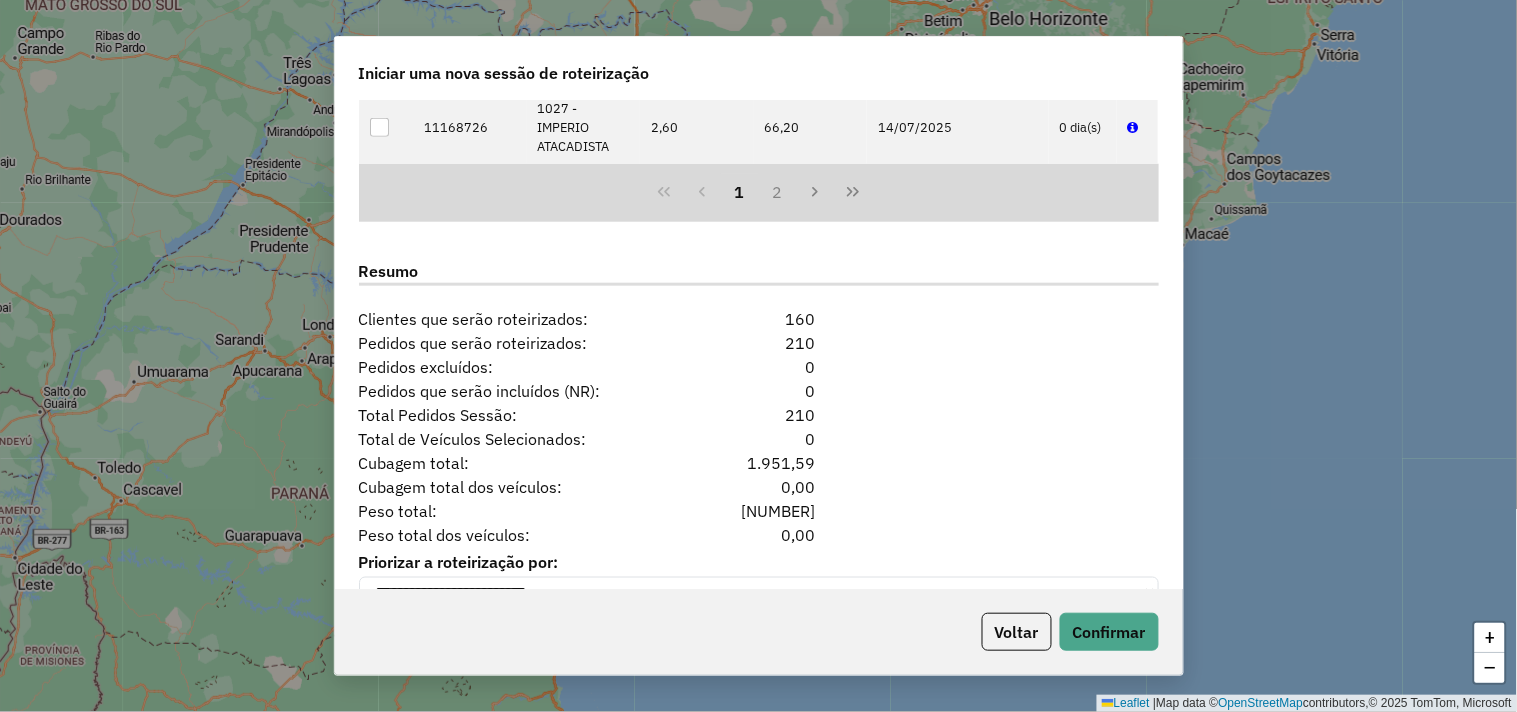 scroll, scrollTop: 2456, scrollLeft: 0, axis: vertical 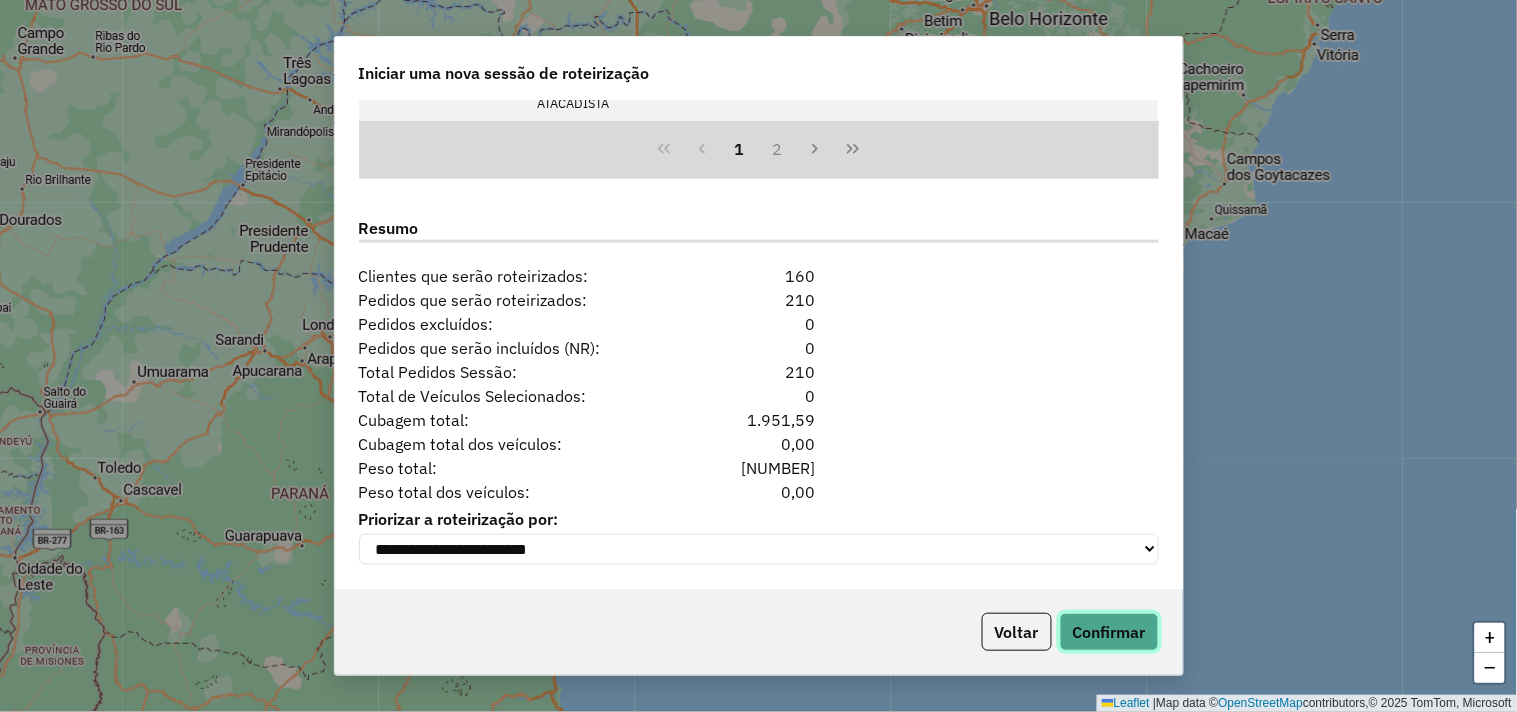 click on "Confirmar" 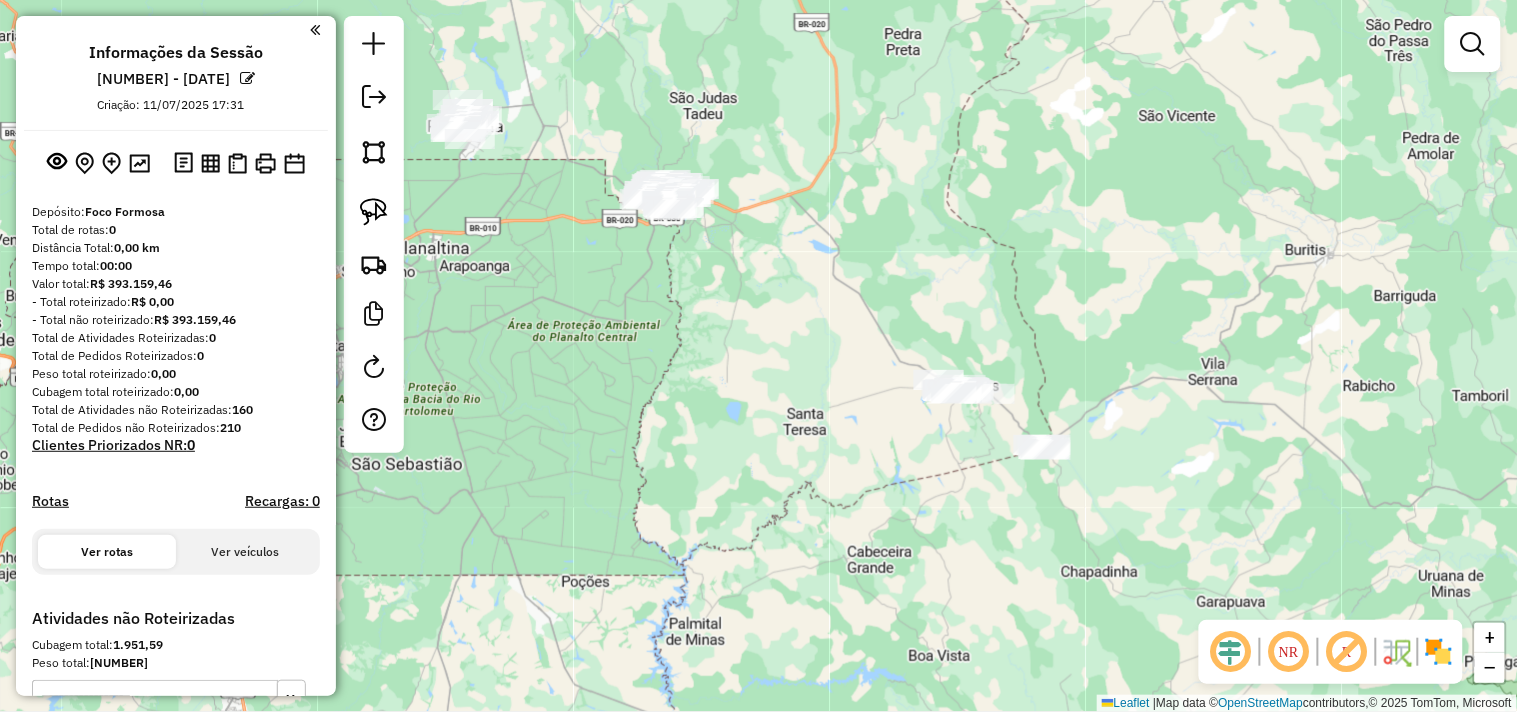 drag, startPoint x: 783, startPoint y: 345, endPoint x: 724, endPoint y: 310, distance: 68.60029 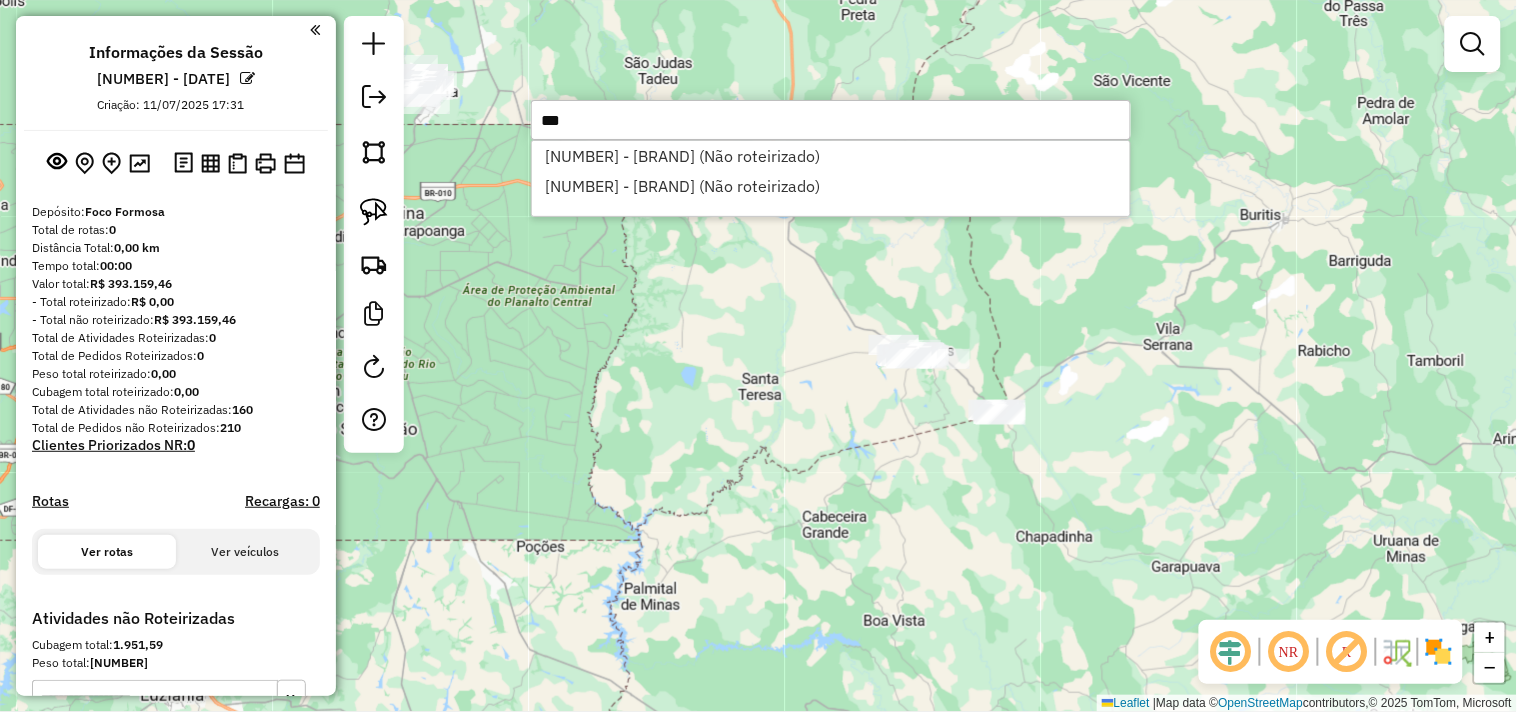 drag, startPoint x: 613, startPoint y: 133, endPoint x: 481, endPoint y: 126, distance: 132.18547 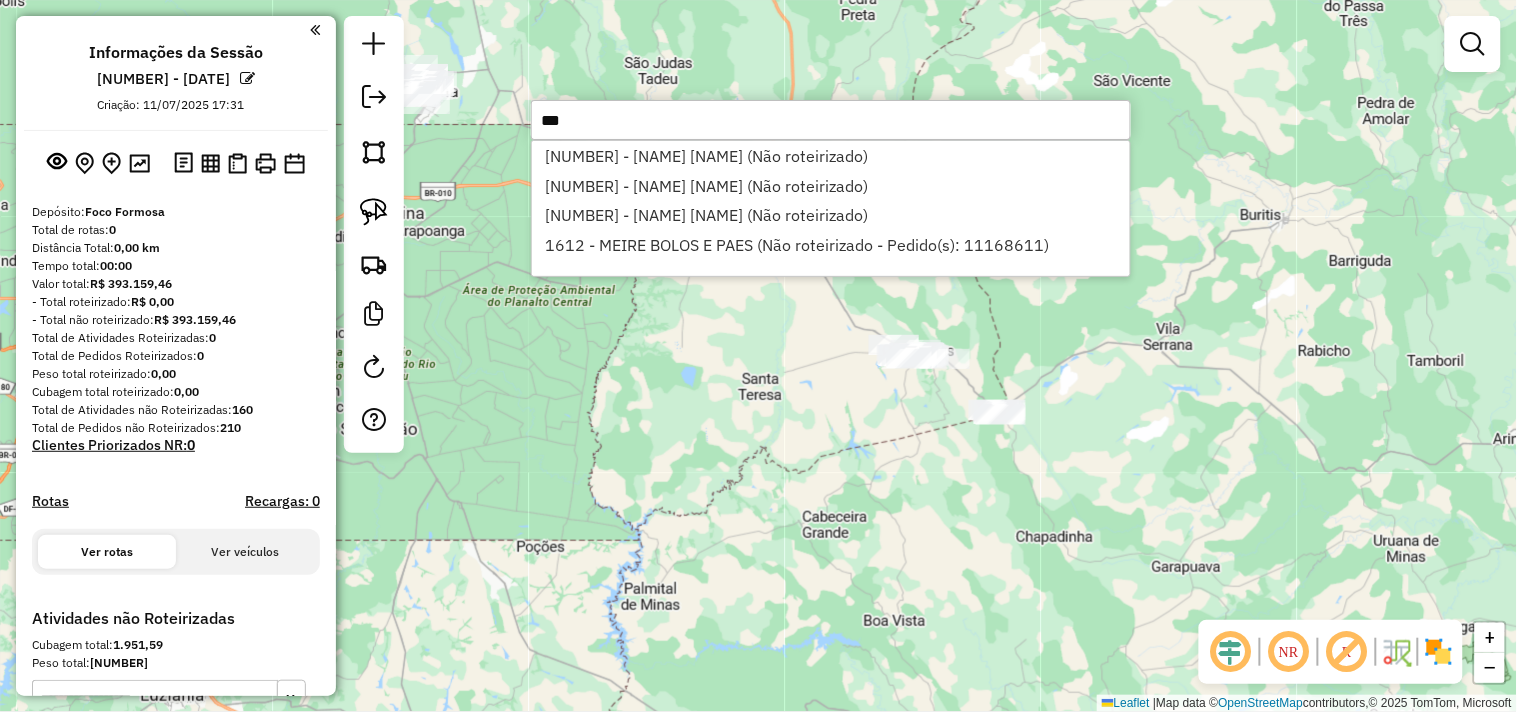 type on "***" 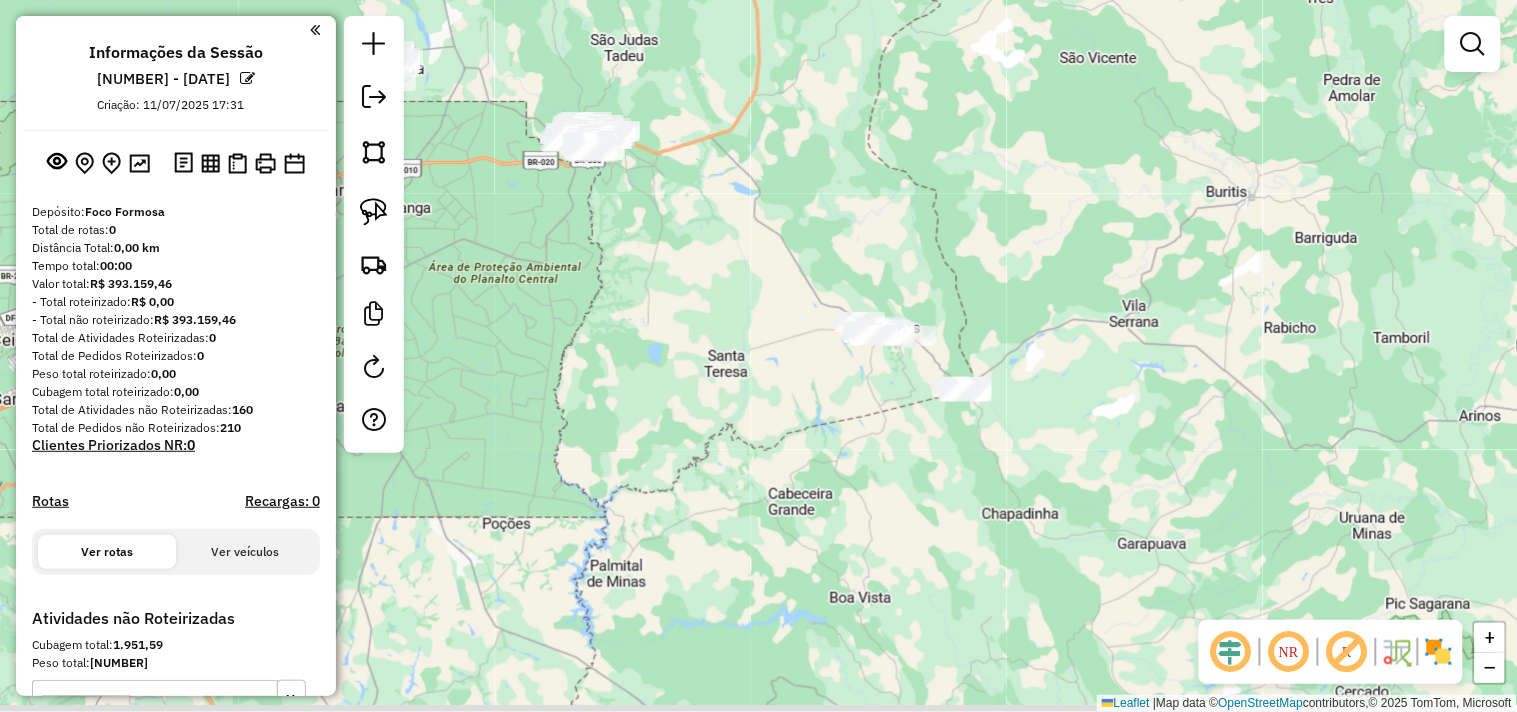 drag, startPoint x: 754, startPoint y: 357, endPoint x: 621, endPoint y: 280, distance: 153.68149 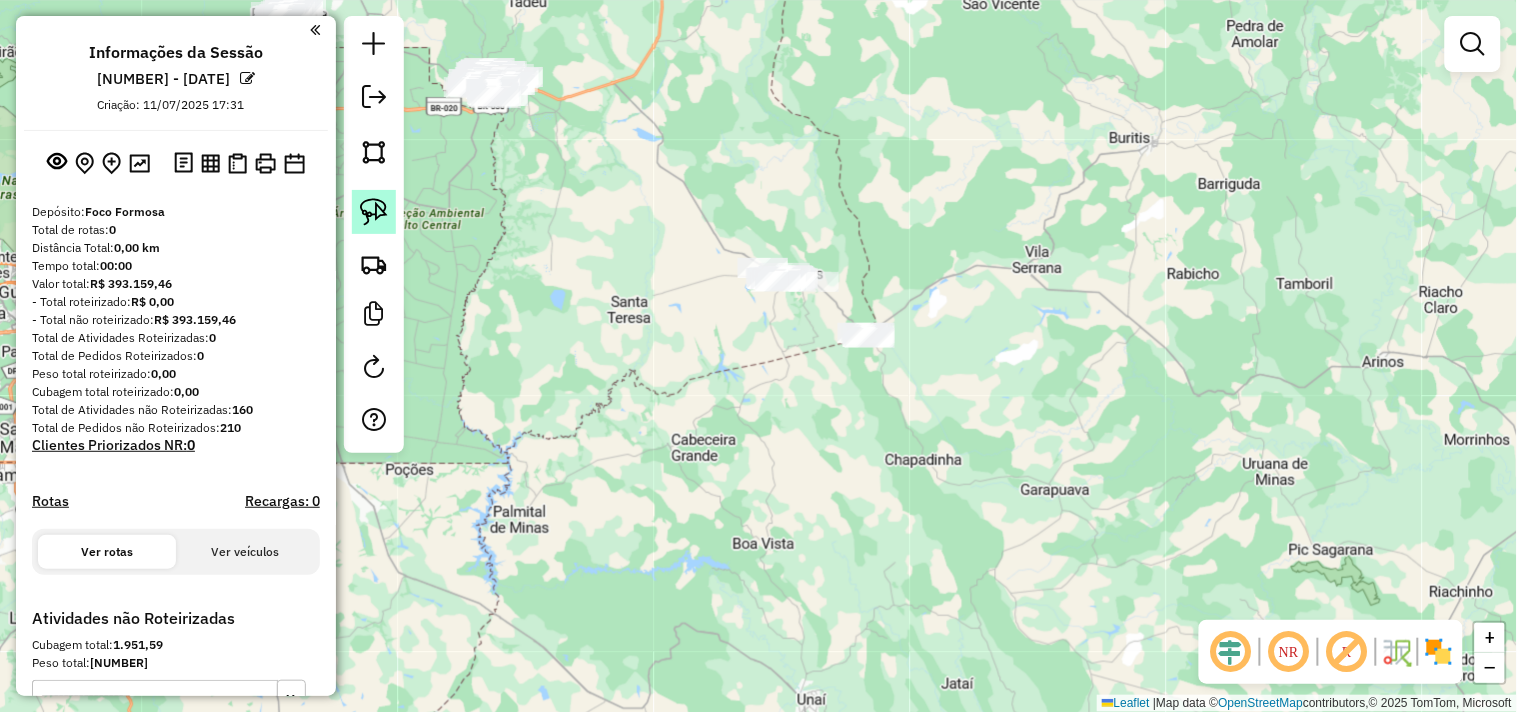 click 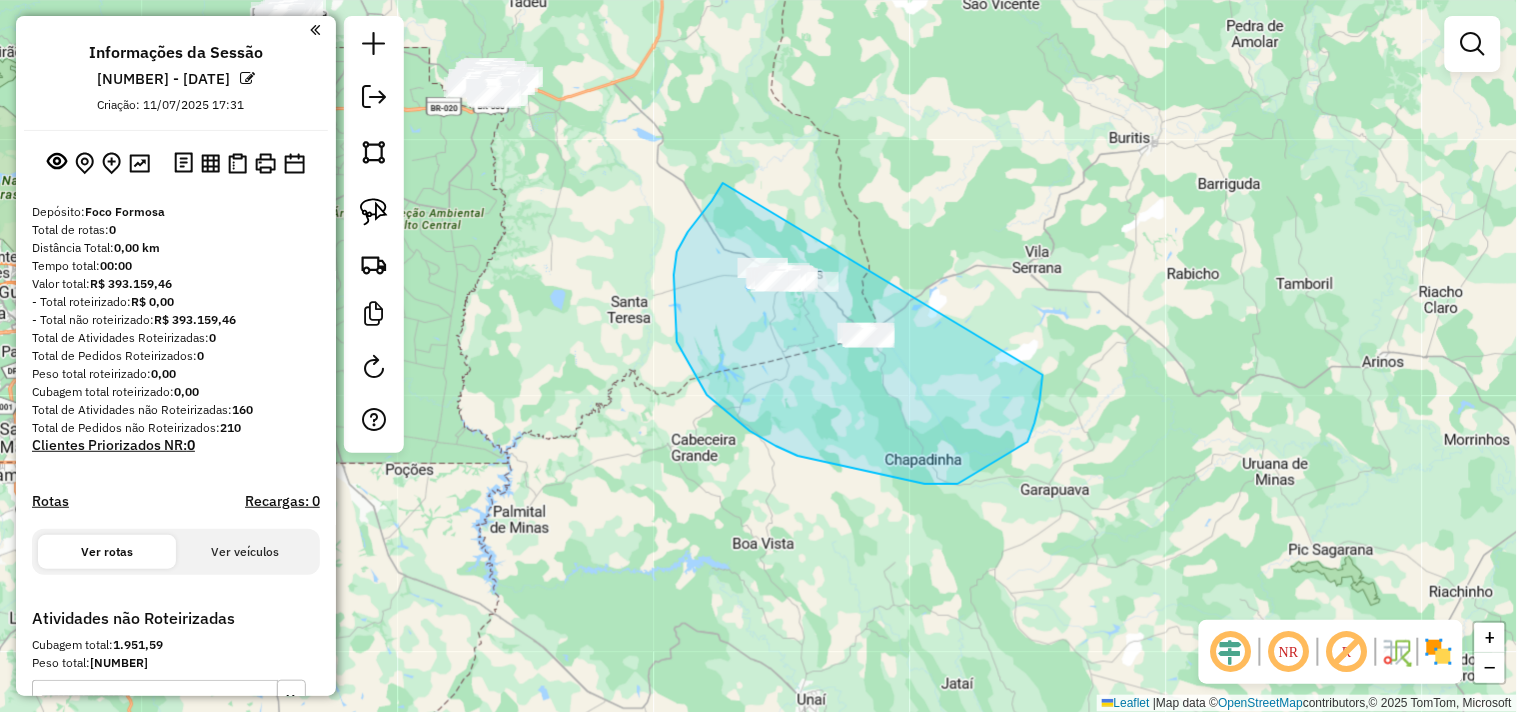 drag, startPoint x: 712, startPoint y: 201, endPoint x: 943, endPoint y: 213, distance: 231.31148 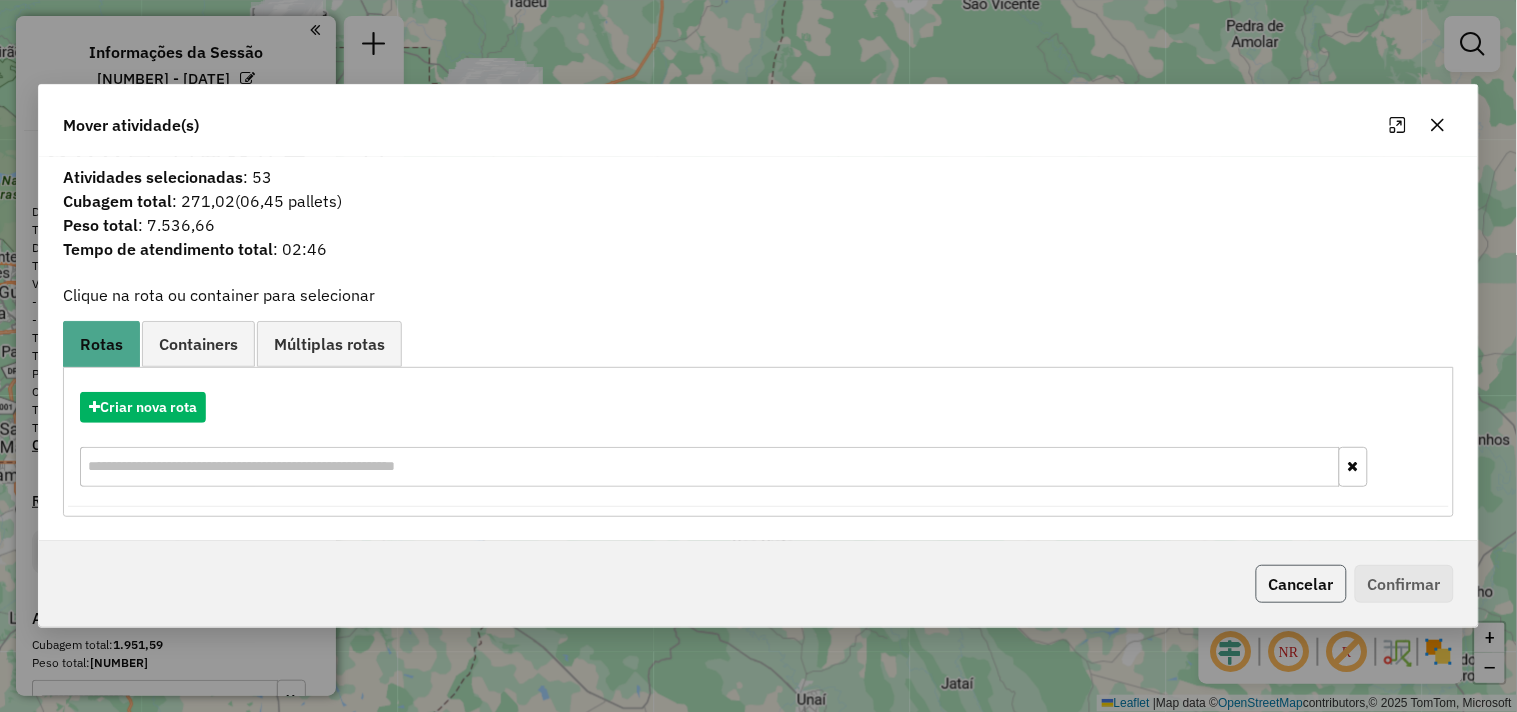 click on "Cancelar" 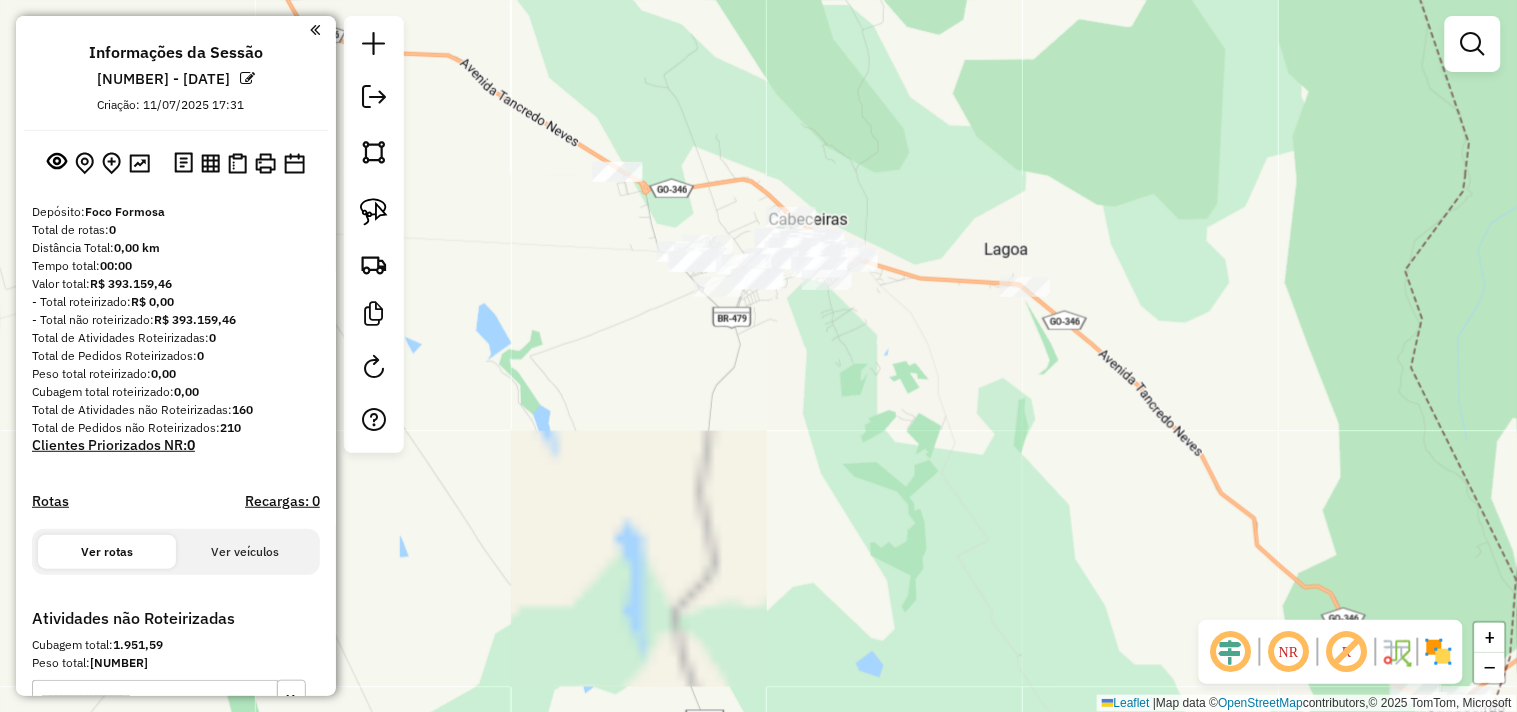 drag, startPoint x: 862, startPoint y: 255, endPoint x: 645, endPoint y: 578, distance: 389.12466 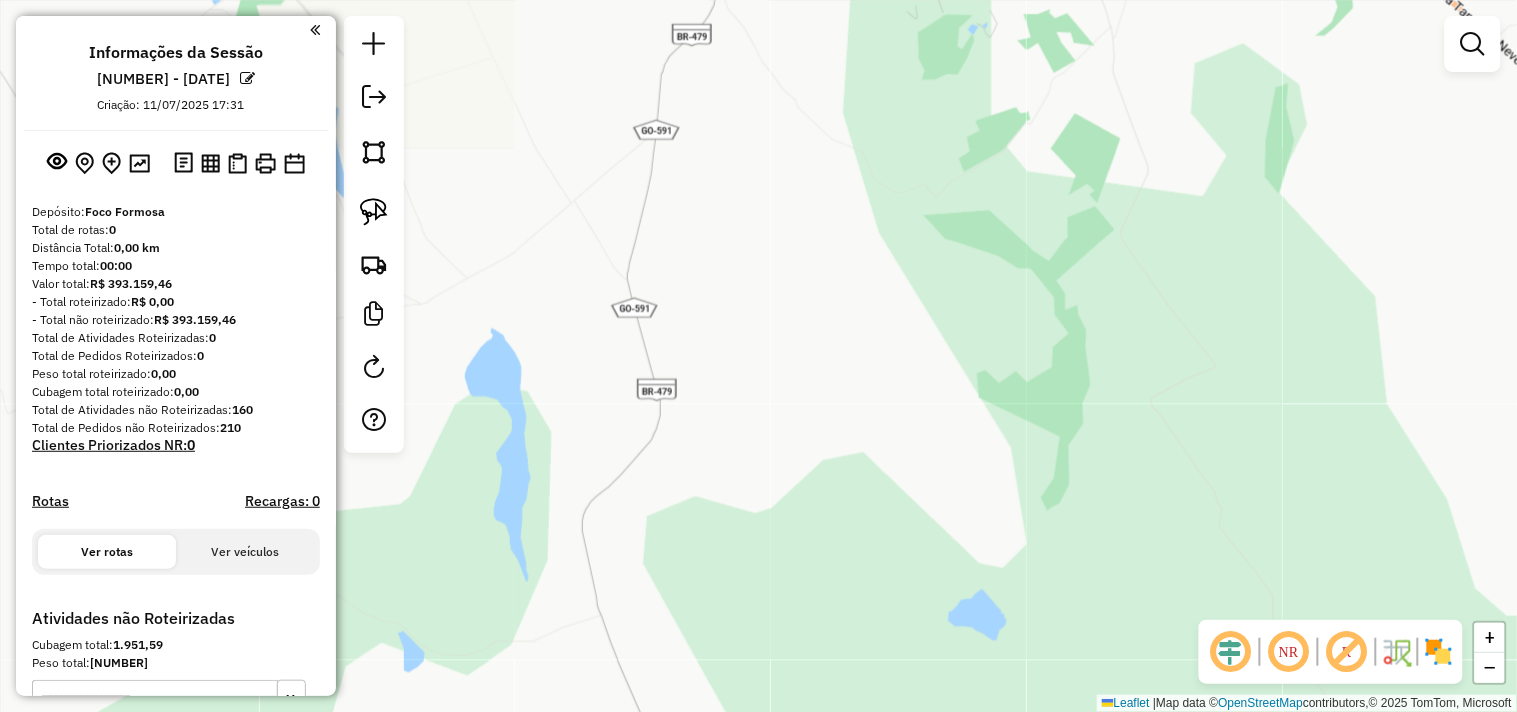 drag, startPoint x: 708, startPoint y: 396, endPoint x: 624, endPoint y: 654, distance: 271.33005 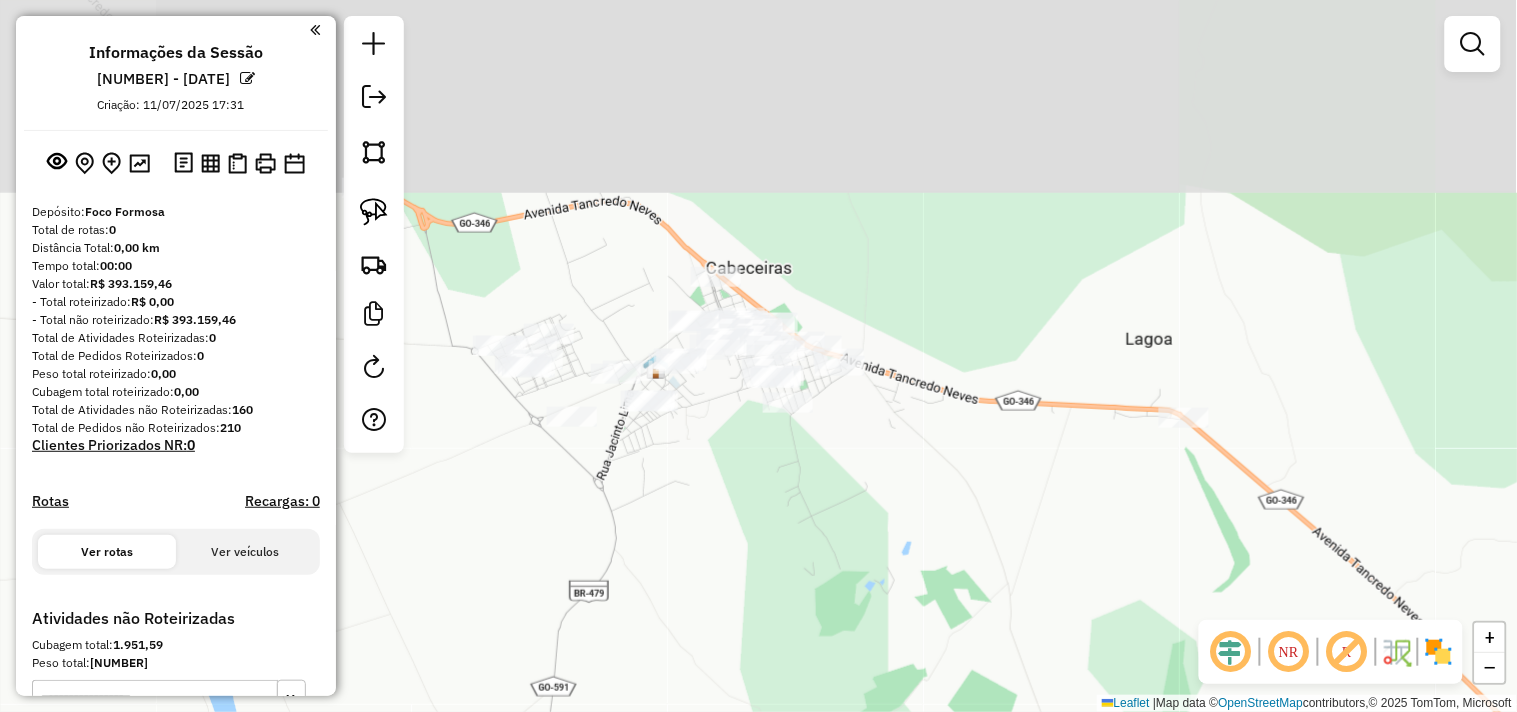 drag, startPoint x: 696, startPoint y: 248, endPoint x: 656, endPoint y: 573, distance: 327.4523 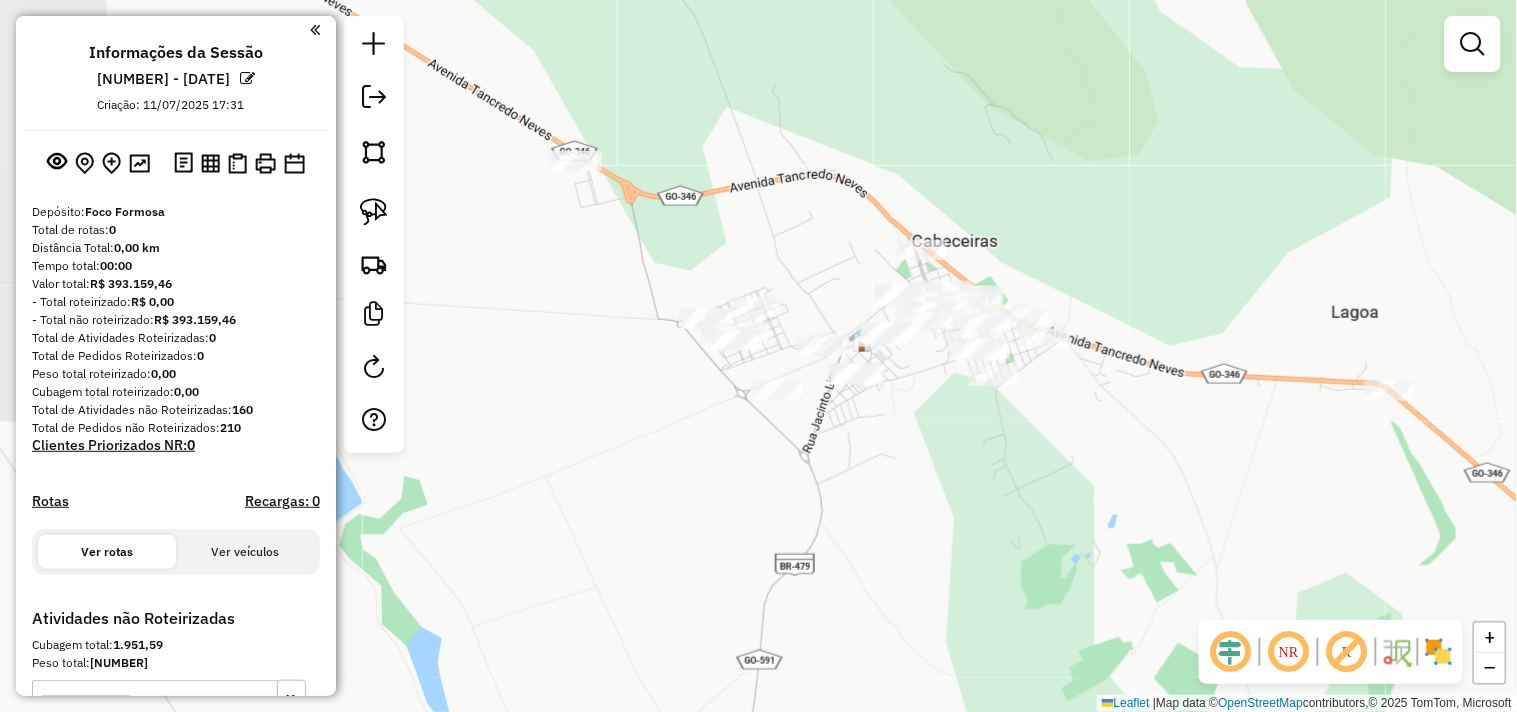 drag, startPoint x: 780, startPoint y: 554, endPoint x: 887, endPoint y: 512, distance: 114.947815 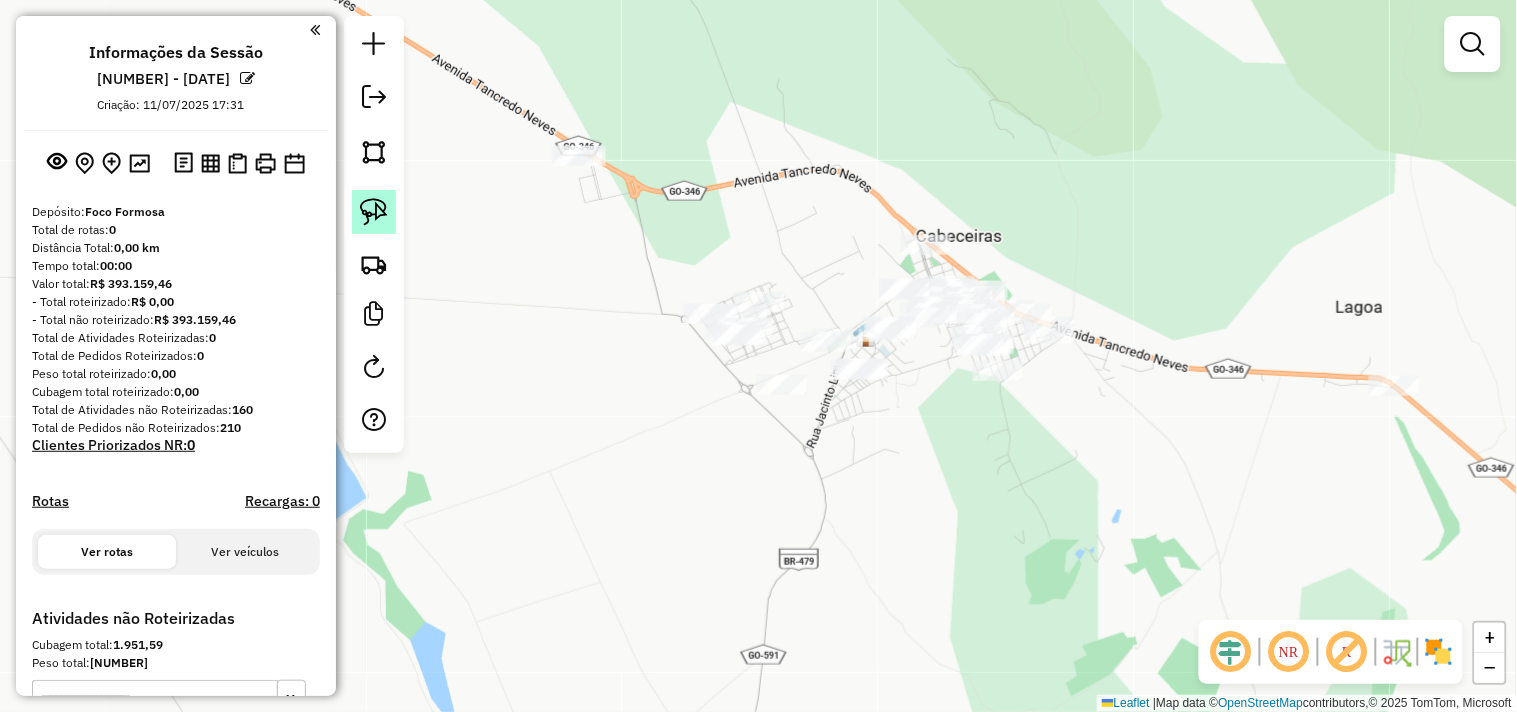 click 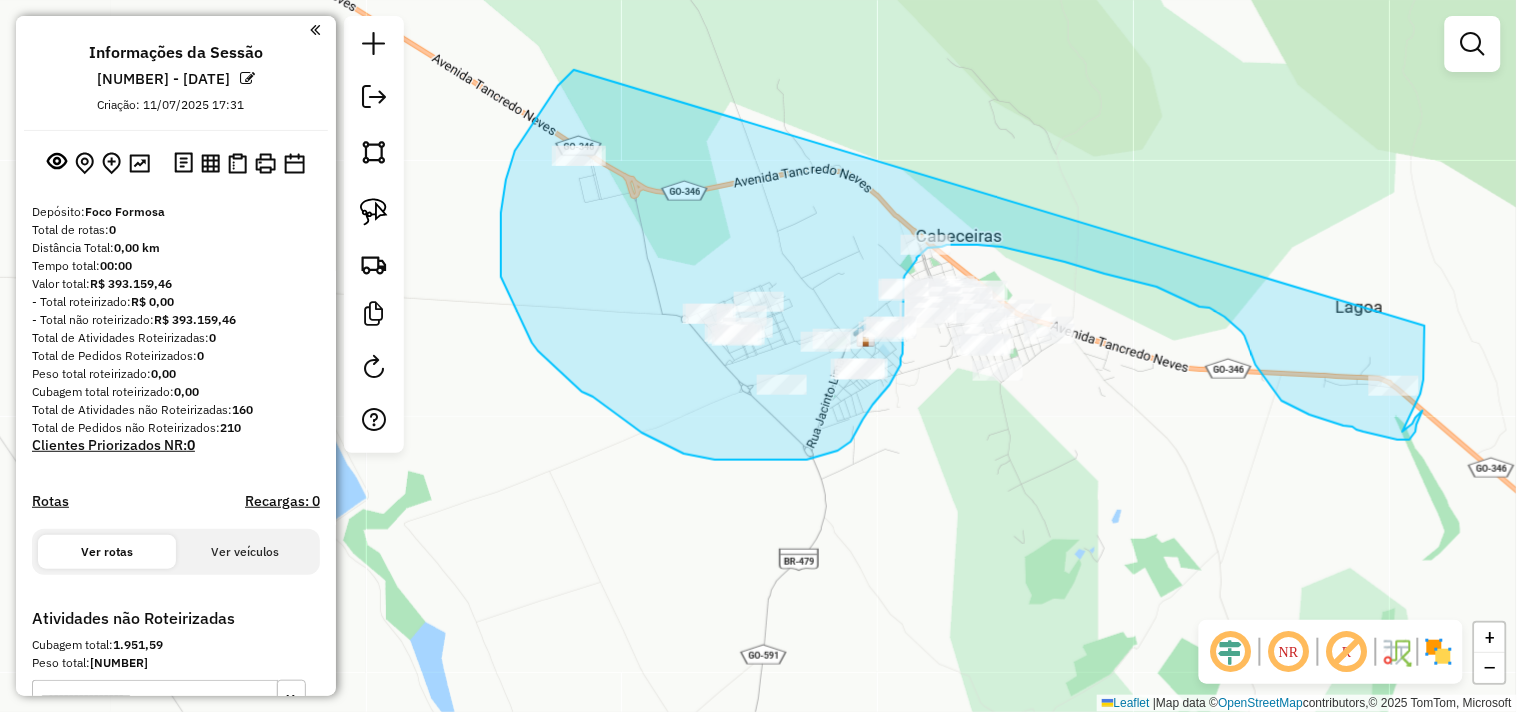 drag, startPoint x: 574, startPoint y: 70, endPoint x: 1406, endPoint y: 311, distance: 866.2015 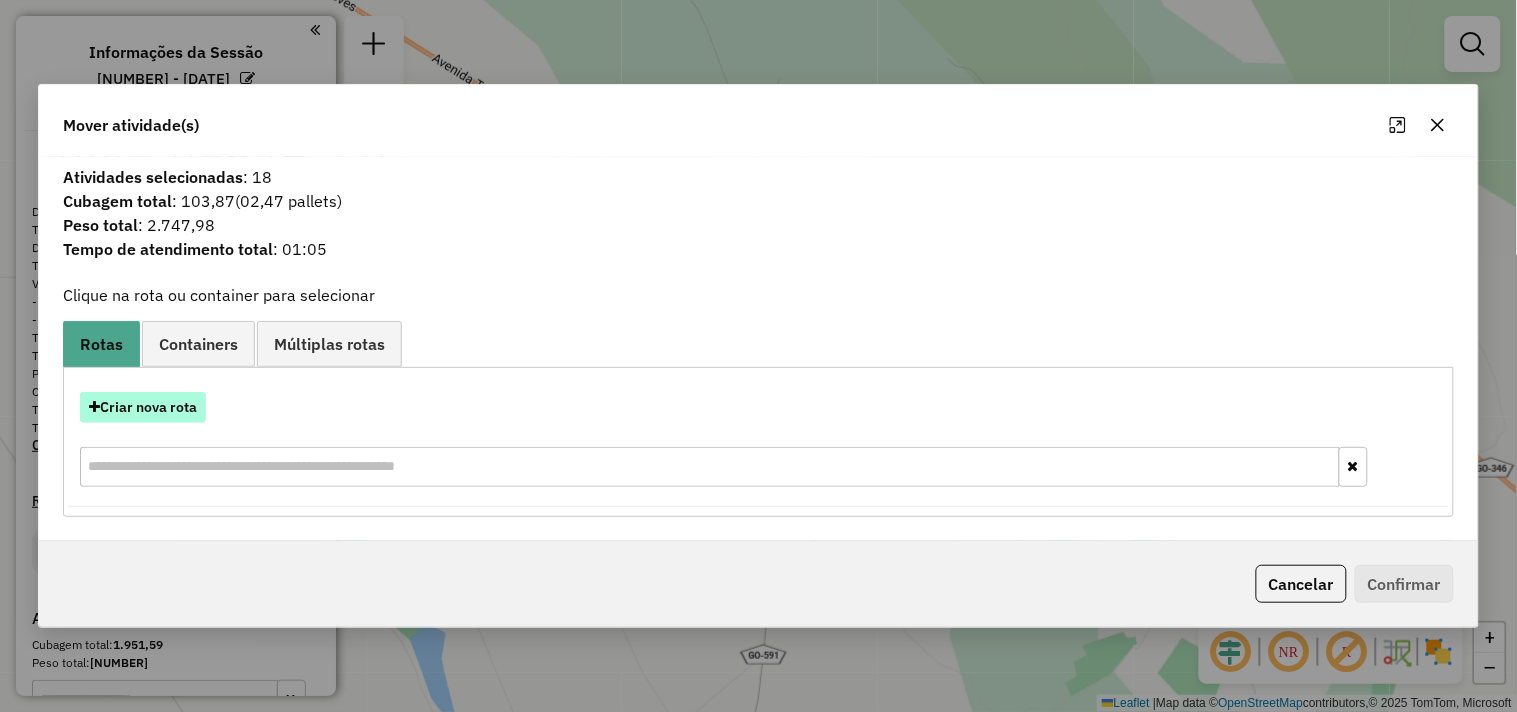 click on "Criar nova rota" at bounding box center (143, 407) 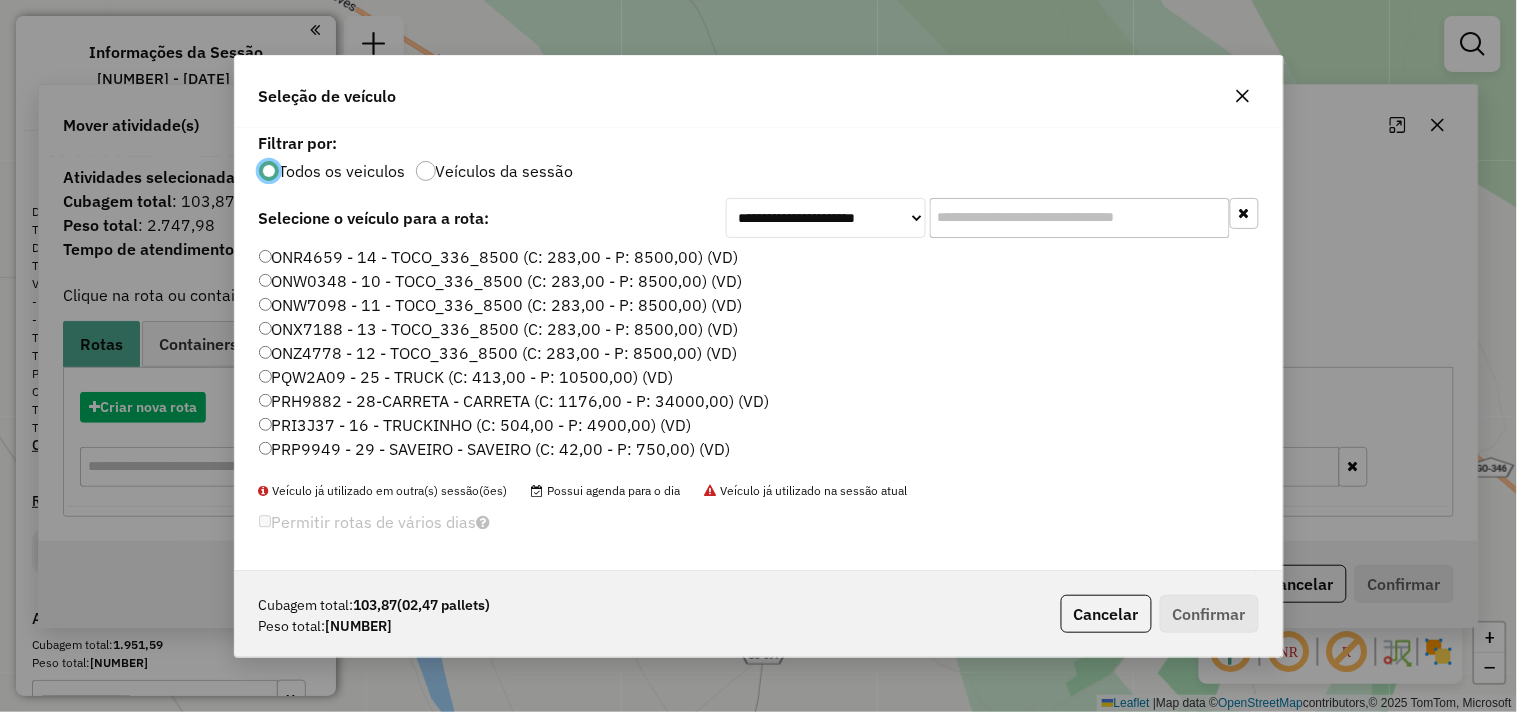 scroll, scrollTop: 11, scrollLeft: 5, axis: both 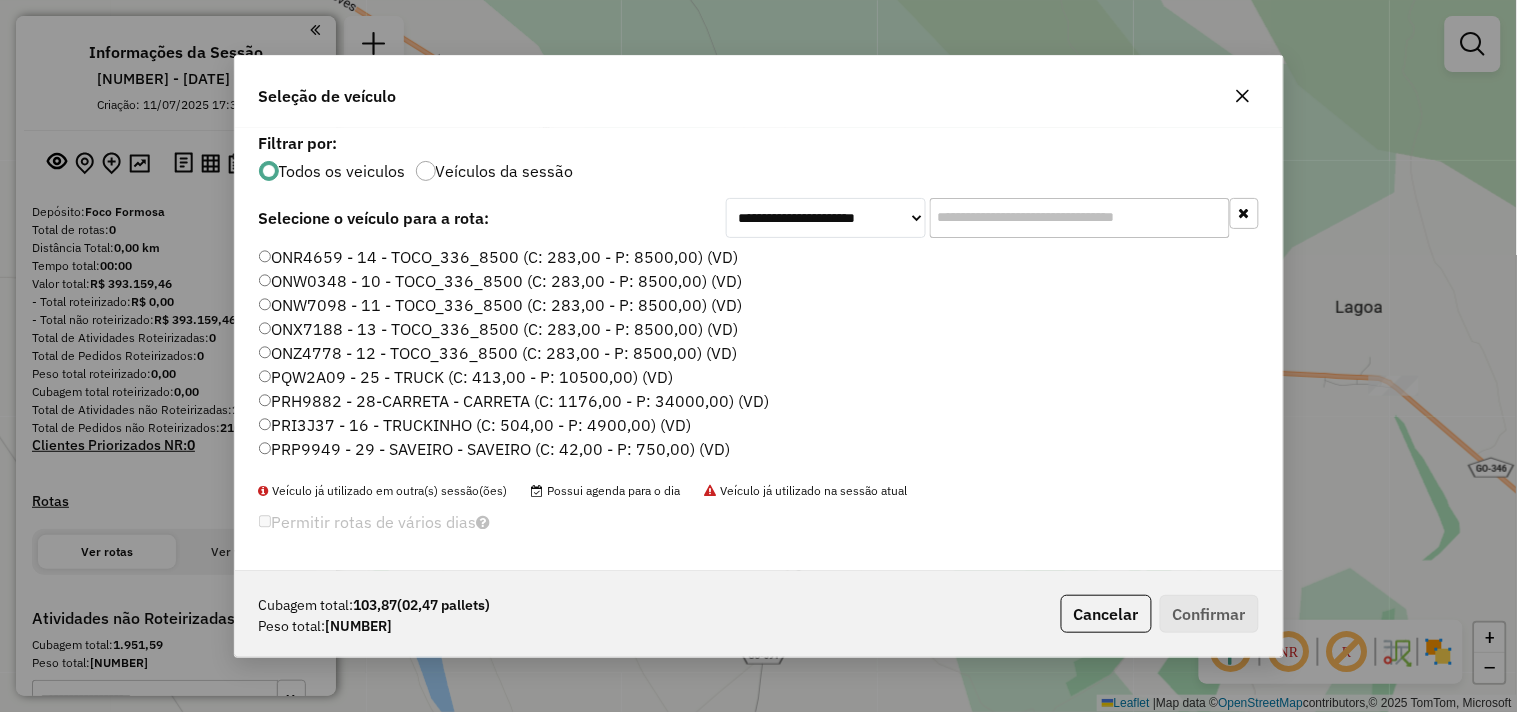 click on "ONR4659 - 14 - TOCO_336_8500 (C: 283,00 - P: 8500,00) (VD)" 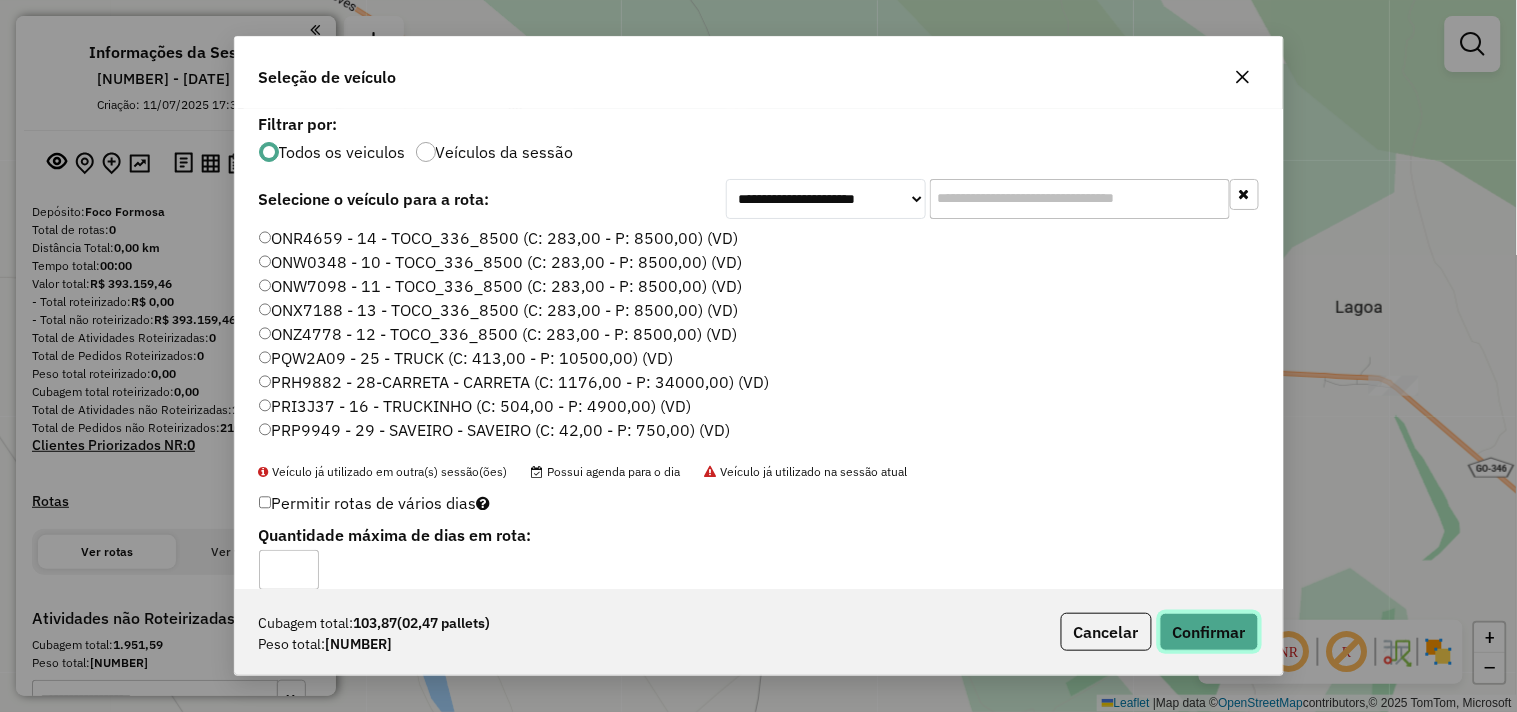 click on "Confirmar" 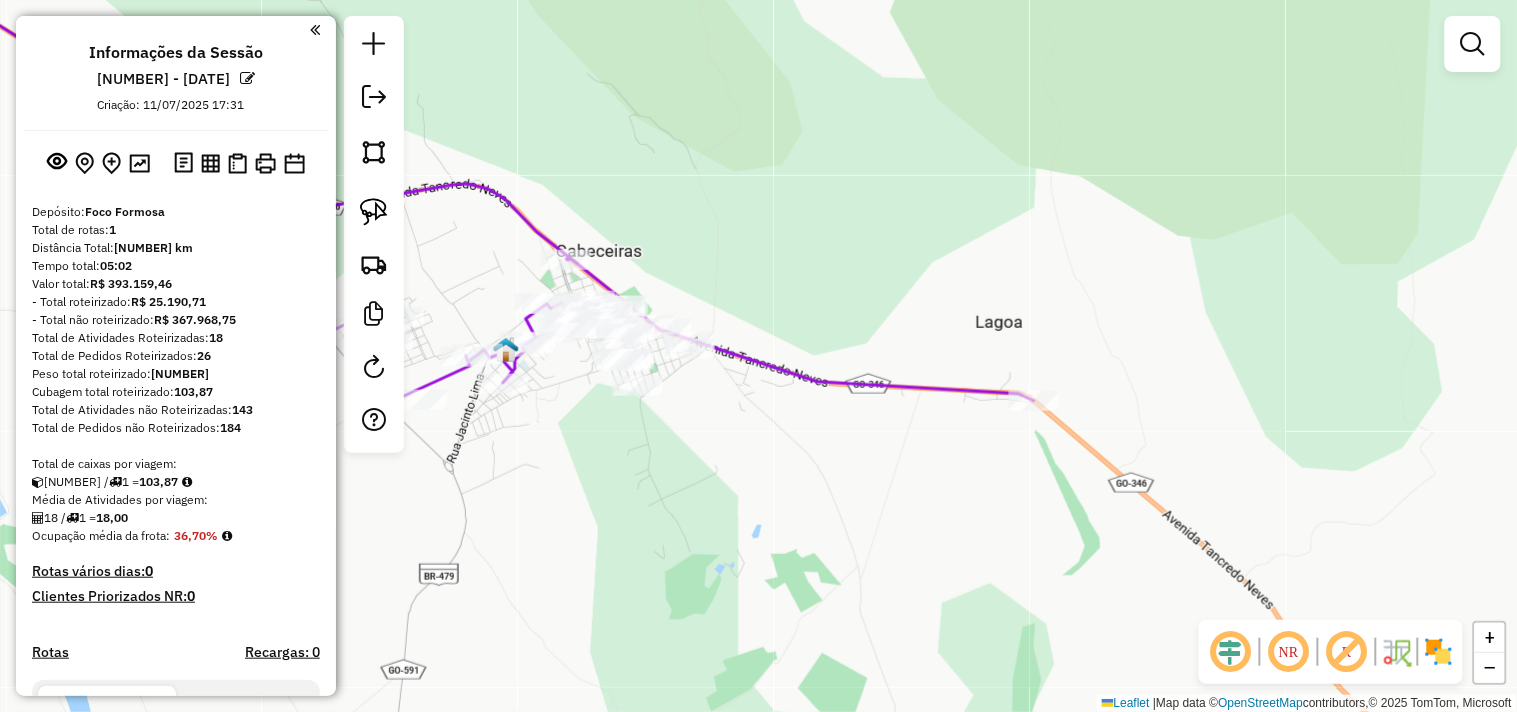 drag, startPoint x: 931, startPoint y: 585, endPoint x: 567, endPoint y: 584, distance: 364.00137 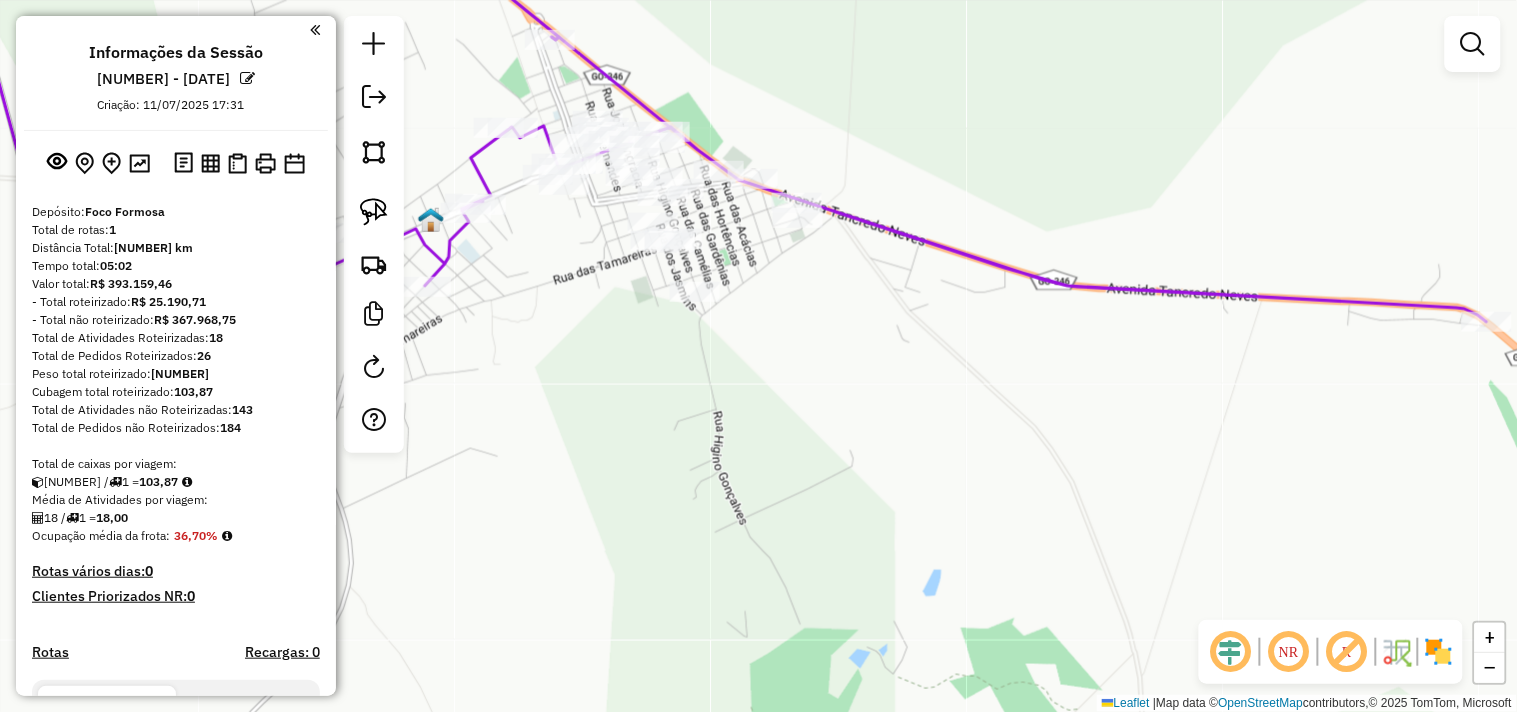 drag, startPoint x: 761, startPoint y: 531, endPoint x: 575, endPoint y: 291, distance: 303.63794 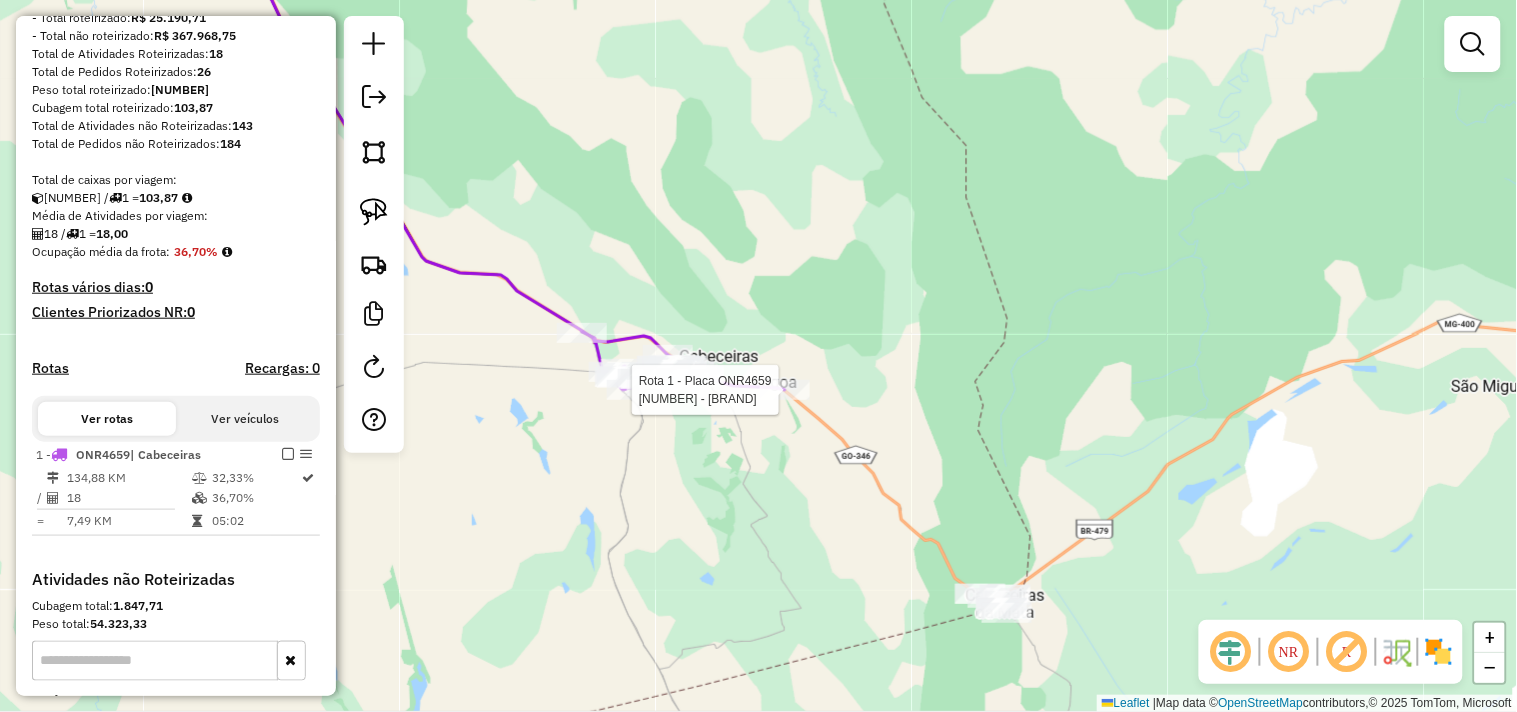select on "**********" 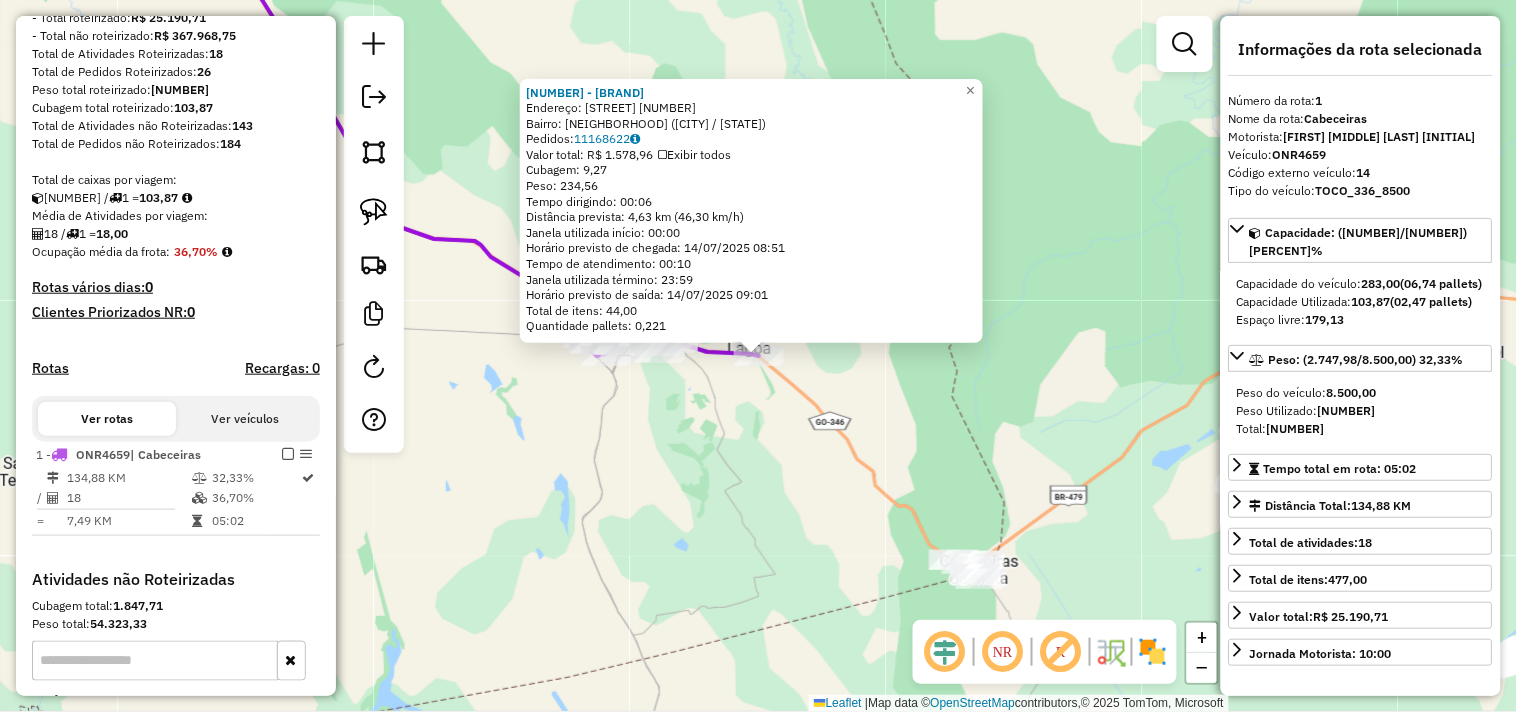 scroll, scrollTop: 516, scrollLeft: 0, axis: vertical 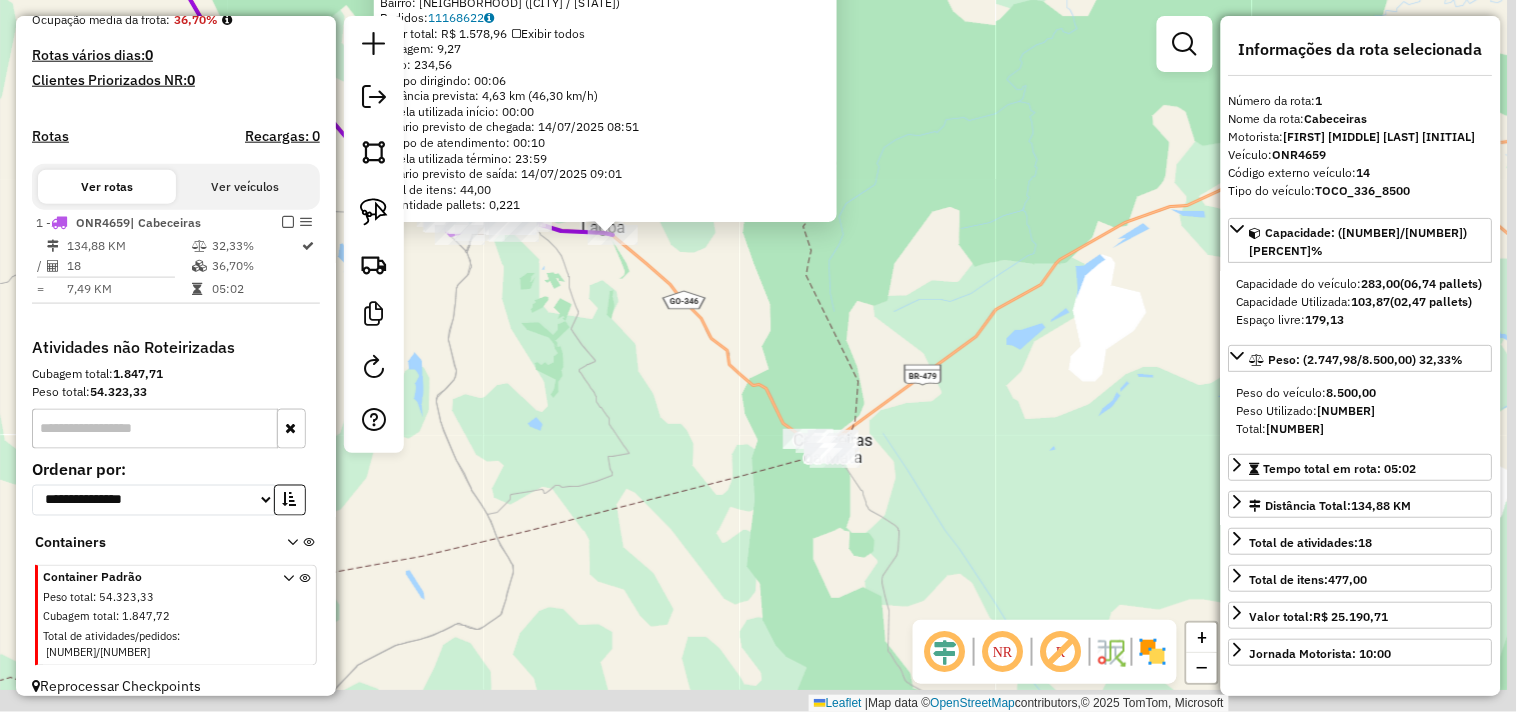 drag, startPoint x: 785, startPoint y: 502, endPoint x: 617, endPoint y: 374, distance: 211.20605 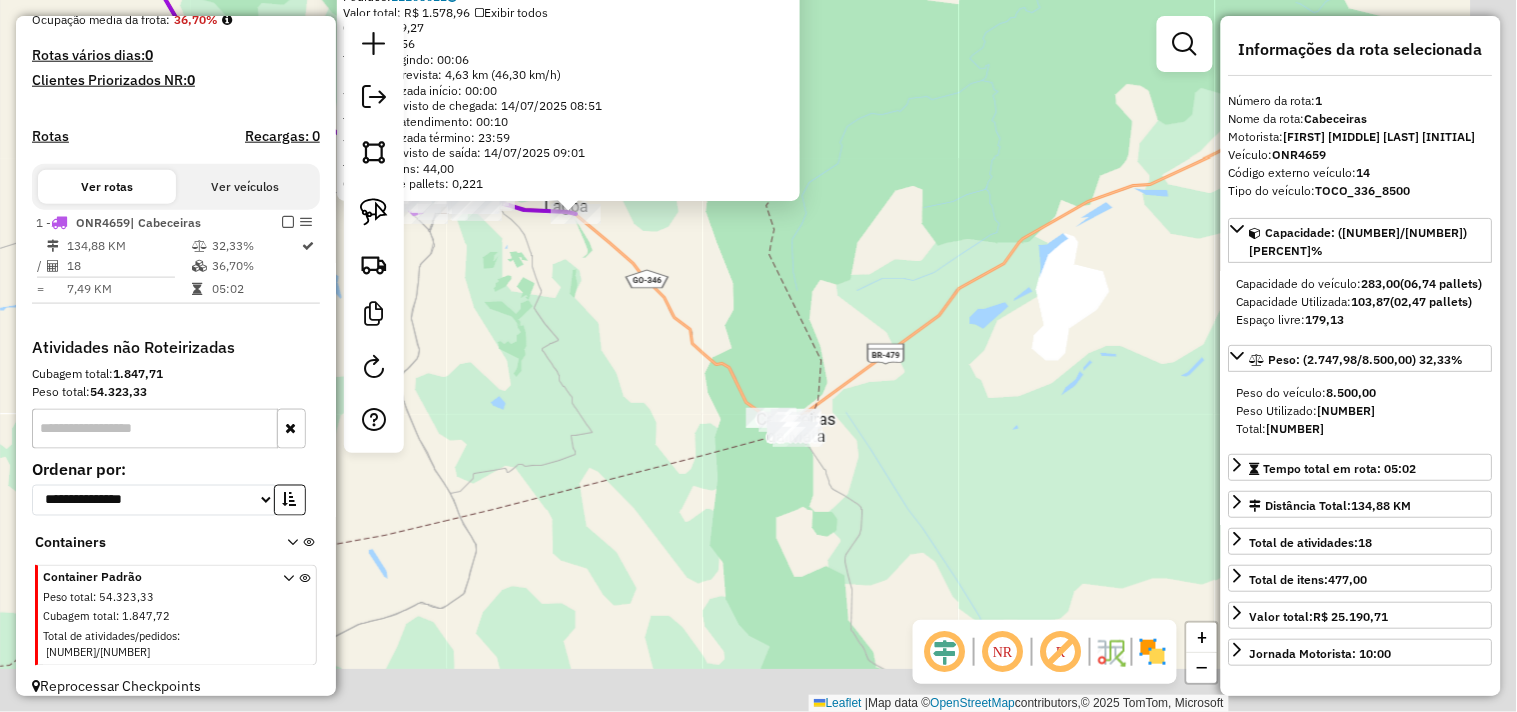 drag, startPoint x: 612, startPoint y: 404, endPoint x: 510, endPoint y: 327, distance: 127.80063 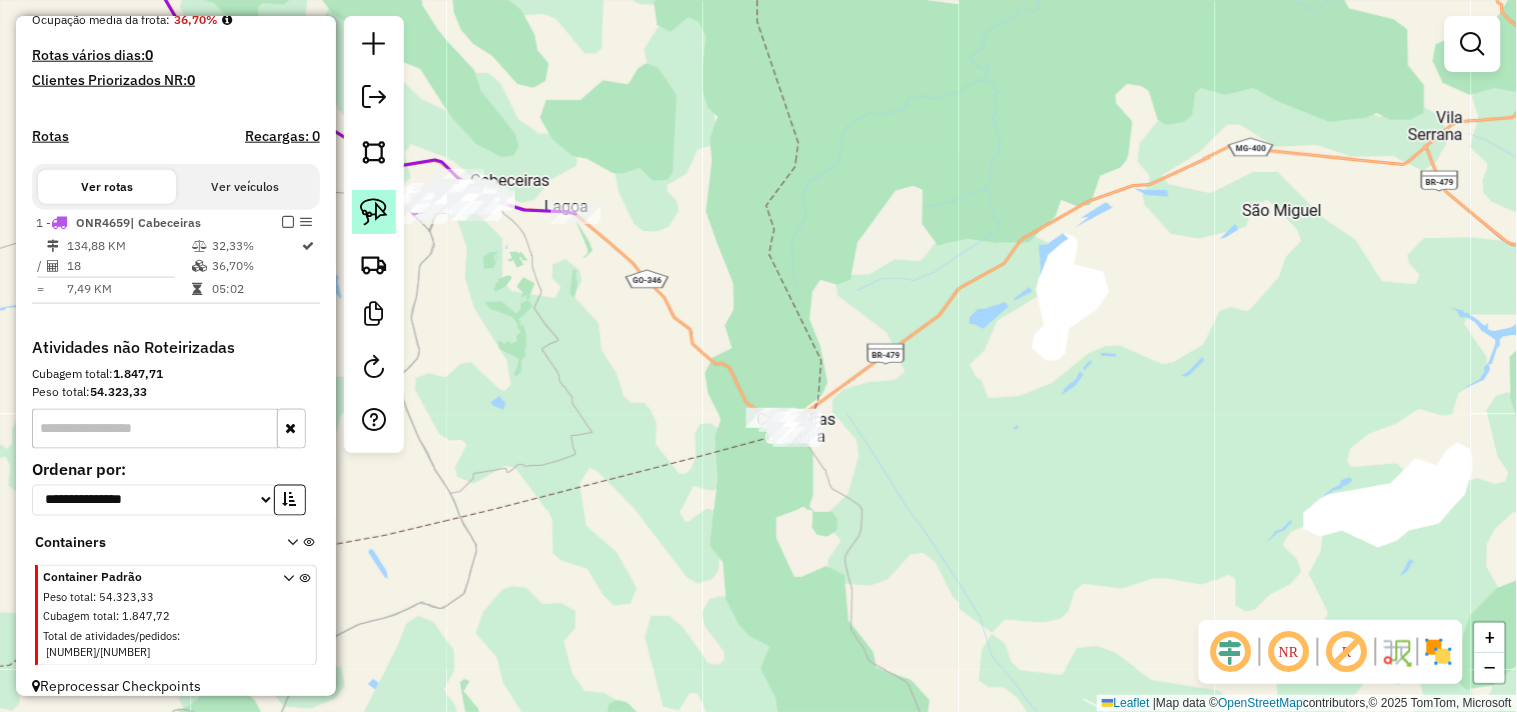 click 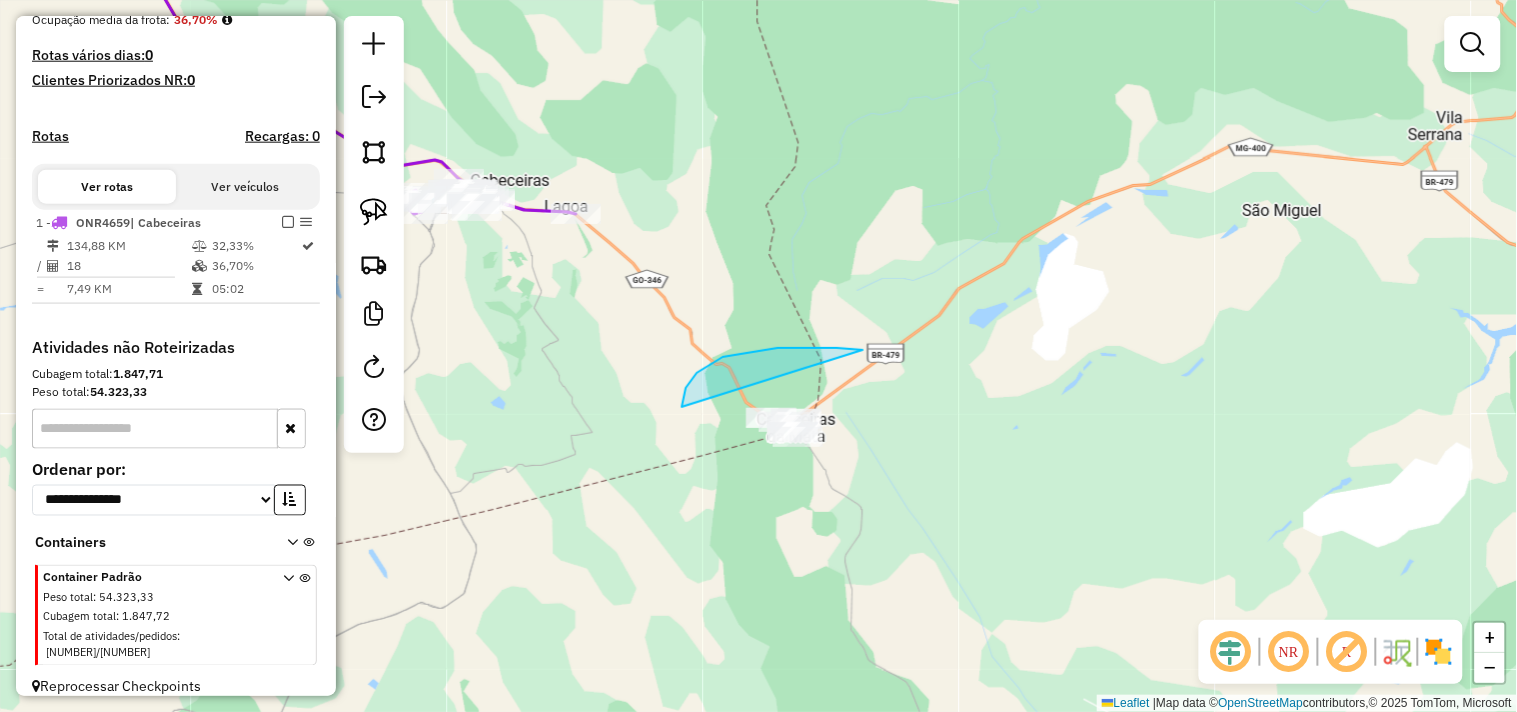 drag, startPoint x: 858, startPoint y: 350, endPoint x: 922, endPoint y: 413, distance: 89.80534 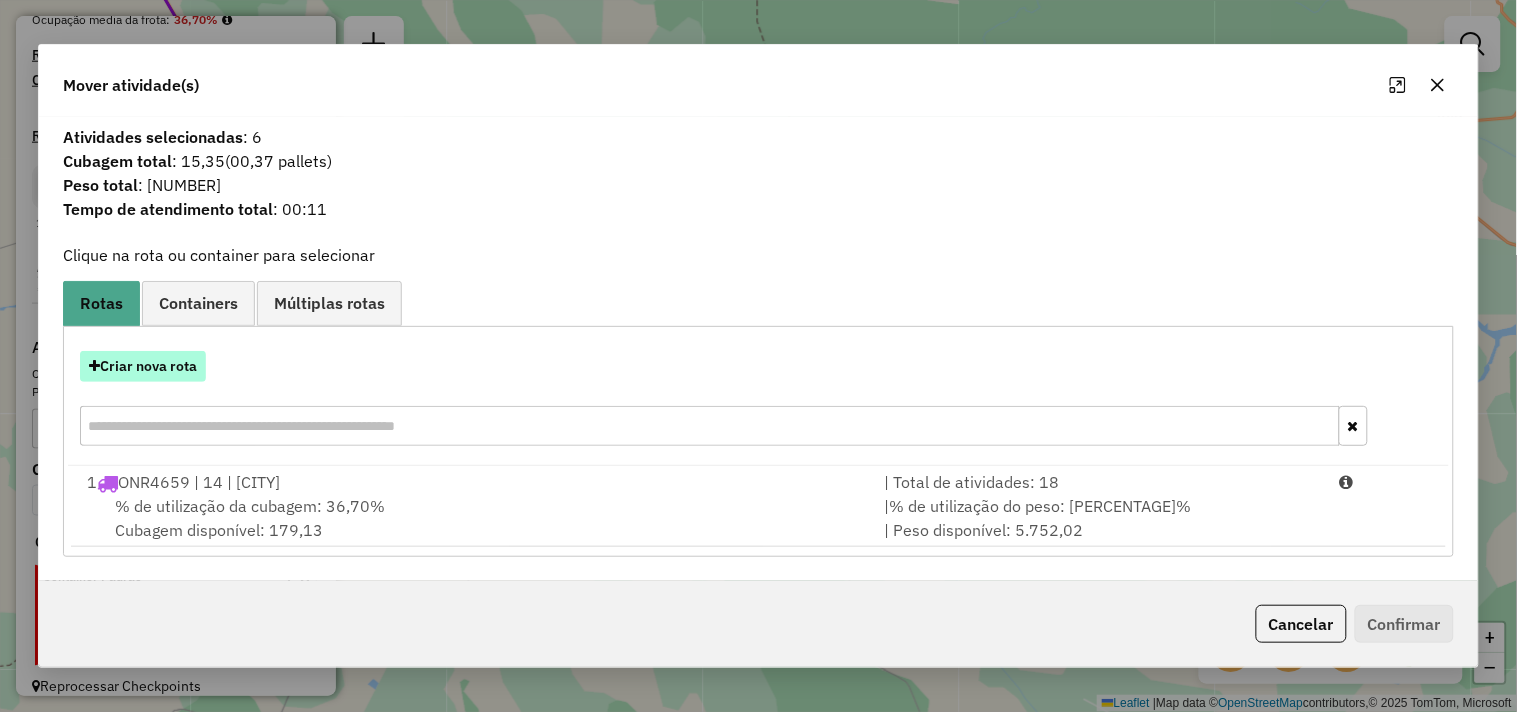 click on "Criar nova rota" at bounding box center [143, 366] 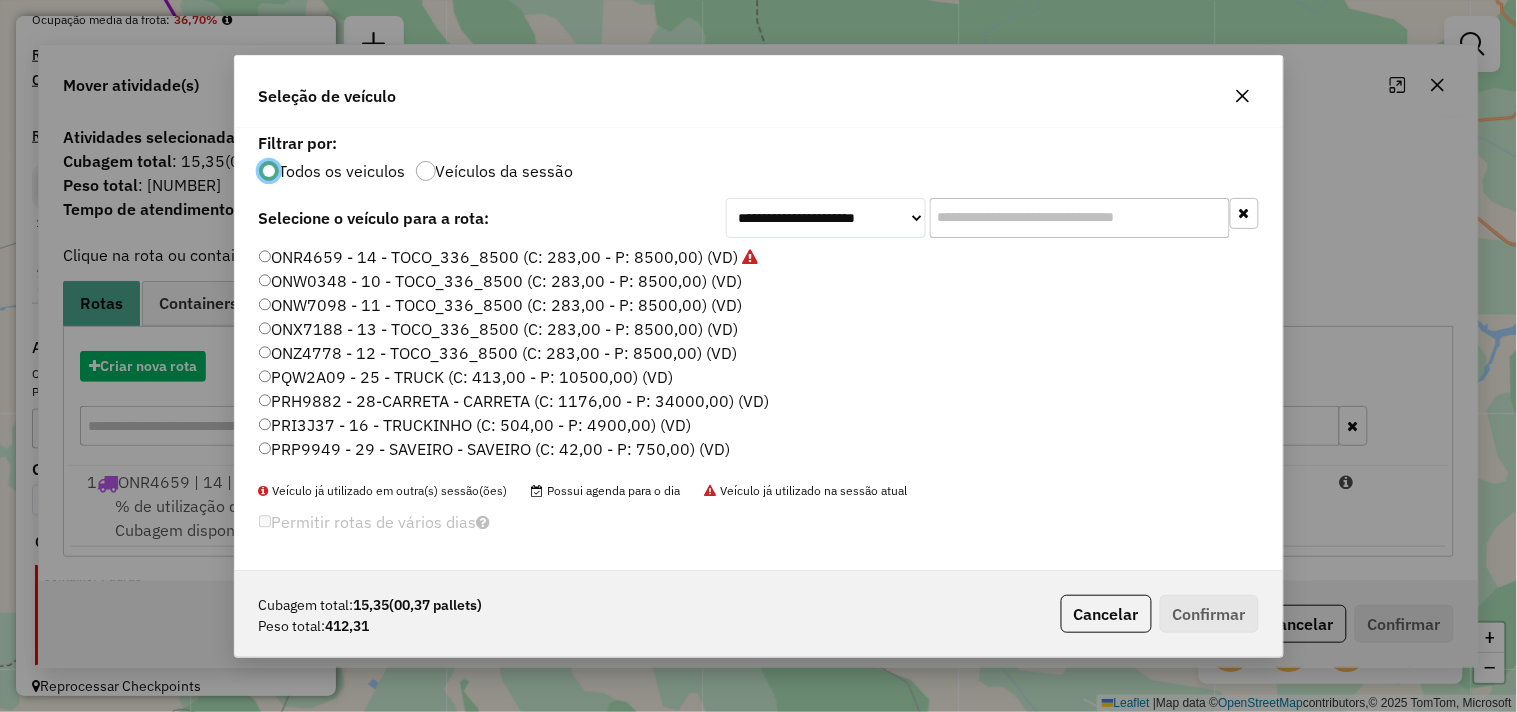 scroll, scrollTop: 11, scrollLeft: 5, axis: both 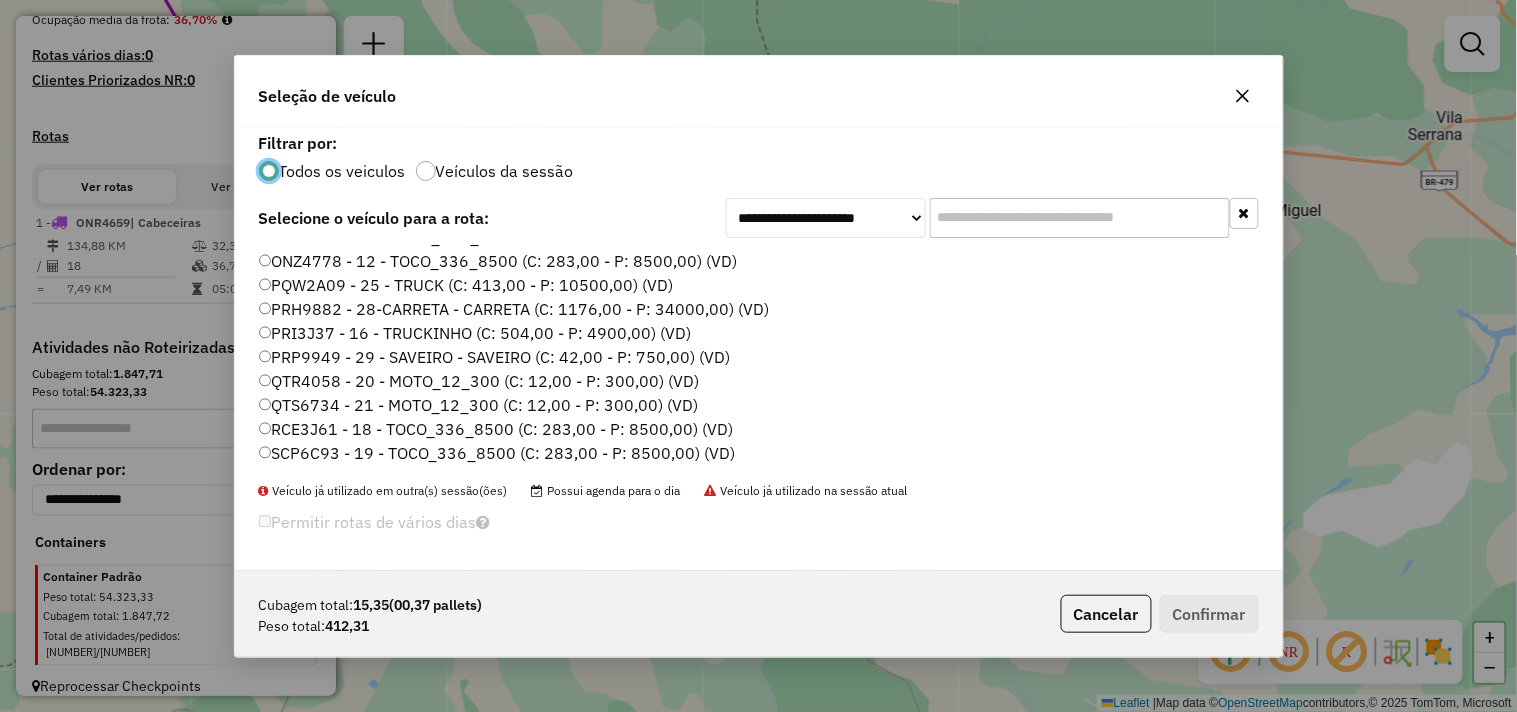 click on "SCP6C93 - 19 - TOCO_336_8500 (C: 283,00 - P: 8500,00) (VD)" 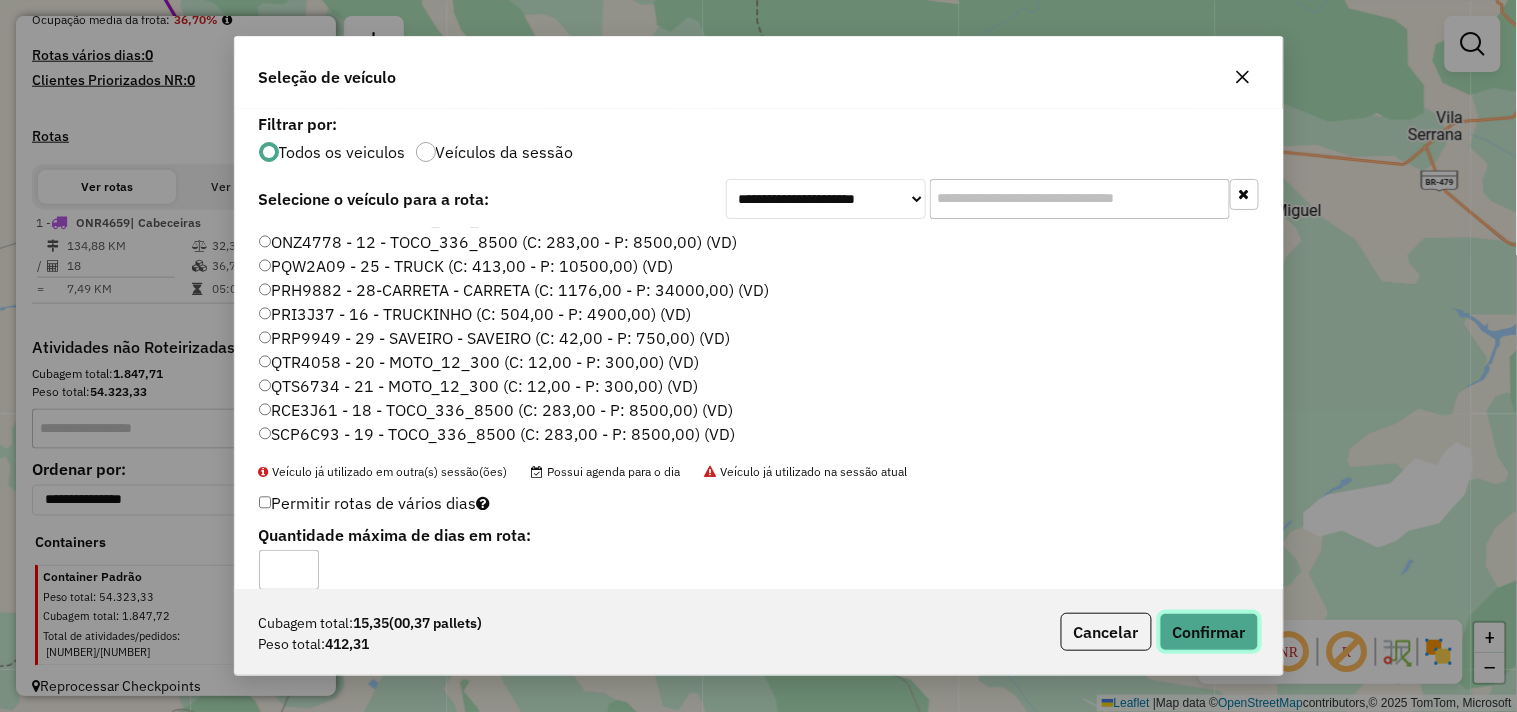 click on "Confirmar" 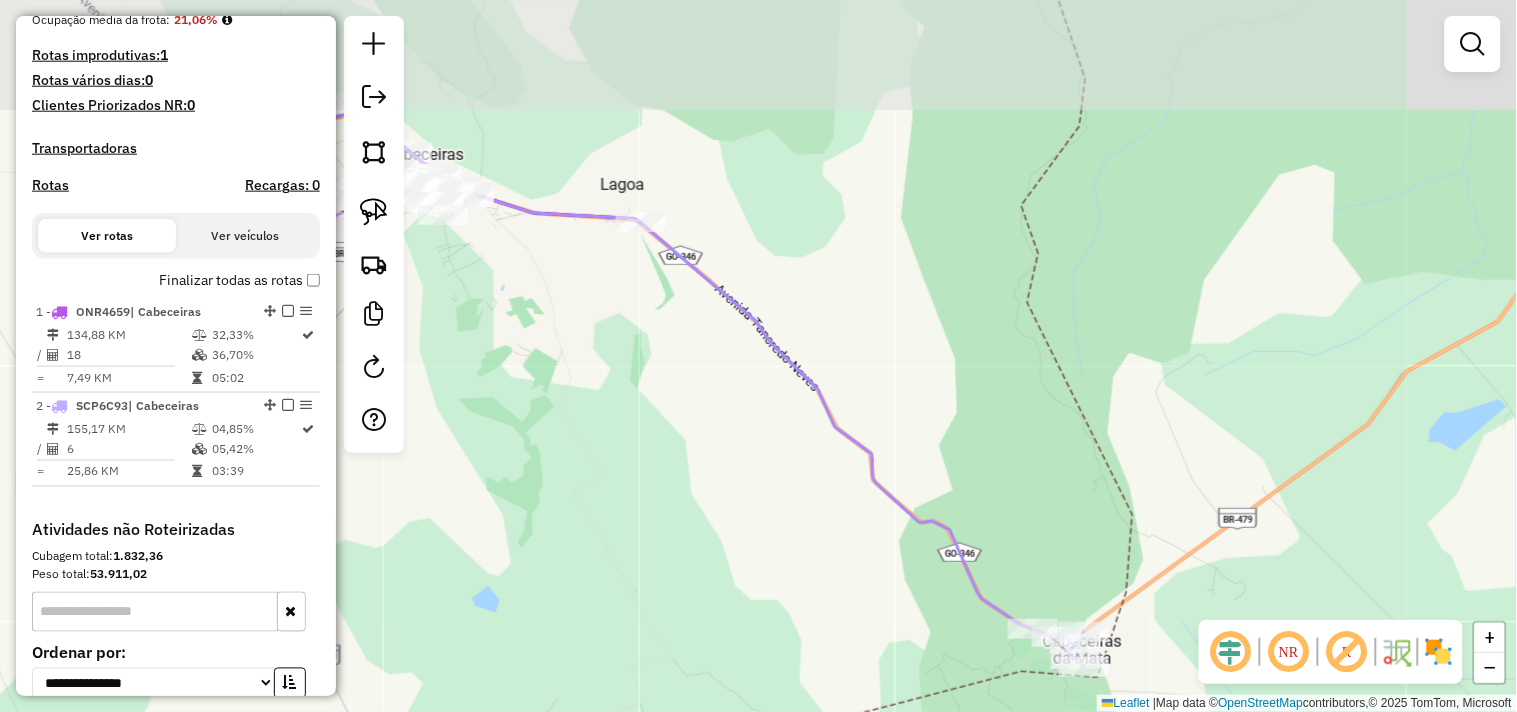 drag, startPoint x: 491, startPoint y: 235, endPoint x: 788, endPoint y: 467, distance: 376.87265 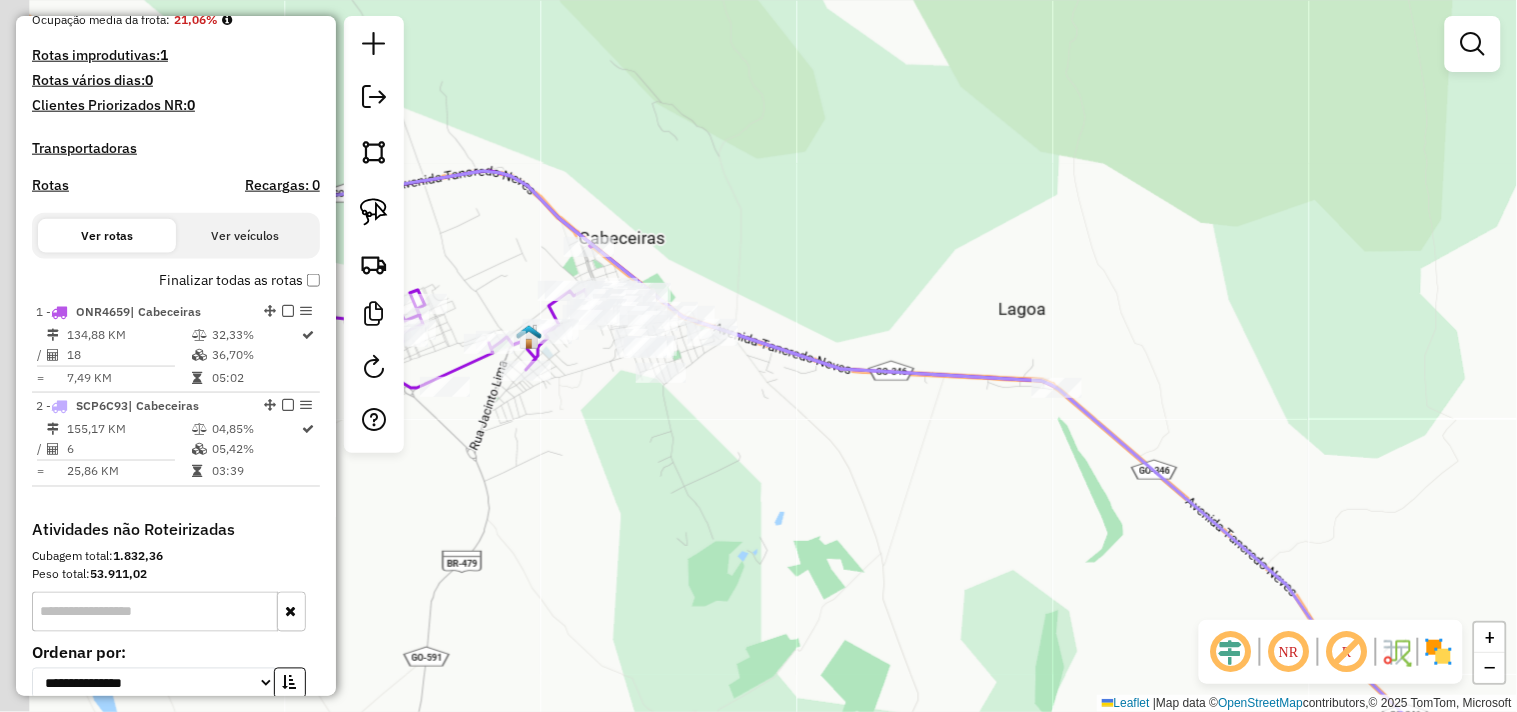 drag, startPoint x: 647, startPoint y: 330, endPoint x: 795, endPoint y: 511, distance: 233.80548 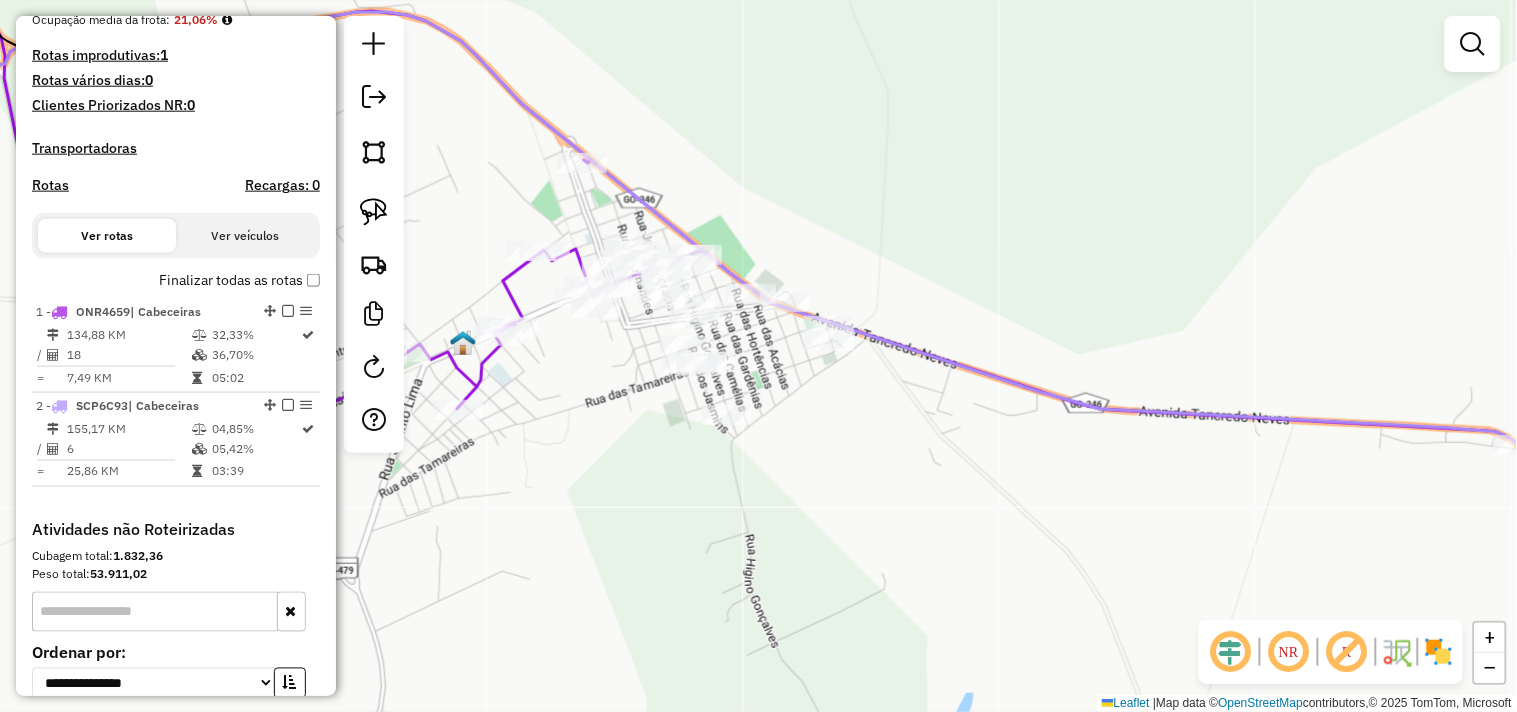 drag, startPoint x: 1421, startPoint y: 440, endPoint x: 1286, endPoint y: 417, distance: 136.94525 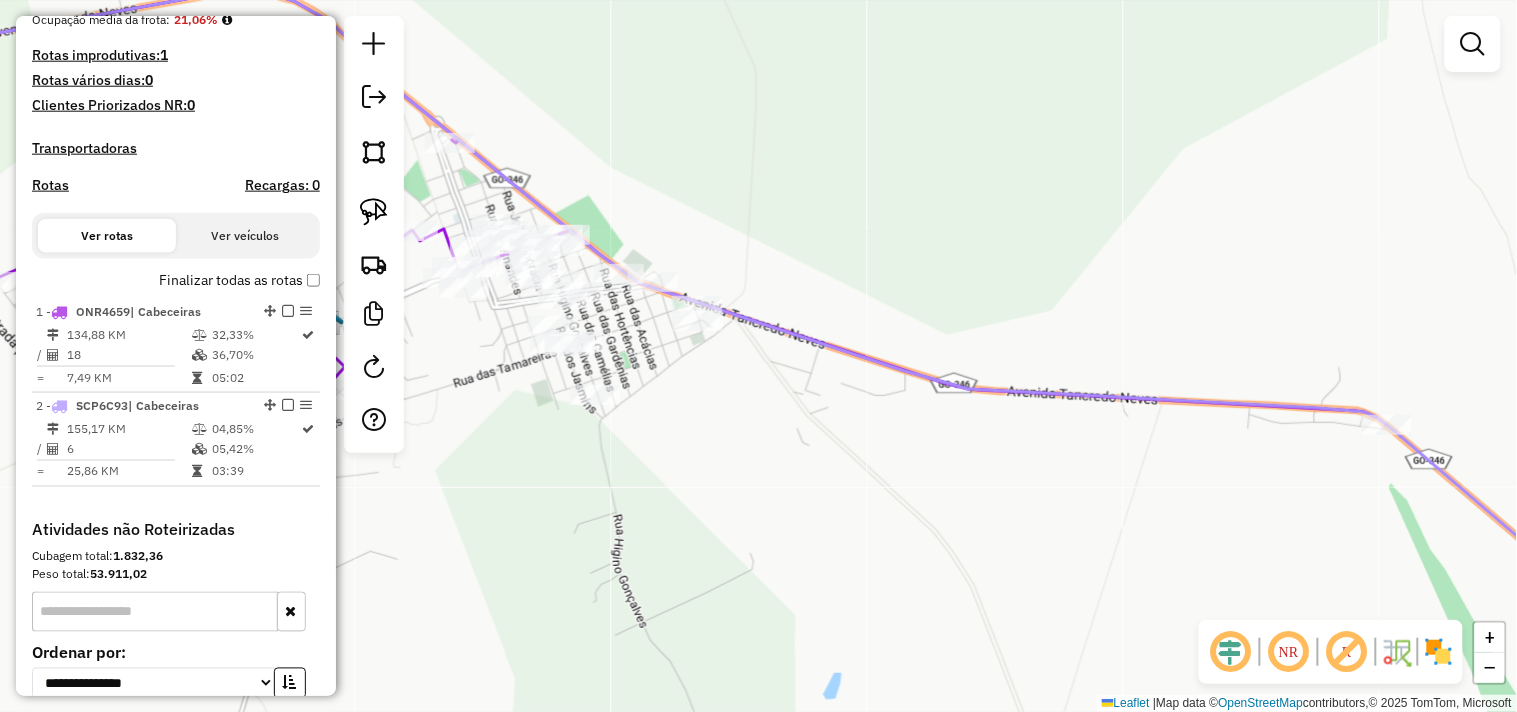 click 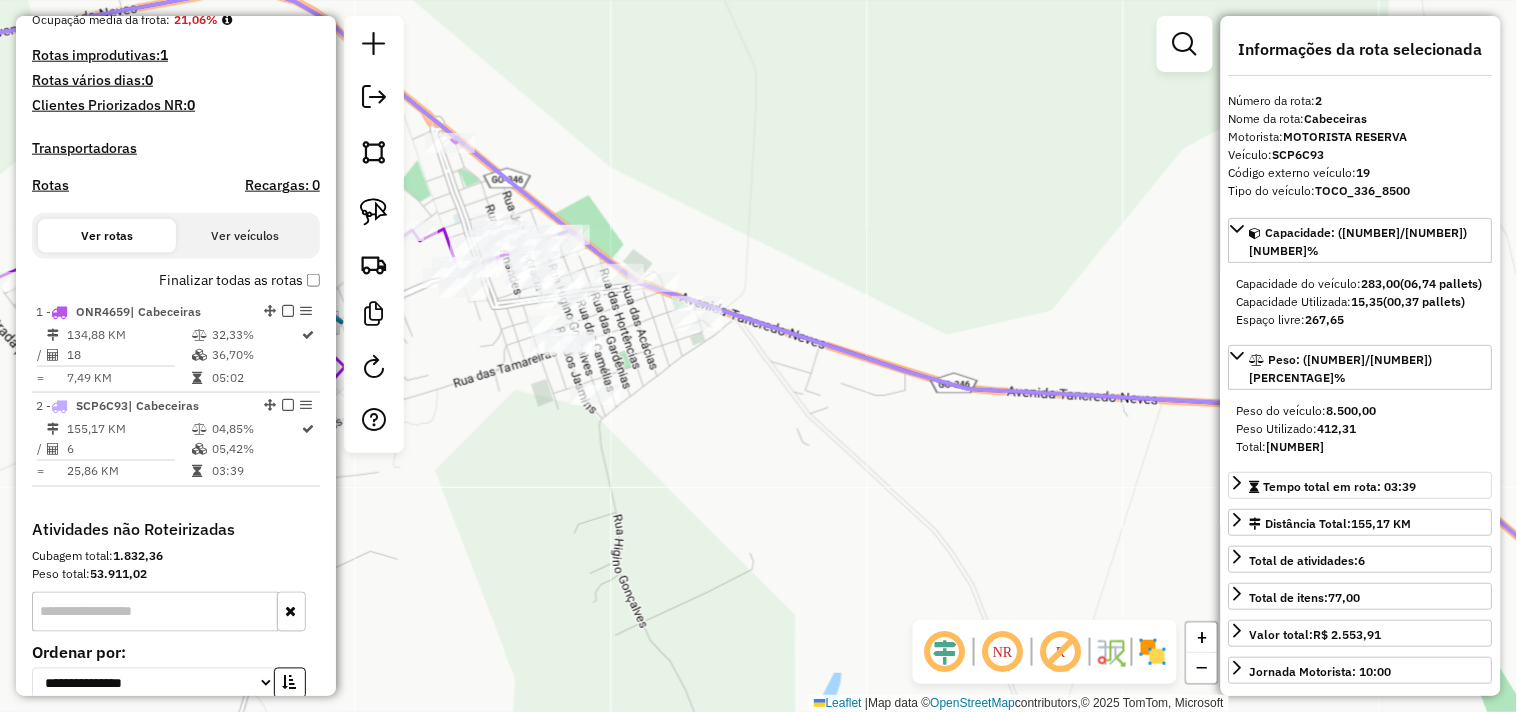 scroll, scrollTop: 700, scrollLeft: 0, axis: vertical 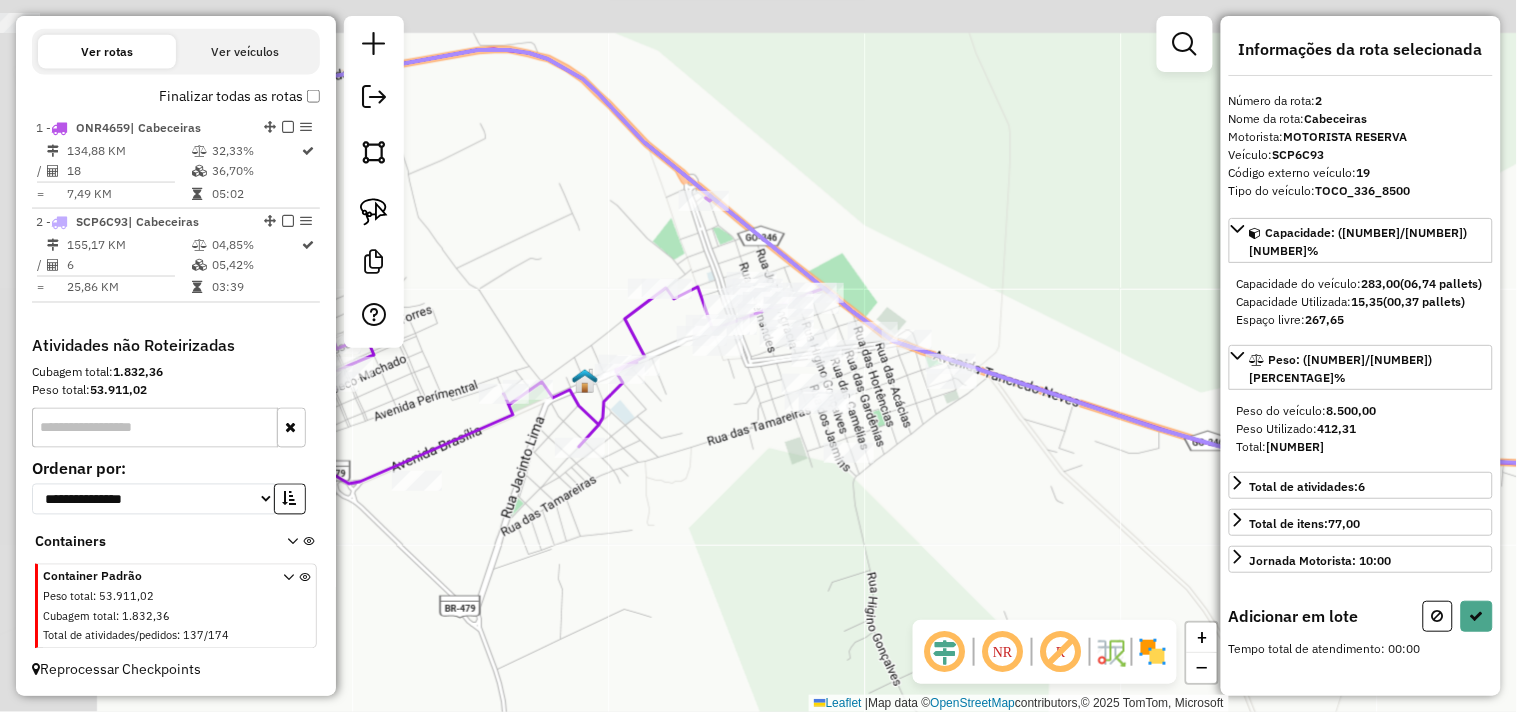 drag, startPoint x: 741, startPoint y: 456, endPoint x: 950, endPoint y: 515, distance: 217.16814 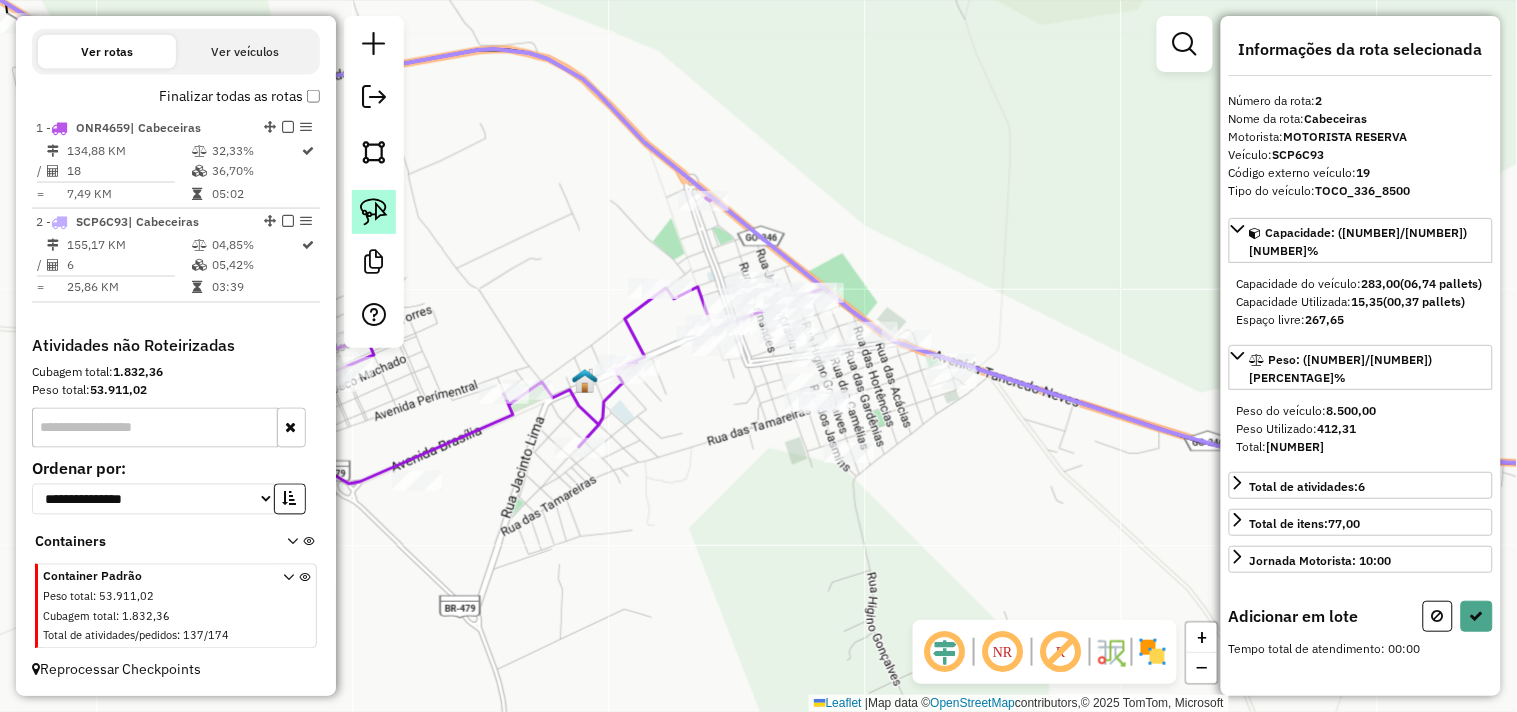 click 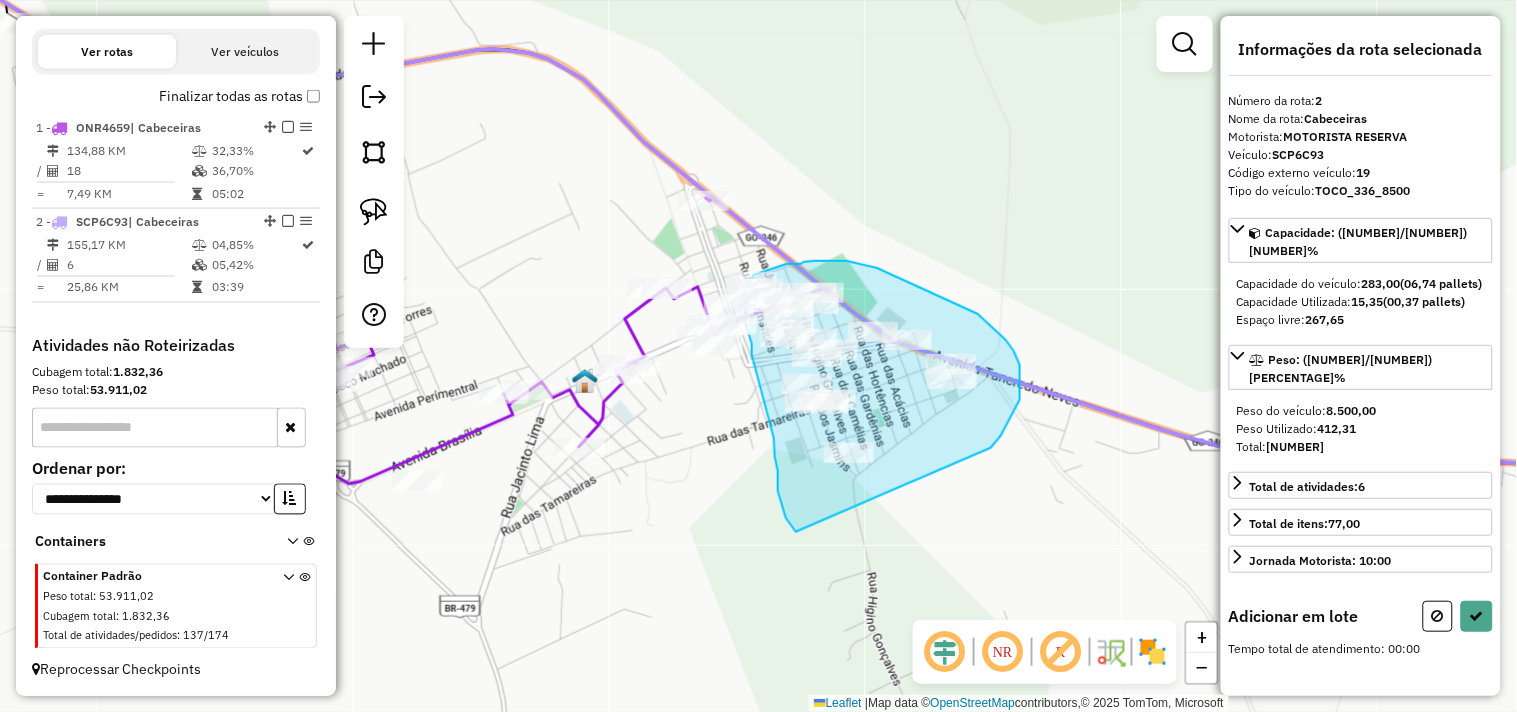 drag, startPoint x: 991, startPoint y: 448, endPoint x: 801, endPoint y: 534, distance: 208.55695 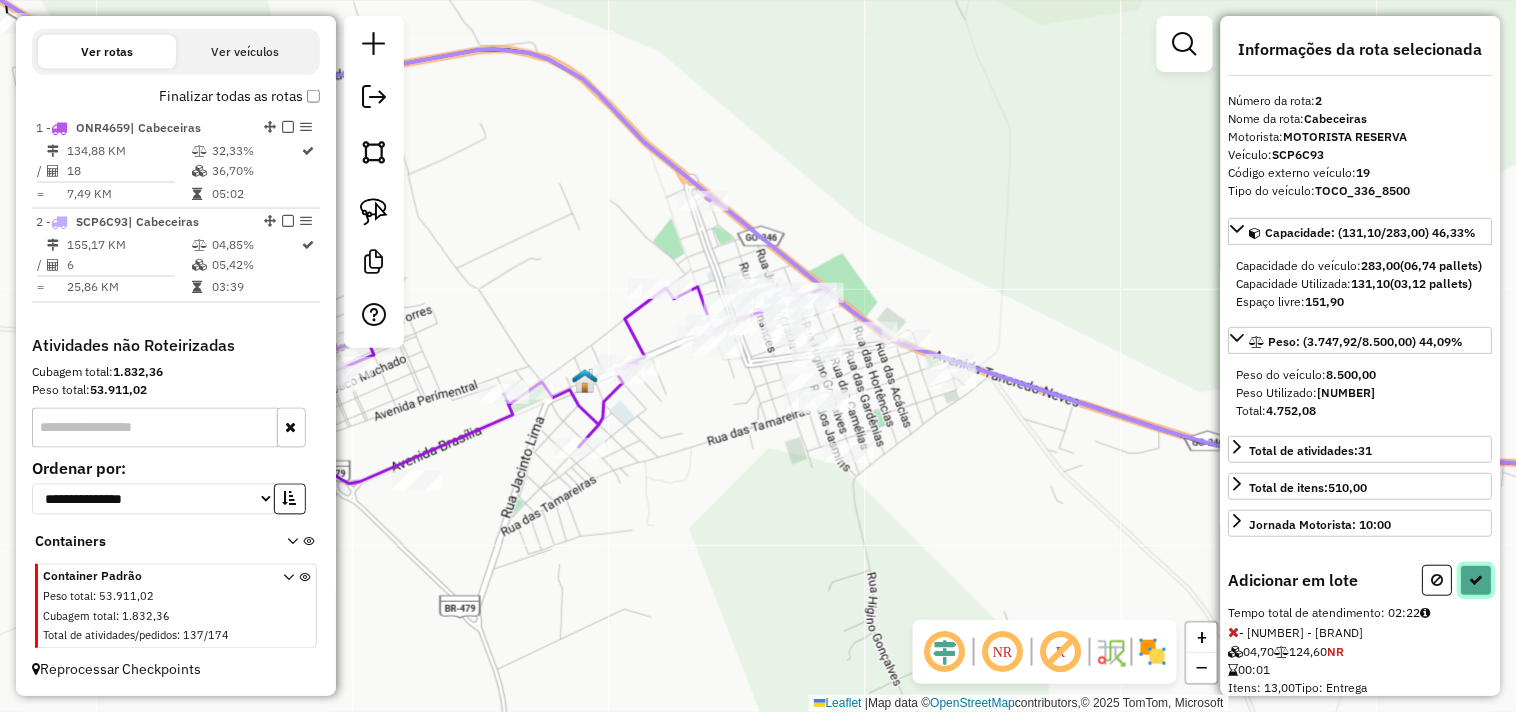 click at bounding box center [1477, 580] 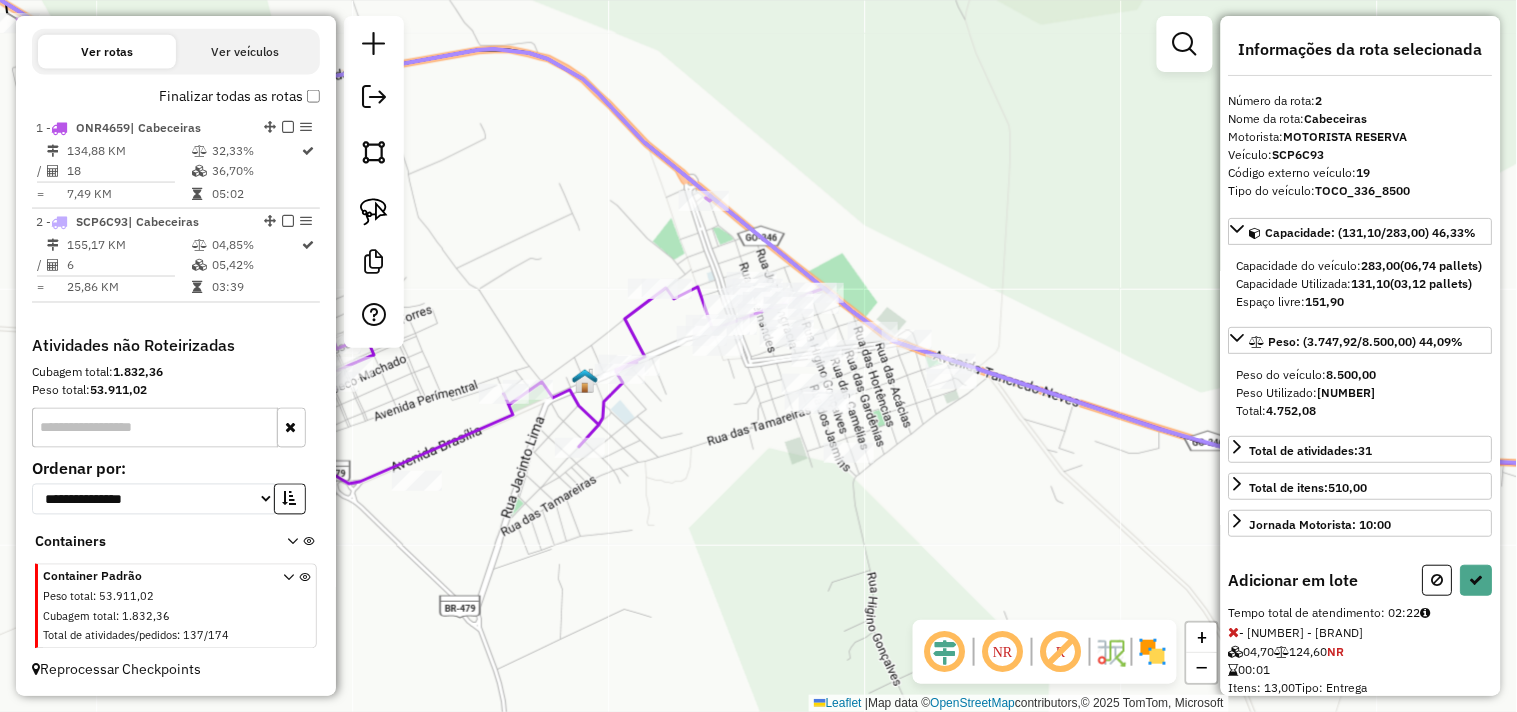 select on "**********" 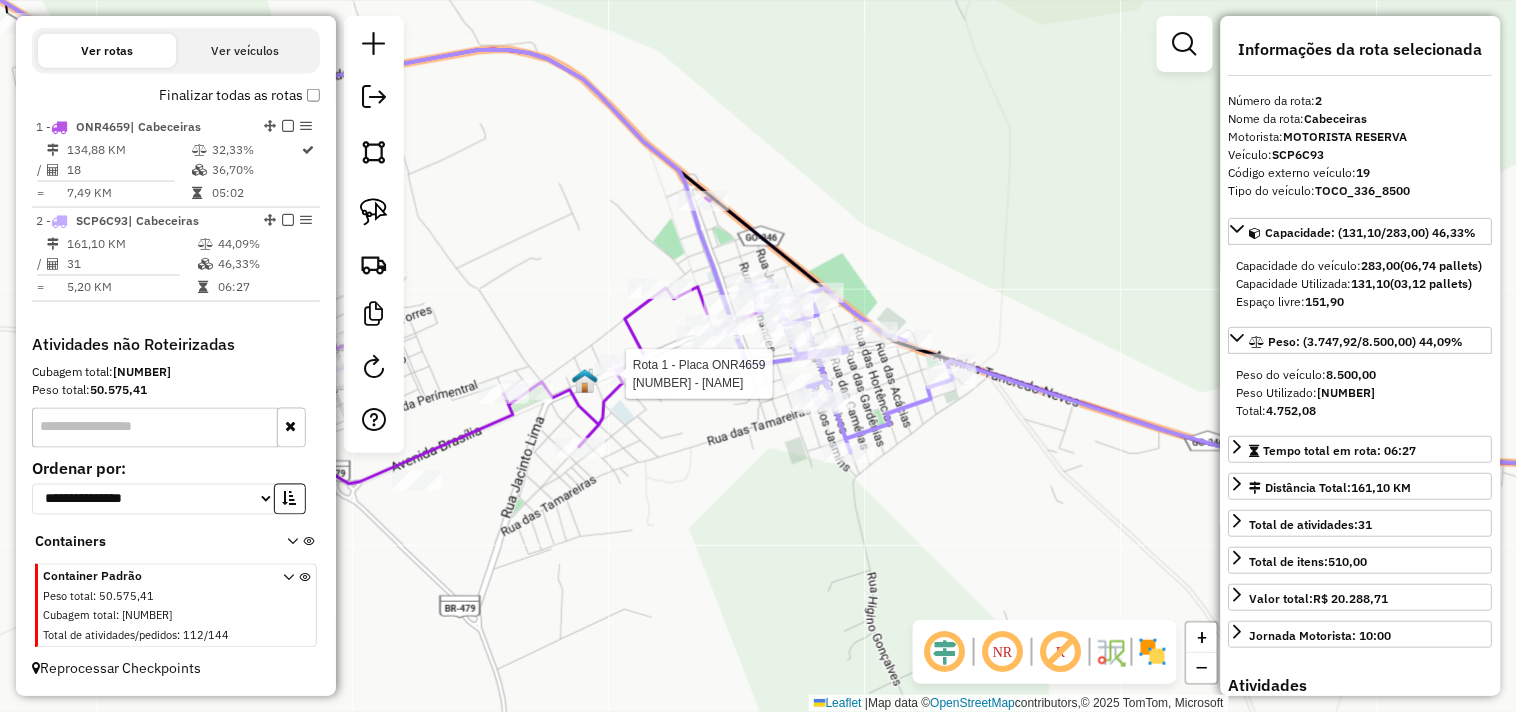 scroll, scrollTop: 675, scrollLeft: 0, axis: vertical 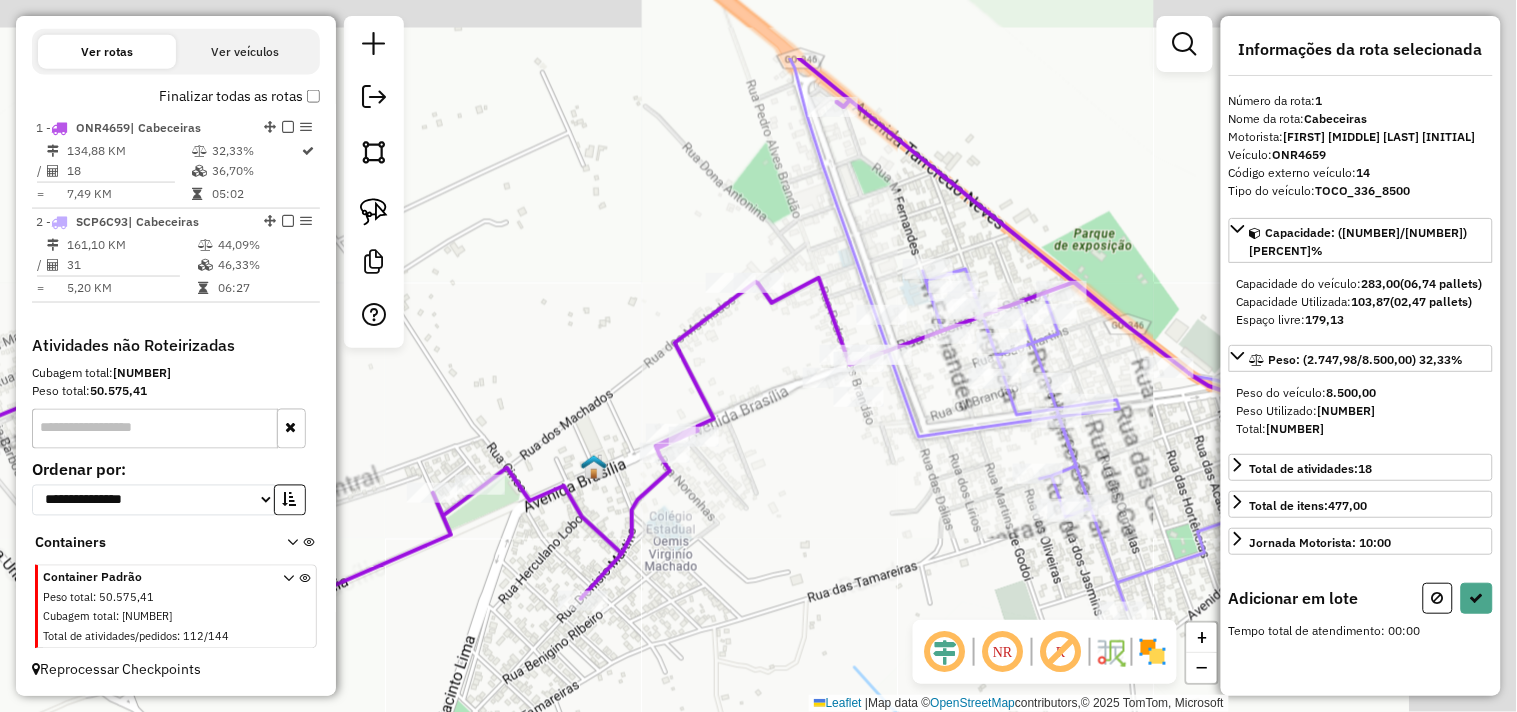 drag, startPoint x: 1004, startPoint y: 397, endPoint x: 798, endPoint y: 552, distance: 257.80032 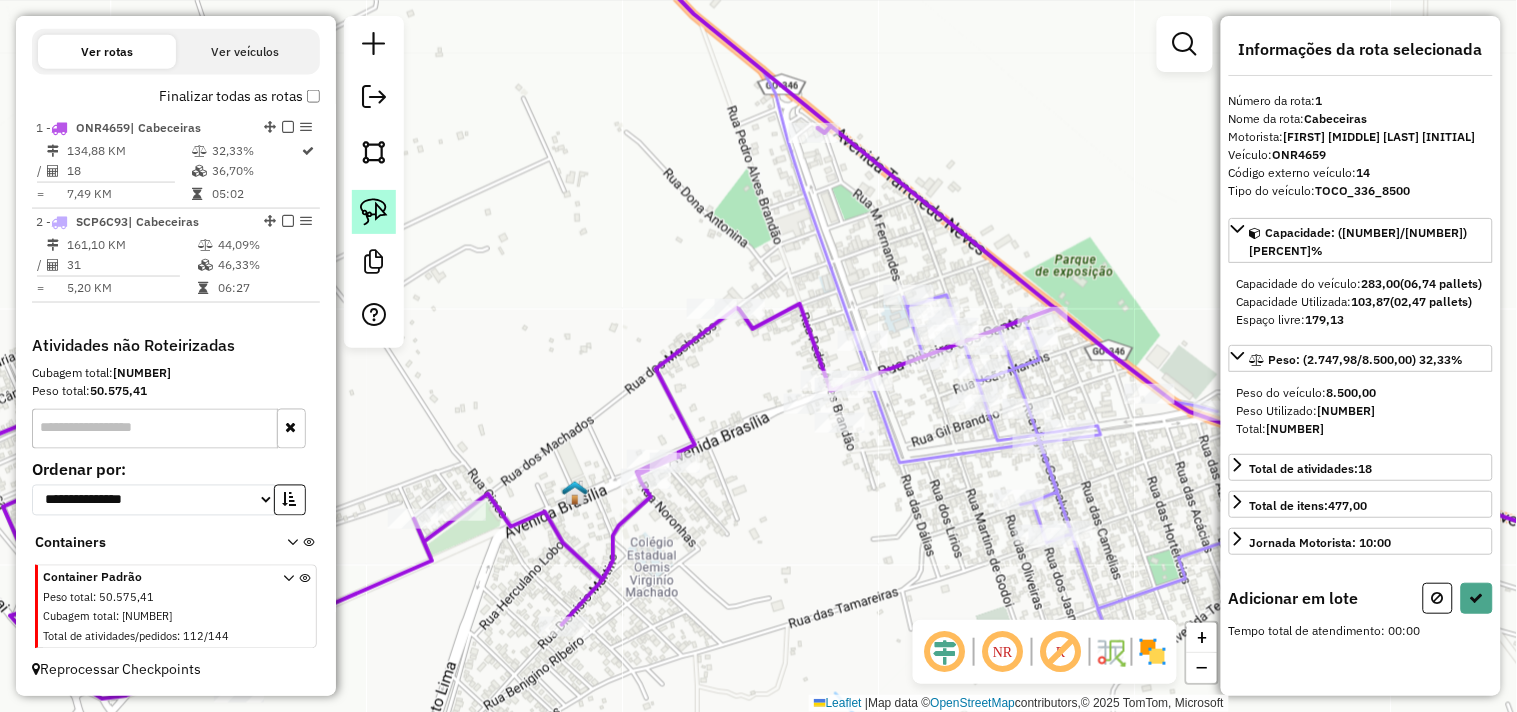 drag, startPoint x: 380, startPoint y: 211, endPoint x: 665, endPoint y: 211, distance: 285 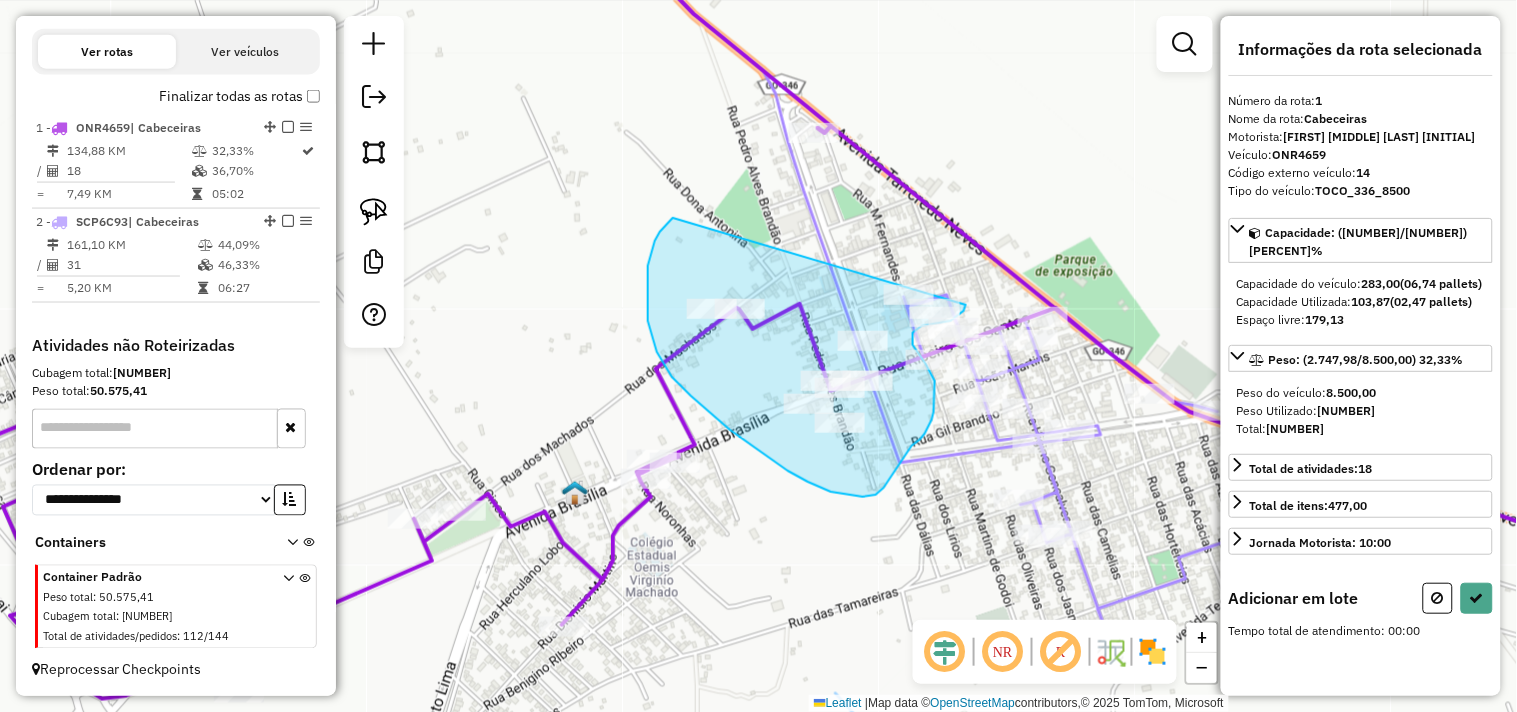 drag, startPoint x: 673, startPoint y: 218, endPoint x: 981, endPoint y: 257, distance: 310.45935 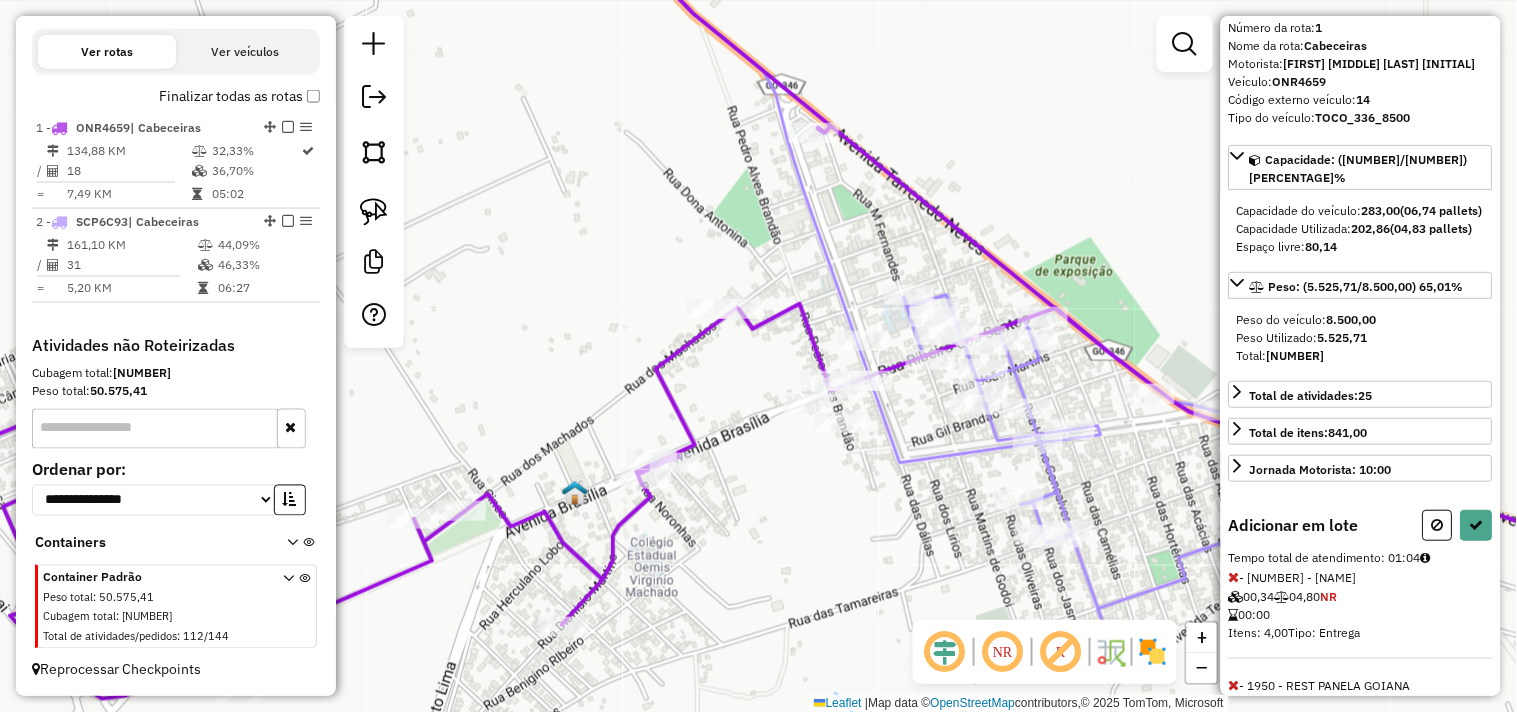 scroll, scrollTop: 222, scrollLeft: 0, axis: vertical 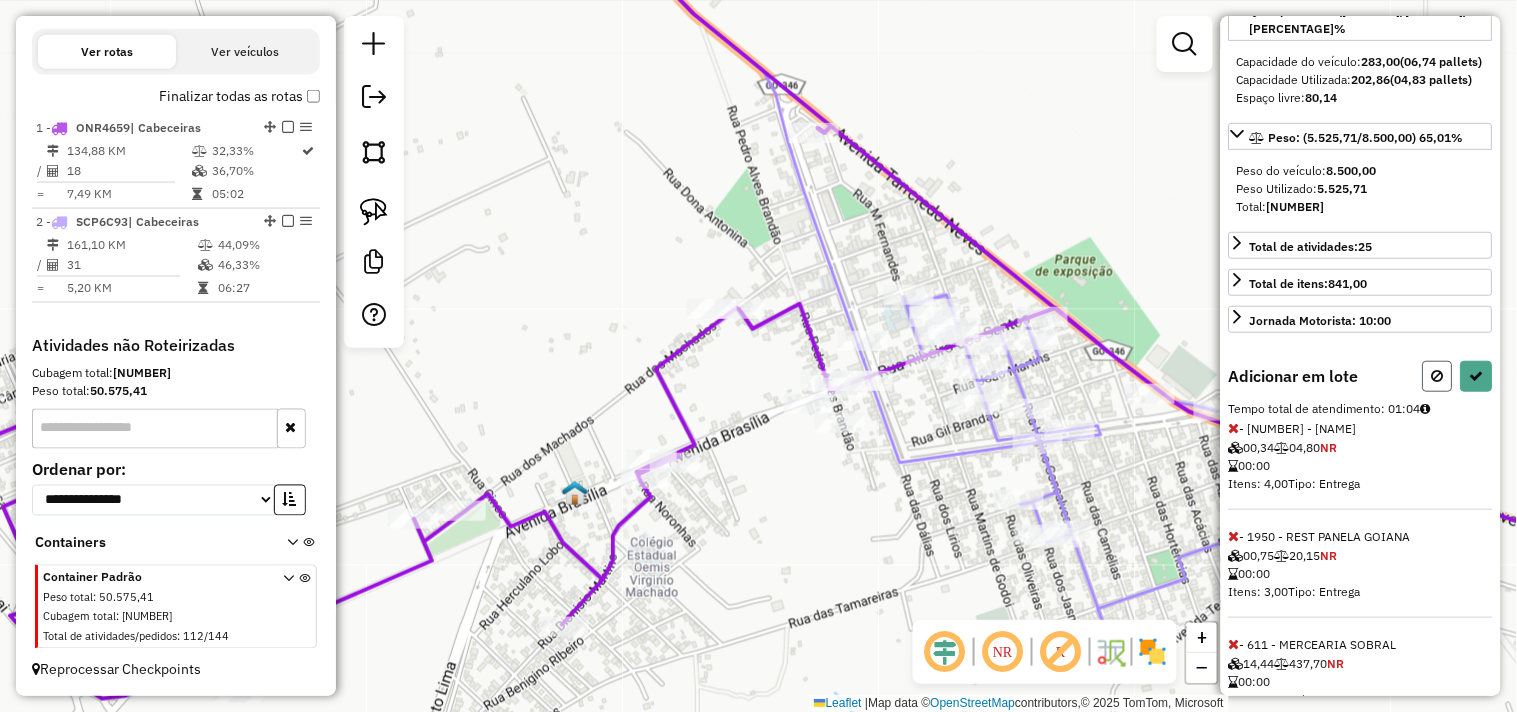 click at bounding box center (1438, 376) 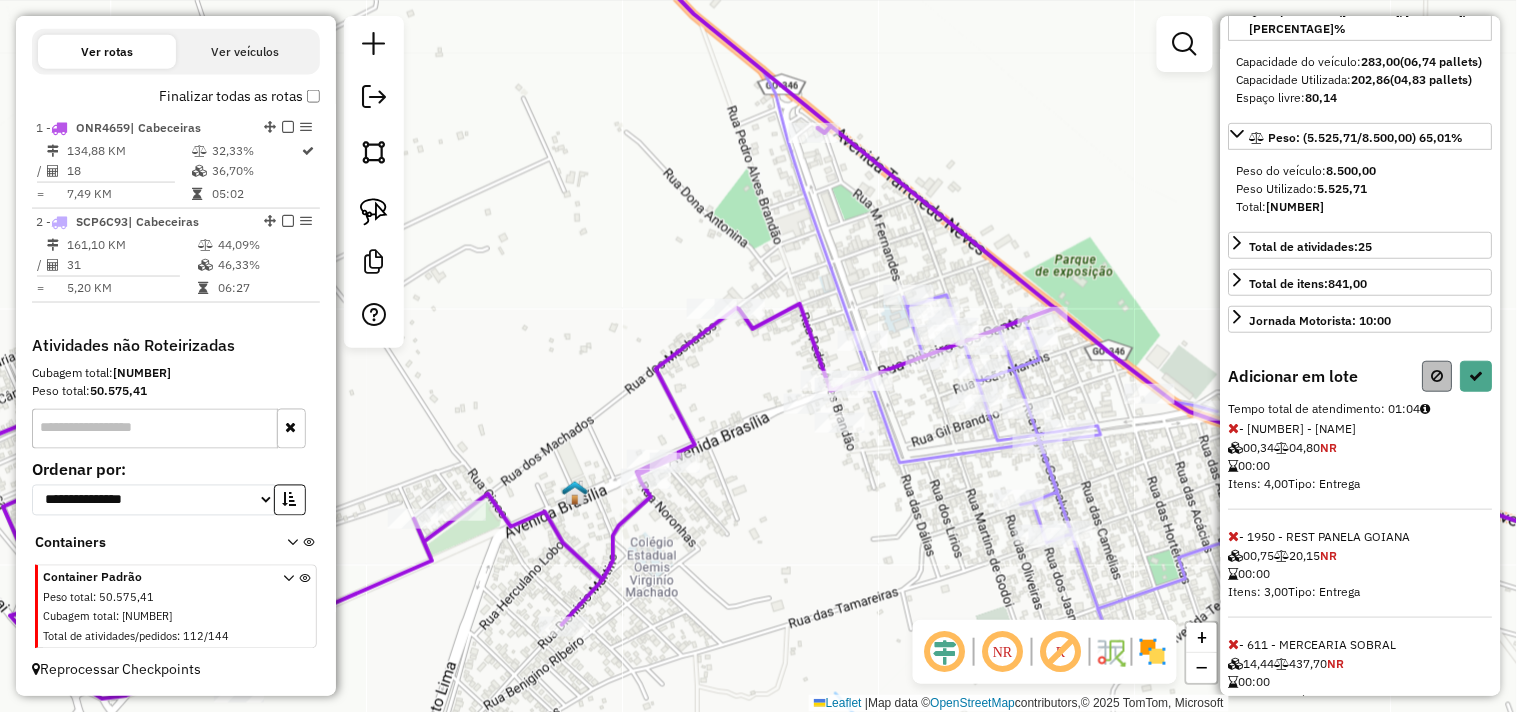 select on "**********" 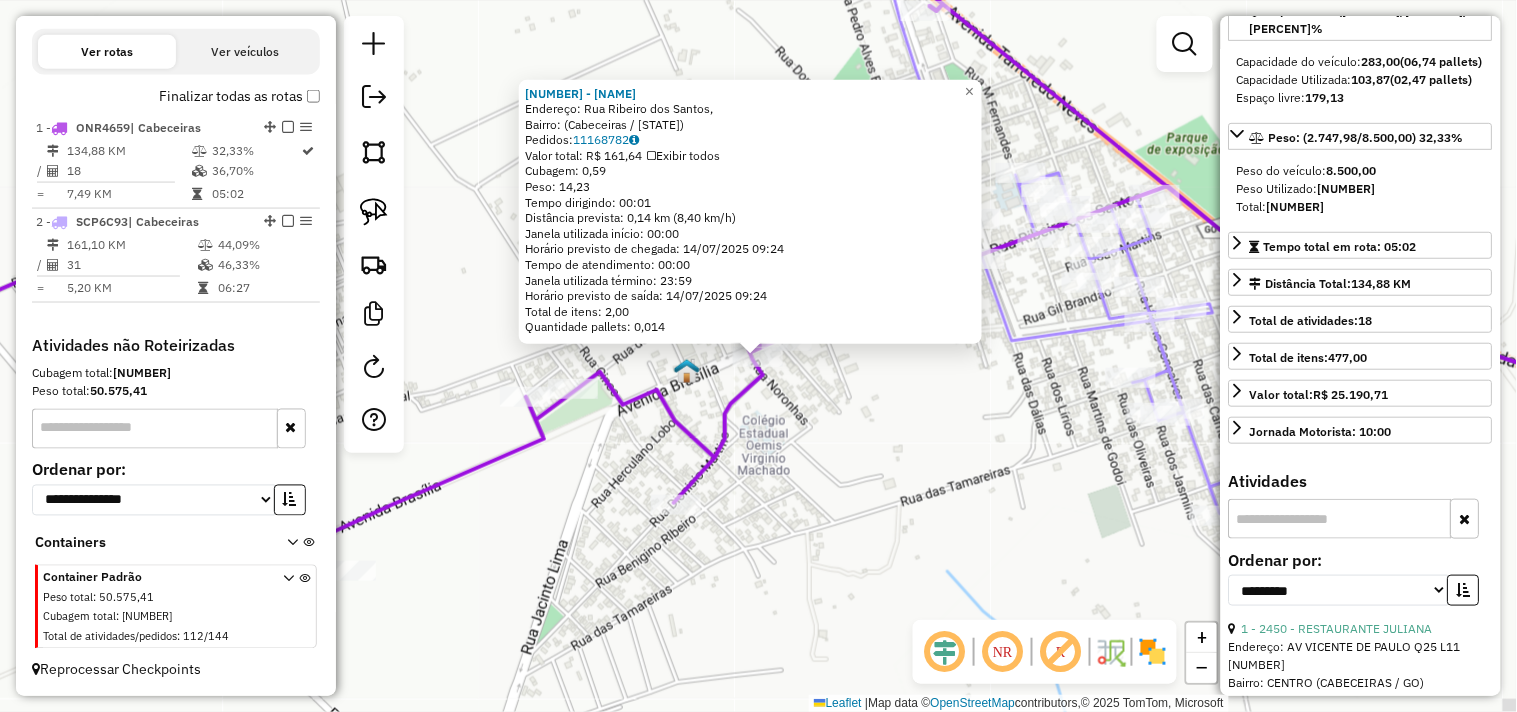 scroll, scrollTop: 0, scrollLeft: 0, axis: both 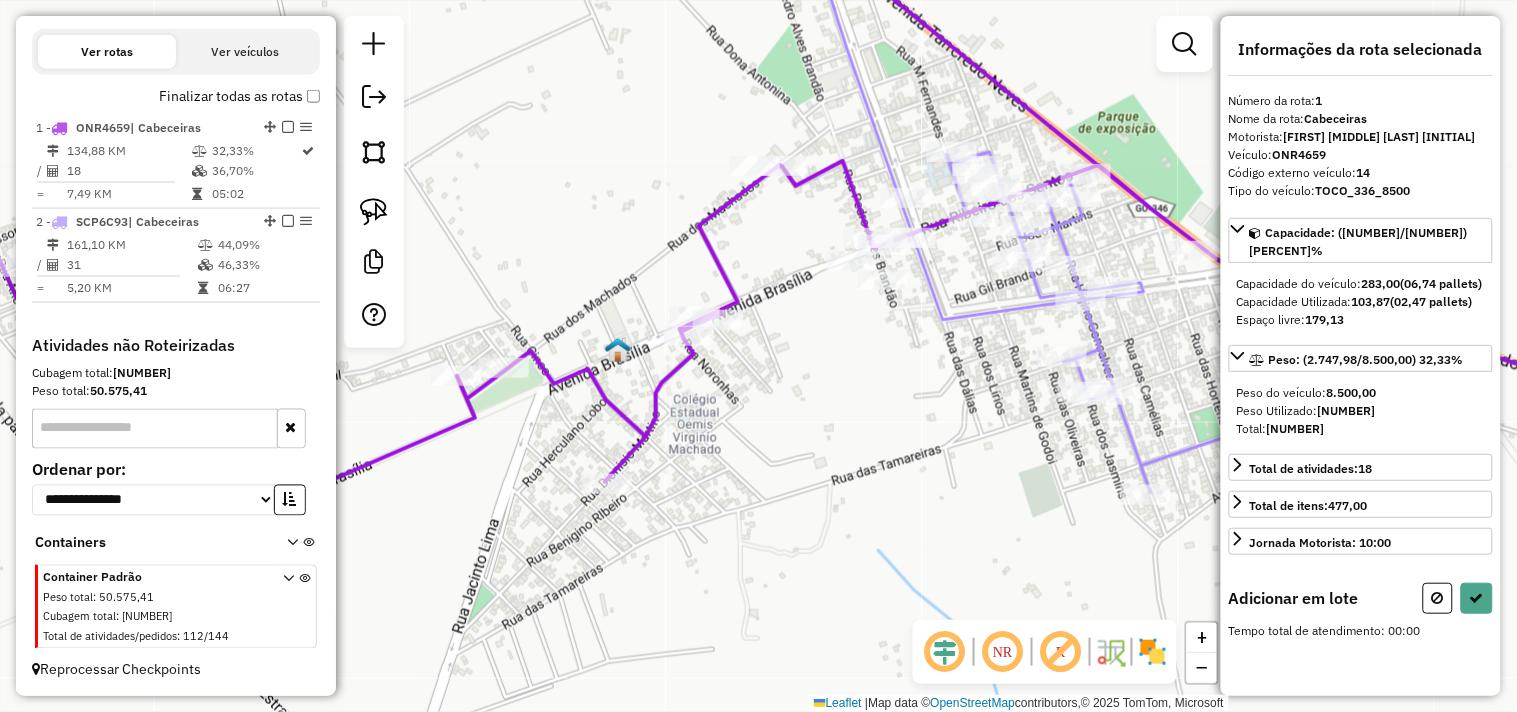 drag, startPoint x: 823, startPoint y: 504, endPoint x: 584, endPoint y: 386, distance: 266.5427 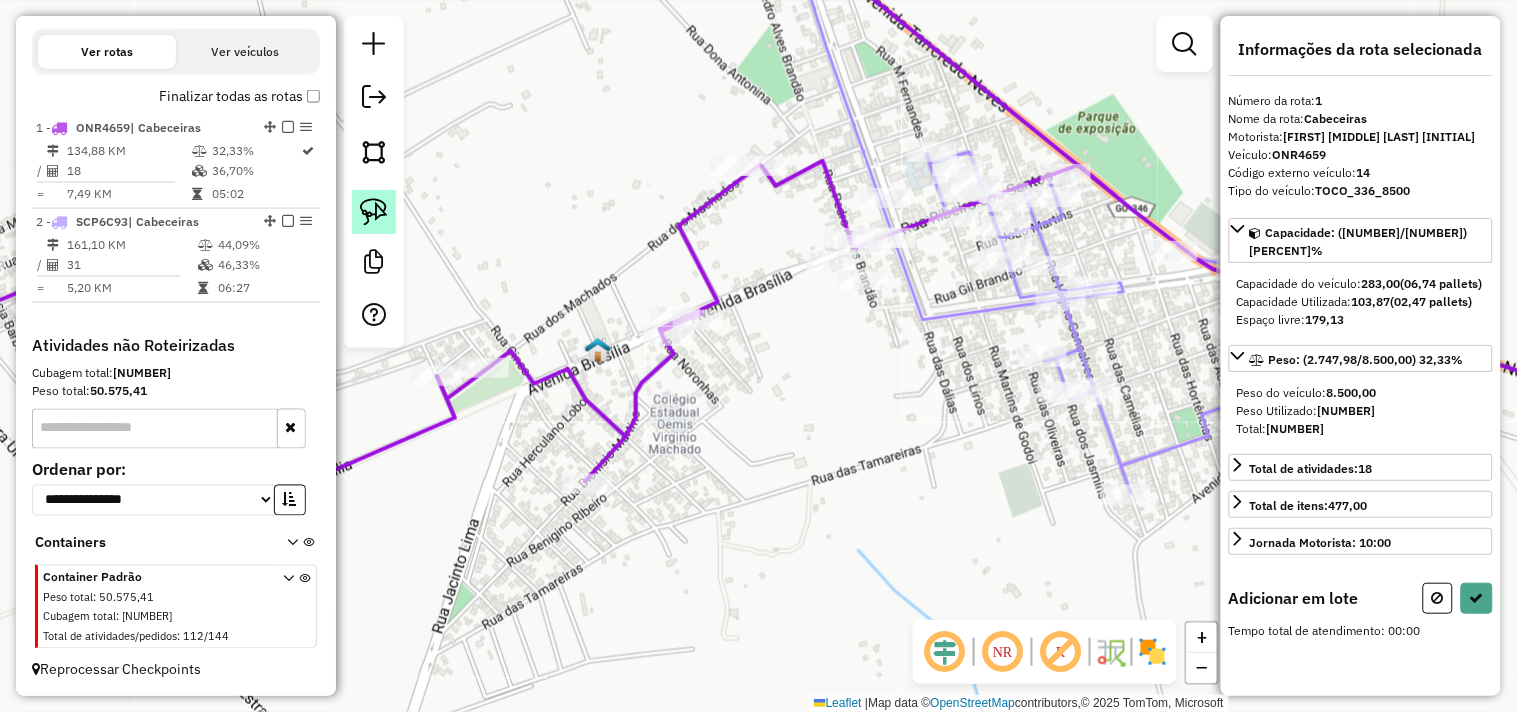 click 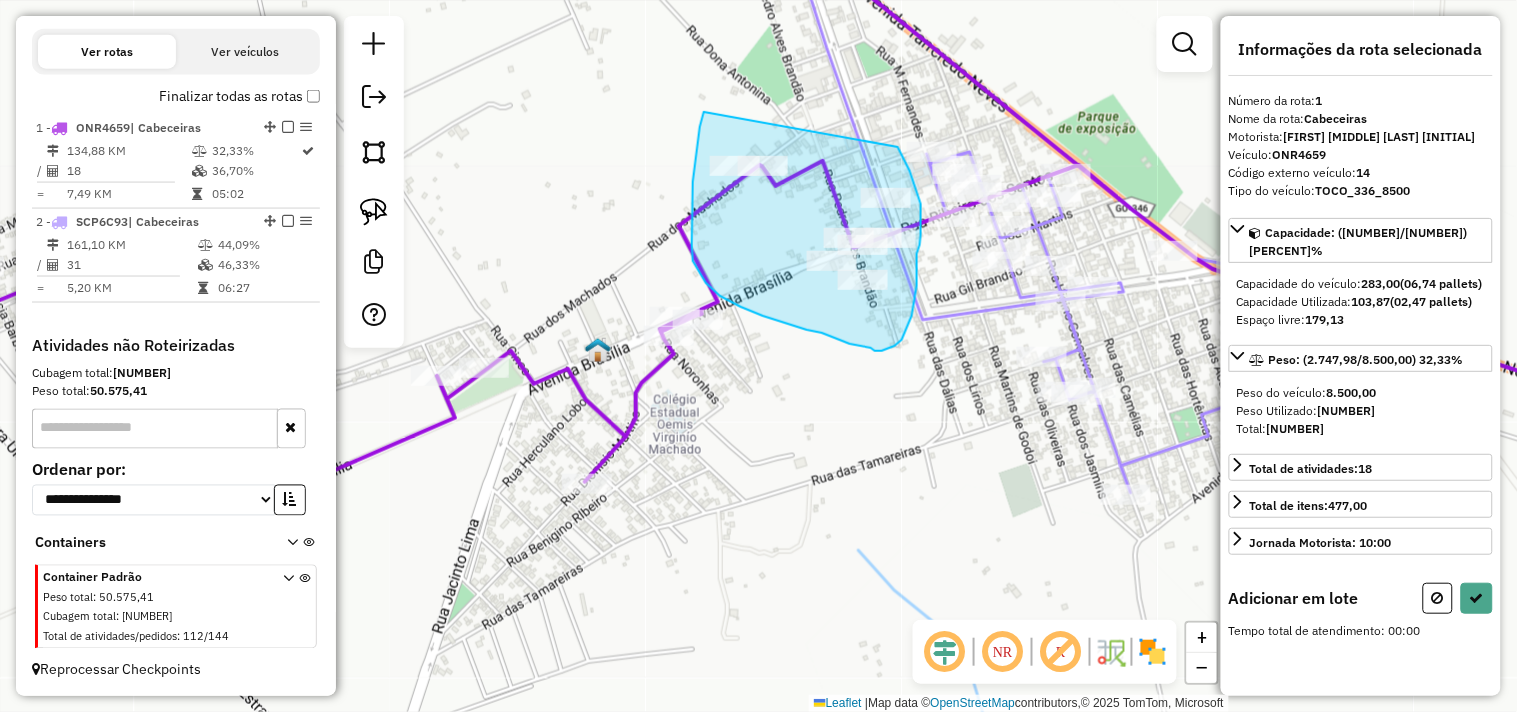 drag, startPoint x: 700, startPoint y: 127, endPoint x: 886, endPoint y: 142, distance: 186.60385 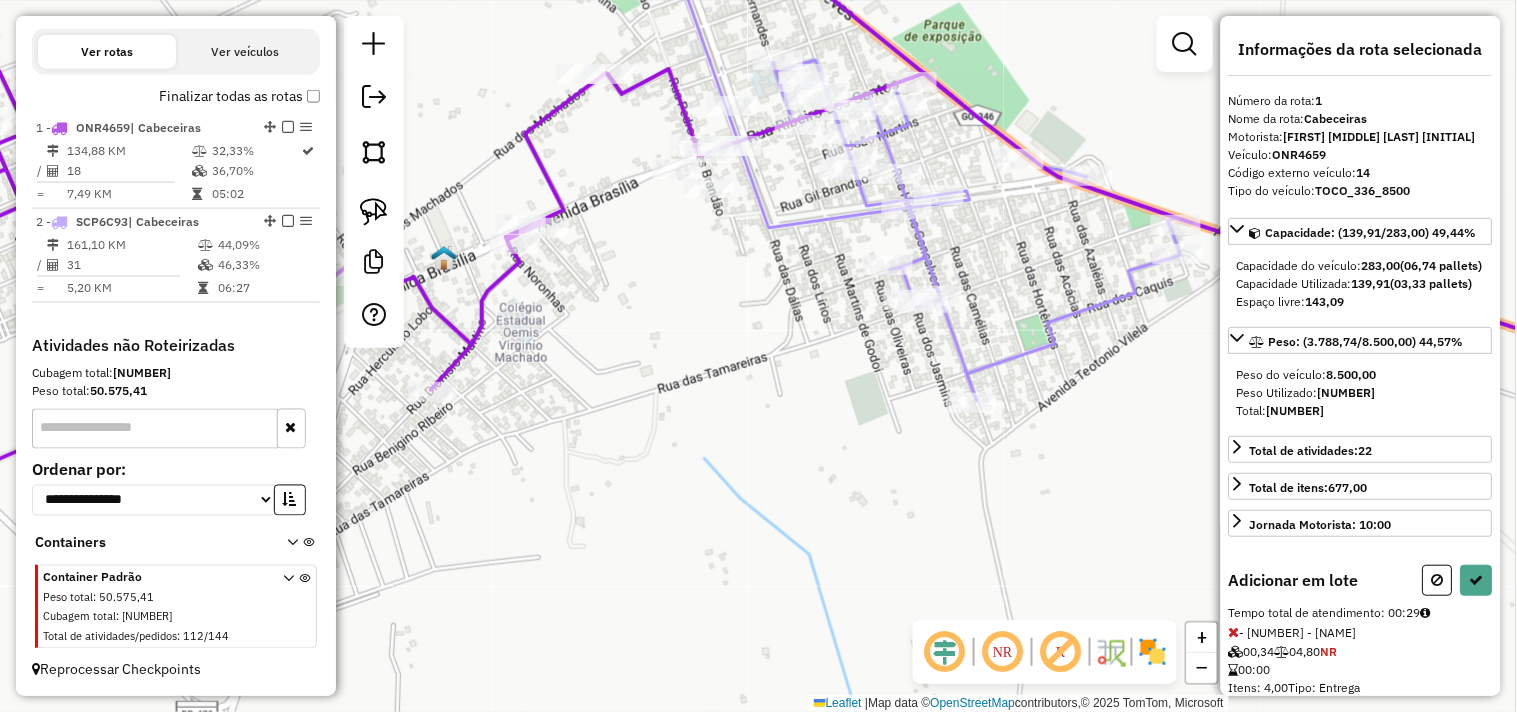 drag, startPoint x: 917, startPoint y: 474, endPoint x: 954, endPoint y: 418, distance: 67.11929 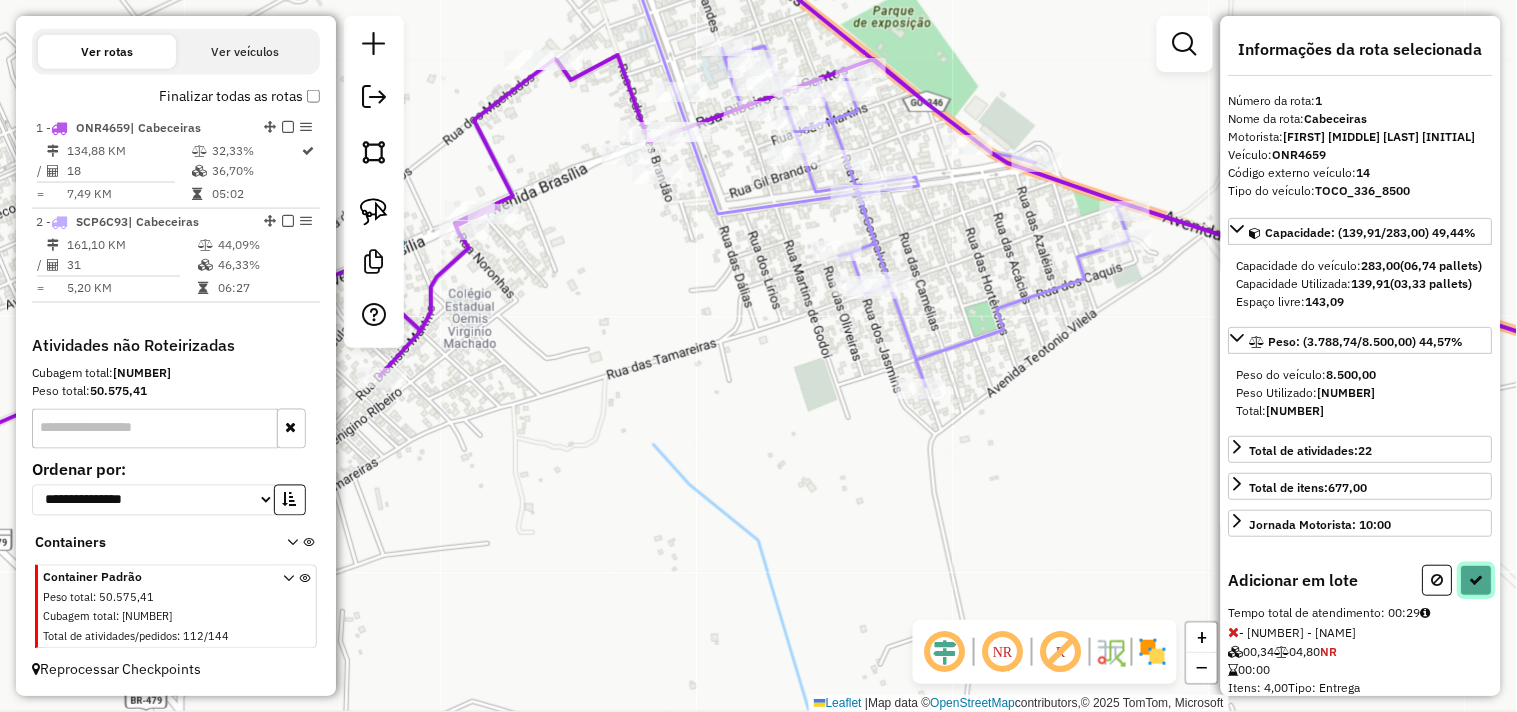 click at bounding box center (1477, 580) 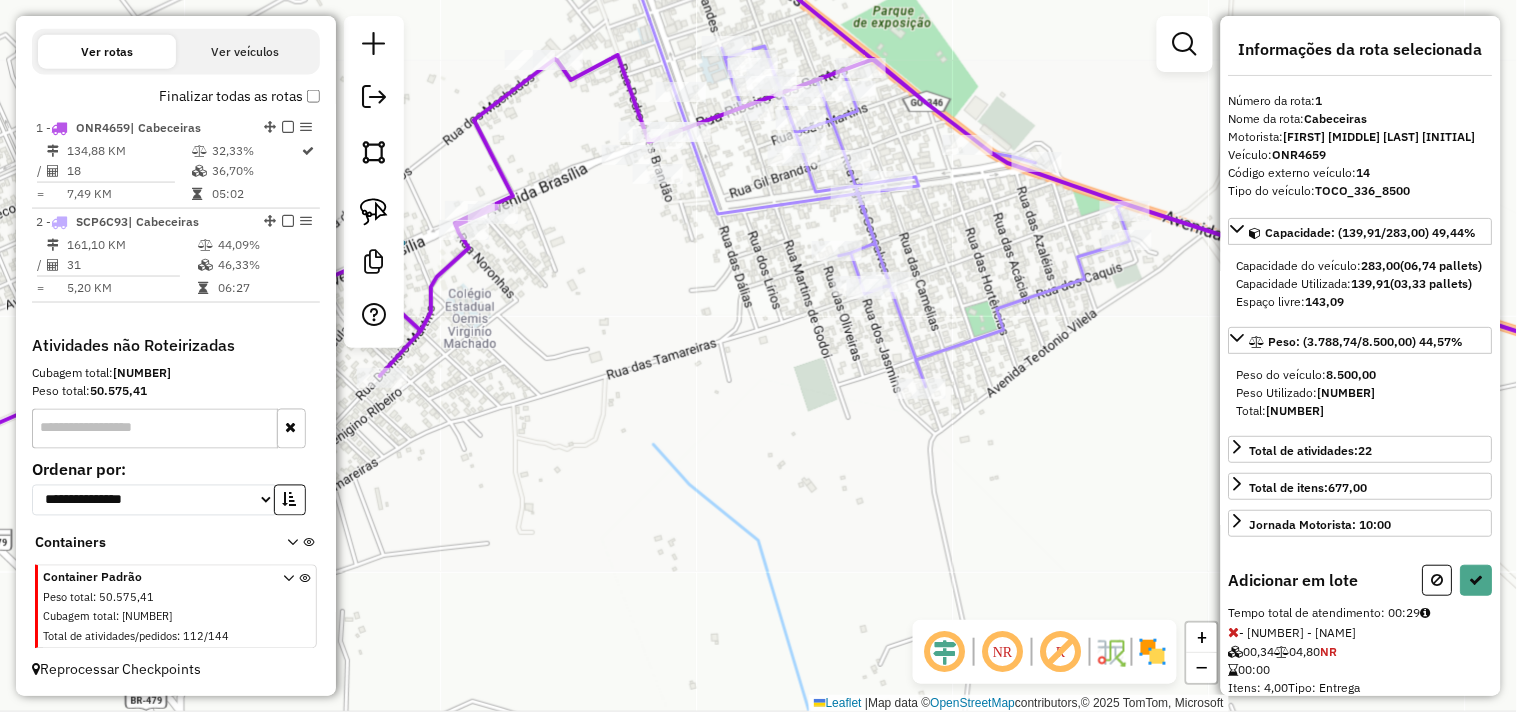 select on "**********" 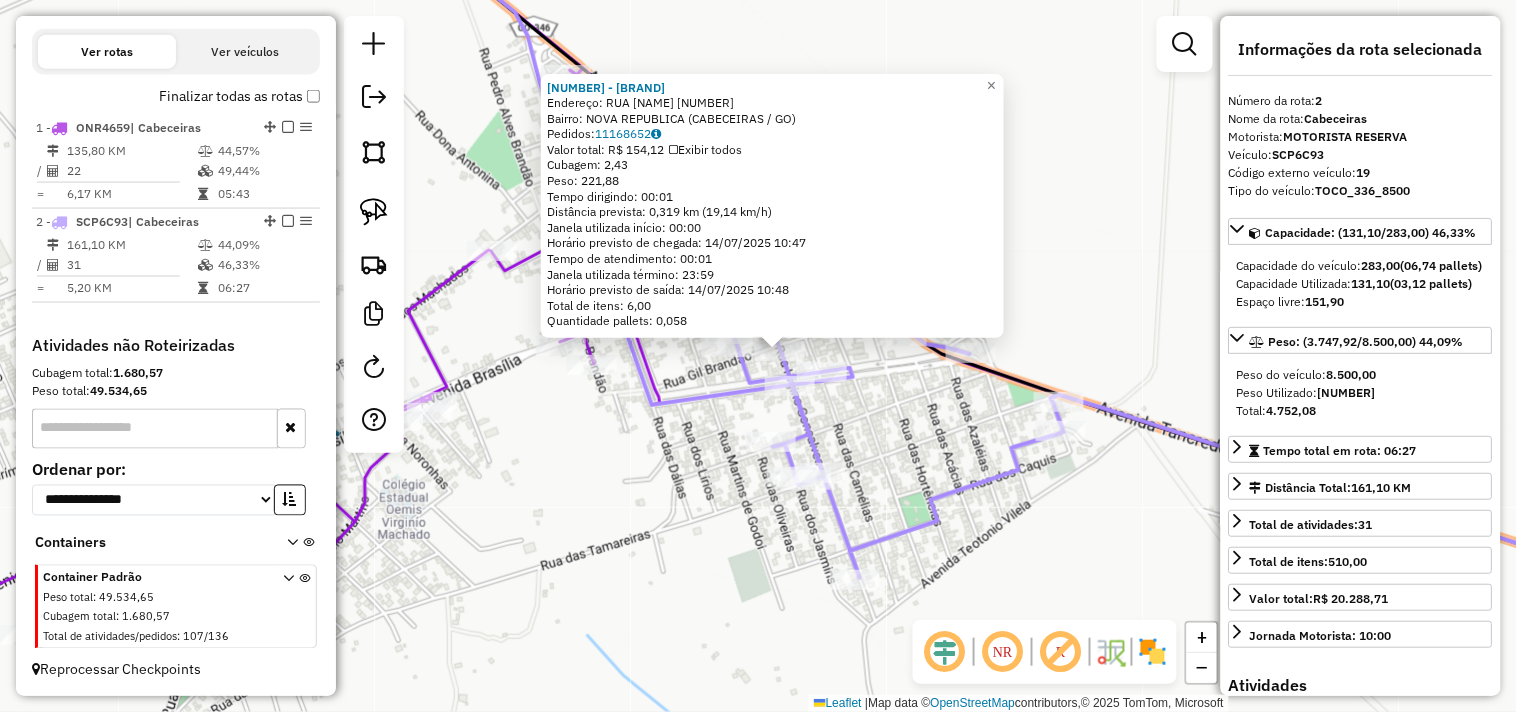 drag, startPoint x: 916, startPoint y: 457, endPoint x: 956, endPoint y: 443, distance: 42.379242 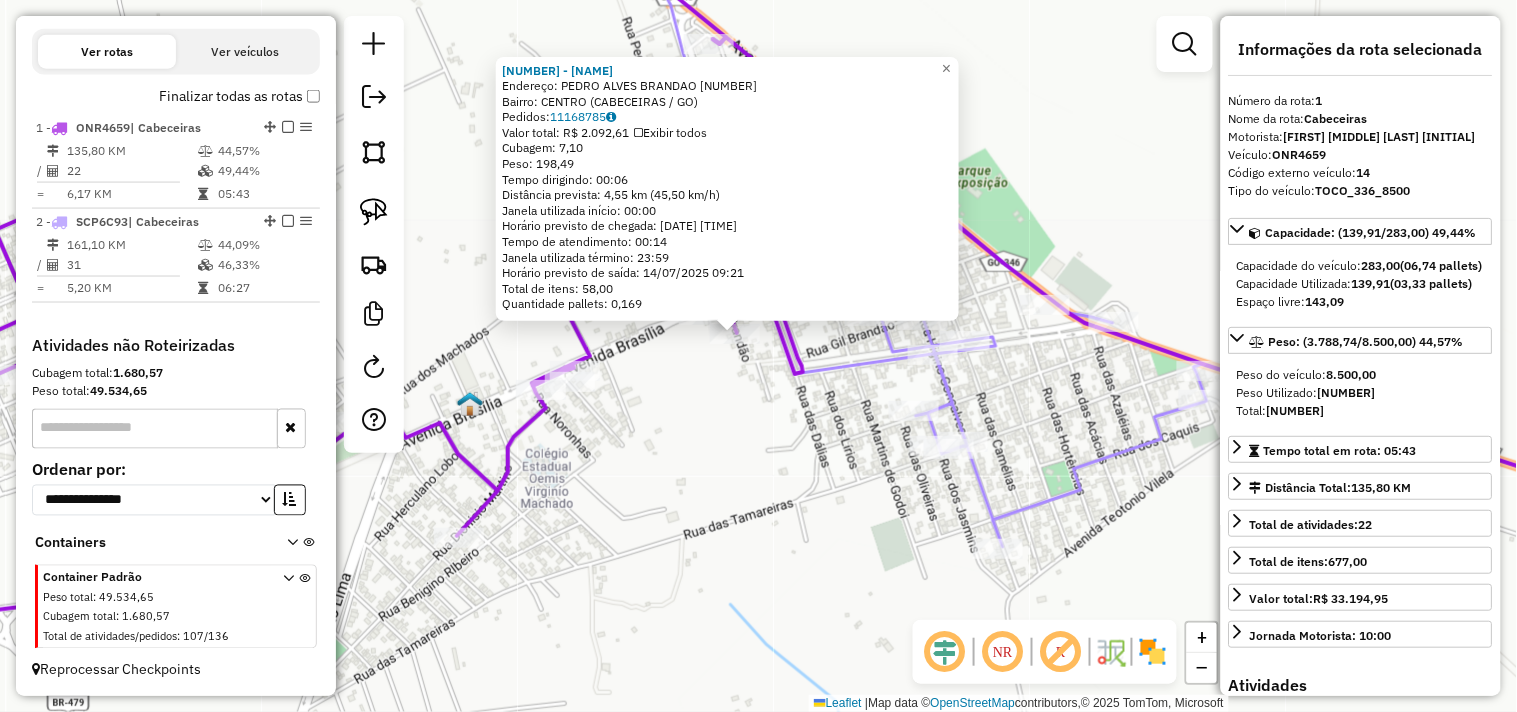 drag, startPoint x: 683, startPoint y: 506, endPoint x: 660, endPoint y: 484, distance: 31.827662 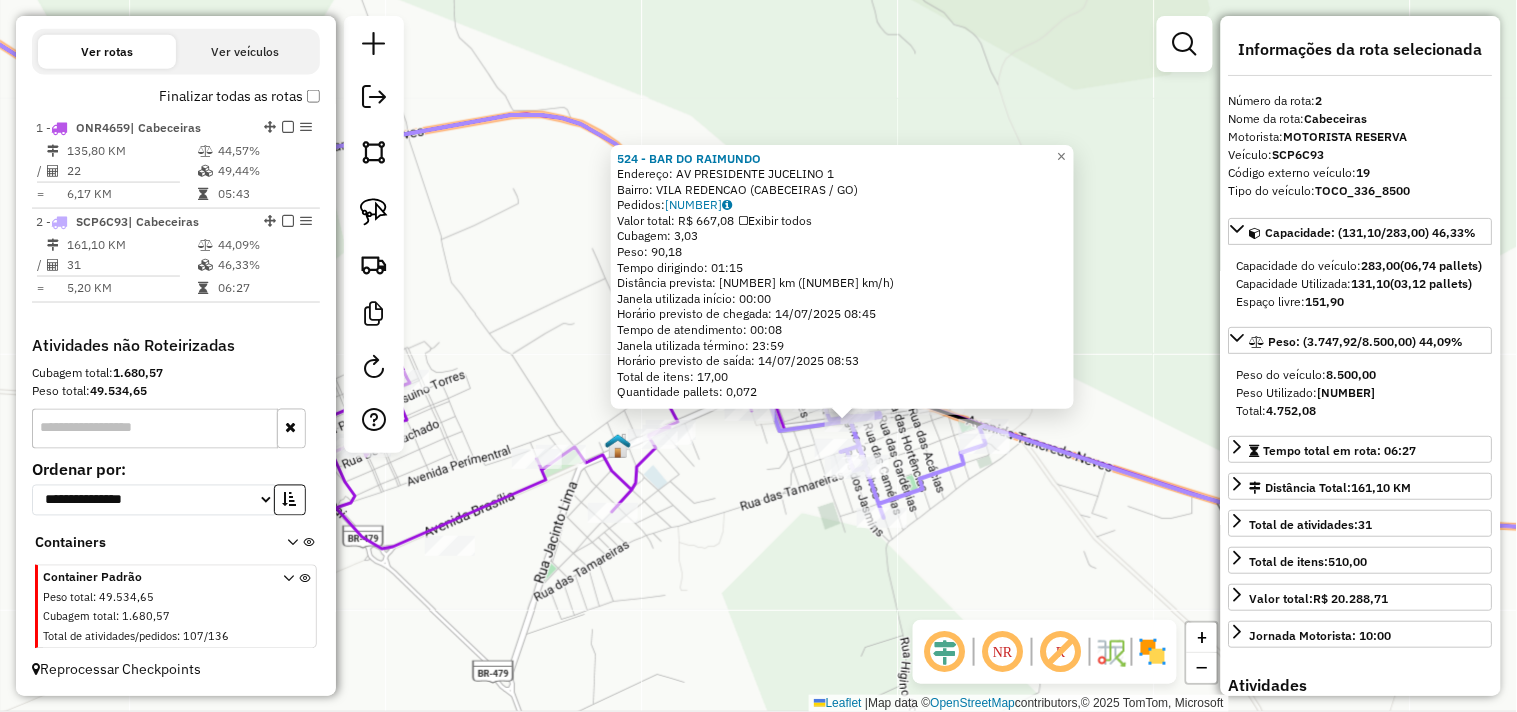 drag, startPoint x: 850, startPoint y: 574, endPoint x: 805, endPoint y: 547, distance: 52.478565 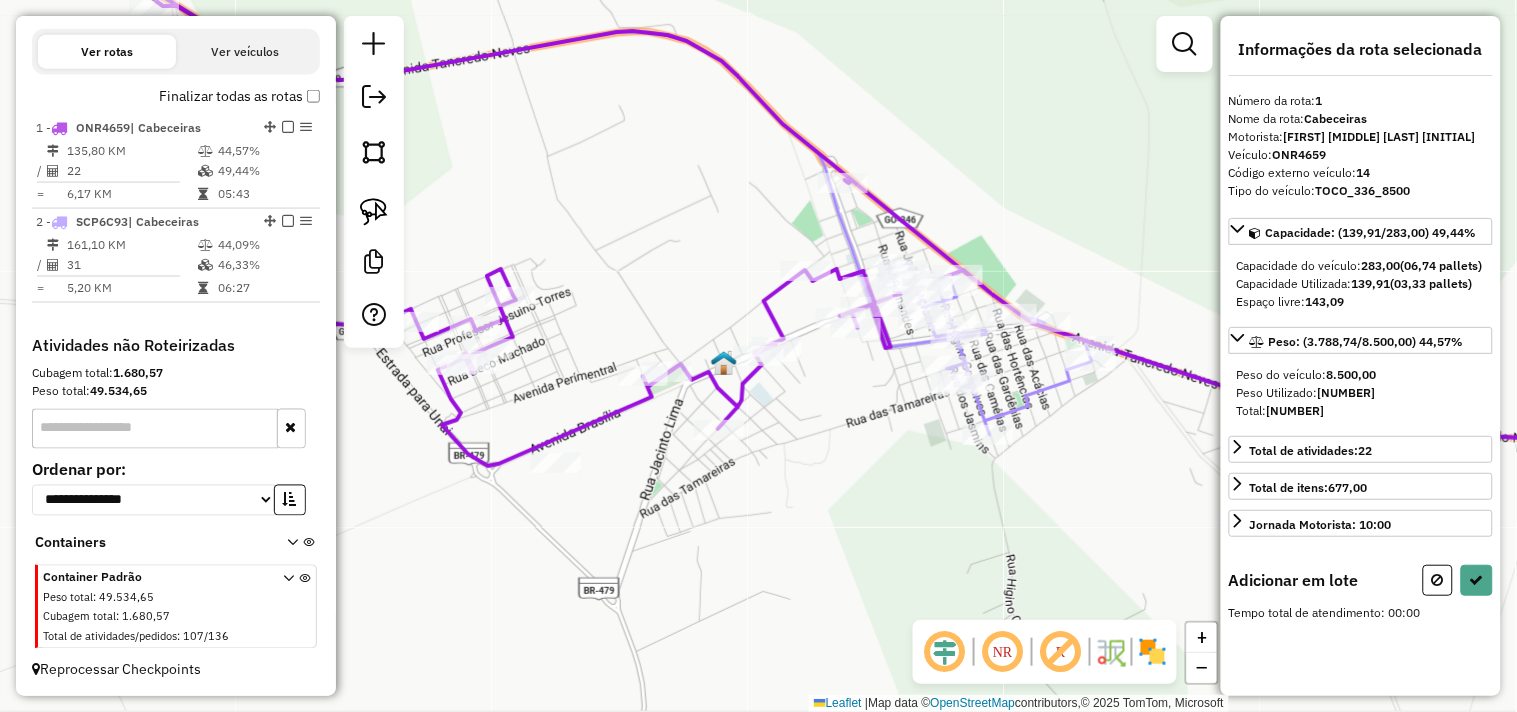 click at bounding box center (1185, 44) 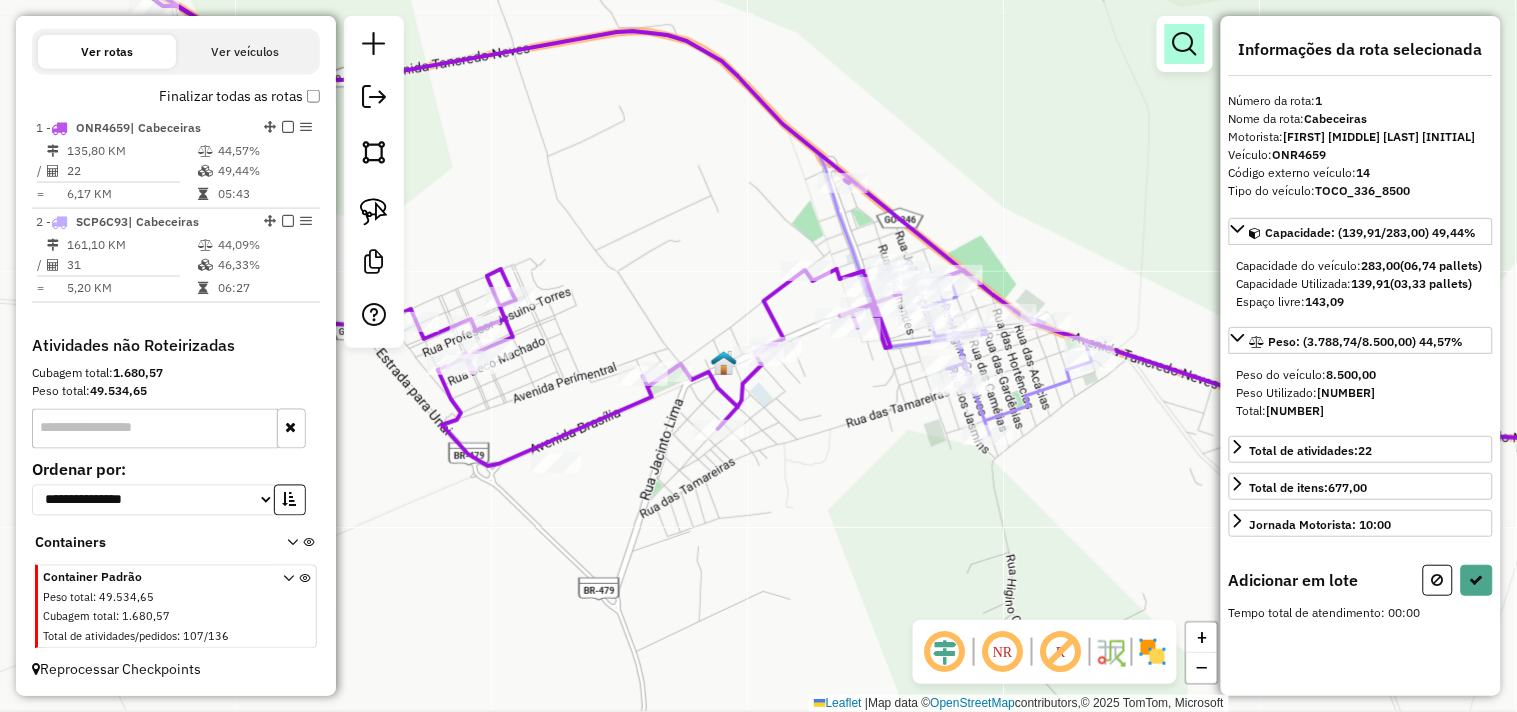 click at bounding box center (1185, 44) 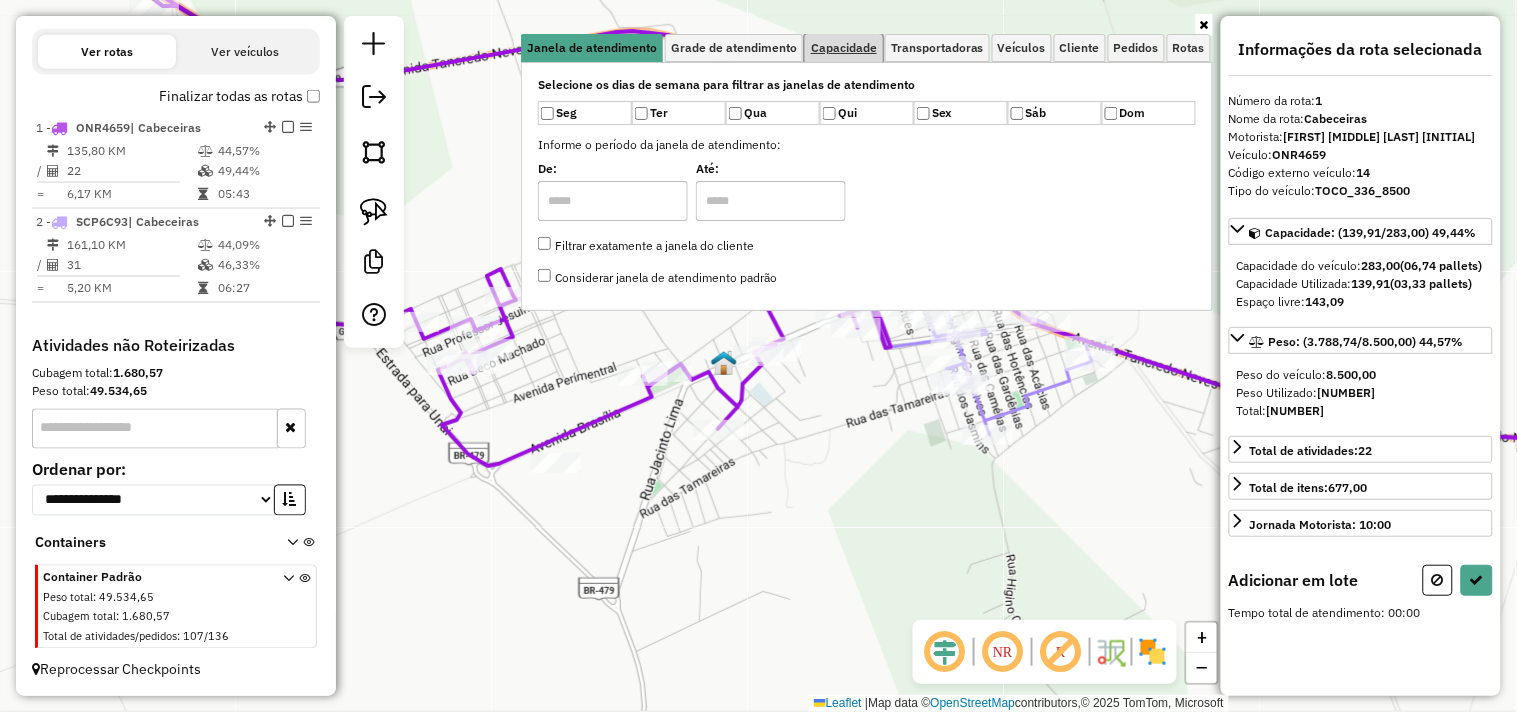 click on "Capacidade" at bounding box center [844, 48] 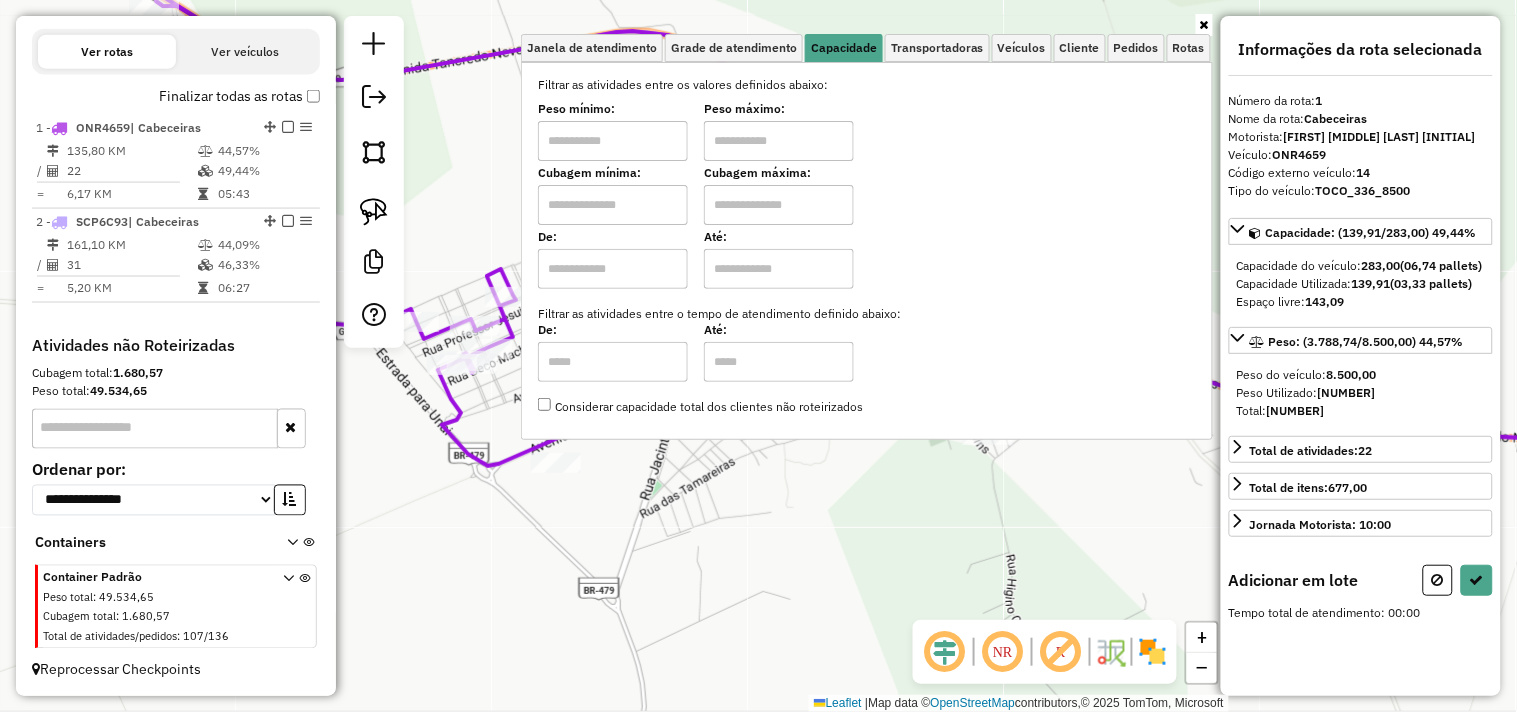 click at bounding box center (613, 141) 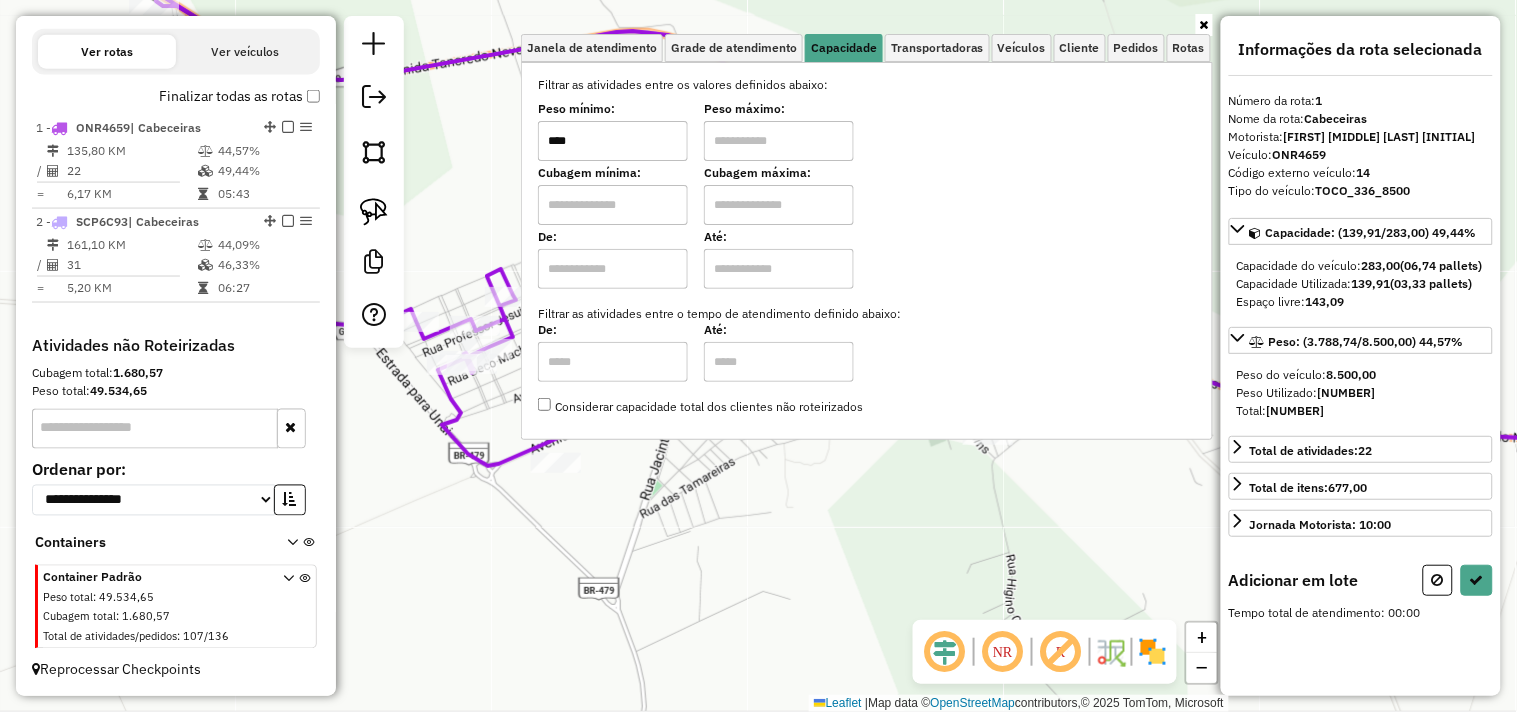type on "****" 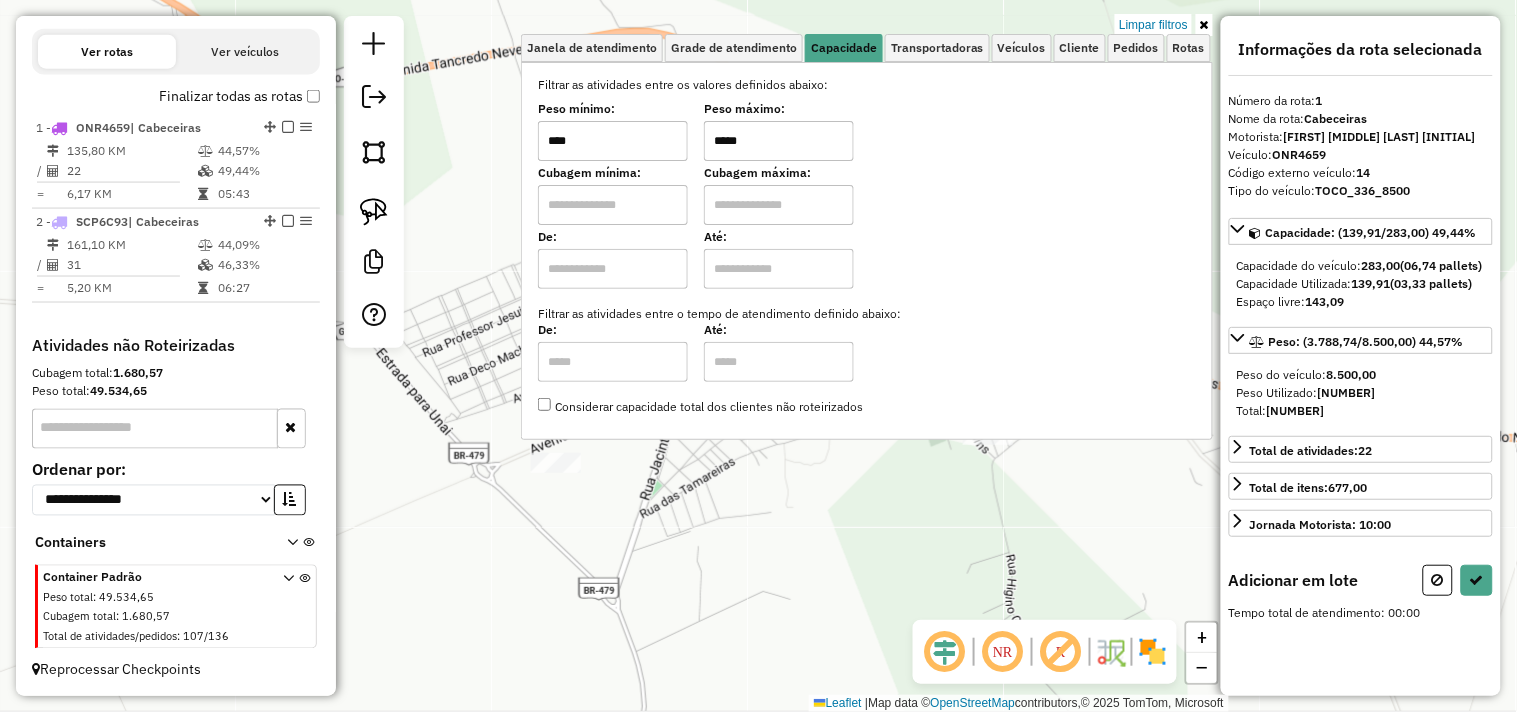 click on "Limpar filtros Janela de atendimento Grade de atendimento Capacidade Transportadoras Veículos Cliente Pedidos  Rotas Selecione os dias de semana para filtrar as janelas de atendimento  Seg   Ter   Qua   Qui   Sex   Sáb   Dom  Informe o período da janela de atendimento: De: Até:  Filtrar exatamente a janela do cliente  Considerar janela de atendimento padrão  Selecione os dias de semana para filtrar as grades de atendimento  Seg   Ter   Qua   Qui   Sex   Sáb   Dom   Considerar clientes sem dia de atendimento cadastrado  Clientes fora do dia de atendimento selecionado Filtrar as atividades entre os valores definidos abaixo:  Peso mínimo:  ****  Peso máximo:  *****  Cubagem mínima:   Cubagem máxima:   De:   Até:  Filtrar as atividades entre o tempo de atendimento definido abaixo:  De:   Até:   Considerar capacidade total dos clientes não roteirizados Transportadora: Selecione um ou mais itens Tipo de veículo: Selecione um ou mais itens Veículo: Selecione um ou mais itens Motorista: Nome: Rótulo:" 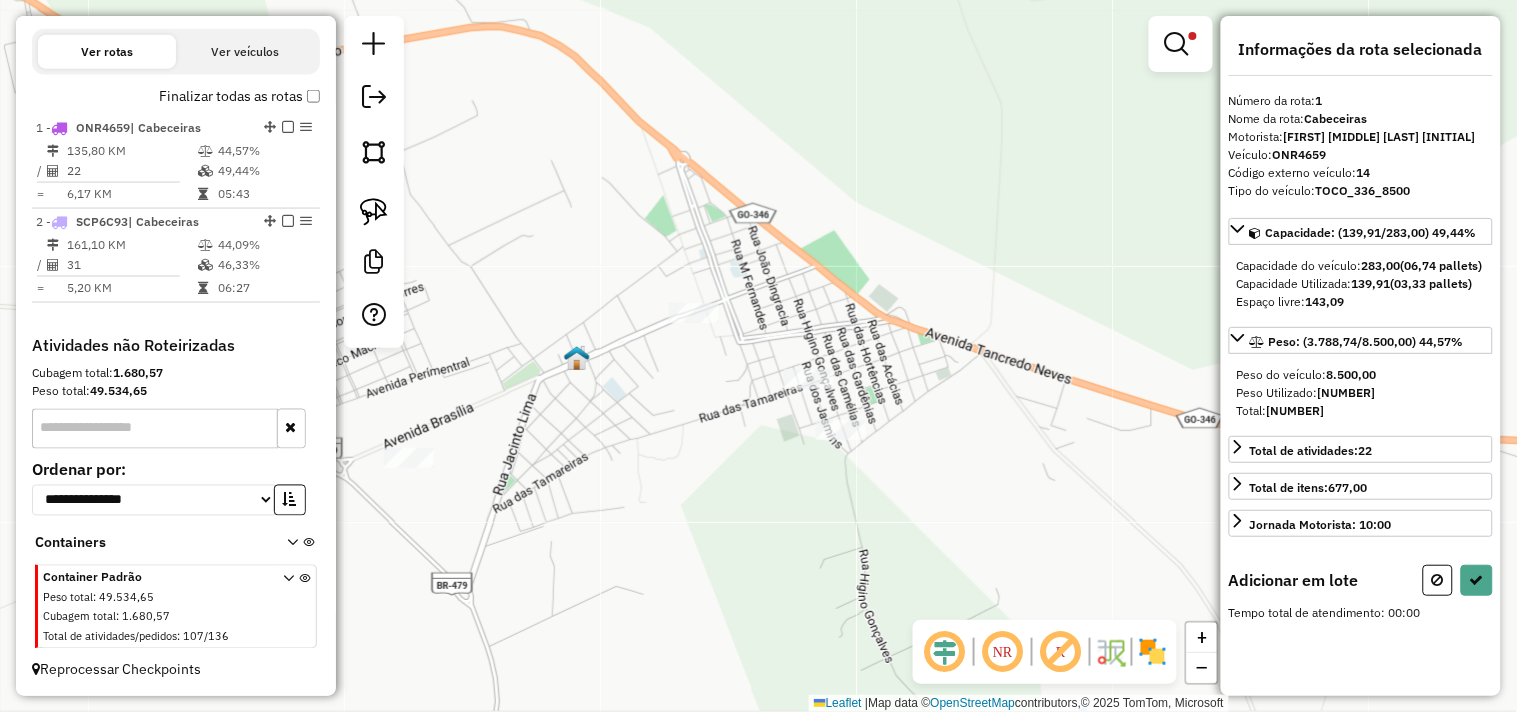drag, startPoint x: 874, startPoint y: 492, endPoint x: 642, endPoint y: 462, distance: 233.93161 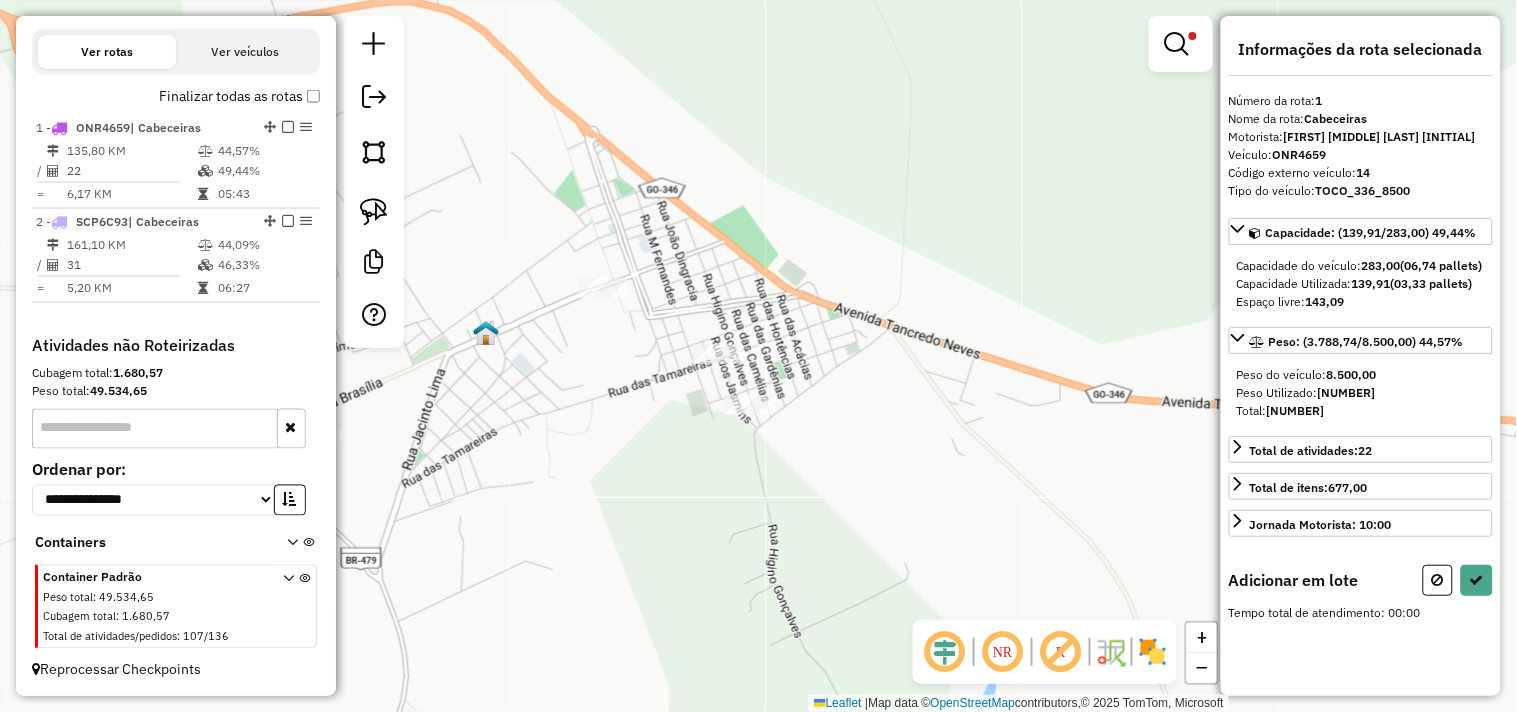 drag, startPoint x: 1184, startPoint y: 38, endPoint x: 1122, endPoint y: 62, distance: 66.48308 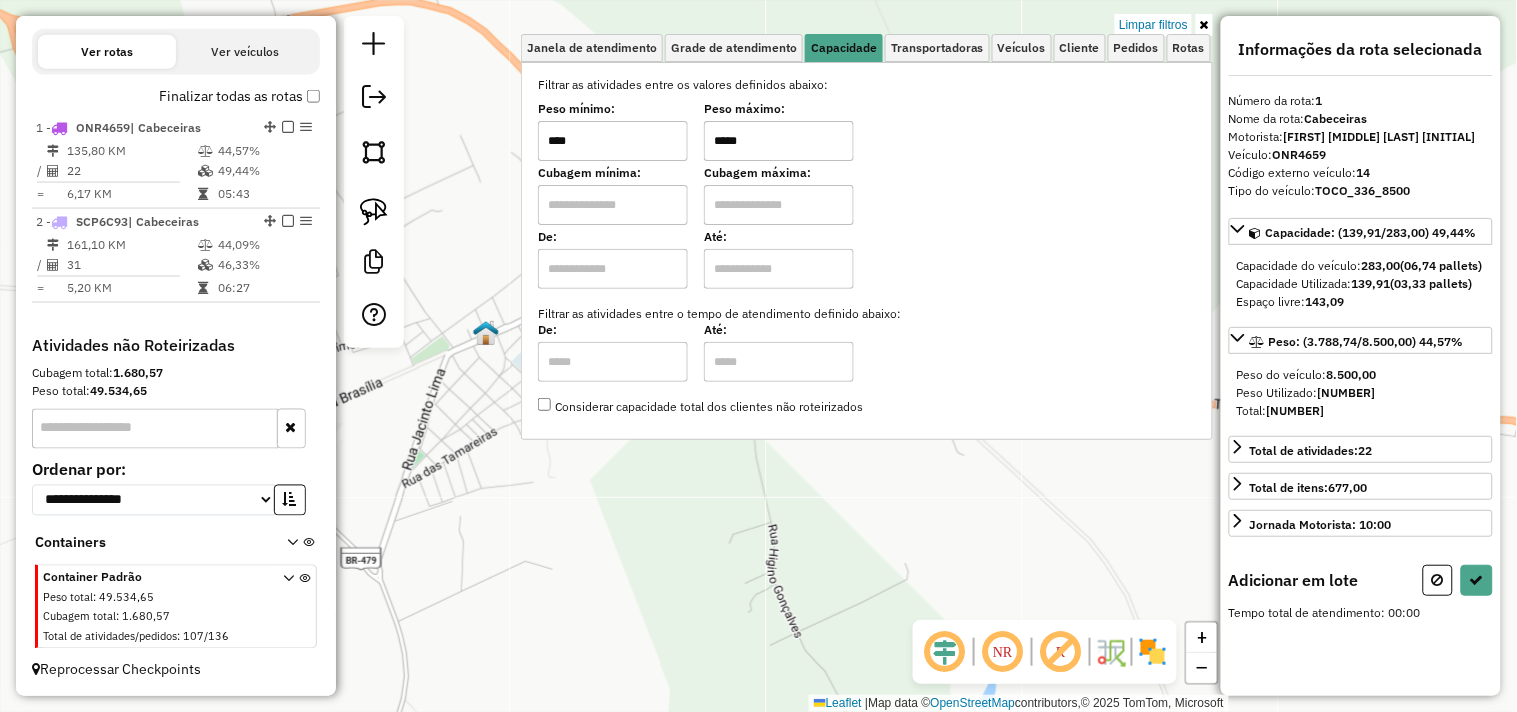 drag, startPoint x: 824, startPoint y: 145, endPoint x: 656, endPoint y: 155, distance: 168.29736 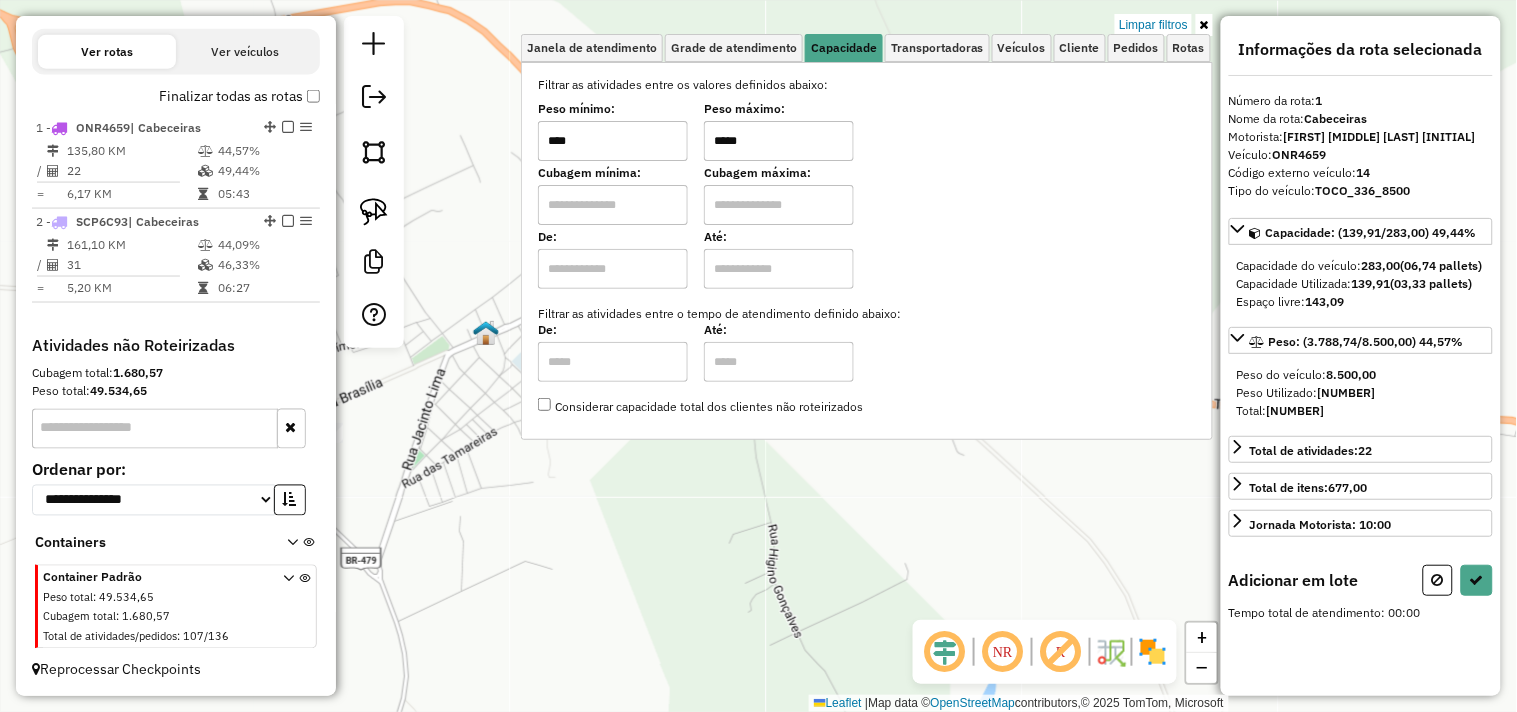 click on "Peso mínimo:  ****  Peso máximo:  *****" at bounding box center (867, 133) 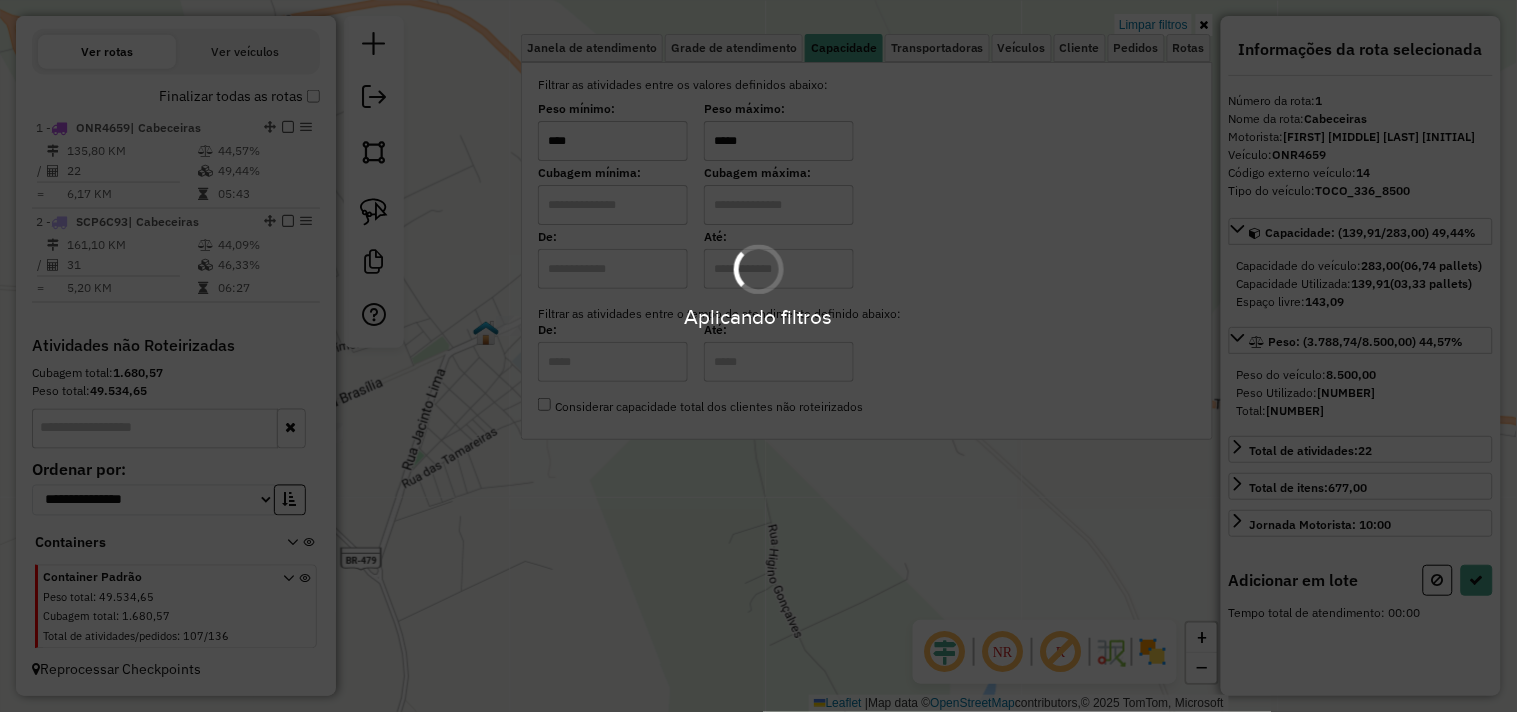 type on "*****" 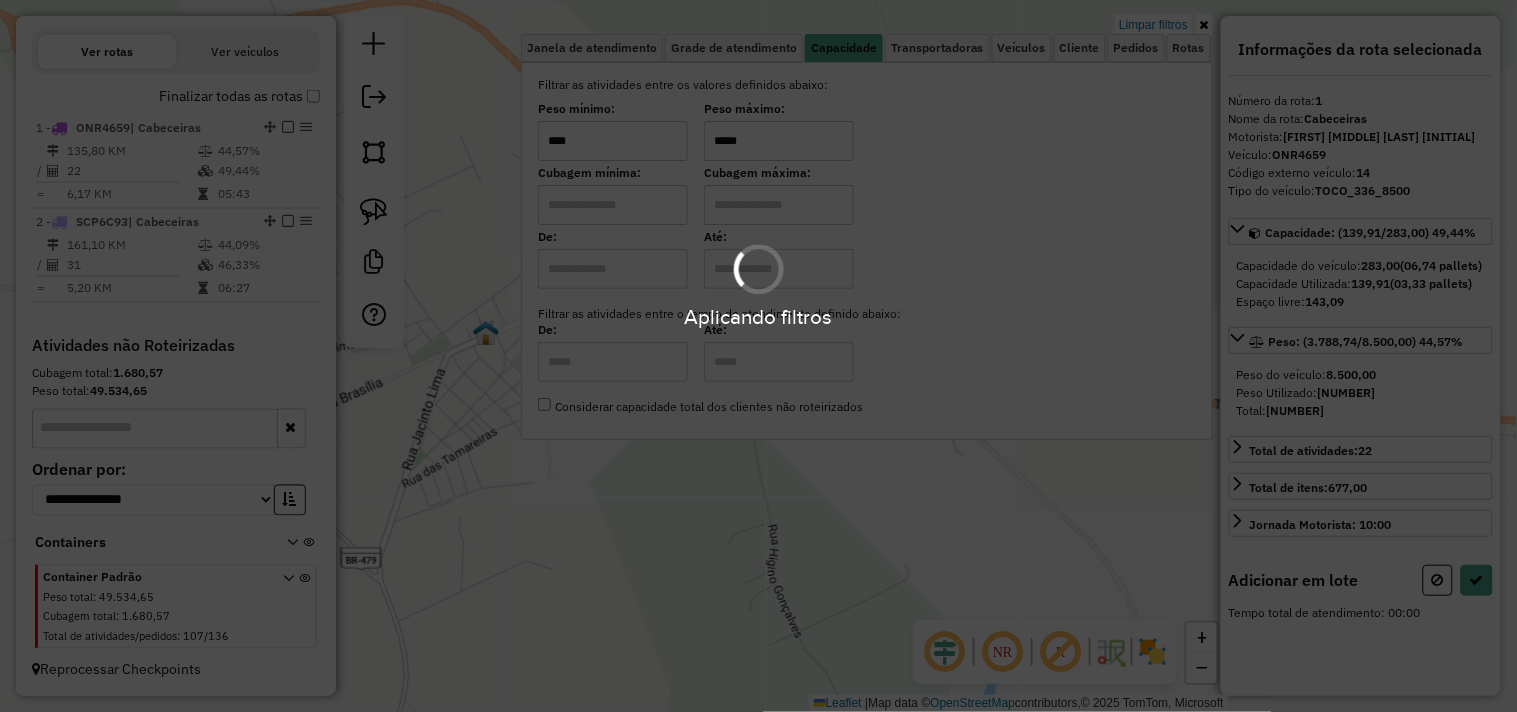 click on "Limpar filtros Janela de atendimento Grade de atendimento Capacidade Transportadoras Veículos Cliente Pedidos  Rotas Selecione os dias de semana para filtrar as janelas de atendimento  Seg   Ter   Qua   Qui   Sex   Sáb   Dom  Informe o período da janela de atendimento: De: Até:  Filtrar exatamente a janela do cliente  Considerar janela de atendimento padrão  Selecione os dias de semana para filtrar as grades de atendimento  Seg   Ter   Qua   Qui   Sex   Sáb   Dom   Considerar clientes sem dia de atendimento cadastrado  Clientes fora do dia de atendimento selecionado Filtrar as atividades entre os valores definidos abaixo:  Peso mínimo:  ****  Peso máximo:  *****  Cubagem mínima:   Cubagem máxima:   De:   Até:  Filtrar as atividades entre o tempo de atendimento definido abaixo:  De:   Até:   Considerar capacidade total dos clientes não roteirizados Transportadora: Selecione um ou mais itens Tipo de veículo: Selecione um ou mais itens Veículo: Selecione um ou mais itens Motorista: Nome: Rótulo:" 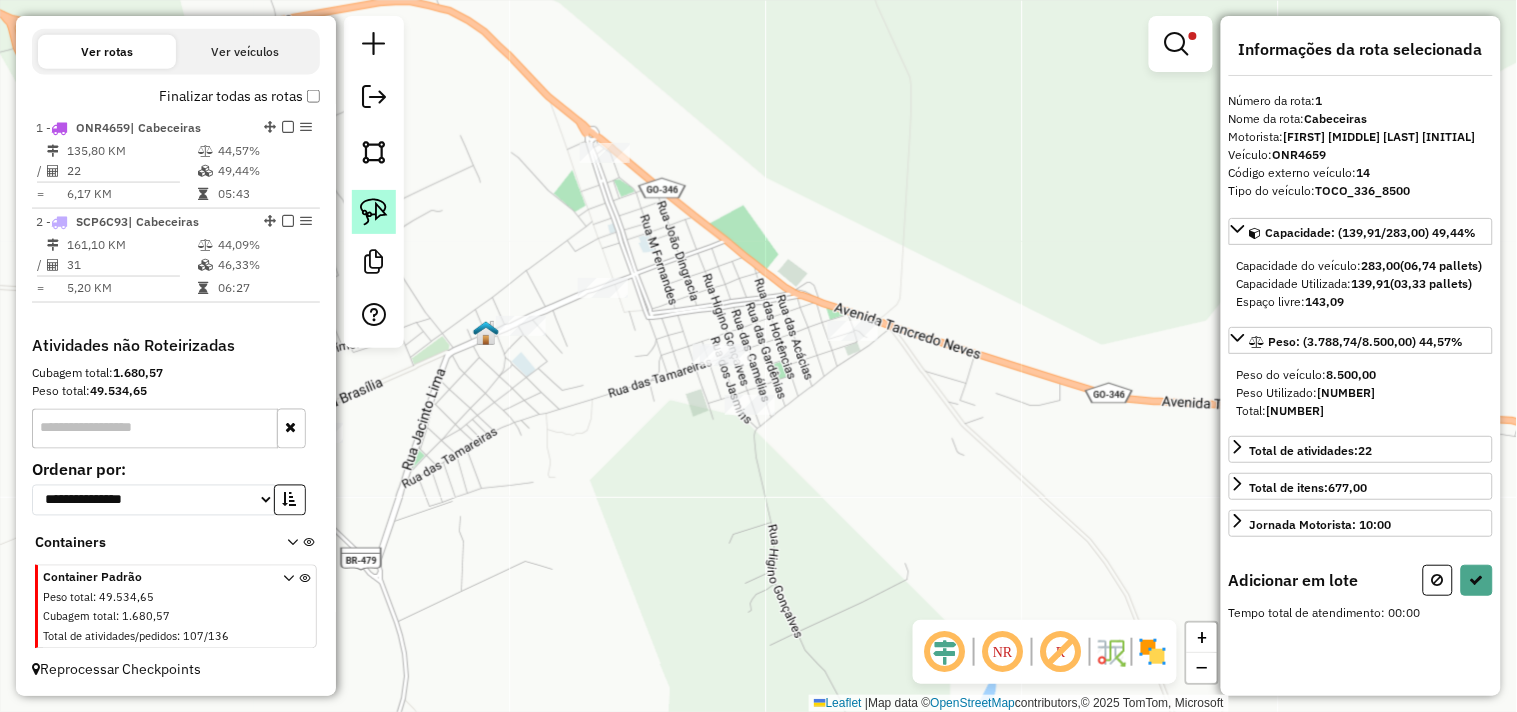 drag, startPoint x: 380, startPoint y: 212, endPoint x: 982, endPoint y: 316, distance: 610.91736 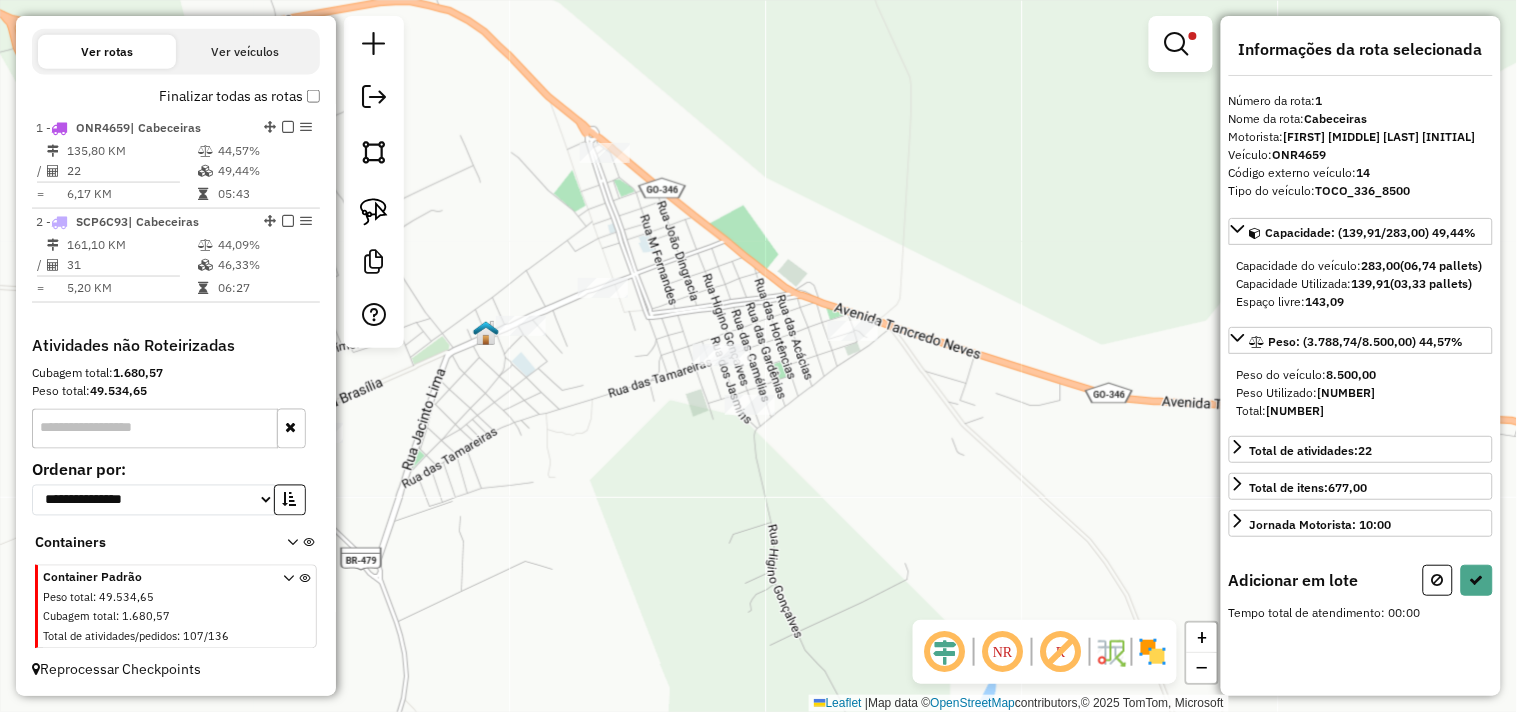 click 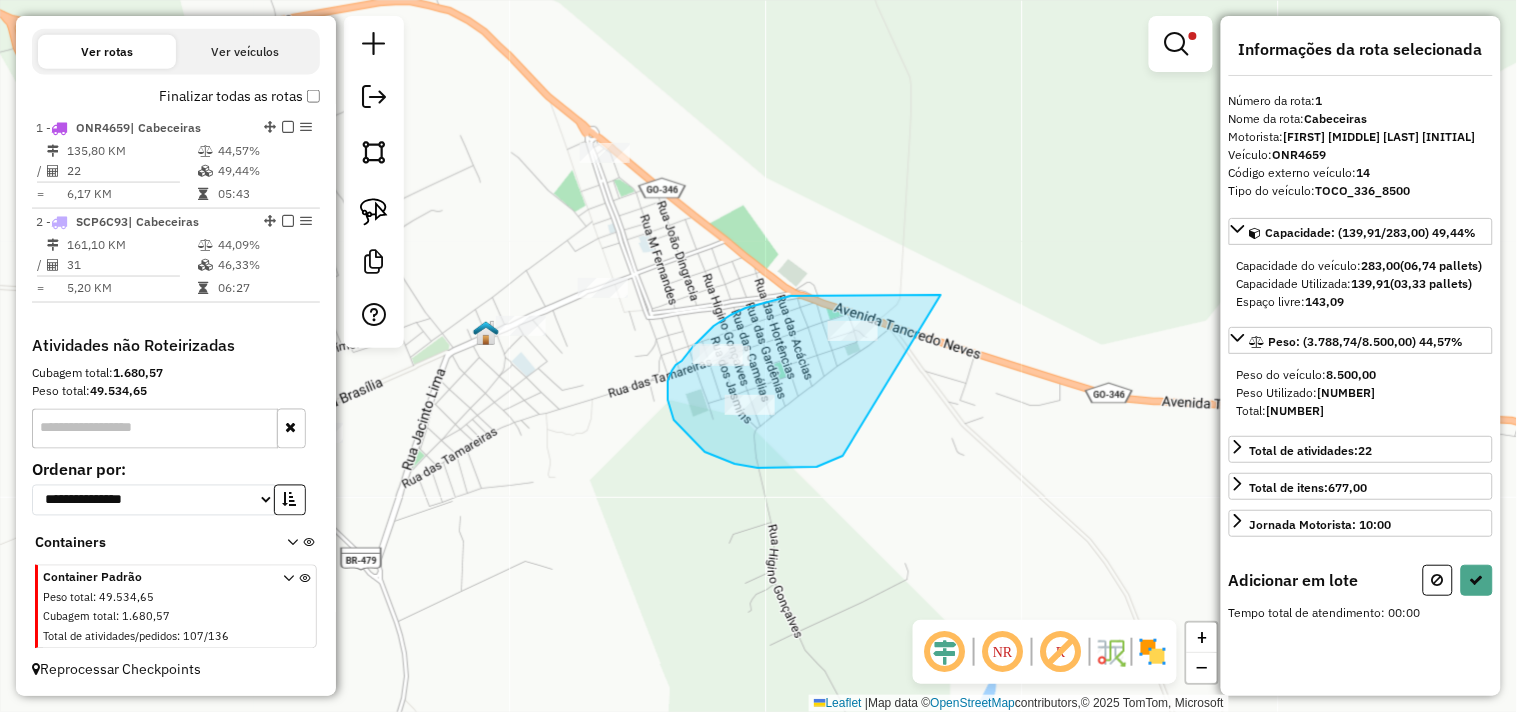 drag, startPoint x: 791, startPoint y: 296, endPoint x: 850, endPoint y: 446, distance: 161.18623 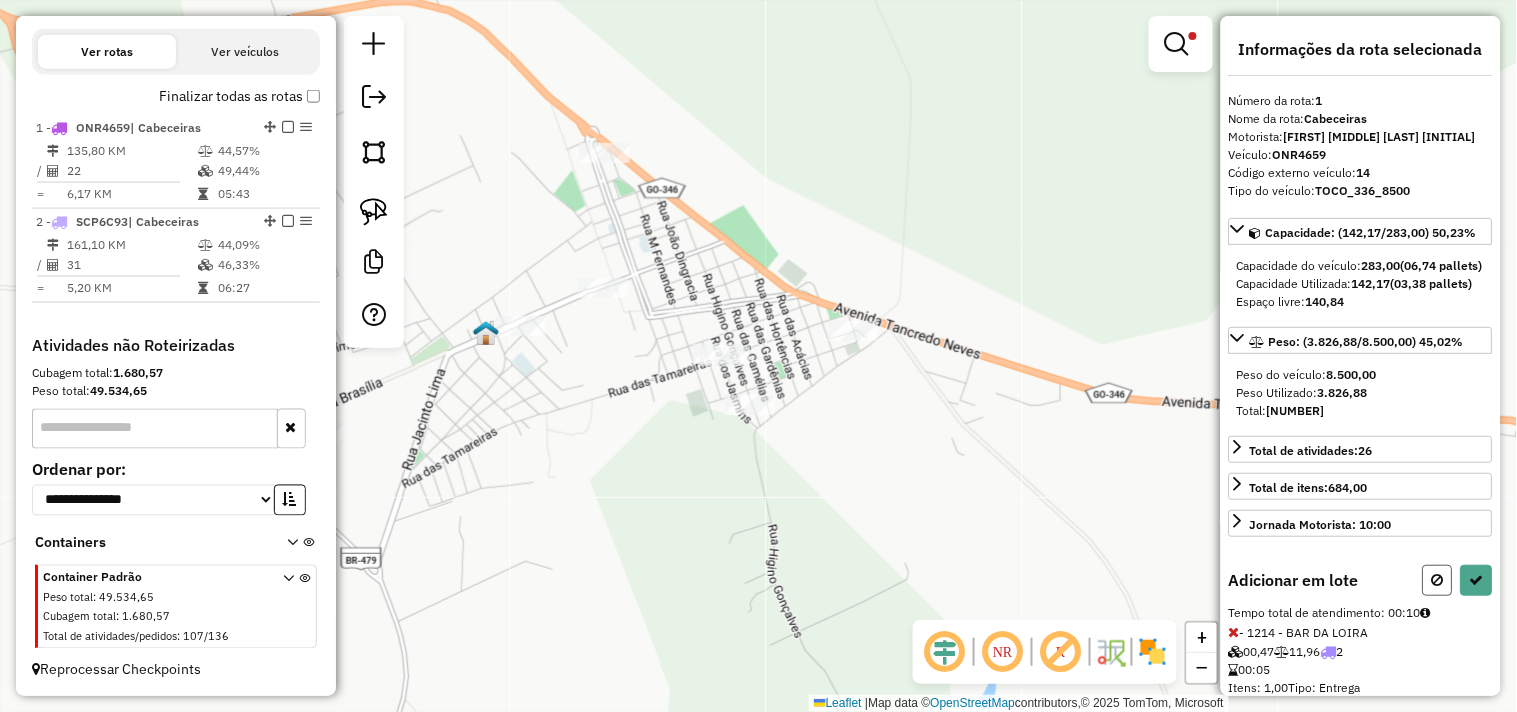 click at bounding box center [1438, 580] 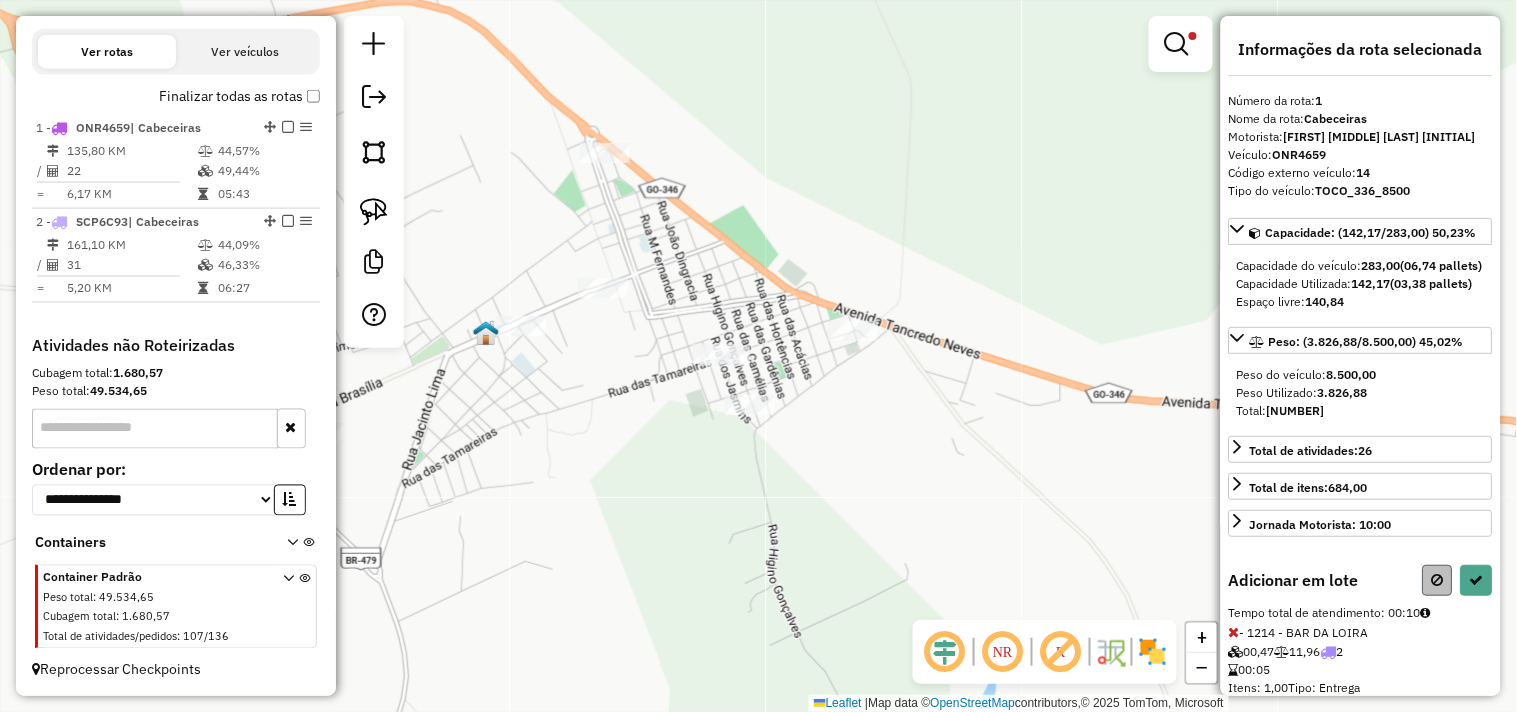 select on "**********" 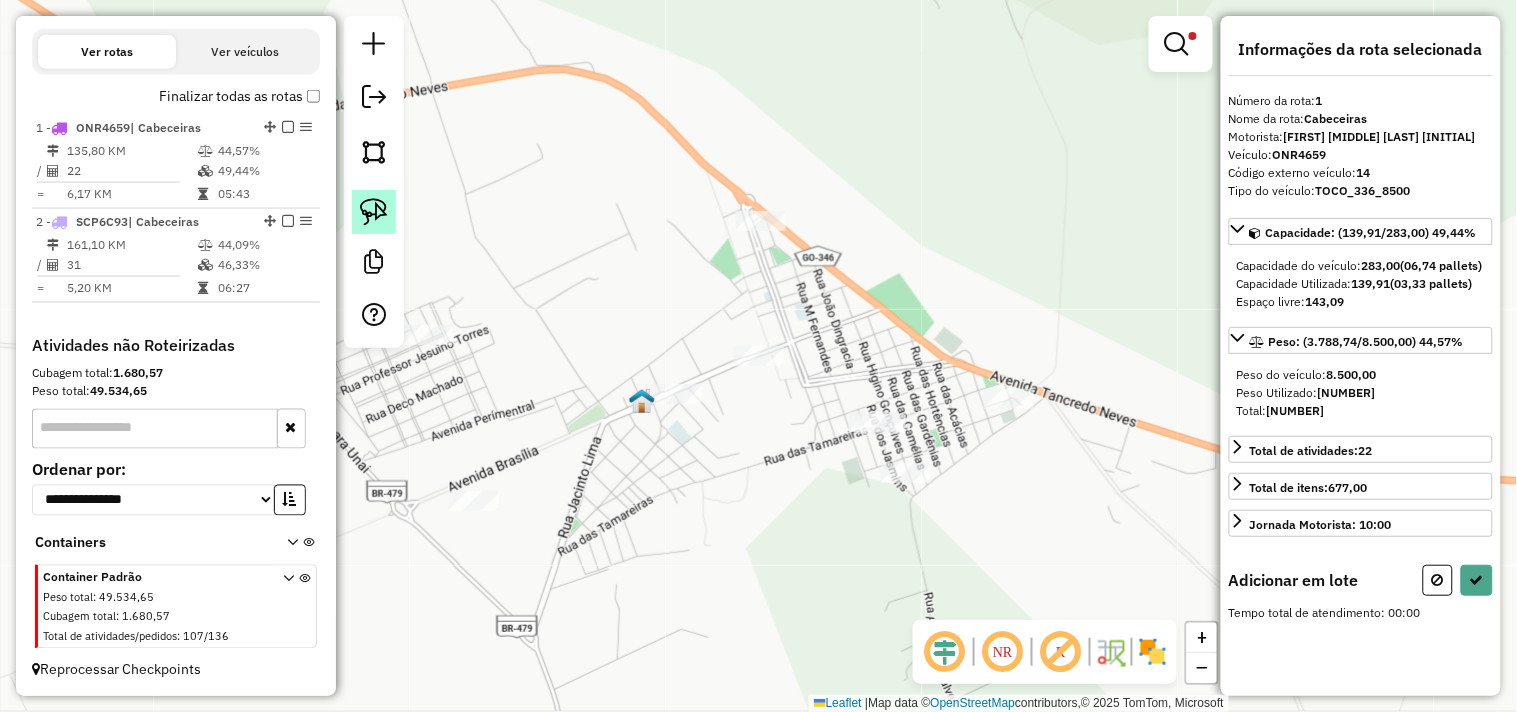 click 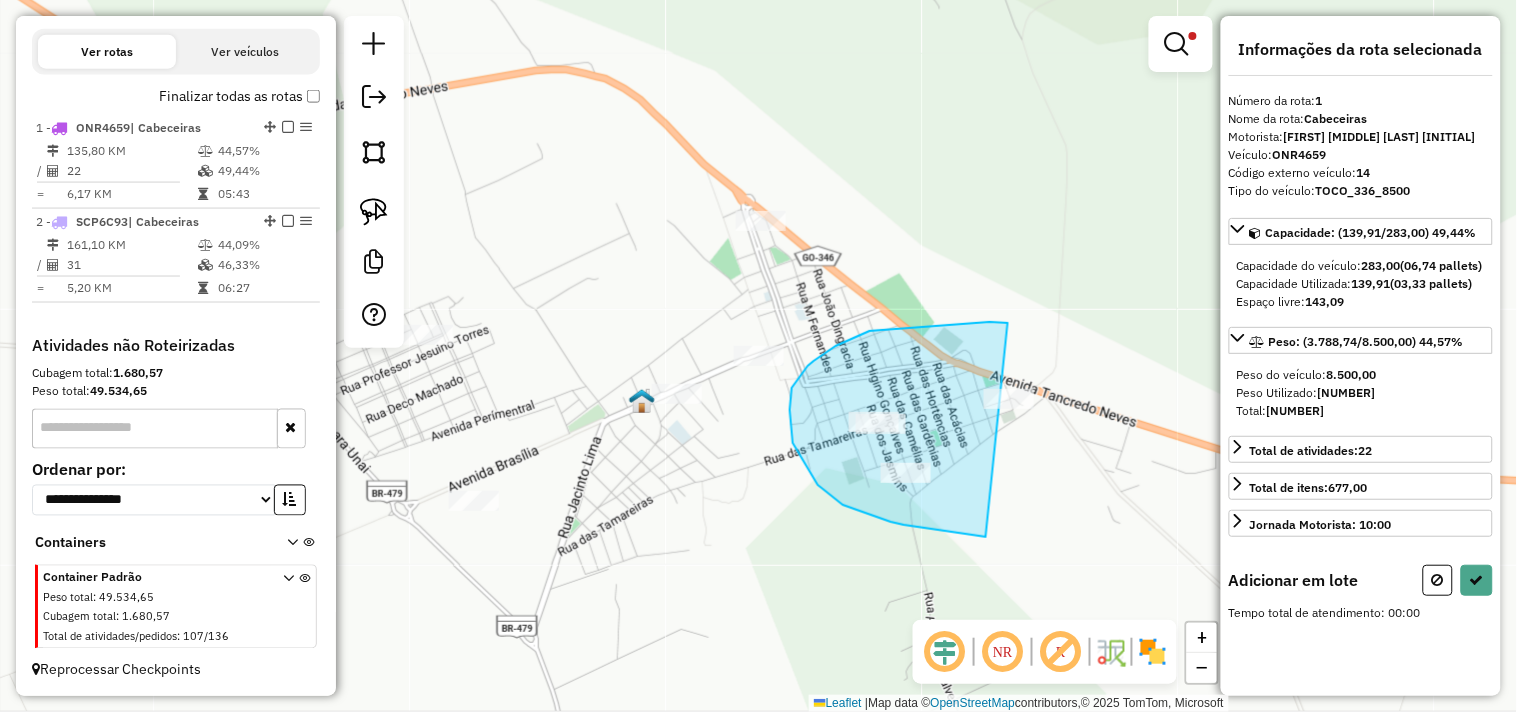 drag, startPoint x: 998, startPoint y: 322, endPoint x: 1081, endPoint y: 373, distance: 97.41663 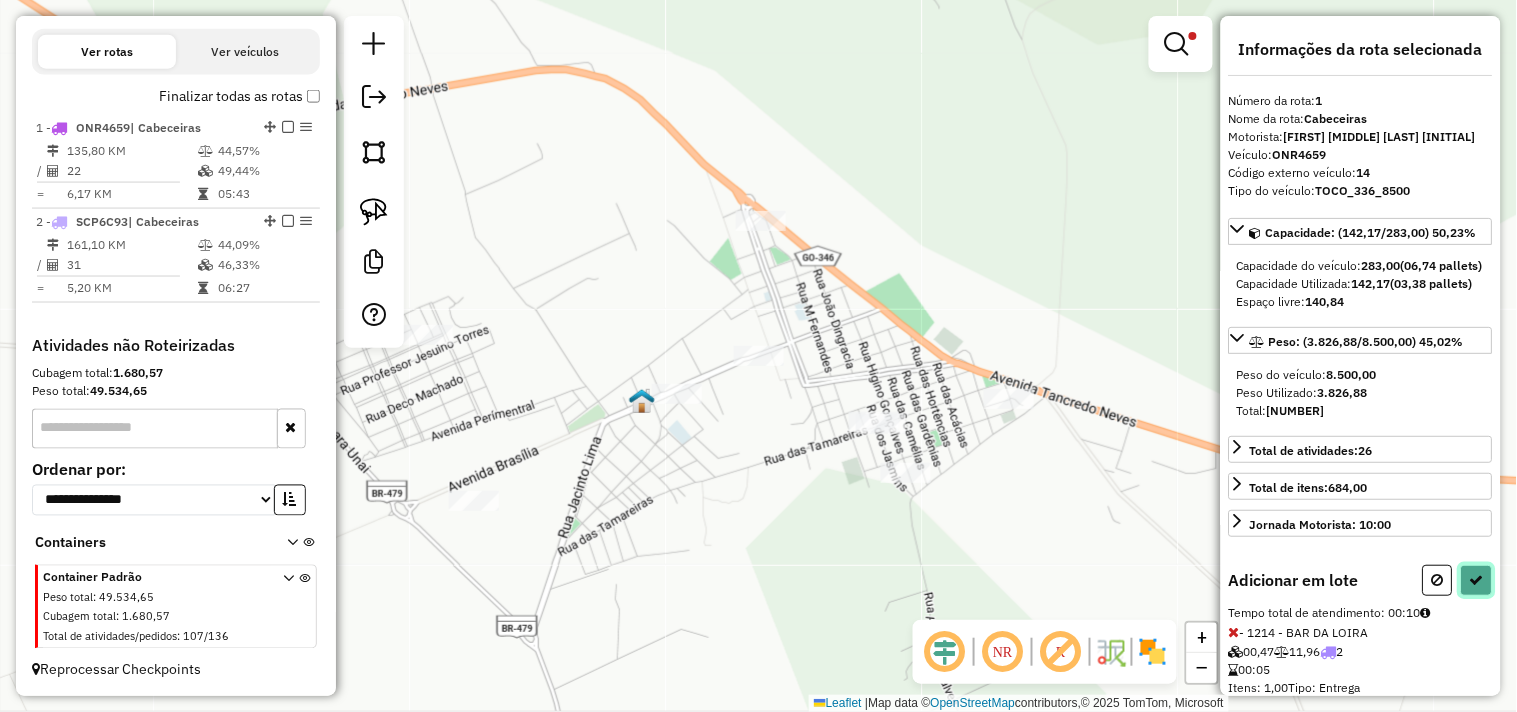 click at bounding box center [1477, 580] 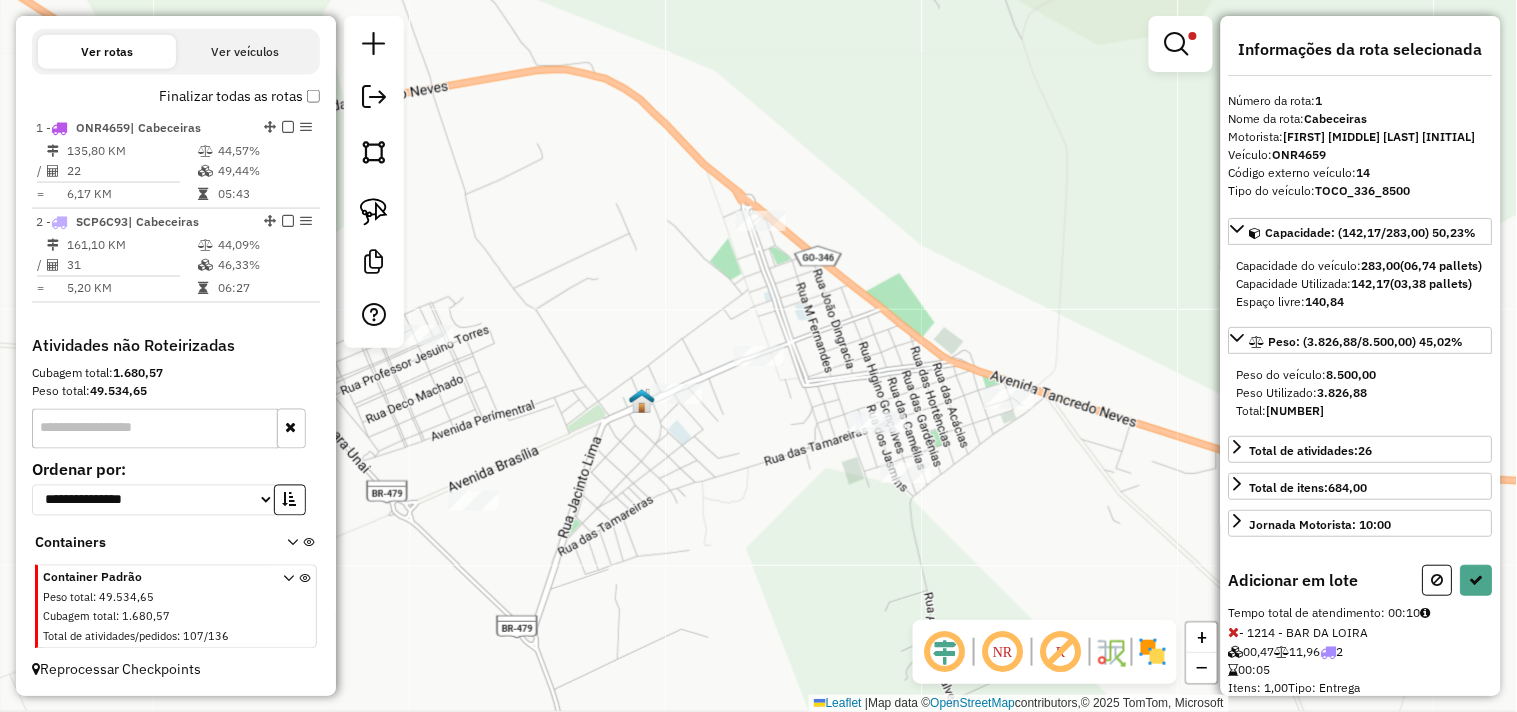 select on "**********" 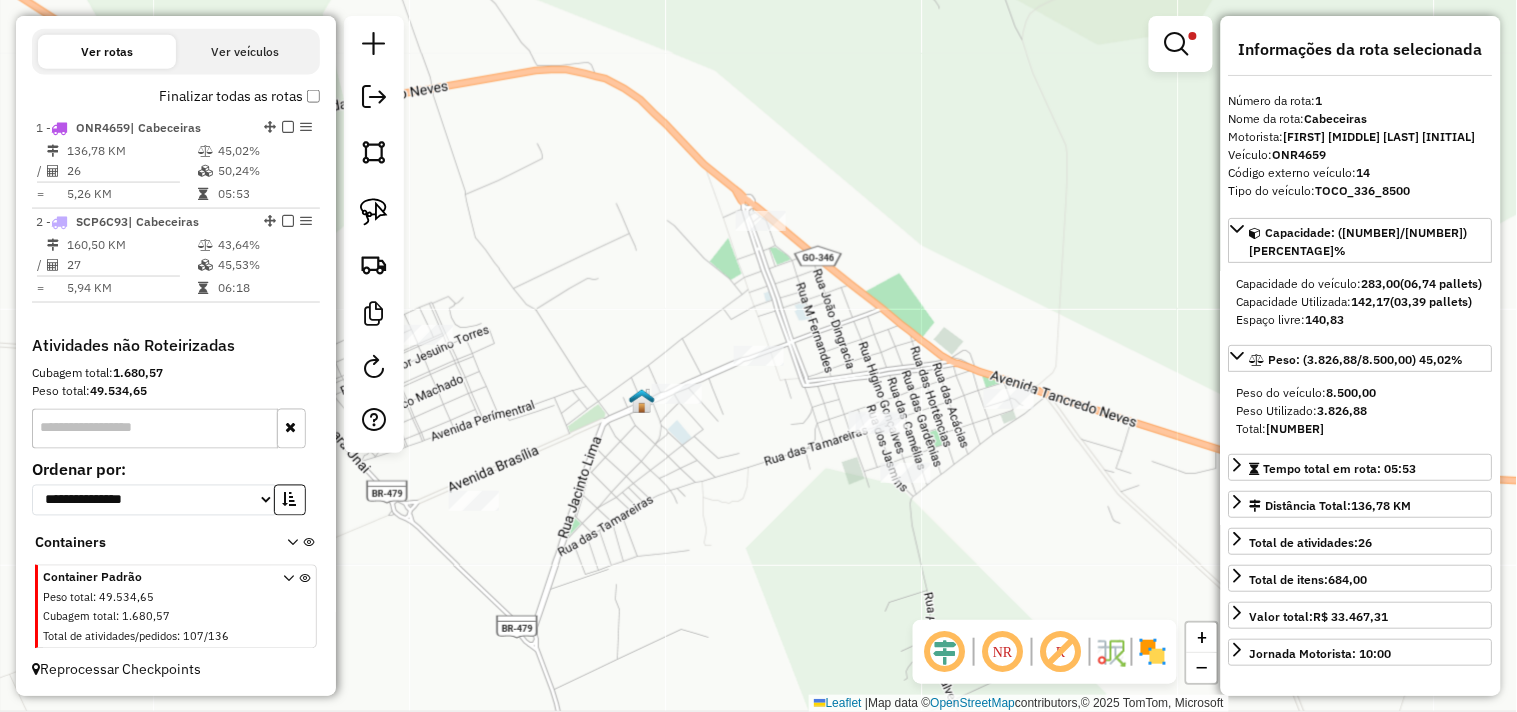 click at bounding box center [1177, 44] 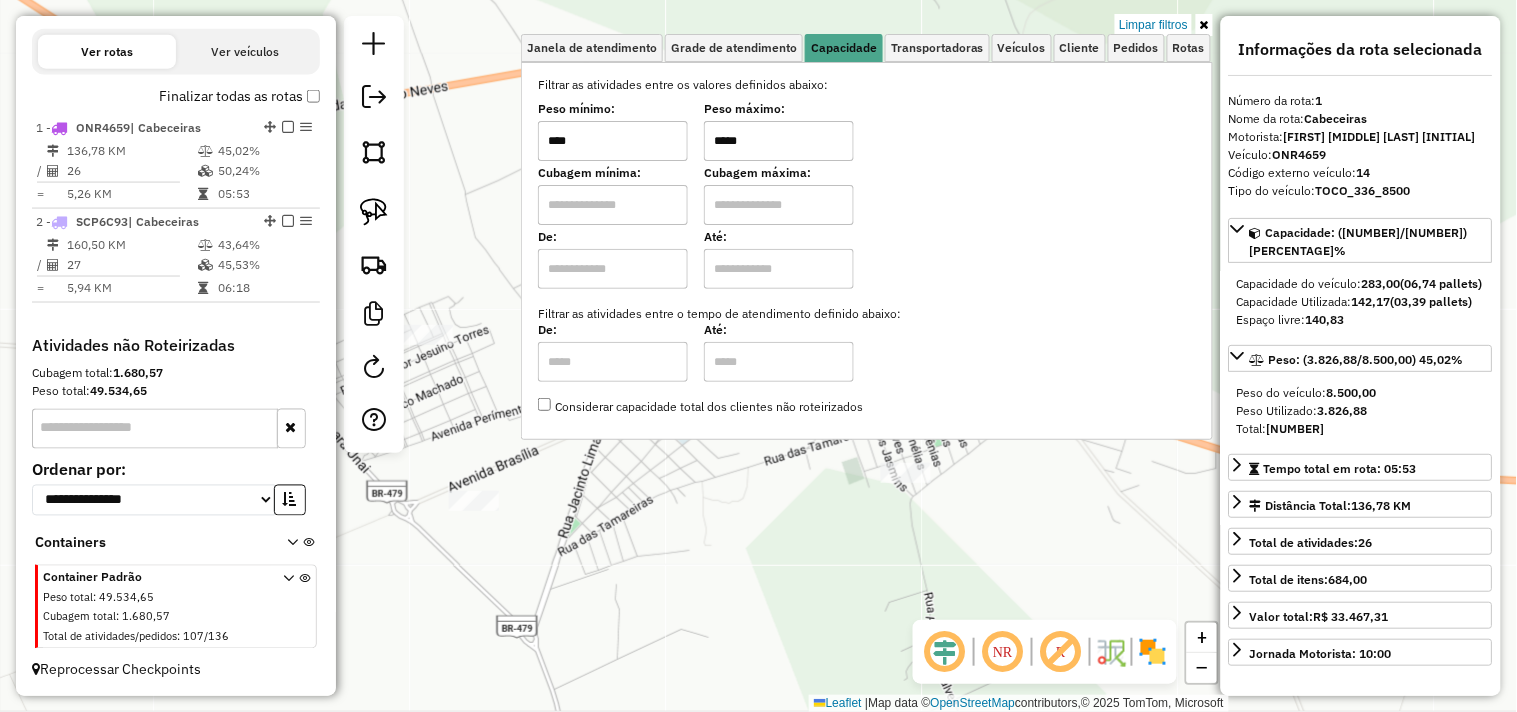 drag, startPoint x: 794, startPoint y: 142, endPoint x: 695, endPoint y: 146, distance: 99.08077 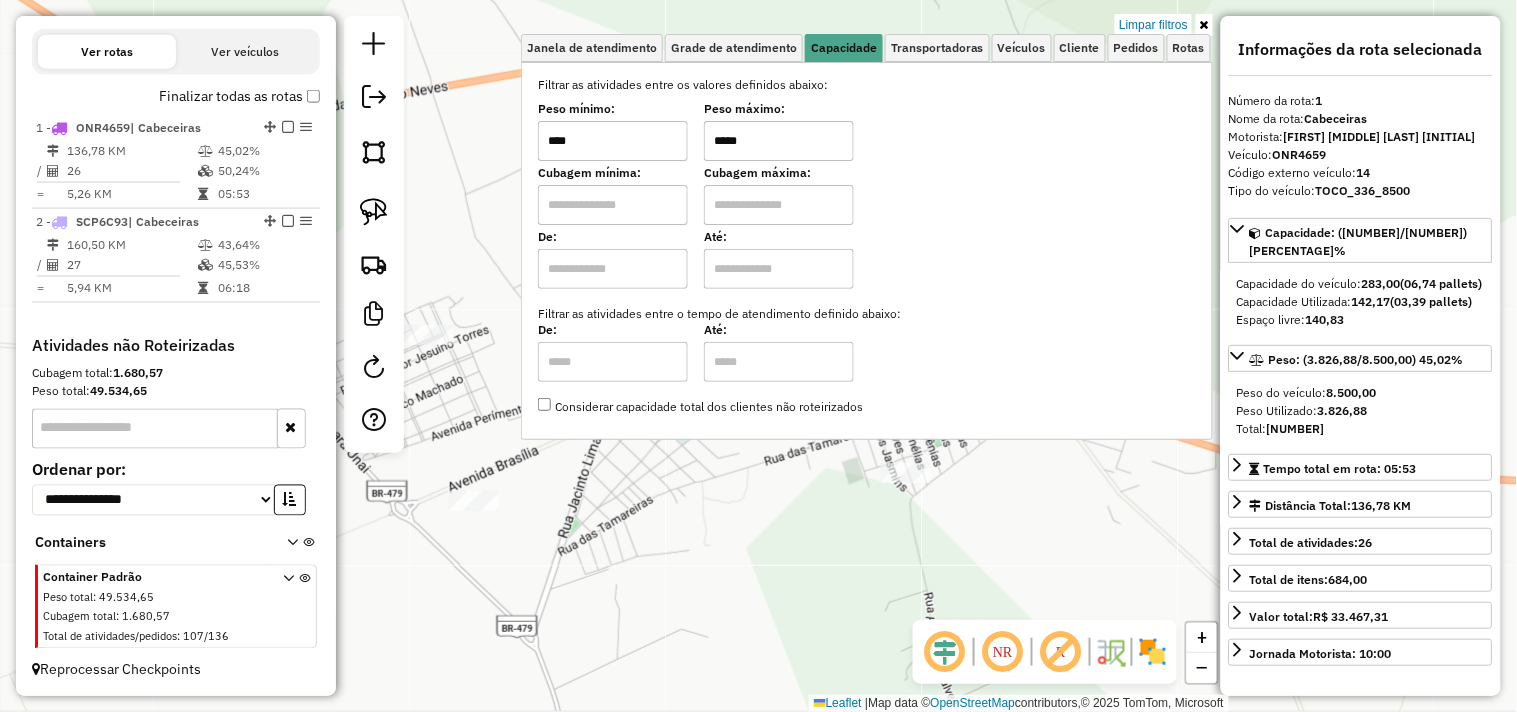 click on "Peso mínimo:  ****  Peso máximo:  *****" at bounding box center [867, 133] 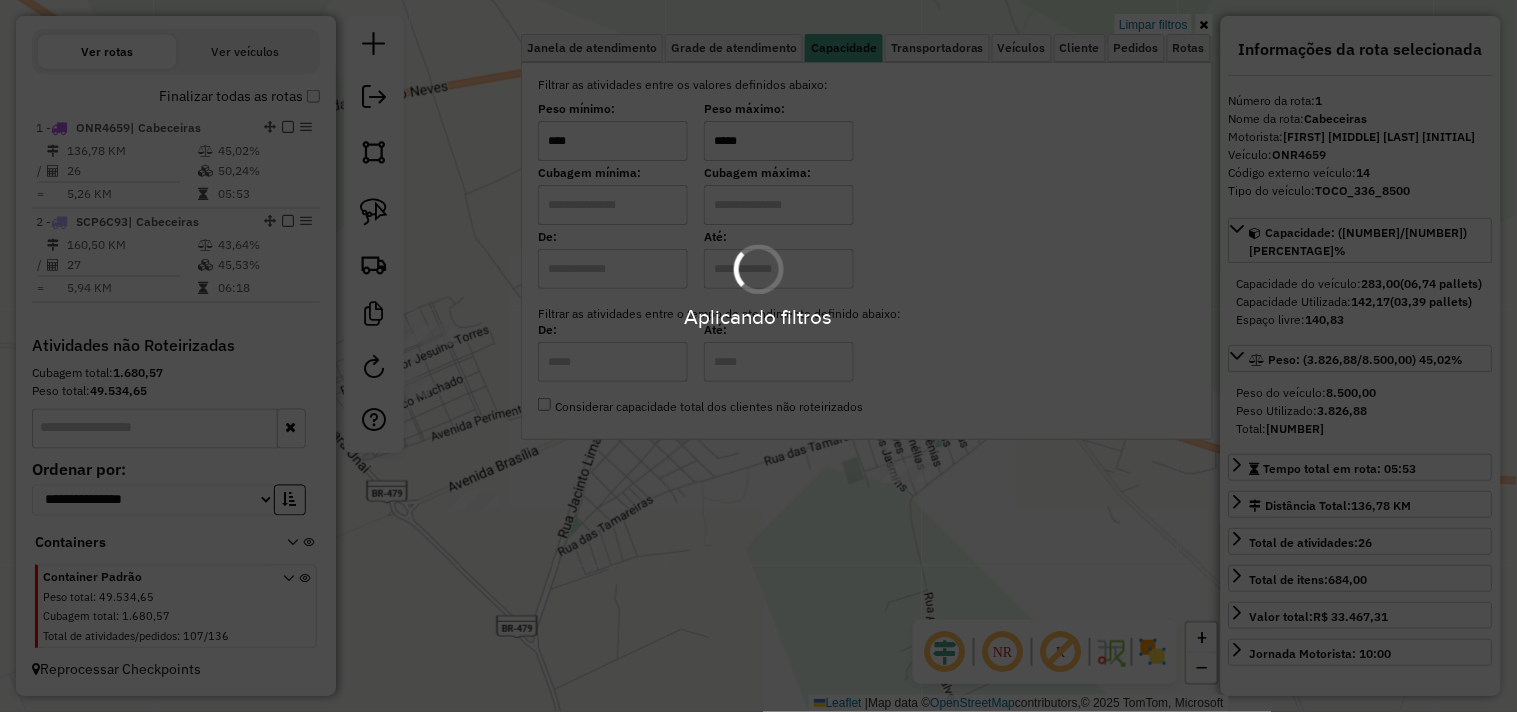 type on "*****" 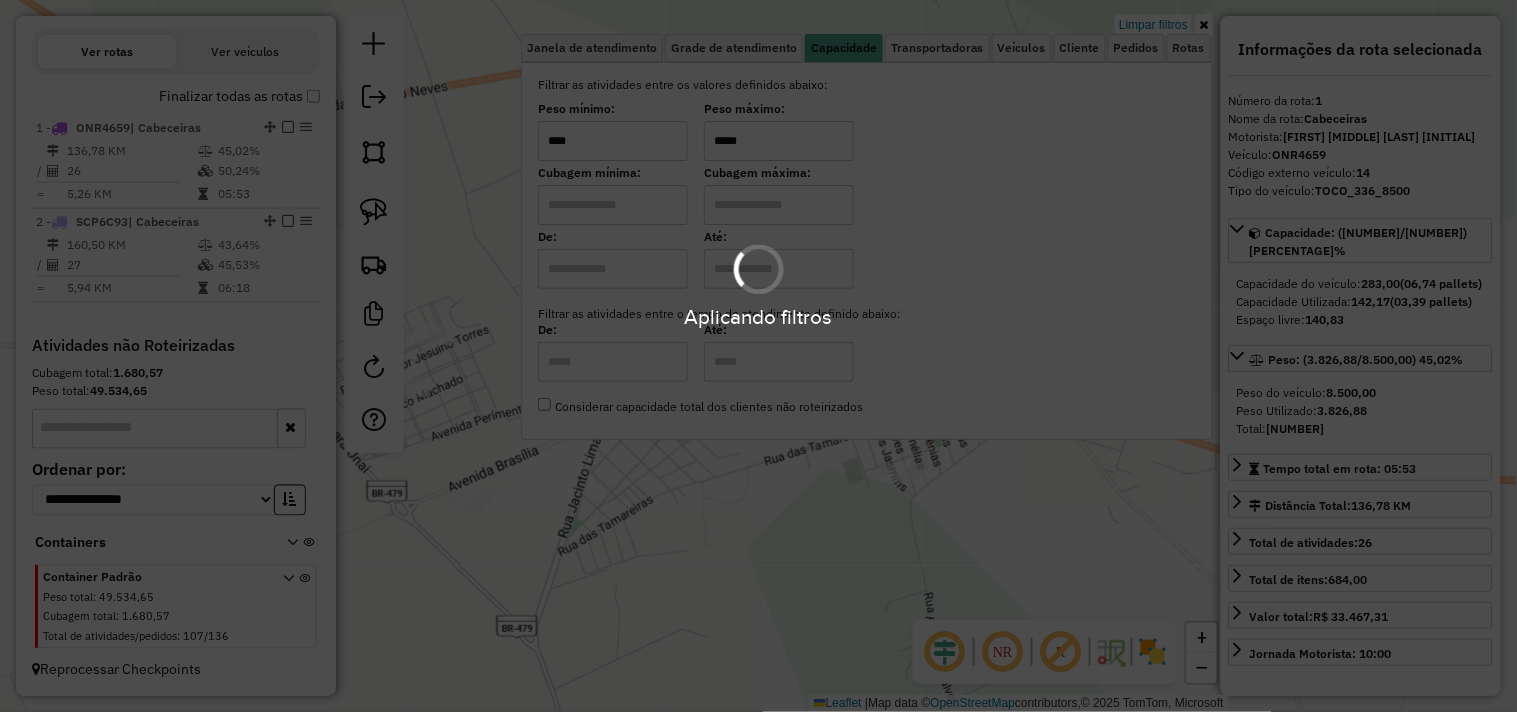 click on "Limpar filtros Janela de atendimento Grade de atendimento Capacidade Transportadoras Veículos Cliente Pedidos  Rotas Selecione os dias de semana para filtrar as janelas de atendimento  Seg   Ter   Qua   Qui   Sex   Sáb   Dom  Informe o período da janela de atendimento: De: Até:  Filtrar exatamente a janela do cliente  Considerar janela de atendimento padrão  Selecione os dias de semana para filtrar as grades de atendimento  Seg   Ter   Qua   Qui   Sex   Sáb   Dom   Considerar clientes sem dia de atendimento cadastrado  Clientes fora do dia de atendimento selecionado Filtrar as atividades entre os valores definidos abaixo:  Peso mínimo:  ****  Peso máximo:  *****  Cubagem mínima:   Cubagem máxima:   De:   Até:  Filtrar as atividades entre o tempo de atendimento definido abaixo:  De:   Até:   Considerar capacidade total dos clientes não roteirizados Transportadora: Selecione um ou mais itens Tipo de veículo: Selecione um ou mais itens Veículo: Selecione um ou mais itens Motorista: Nome: Rótulo:" 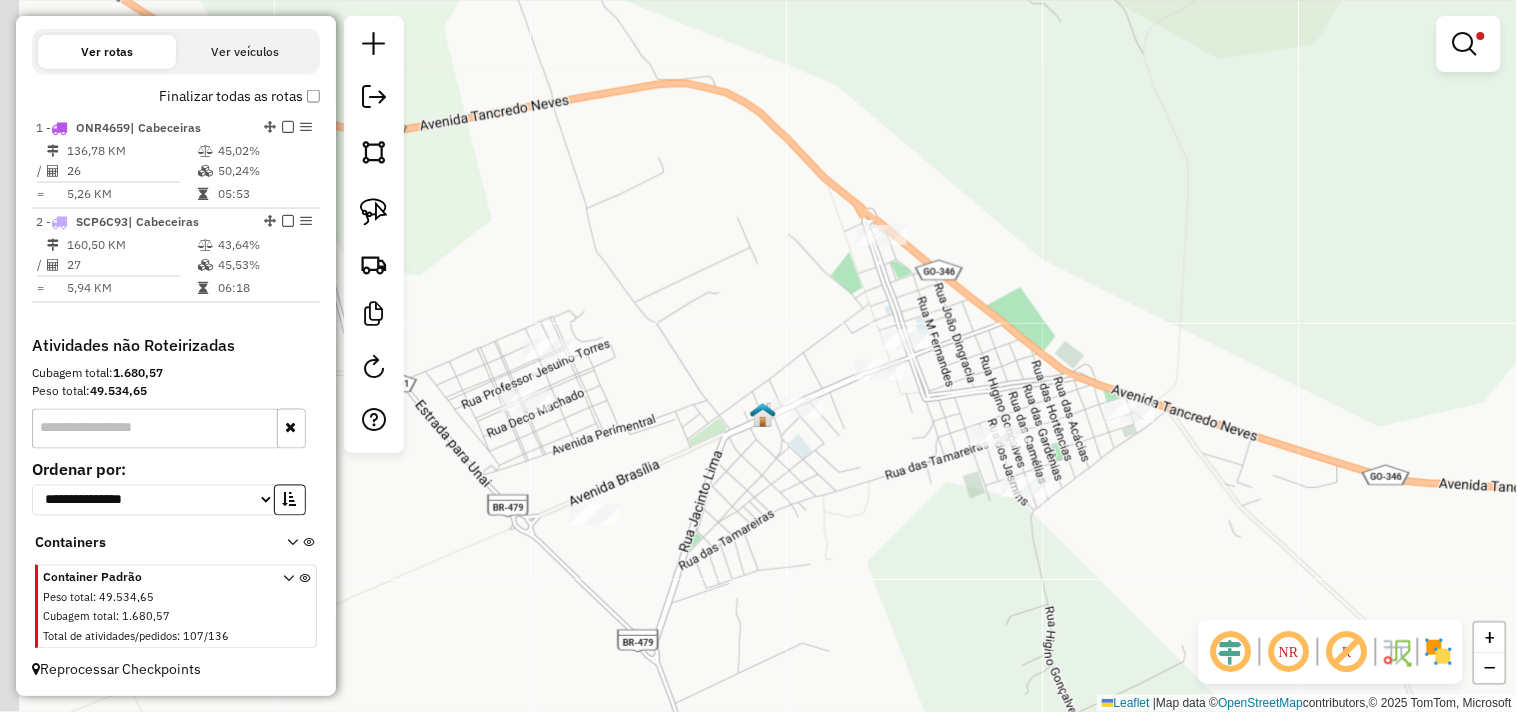 drag, startPoint x: 714, startPoint y: 510, endPoint x: 1034, endPoint y: 251, distance: 411.6807 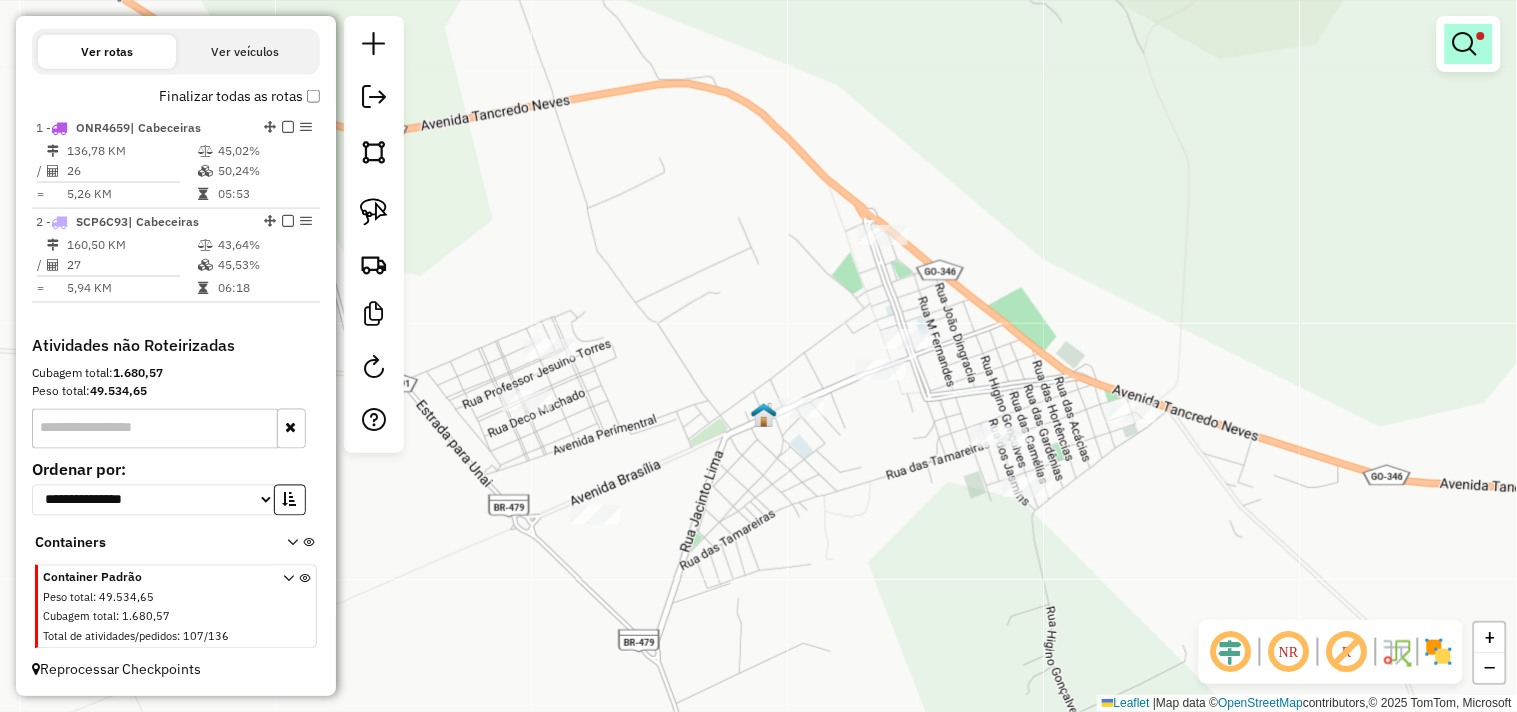 click at bounding box center (1469, 44) 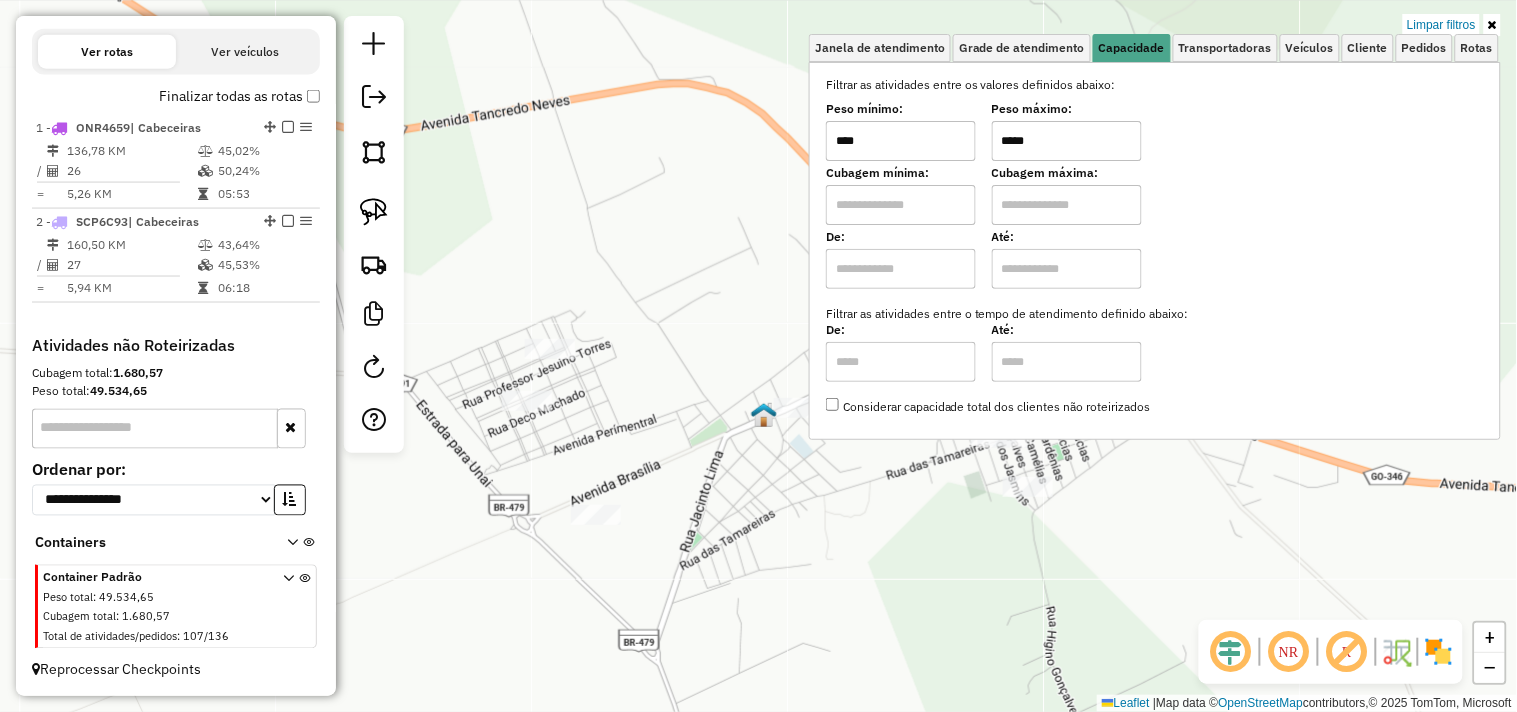 click on "Limpar filtros" at bounding box center [1441, 25] 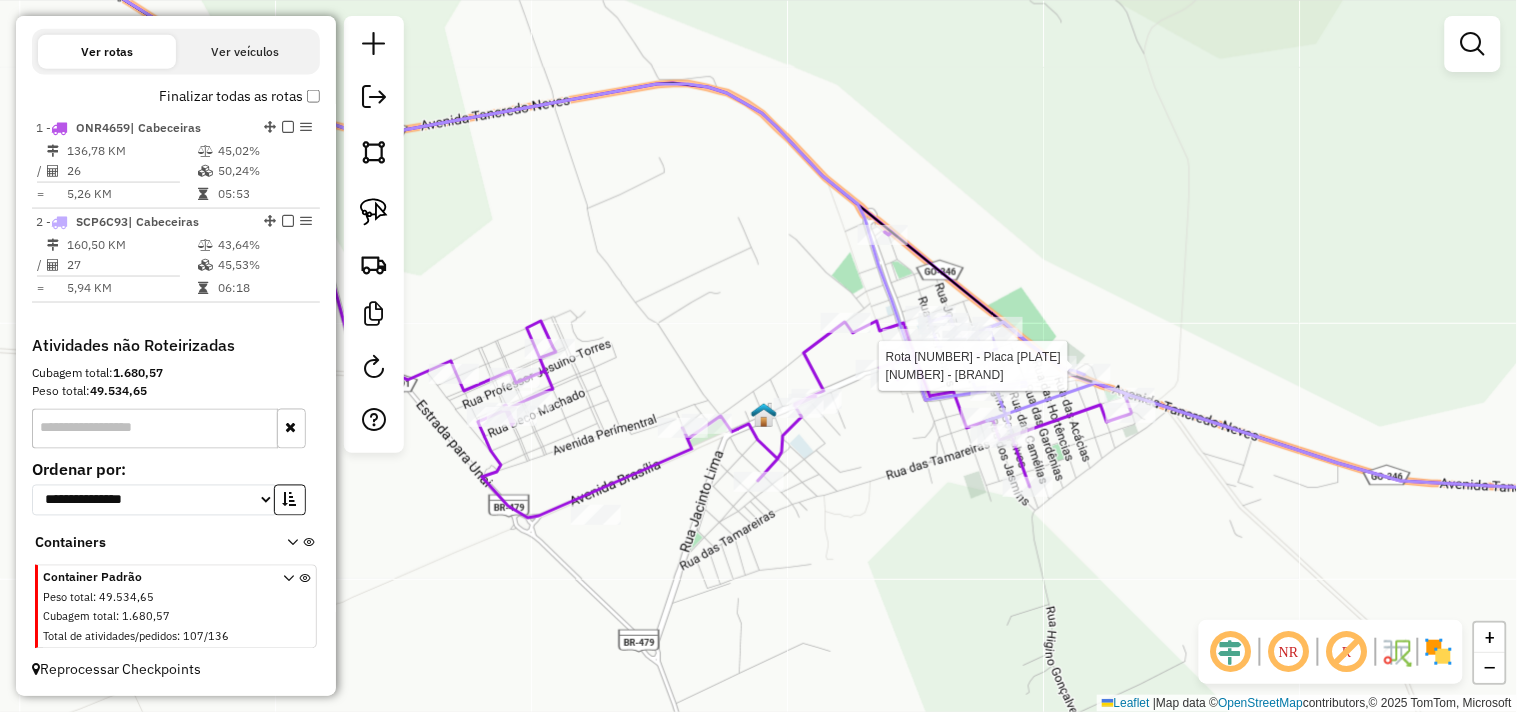 select on "**********" 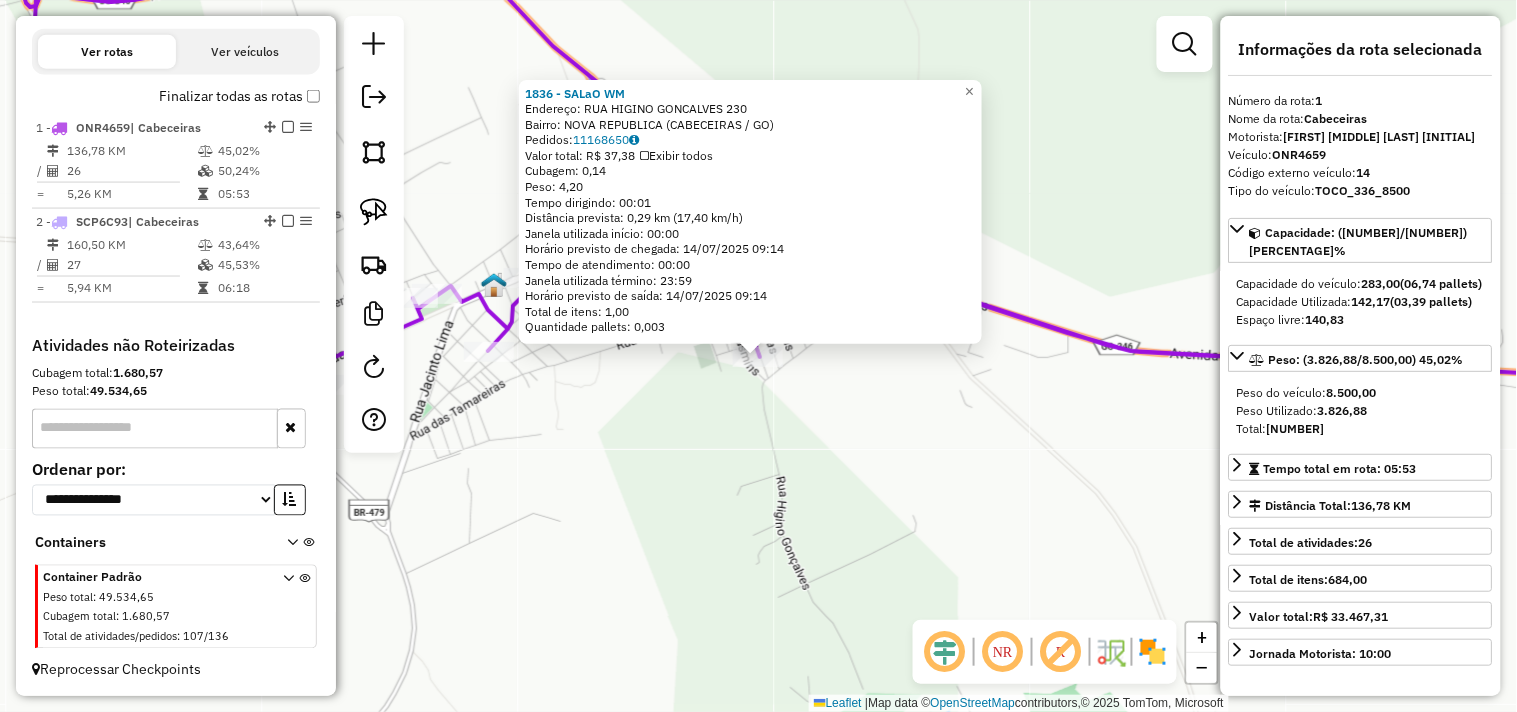 click on "1836 - SALaO WM Endereço: RUA HIGINO GONCALVES 230 Bairro: NOVA REPUBLICA ([CABECEIRAS] / [GO]) Pedidos: 11168650 Valor total: R$ 37,38 Exibir todos Cubagem: 0,14 Peso: 4,20 Tempo dirigindo: 00:01 Distância prevista: 0,29 km (17,40 km/h) Janela utilizada início: 00:00 Horário previsto de chegada: 14/07/2025 09:14 Tempo de atendimento: 00:00 Janela utilizada término: 23:59 Horário previsto de saída: 14/07/2025 09:14 Total de itens: 1,00 Quantidade pallets: 0,003 × Janela de atendimento Grade de atendimento Capacidade Transportadoras Veículos Cliente Pedidos Rotas Selecione os dias de semana para filtrar as janelas de atendimento Seg Ter Qua Qui Sex Sáb Dom Informe o período da janela de atendimento: De: Até: Filtrar exatamente a janela do cliente Considerar janela de atendimento padrão Selecione os dias de semana para filtrar as grades de atendimento Seg Ter Qua Qui Sex Sáb Dom Considerar clientes sem dia de atendimento cadastrado De:" 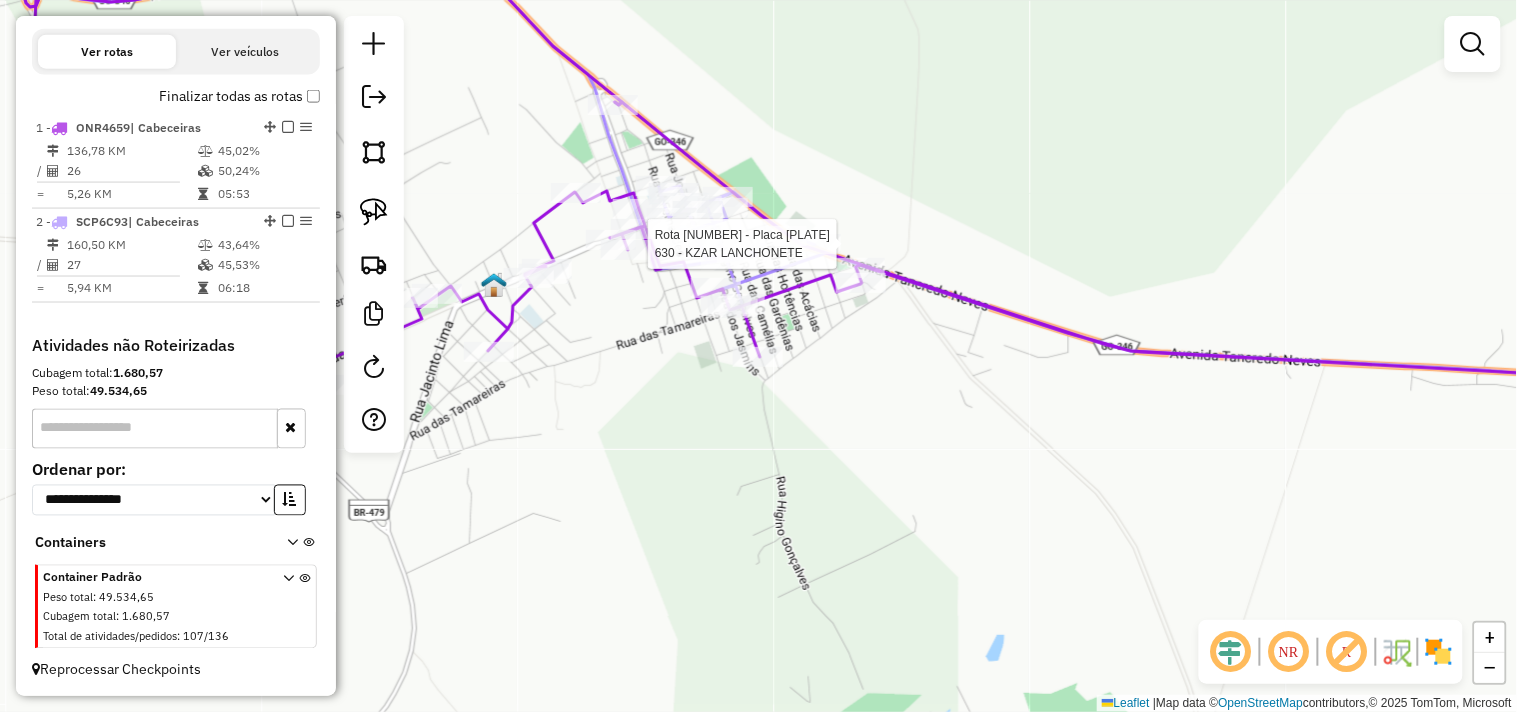 select on "**********" 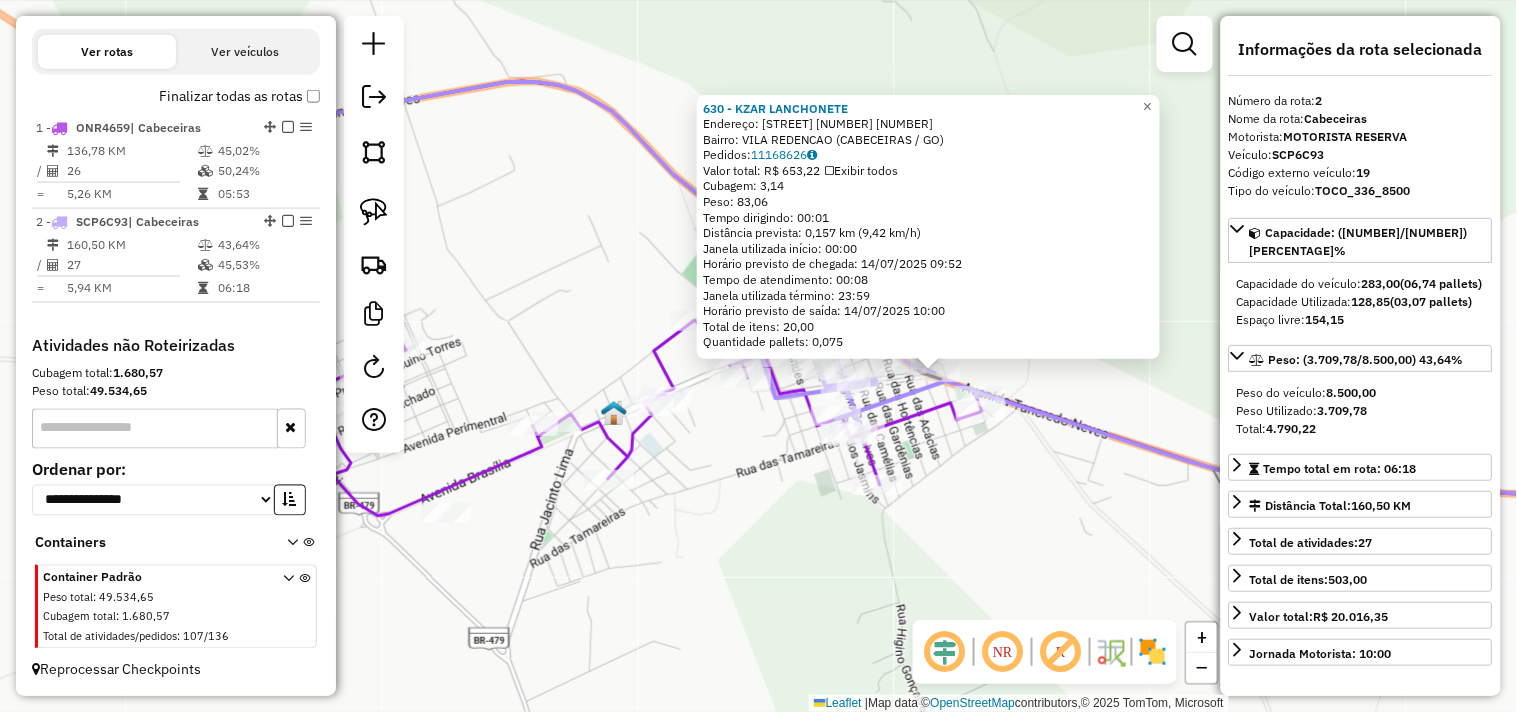 drag, startPoint x: 898, startPoint y: 518, endPoint x: 1075, endPoint y: 535, distance: 177.81451 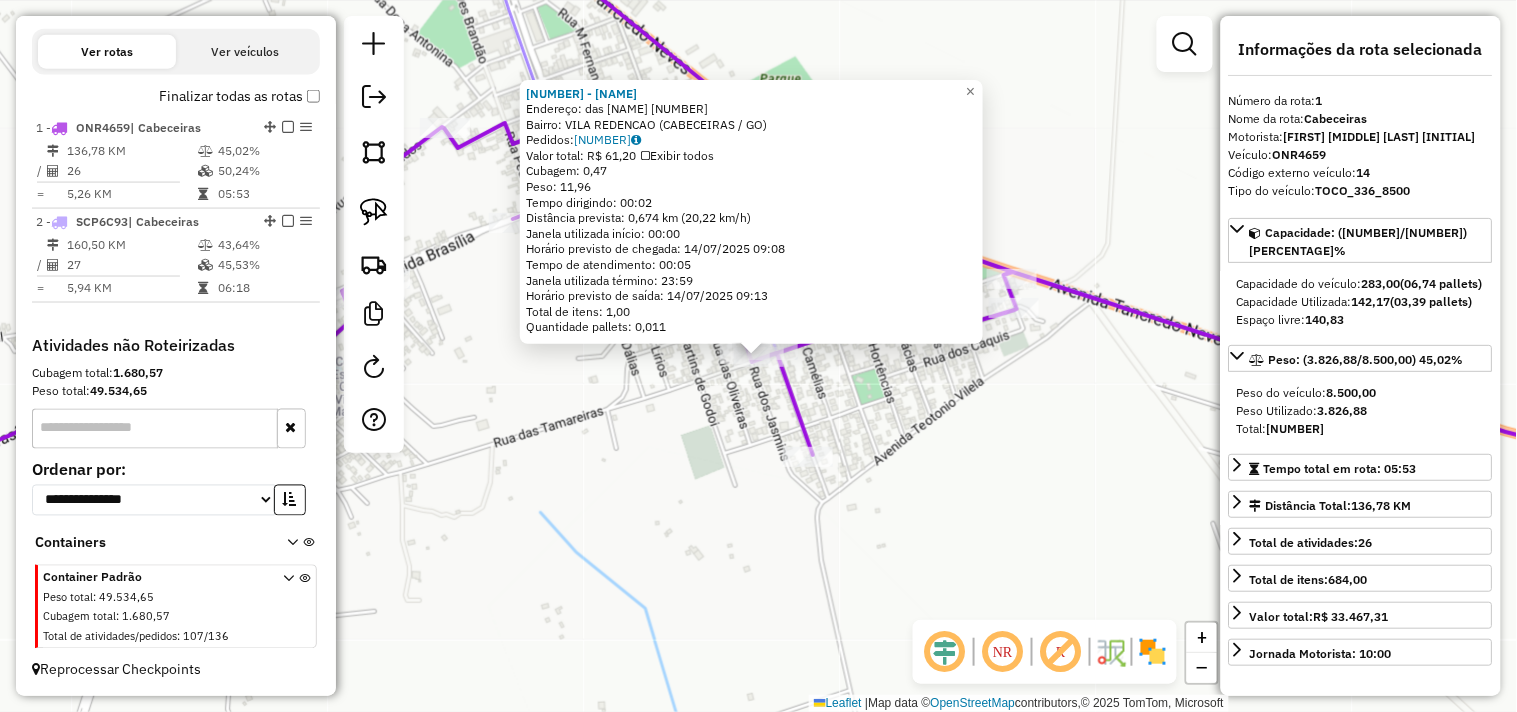 click on "[NUMBER] - BAR DA LOIRA  Endereço:  das jasmin [NUMBER]   Bairro: VILA REDENCAO ([CITY] / [STATE])   Pedidos:  [ORDER_ID]   Valor total: R$ 61,20   Exibir todos   Cubagem: 0,47  Peso: 11,96  Tempo dirigindo: 00:02   Distância prevista: 0,674 km (20,22 km/h)   Janela utilizada início: 00:00   Horário previsto de chegada: 14/07/2025 09:08   Tempo de atendimento: 00:05   Janela utilizada término: 23:59   Horário previsto de saída: 14/07/2025 09:13   Total de itens: 1,00   Quantidade pallets: 0,011  × Janela de atendimento Grade de atendimento Capacidade Transportadoras Veículos Cliente Pedidos  Rotas Selecione os dias de semana para filtrar as janelas de atendimento  Seg   Ter   Qua   Qui   Sex   Sáb   Dom  Informe o período da janela de atendimento: De: Até:  Filtrar exatamente a janela do cliente  Considerar janela de atendimento padrão  Selecione os dias de semana para filtrar as grades de atendimento  Seg   Ter   Qua   Qui   Sex   Sáb   Dom   Considerar clientes sem dia de atendimento cadastrado  De:   De:" 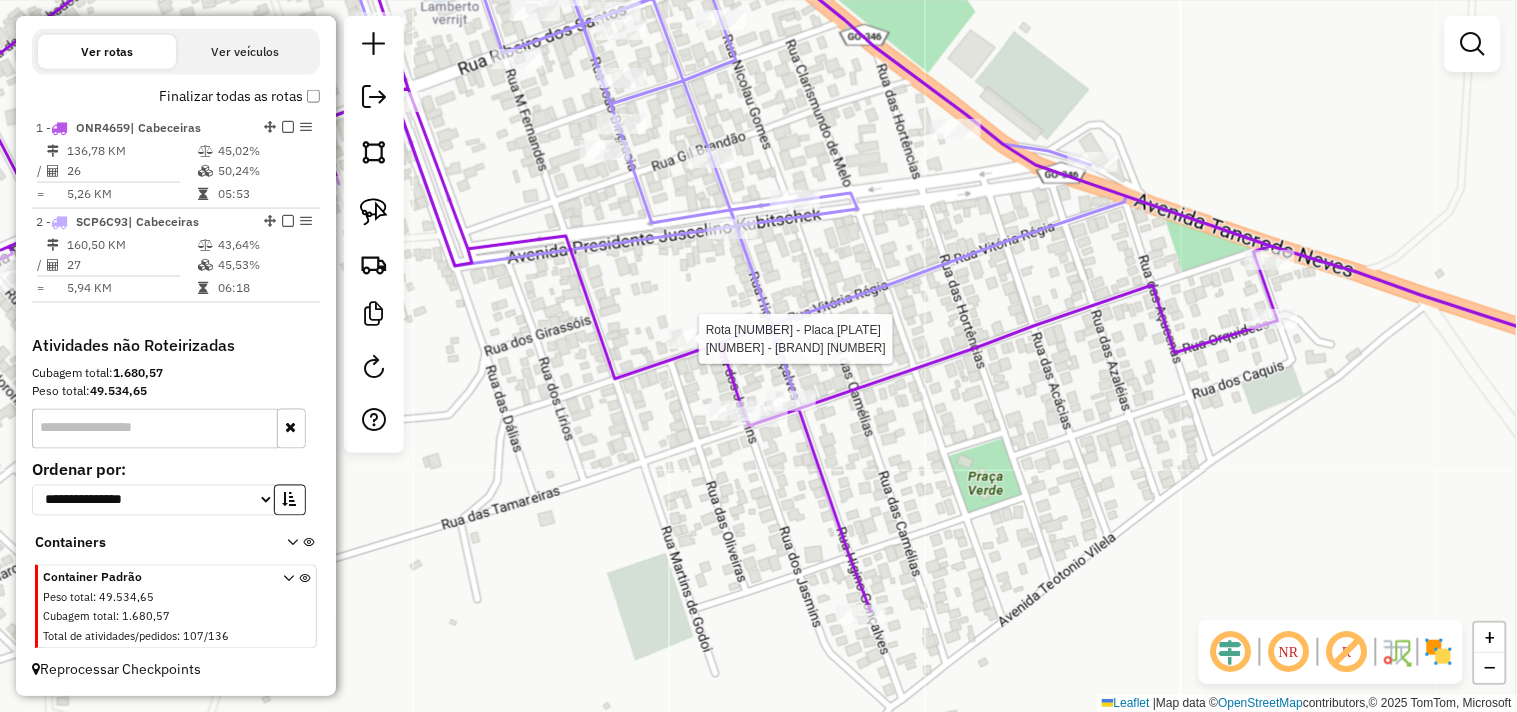 select on "**********" 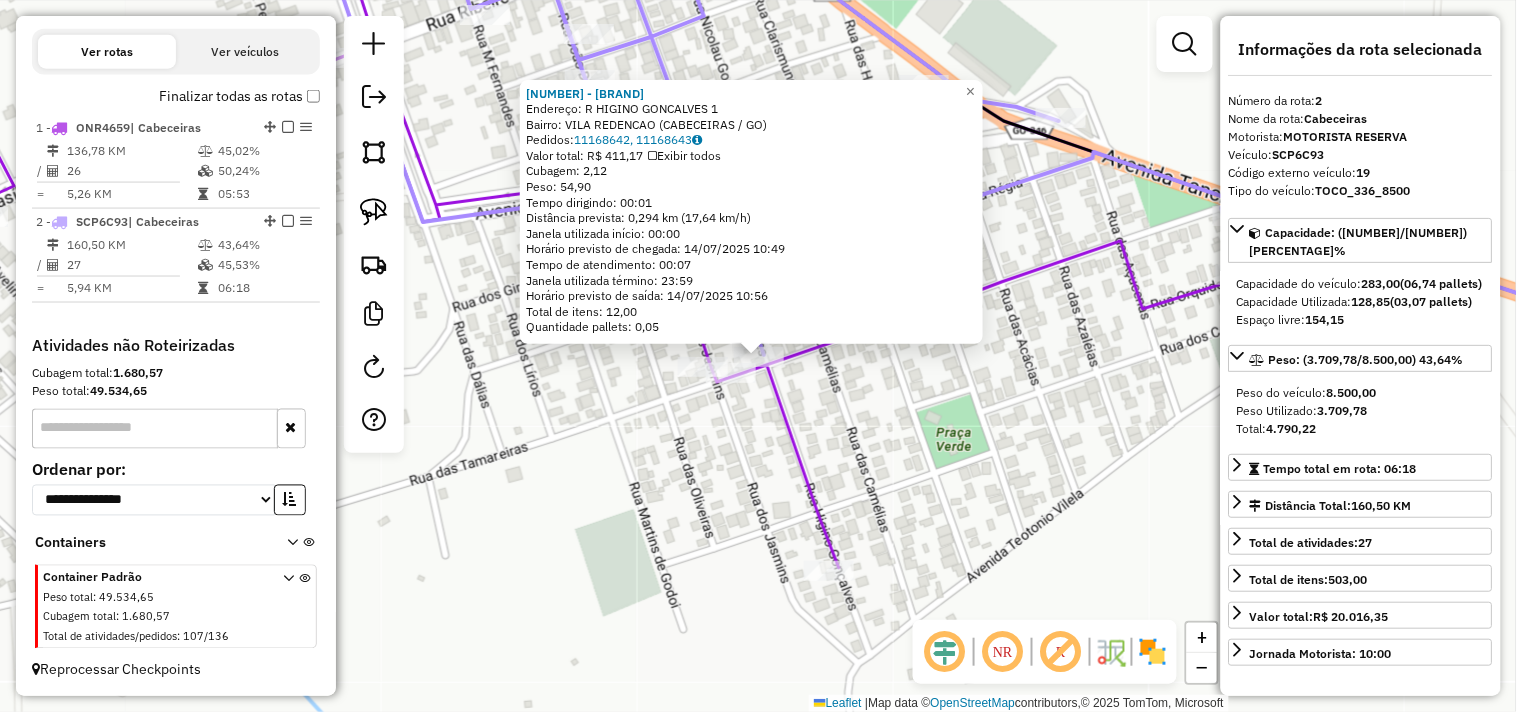click on "704 - MERCADO FERREIRA  Endereço:  R HIGINO GONCALVES 1   Bairro: VILA REDENCAO ([CITY] / [STATE])   Pedidos:  11168642, 11168643   Valor total: R$ 411,17   Exibir todos   Cubagem: 2,12  Peso: 54,90  Tempo dirigindo: 00:01   Distância prevista: 0,294 km (17,64 km/h)   Janela utilizada início: 00:00   Horário previsto de chegada: 14/07/2025 10:49   Tempo de atendimento: 00:07   Janela utilizada término: 23:59   Horário previsto de saída: 14/07/2025 10:56   Total de itens: 12,00   Quantidade pallets: 0,05  × Janela de atendimento Grade de atendimento Capacidade Transportadoras Veículos Cliente Pedidos  Rotas Selecione os dias de semana para filtrar as janelas de atendimento  Seg   Ter   Qua   Qui   Sex   Sáb   Dom  Informe o período da janela de atendimento: De: Até:  Filtrar exatamente a janela do cliente  Considerar janela de atendimento padrão  Selecione os dias de semana para filtrar as grades de atendimento  Seg   Ter   Qua   Qui   Sex   Sáb   Dom   Peso mínimo:   Peso máximo:   De:   Até:" 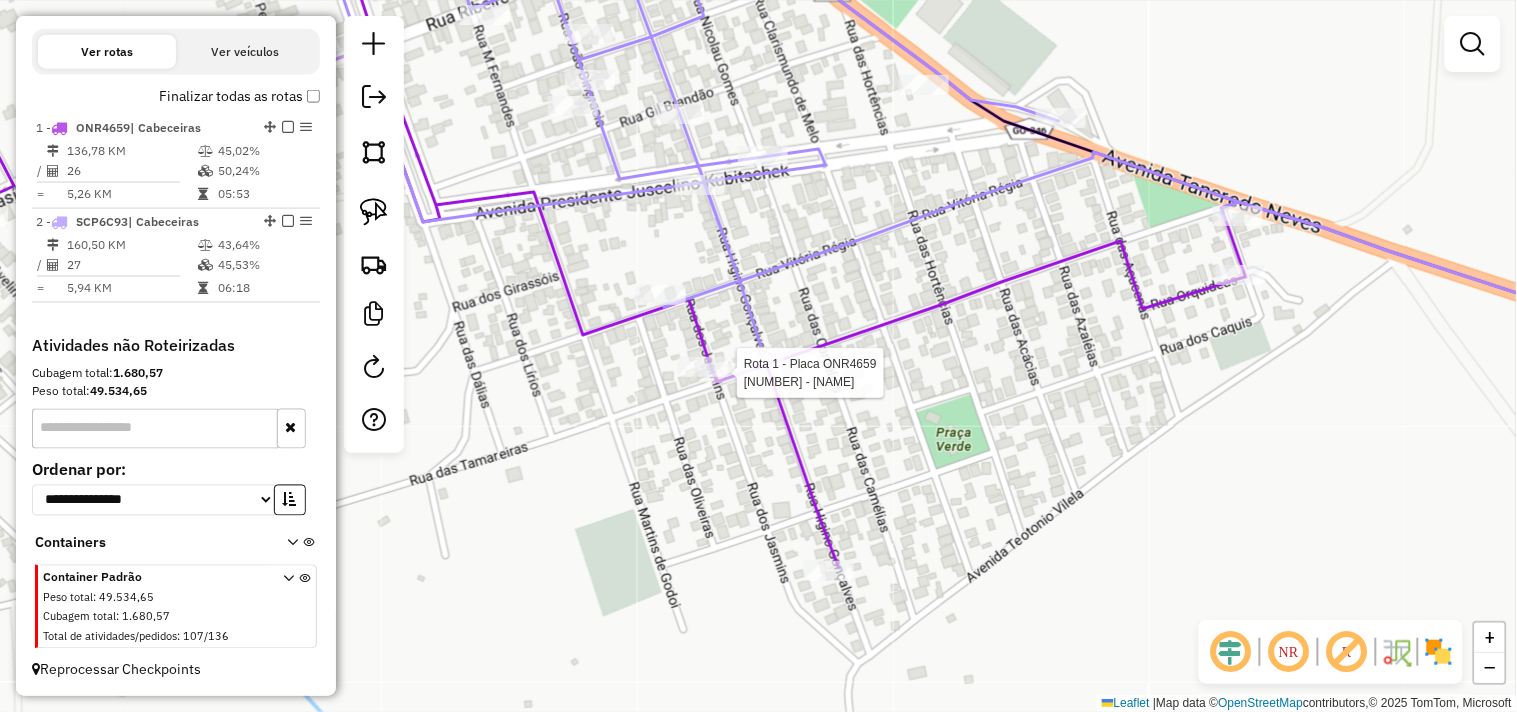 select on "**********" 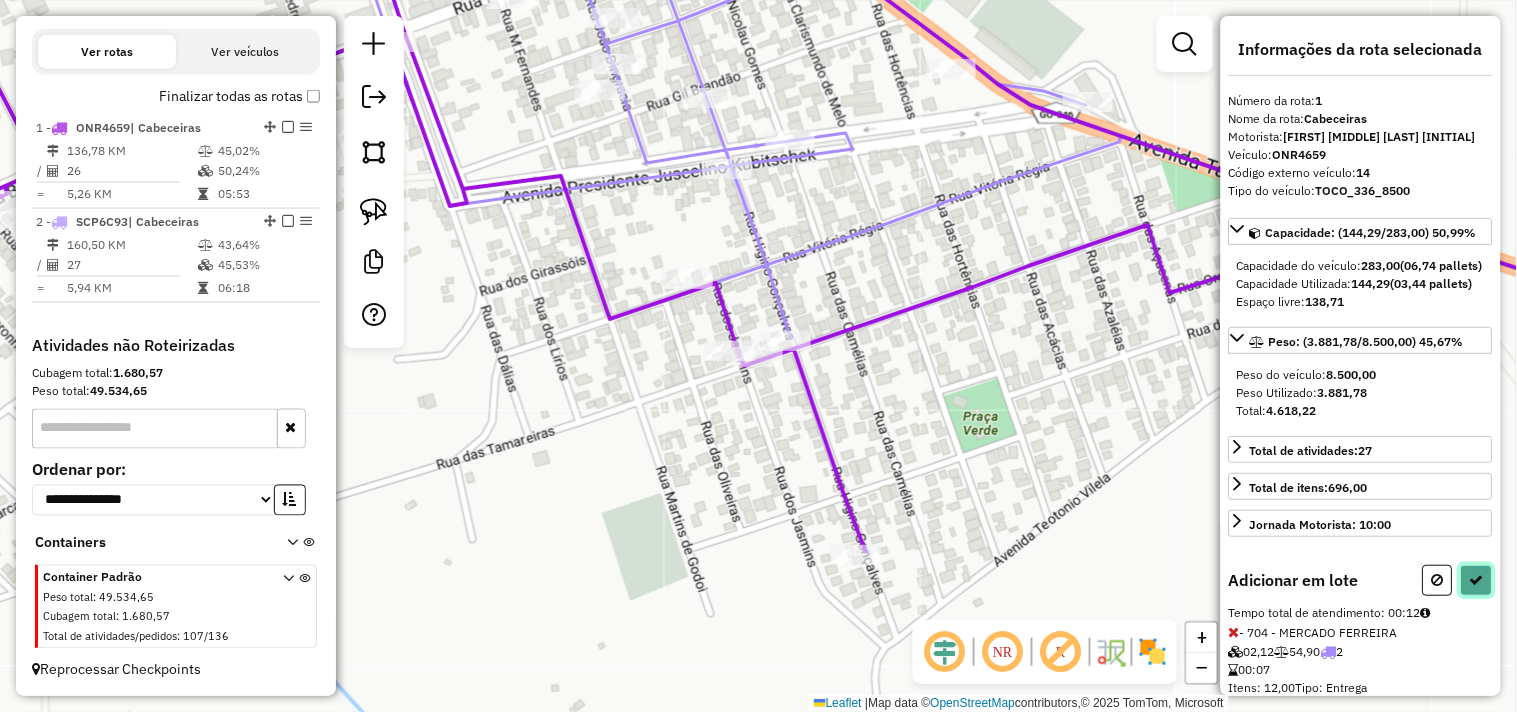 click at bounding box center (1477, 580) 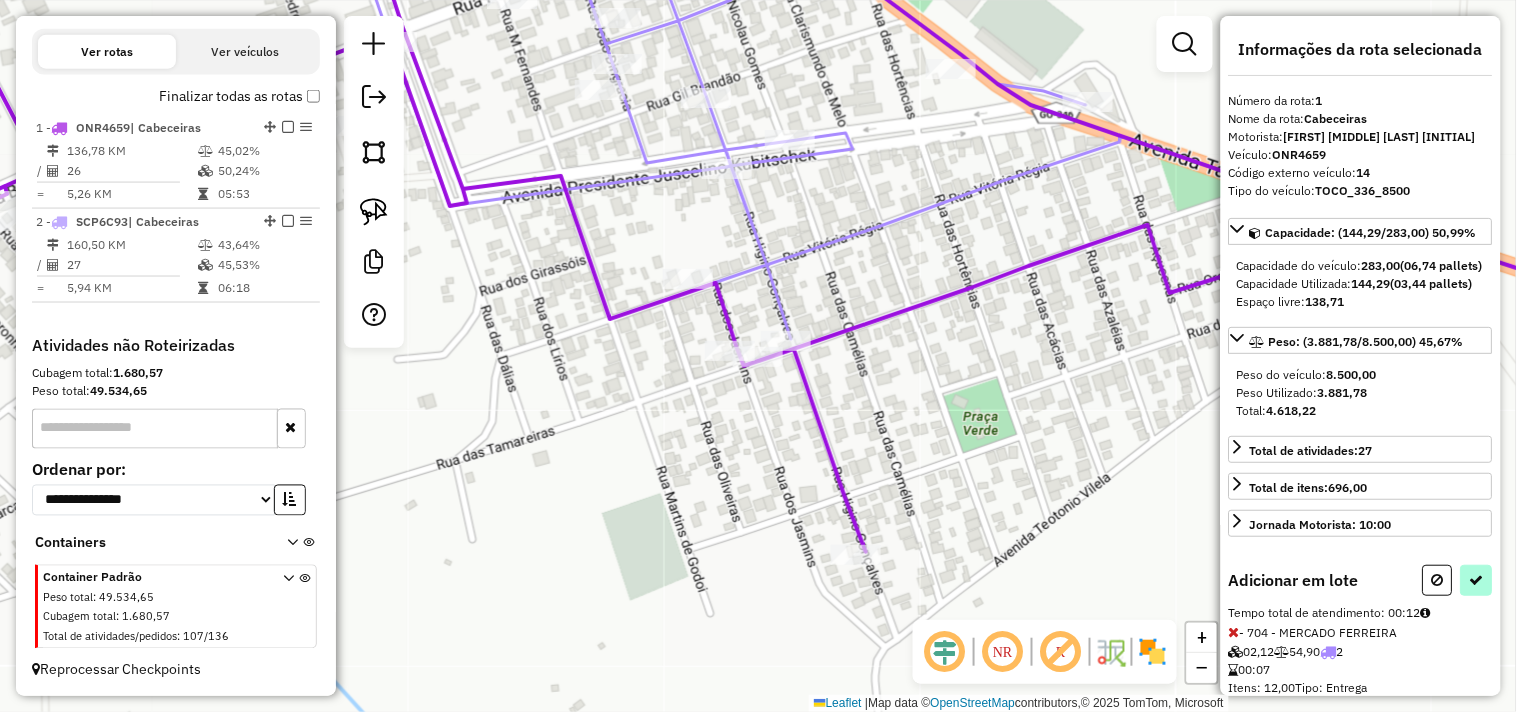 select on "**********" 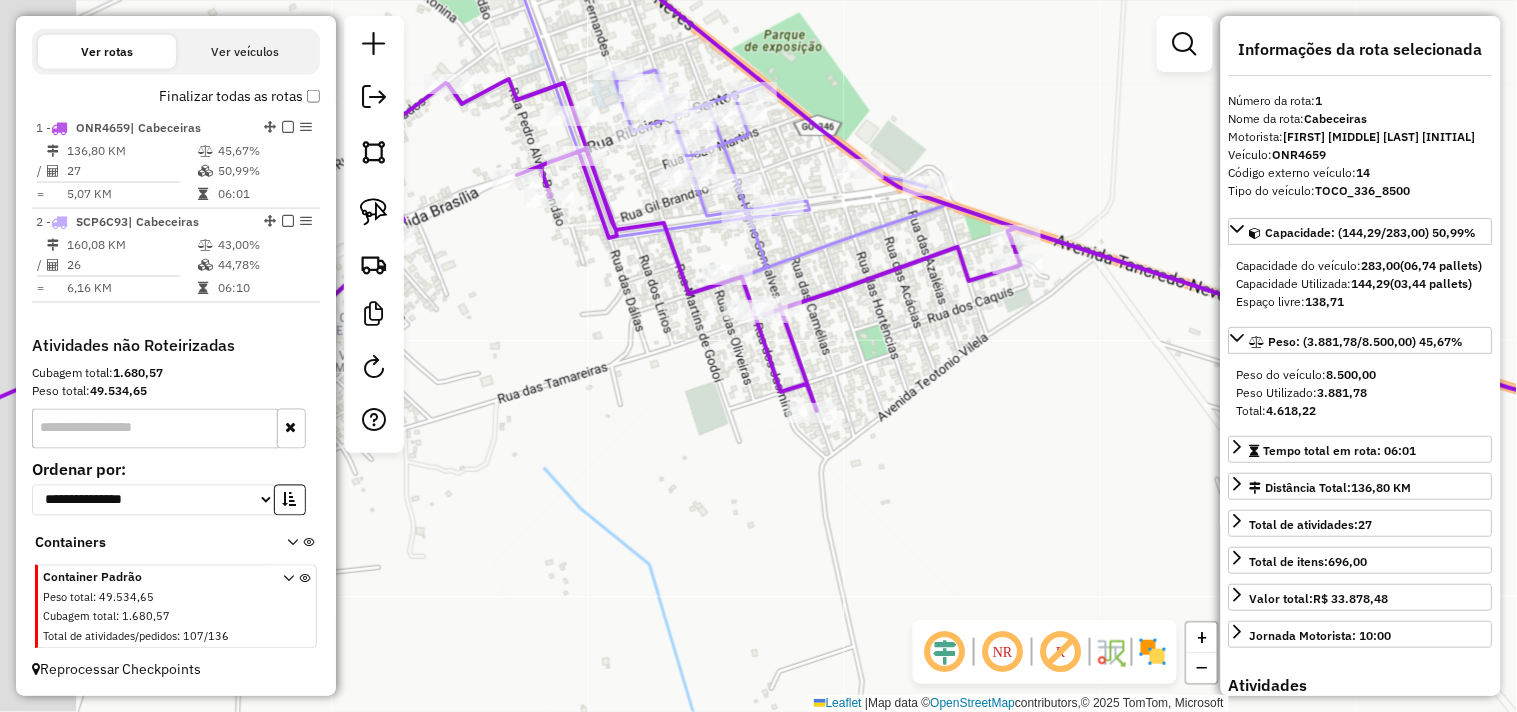 drag, startPoint x: 638, startPoint y: 355, endPoint x: 710, endPoint y: 376, distance: 75 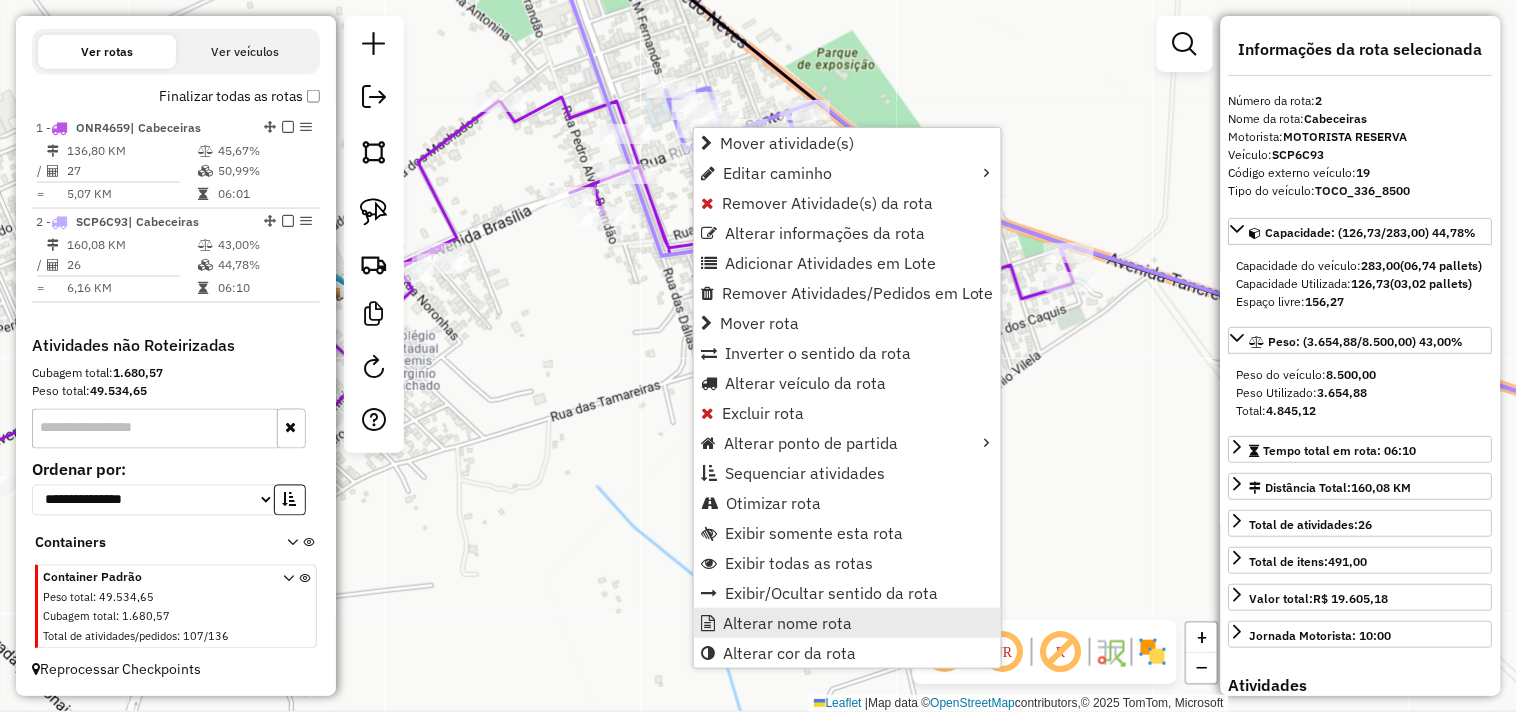 click on "Alterar nome rota" at bounding box center [787, 623] 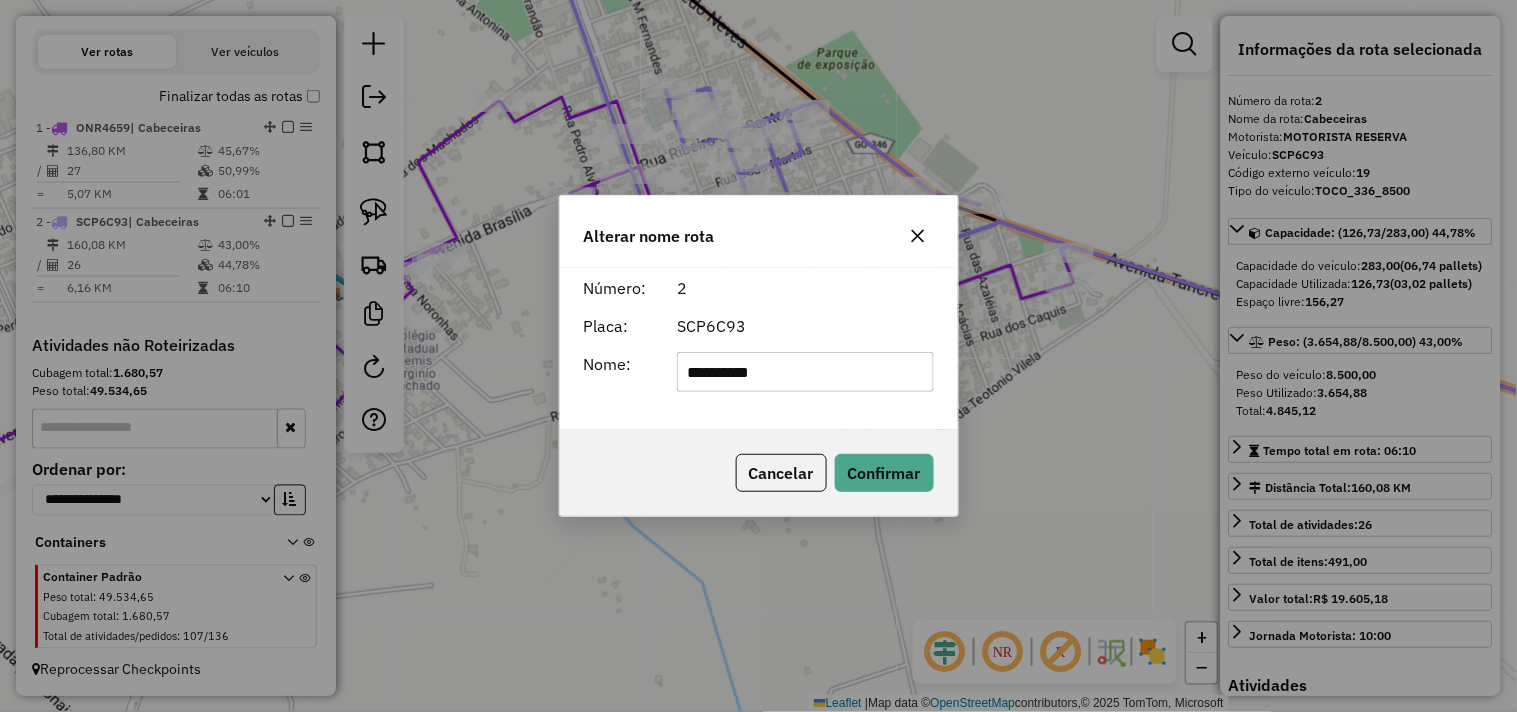 click on "**********" 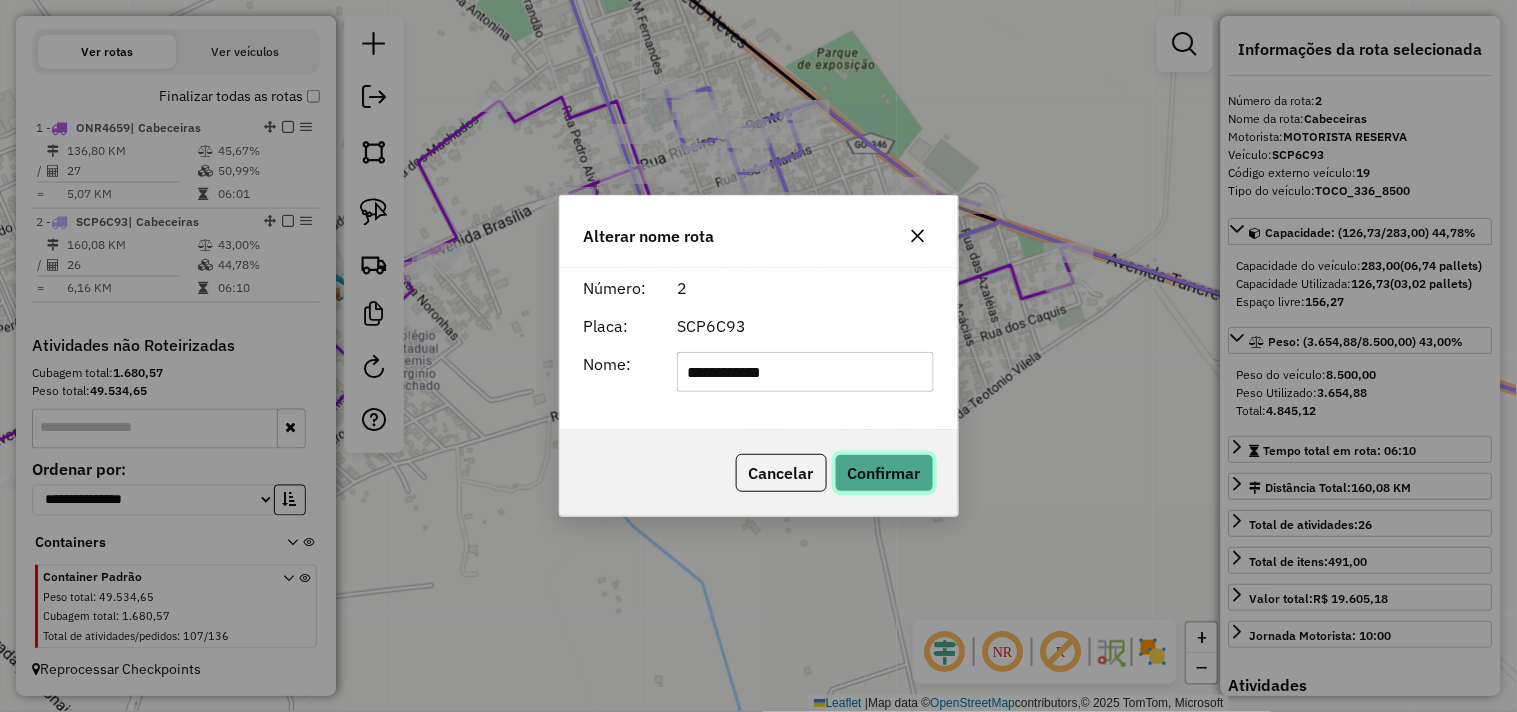 click on "Confirmar" 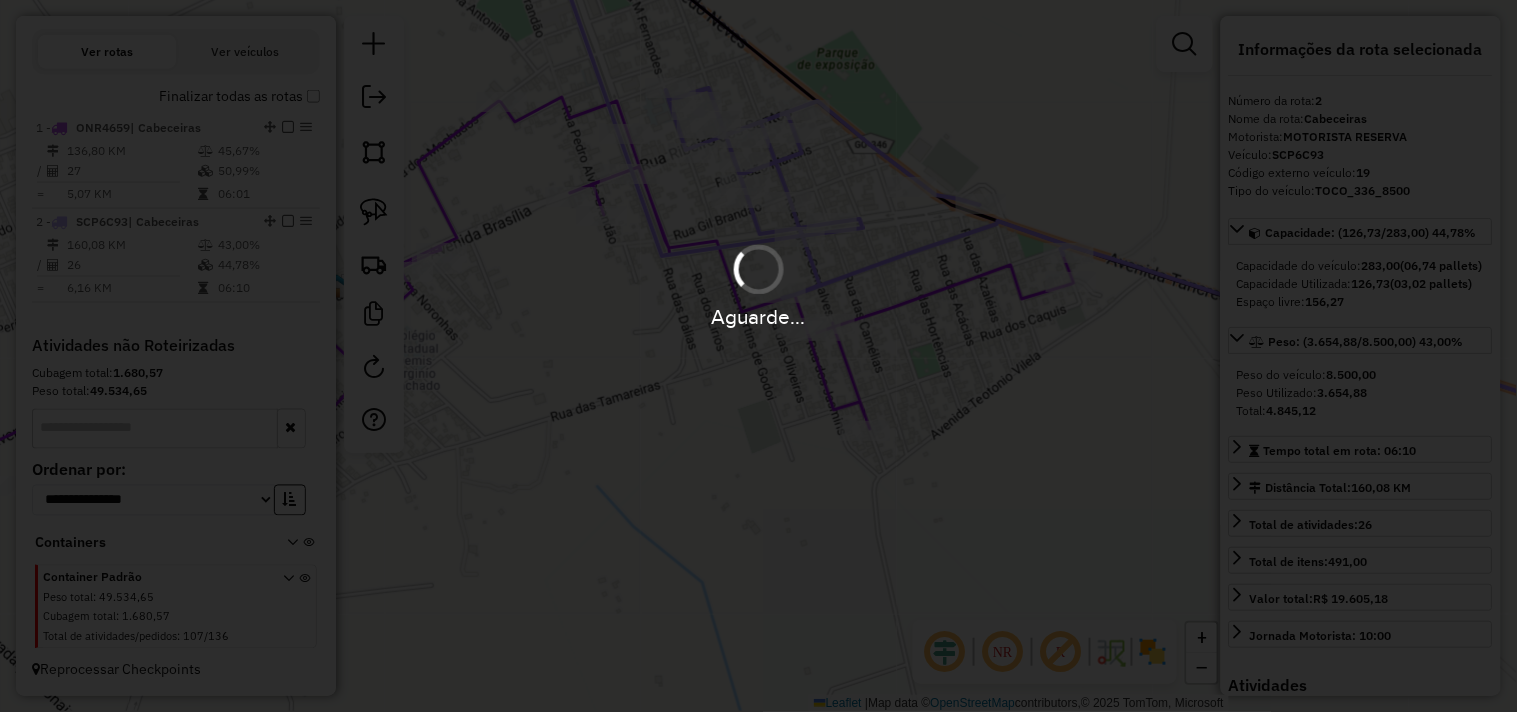 type 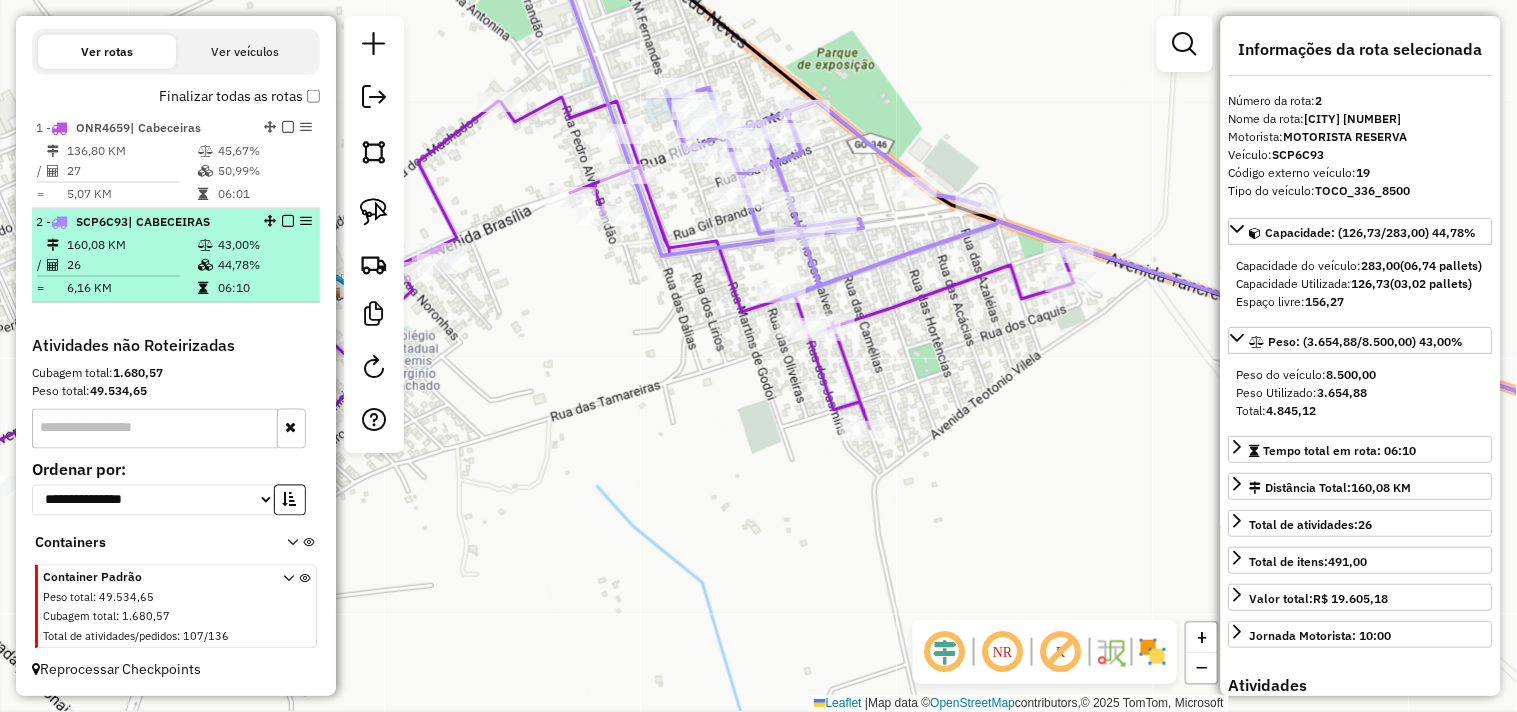 scroll, scrollTop: 564, scrollLeft: 0, axis: vertical 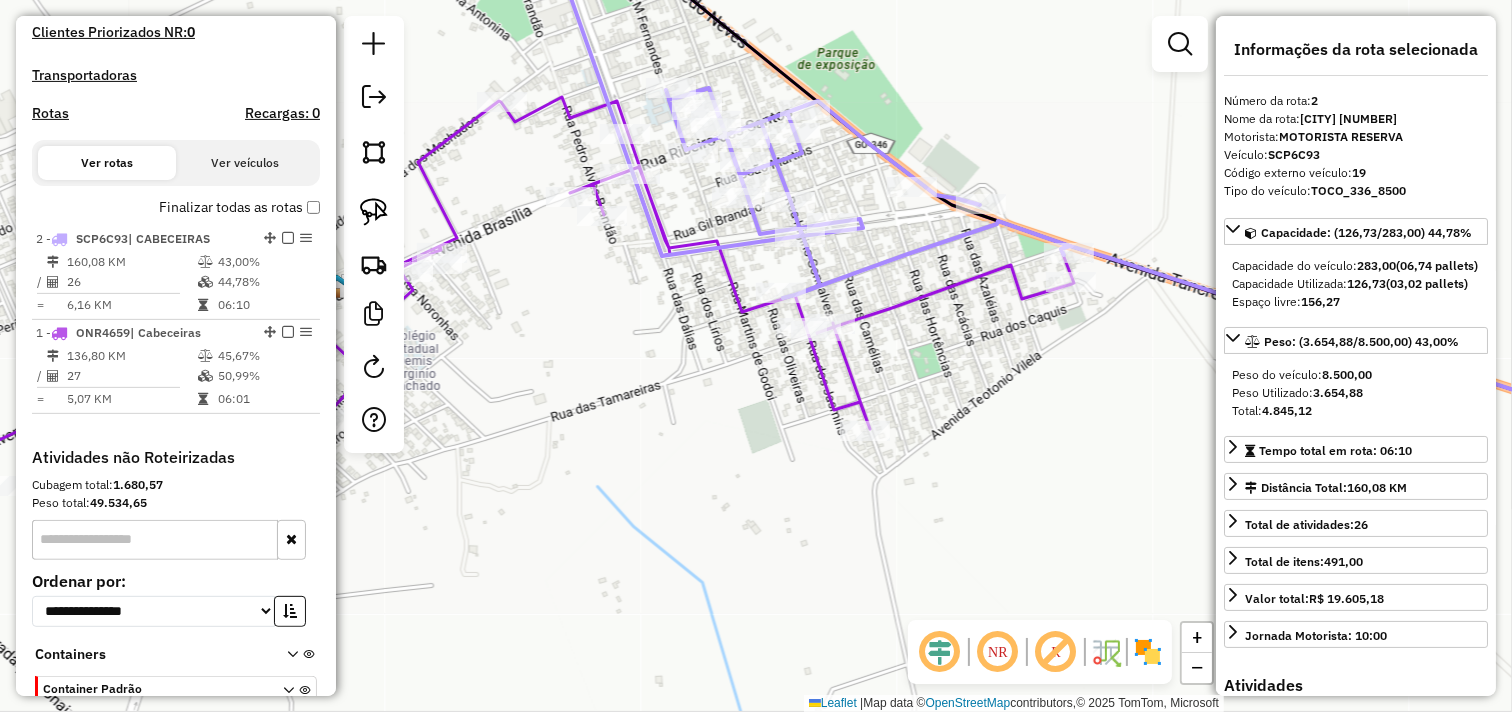 drag, startPoint x: 261, startPoint y: 330, endPoint x: 263, endPoint y: 231, distance: 99.0202 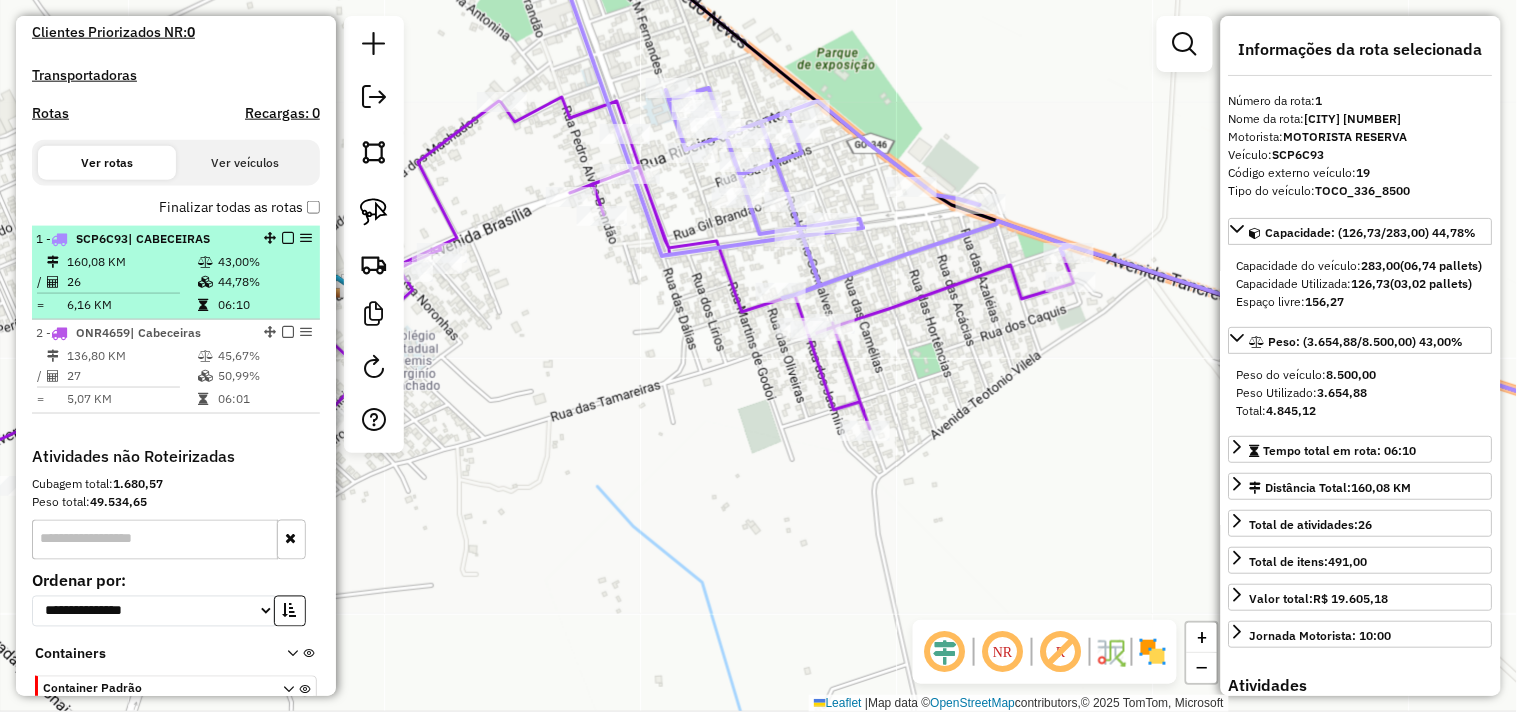 click at bounding box center (288, 238) 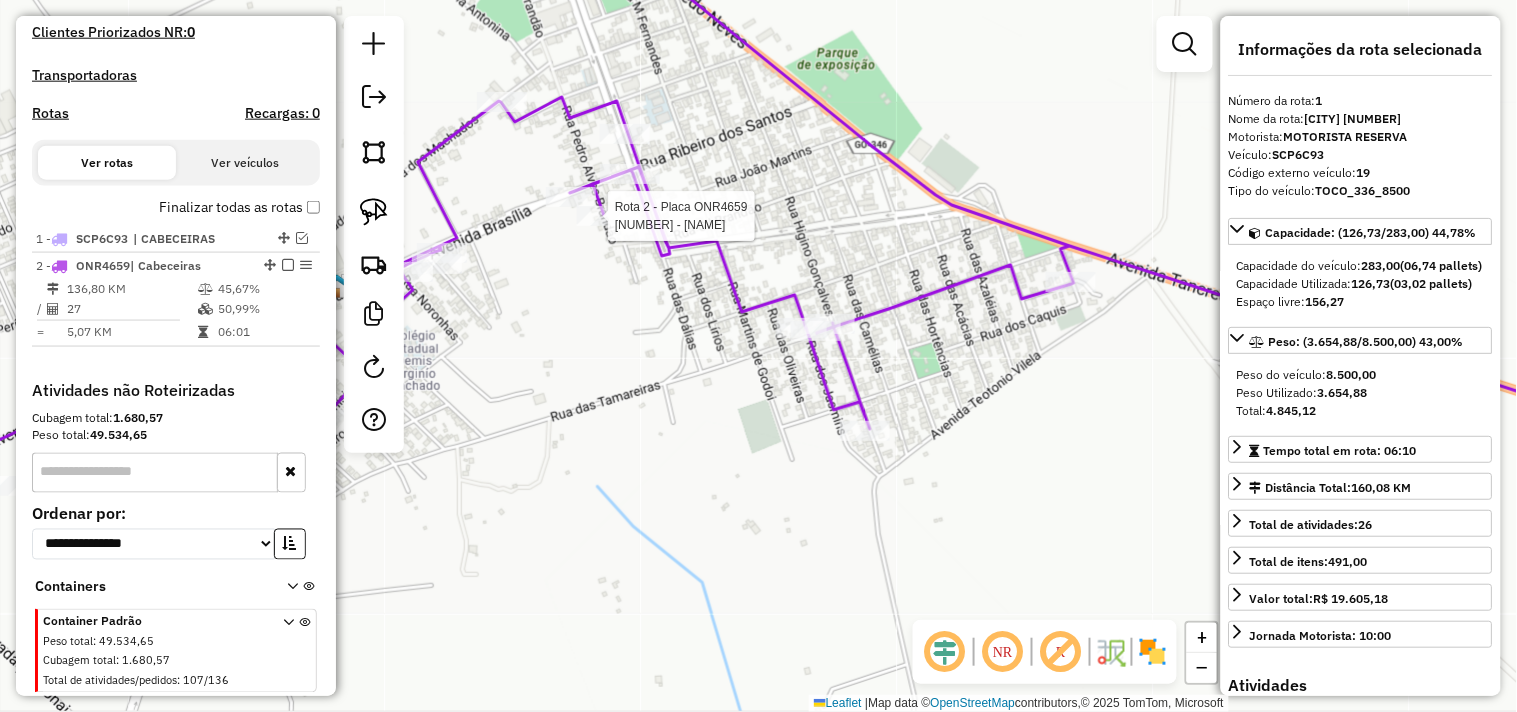 scroll, scrollTop: 607, scrollLeft: 0, axis: vertical 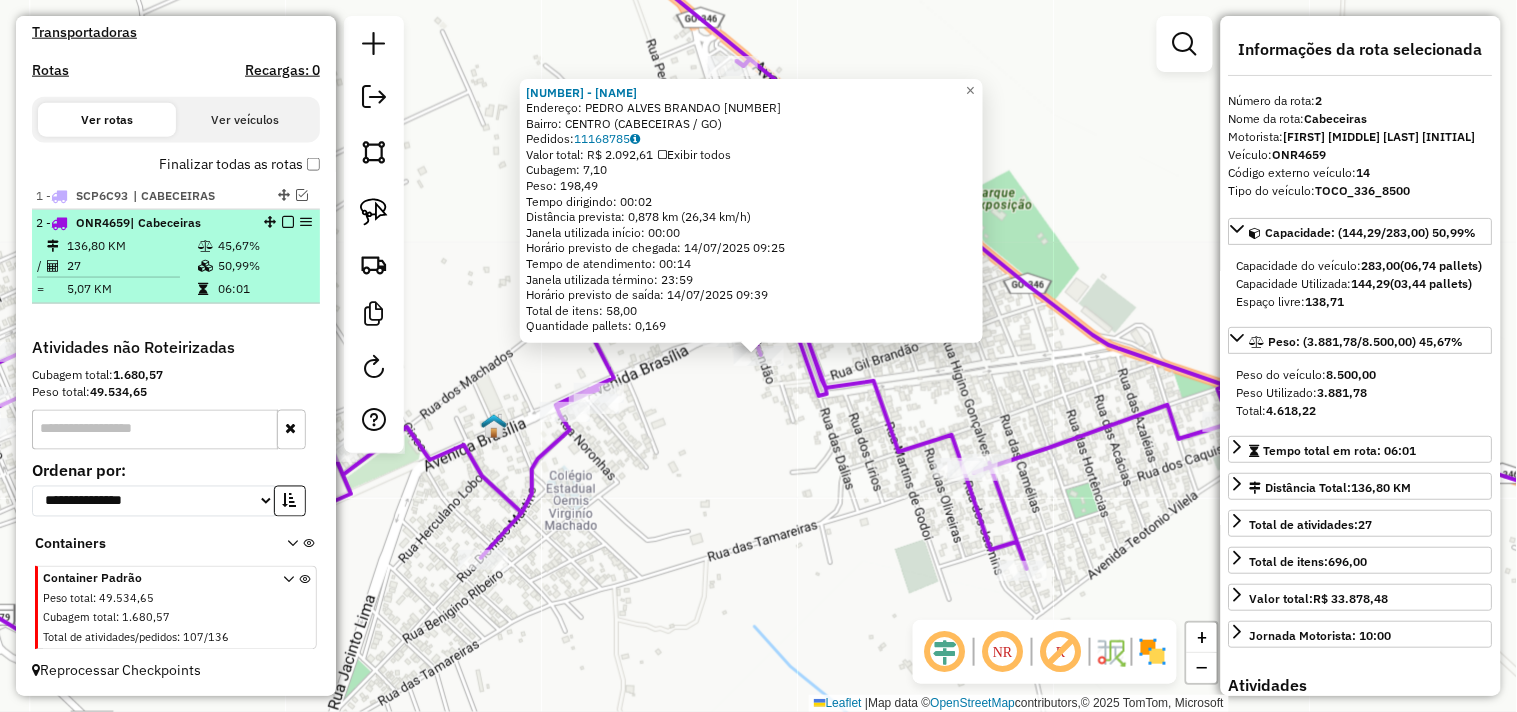 click on "| Cabeceiras" at bounding box center [165, 222] 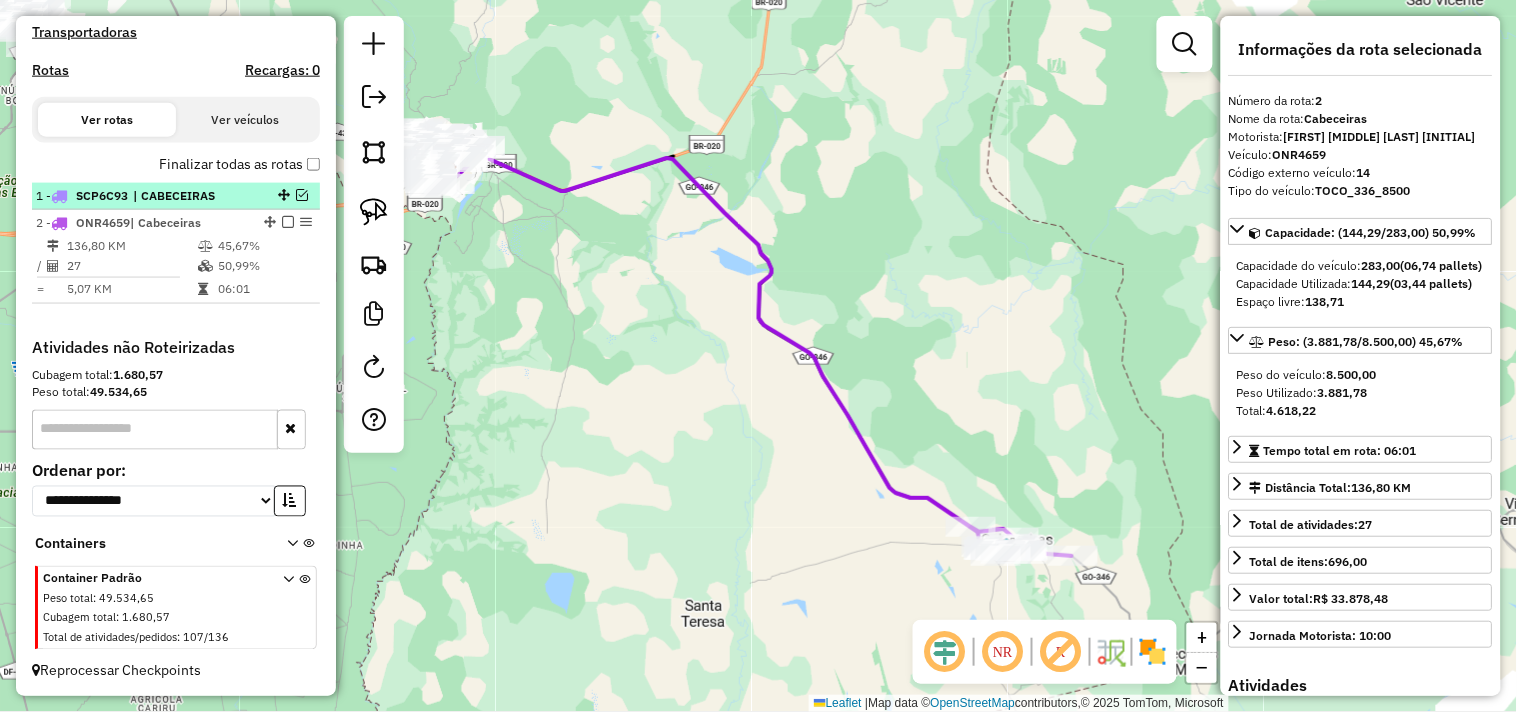 click on "| CABECEIRAS" at bounding box center (179, 196) 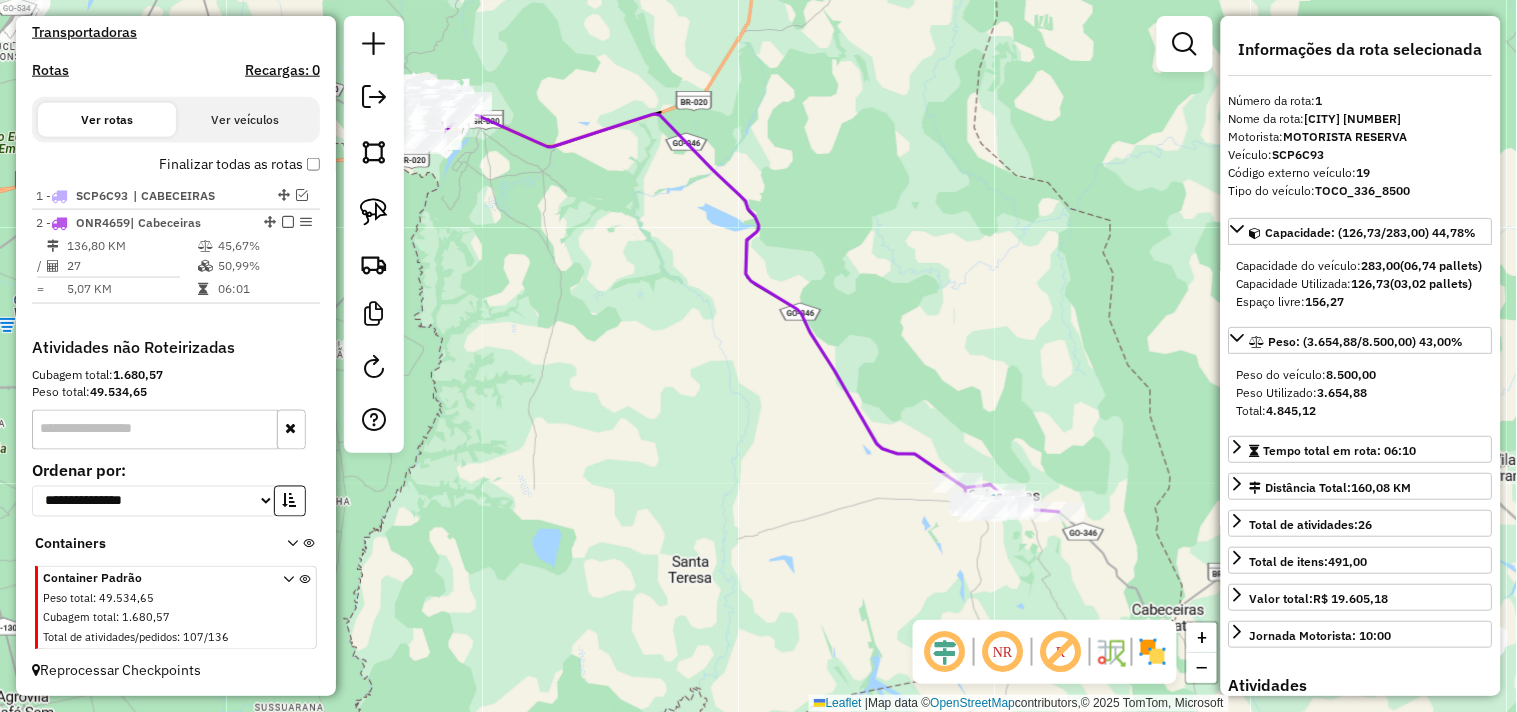 drag, startPoint x: 704, startPoint y: 414, endPoint x: 815, endPoint y: 381, distance: 115.80155 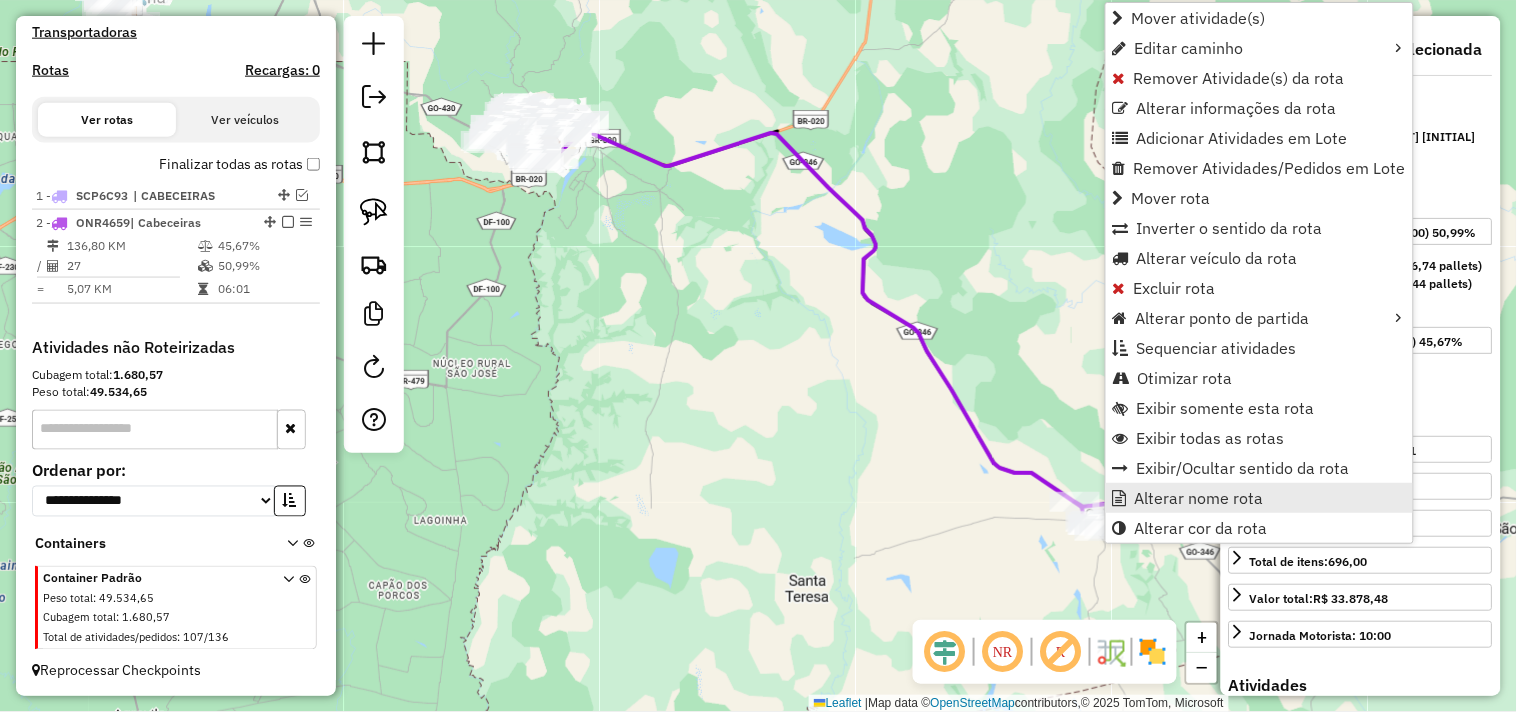 click on "Alterar nome rota" at bounding box center [1199, 498] 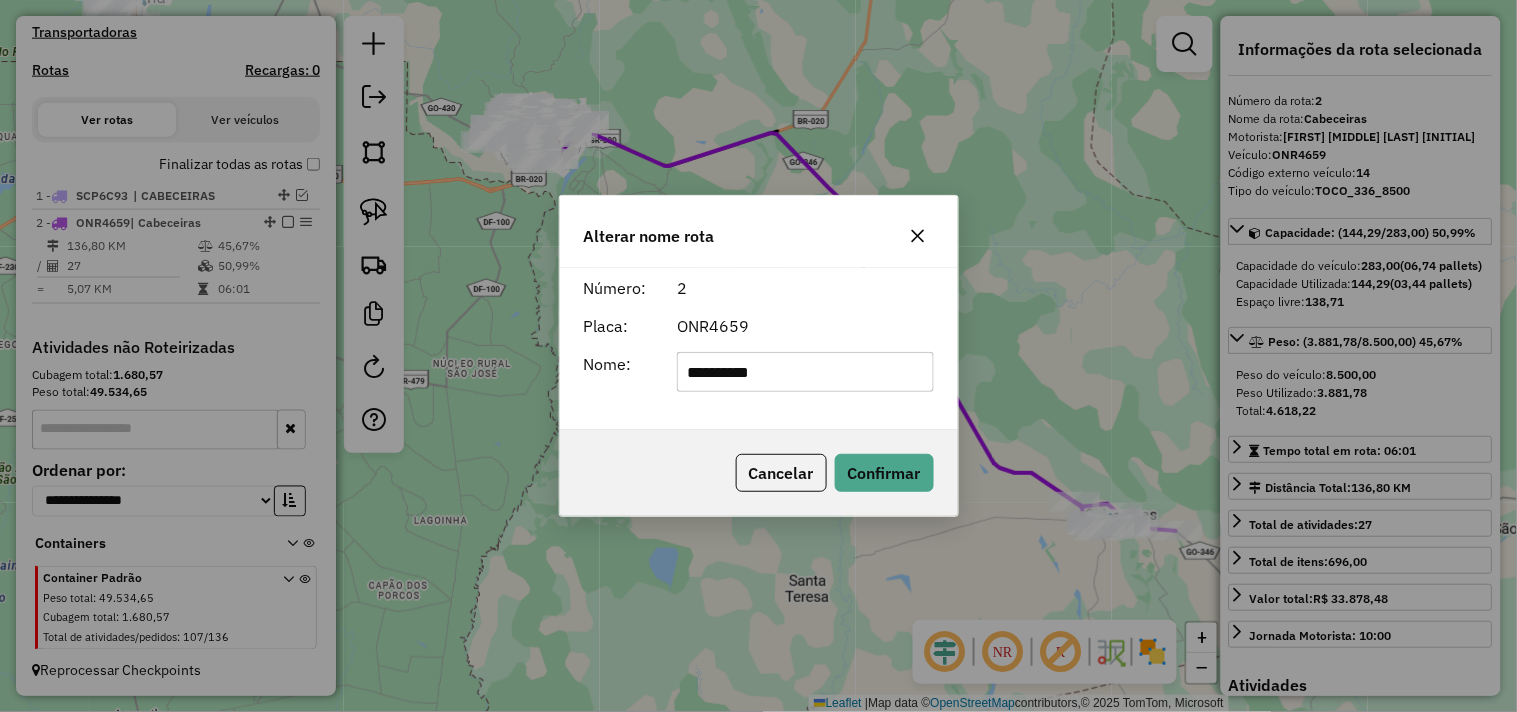 click on "**********" 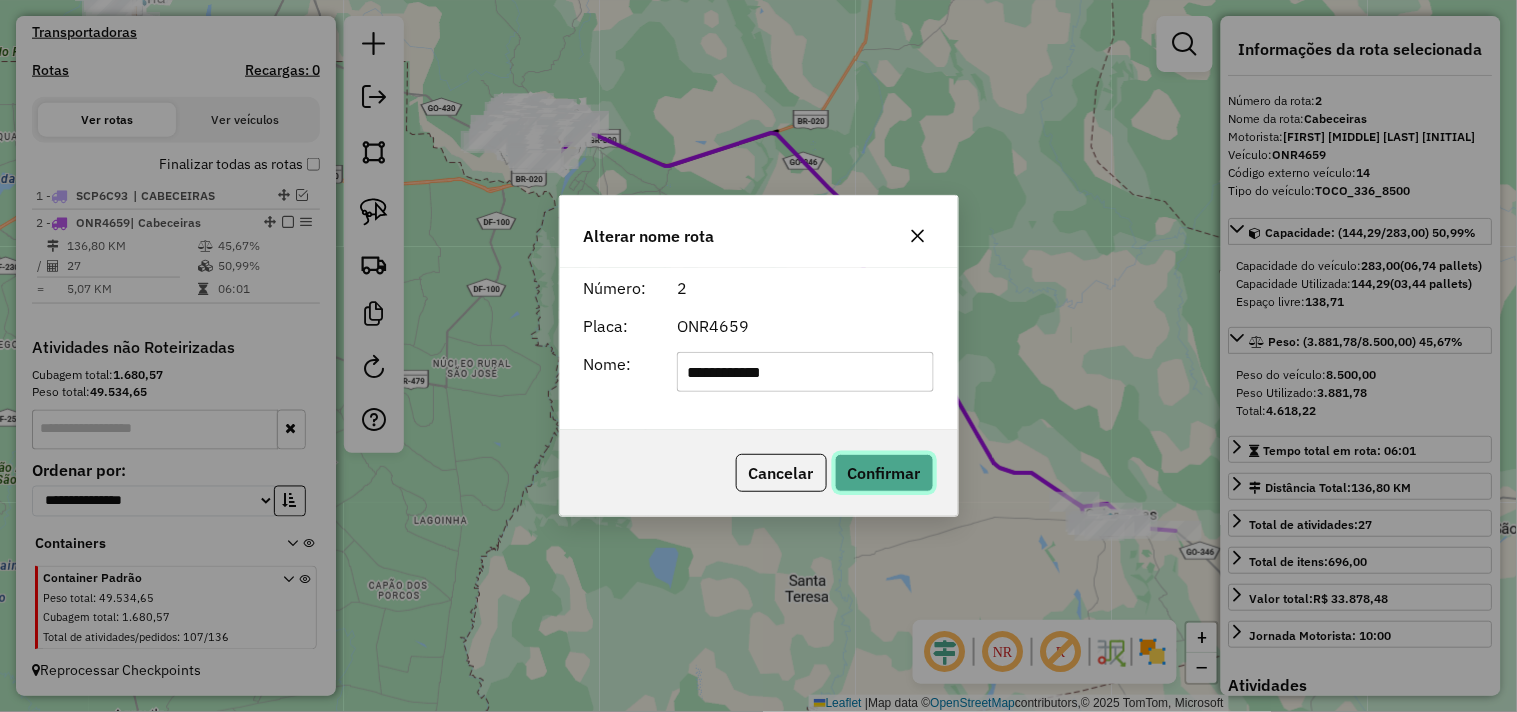 click on "Confirmar" 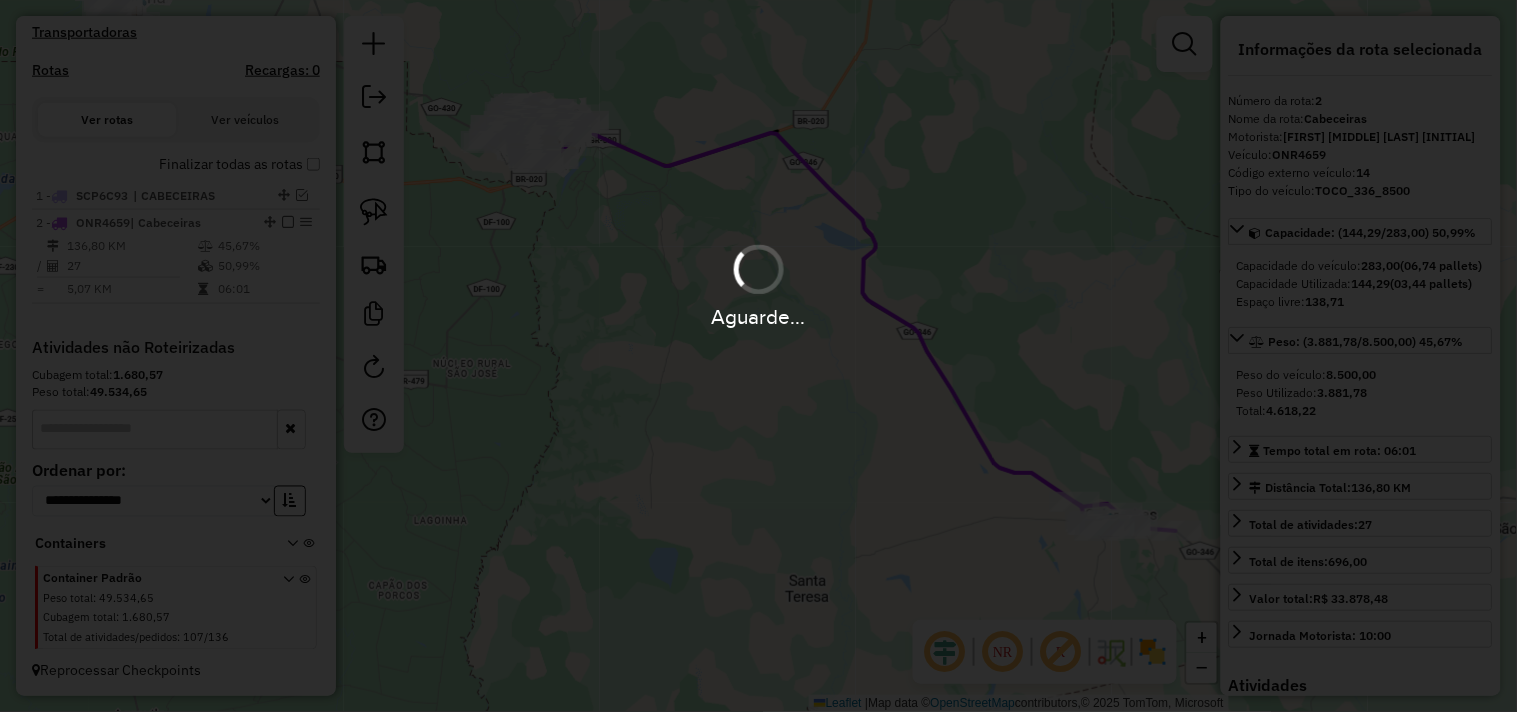 type 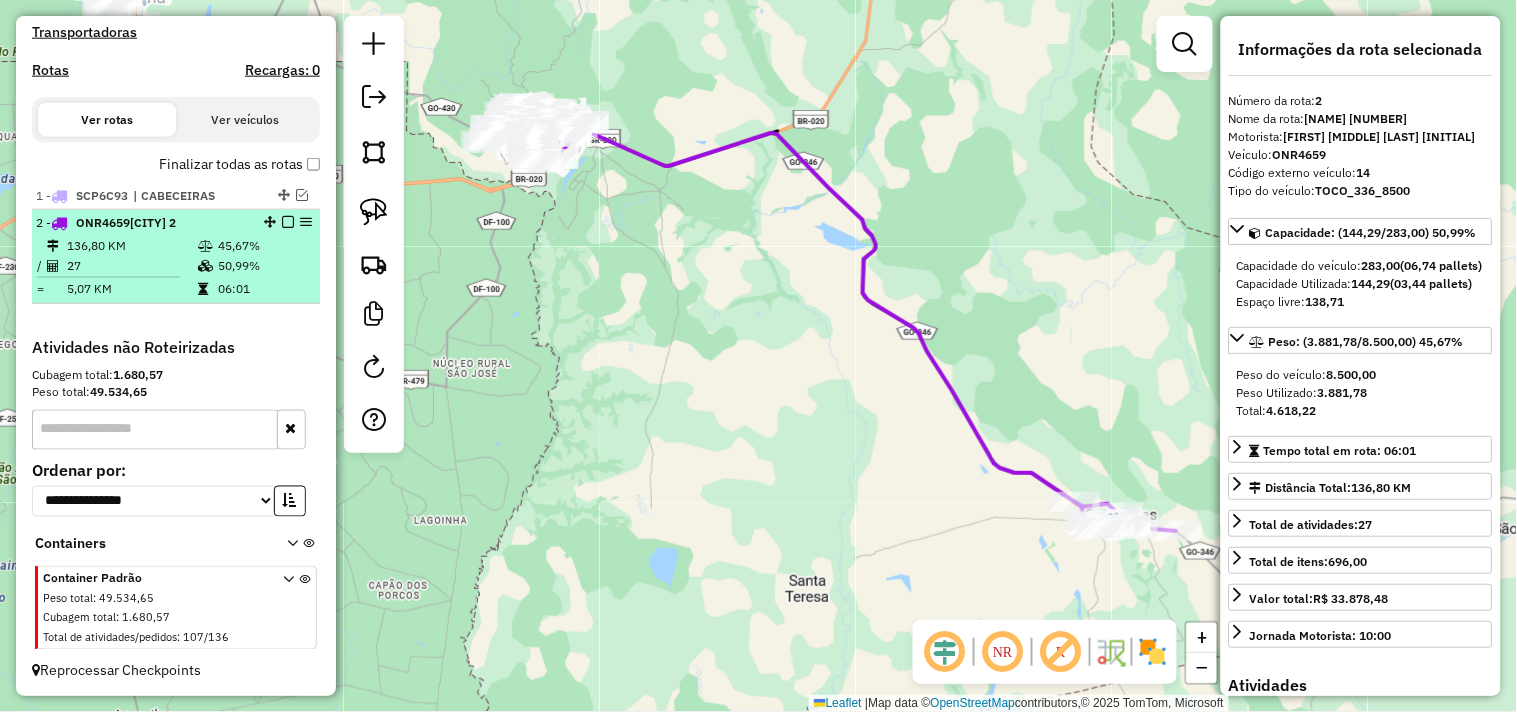 click at bounding box center [288, 222] 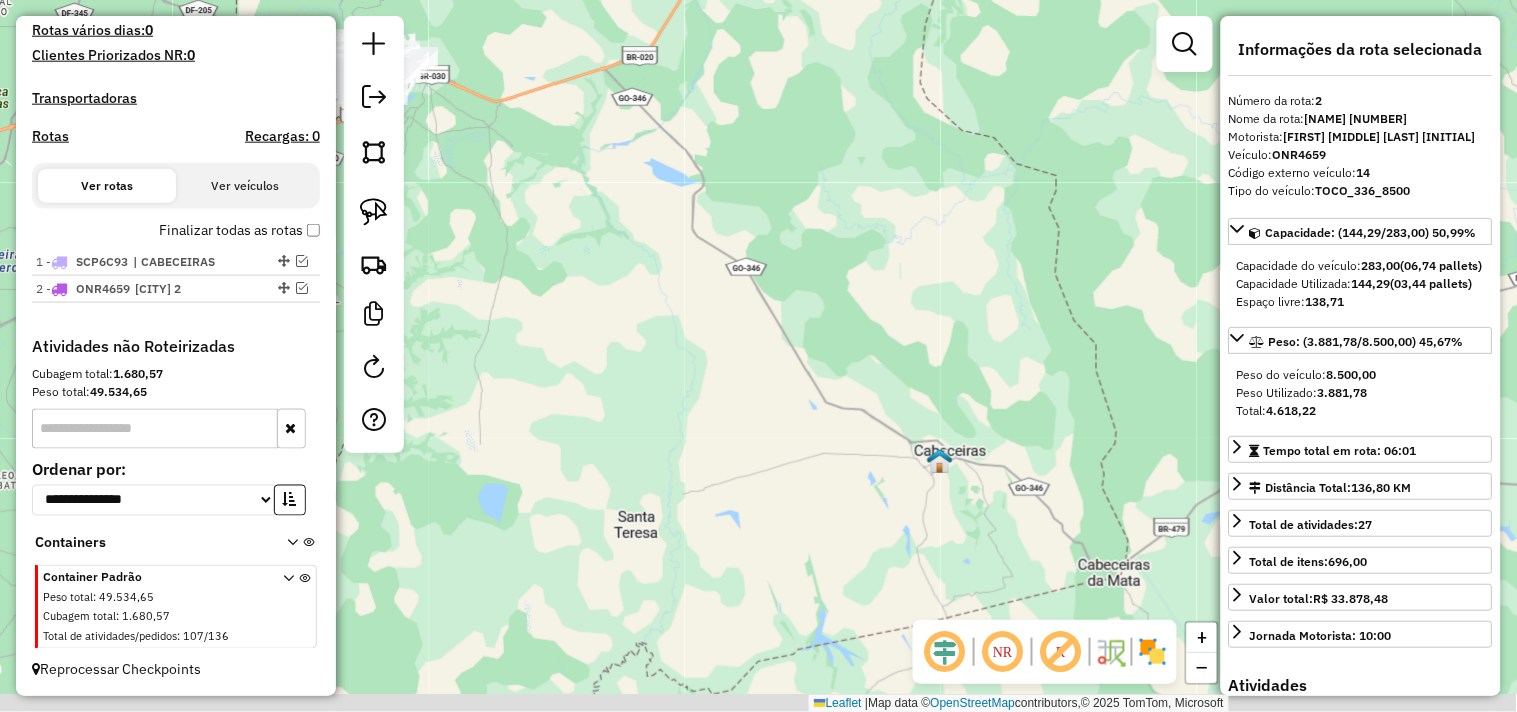 drag, startPoint x: 810, startPoint y: 426, endPoint x: 613, endPoint y: 346, distance: 212.62408 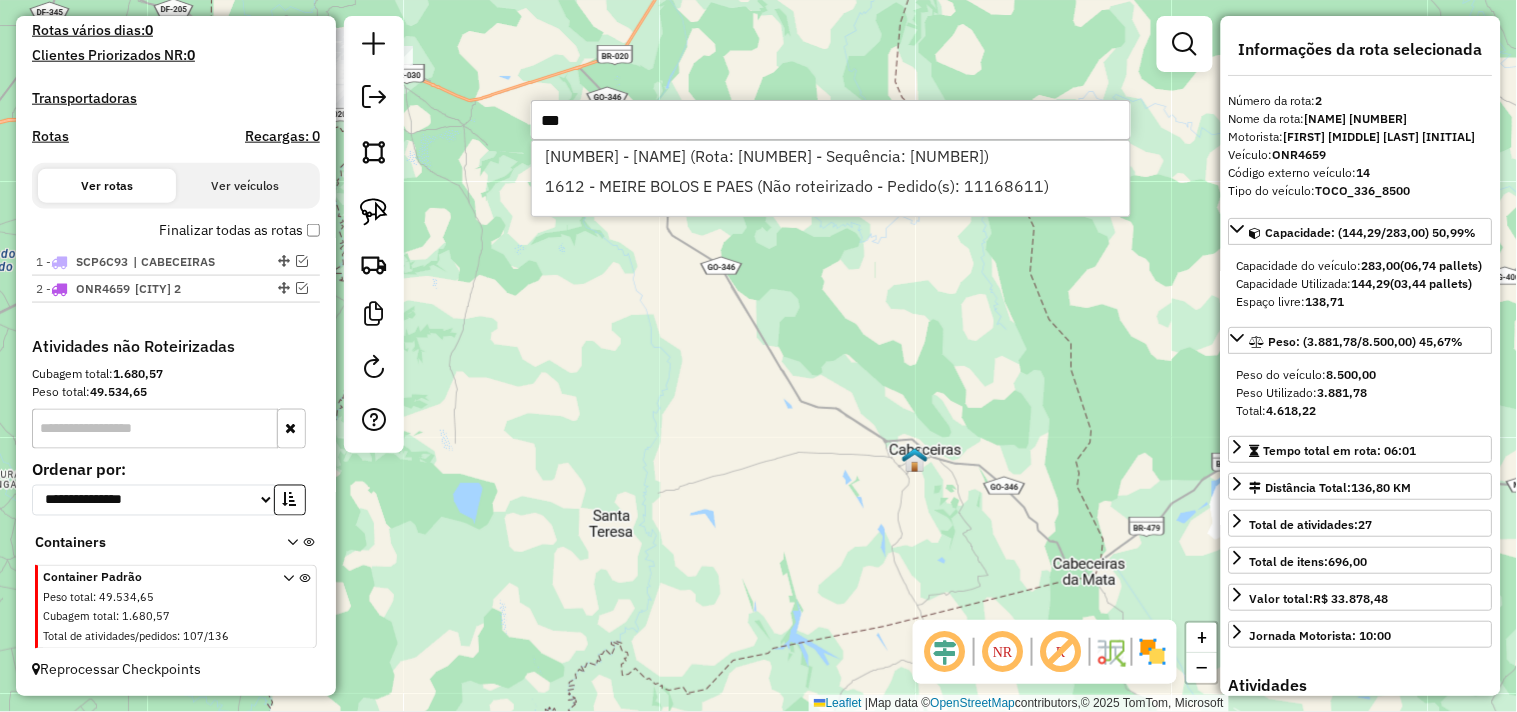 drag, startPoint x: 631, startPoint y: 120, endPoint x: 514, endPoint y: 122, distance: 117.01709 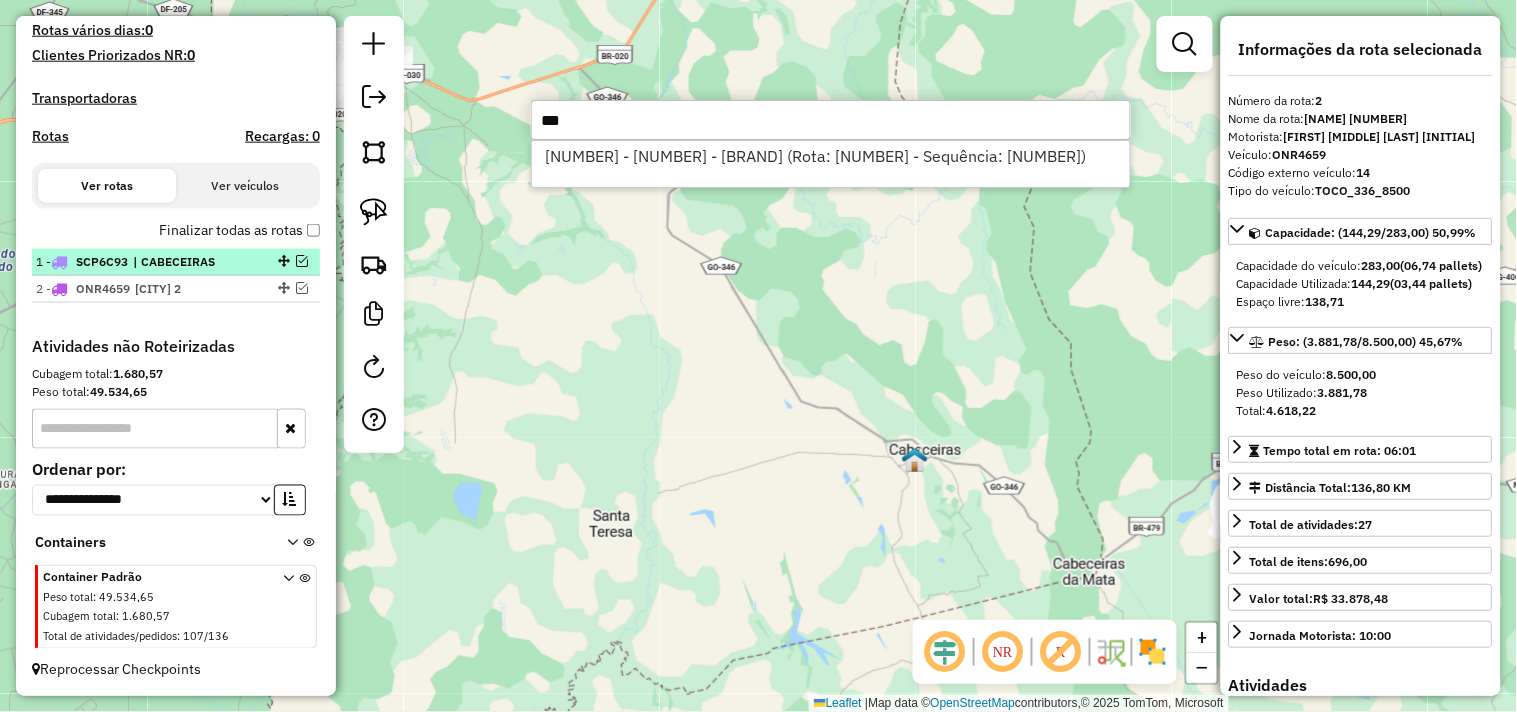 type on "***" 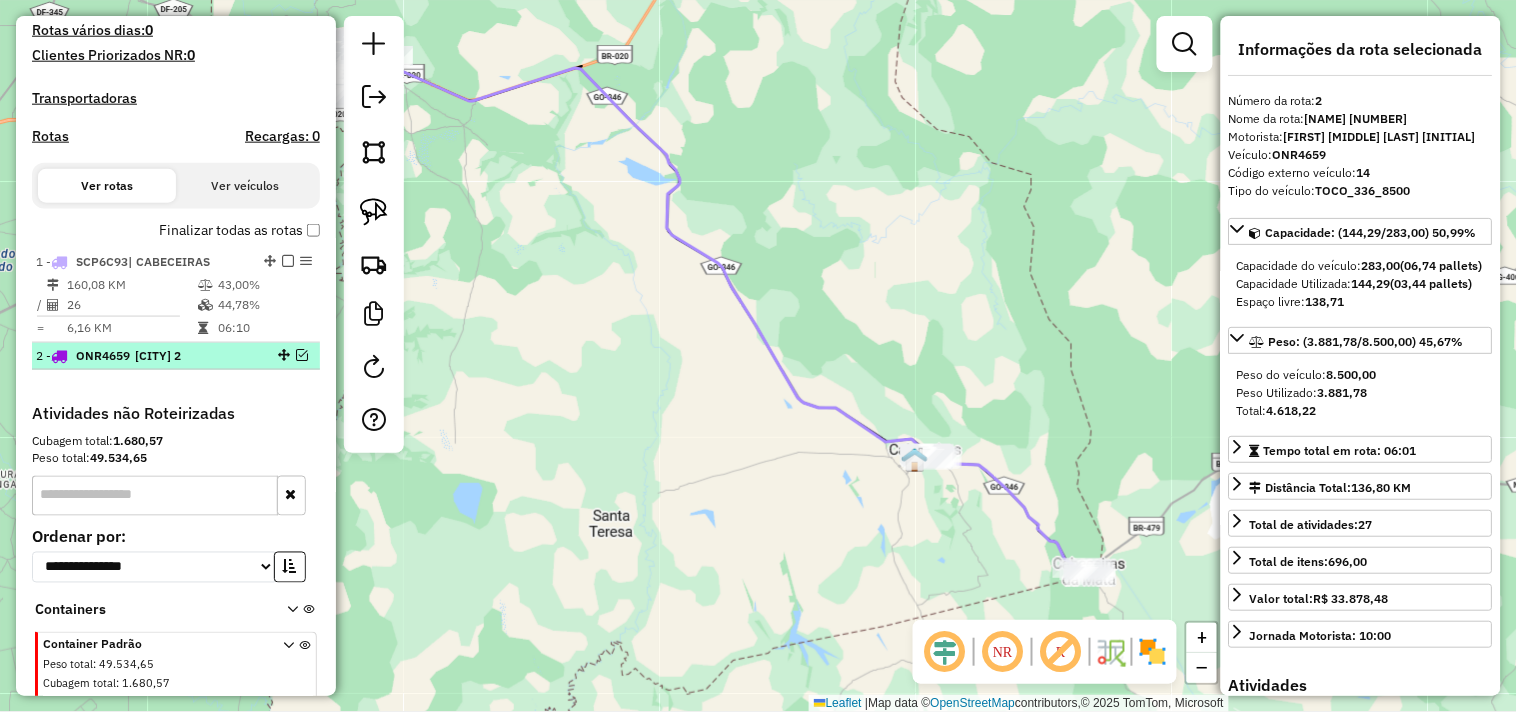 scroll, scrollTop: 607, scrollLeft: 0, axis: vertical 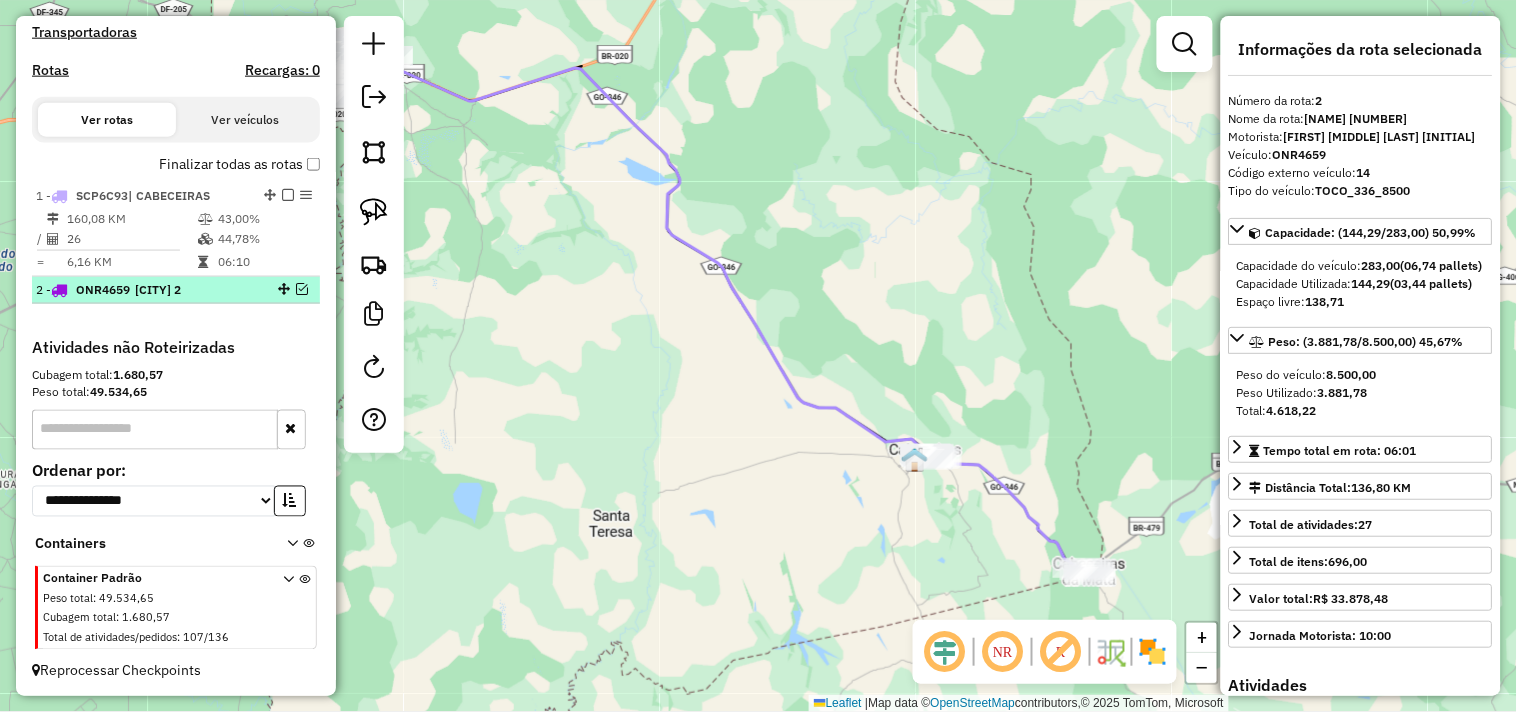 click at bounding box center (302, 289) 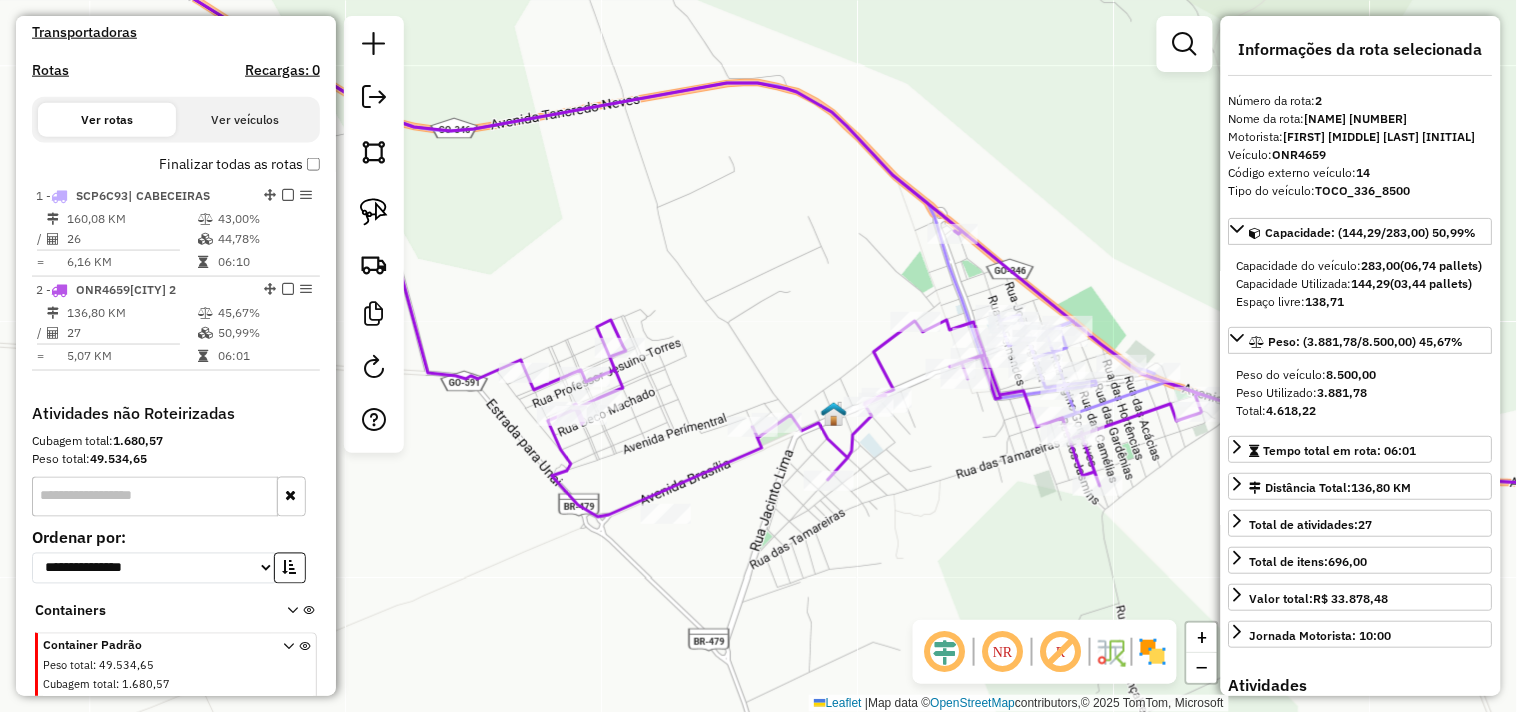drag, startPoint x: 856, startPoint y: 447, endPoint x: 934, endPoint y: 498, distance: 93.193344 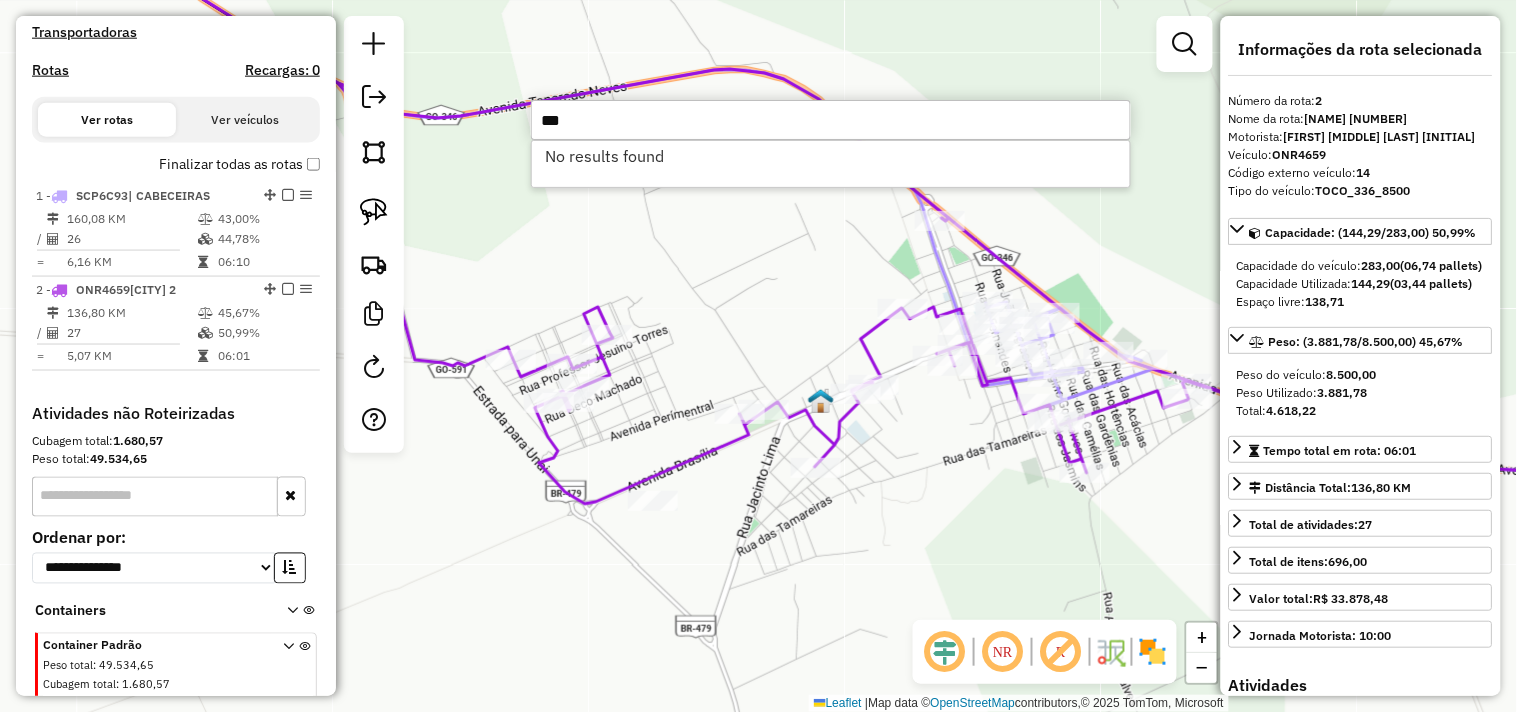 drag, startPoint x: 774, startPoint y: 303, endPoint x: 765, endPoint y: 297, distance: 10.816654 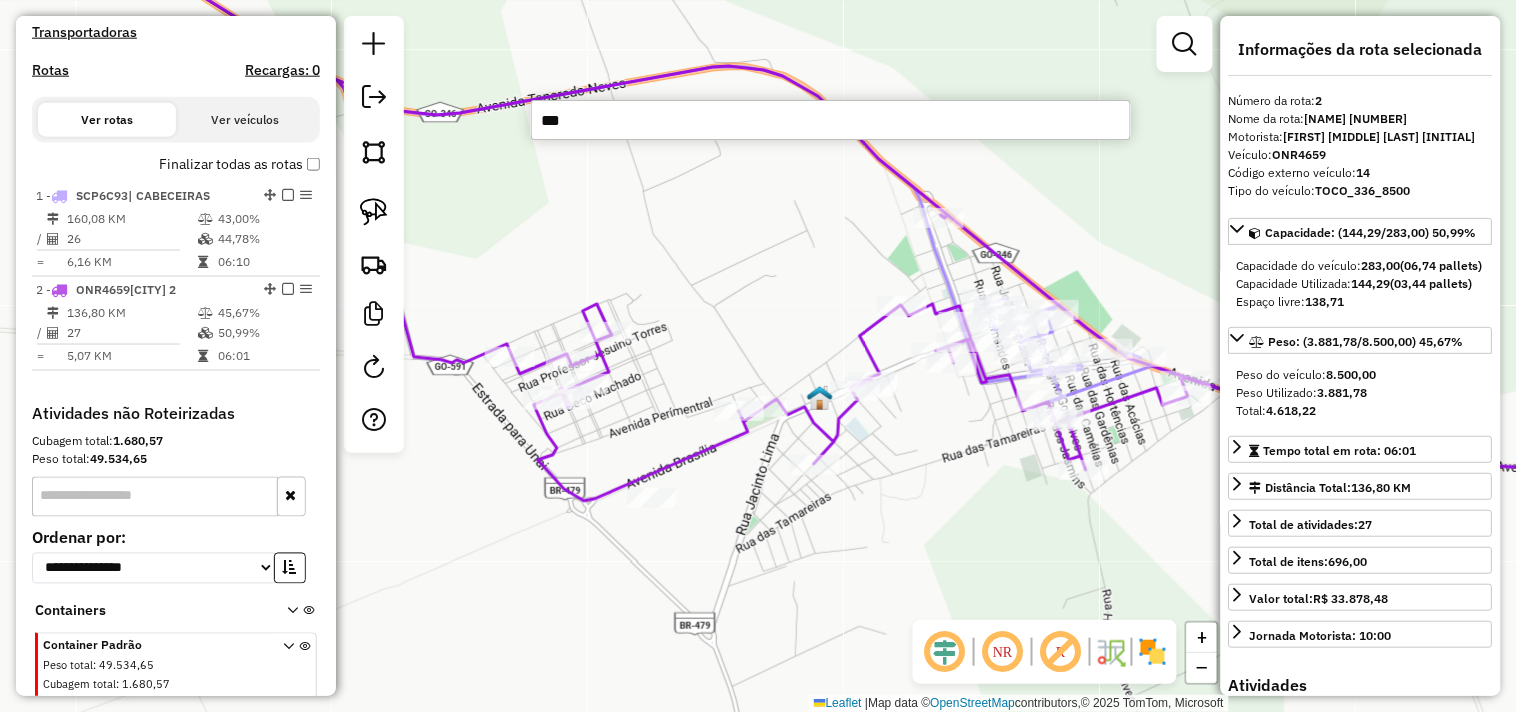 click on "***" at bounding box center (831, 120) 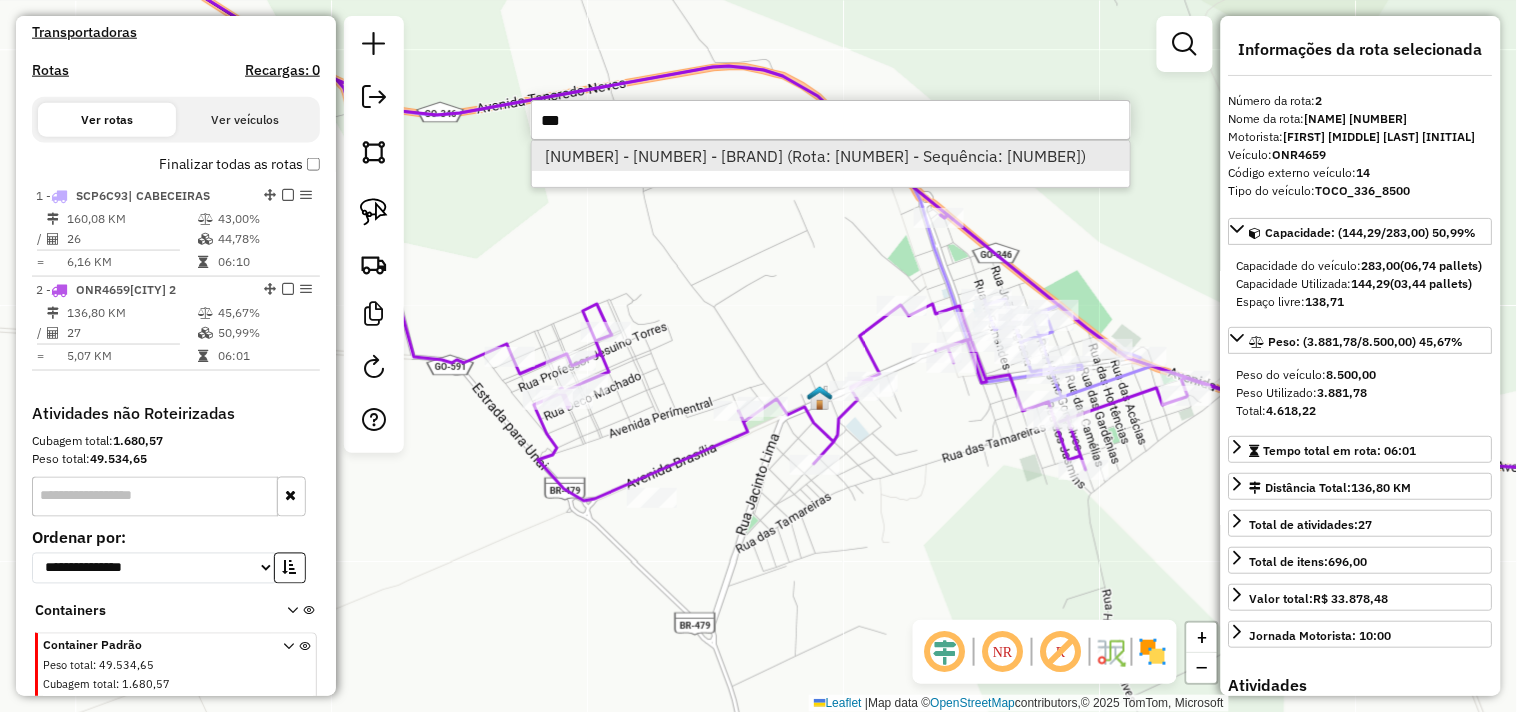 type on "***" 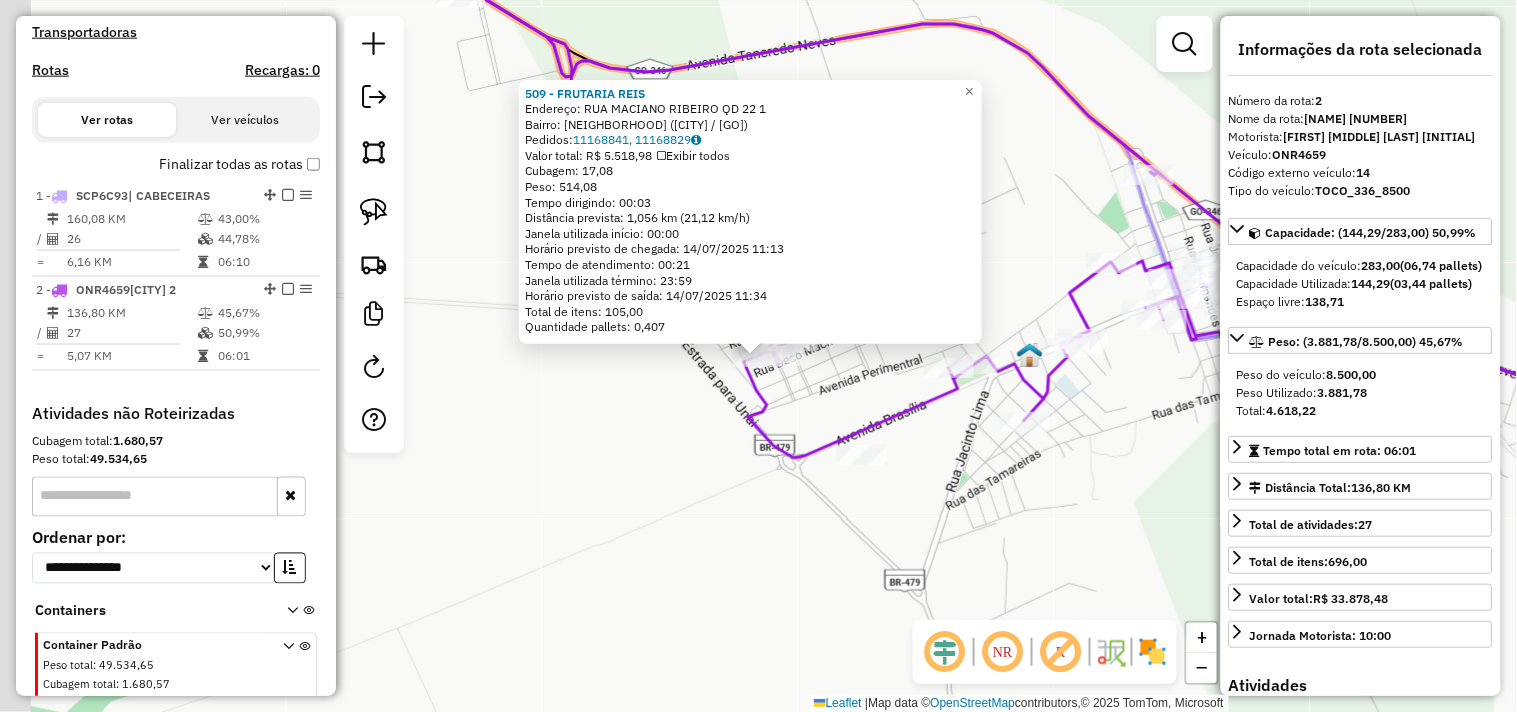 scroll, scrollTop: 675, scrollLeft: 0, axis: vertical 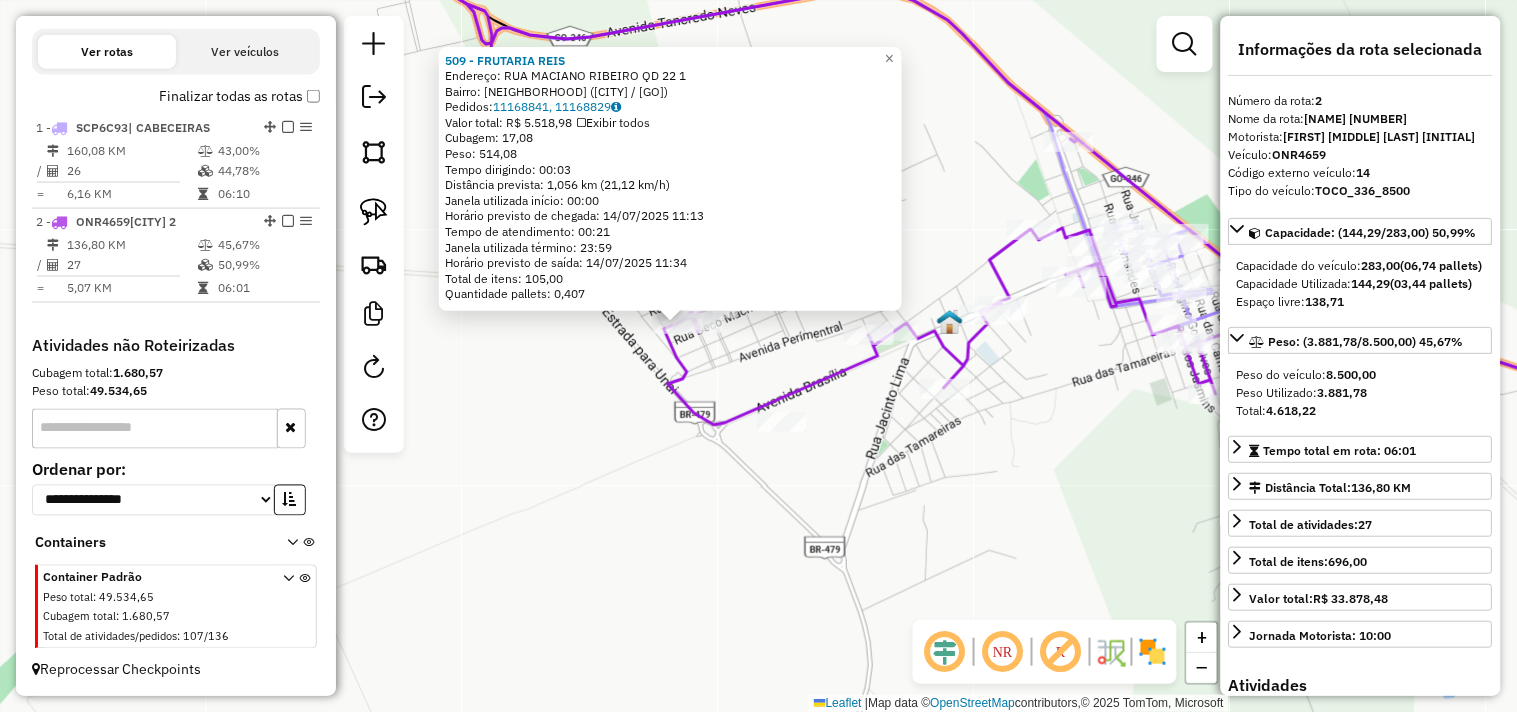 drag, startPoint x: 943, startPoint y: 474, endPoint x: 858, endPoint y: 437, distance: 92.70383 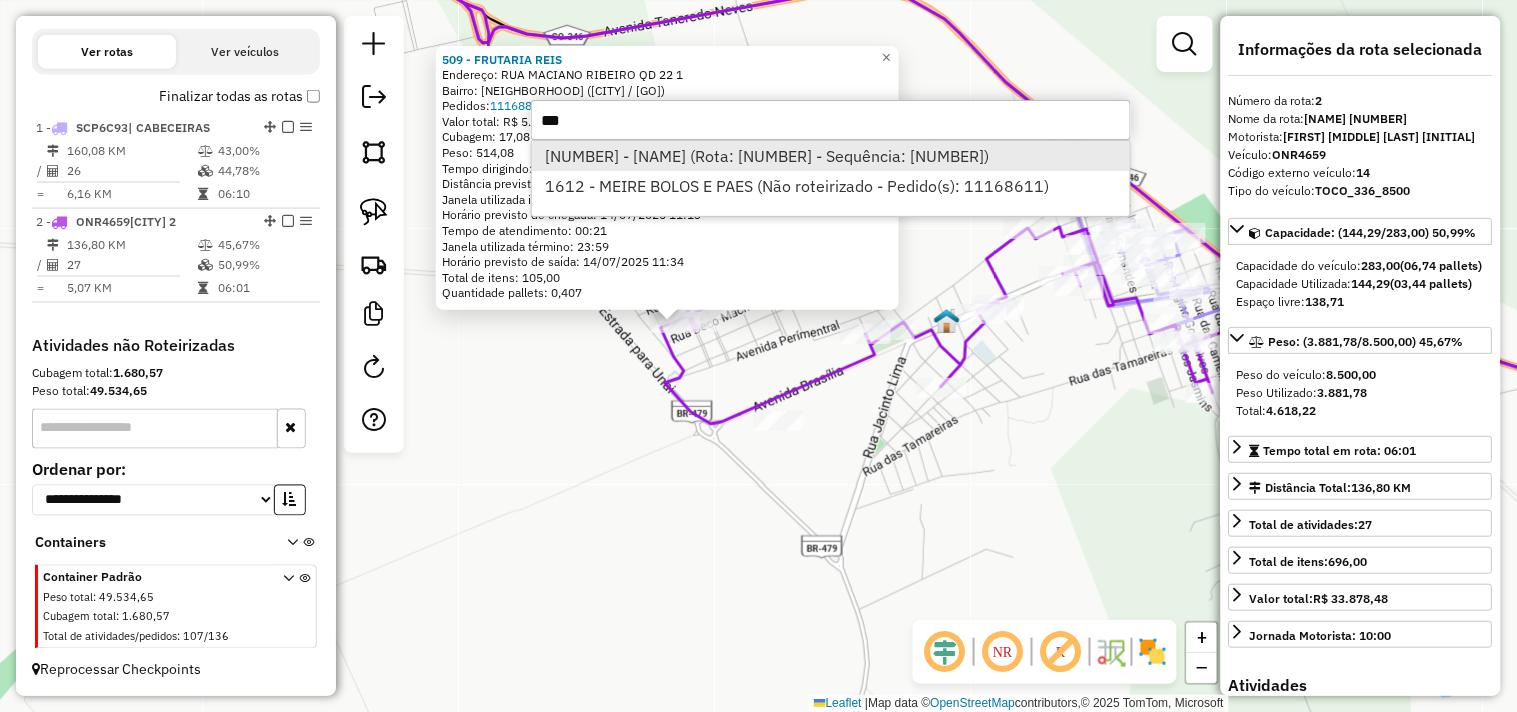 type on "***" 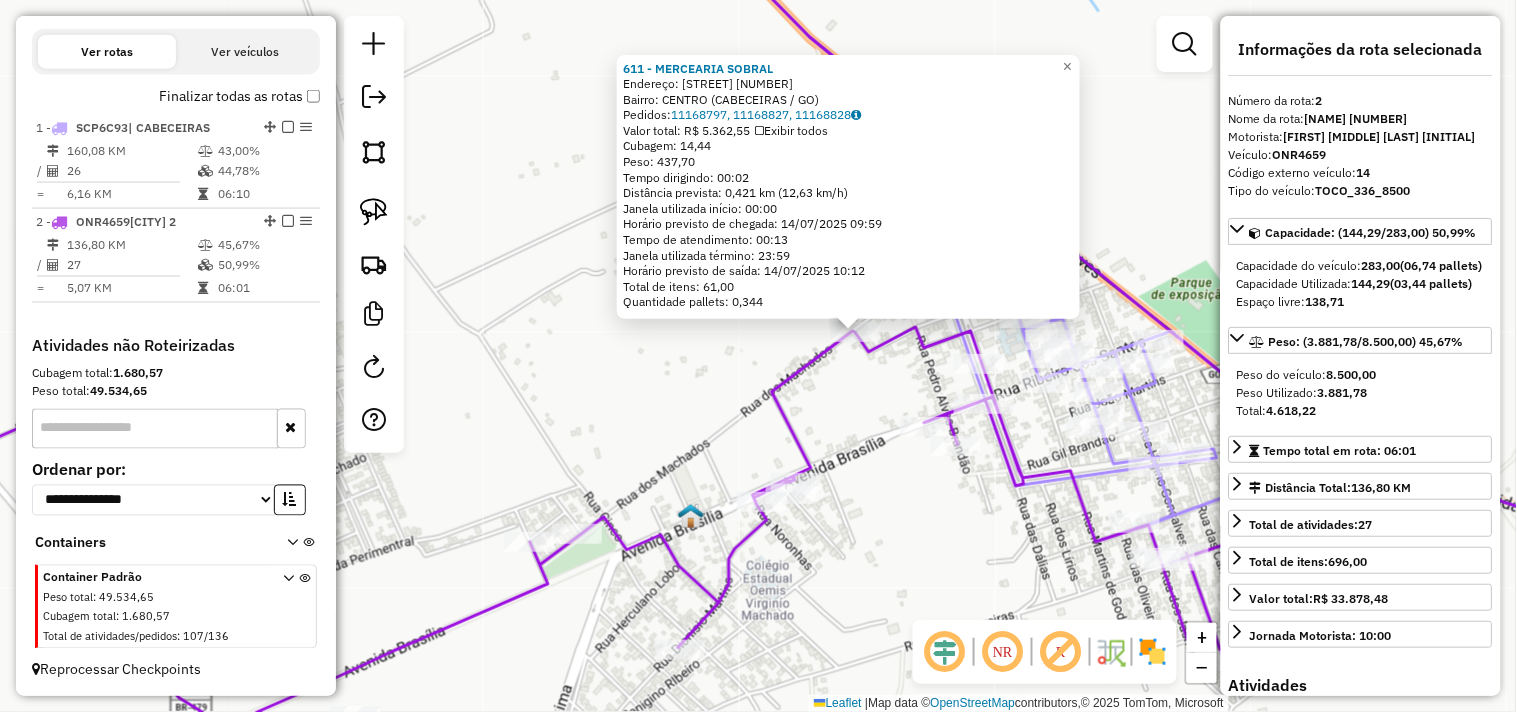 drag, startPoint x: 803, startPoint y: 417, endPoint x: 961, endPoint y: 380, distance: 162.27446 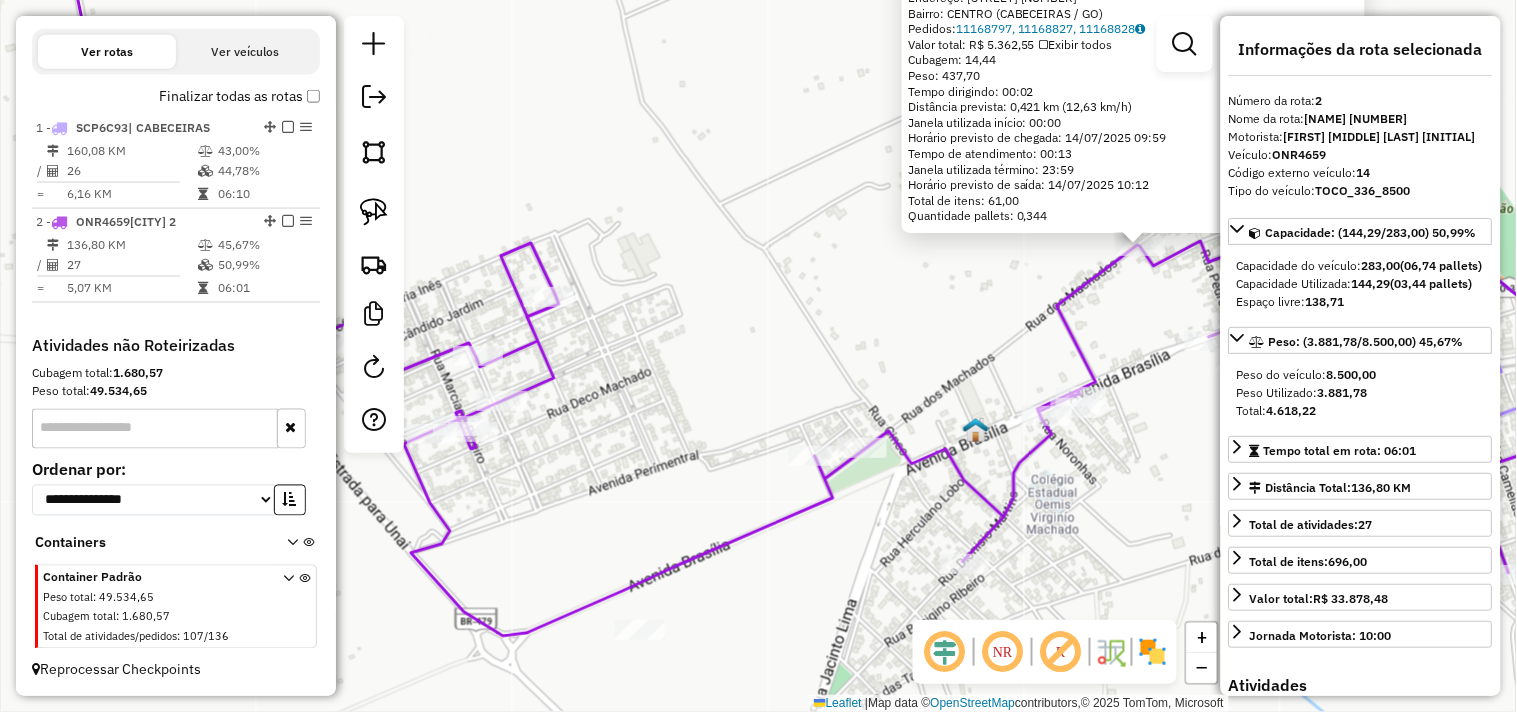 drag, startPoint x: 700, startPoint y: 363, endPoint x: 865, endPoint y: 305, distance: 174.89711 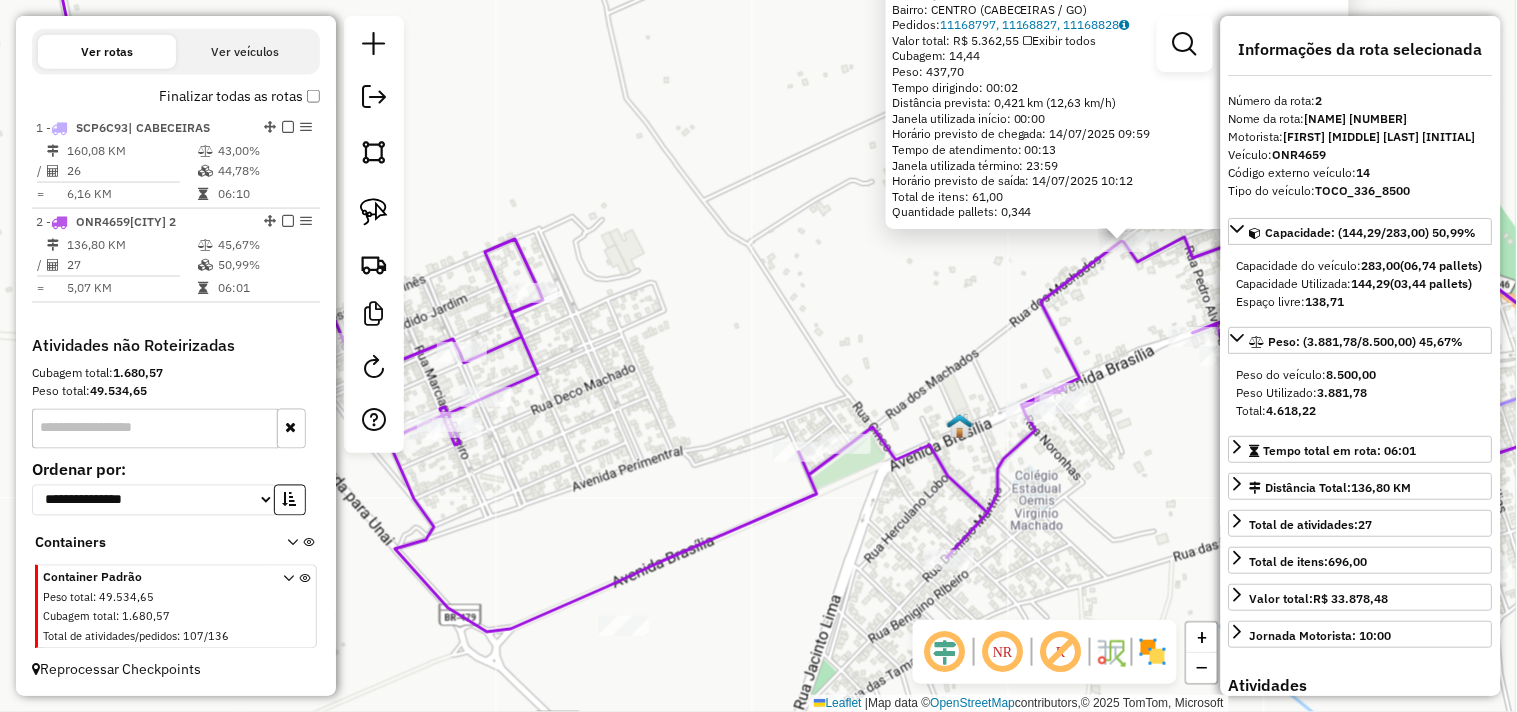 drag, startPoint x: 630, startPoint y: 477, endPoint x: 520, endPoint y: 482, distance: 110.11358 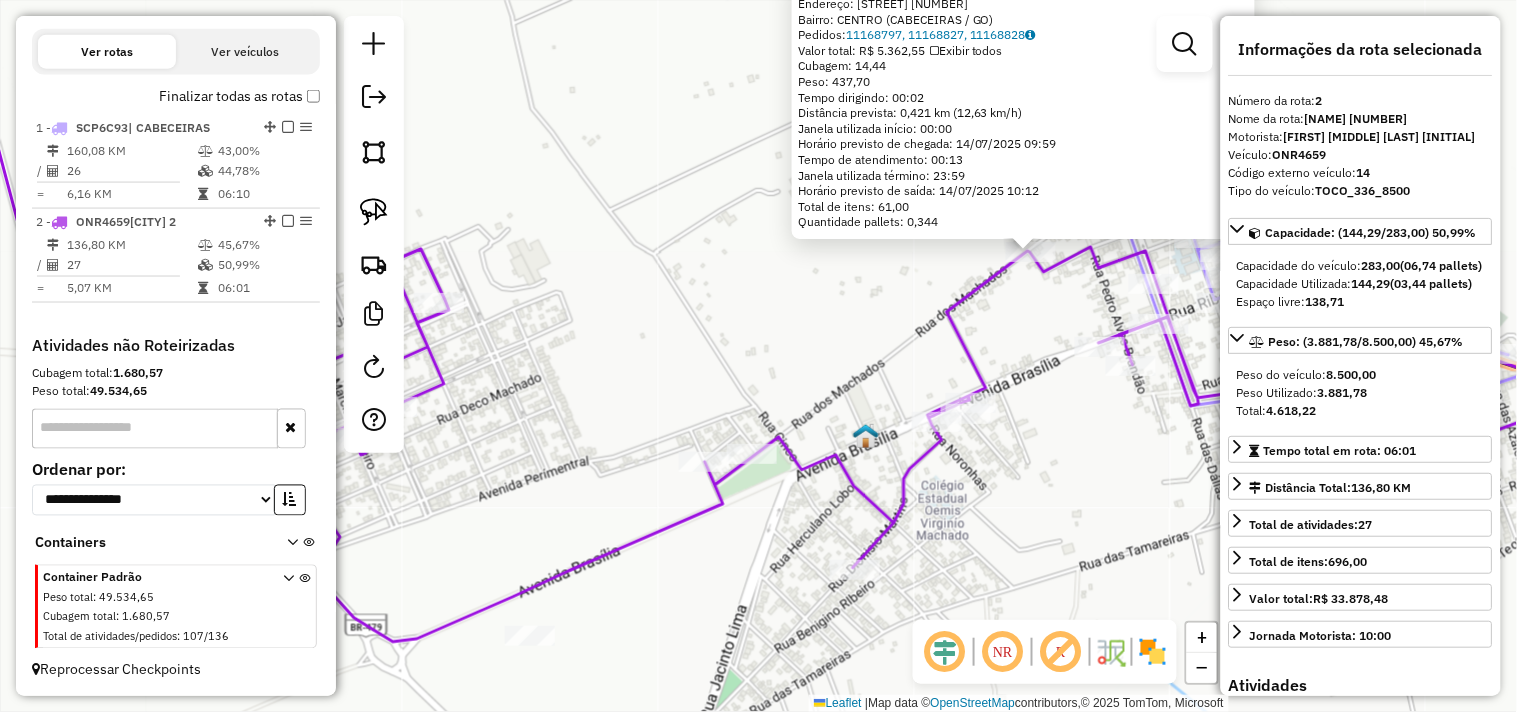click on "[NUMBER] - [NAME]  Endereço:  [STREET] [NUMBER]   Bairro: [NAME] ([CITY] / [STATE])   Pedidos:  [NUMBER], [NUMBER], [NUMBER]   Valor total: R$ [NUMBER]   Exibir todos   Cubagem: [NUMBER]  Peso: [NUMBER]  Tempo dirigindo: [TIME]   Distância prevista: [NUMBER] km ([NUMBER] km/h)   Janela utilizada início: [TIME]   Horário previsto de chegada: [DATE] [TIME]   Tempo de atendimento: [TIME]   Janela utilizada término: [TIME]   Horário previsto de saída: [DATE] [TIME]   Total de itens: [NUMBER]   Quantidade pallets: [NUMBER]  × Janela de atendimento Grade de atendimento Capacidade Transportadoras Veículos Cliente Pedidos  Rotas Selecione os dias de semana para filtrar as janelas de atendimento  Seg   Ter   Qua   Qui   Sex   Sáb   Dom  Informe o período da janela de atendimento: De: Até:  Filtrar exatamente a janela do cliente  Considerar janela de atendimento padrão  Selecione os dias de semana para filtrar as grades de atendimento  Seg   Ter   Qua   Qui   Sex   Sáb   Dom   Peso mínimo:   Peso máximo:   De:" 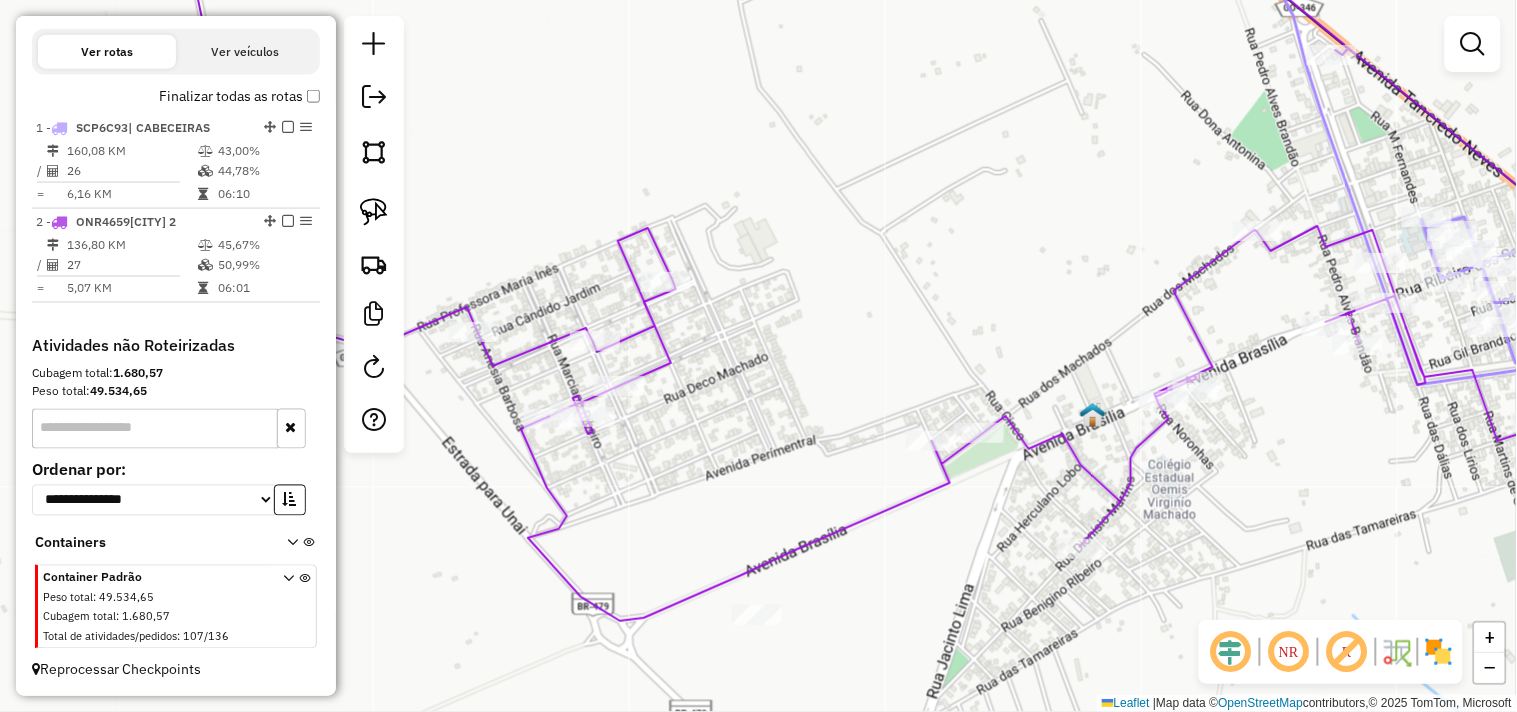 drag, startPoint x: 804, startPoint y: 268, endPoint x: 871, endPoint y: 261, distance: 67.36468 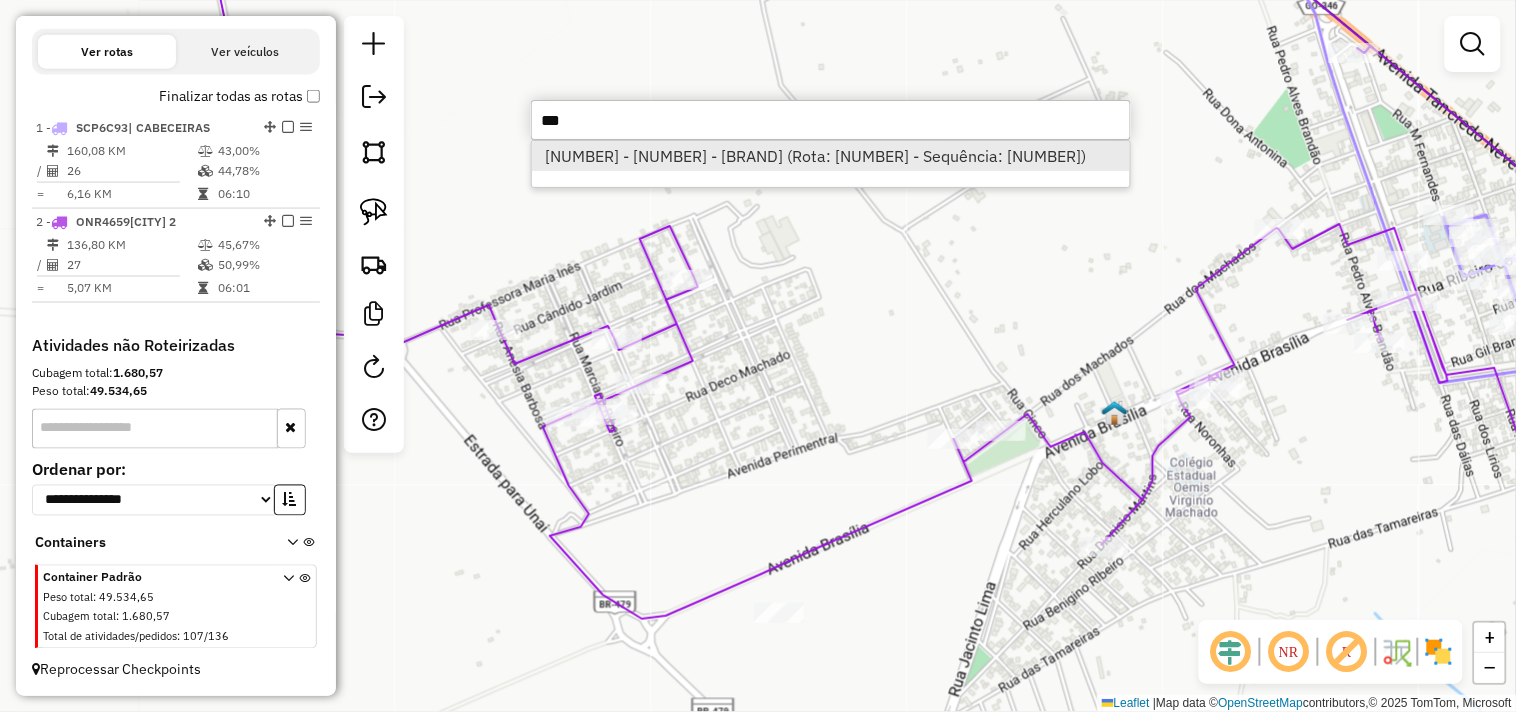 type on "***" 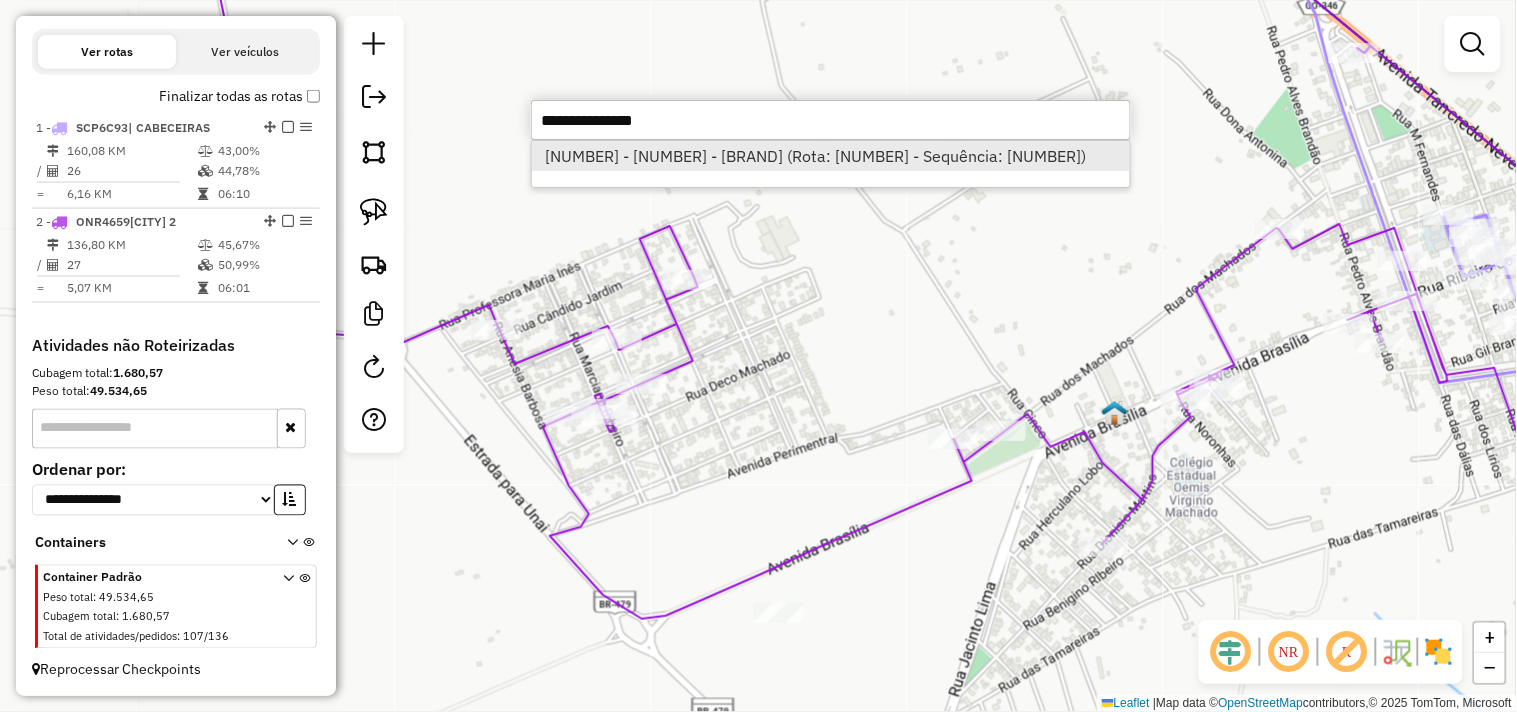 select on "**********" 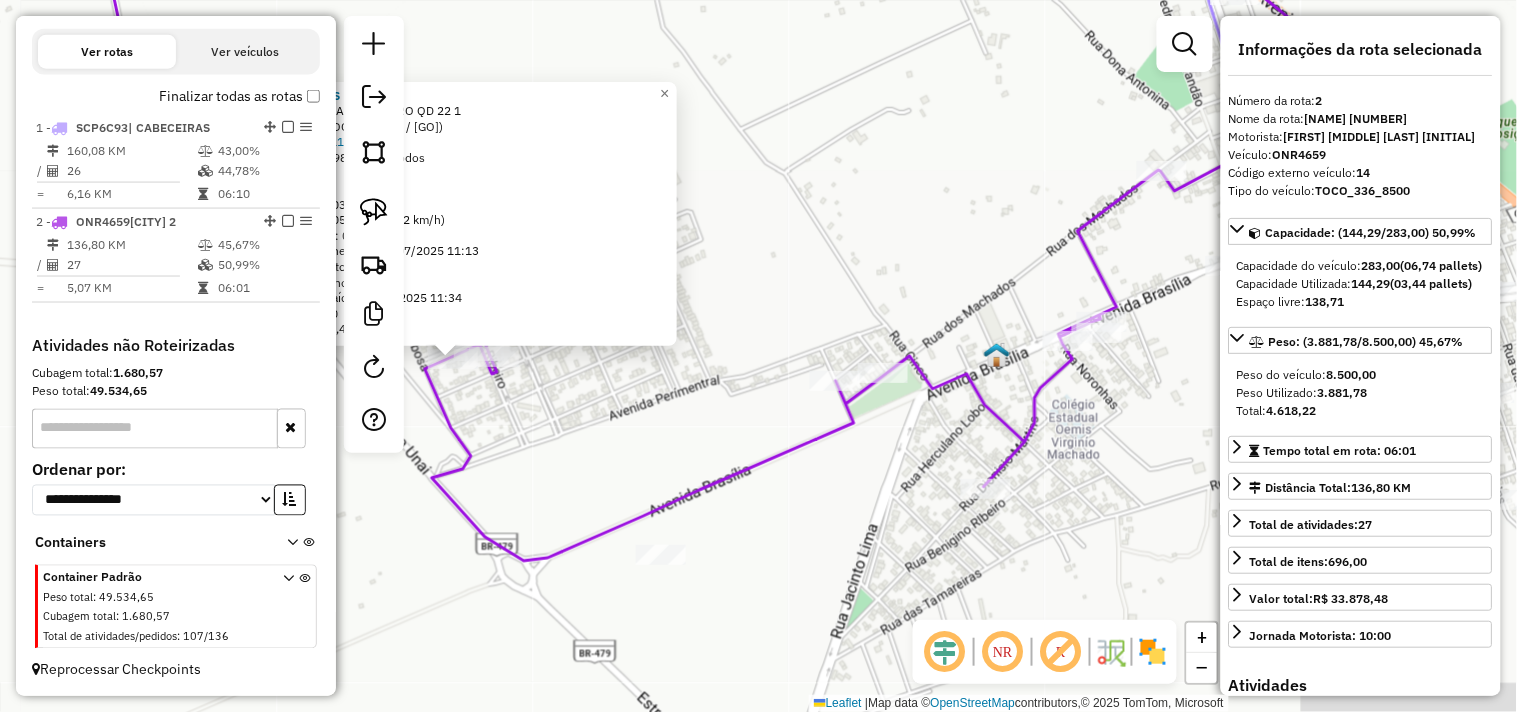 drag, startPoint x: 901, startPoint y: 413, endPoint x: 661, endPoint y: 420, distance: 240.10207 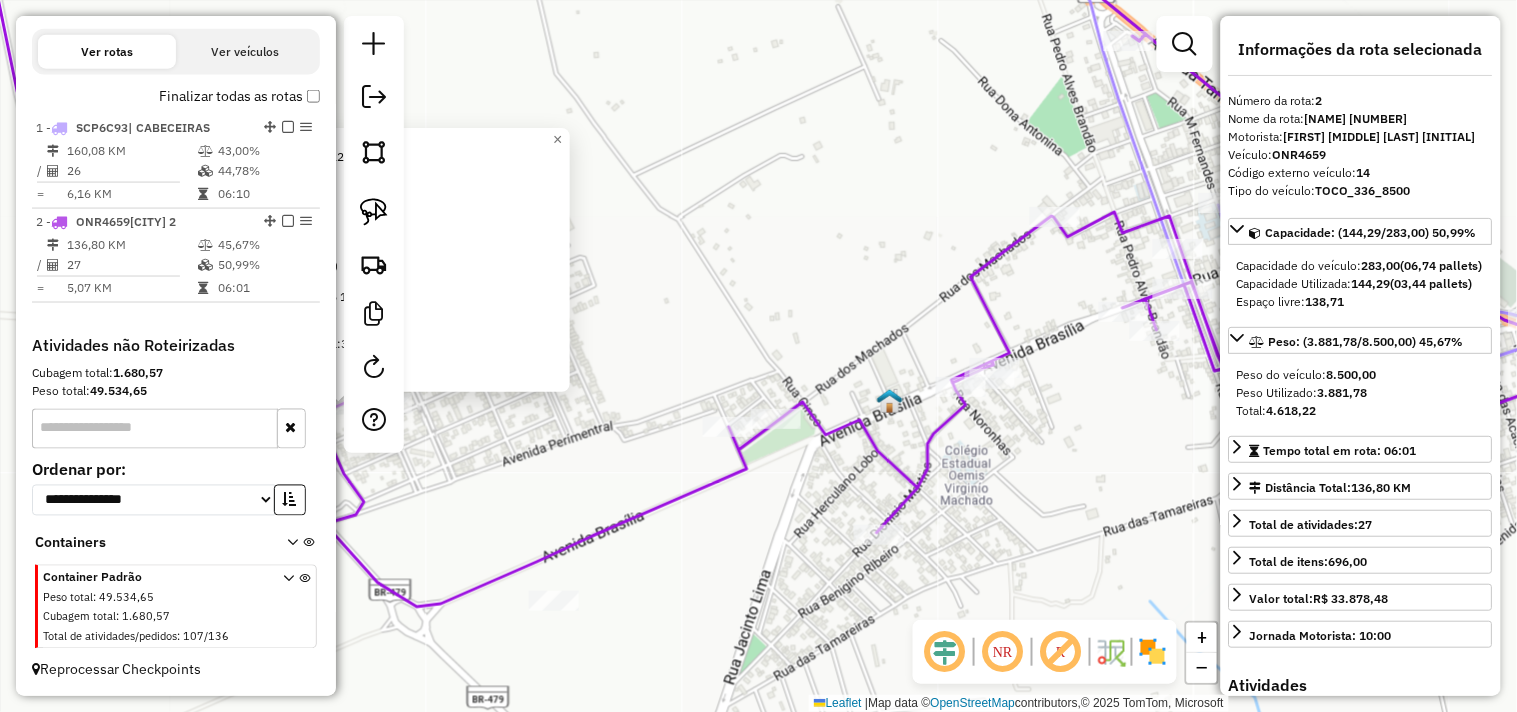 drag, startPoint x: 943, startPoint y: 216, endPoint x: 644, endPoint y: 394, distance: 347.9727 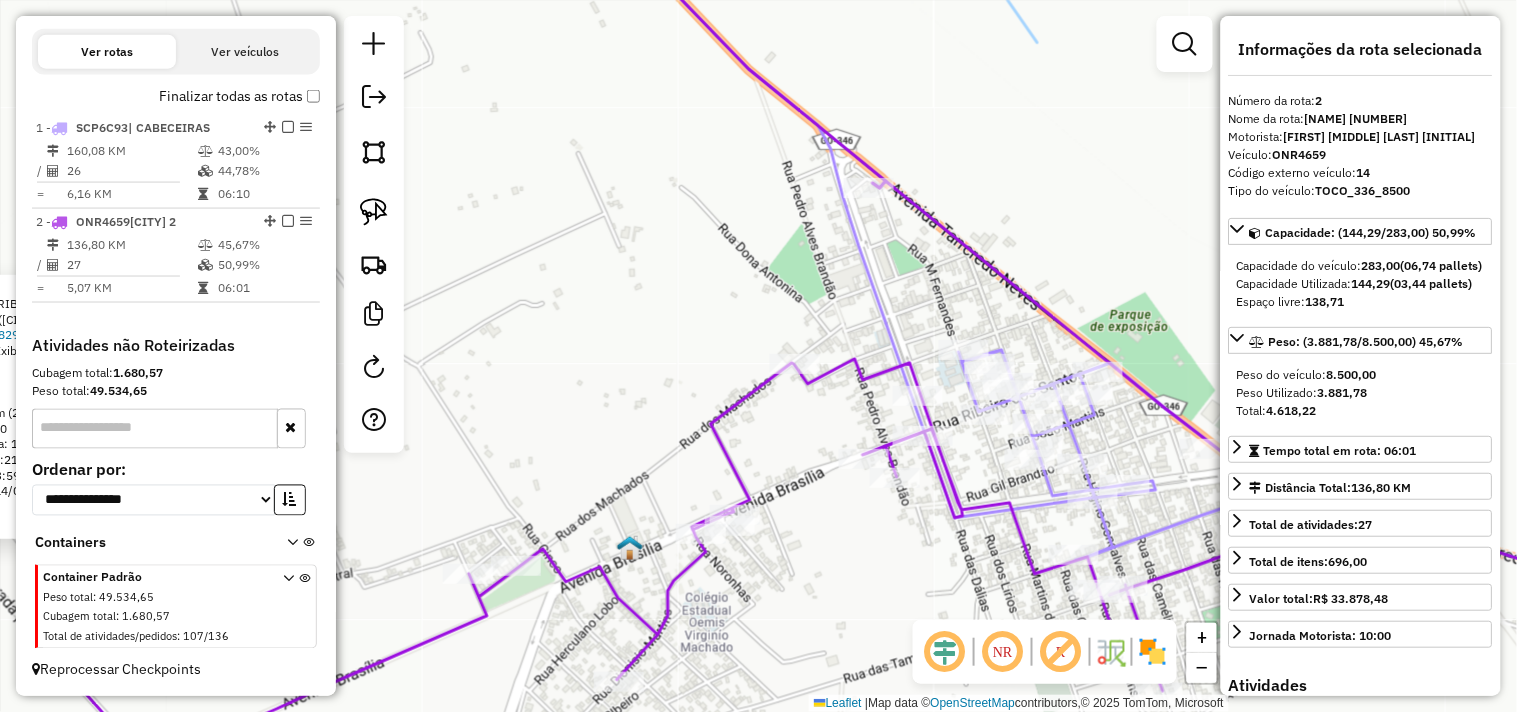 drag, startPoint x: 893, startPoint y: 270, endPoint x: 867, endPoint y: 337, distance: 71.867935 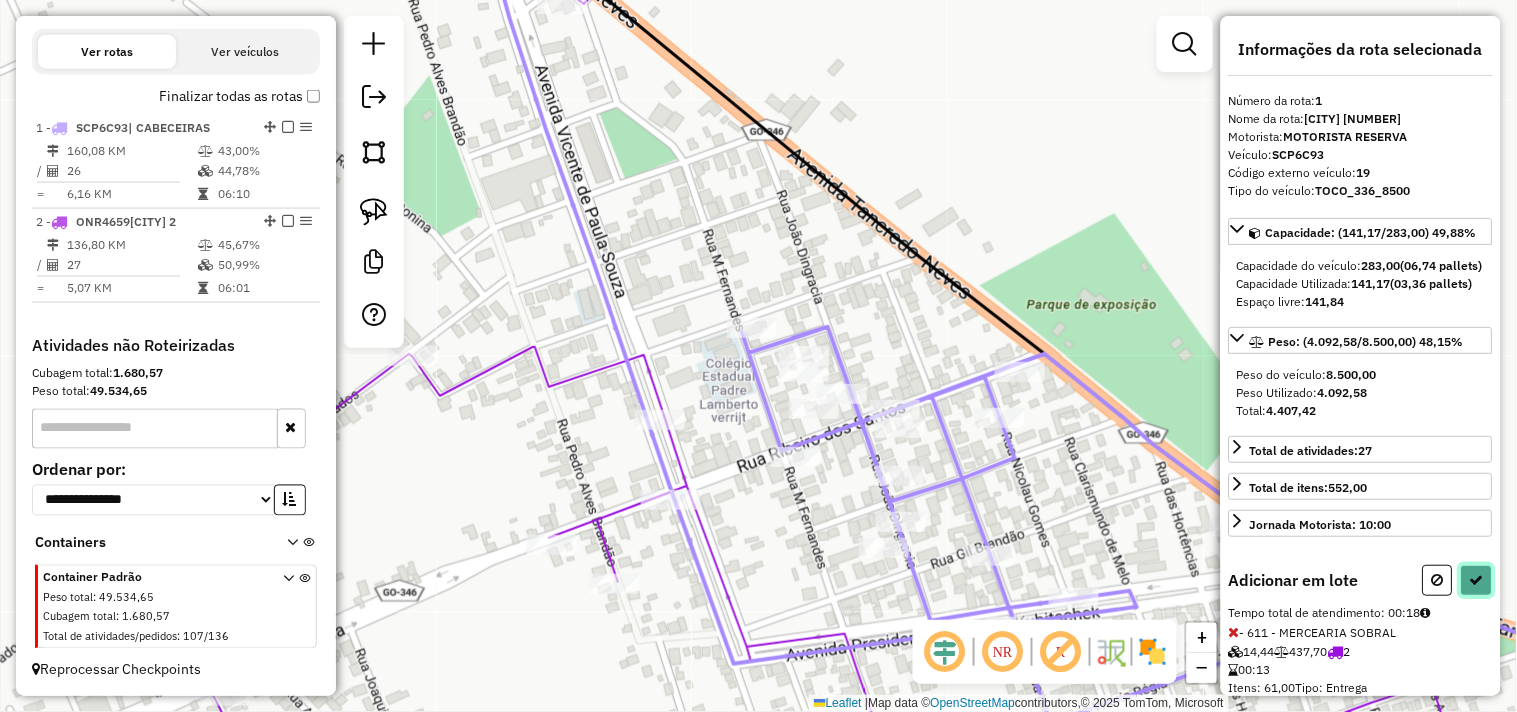click at bounding box center (1477, 580) 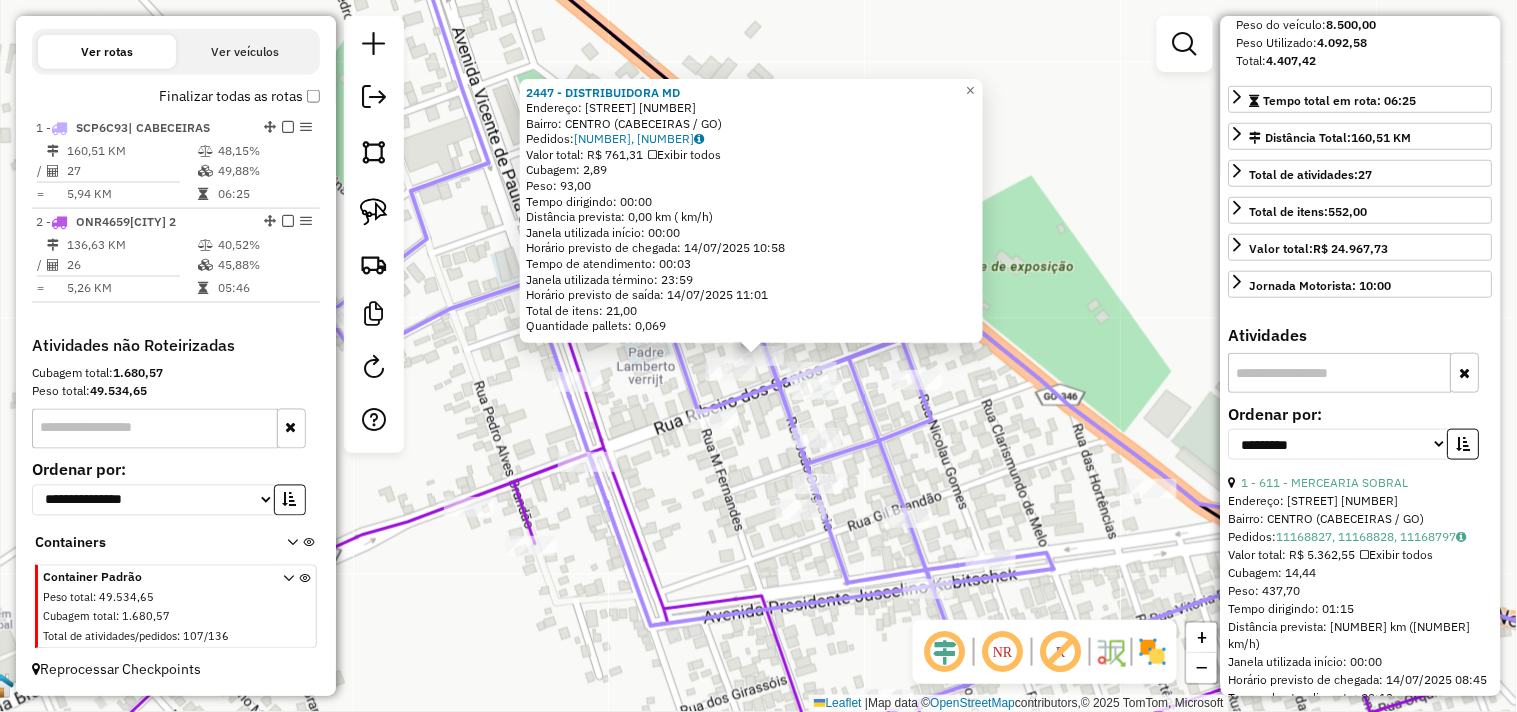 scroll, scrollTop: 444, scrollLeft: 0, axis: vertical 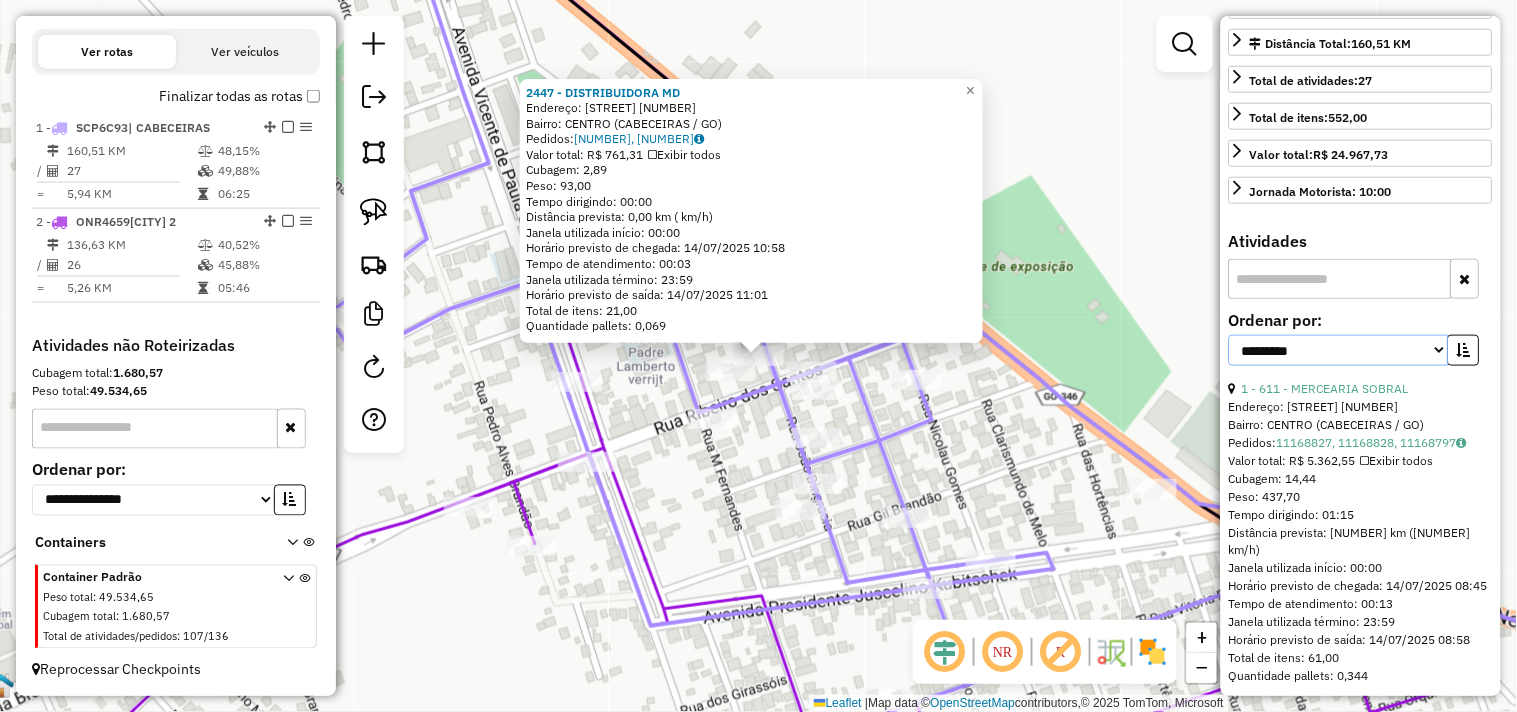 click on "**********" at bounding box center [1339, 350] 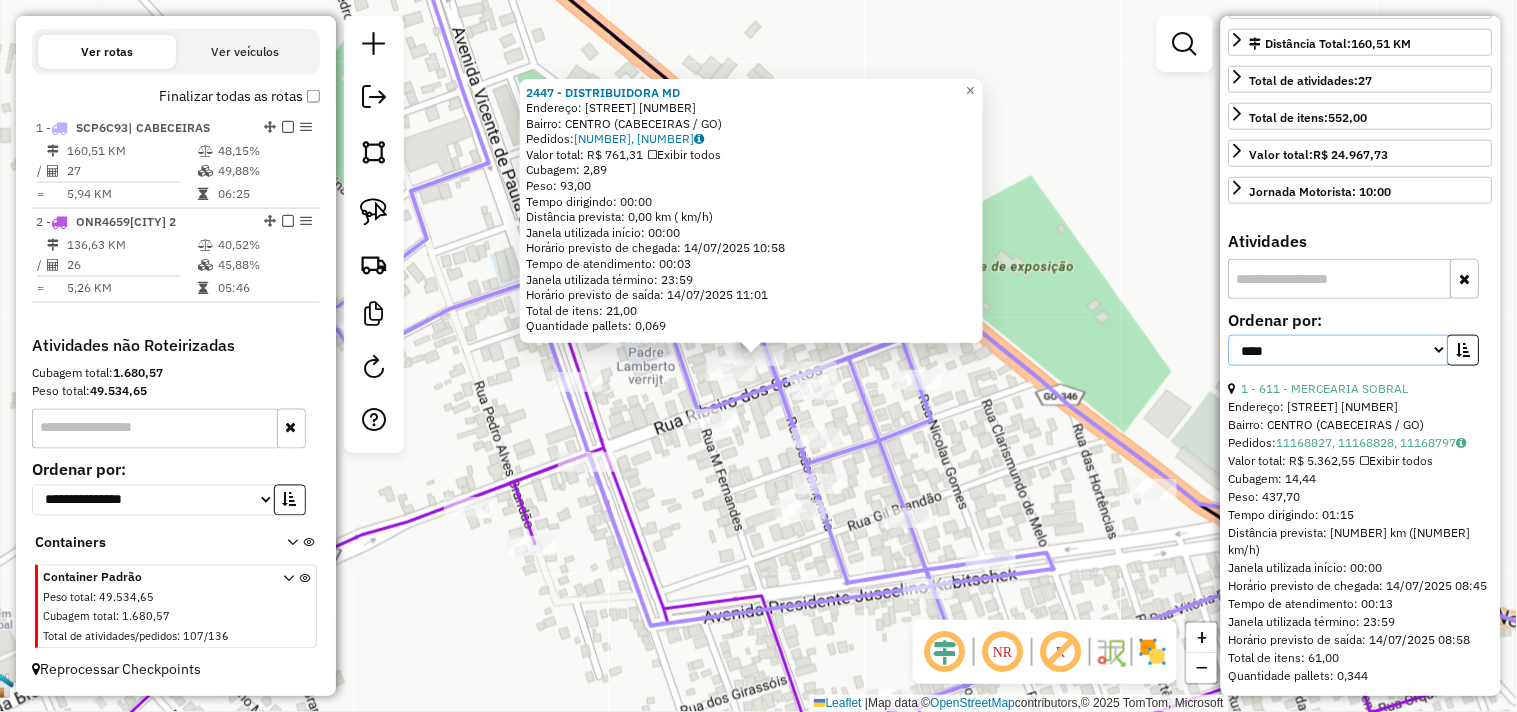 click on "**********" at bounding box center [1339, 350] 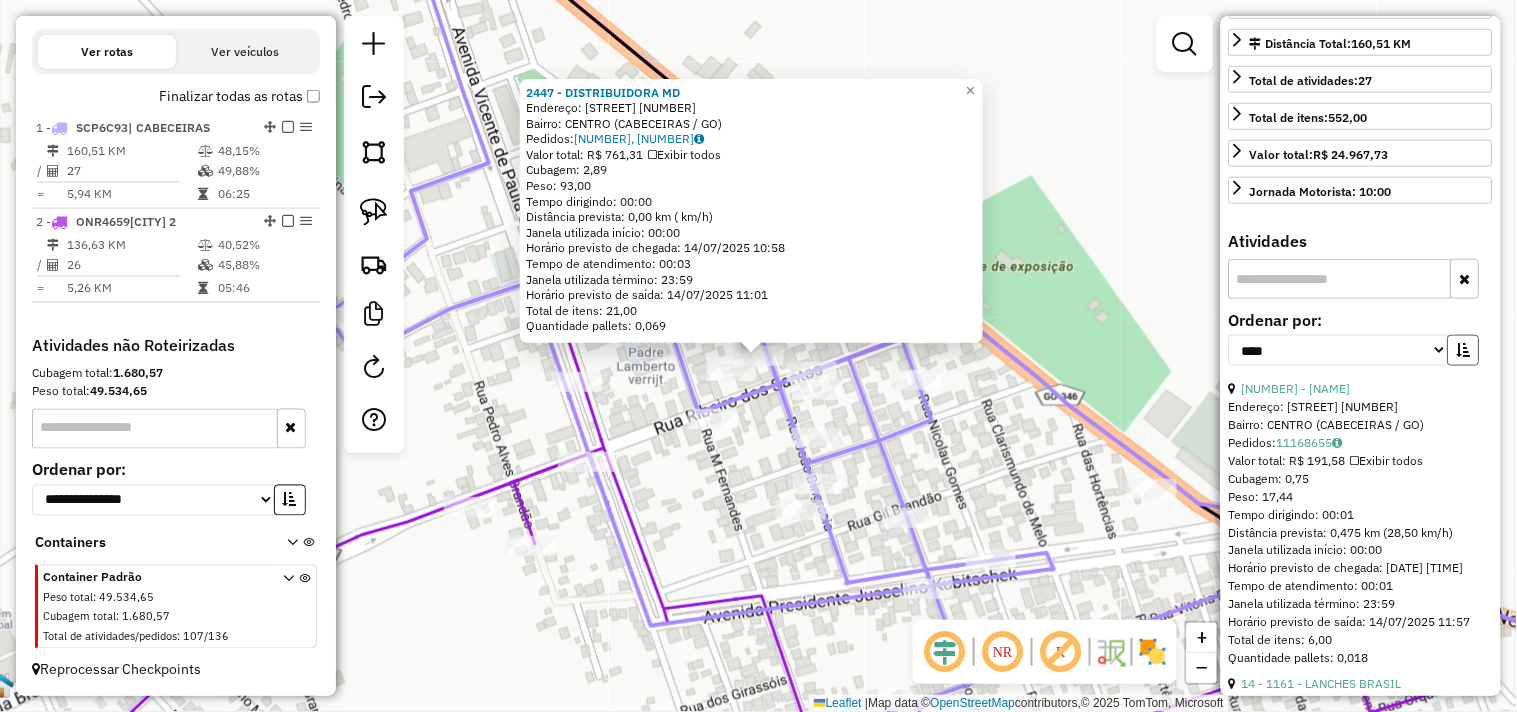 click at bounding box center [1464, 350] 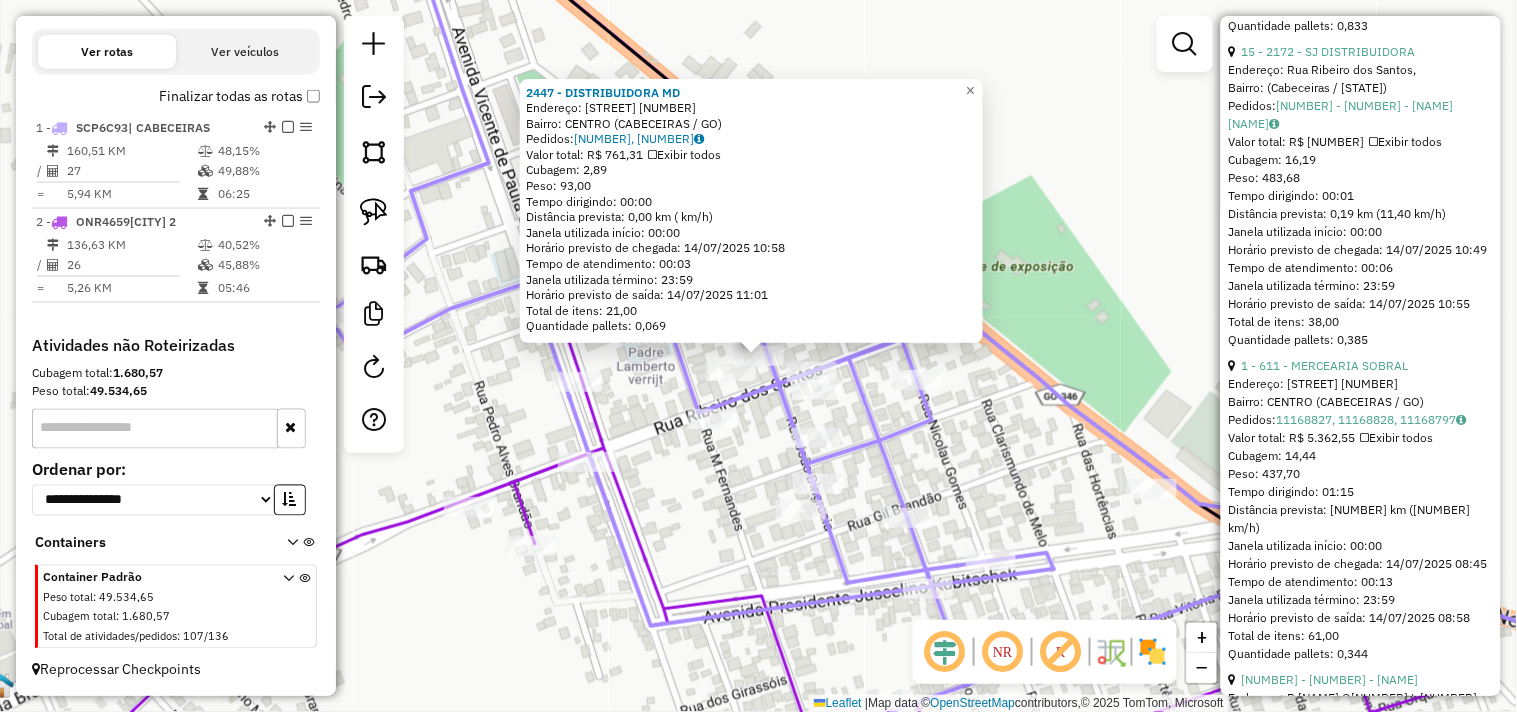 scroll, scrollTop: 1111, scrollLeft: 0, axis: vertical 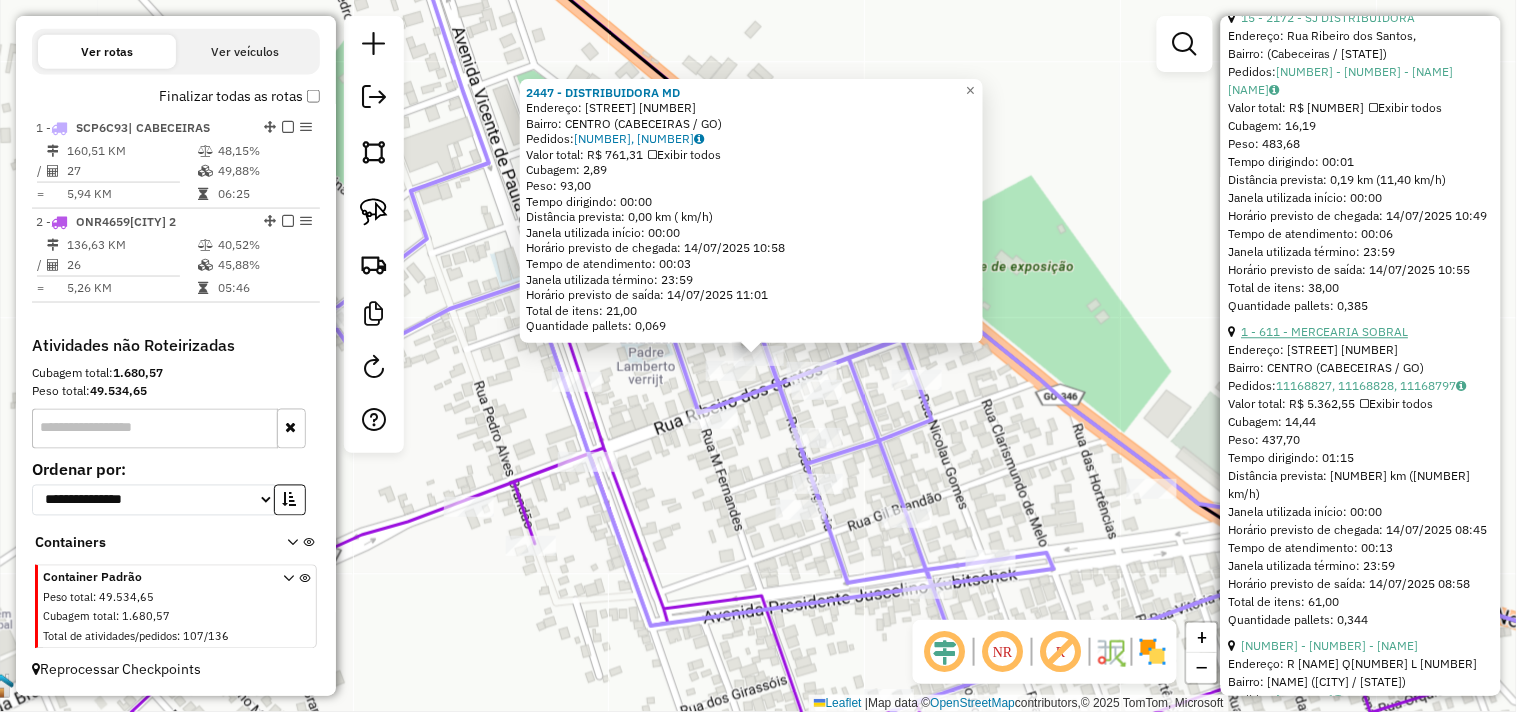 click on "1 - 611 - MERCEARIA SOBRAL" at bounding box center (1325, 331) 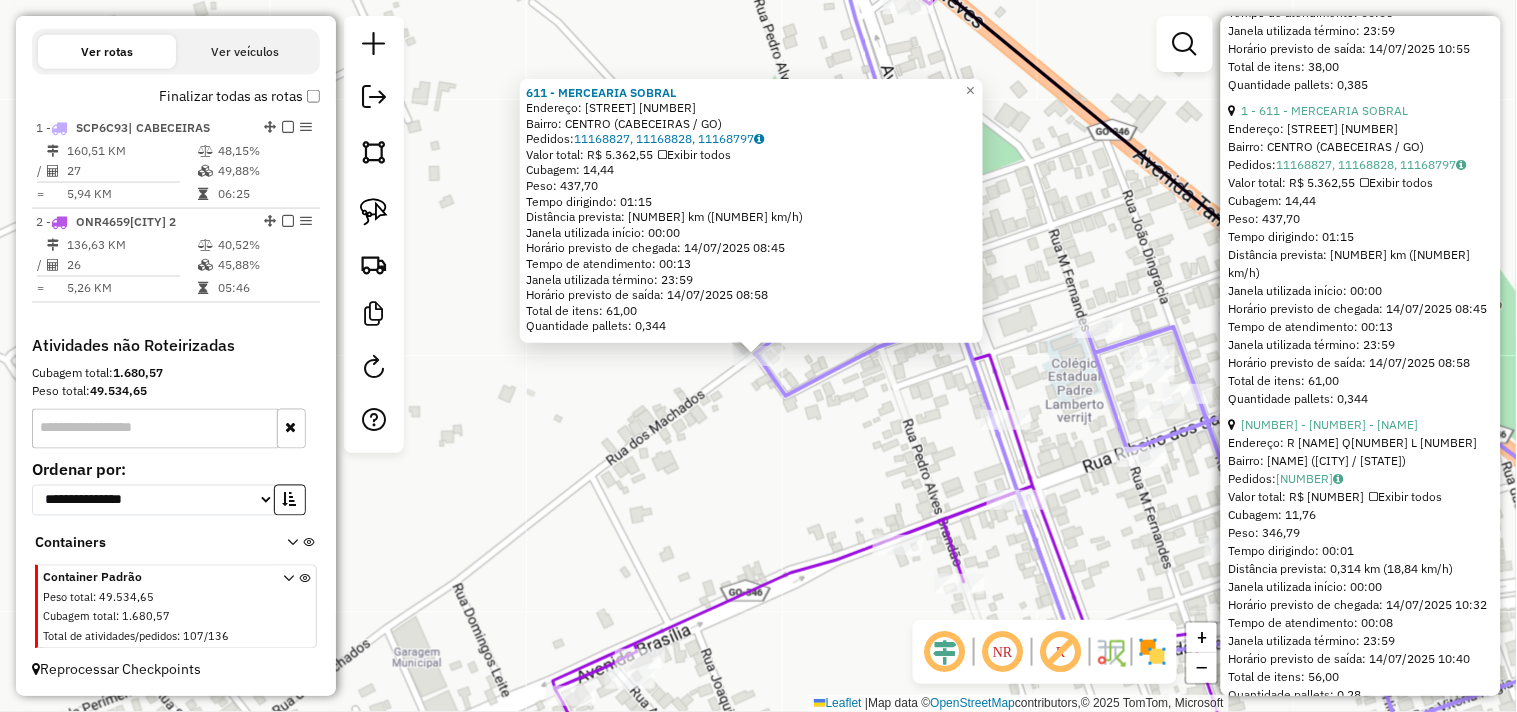 scroll, scrollTop: 1444, scrollLeft: 0, axis: vertical 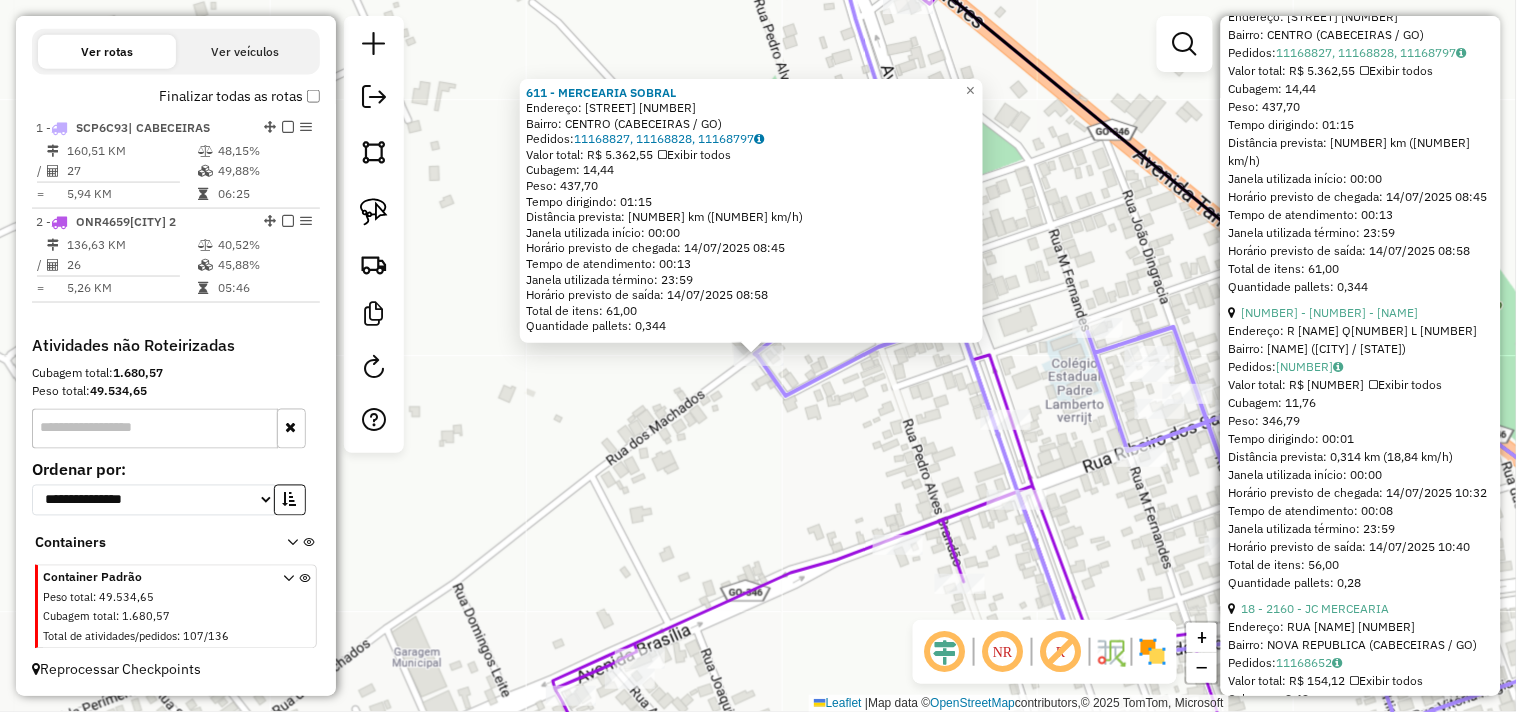 click on "4 - 1335 - PHP BORGES EIRELI AT Endereço: Dionizio Martins 3 Bairro: MARIANO MACHADO ([CITY] / [STATE]) Pedidos: 11168663 Valor total: R$ 4.511,85 Exibir todos Cubagem: 35,00 Peso: 906,50 Tempo dirigindo: 00:01 Distância prevista: 0,281 km (16,86 km/h) Janela utilizada início: 00:00 Horário previsto de chegada: 14/07/2025 09:17 Tempo de atendimento: 00:16 Janela utilizada término: 23:59 Horário previsto de saída: 14/07/2025 09:33 Total de itens: 70,00 Quantidade pallets: 0,833 15 - 2172 - SJ DISTRIBUIDORA Endereço: Rua Ribeiro dos Santos, Bairro: ([CITY] / [STATE]) Pedidos: 11168668, 11168675, 11168676 Valor total: R$ 1.500,07 Exibir todos Cubagem: 16,19 Peso: 483,68 Tempo dirigindo: 00:01 Distância prevista: 0,19 km (11,40 km/h) Janela utilizada início: 00:00 Horário previsto de chegada: 14/07/2025 10:49 Tempo de atendimento: 00:06 Janela utilizada término: 23:59 Horário previsto de saída: 14/07/2025 10:55 Pedidos:" at bounding box center (1361, 3403) 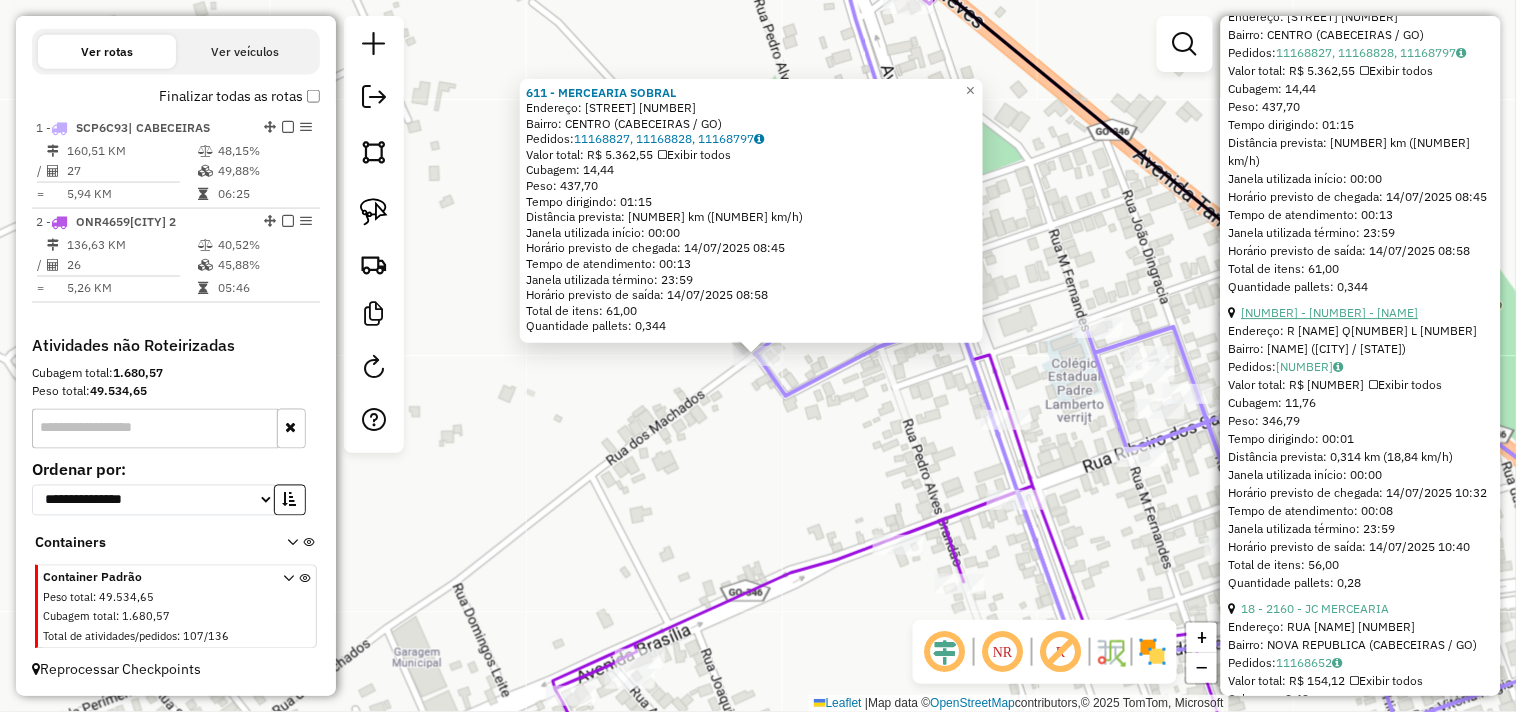 click on "[NUMBER] - [NUMBER] - [NAME]" at bounding box center (1330, 312) 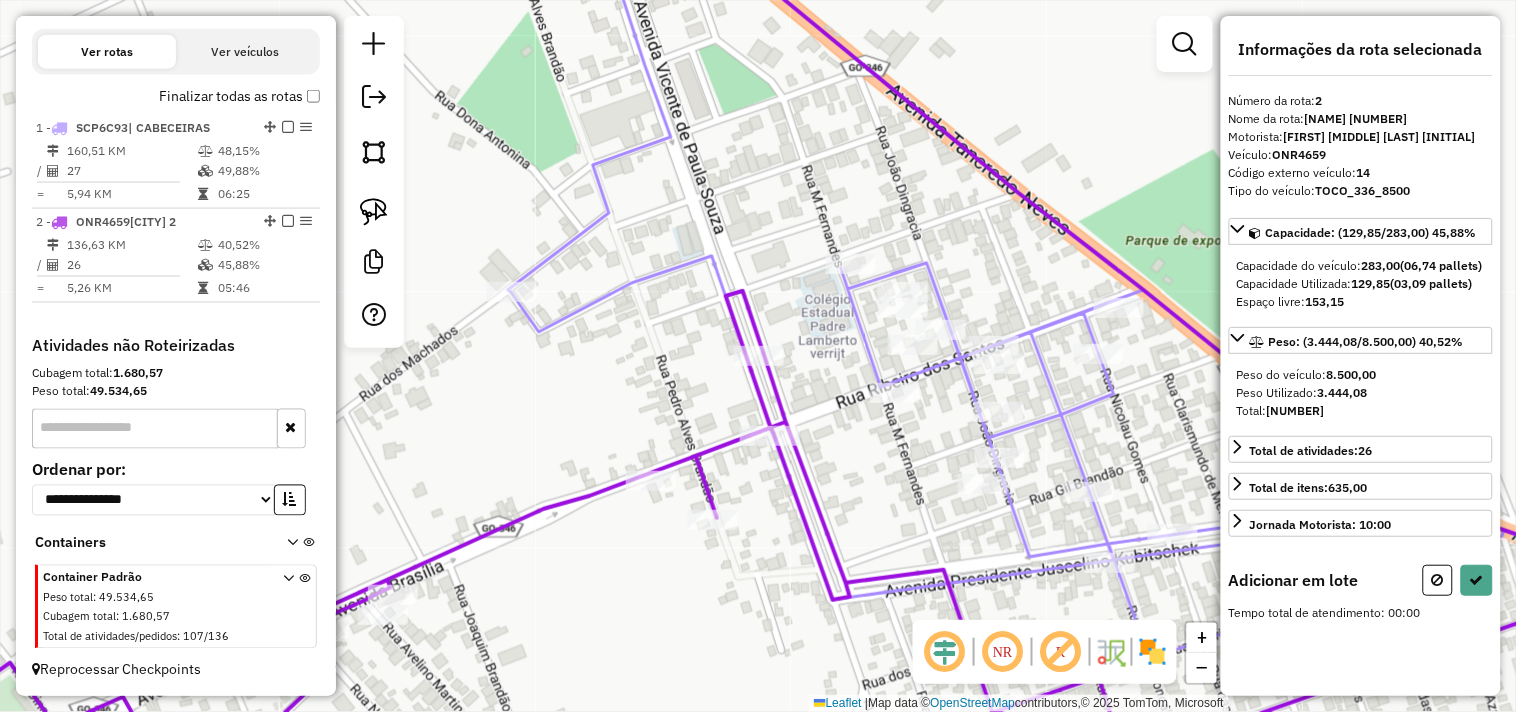 scroll, scrollTop: 0, scrollLeft: 0, axis: both 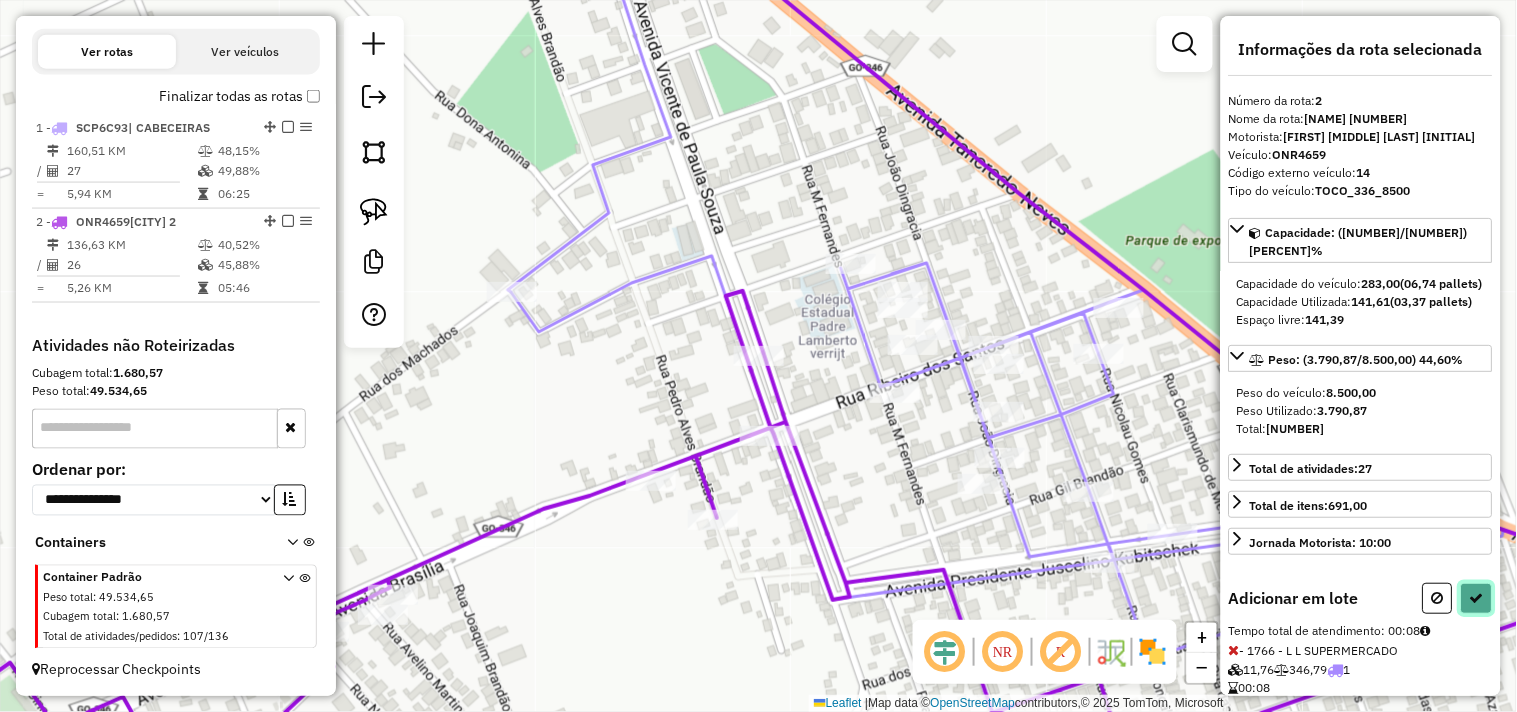 click at bounding box center [1477, 598] 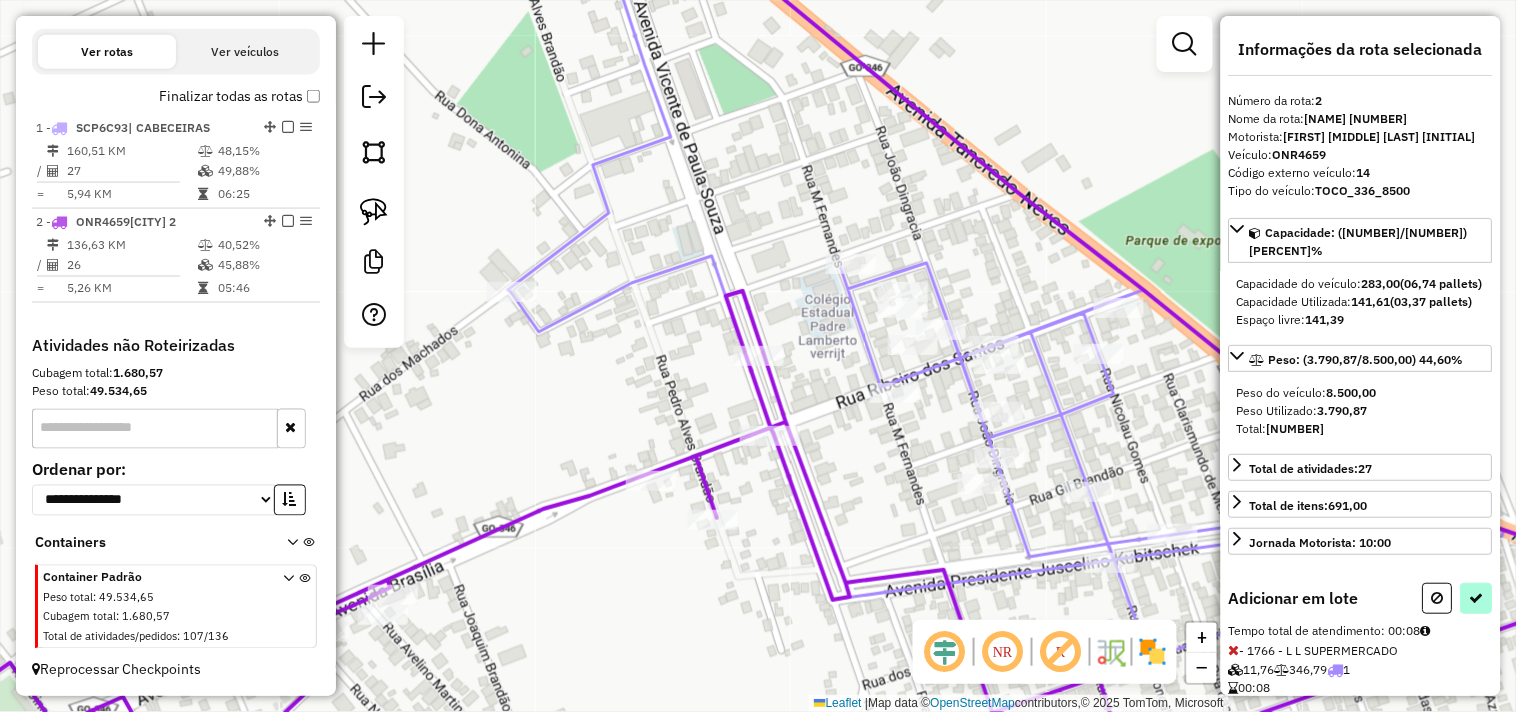 select on "*********" 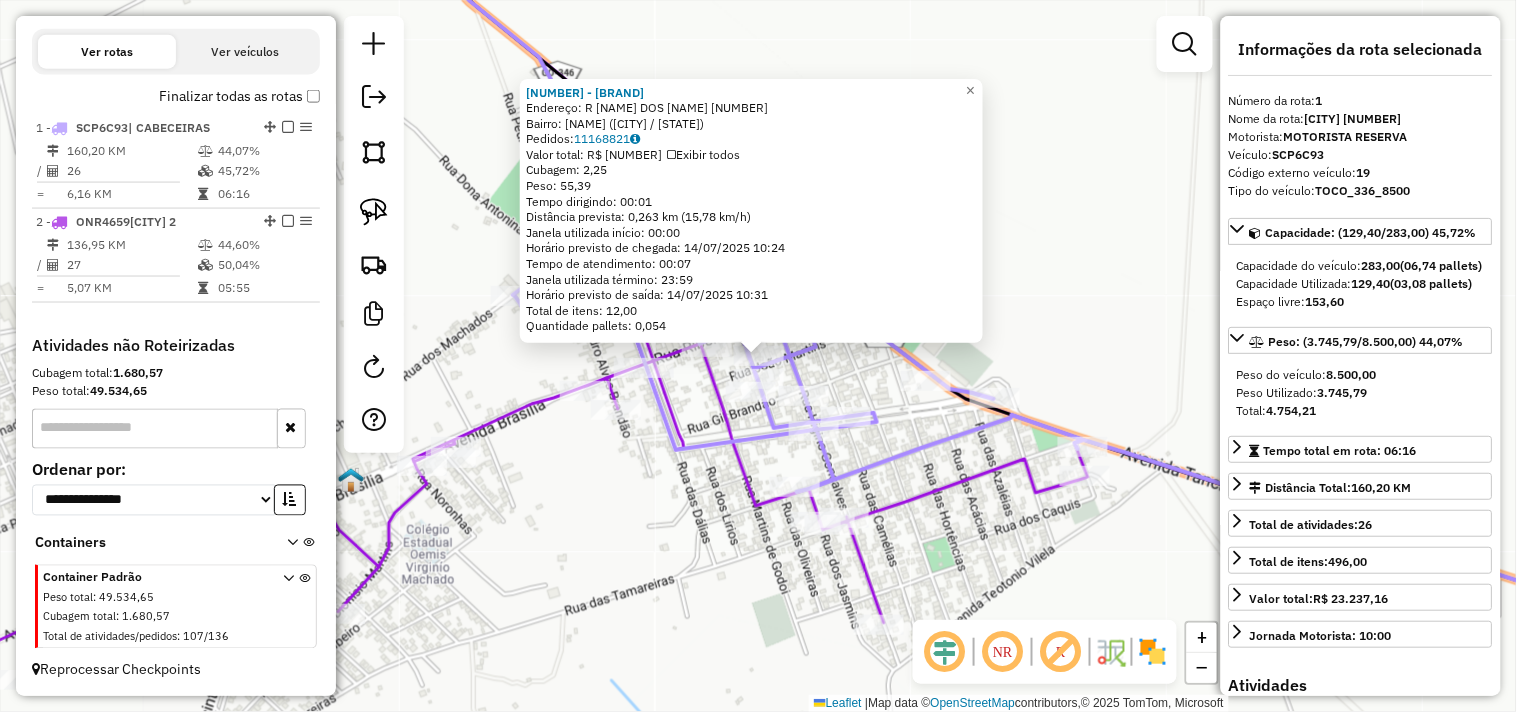 click on "402 - HeDMERCADOEDISTRIBUD  Endereço:  R RIBEIRO DOS SANTOS 492   Bairro: PARQUE SAO JOAO ([CABECEIRAS] / [GO])   Pedidos:  11168821   Valor total: R$ 343,53   Exibir todos   Cubagem: 2,25  Peso: 55,39  Tempo dirigindo: 00:01   Distância prevista: 0,263 km (15,78 km/h)   Janela utilizada início: 00:00   Horário previsto de chegada: 14/07/2025 10:24   Tempo de atendimento: 00:07   Janela utilizada término: 23:59   Horário previsto de saída: 14/07/2025 10:31   Total de itens: 12,00   Quantidade pallets: 0,054  × Janela de atendimento Grade de atendimento Capacidade Transportadoras Veículos Cliente Pedidos  Rotas Selecione os dias de semana para filtrar as janelas de atendimento  Seg   Ter   Qua   Qui   Sex   Sáb   Dom  Informe o período da janela de atendimento: De: Até:  Filtrar exatamente a janela do cliente  Considerar janela de atendimento padrão  Selecione os dias de semana para filtrar as grades de atendimento  Seg   Ter   Qua   Qui   Sex   Sáb   Dom   Peso mínimo:   Peso máximo:   De:   De:" 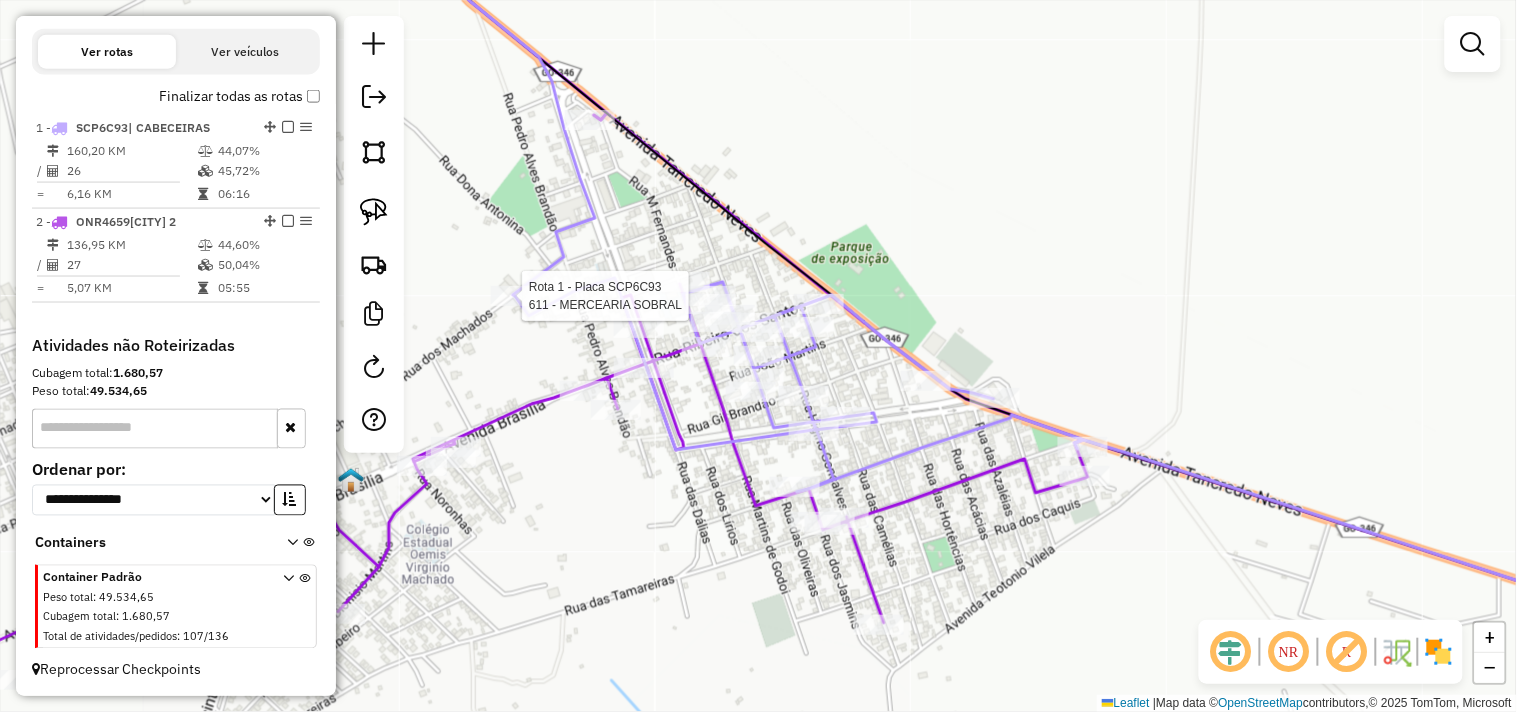 select on "*********" 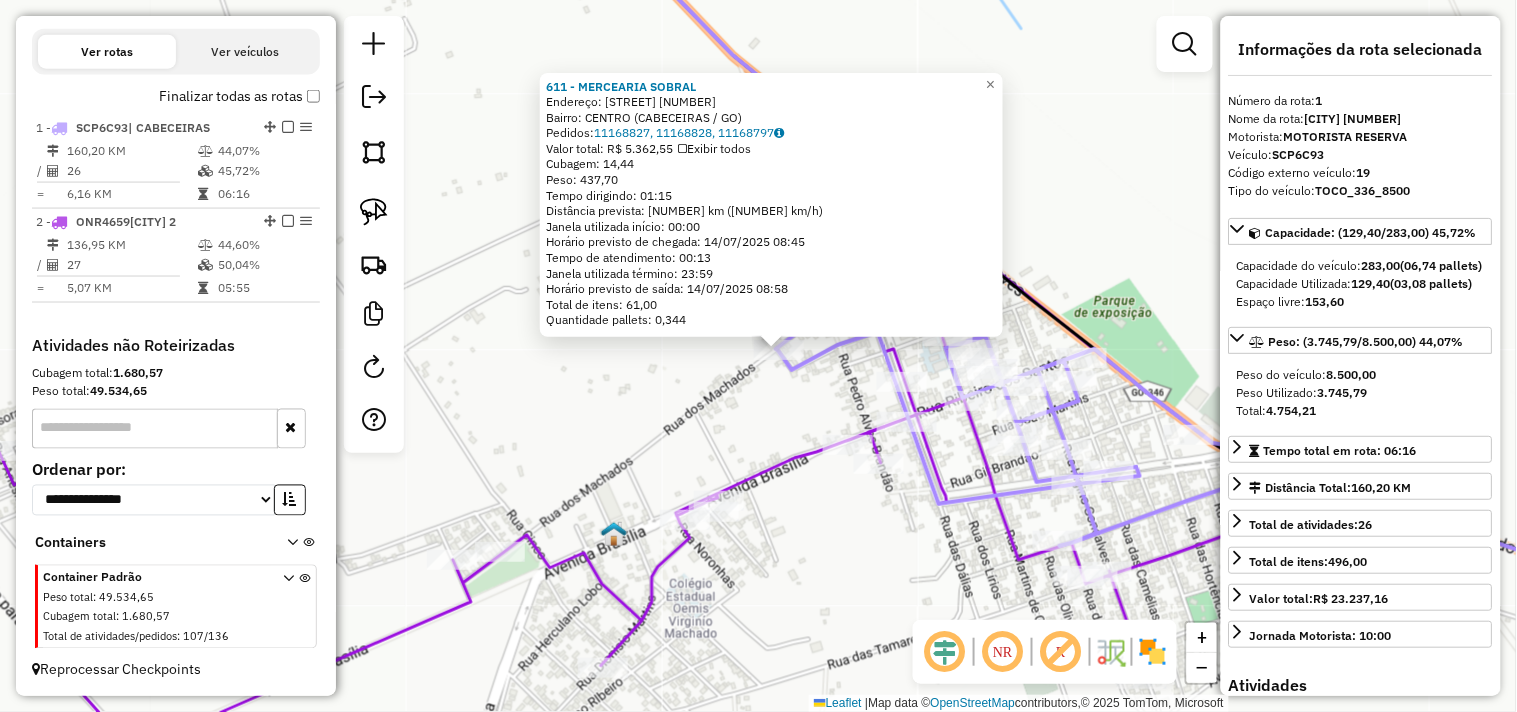 drag, startPoint x: 561, startPoint y: 418, endPoint x: 751, endPoint y: 376, distance: 194.58675 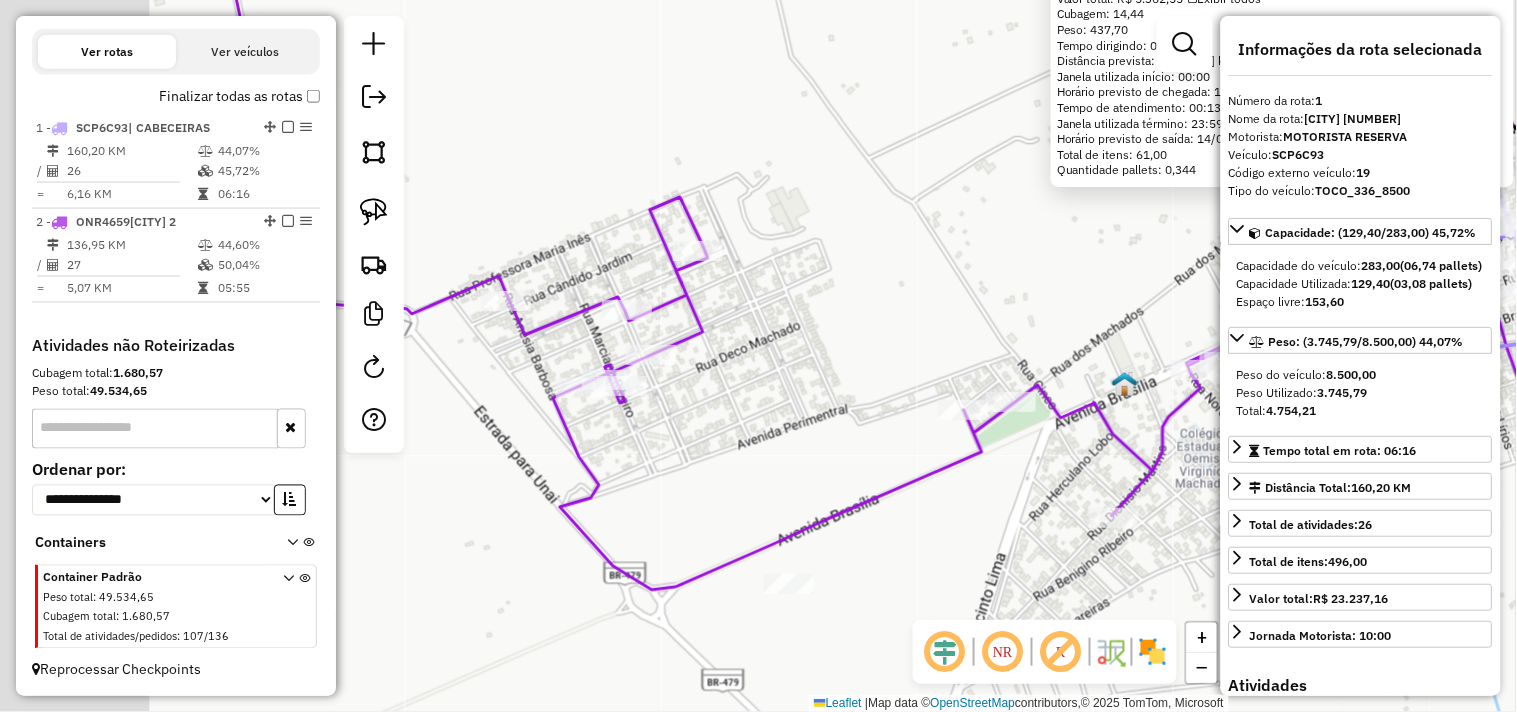 drag, startPoint x: 612, startPoint y: 421, endPoint x: 870, endPoint y: 361, distance: 264.8849 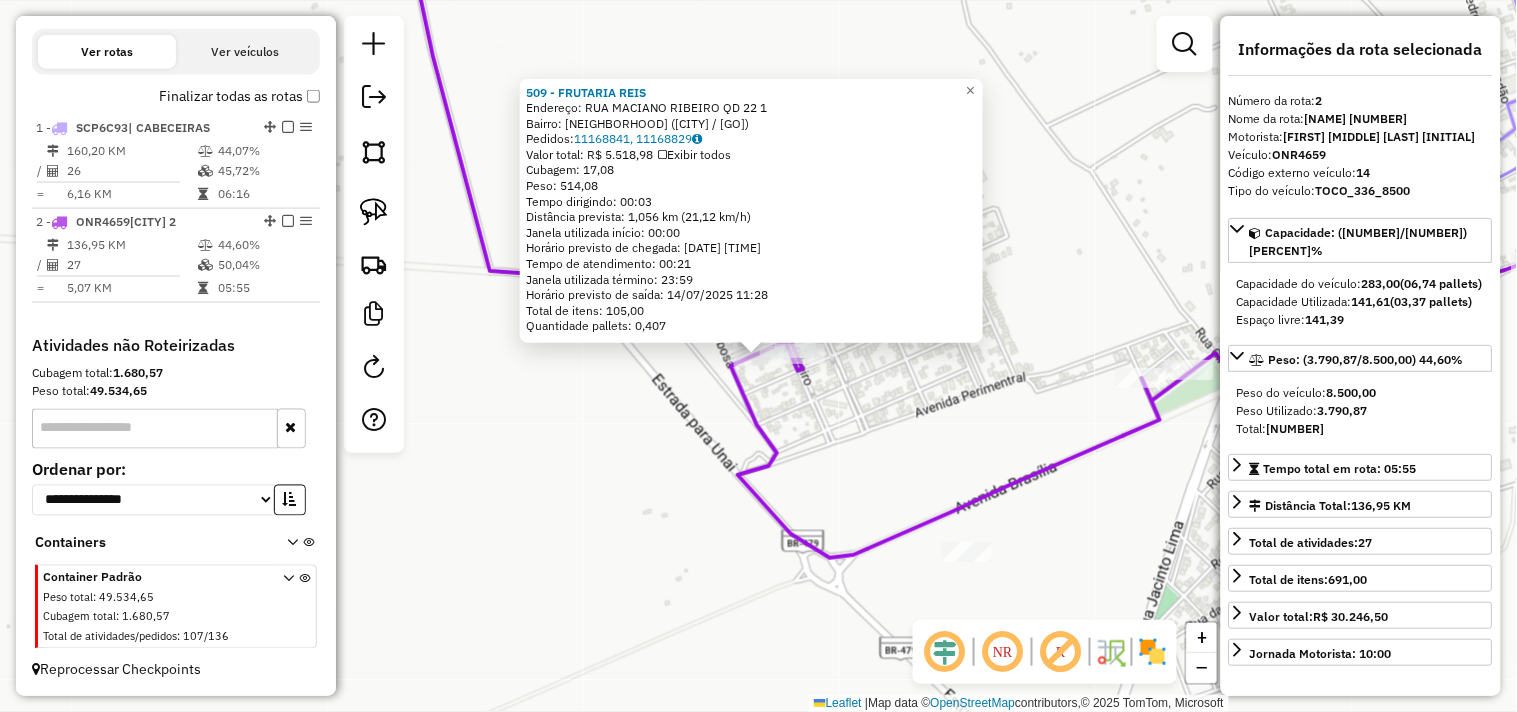 click 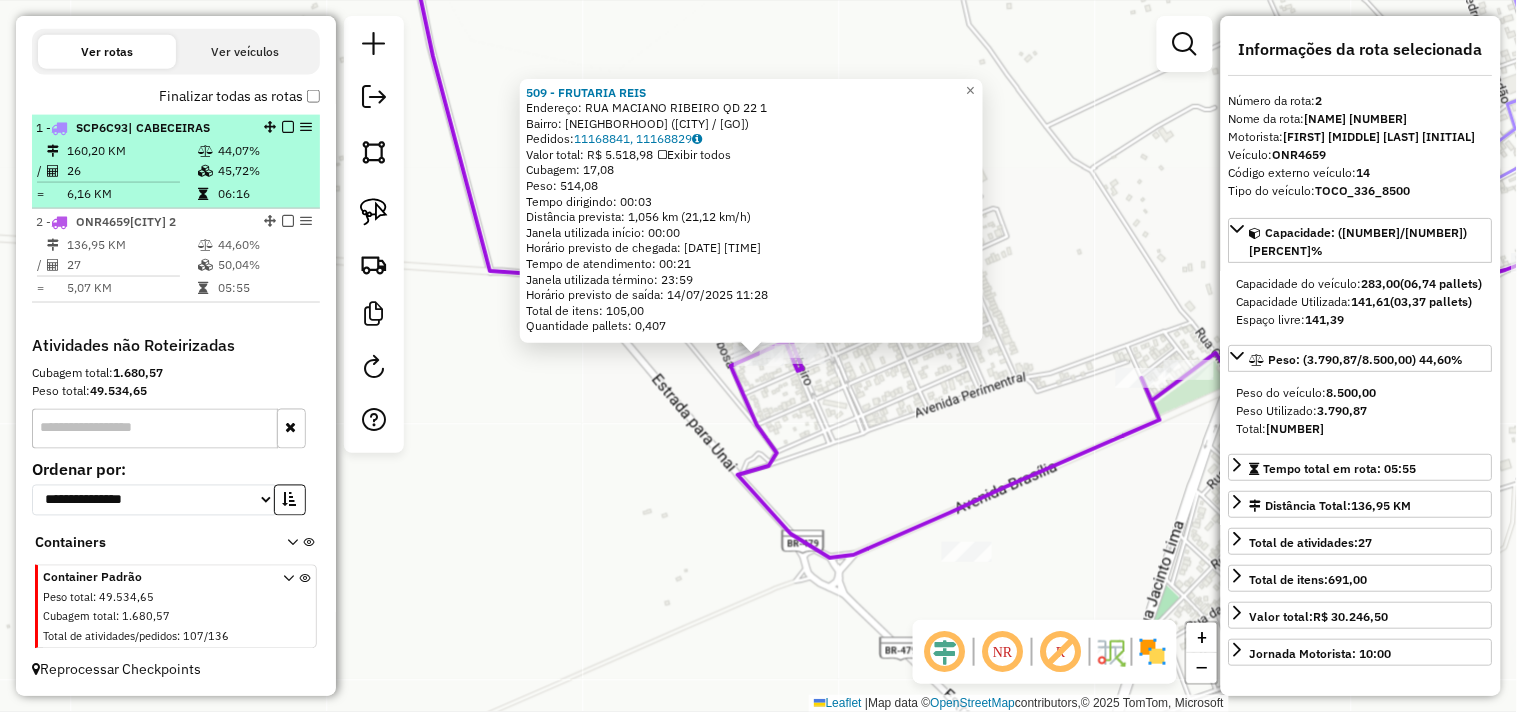click at bounding box center (288, 127) 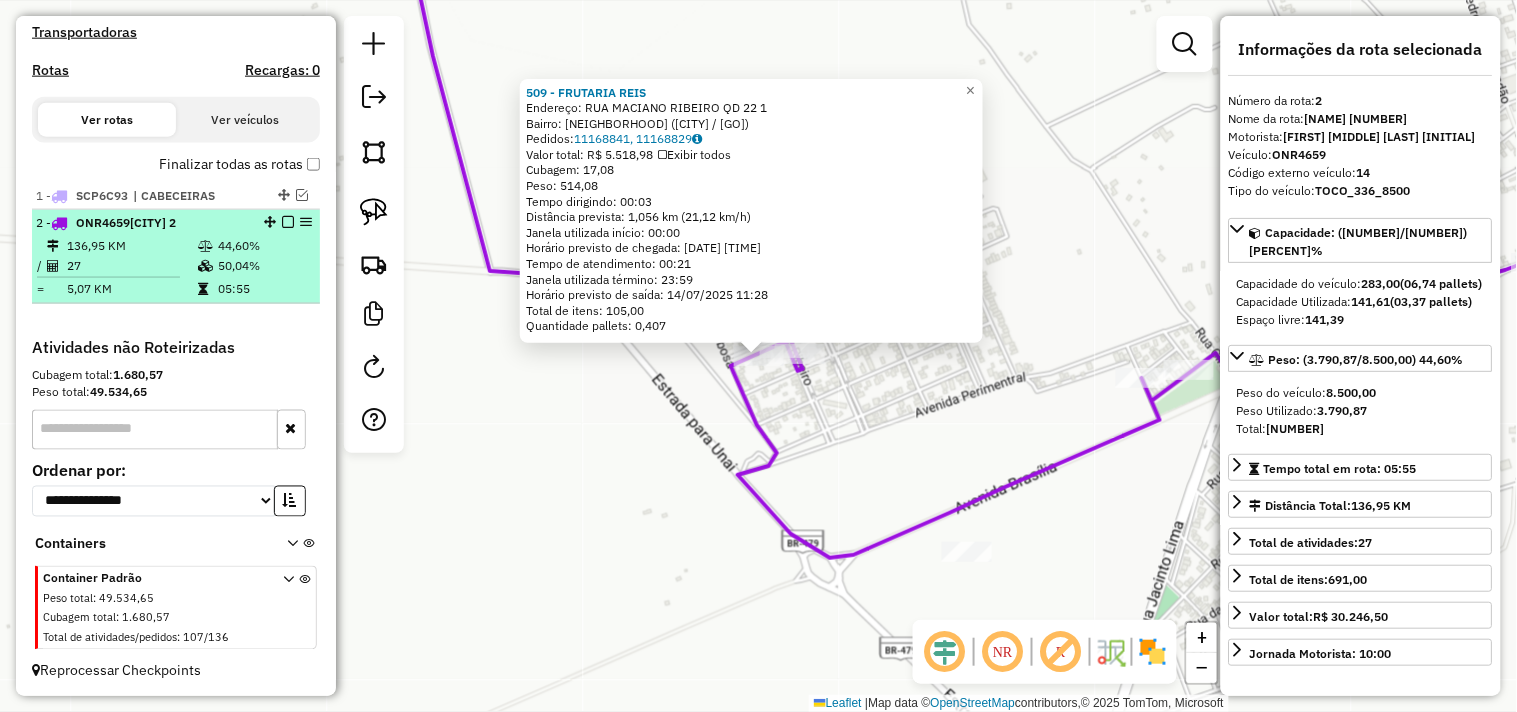 click at bounding box center (288, 222) 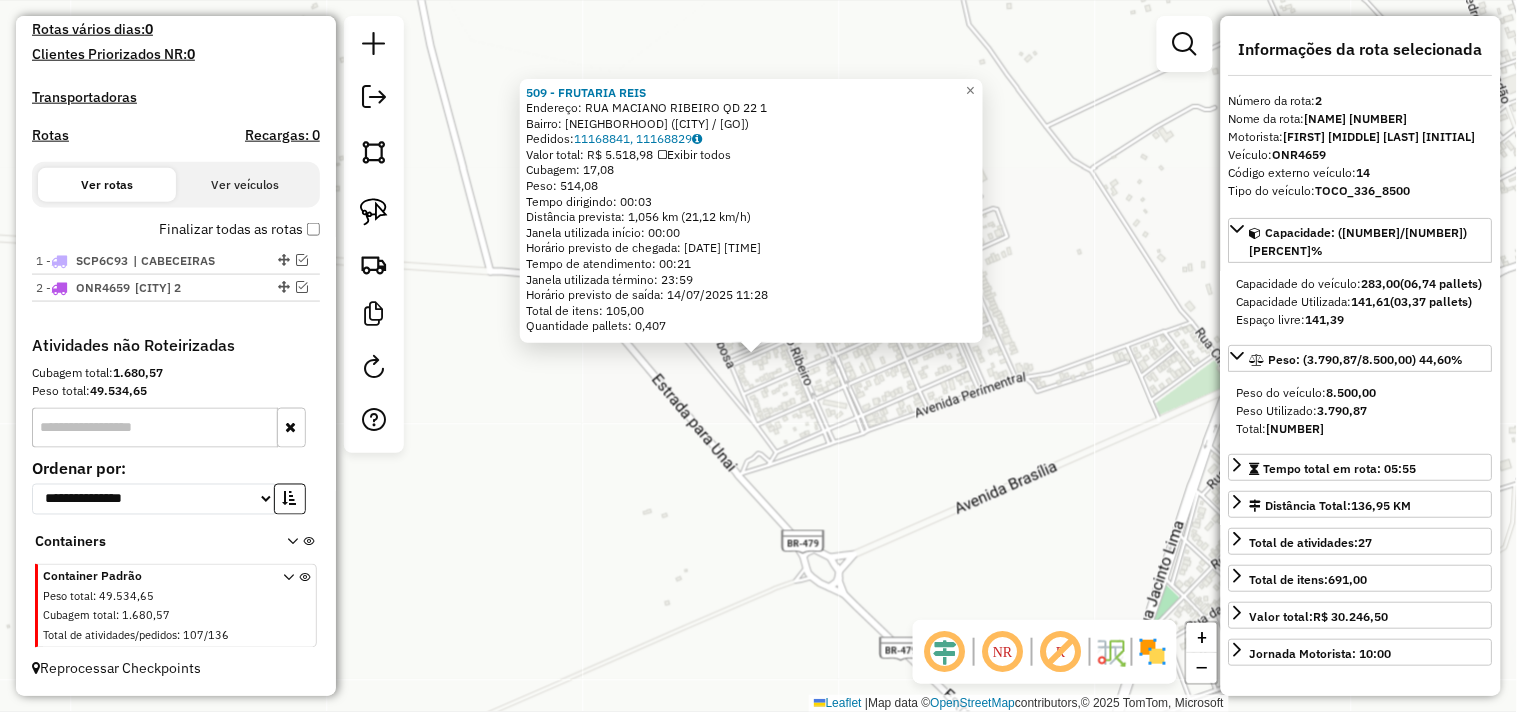 scroll, scrollTop: 541, scrollLeft: 0, axis: vertical 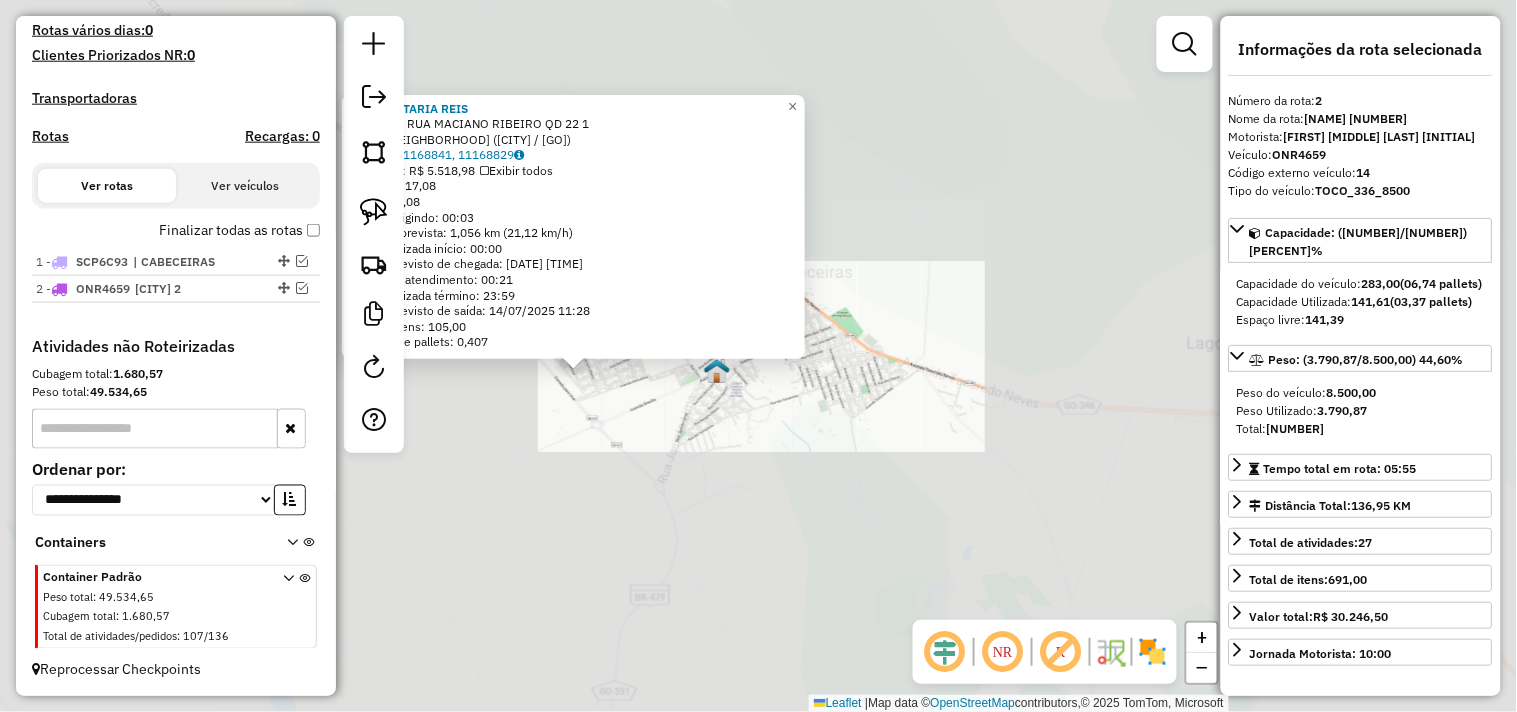 click on "509 - FRUTARIA REIS Endereço: RUA MACIANO RIBEIRO QD 22 1 Bairro: ENIS MACHADO ([CITY] / [STATE]) Pedidos: 11168841, 11168829 Valor total: R$ 5.518,98 Exibir todos Cubagem: 17,08 Peso: 514,08 Tempo dirigindo: 00:03 Distância prevista: 1,056 km (21,12 km/h) Janela utilizada início: 00:00 Horário previsto de chegada: 14/07/2025 11:07 Tempo de atendimento: 00:21 Janela utilizada término: 23:59 Horário previsto de saída: 14/07/2025 11:28 Total de itens: 105,00 Quantidade pallets: 0,407 × Janela de atendimento Grade de atendimento Capacidade Transportadoras Veículos Cliente Pedidos Rotas Selecione os dias de semana para filtrar as janelas de atendimento Seg Ter Qua Qui Sex Sáb Dom Informe o período da janela de atendimento: De: Até: Filtrar exatamente a janela do cliente Considerar janela de atendimento padrão Selecione os dias de semana para filtrar as grades de atendimento Seg Ter Qua Qui Sex Sáb Dom Peso mínimo: Peso máximo: +" 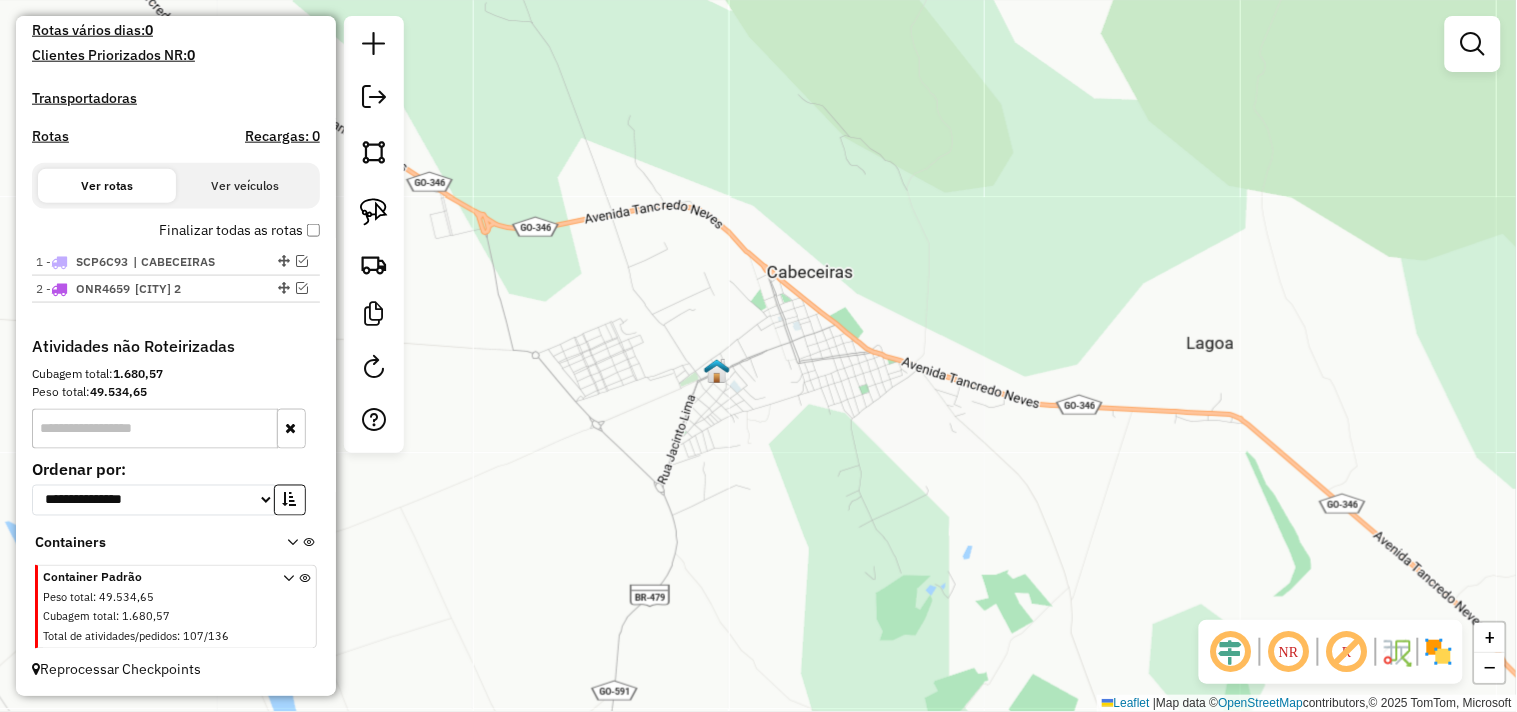 drag, startPoint x: 817, startPoint y: 420, endPoint x: 872, endPoint y: 420, distance: 55 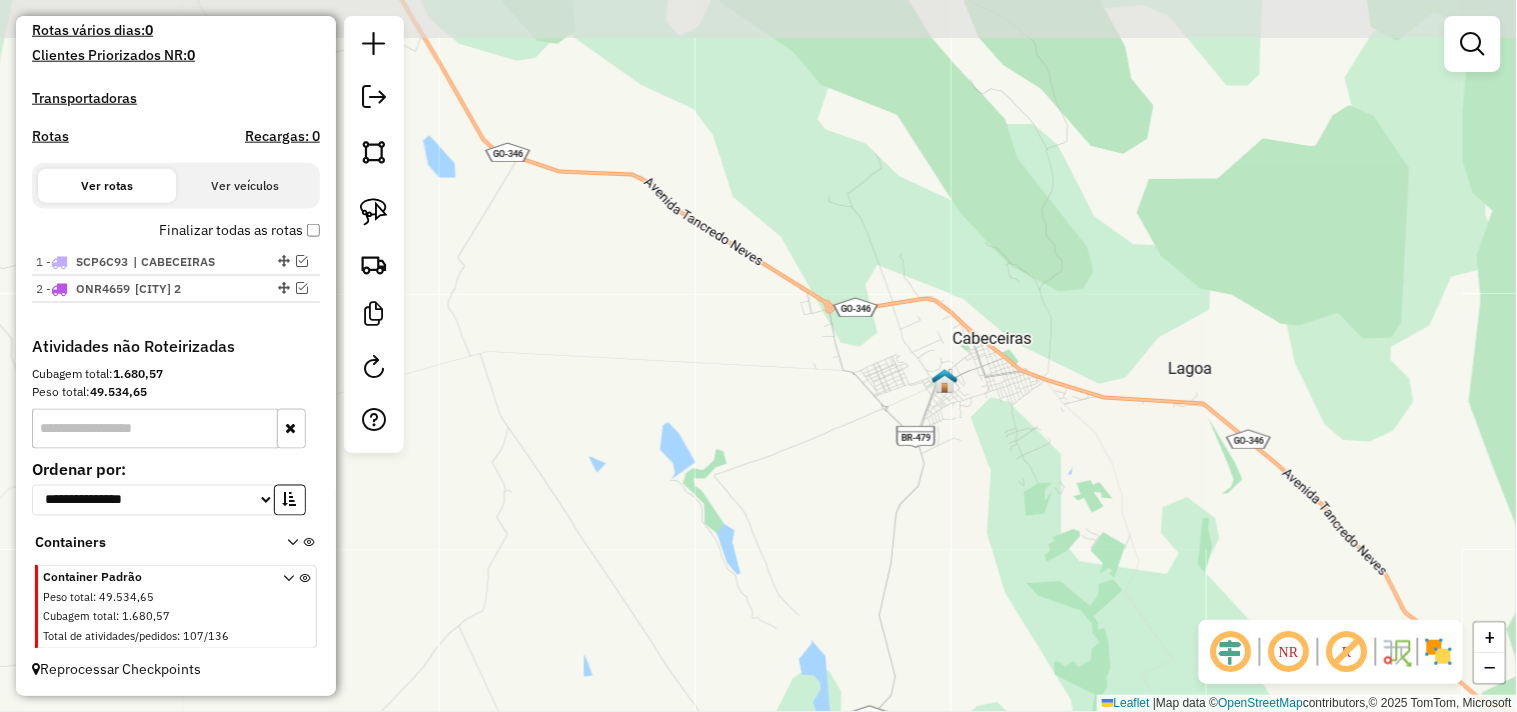 drag, startPoint x: 625, startPoint y: 346, endPoint x: 858, endPoint y: 442, distance: 252.00198 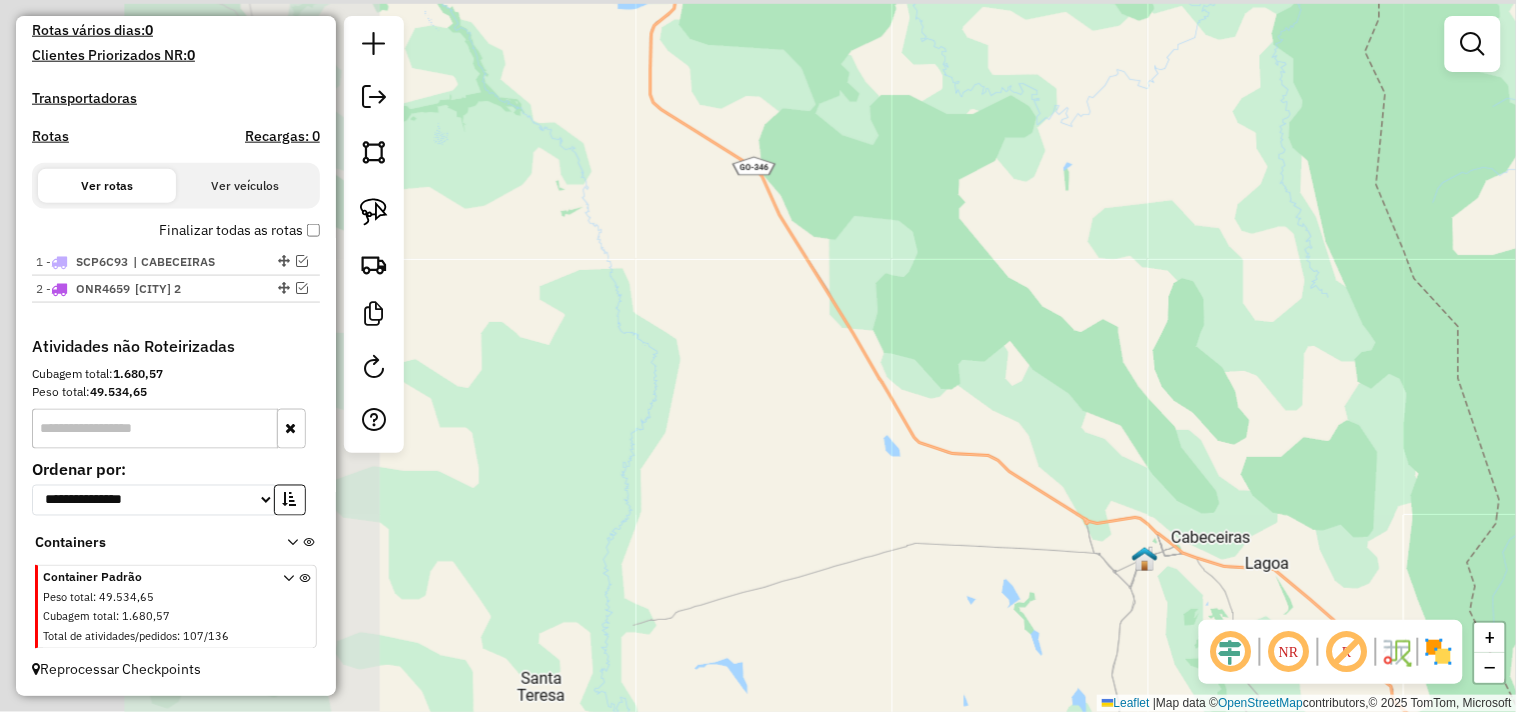drag, startPoint x: 706, startPoint y: 344, endPoint x: 817, endPoint y: 395, distance: 122.15564 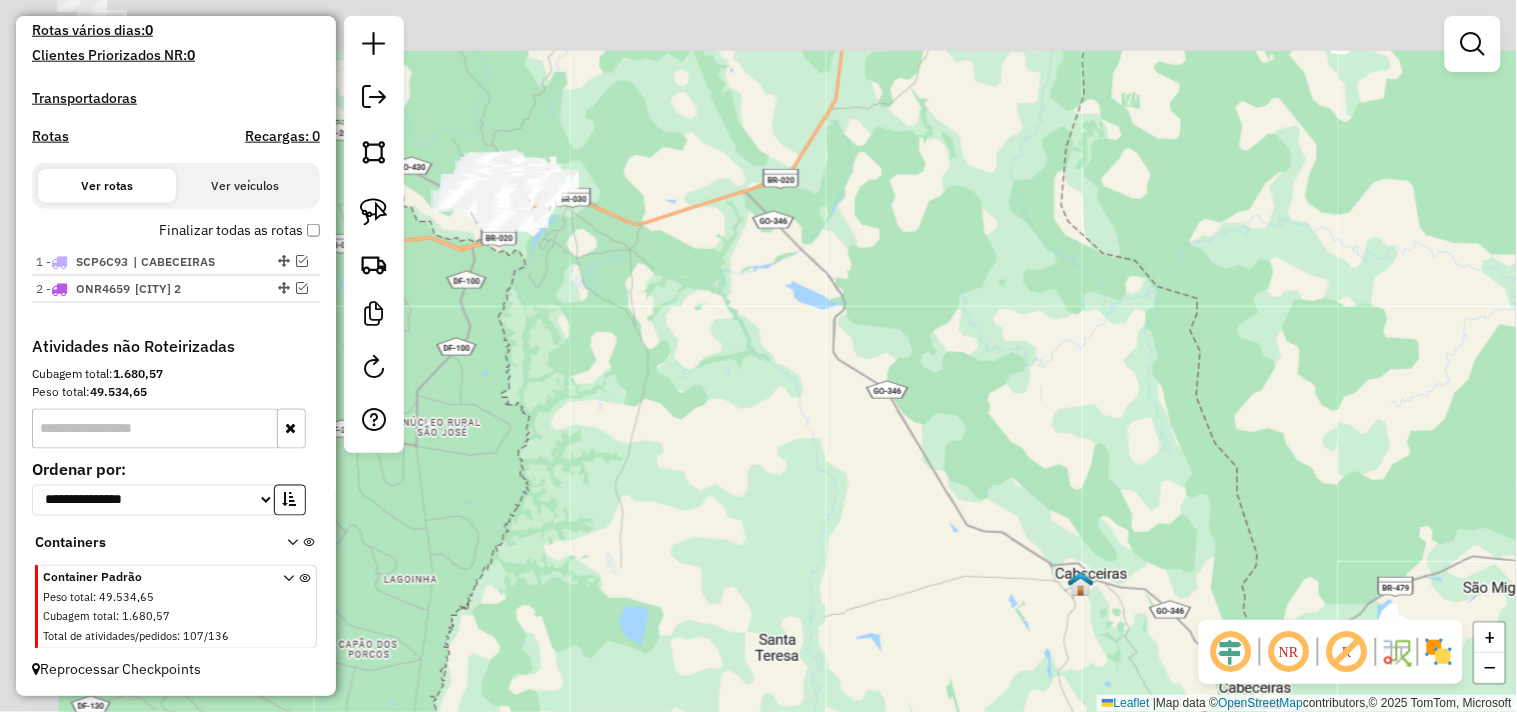 drag, startPoint x: 633, startPoint y: 200, endPoint x: 731, endPoint y: 315, distance: 151.09268 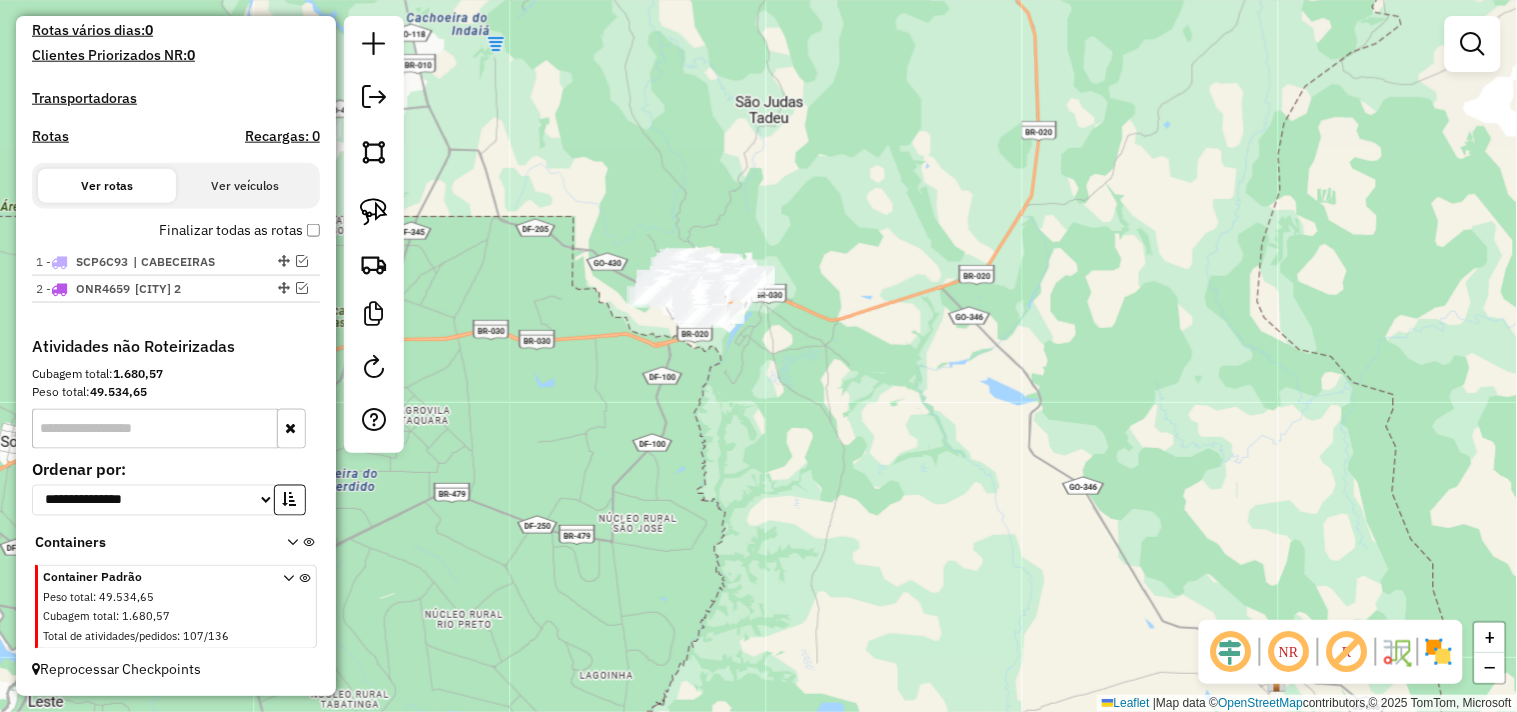 drag, startPoint x: 803, startPoint y: 348, endPoint x: 826, endPoint y: 360, distance: 25.942244 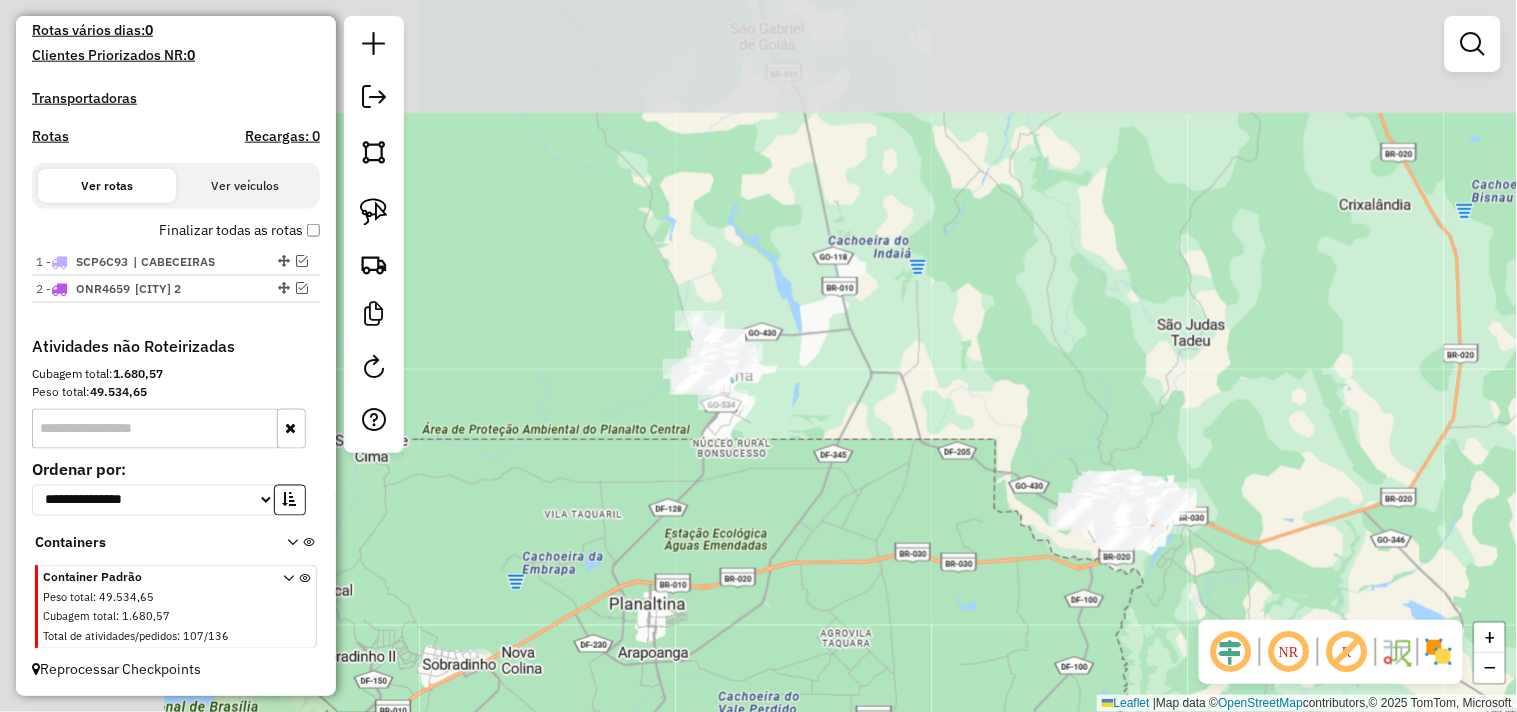 drag, startPoint x: 554, startPoint y: 290, endPoint x: 996, endPoint y: 420, distance: 460.72116 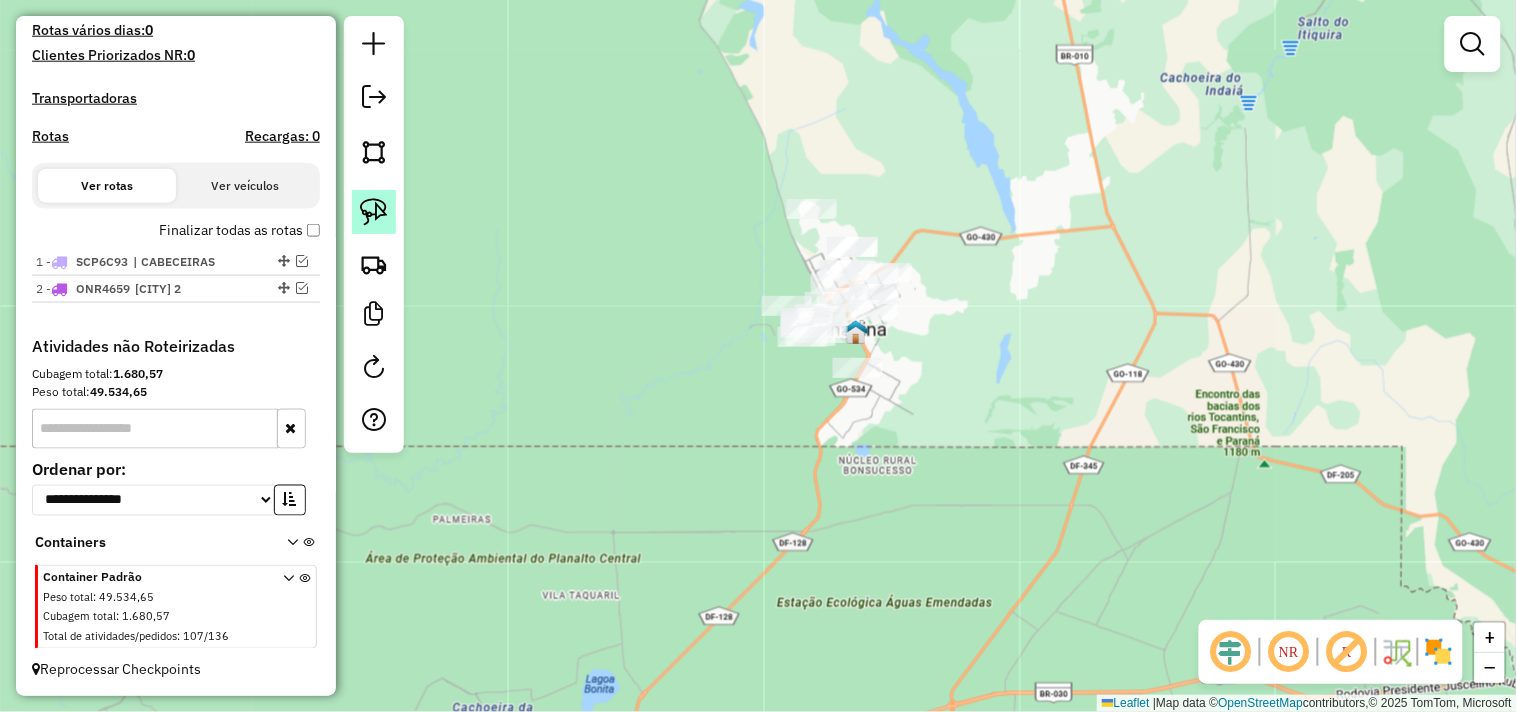 click 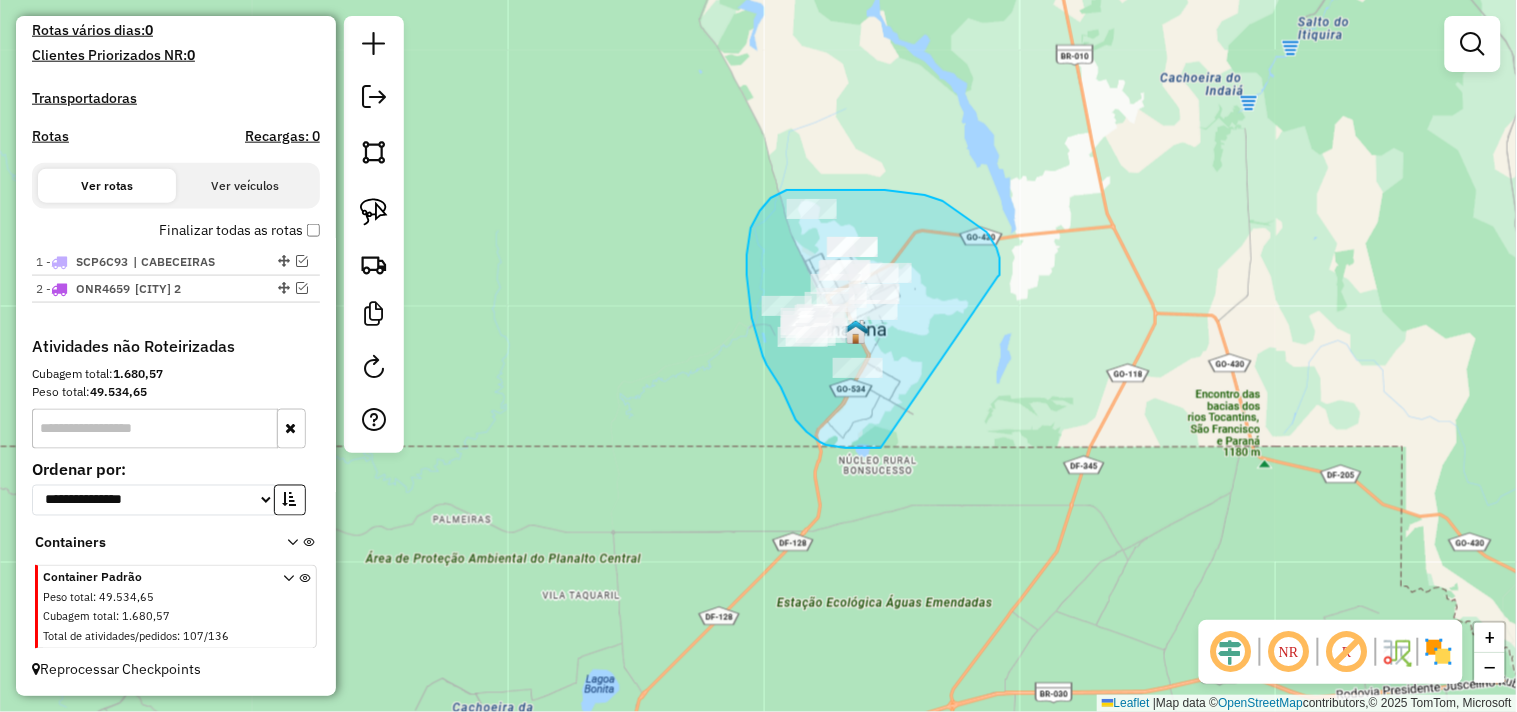 drag, startPoint x: 997, startPoint y: 248, endPoint x: 898, endPoint y: 417, distance: 195.8622 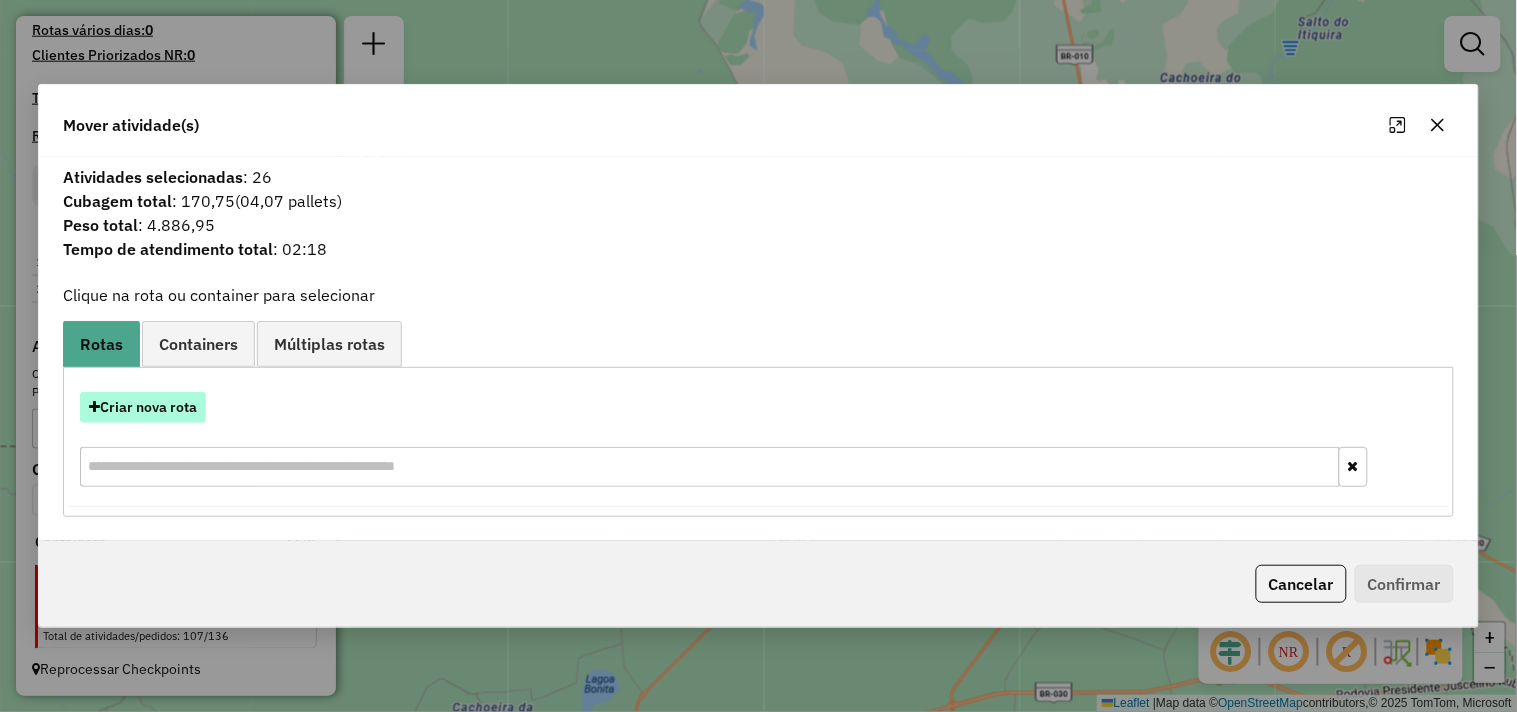 click on "Criar nova rota" at bounding box center (143, 407) 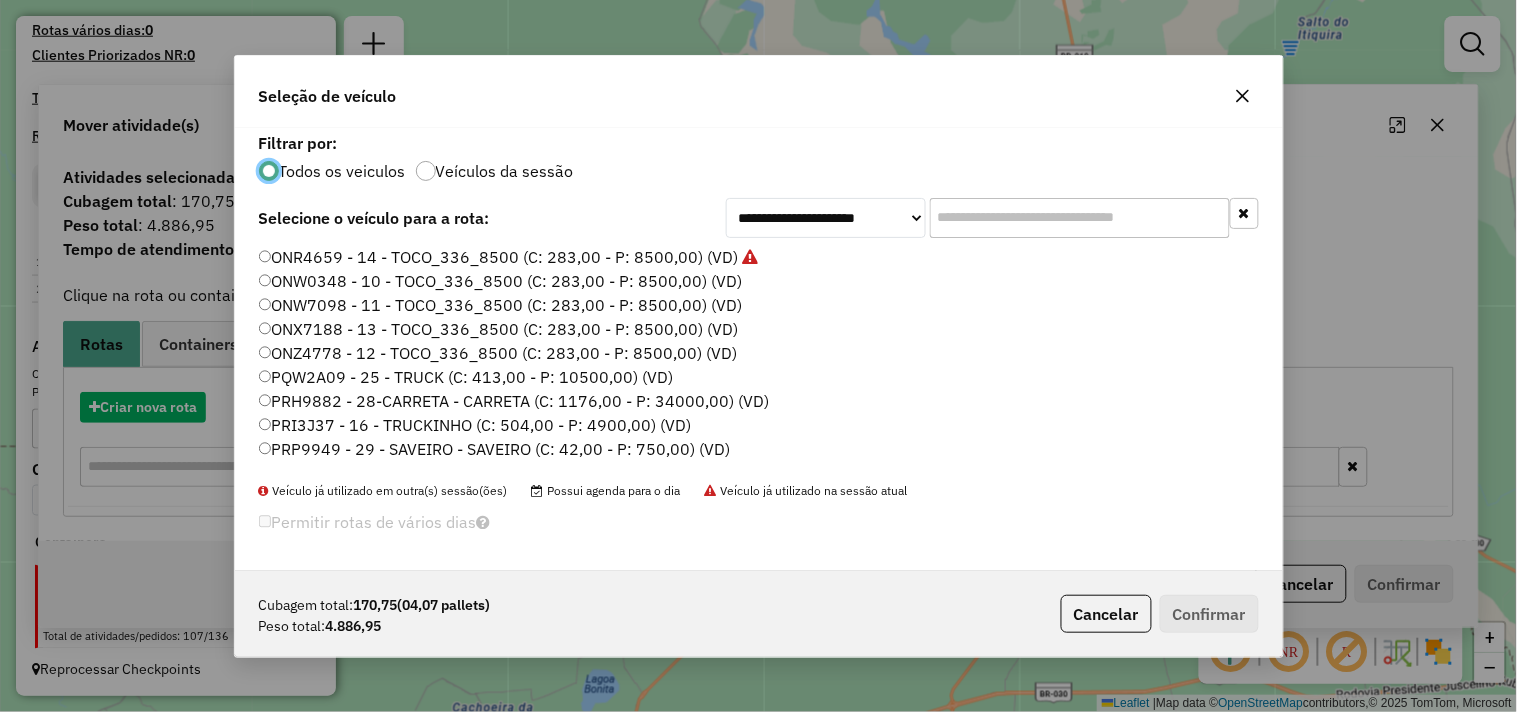 scroll, scrollTop: 11, scrollLeft: 5, axis: both 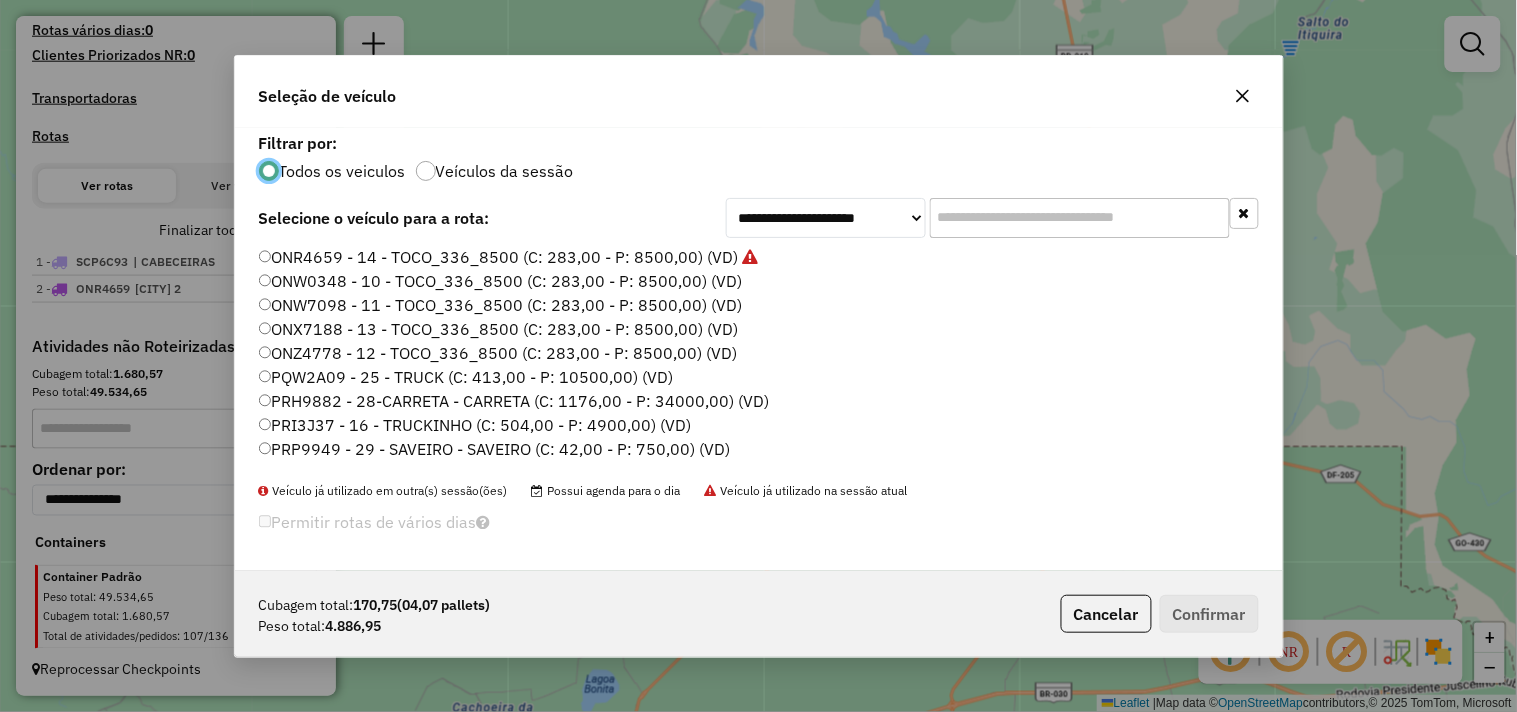 click on "ONZ4778 - 12 - TOCO_336_8500 (C: 283,00 - P: 8500,00) (VD)" 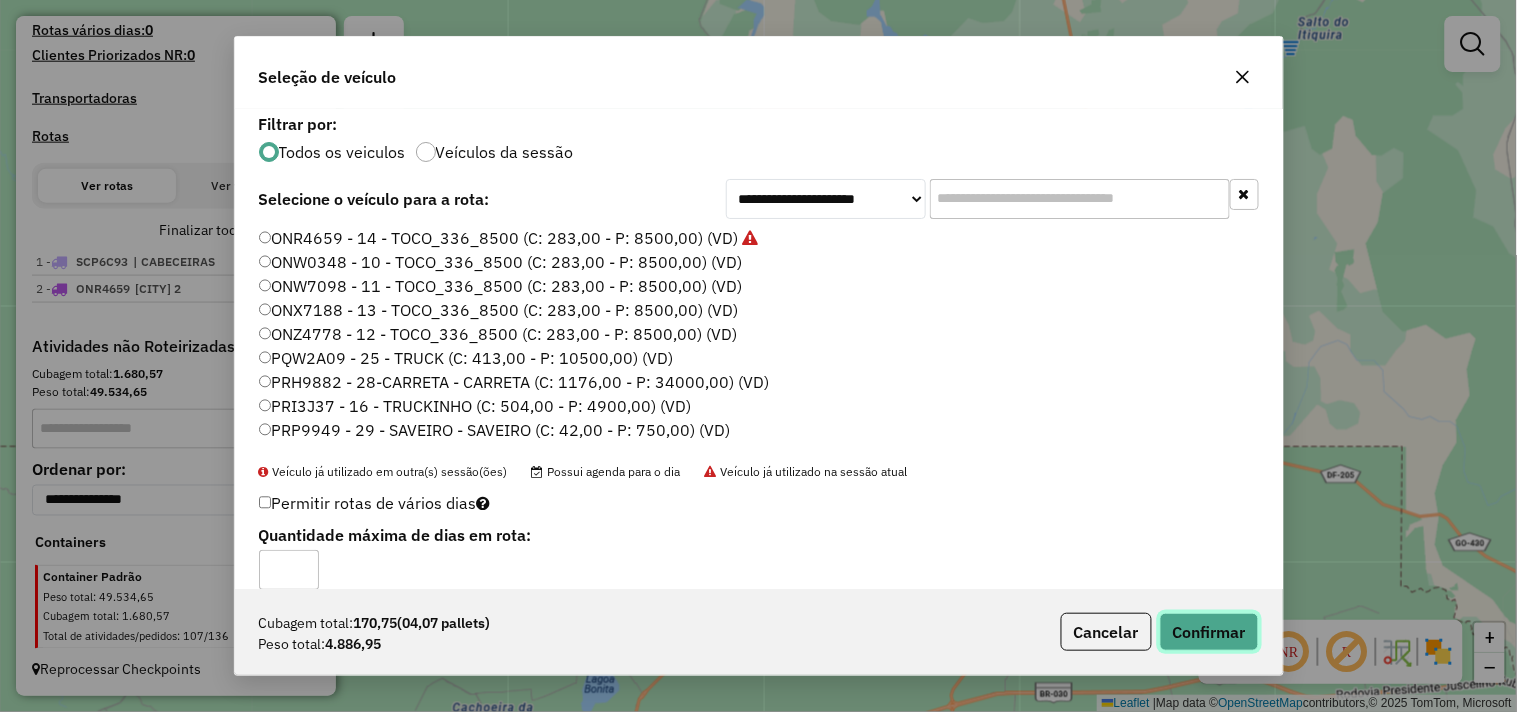 click on "Confirmar" 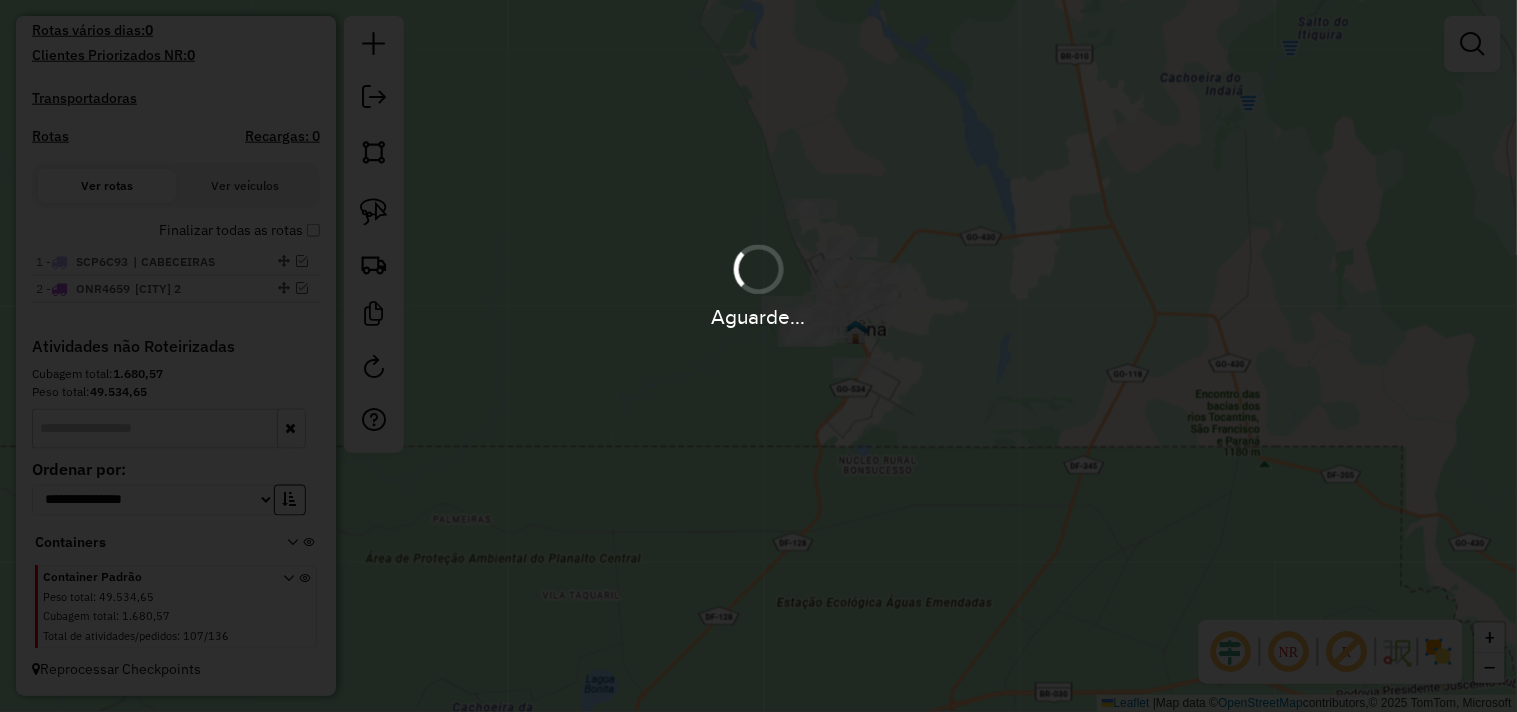 scroll, scrollTop: 635, scrollLeft: 0, axis: vertical 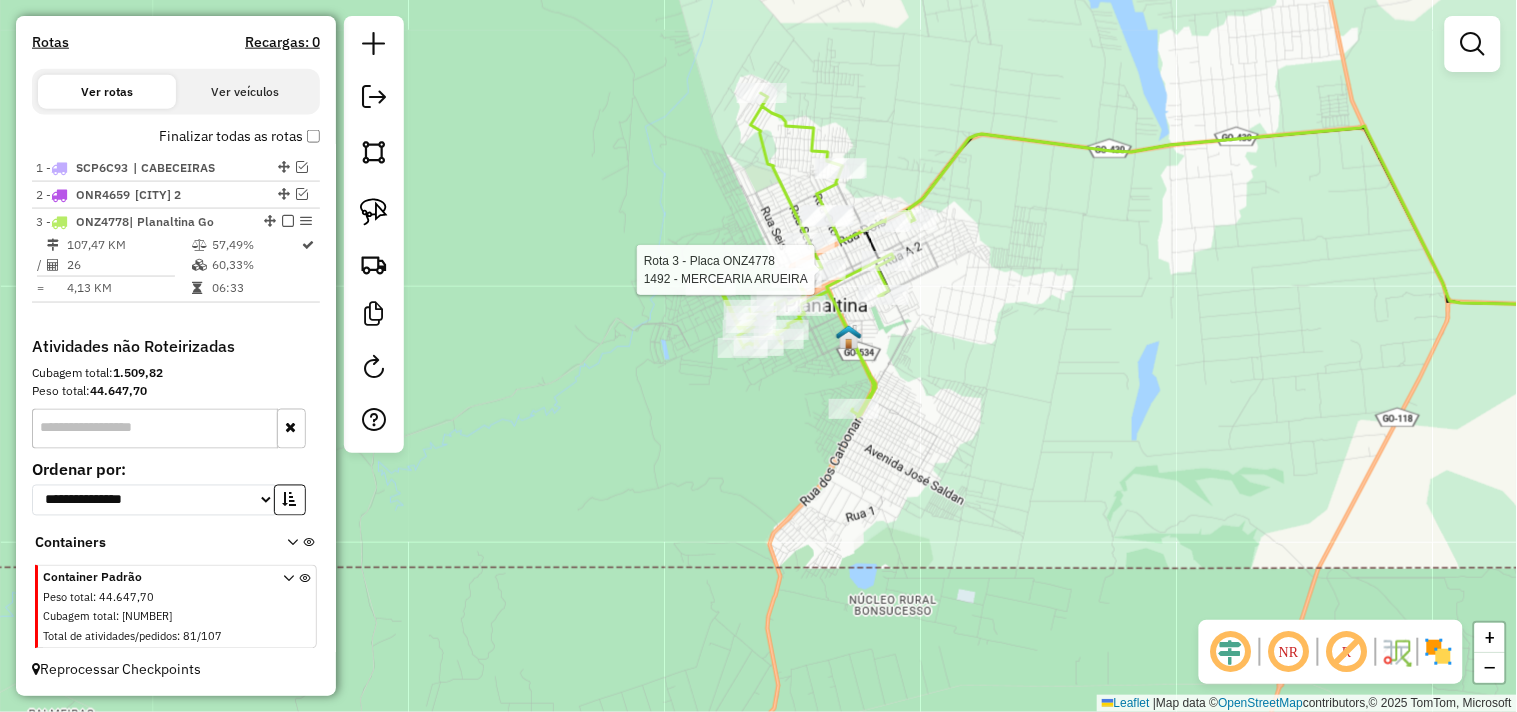 select on "*********" 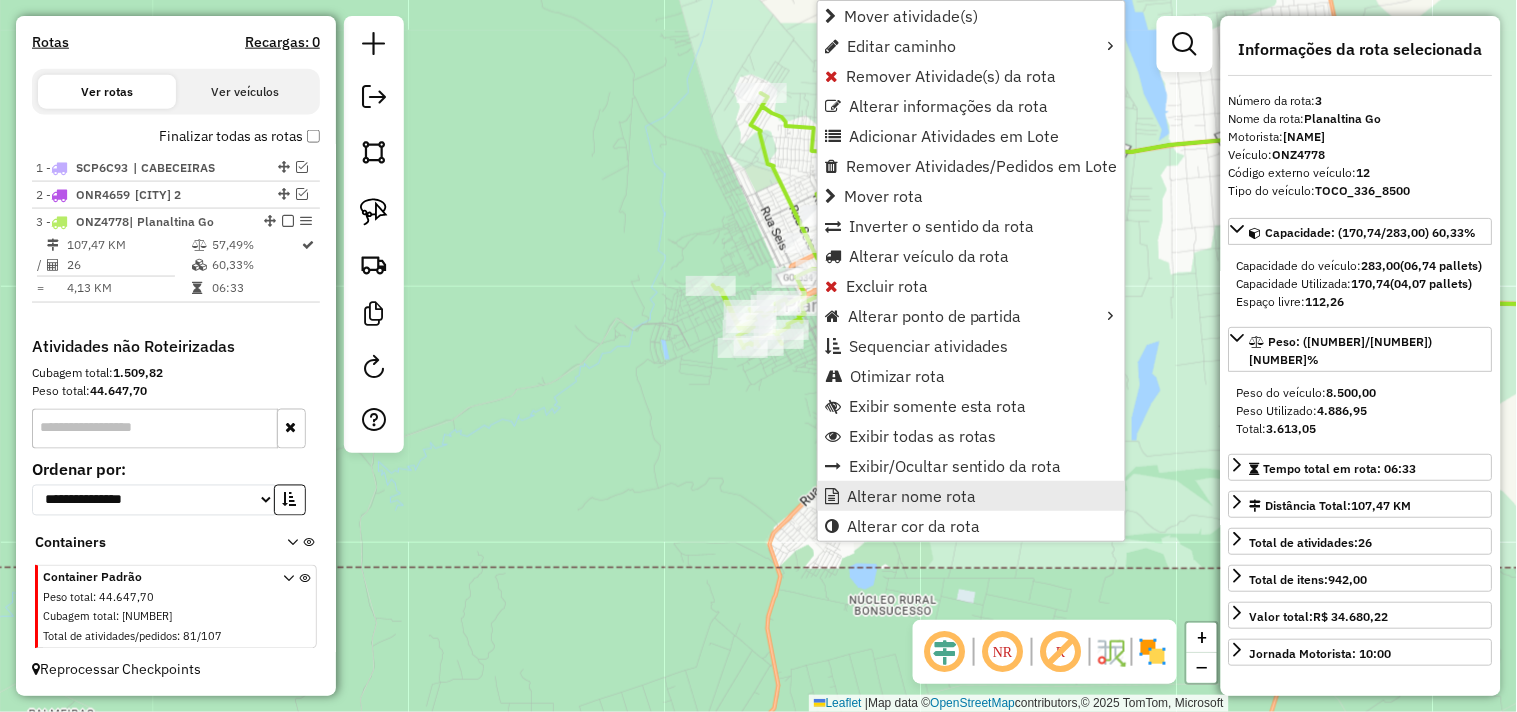 click on "Alterar nome rota" at bounding box center (911, 496) 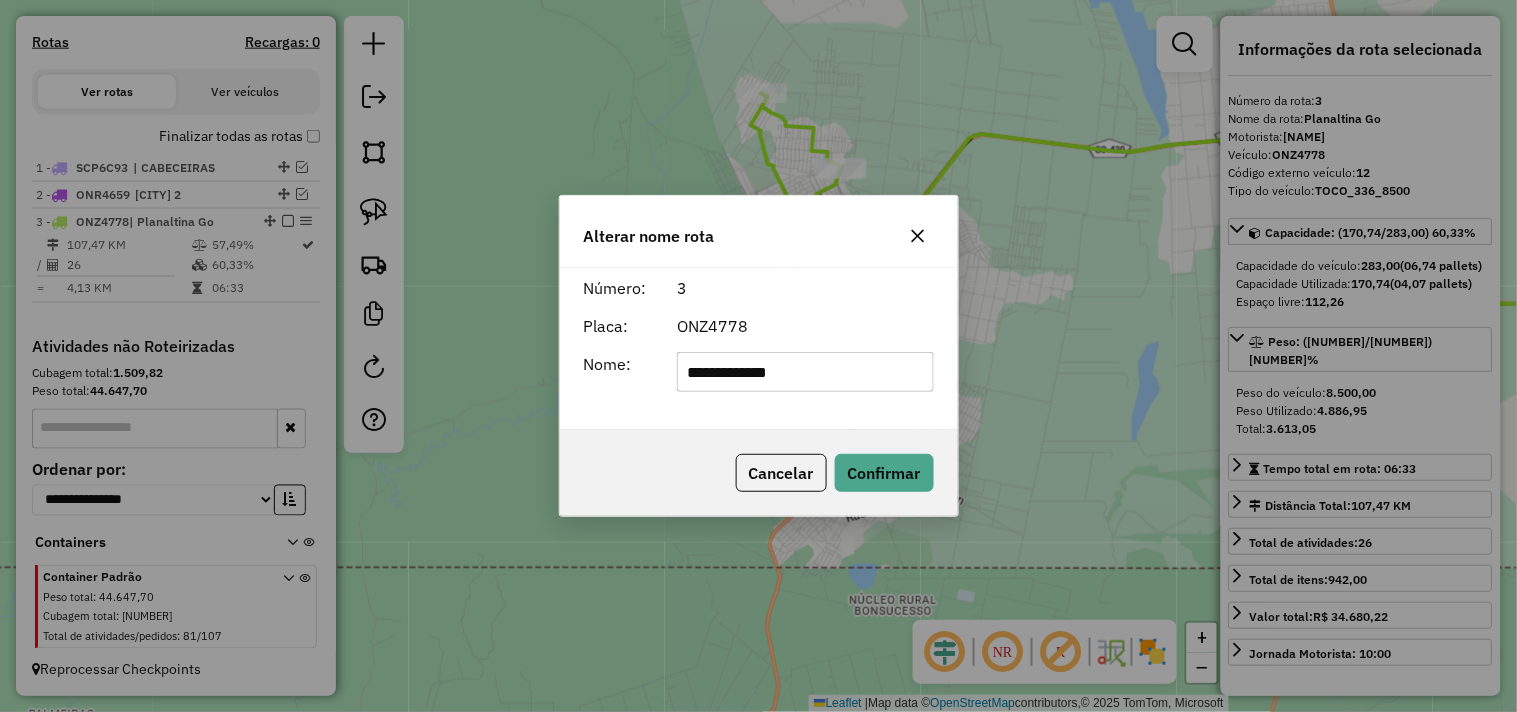 click on "**********" 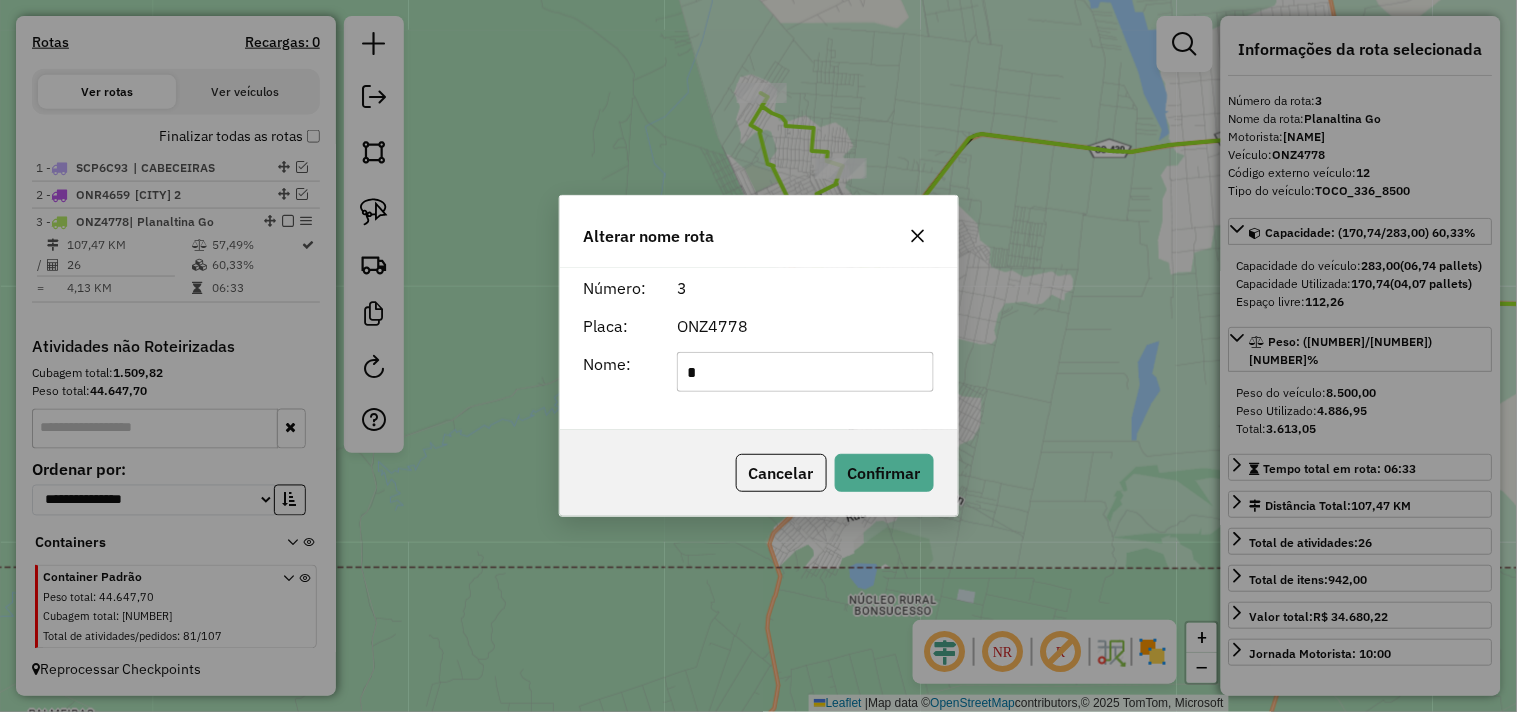 type on "**********" 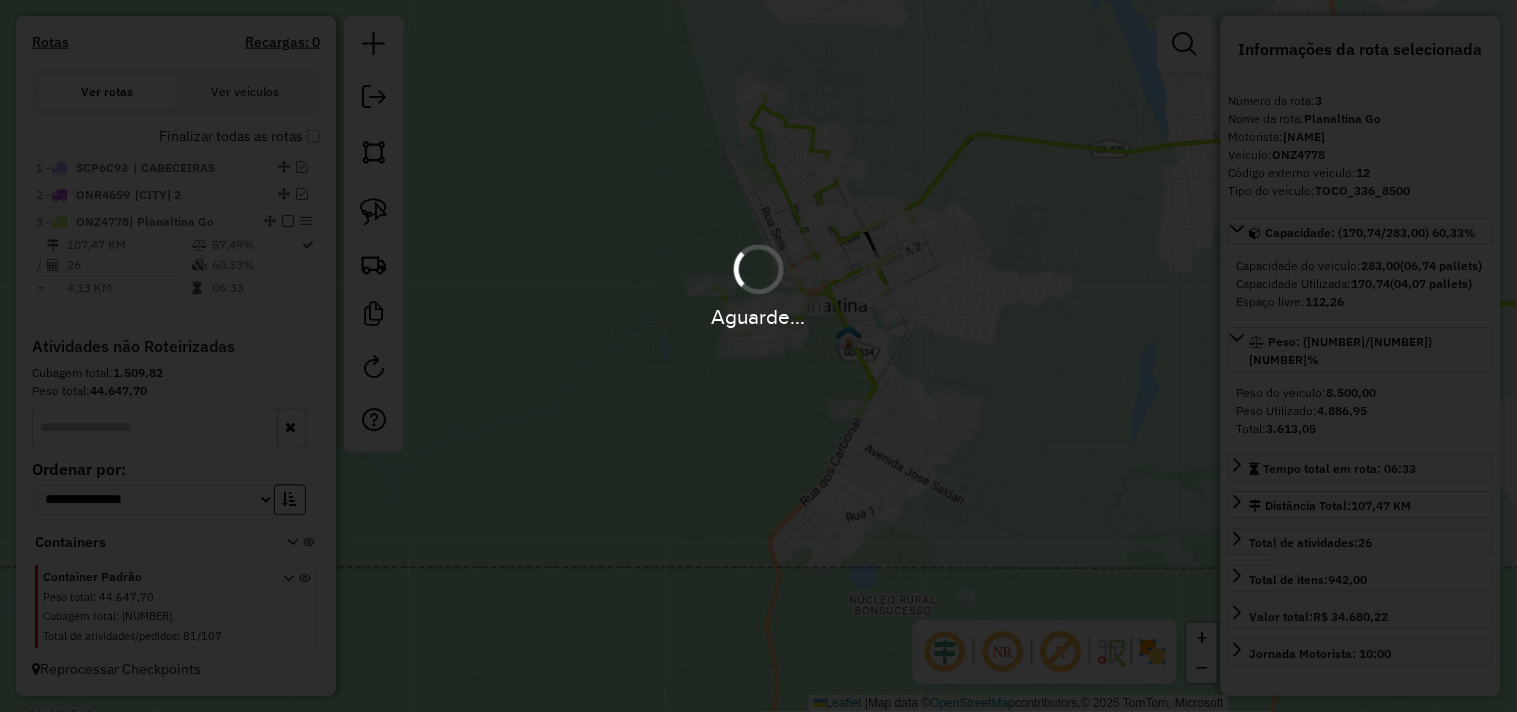 type 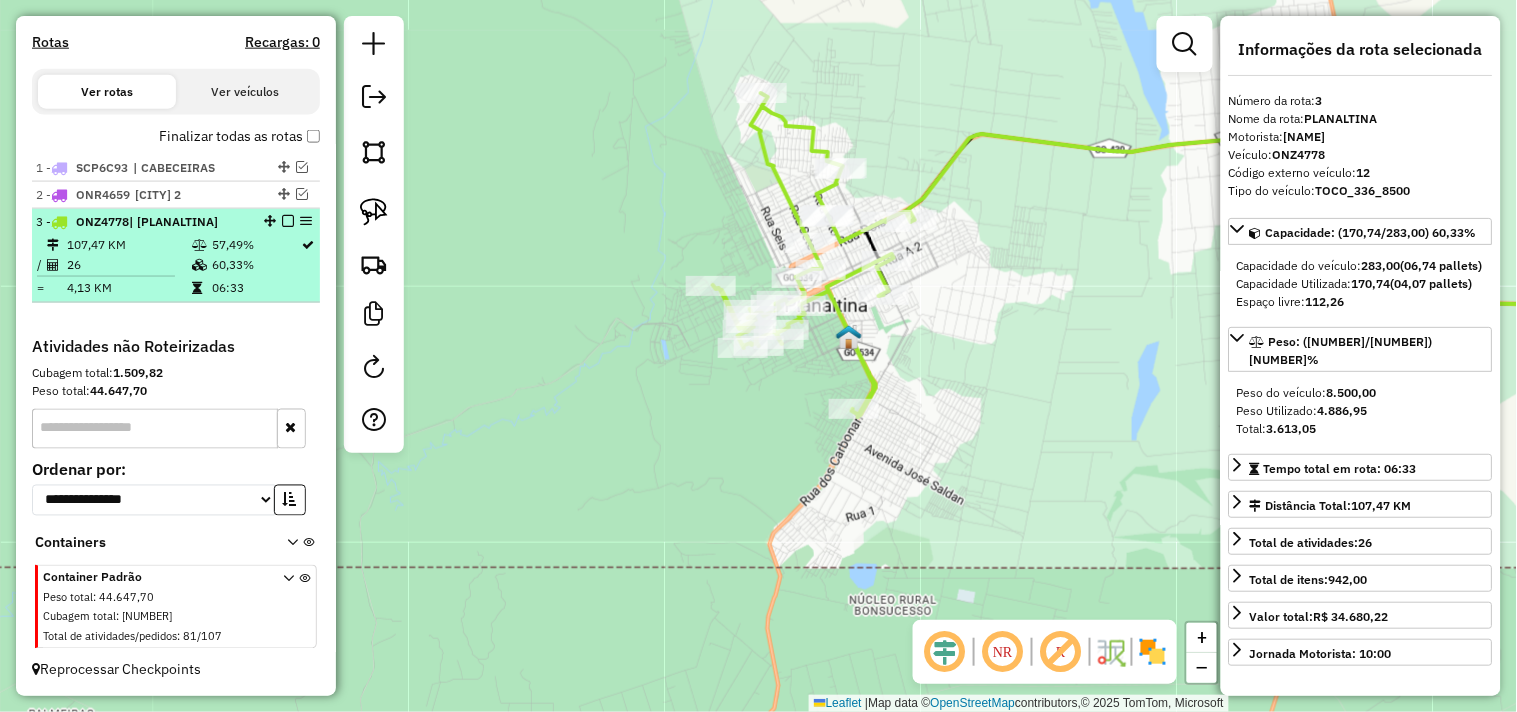 click at bounding box center (288, 221) 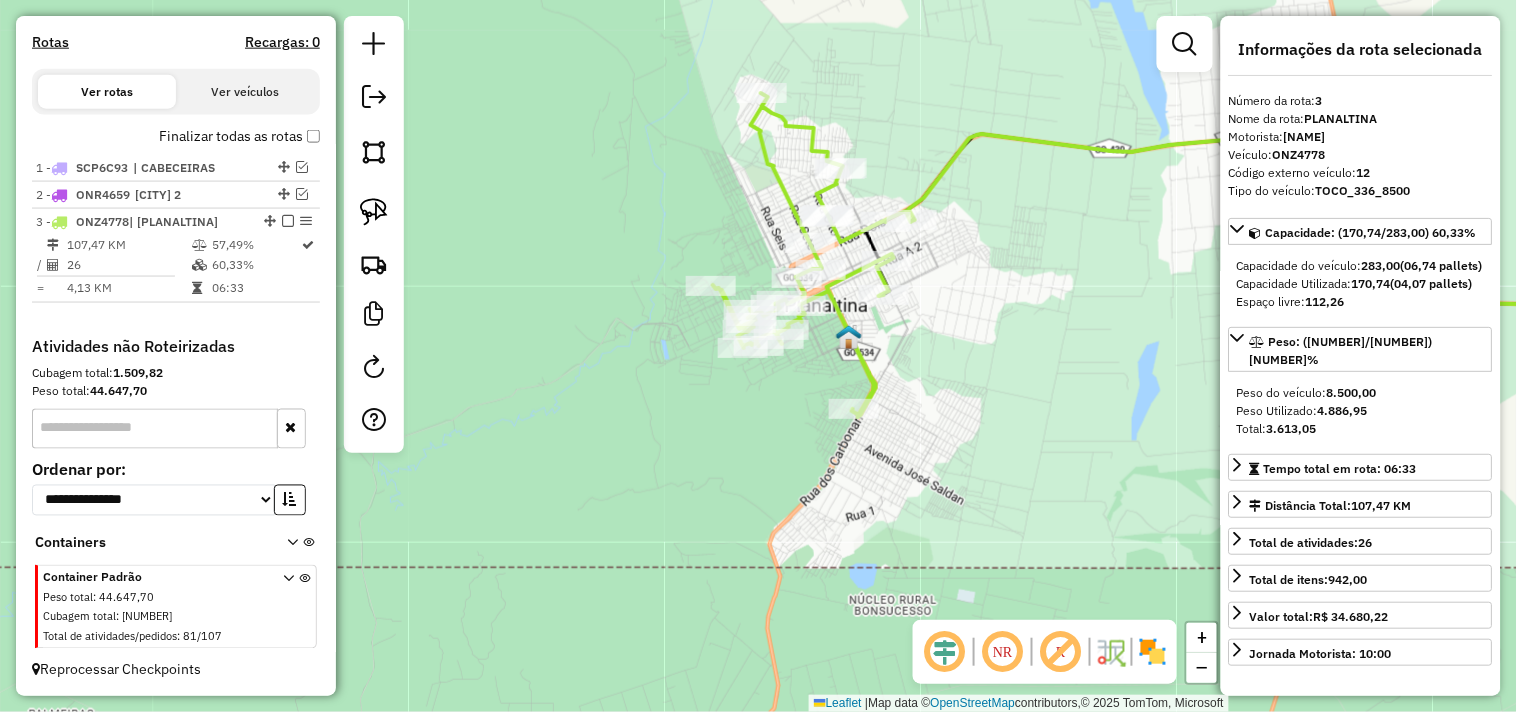 scroll, scrollTop: 568, scrollLeft: 0, axis: vertical 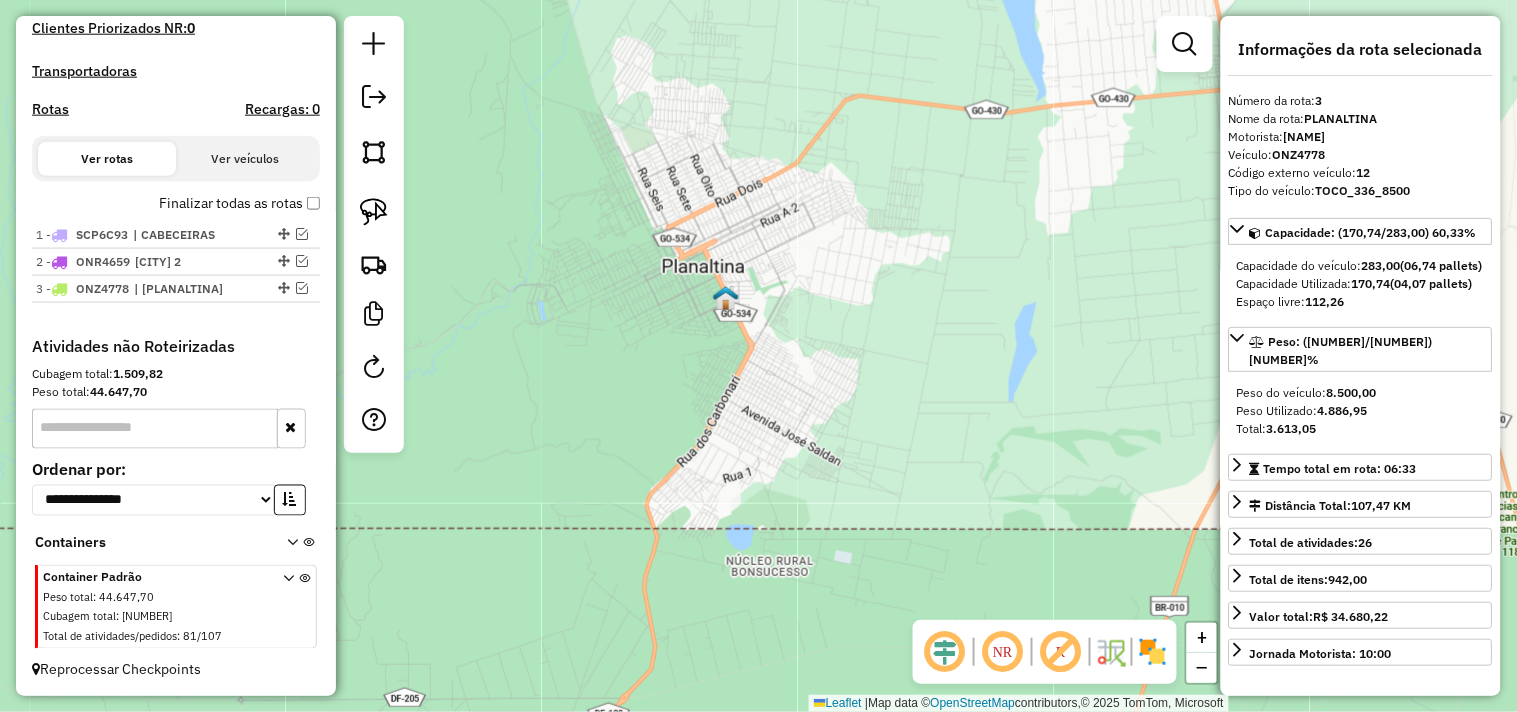 drag, startPoint x: 844, startPoint y: 412, endPoint x: 466, endPoint y: 315, distance: 390.24734 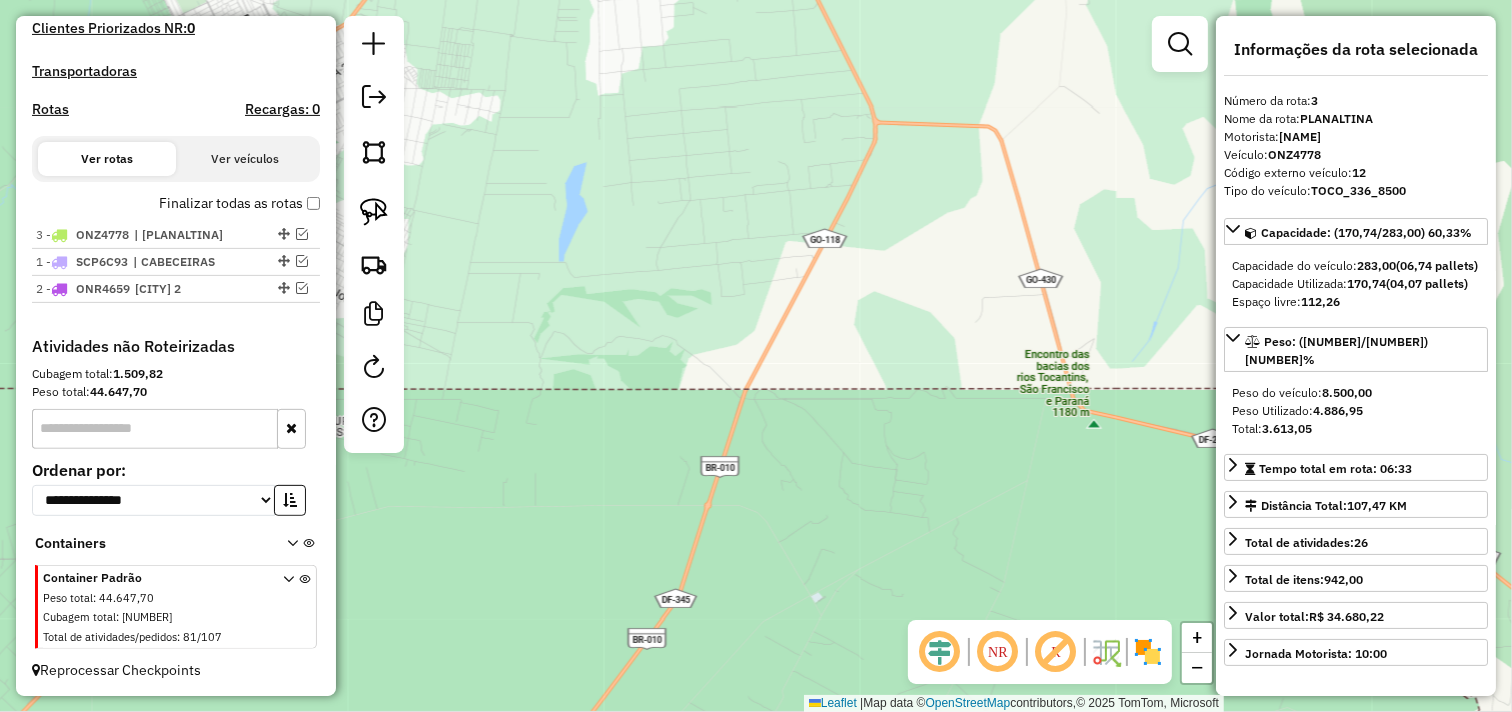 drag, startPoint x: 277, startPoint y: 284, endPoint x: 277, endPoint y: 225, distance: 59 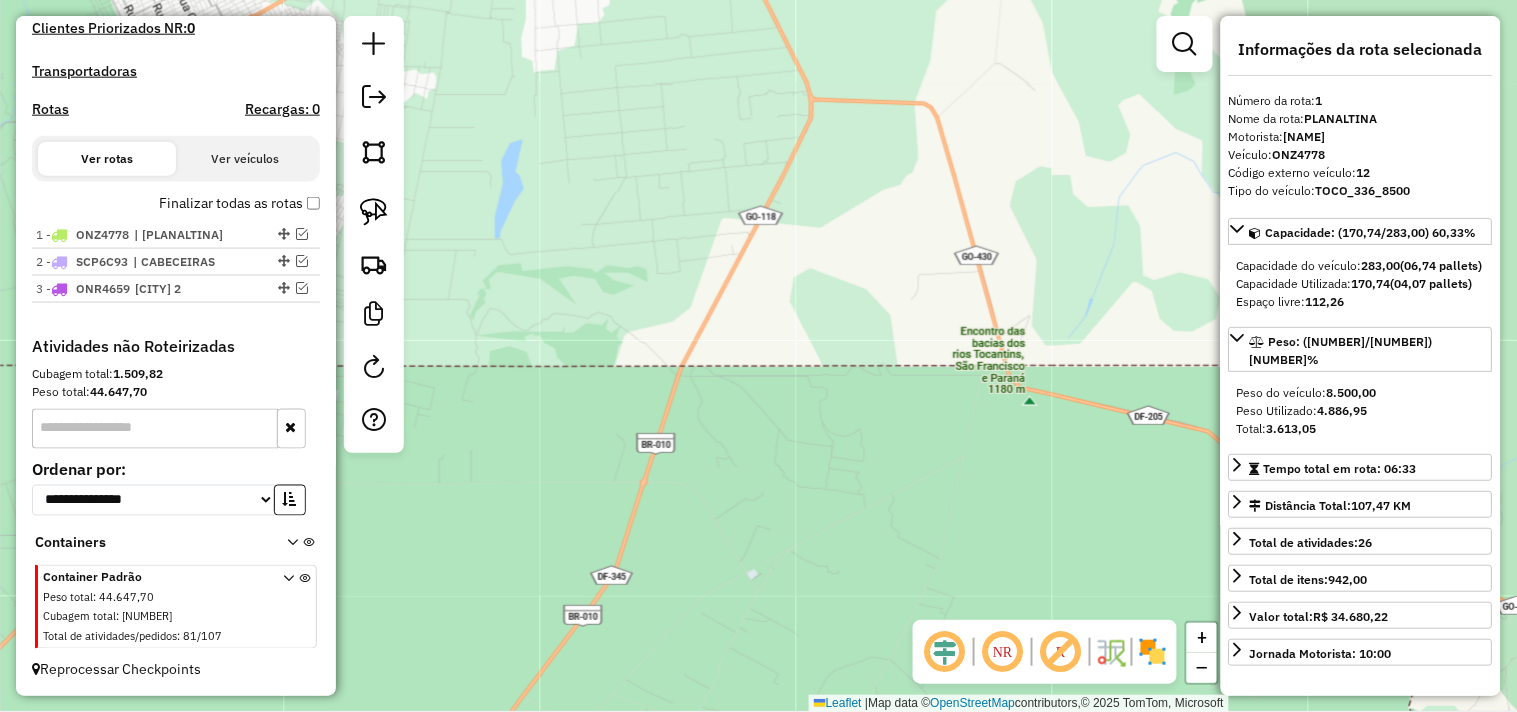 drag, startPoint x: 1075, startPoint y: 415, endPoint x: 656, endPoint y: 291, distance: 436.96338 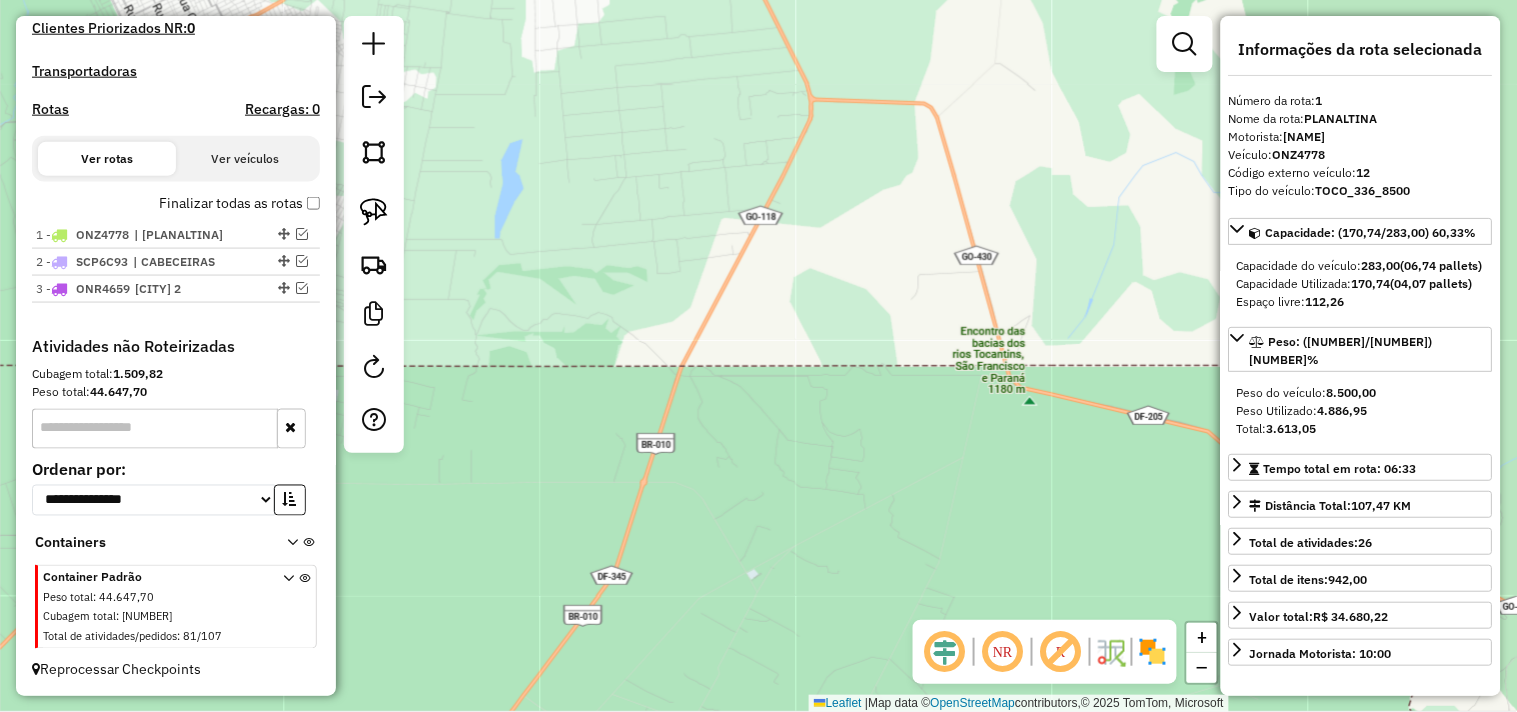 click on "Janela de atendimento Grade de atendimento Capacidade Transportadoras Veículos Cliente Pedidos  Rotas Selecione os dias de semana para filtrar as janelas de atendimento  Seg   Ter   Qua   Qui   Sex   Sáb   Dom  Informe o período da janela de atendimento: De: Até:  Filtrar exatamente a janela do cliente  Considerar janela de atendimento padrão  Selecione os dias de semana para filtrar as grades de atendimento  Seg   Ter   Qua   Qui   Sex   Sáb   Dom   Considerar clientes sem dia de atendimento cadastrado  Clientes fora do dia de atendimento selecionado Filtrar as atividades entre os valores definidos abaixo:  Peso mínimo:   Peso máximo:   Cubagem mínima:   Cubagem máxima:   De:   Até:  Filtrar as atividades entre o tempo de atendimento definido abaixo:  De:   Até:   Considerar capacidade total dos clientes não roteirizados Transportadora: Selecione um ou mais itens Tipo de veículo: Selecione um ou mais itens Veículo: Selecione um ou mais itens Motorista: Selecione um ou mais itens Nome: Rótulo:" 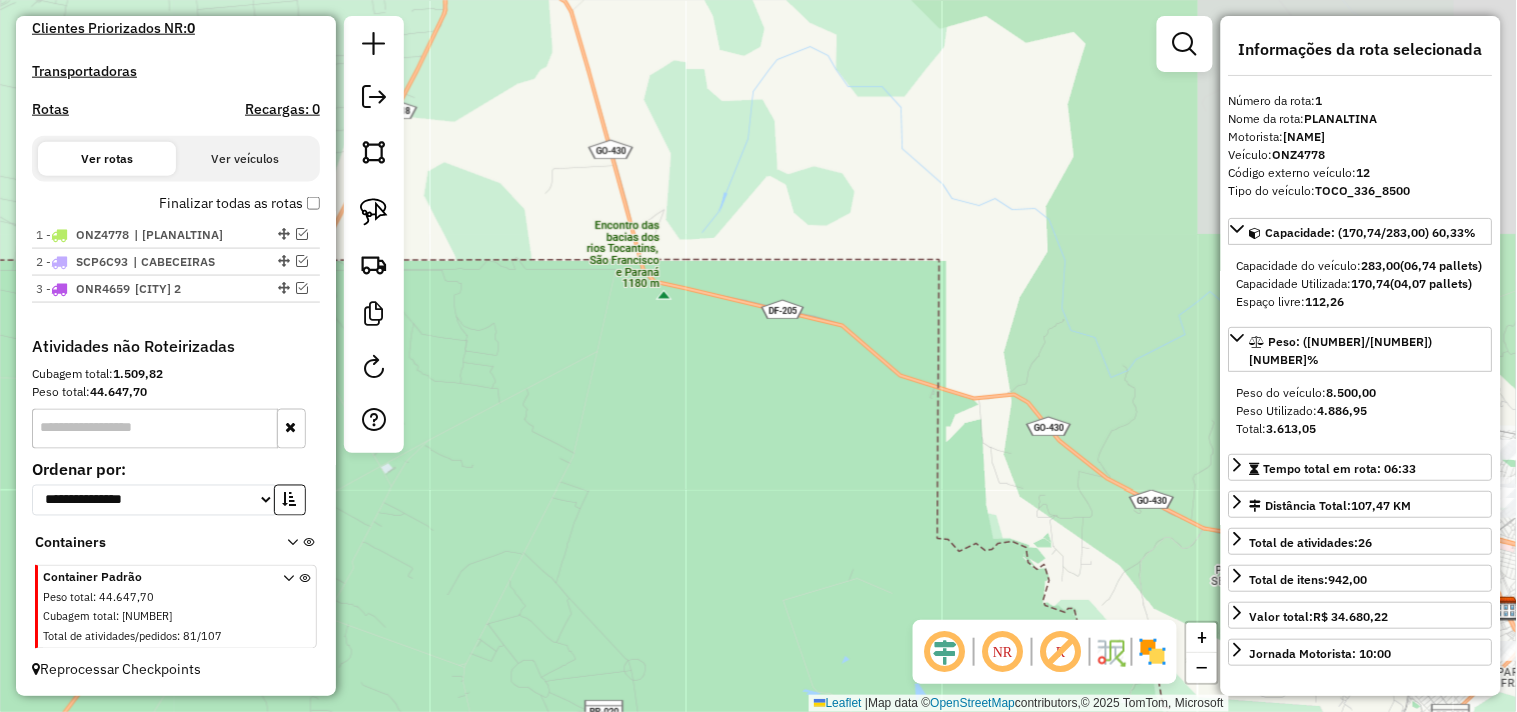 drag, startPoint x: 821, startPoint y: 367, endPoint x: 605, endPoint y: 292, distance: 228.65039 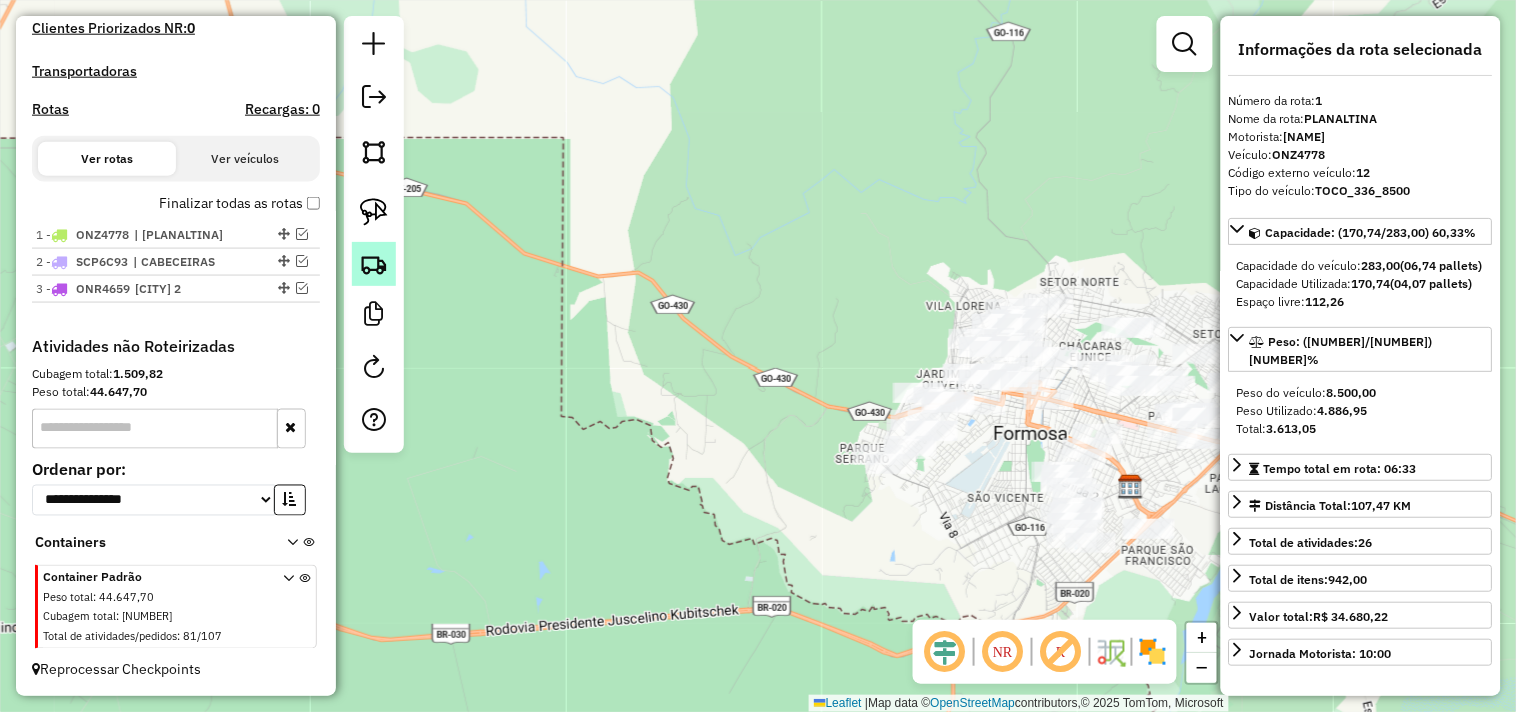 click 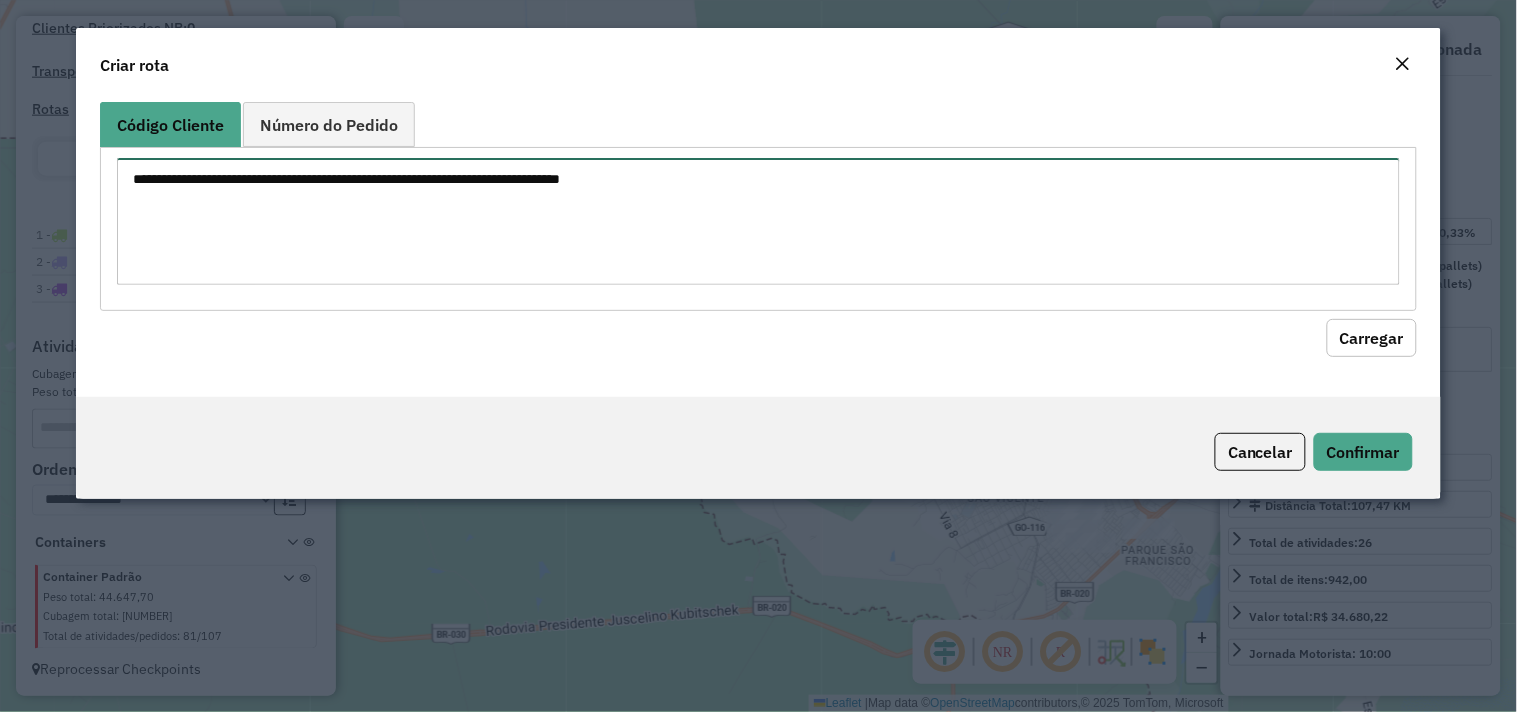 click at bounding box center [758, 221] 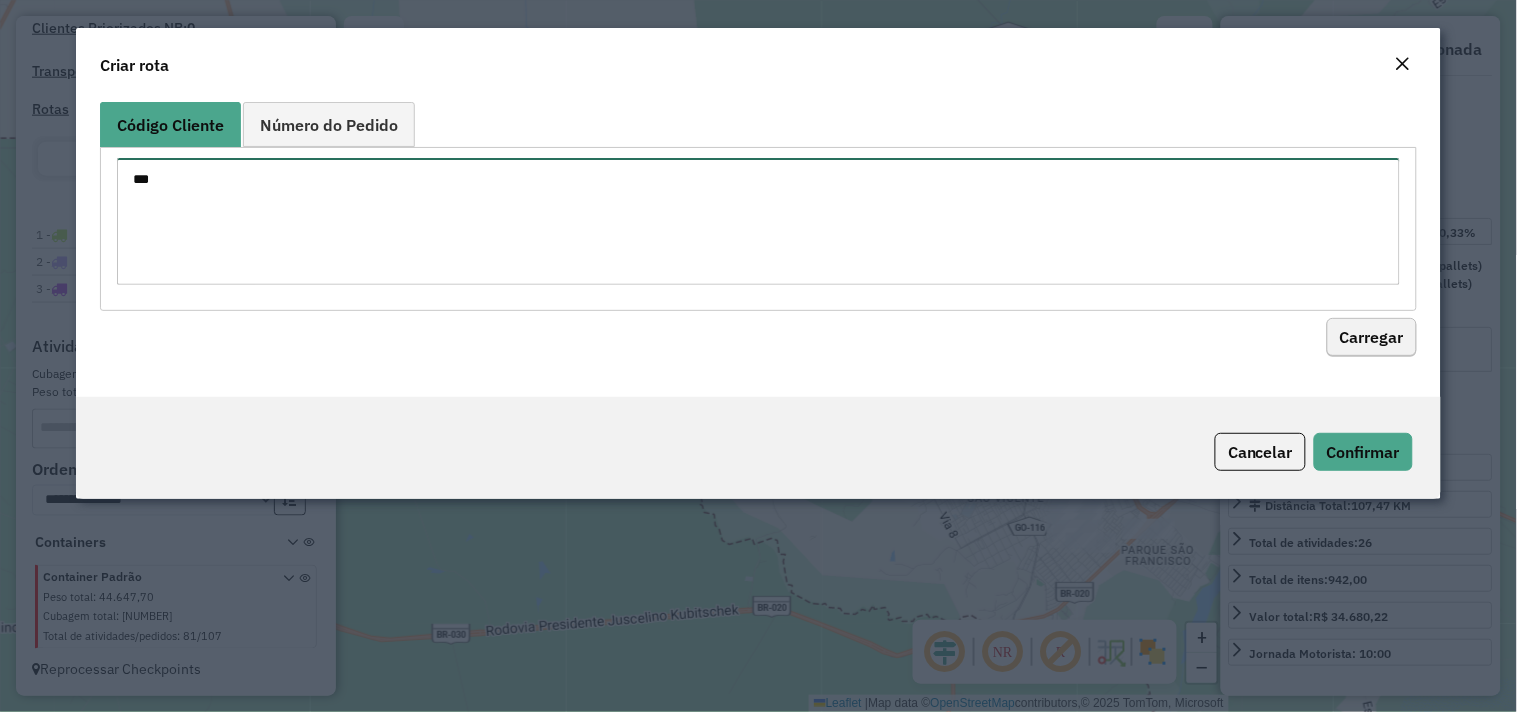 type on "***" 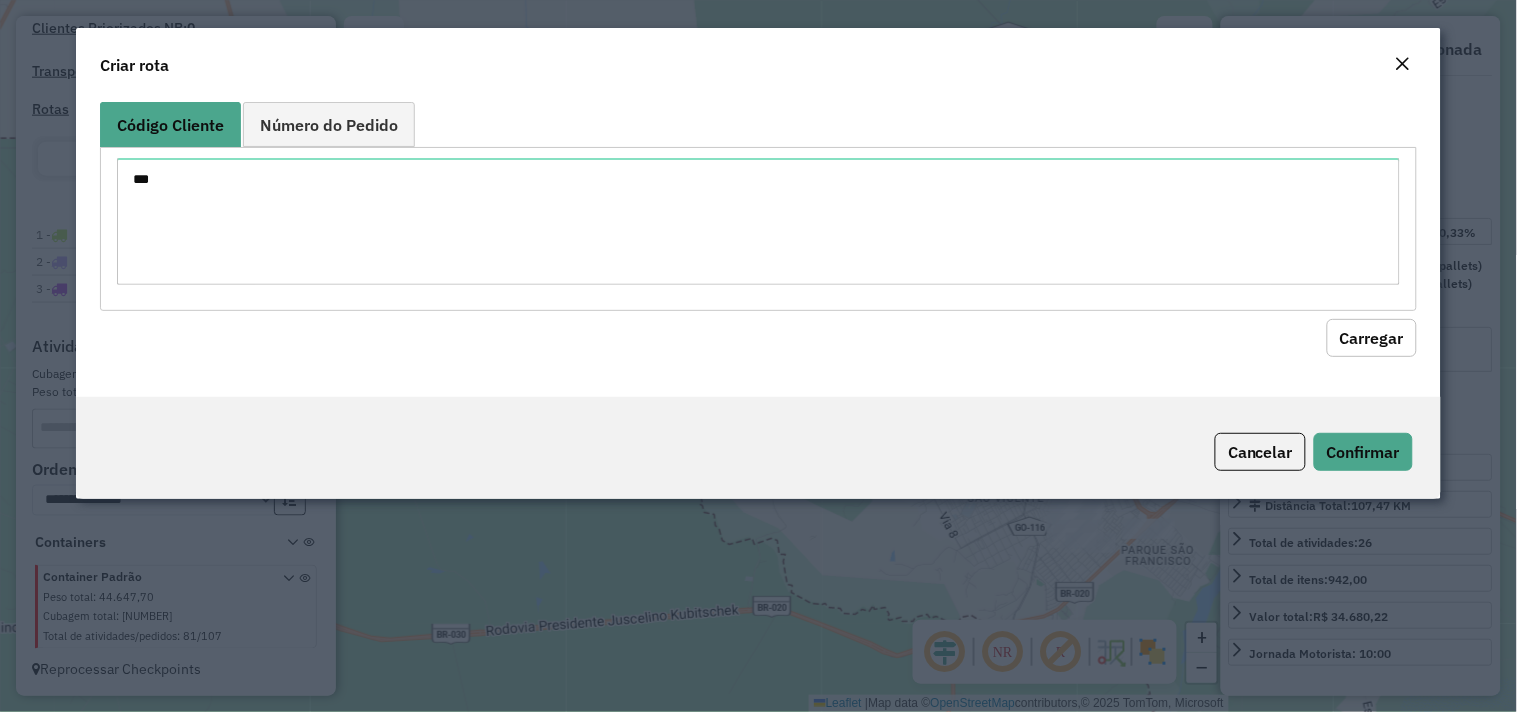 click on "Carregar" 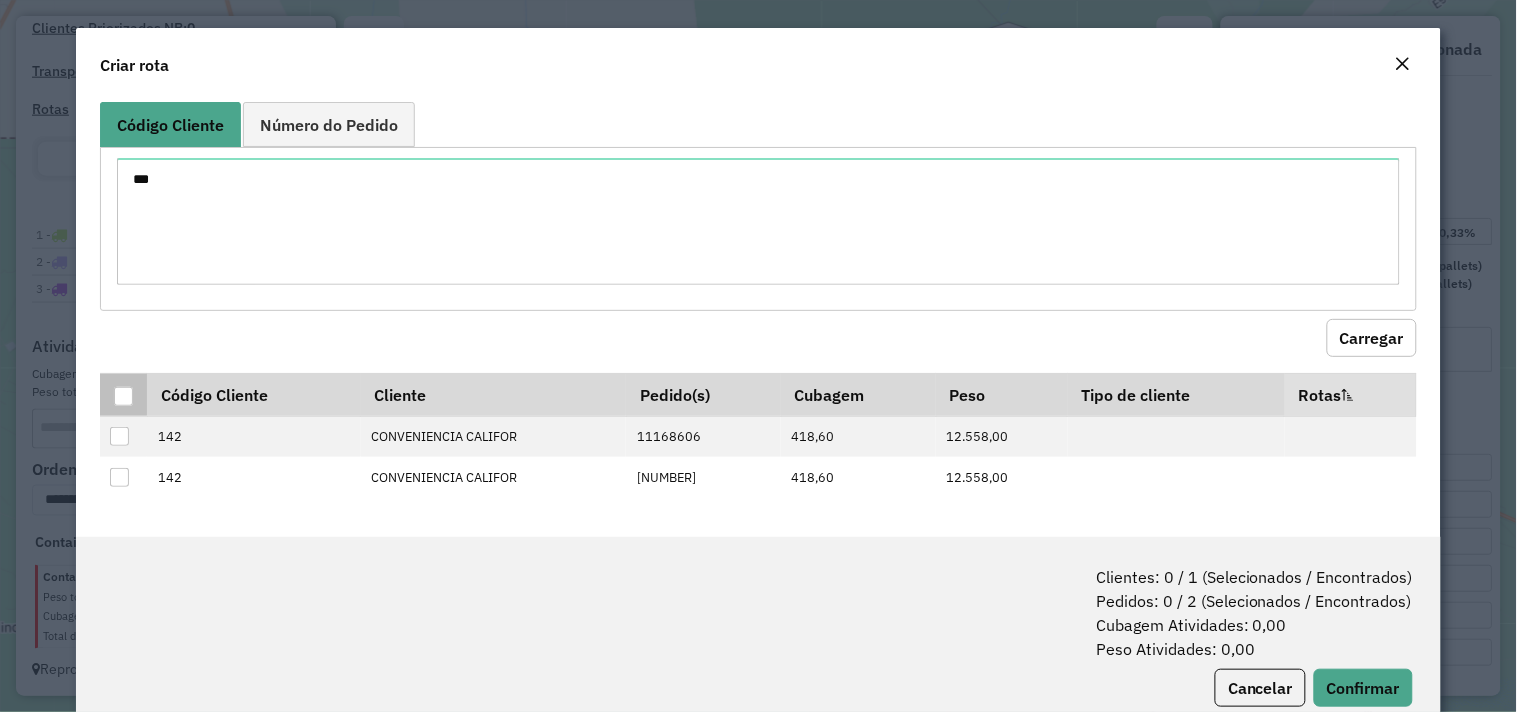 click at bounding box center (123, 396) 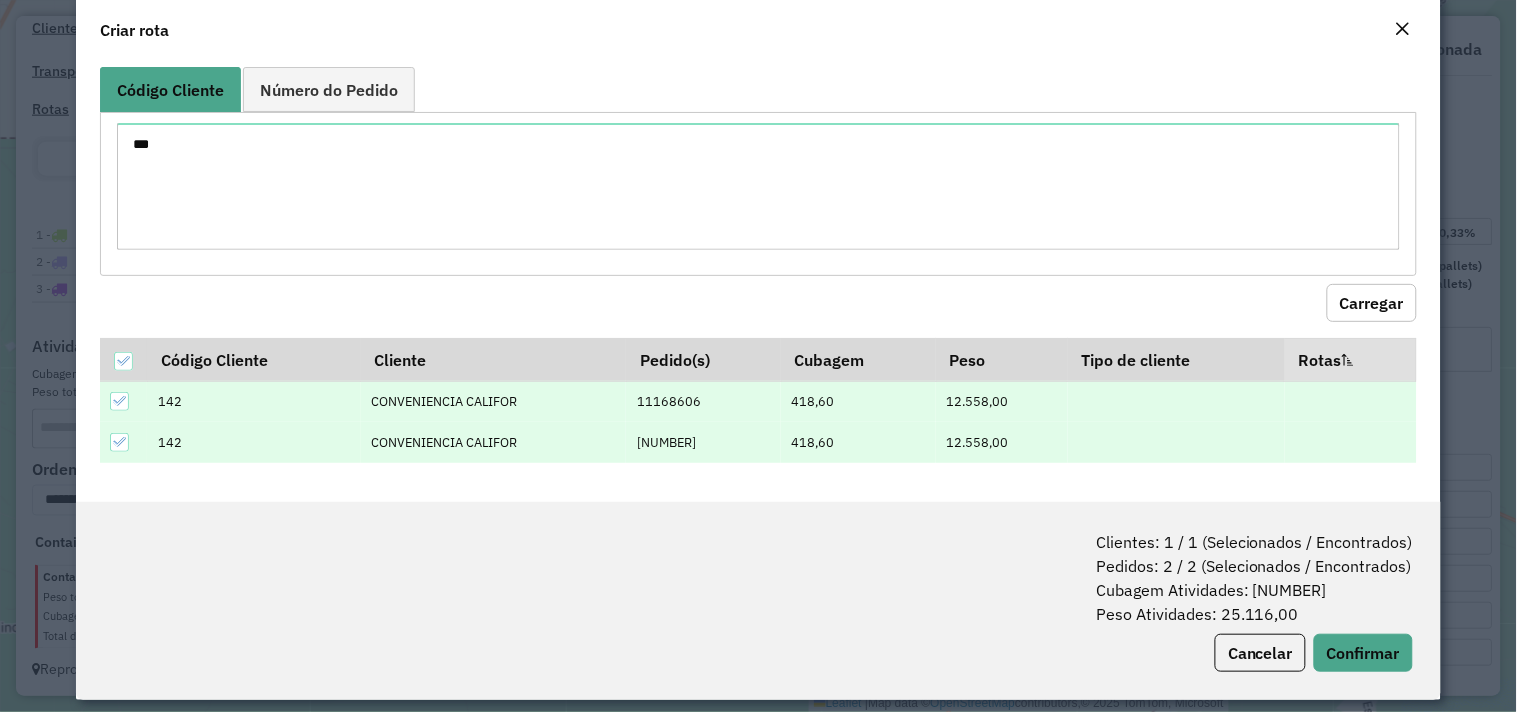 scroll, scrollTop: 51, scrollLeft: 0, axis: vertical 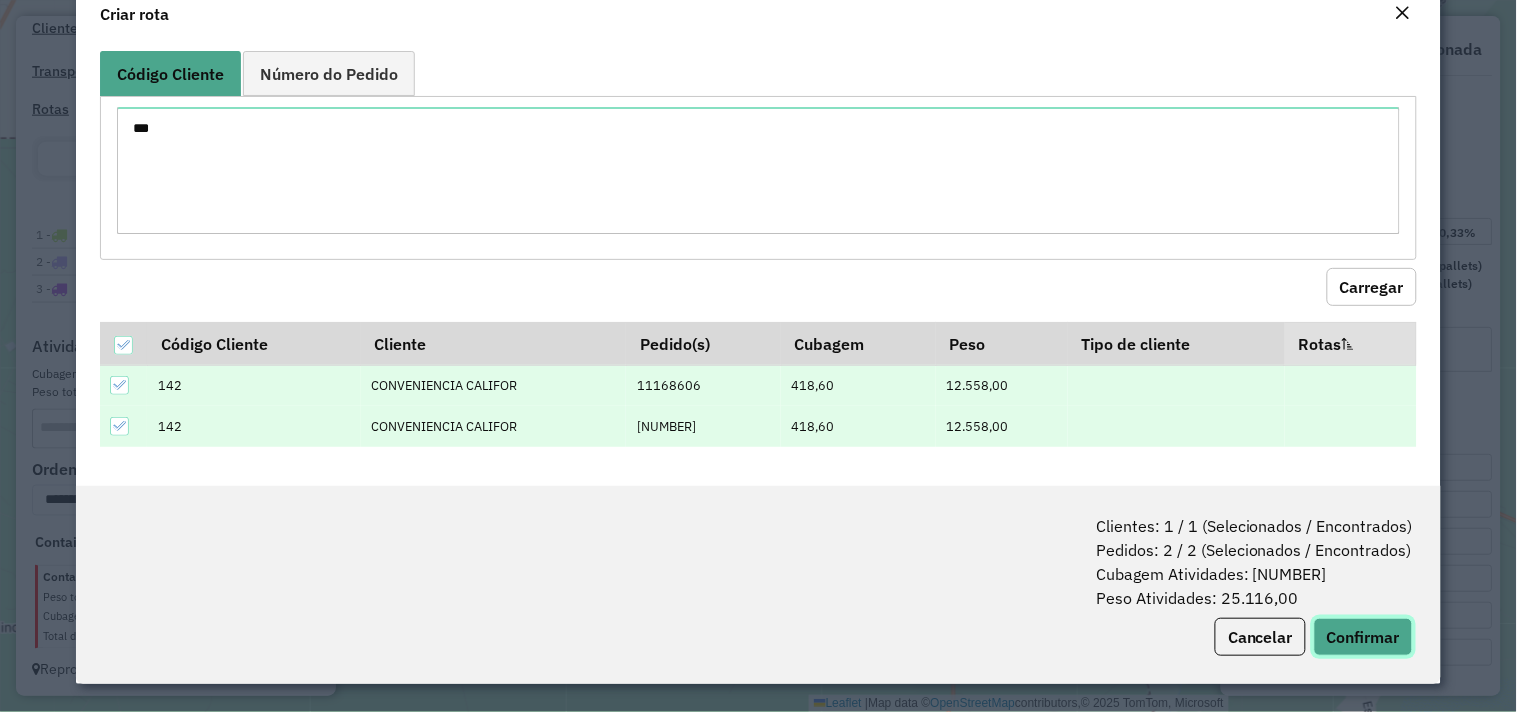 click on "Confirmar" 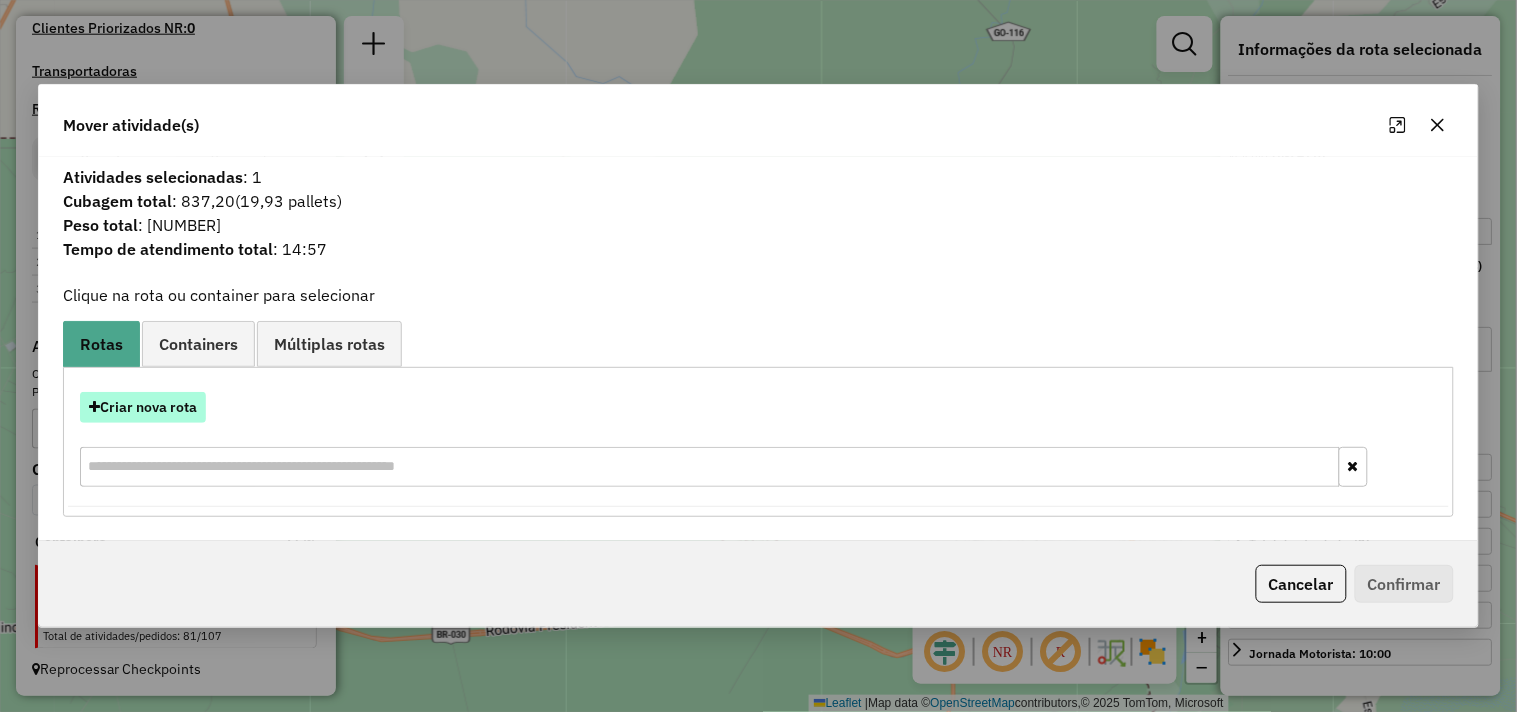 click on "Criar nova rota" at bounding box center [143, 407] 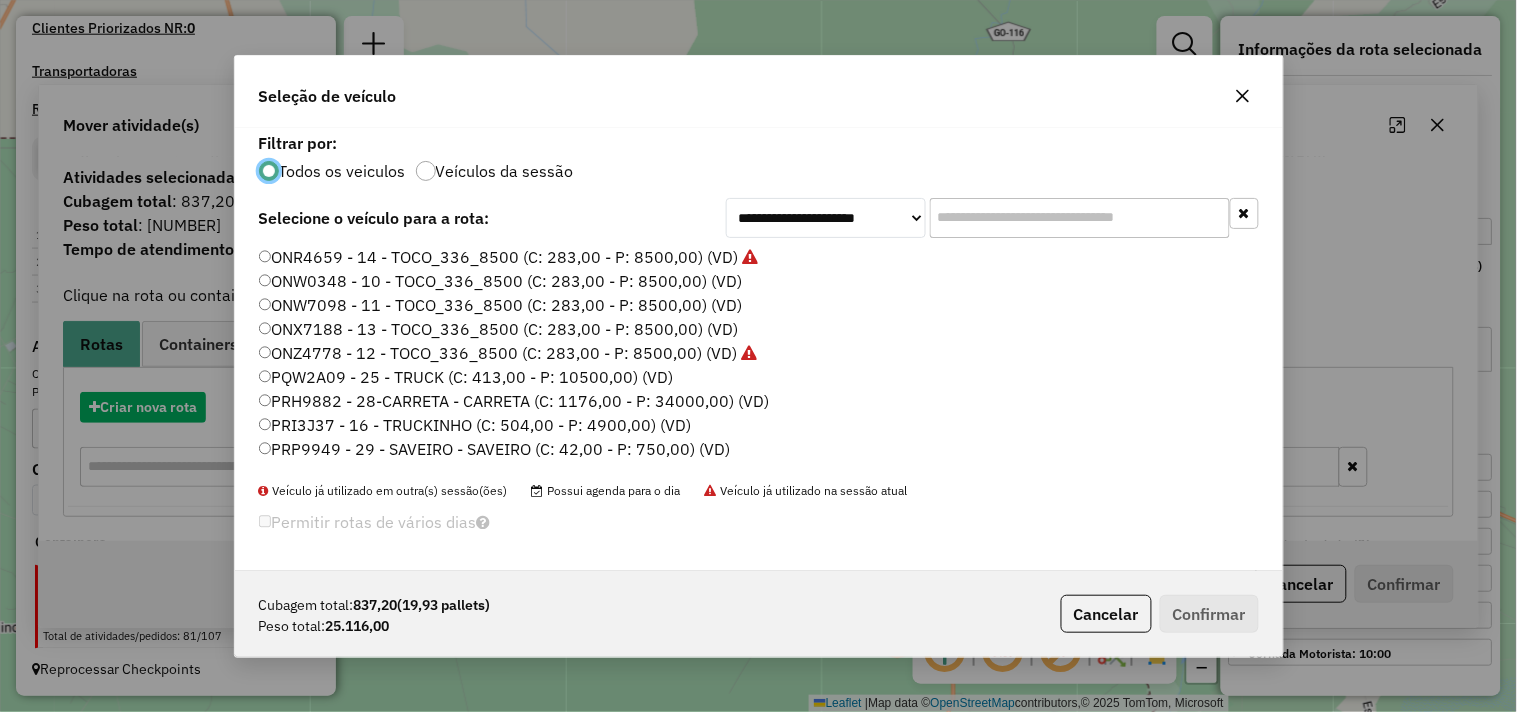 scroll, scrollTop: 11, scrollLeft: 5, axis: both 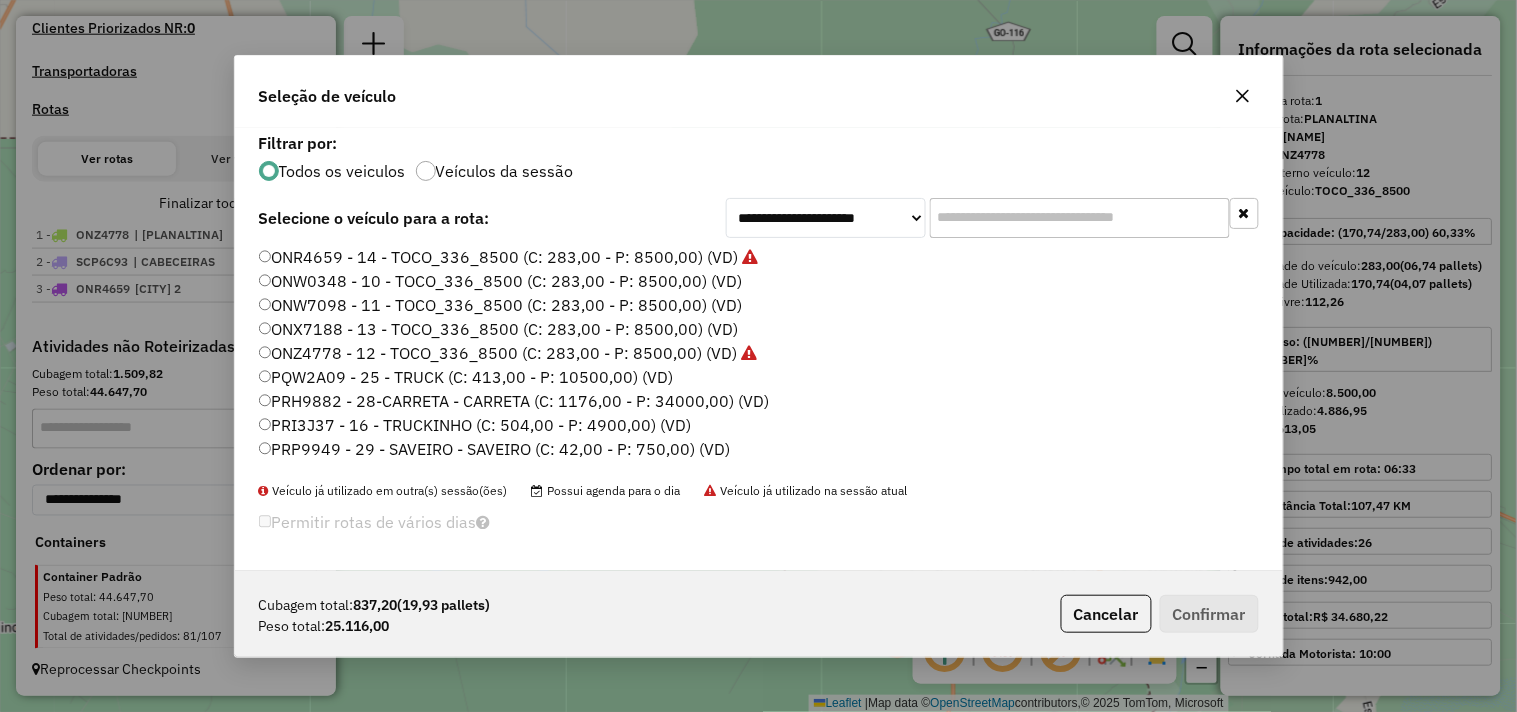 click on "PRH9882 - 28-CARRETA - CARRETA (C: 1176,00 - P: 34000,00) (VD)" 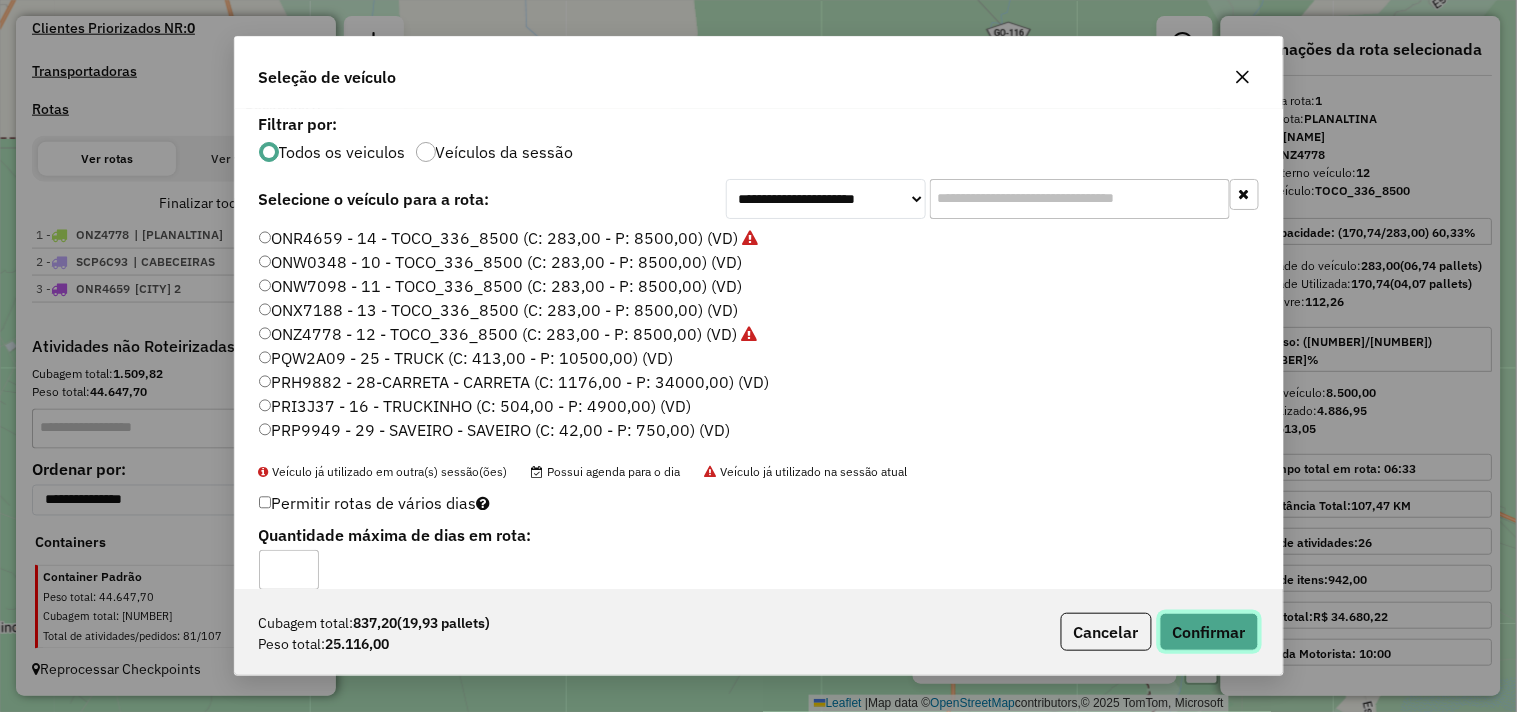 click on "Confirmar" 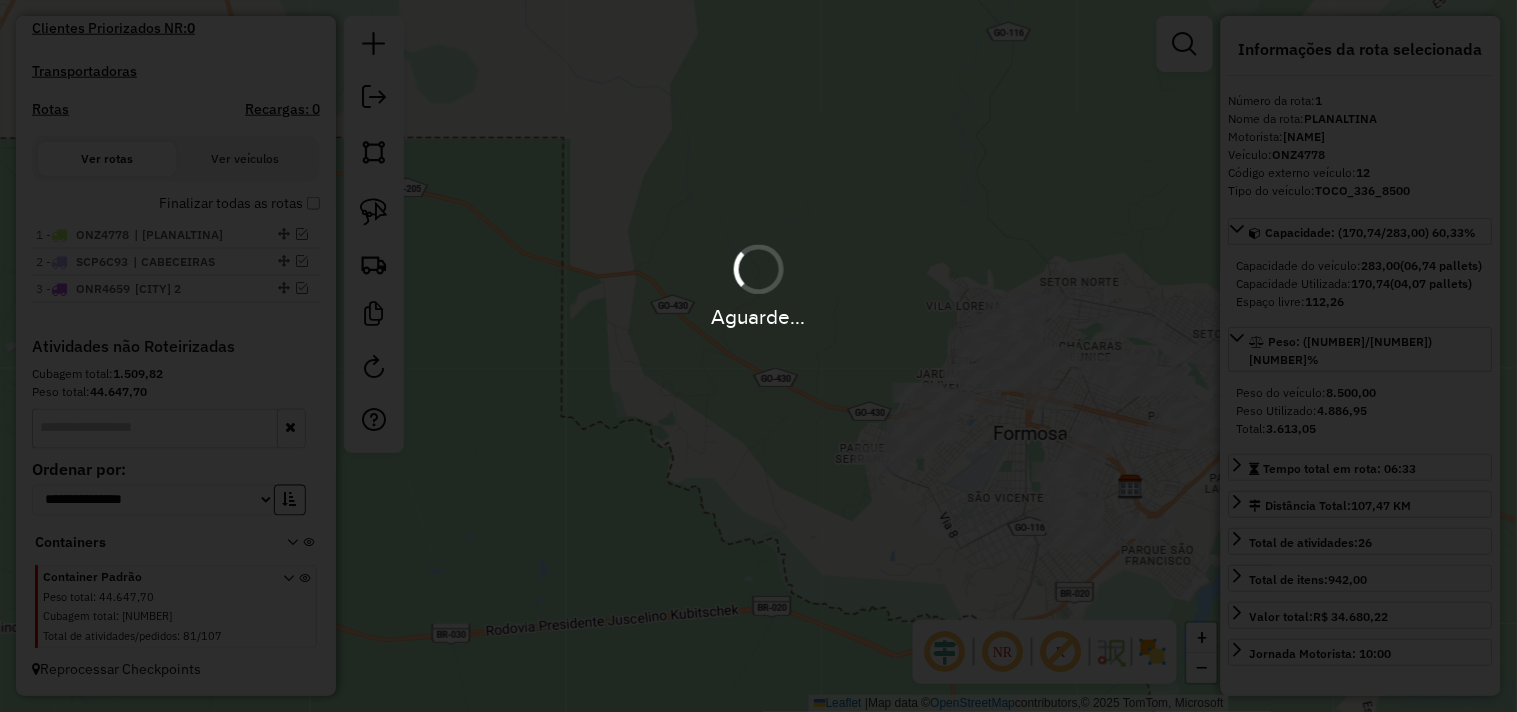 scroll, scrollTop: 662, scrollLeft: 0, axis: vertical 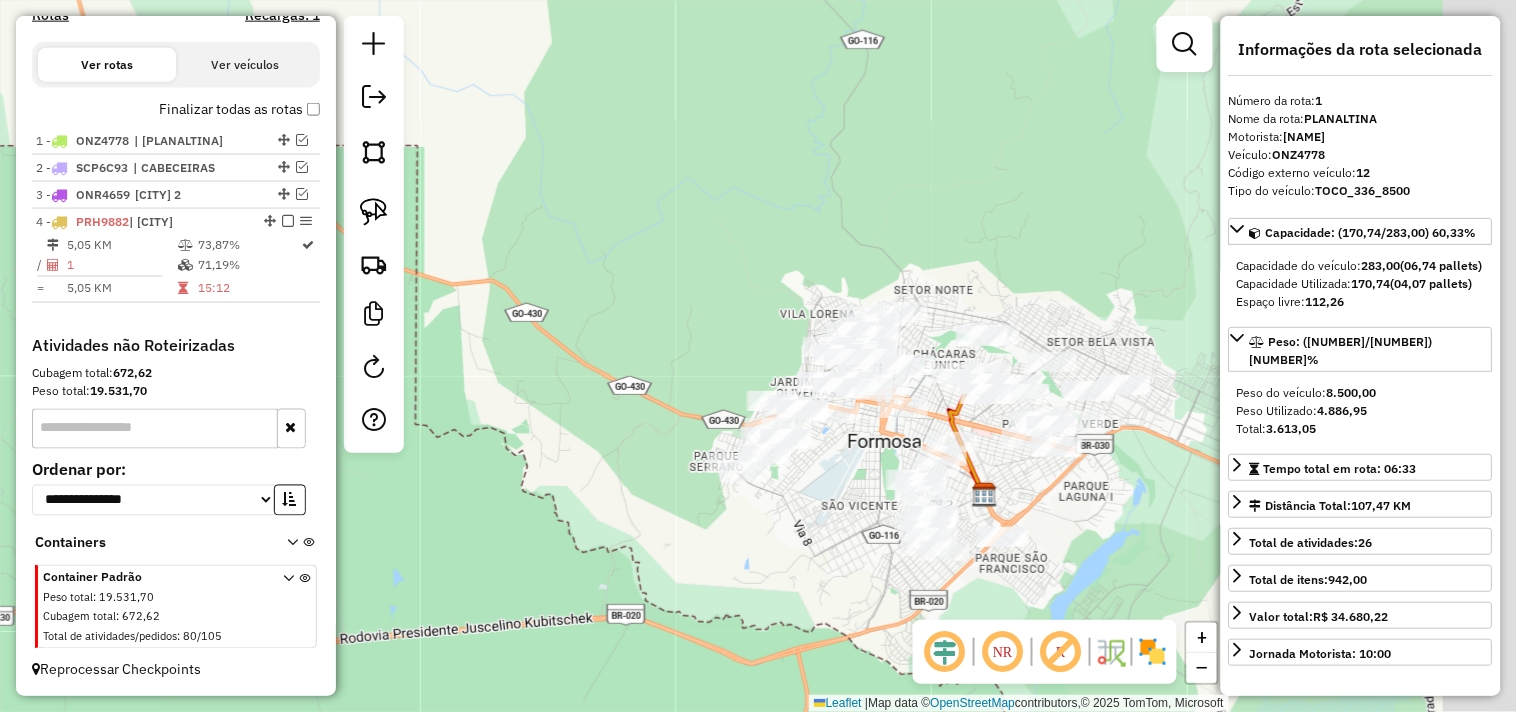 drag, startPoint x: 920, startPoint y: 498, endPoint x: 766, endPoint y: 501, distance: 154.02922 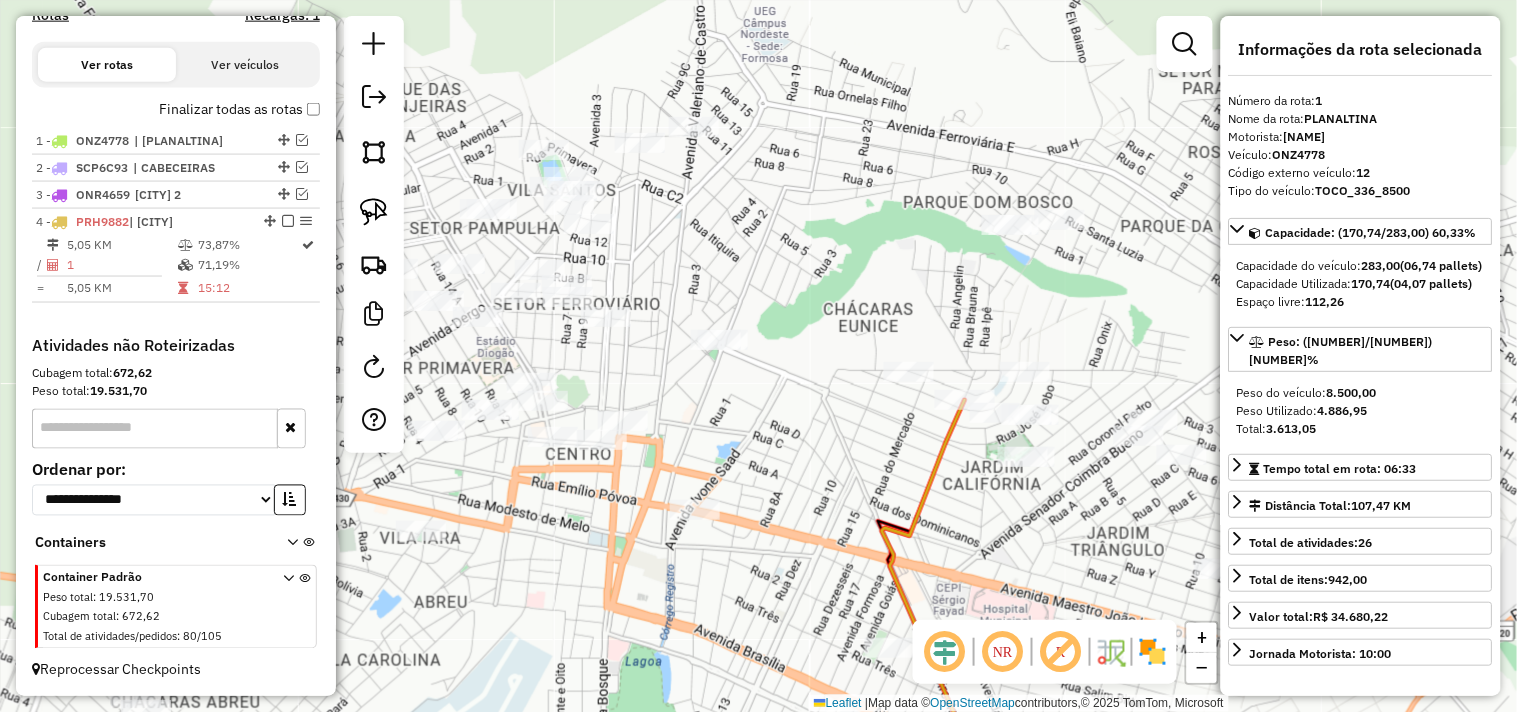 drag, startPoint x: 1042, startPoint y: 377, endPoint x: 888, endPoint y: 444, distance: 167.94344 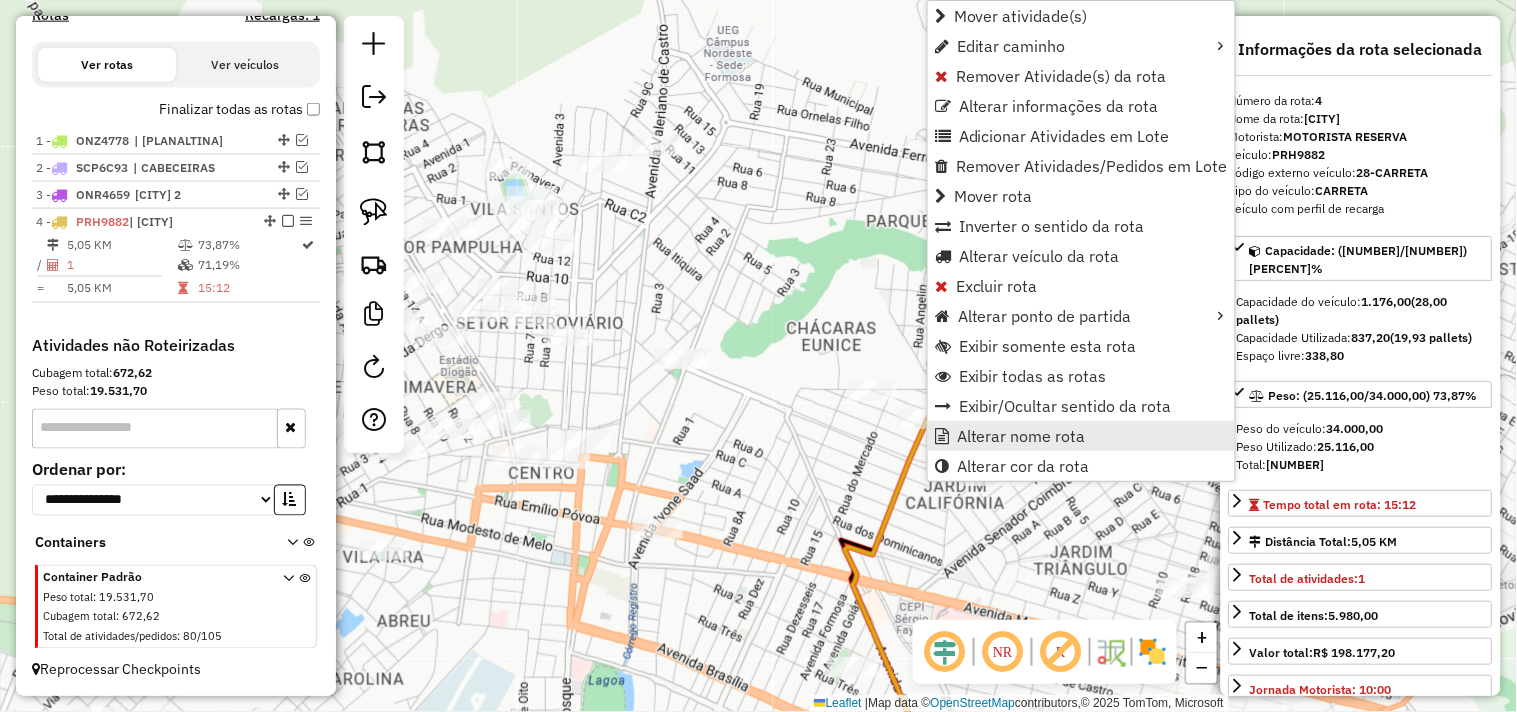 click on "Alterar nome rota" at bounding box center (1021, 436) 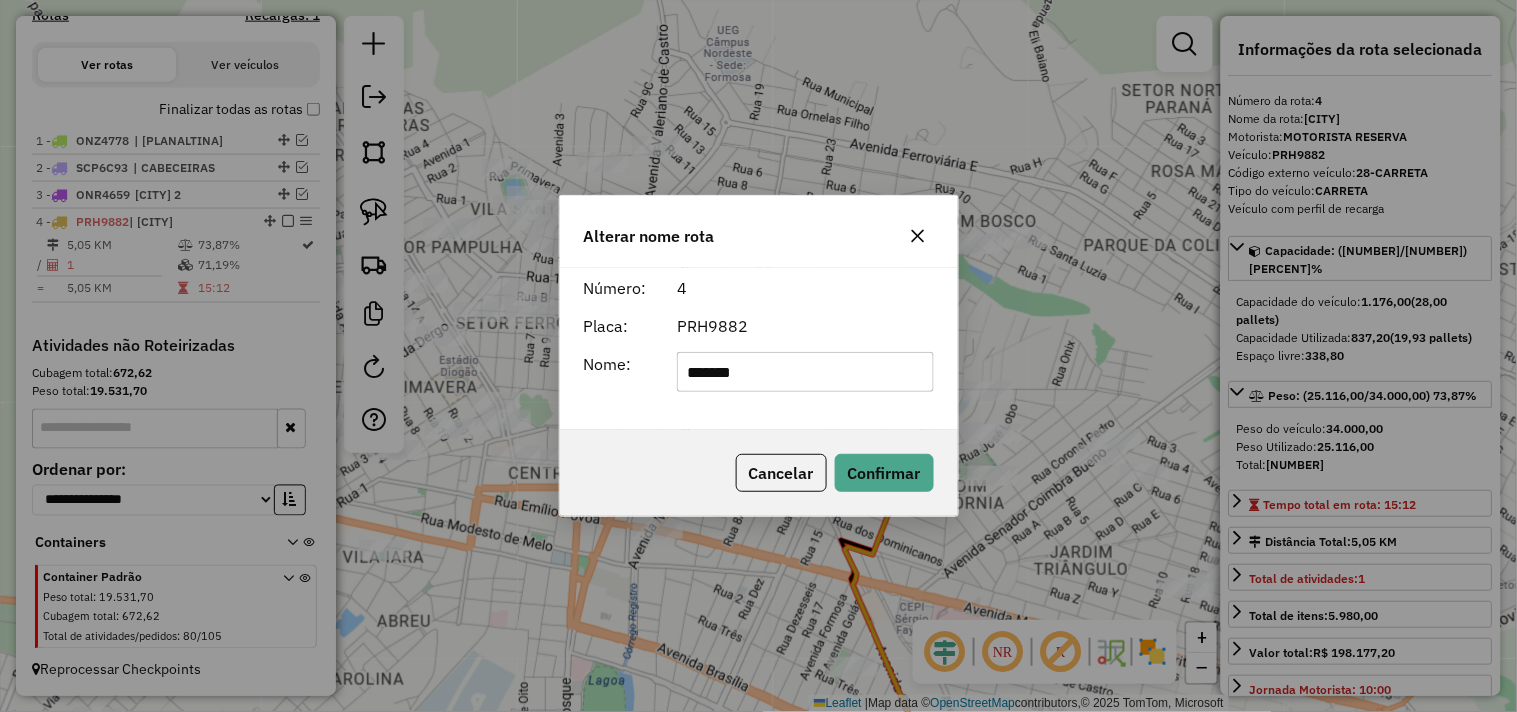 click on "*******" 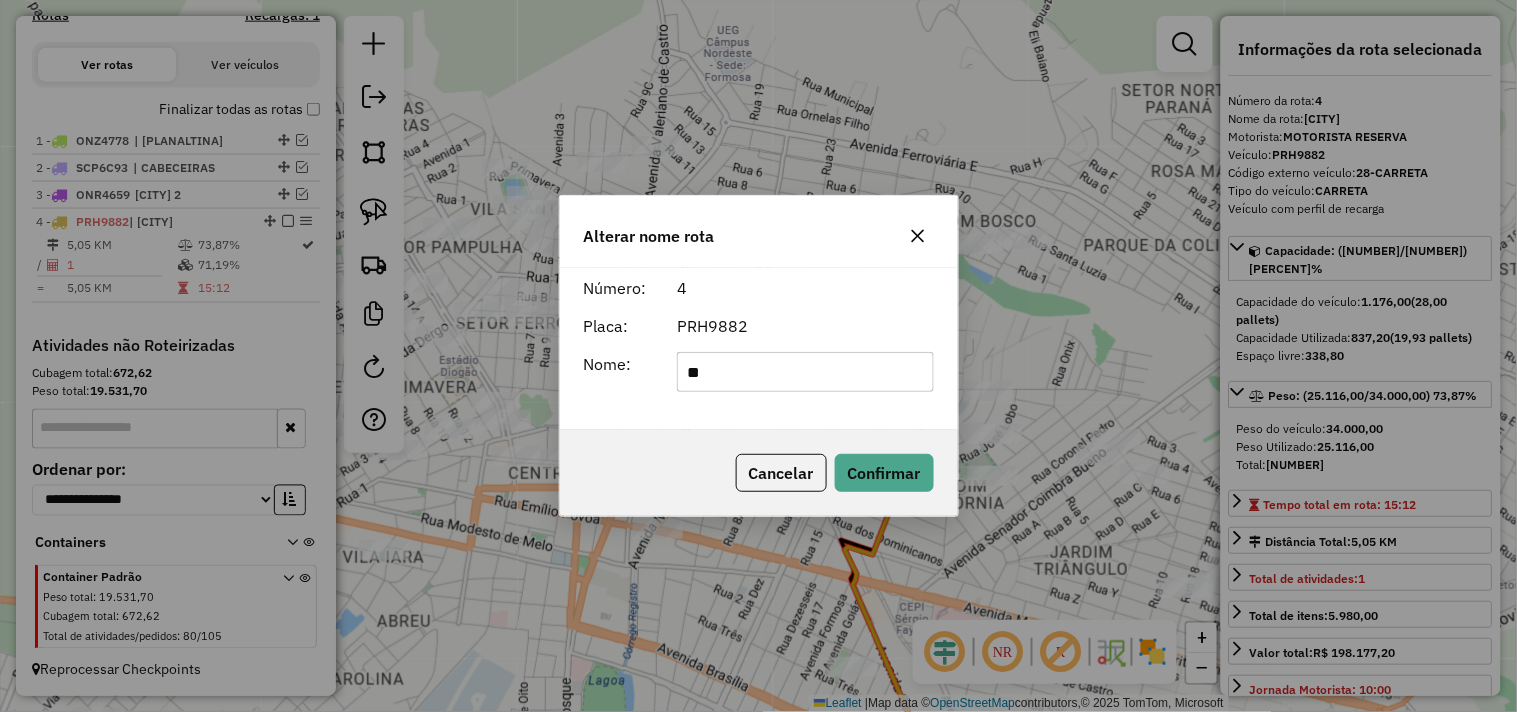 type on "******" 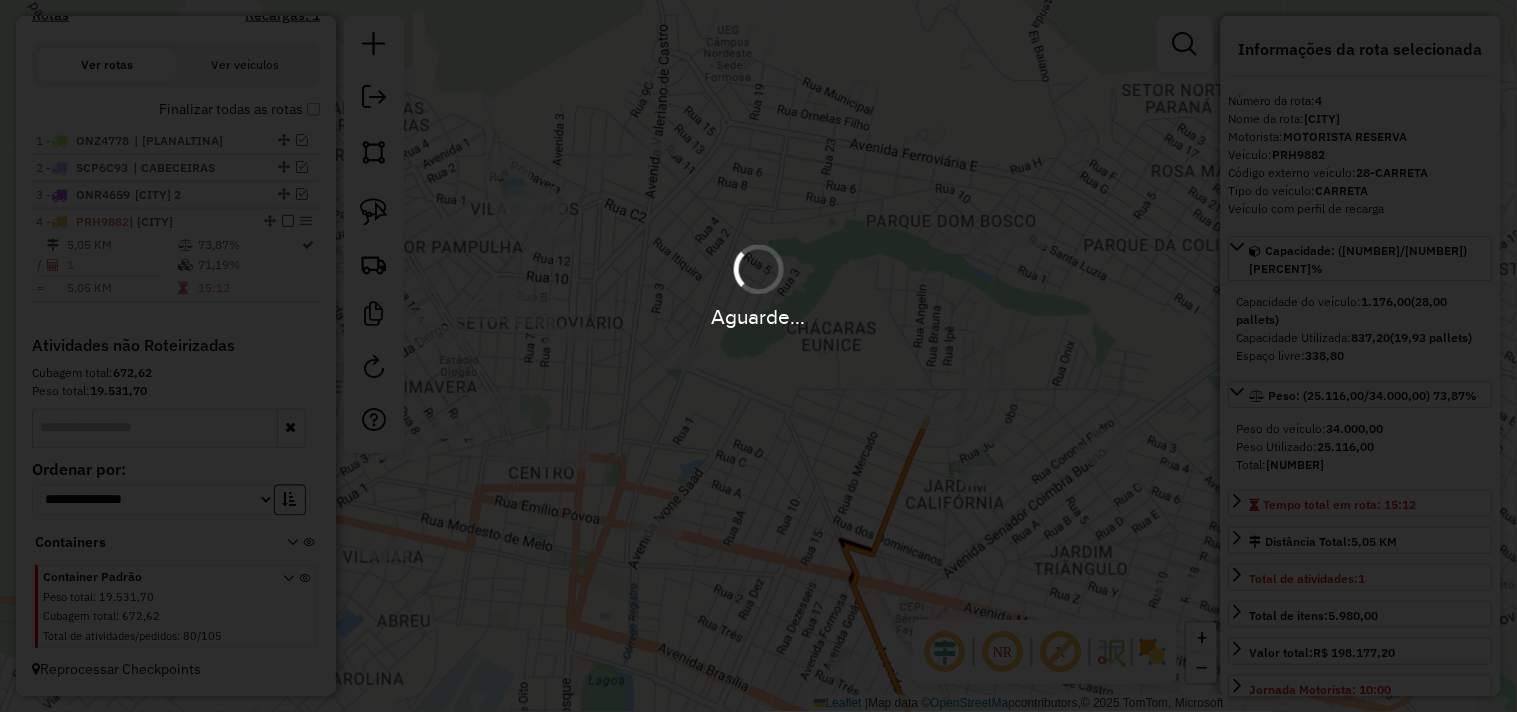 type 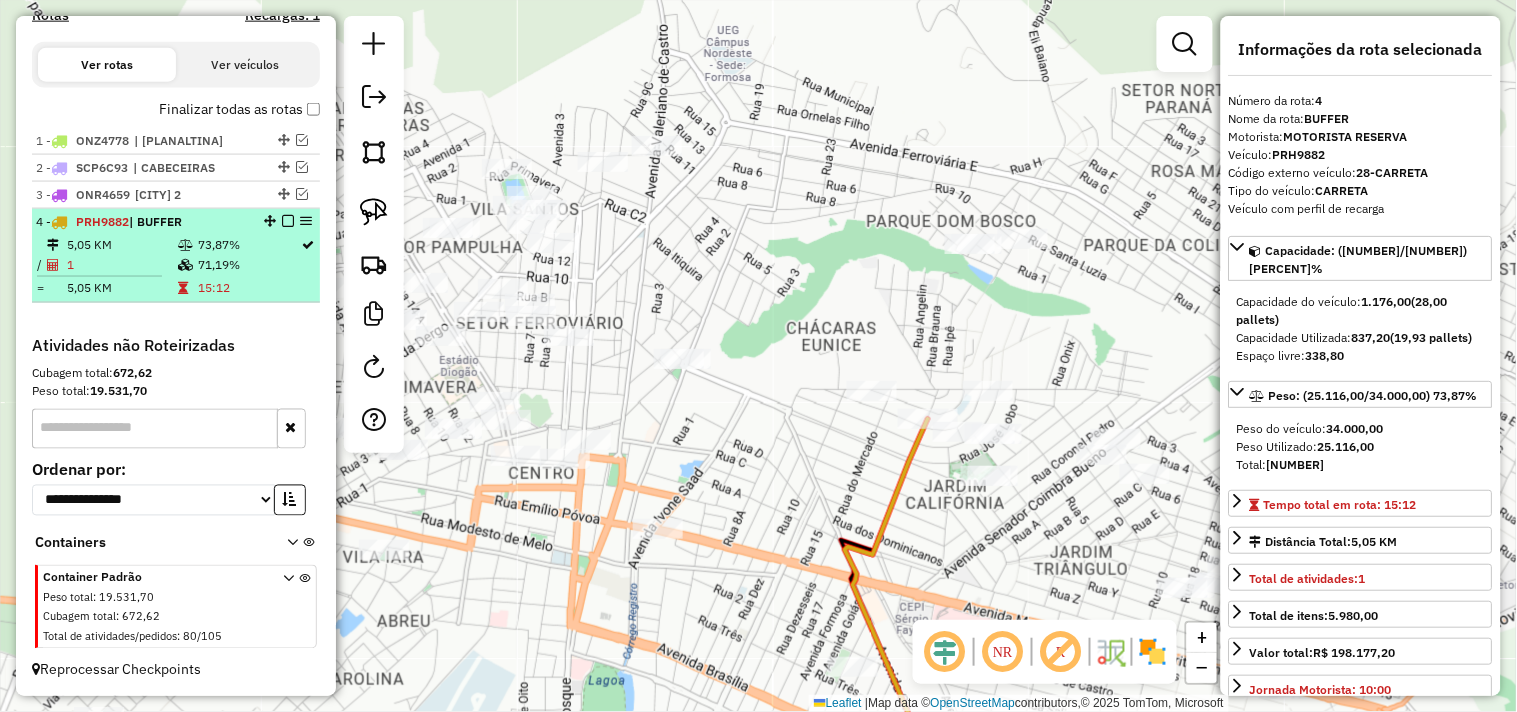 click at bounding box center [288, 221] 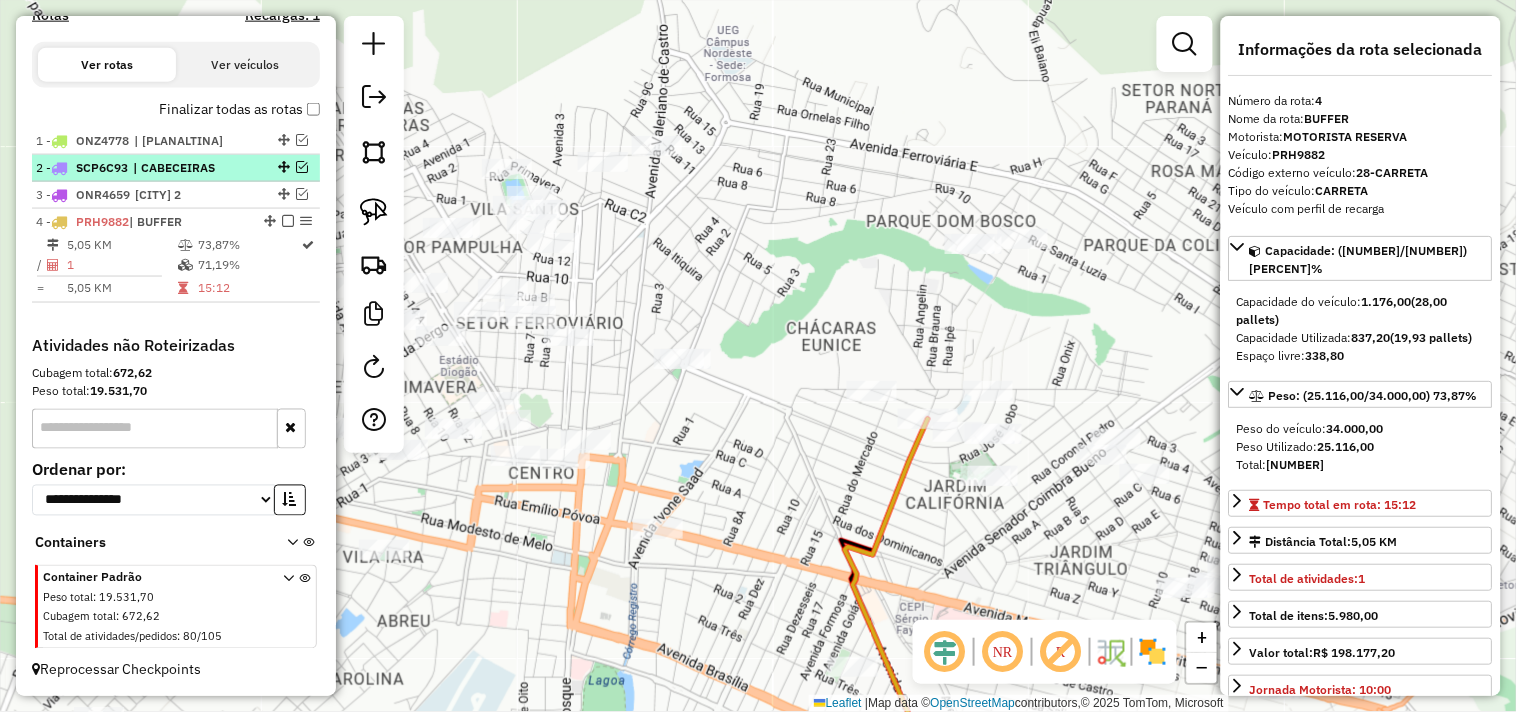 scroll, scrollTop: 595, scrollLeft: 0, axis: vertical 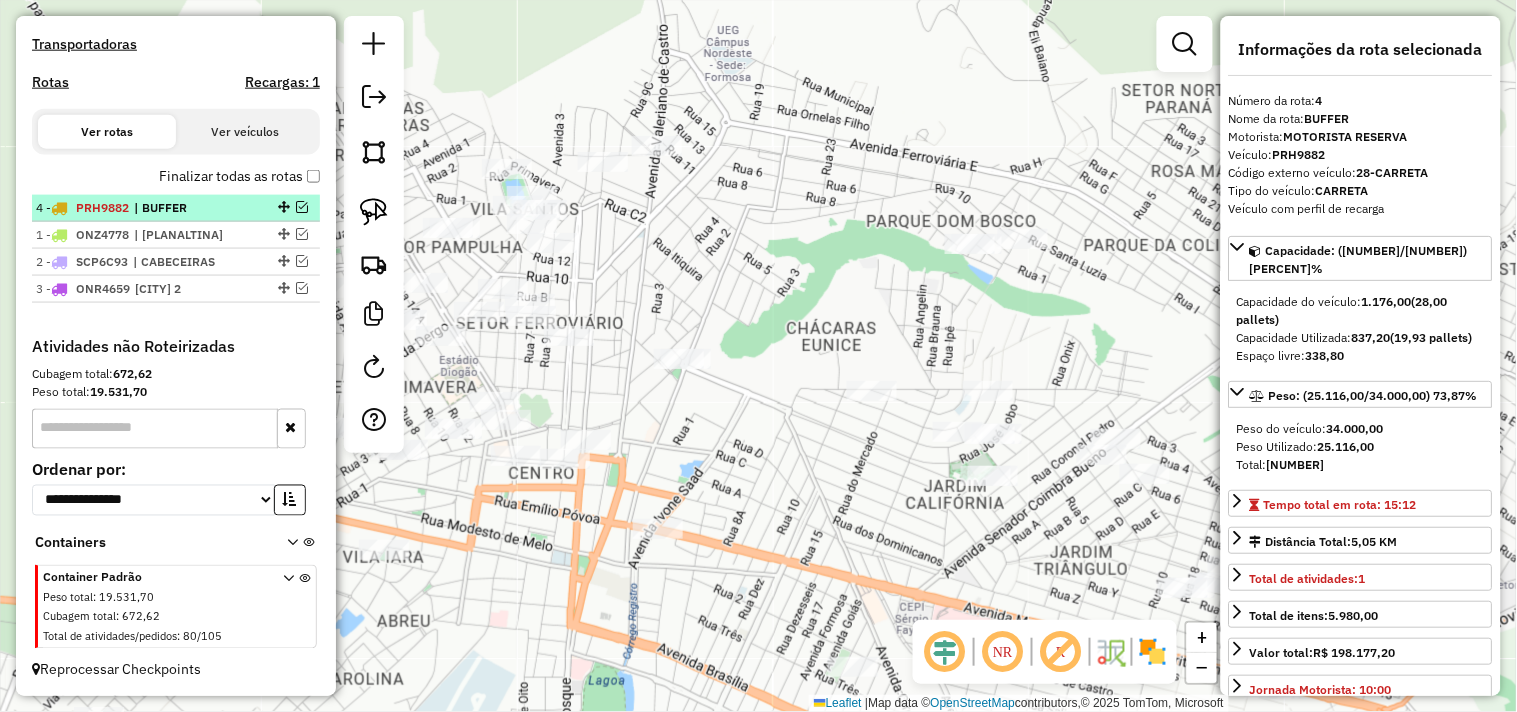 drag, startPoint x: 276, startPoint y: 283, endPoint x: 272, endPoint y: 197, distance: 86.09297 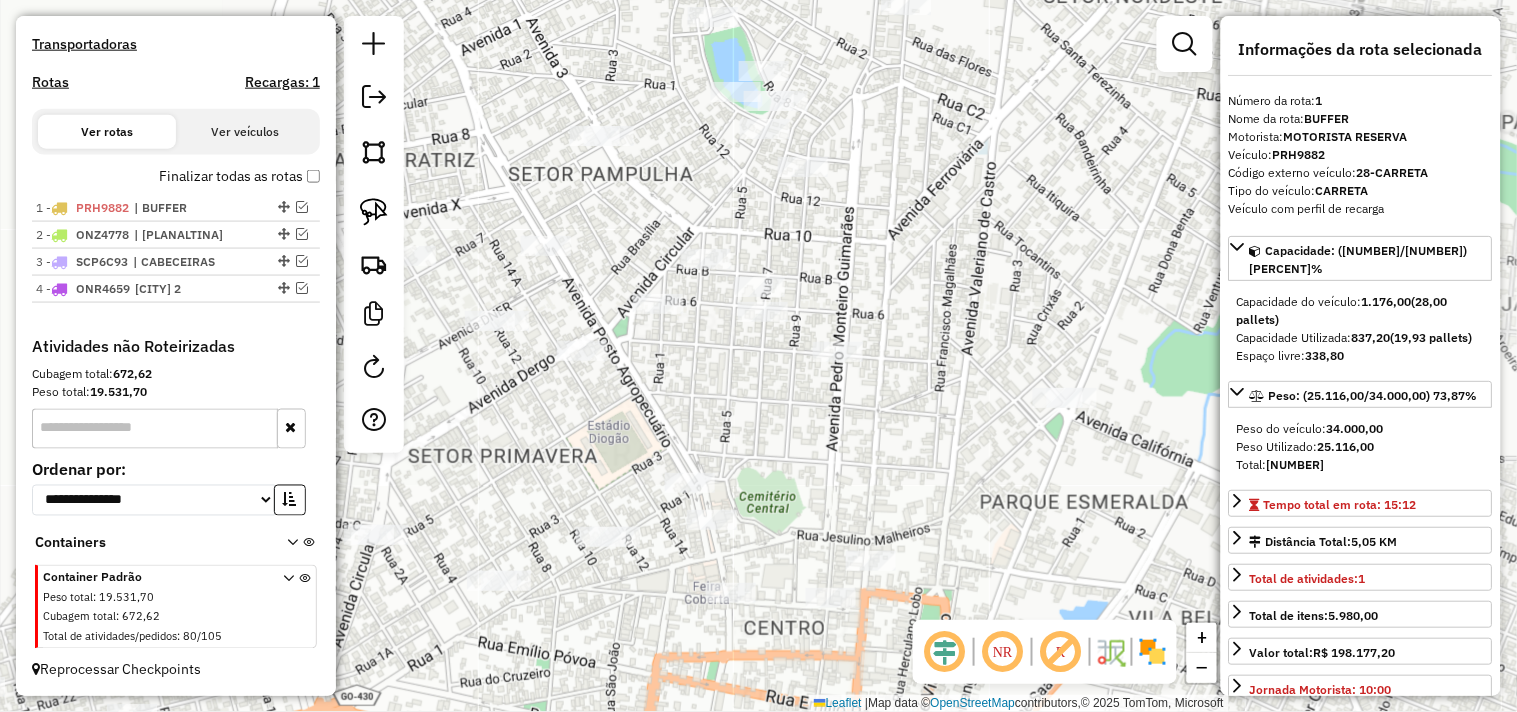 drag, startPoint x: 854, startPoint y: 477, endPoint x: 830, endPoint y: 278, distance: 200.44202 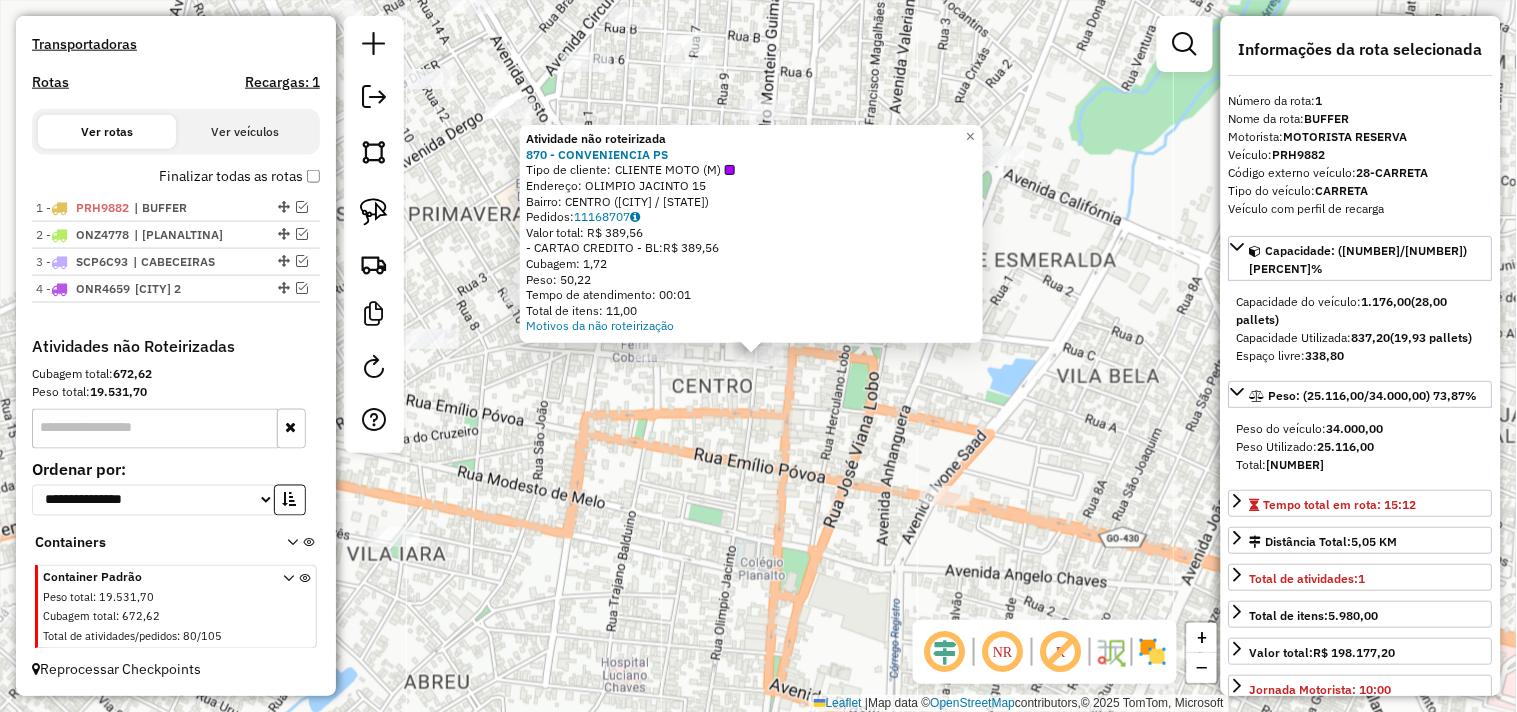 click on "Atividade não roteirizada [NUMBER] - [NAME] Tipo de cliente: CLIENTE MOTO (M) Endereço: [NAME] [NUMBER] Bairro: [NAME] ([CITY] / [STATE]) Pedidos: [NUMBER] Valor total: R$ [NUMBER] -CARTAO CREDITO - BL: R$ [NUMBER] Cubagem: [NUMBER] Peso: [NUMBER] Tempo de atendimento: [TIME] Total de itens: [NUMBER] Motivos da não roteirização × Janela de atendimento Grade de atendimento Capacidade Transportadoras Veículos Cliente Pedidos Rotas Selecione os dias de semana para filtrar as janelas de atendimento Seg Ter Qua Qui Sex Sáb Dom Informe o período da janela de atendimento: De: Até: Filtrar exatamente a janela do cliente Considerar janela de atendimento padrão Selecione os dias de semana para filtrar as grades de atendimento Seg Ter Qua Qui Sex Sáb Dom Considerar clientes sem dia de atendimento cadastrado Clientes fora do dia de atendimento selecionado Filtrar as atividades entre os valores definidos abaixo: Peso mínimo: Peso máximo: Cubagem mínima:" 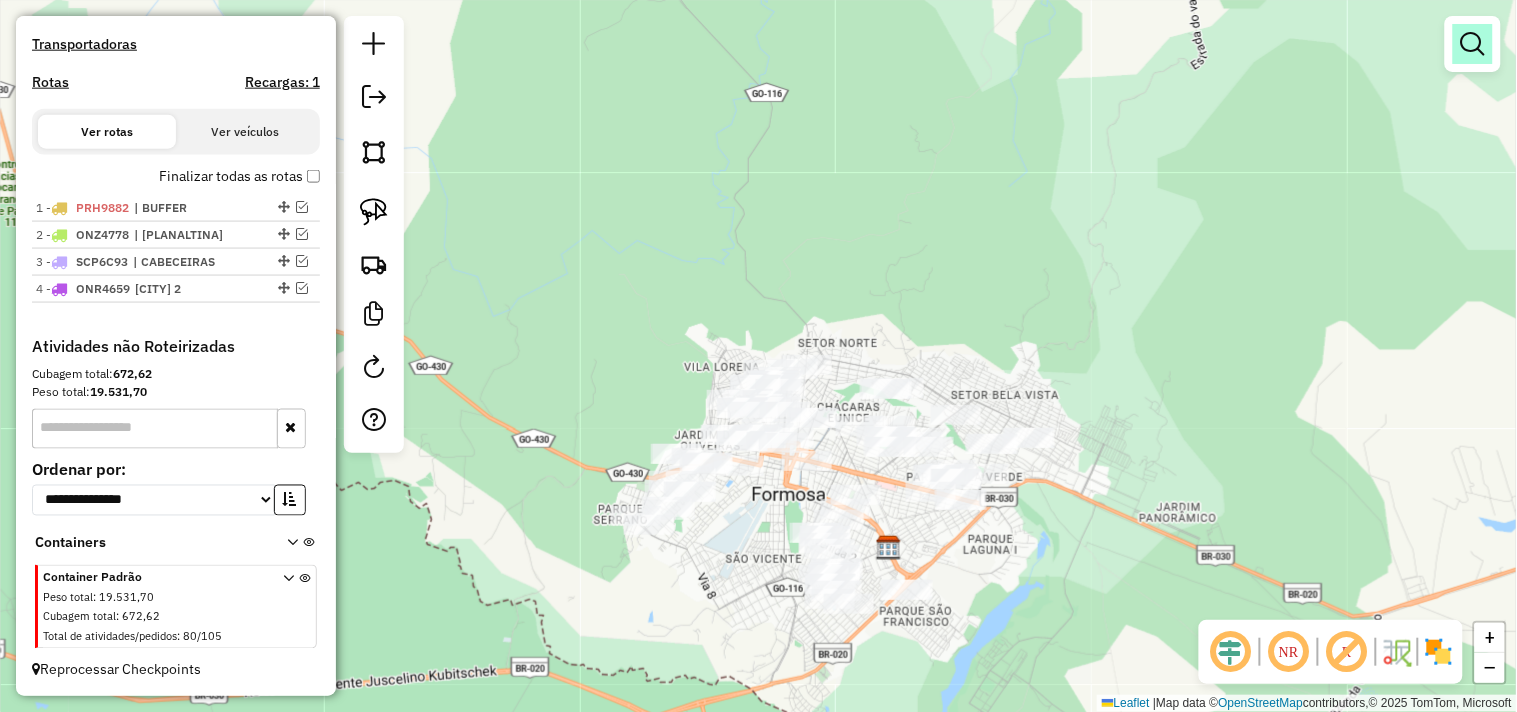 click at bounding box center (1473, 44) 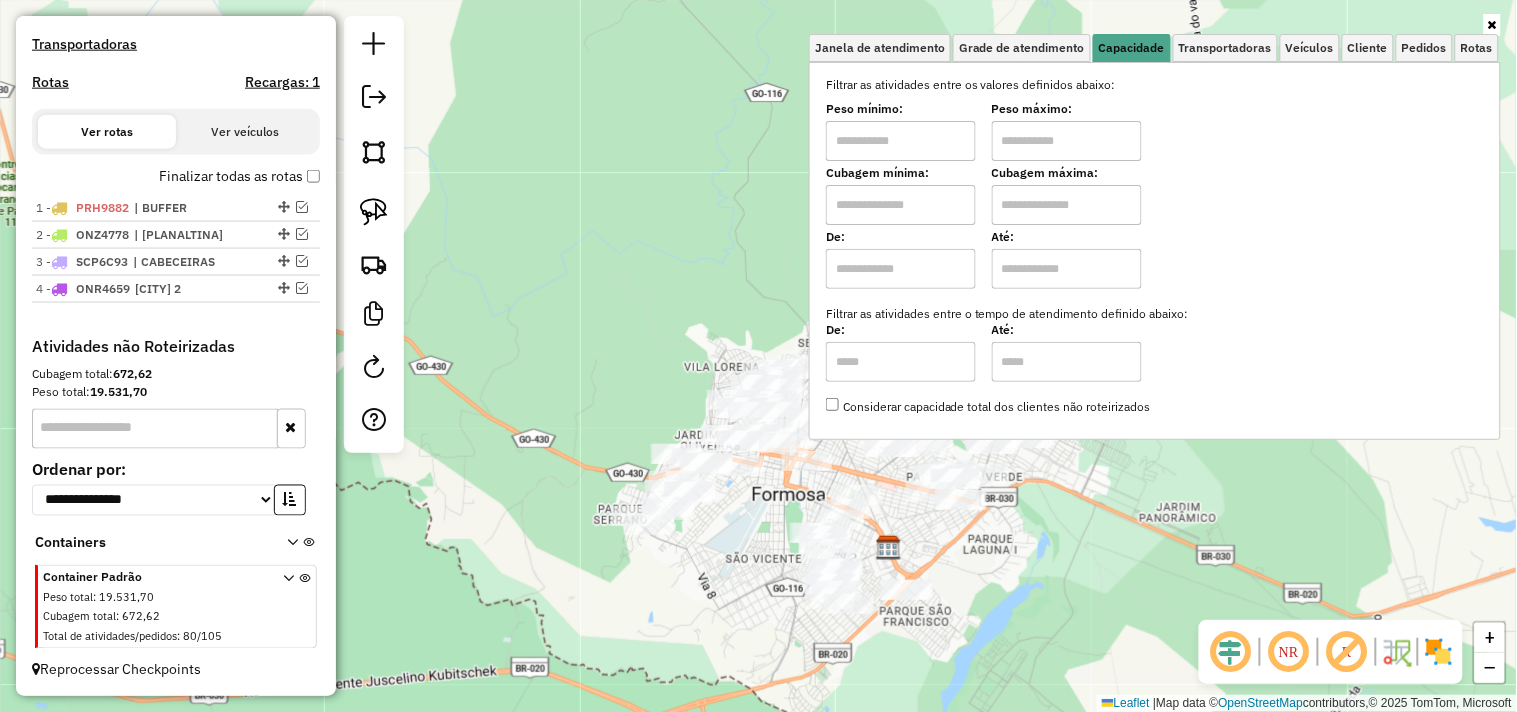 click at bounding box center [901, 141] 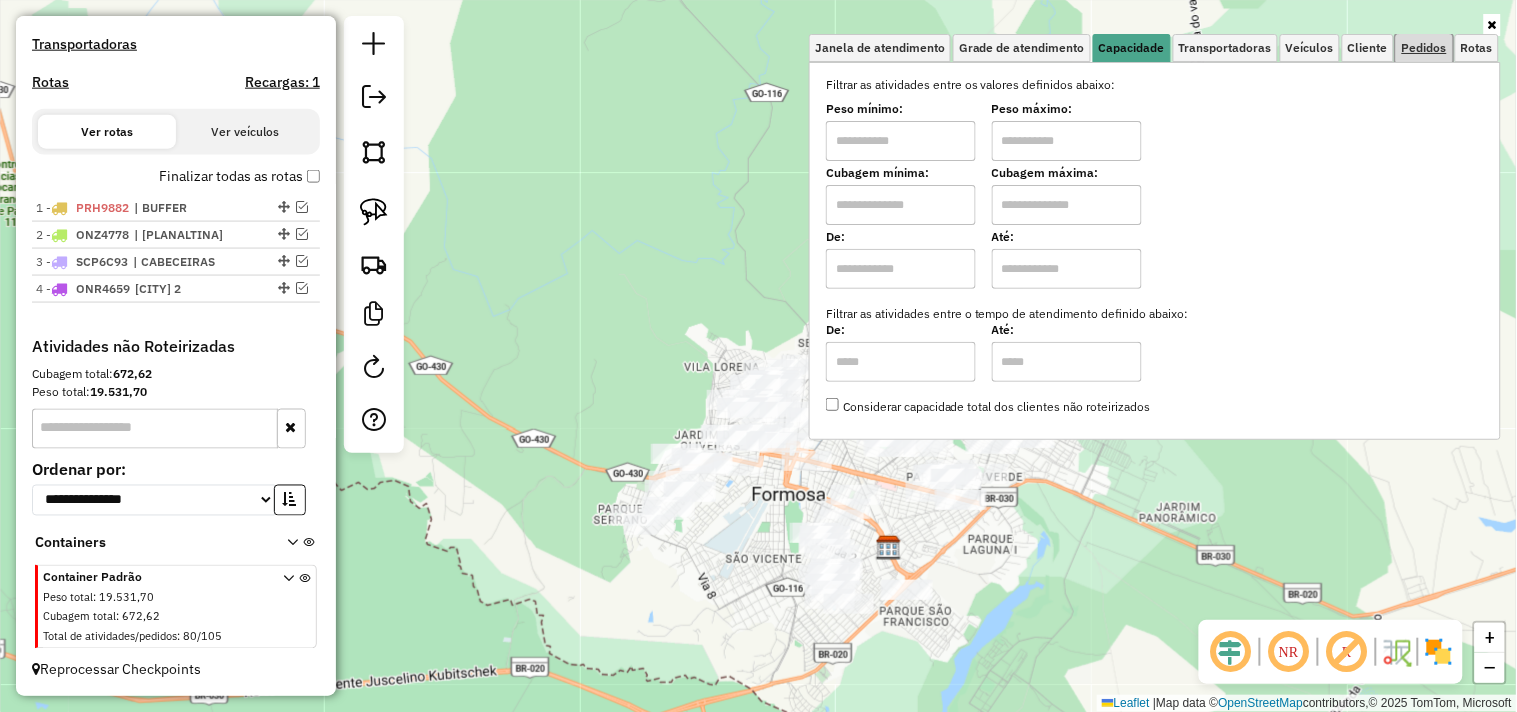click on "Pedidos" at bounding box center (1424, 48) 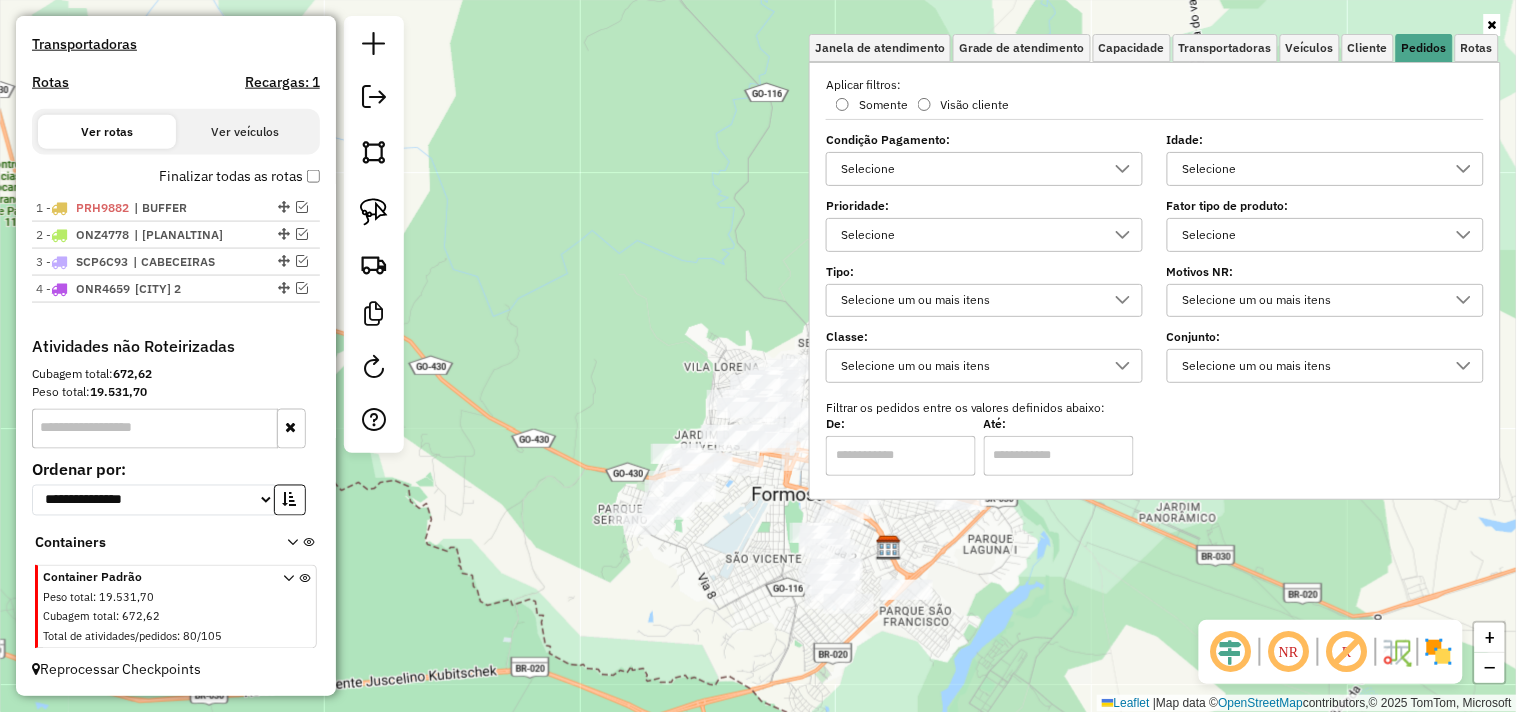 click on "Selecione" at bounding box center (1310, 235) 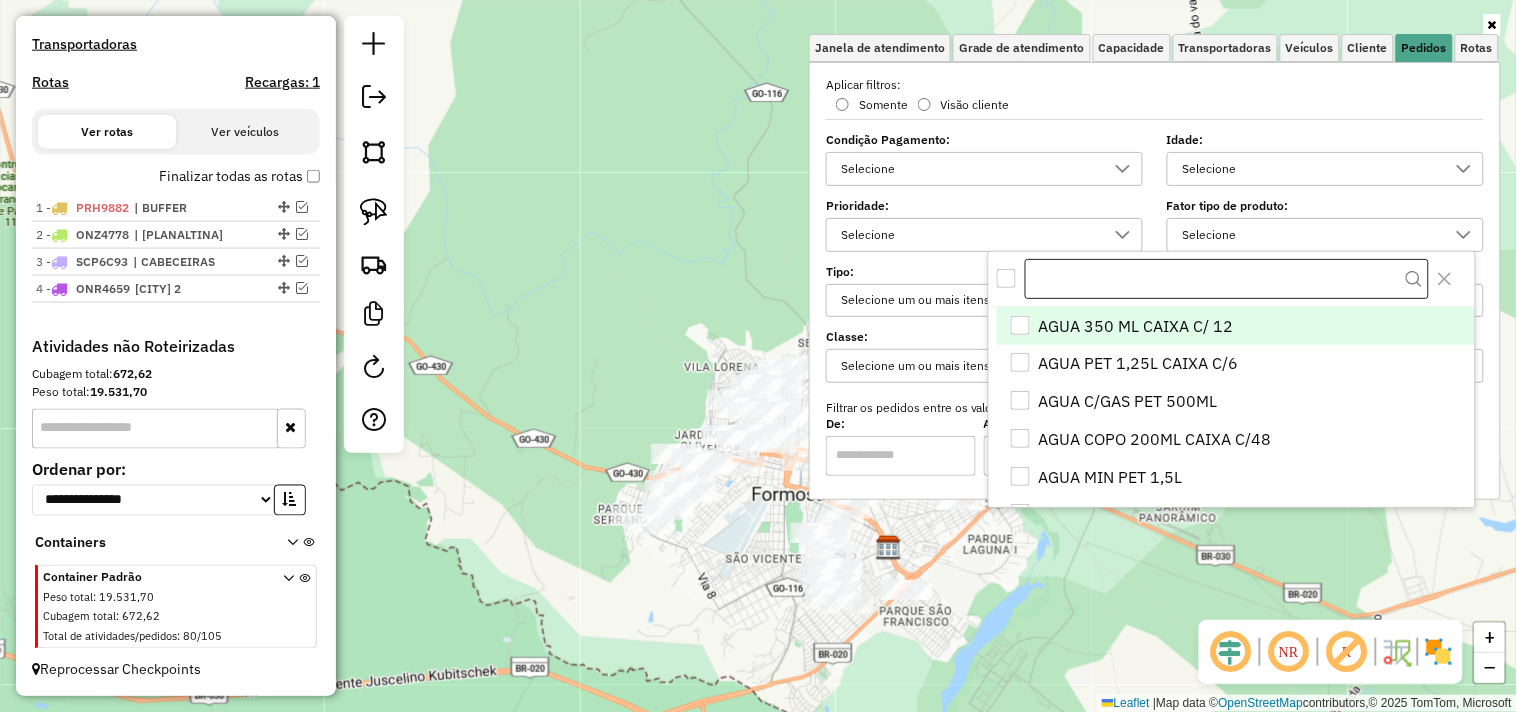 click at bounding box center (1227, 279) 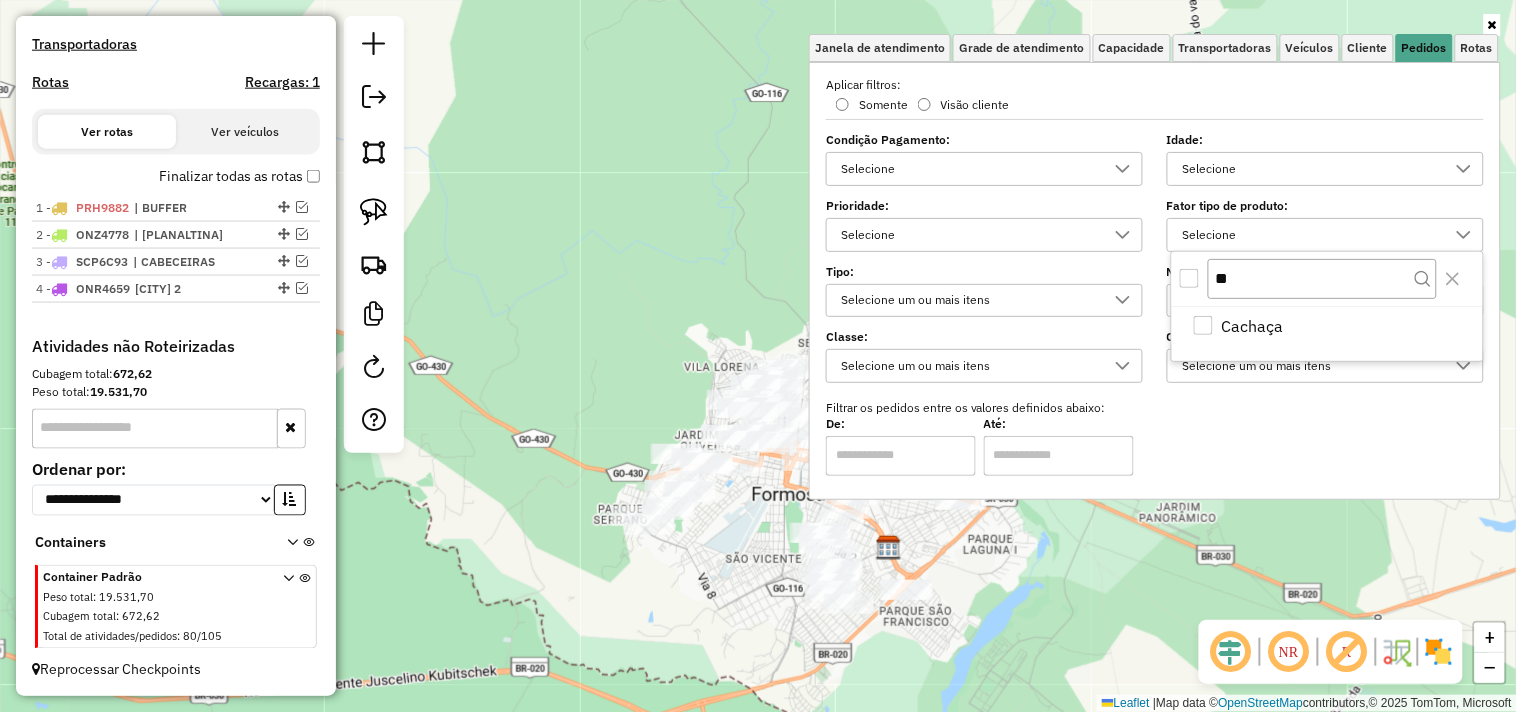 type on "*" 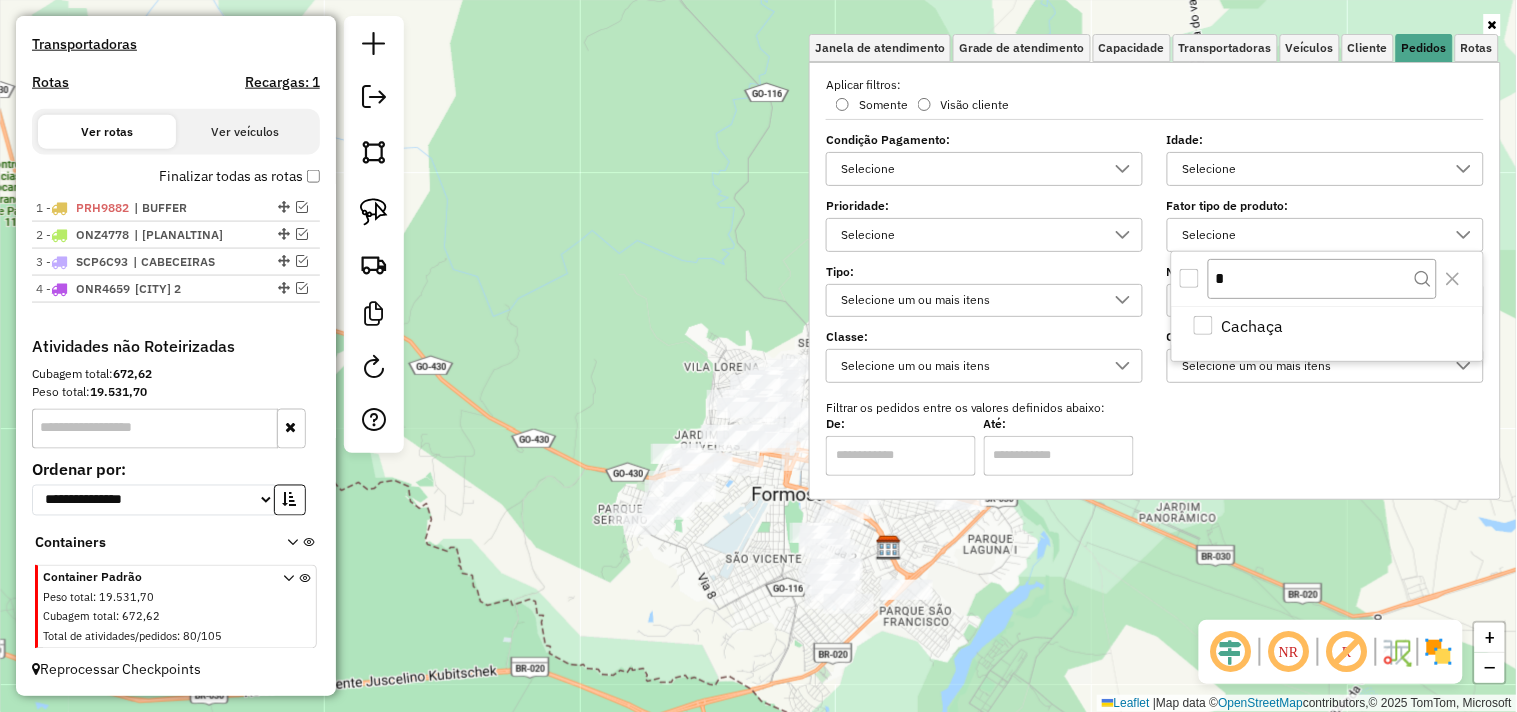 scroll, scrollTop: 595, scrollLeft: 0, axis: vertical 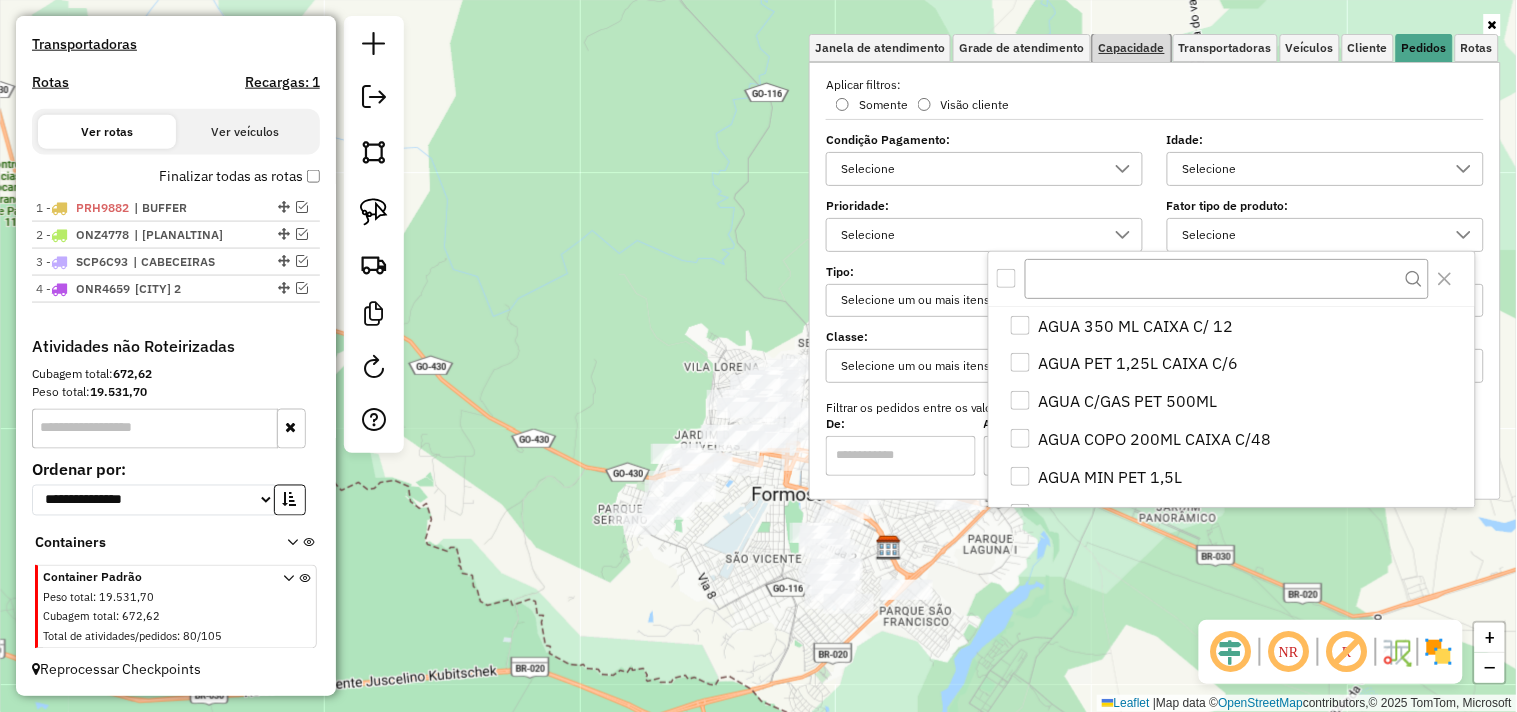 click on "Capacidade" at bounding box center (1132, 48) 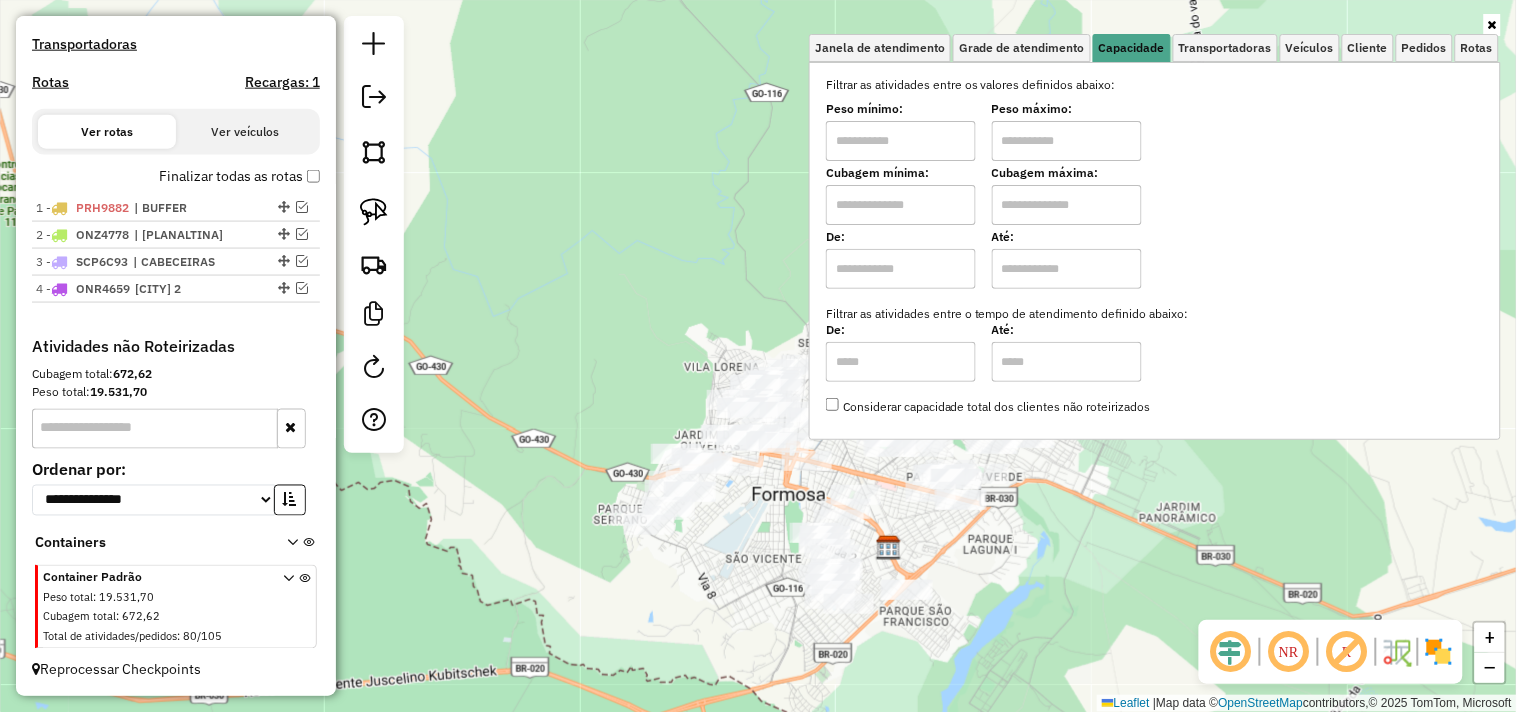 click at bounding box center (901, 141) 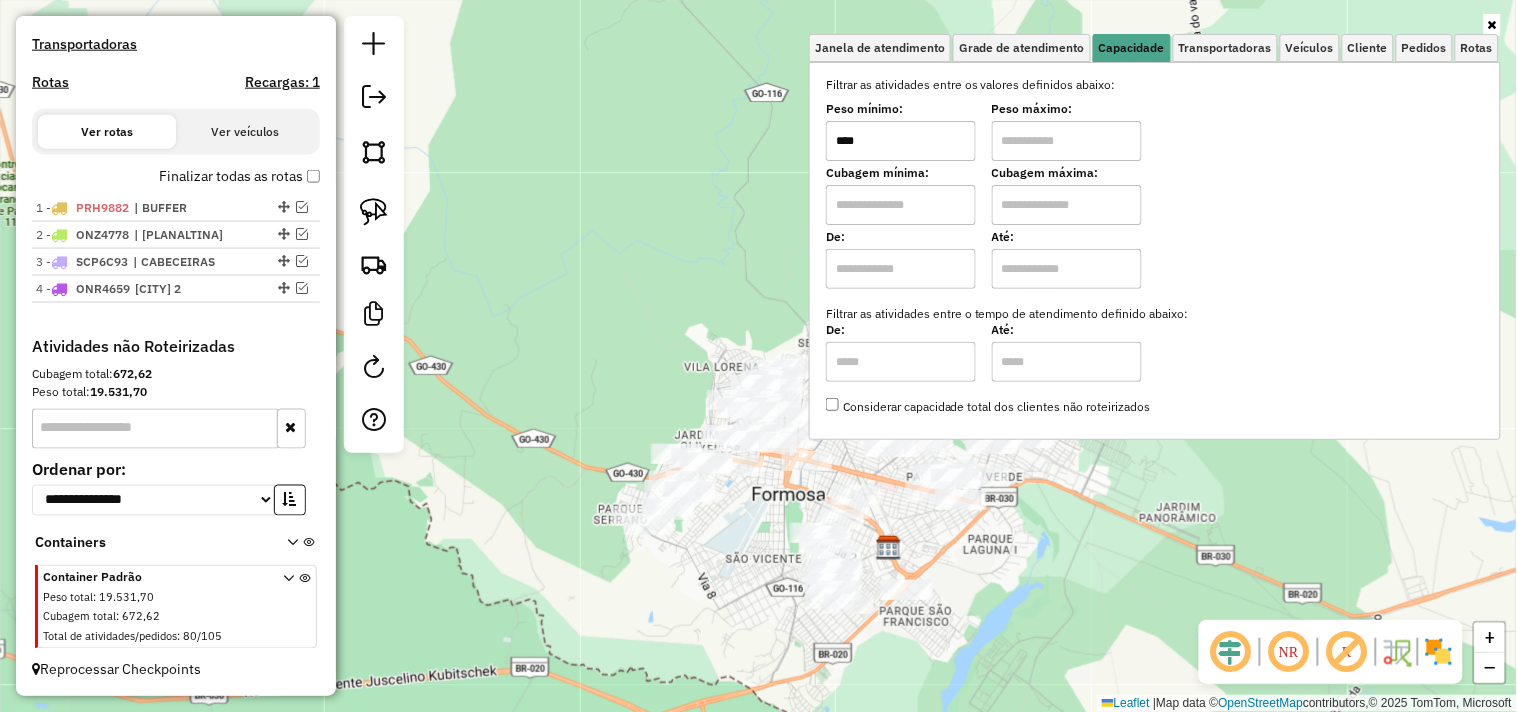 type on "****" 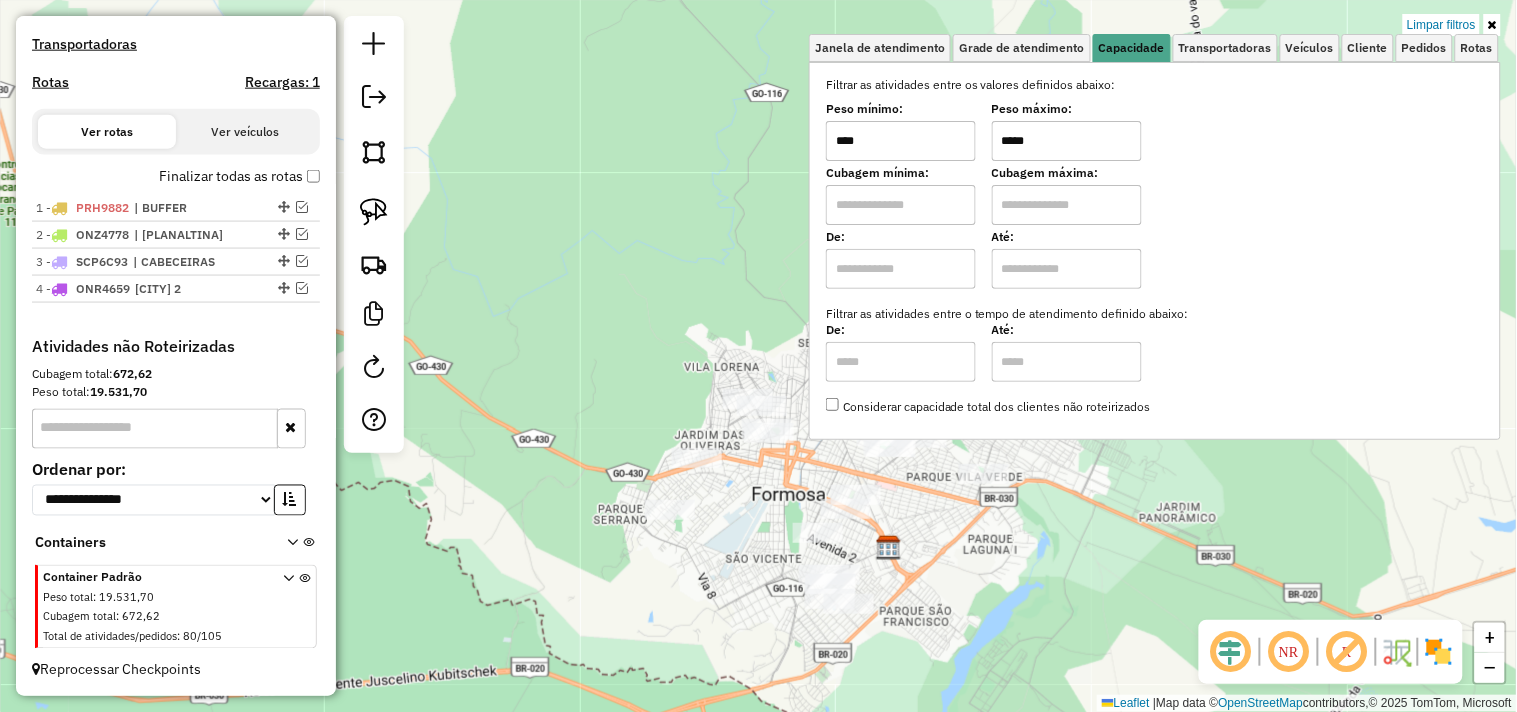 type on "*****" 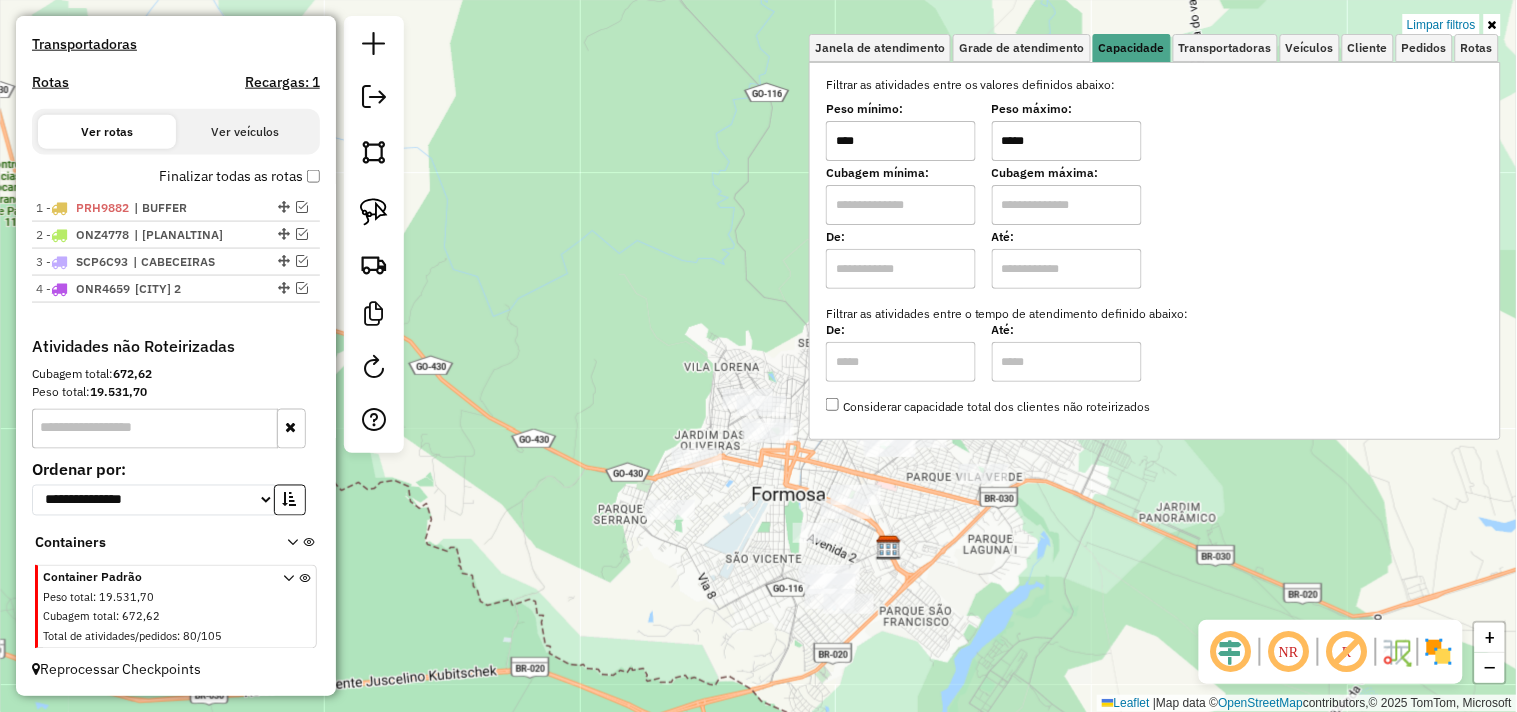 click on "Limpar filtros Janela de atendimento Grade de atendimento Capacidade Transportadoras Veículos Cliente Pedidos  Rotas Selecione os dias de semana para filtrar as janelas de atendimento  Seg   Ter   Qua   Qui   Sex   Sáb   Dom  Informe o período da janela de atendimento: De: Até:  Filtrar exatamente a janela do cliente  Considerar janela de atendimento padrão  Selecione os dias de semana para filtrar as grades de atendimento  Seg   Ter   Qua   Qui   Sex   Sáb   Dom   Considerar clientes sem dia de atendimento cadastrado  Clientes fora do dia de atendimento selecionado Filtrar as atividades entre os valores definidos abaixo:  Peso mínimo:  ****  Peso máximo:  *****  Cubagem mínima:   Cubagem máxima:   De:   Até:  Filtrar as atividades entre o tempo de atendimento definido abaixo:  De:   Até:   Considerar capacidade total dos clientes não roteirizados Transportadora: Selecione um ou mais itens Tipo de veículo: Selecione um ou mais itens Veículo: Selecione um ou mais itens Motorista: Nome: Rótulo:" 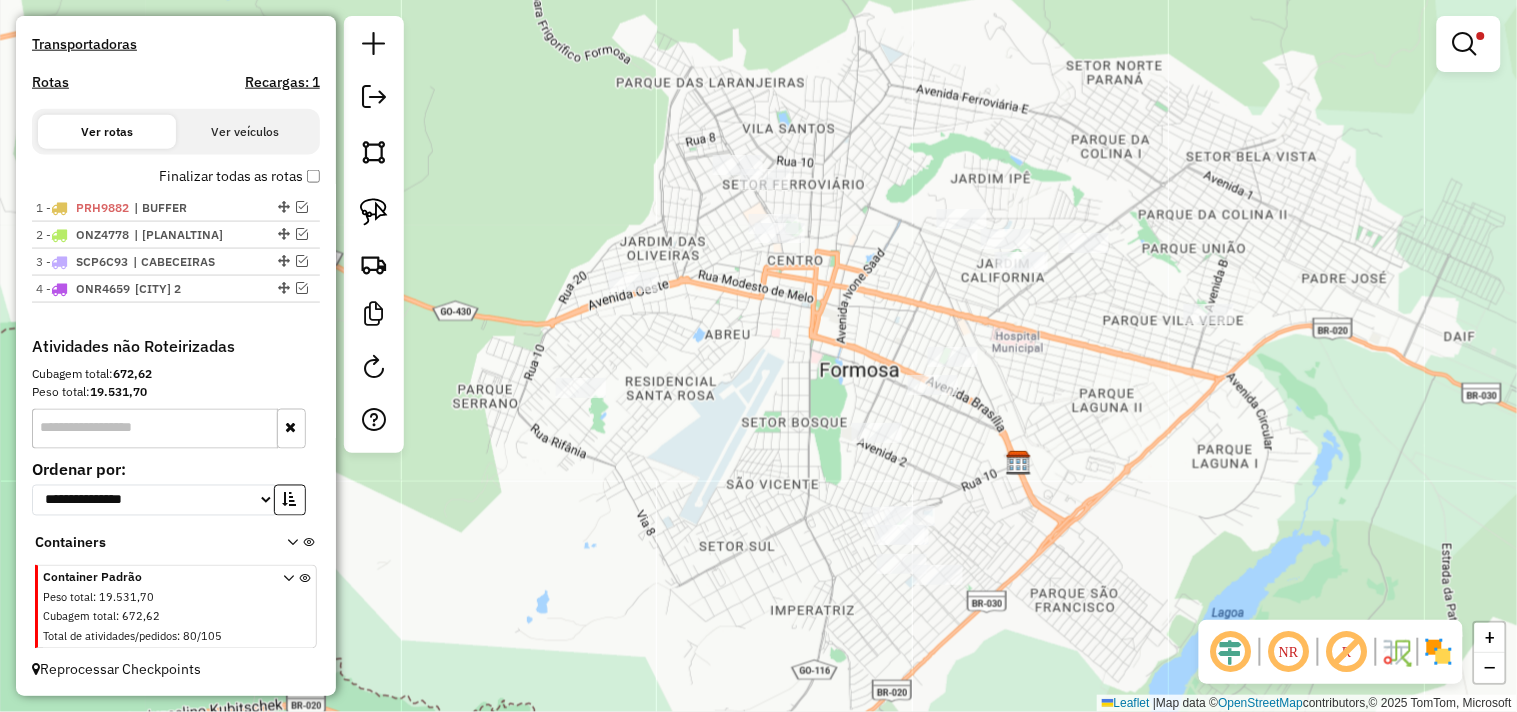 drag, startPoint x: 677, startPoint y: 352, endPoint x: 592, endPoint y: 36, distance: 327.23233 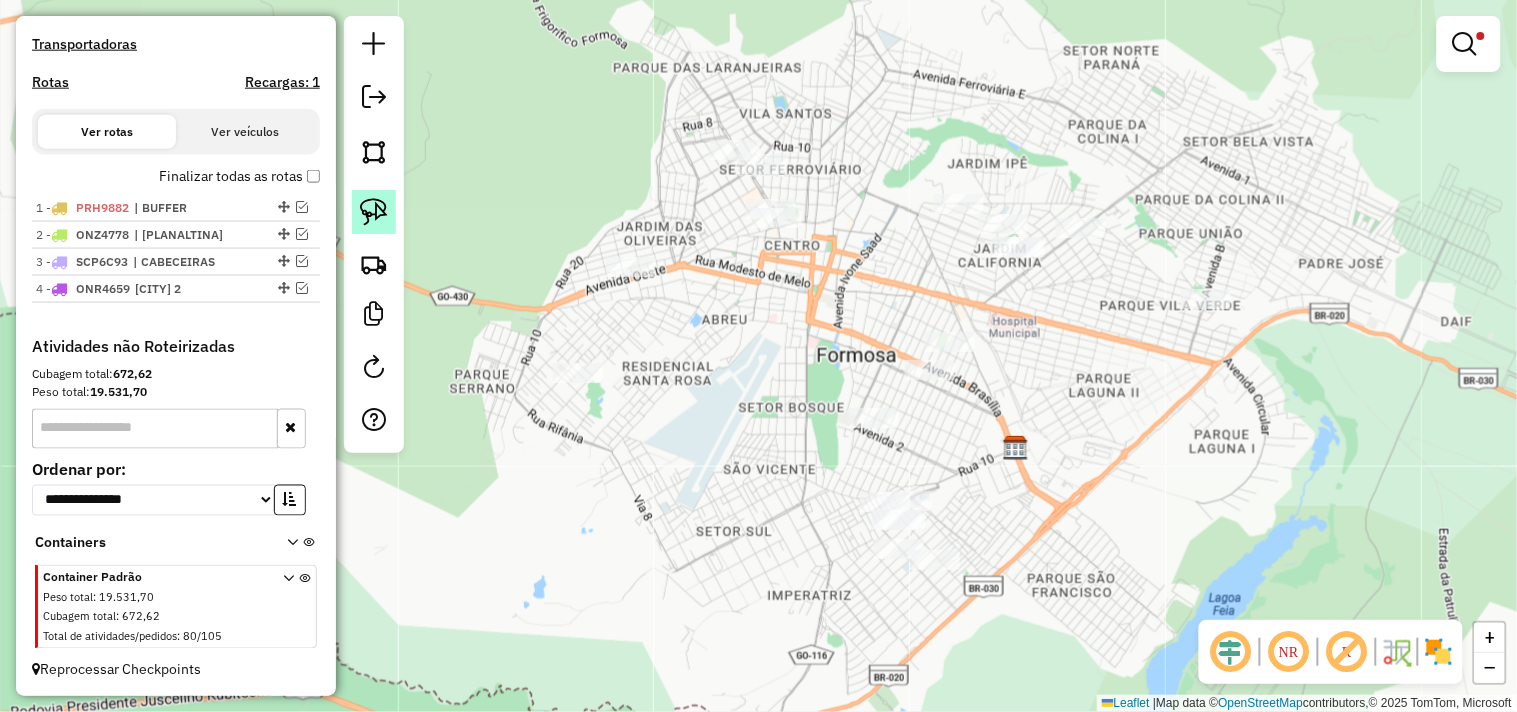 click 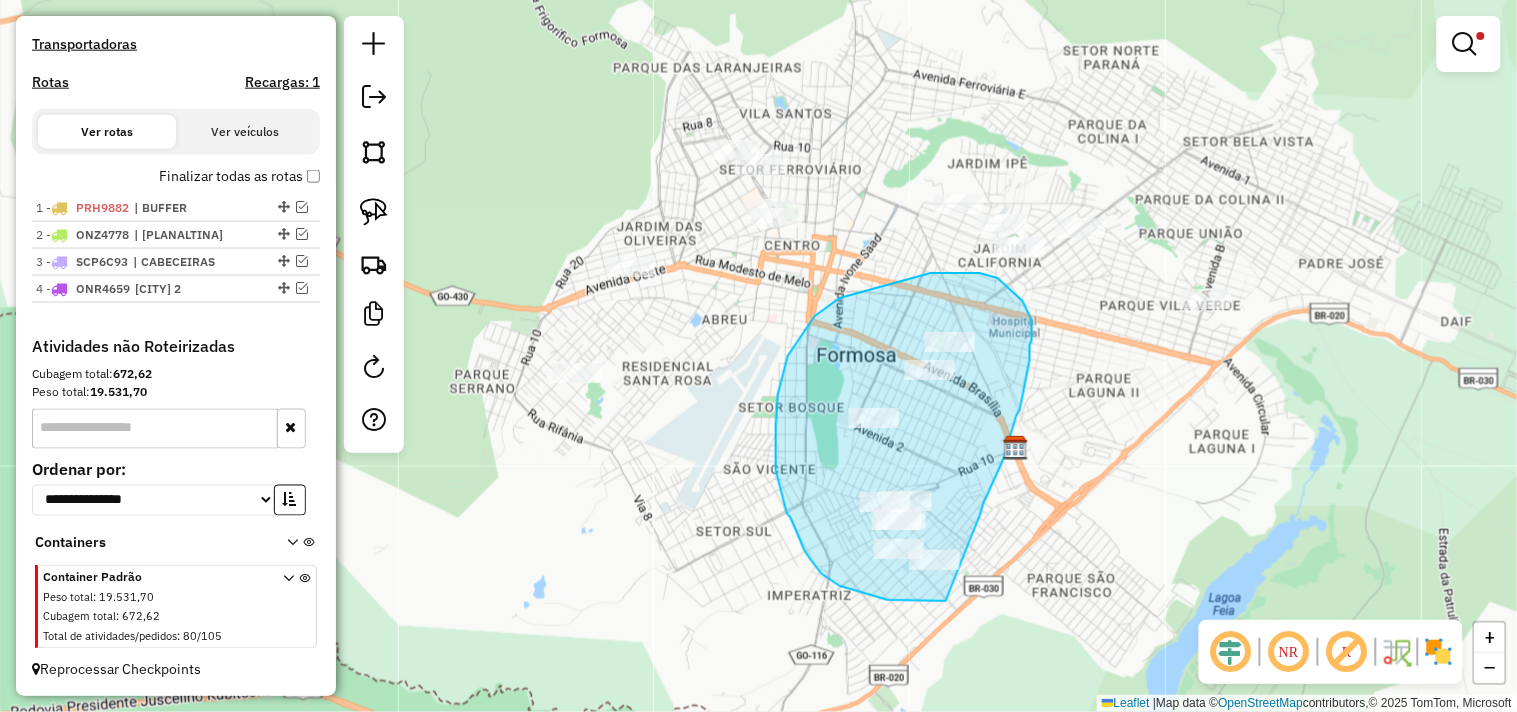 drag, startPoint x: 980, startPoint y: 516, endPoint x: 985, endPoint y: 575, distance: 59.211487 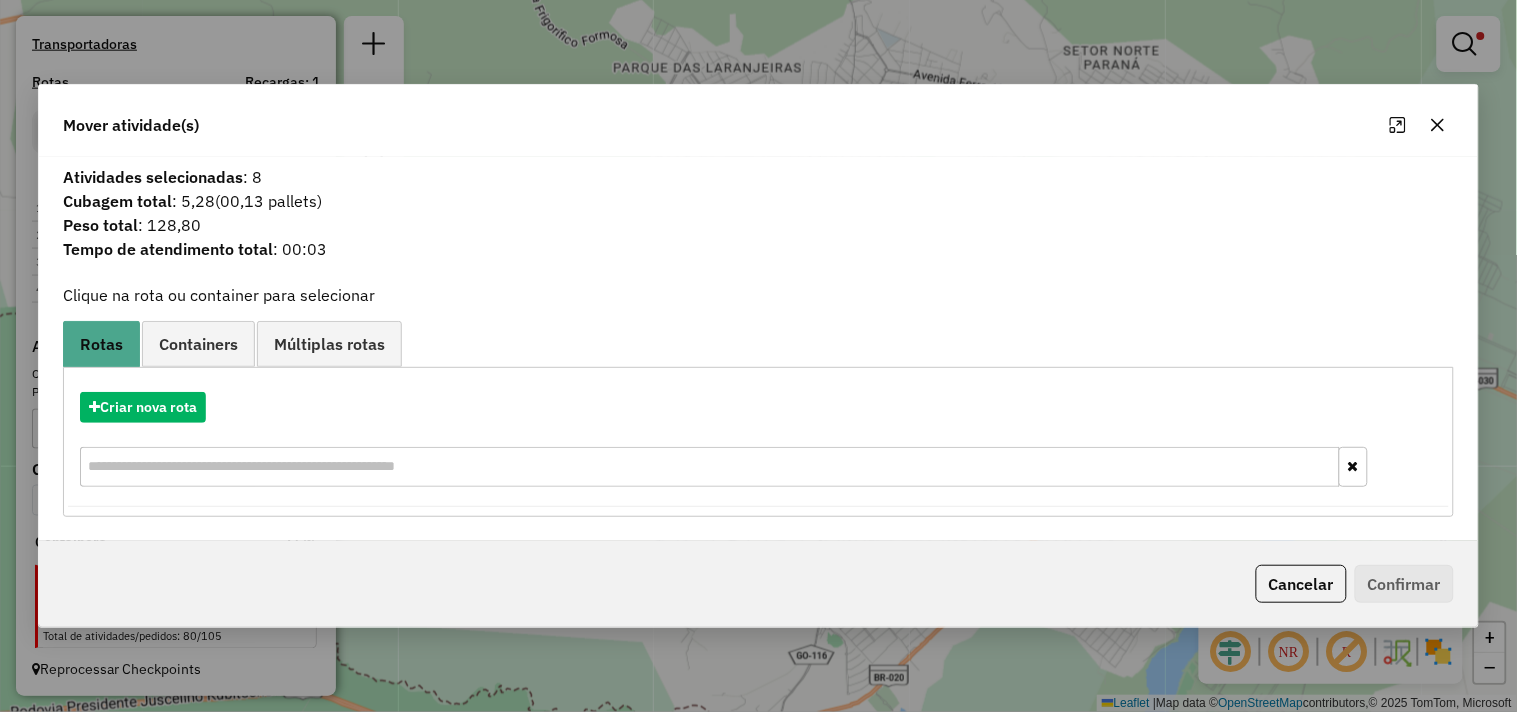 click on "Criar nova rota" at bounding box center [758, 442] 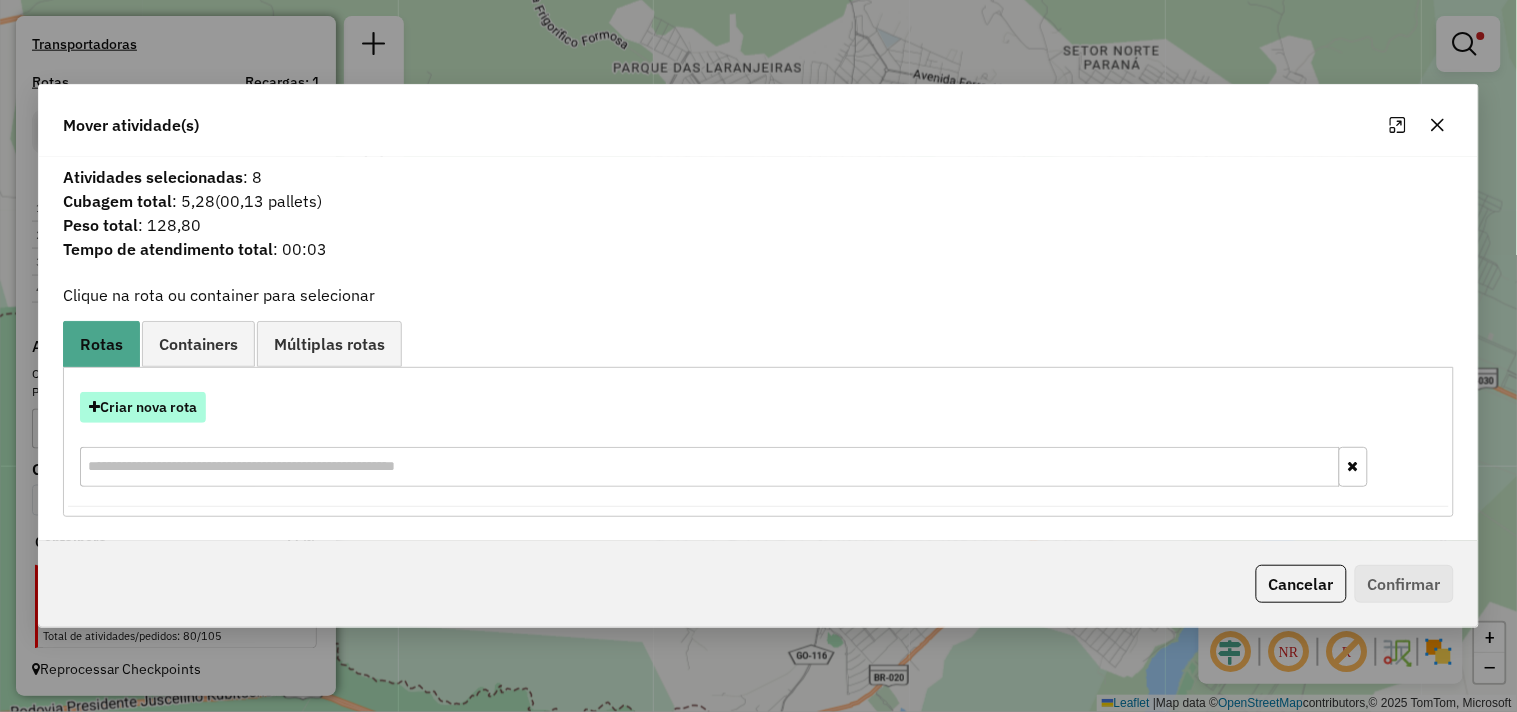 click on "Criar nova rota" at bounding box center [143, 407] 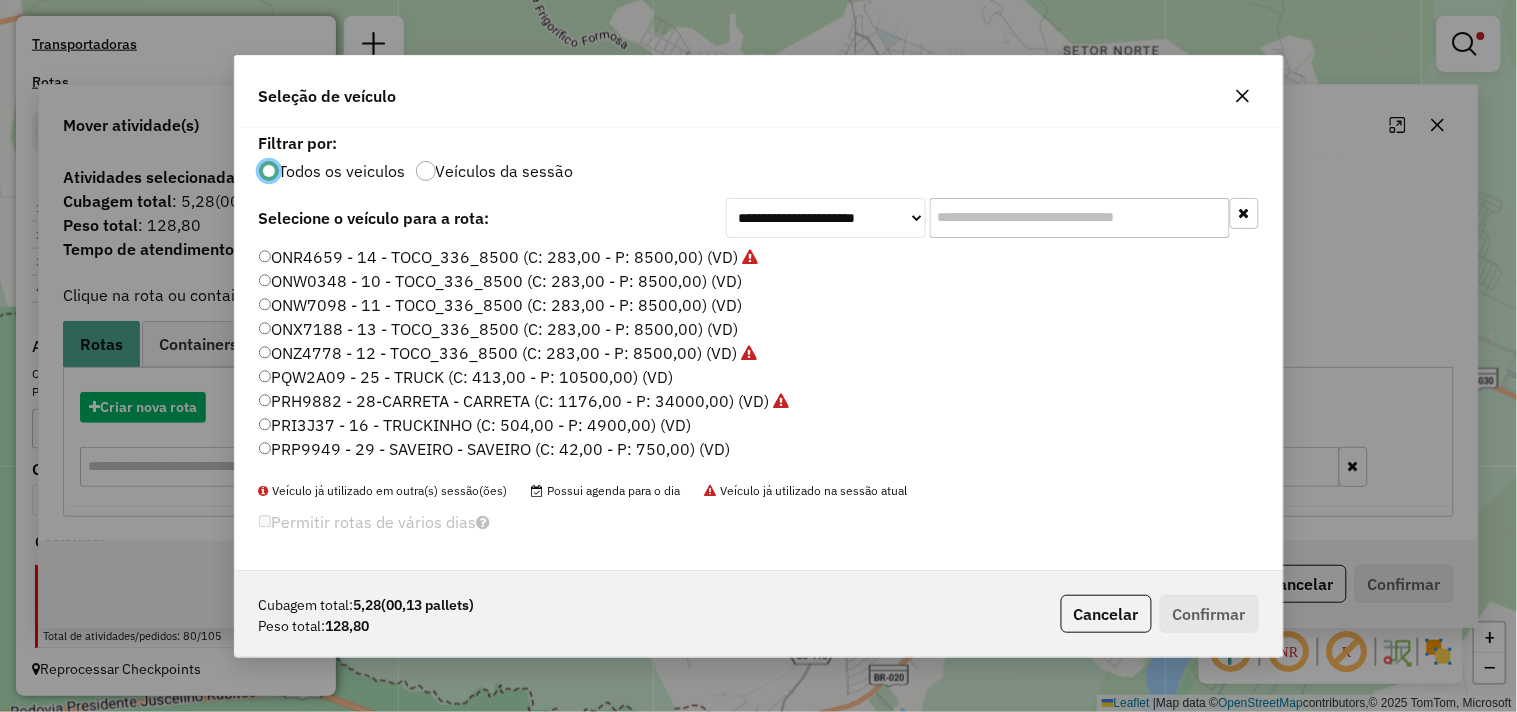 scroll, scrollTop: 11, scrollLeft: 5, axis: both 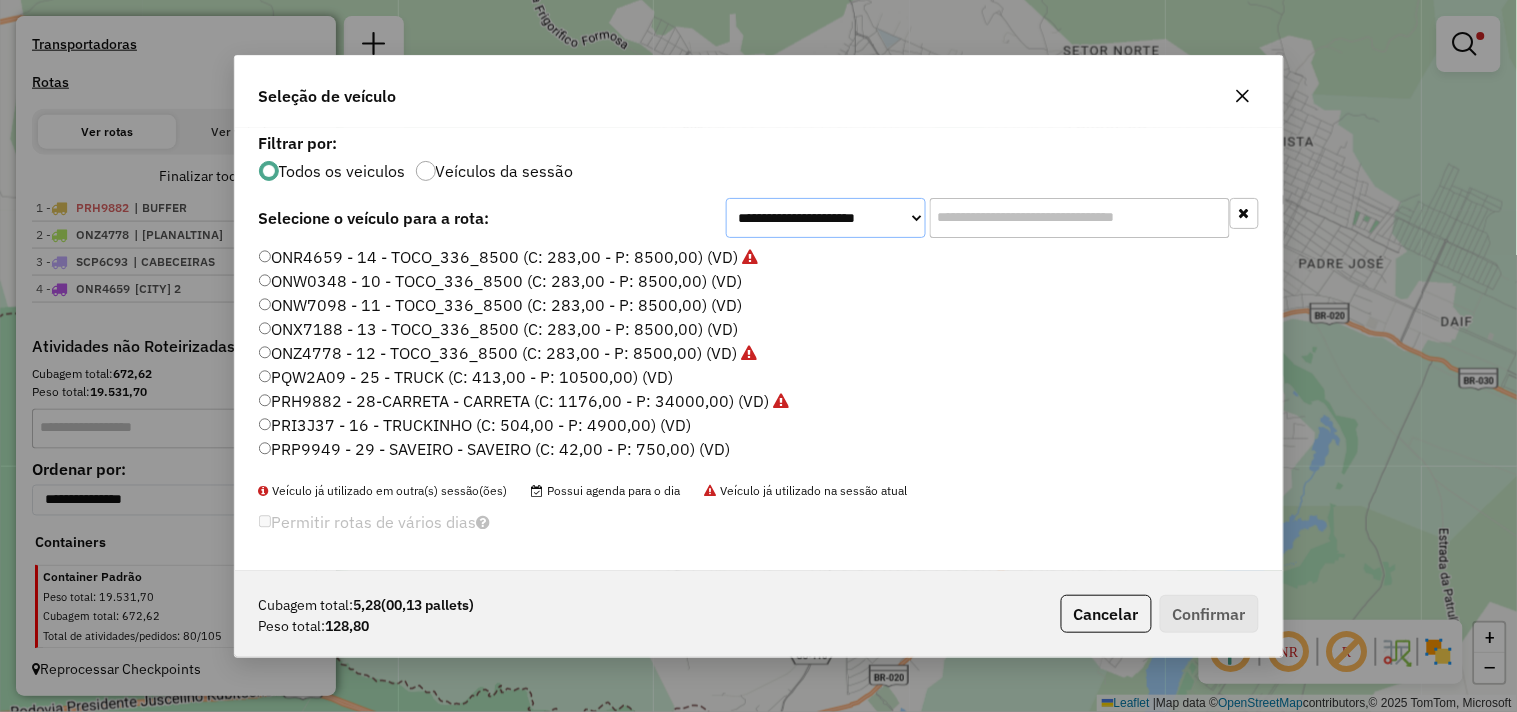 drag, startPoint x: 786, startPoint y: 223, endPoint x: 786, endPoint y: 236, distance: 13 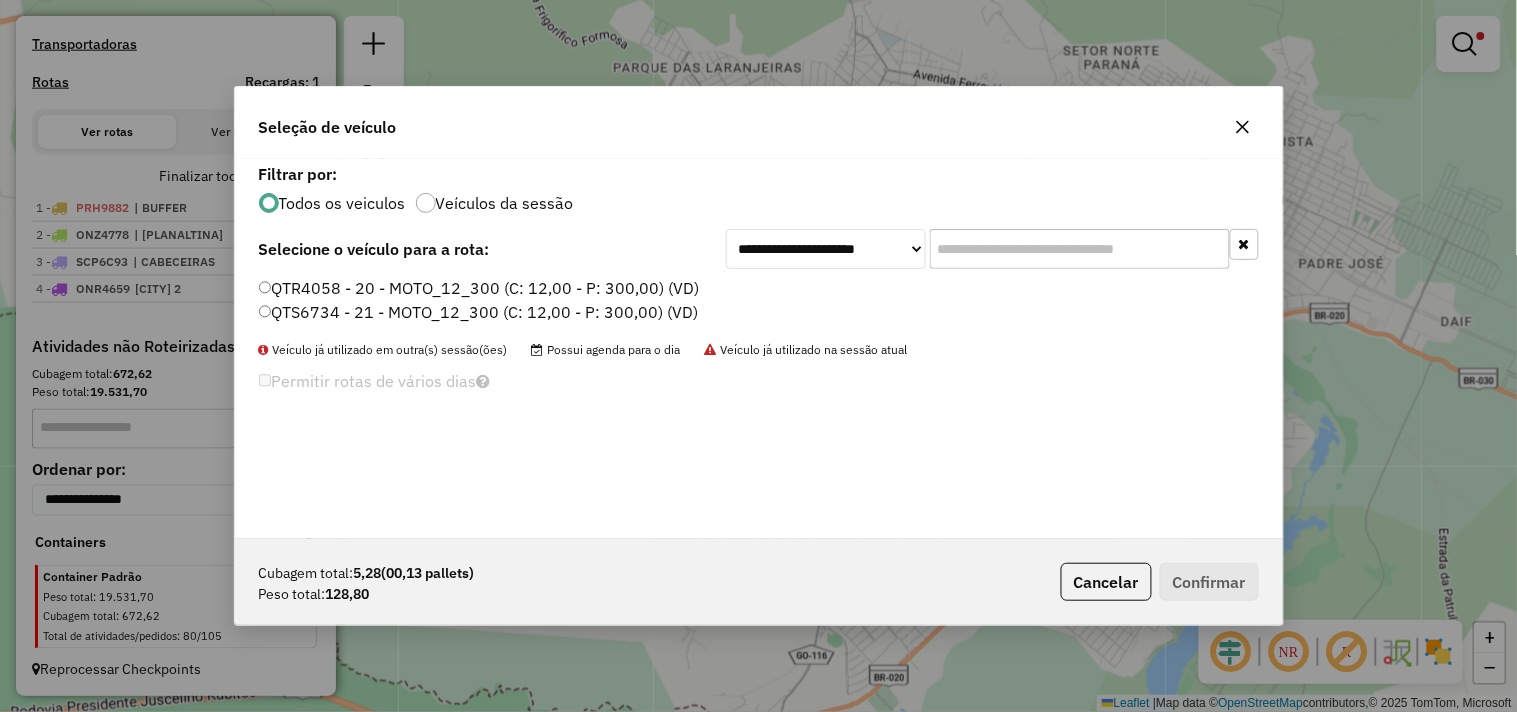 click on "QTR4058 - 20 - MOTO_12_300 (C: 12,00 - P: 300,00) (VD)" 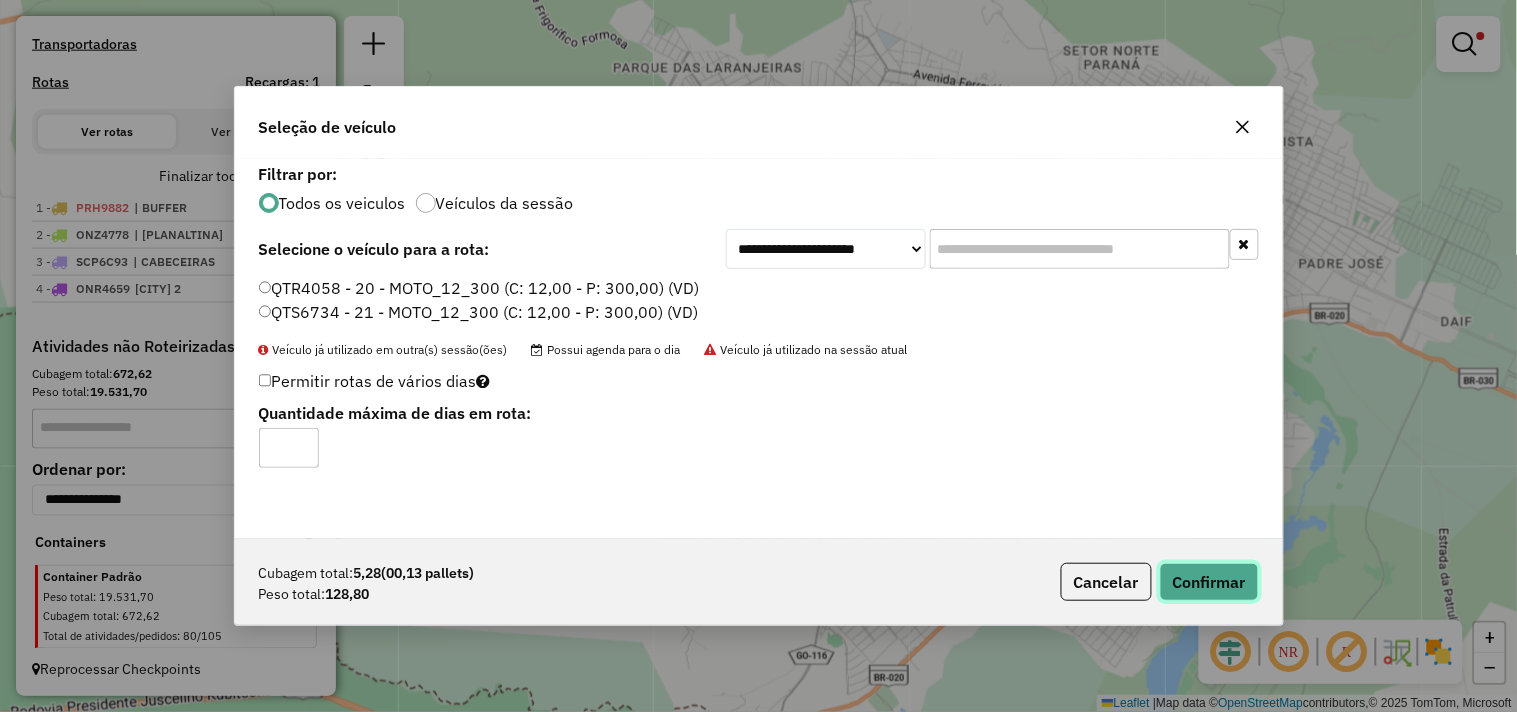 click on "Confirmar" 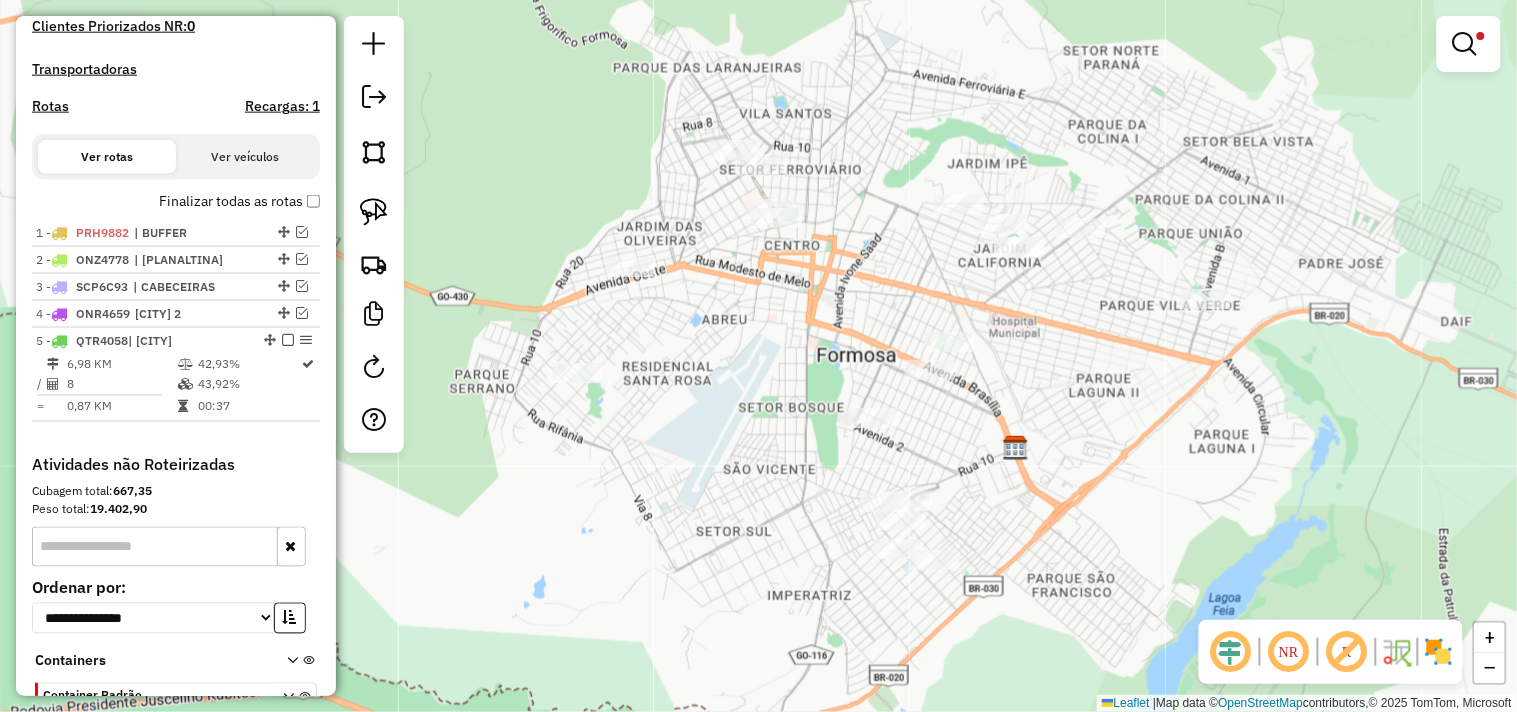 scroll, scrollTop: 701, scrollLeft: 0, axis: vertical 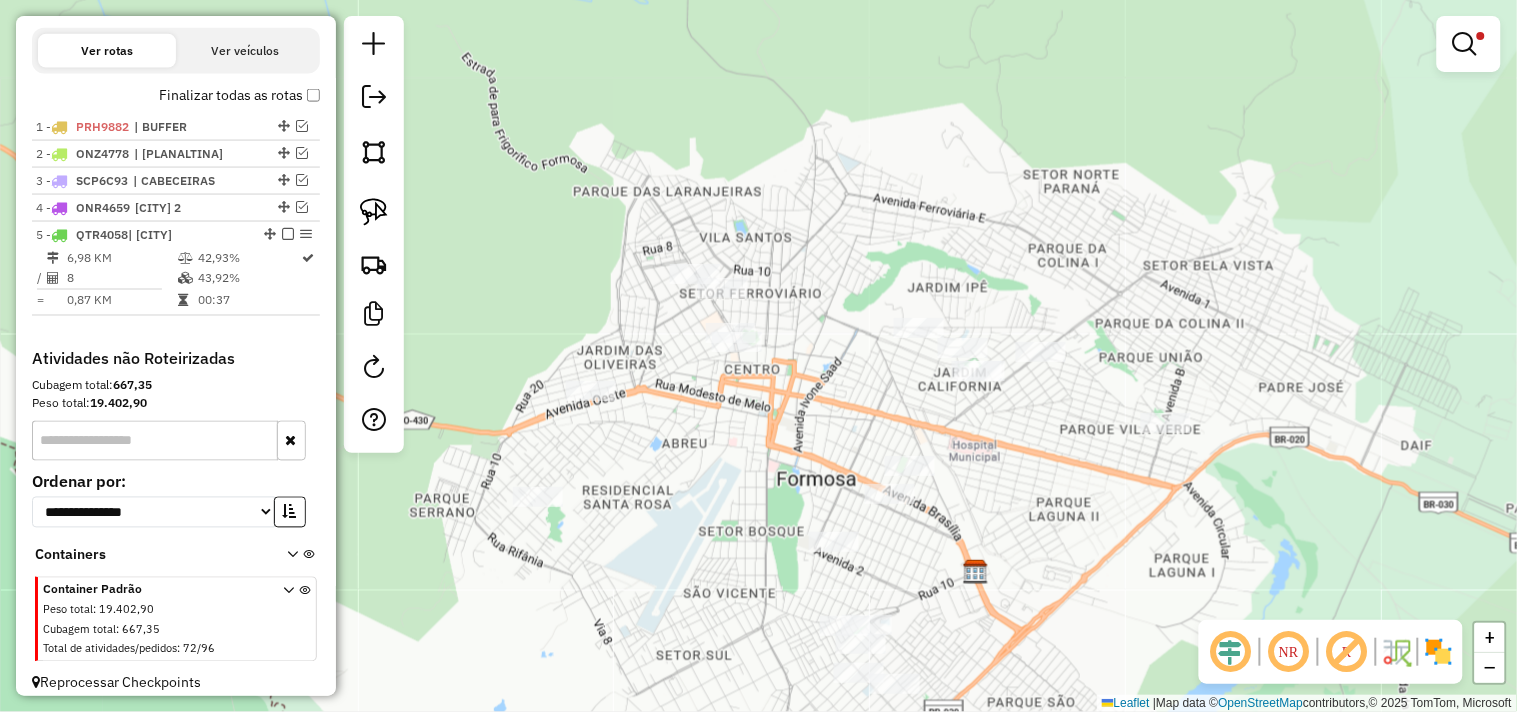 drag, startPoint x: 811, startPoint y: 374, endPoint x: 807, endPoint y: 437, distance: 63.126858 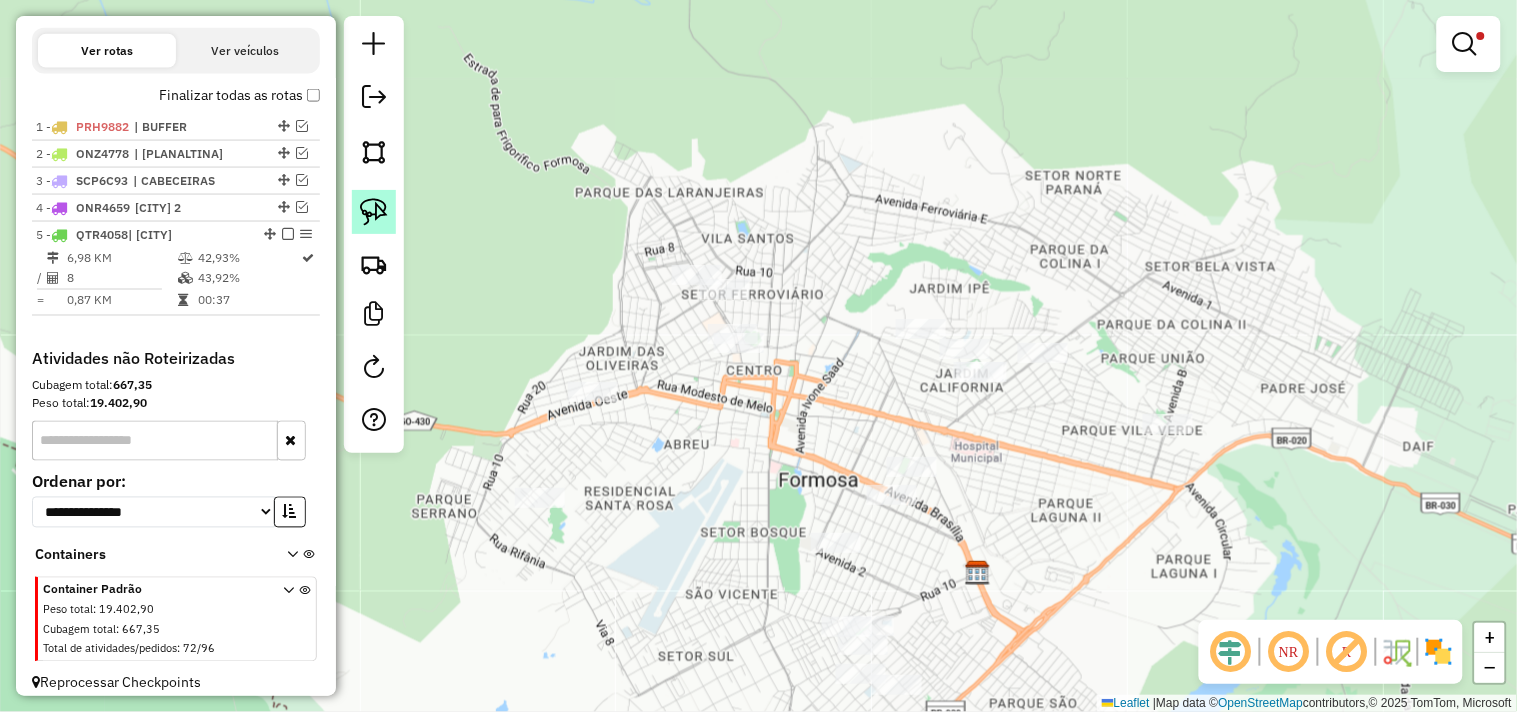 click 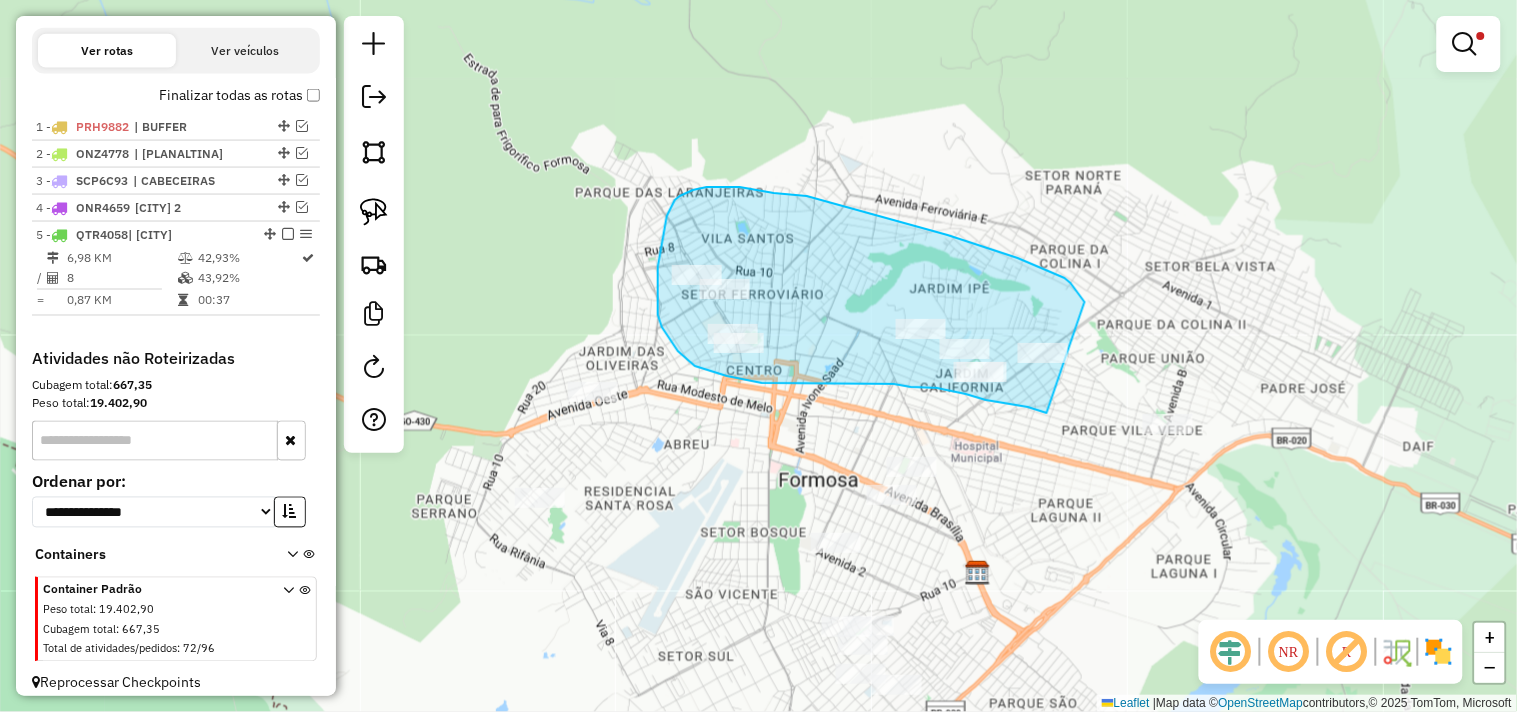 click on "Limpar filtros Janela de atendimento Grade de atendimento Capacidade Transportadoras Veículos Cliente Pedidos  Rotas Selecione os dias de semana para filtrar as janelas de atendimento  Seg   Ter   Qua   Qui   Sex   Sáb   Dom  Informe o período da janela de atendimento: De: Até:  Filtrar exatamente a janela do cliente  Considerar janela de atendimento padrão  Selecione os dias de semana para filtrar as grades de atendimento  Seg   Ter   Qua   Qui   Sex   Sáb   Dom   Considerar clientes sem dia de atendimento cadastrado  Clientes fora do dia de atendimento selecionado Filtrar as atividades entre os valores definidos abaixo:  Peso mínimo:  ****  Peso máximo:  *****  Cubagem mínima:   Cubagem máxima:   De:   Até:  Filtrar as atividades entre o tempo de atendimento definido abaixo:  De:   Até:   Considerar capacidade total dos clientes não roteirizados Transportadora: Selecione um ou mais itens Tipo de veículo: Selecione um ou mais itens Veículo: Selecione um ou mais itens Motorista: Nome: Rótulo:" 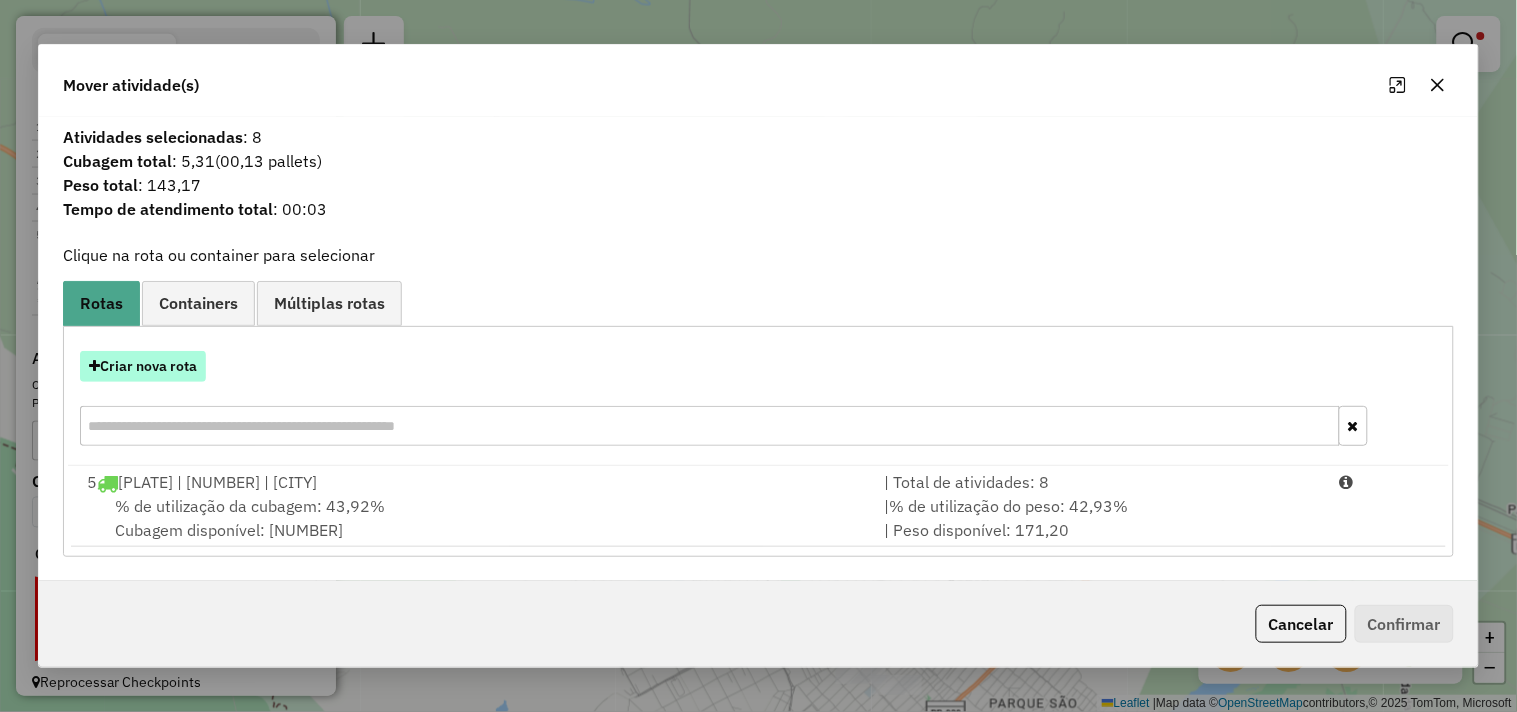 click on "Criar nova rota" at bounding box center (143, 366) 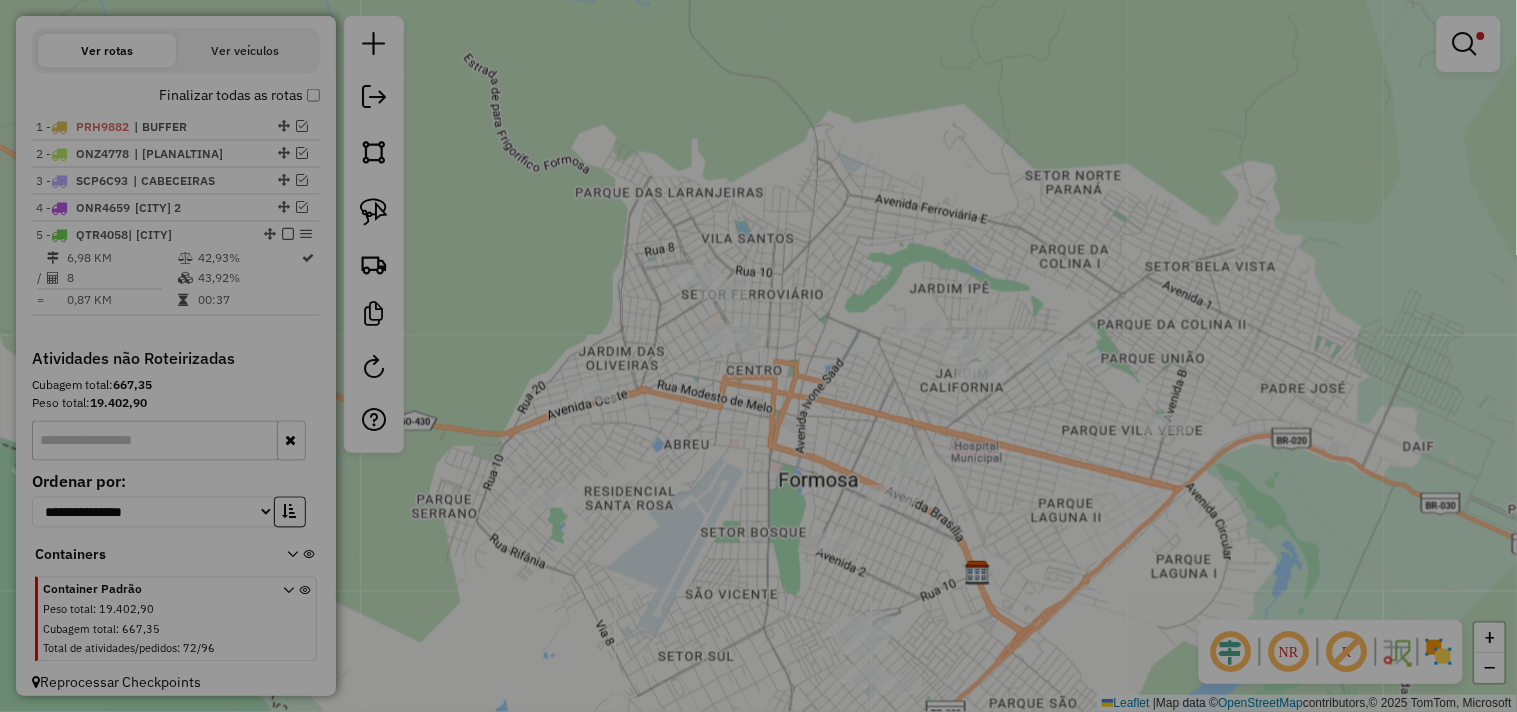 select on "*******" 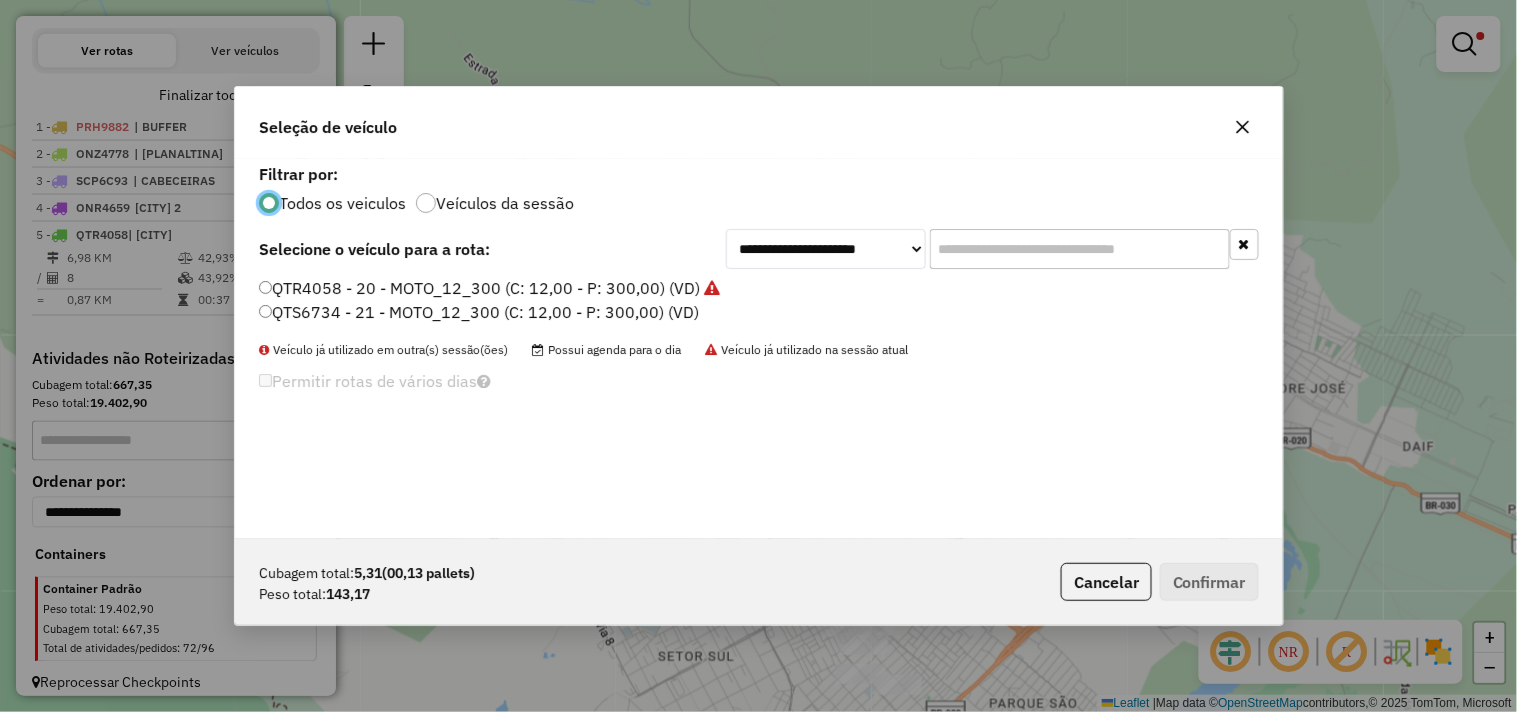 scroll, scrollTop: 11, scrollLeft: 5, axis: both 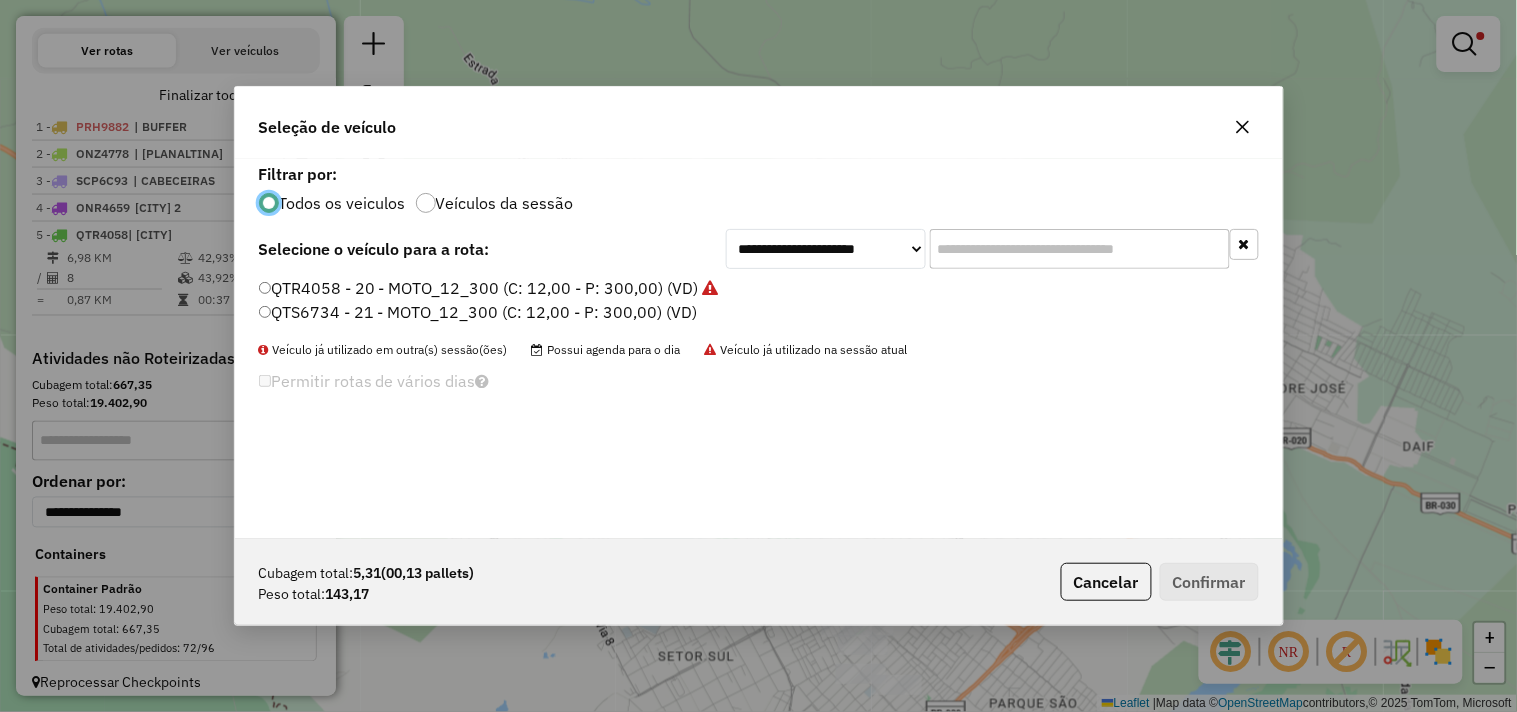 click on "QTS6734 - 21 - MOTO_12_300 (C: 12,00 - P: 300,00) (VD)" 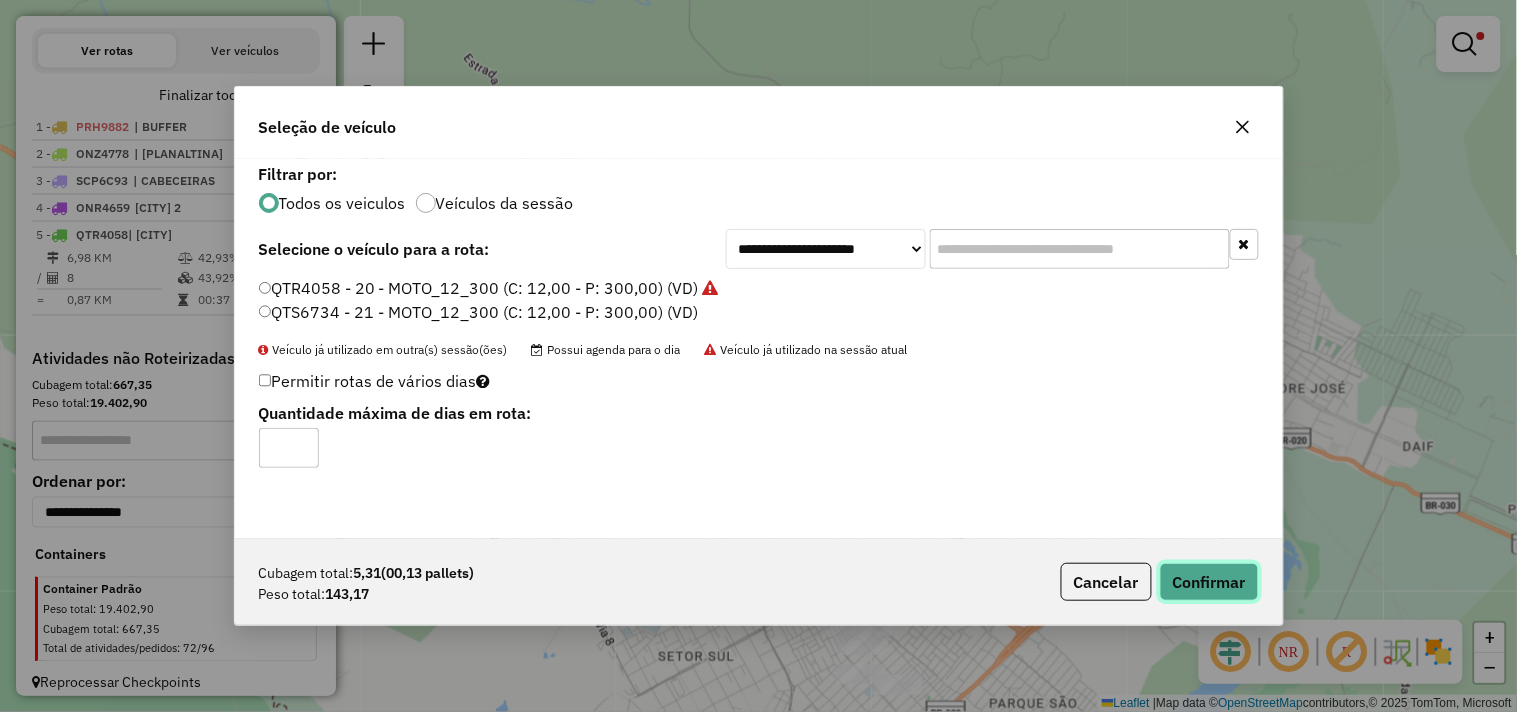 click on "Confirmar" 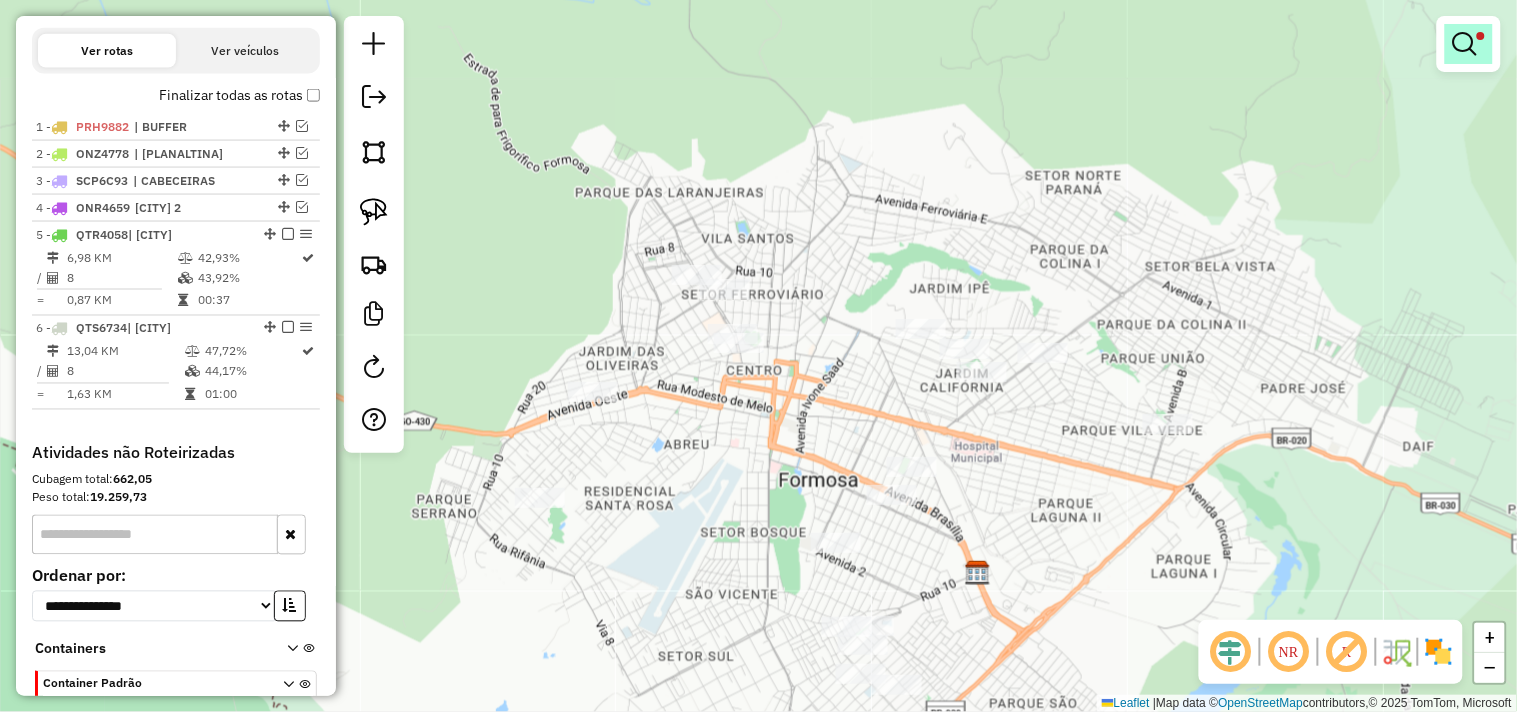 click at bounding box center (1469, 44) 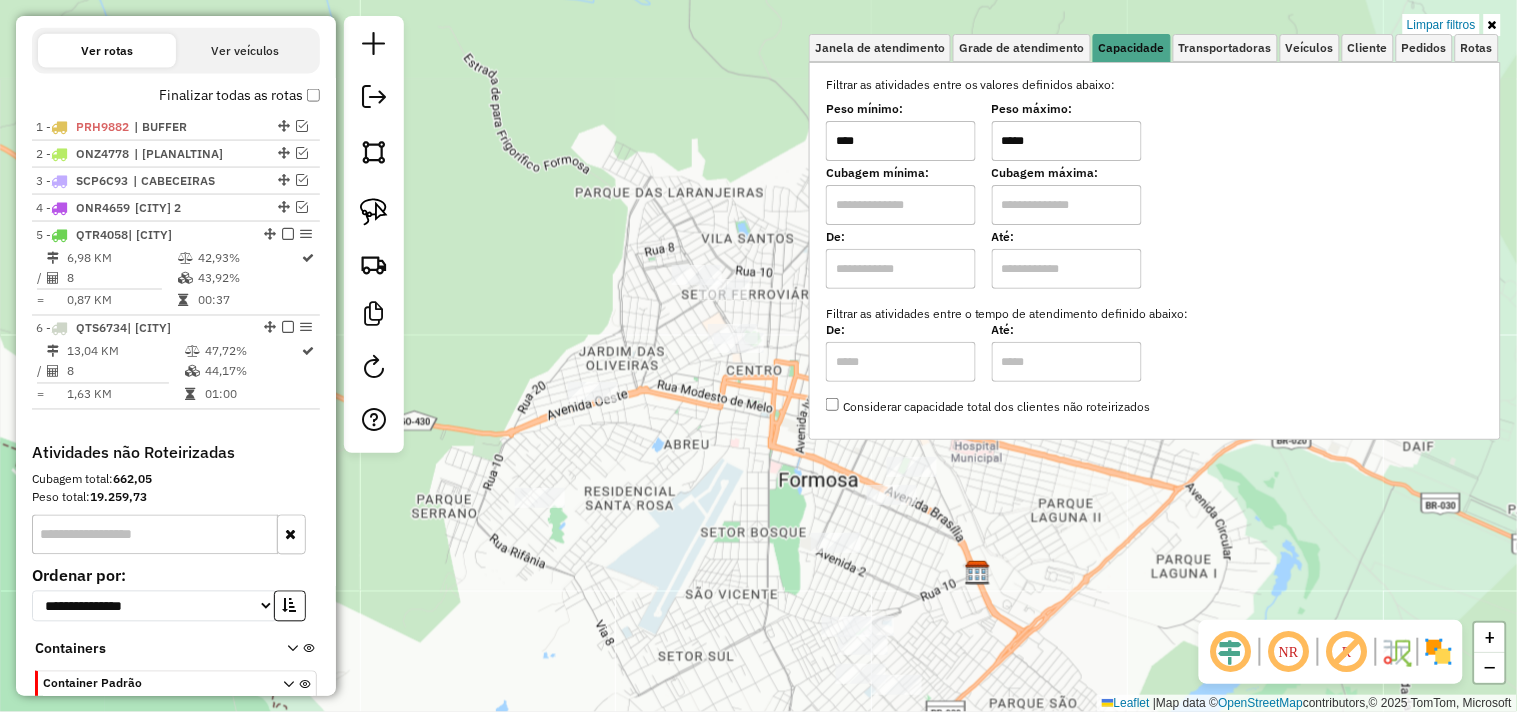 drag, startPoint x: 1033, startPoint y: 133, endPoint x: 947, endPoint y: 133, distance: 86 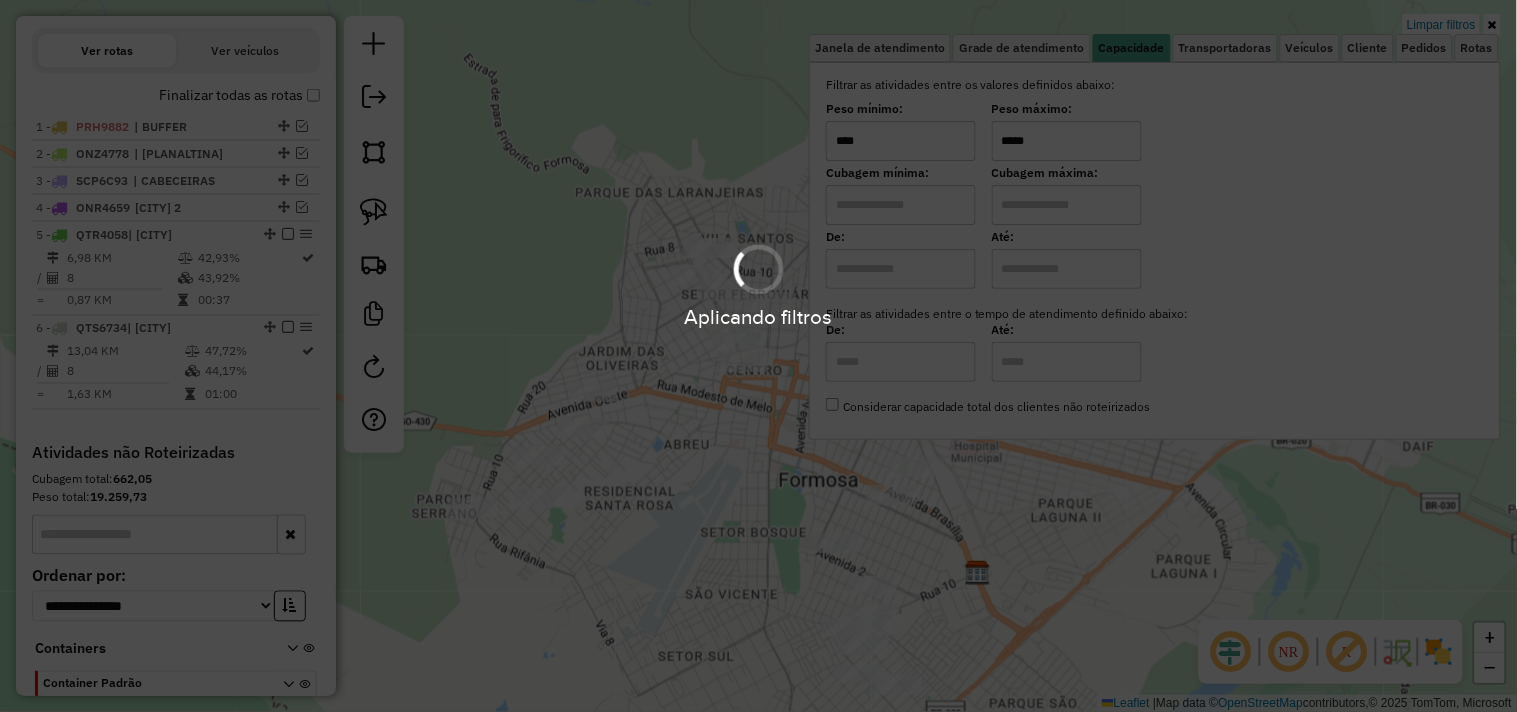 type on "*****" 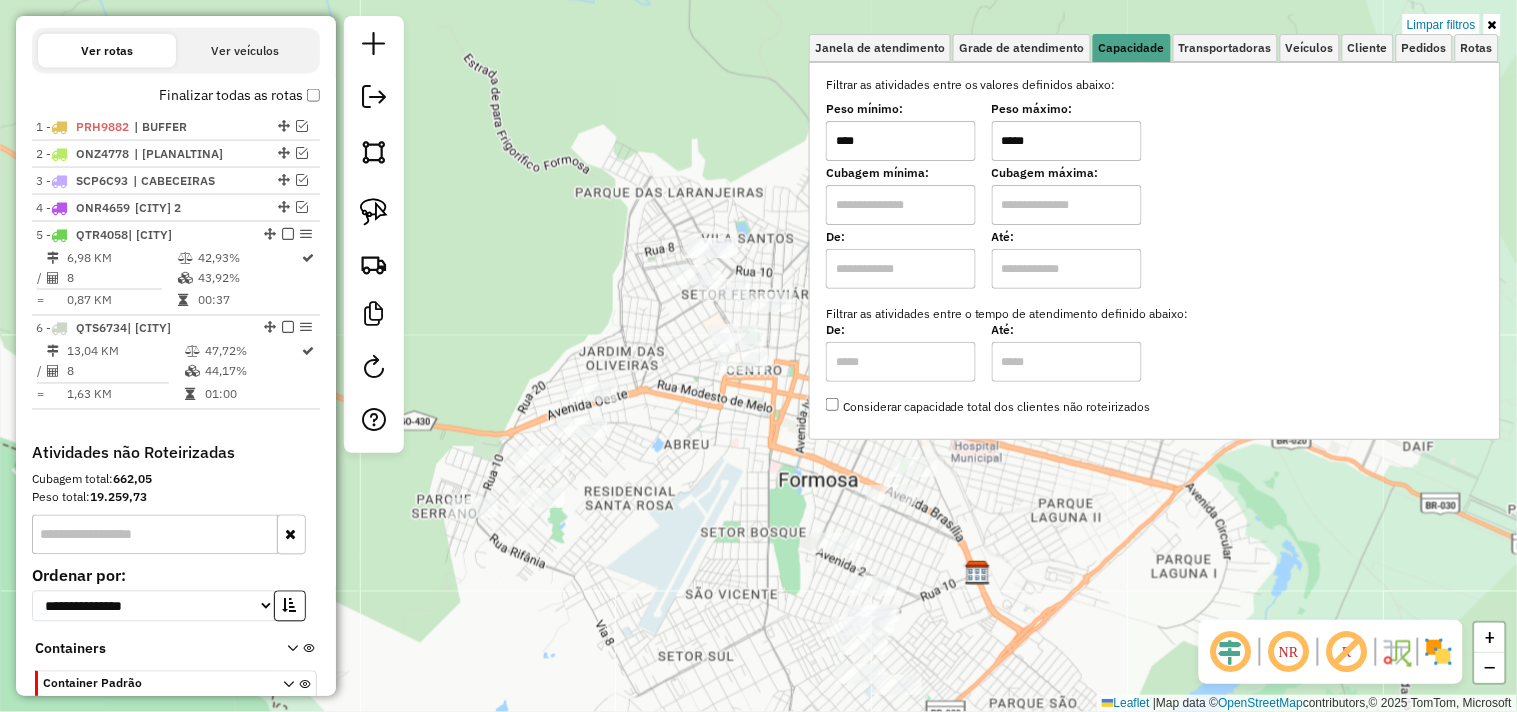 click on "Limpar filtros Janela de atendimento Grade de atendimento Capacidade Transportadoras Veículos Cliente Pedidos  Rotas Selecione os dias de semana para filtrar as janelas de atendimento  Seg   Ter   Qua   Qui   Sex   Sáb   Dom  Informe o período da janela de atendimento: De: Até:  Filtrar exatamente a janela do cliente  Considerar janela de atendimento padrão  Selecione os dias de semana para filtrar as grades de atendimento  Seg   Ter   Qua   Qui   Sex   Sáb   Dom   Considerar clientes sem dia de atendimento cadastrado  Clientes fora do dia de atendimento selecionado Filtrar as atividades entre os valores definidos abaixo:  Peso mínimo:  ****  Peso máximo:  *****  Cubagem mínima:   Cubagem máxima:   De:   Até:  Filtrar as atividades entre o tempo de atendimento definido abaixo:  De:   Até:   Considerar capacidade total dos clientes não roteirizados Transportadora: Selecione um ou mais itens Tipo de veículo: Selecione um ou mais itens Veículo: Selecione um ou mais itens Motorista: Nome: Rótulo:" 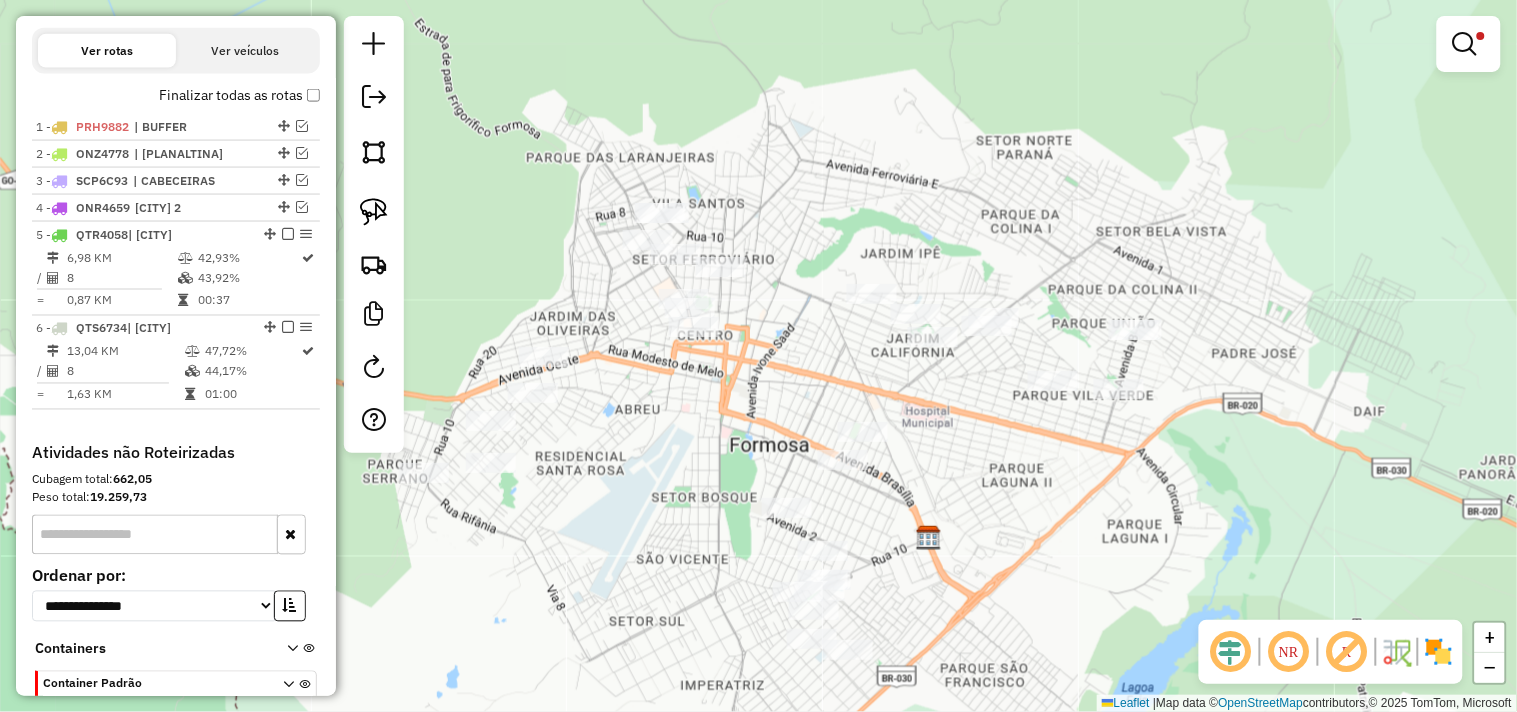 drag, startPoint x: 957, startPoint y: 422, endPoint x: 907, endPoint y: 386, distance: 61.611687 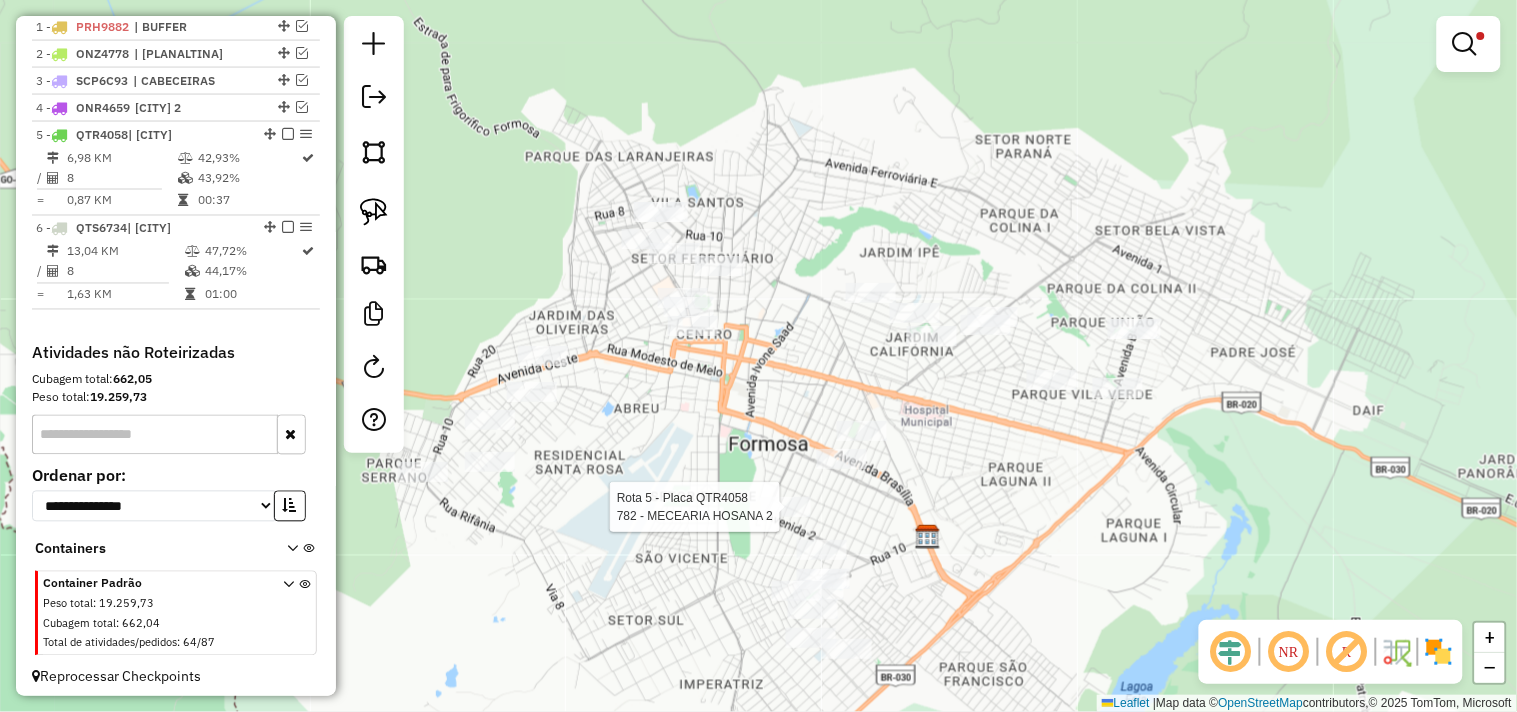 select on "*********" 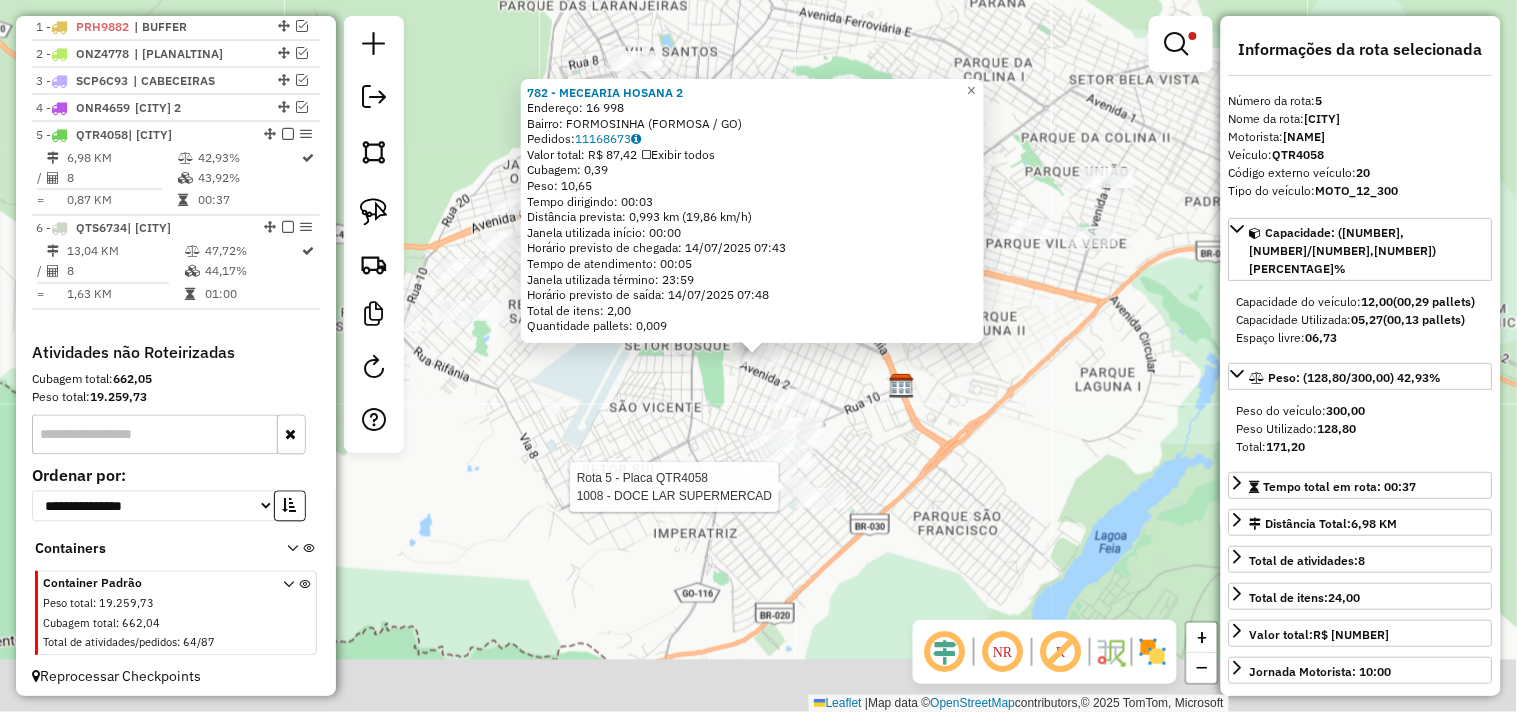 scroll, scrollTop: 807, scrollLeft: 0, axis: vertical 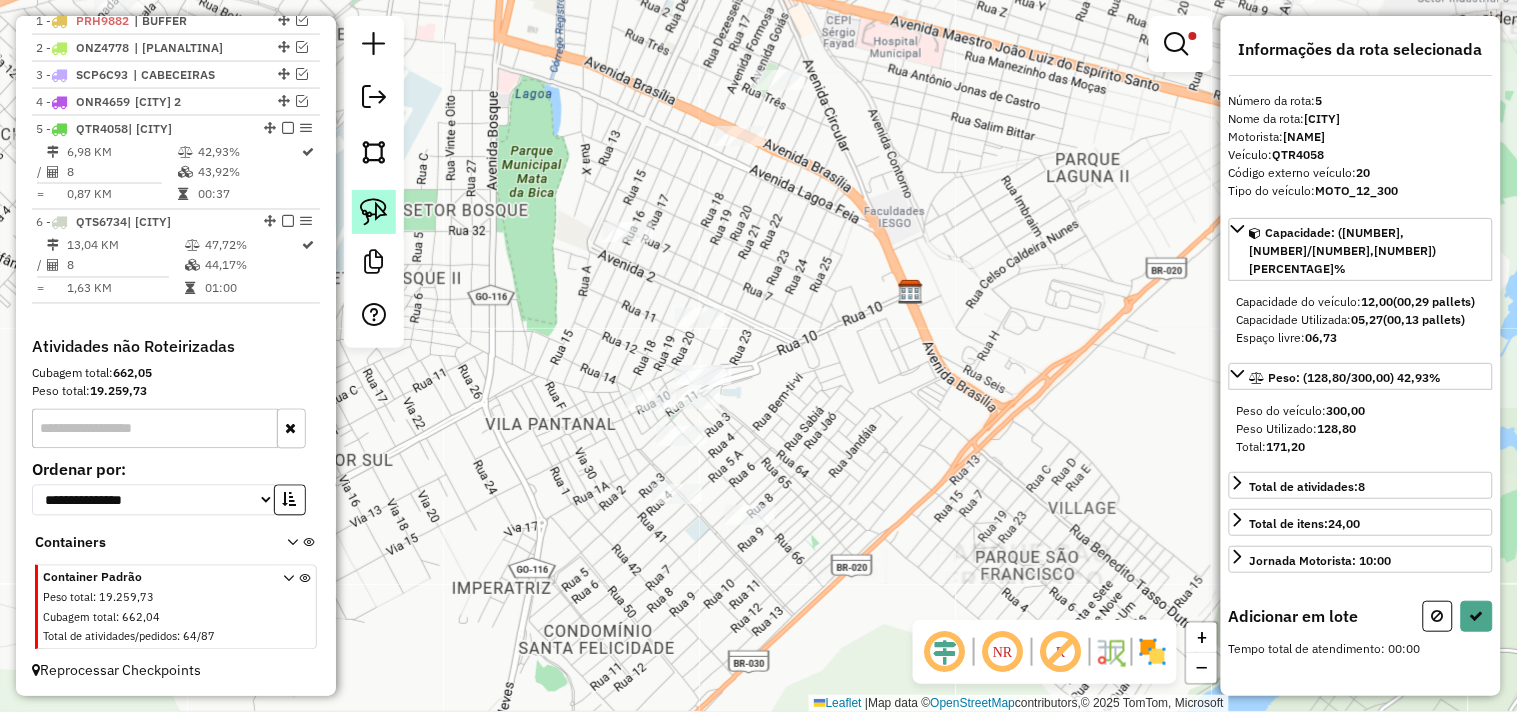 click 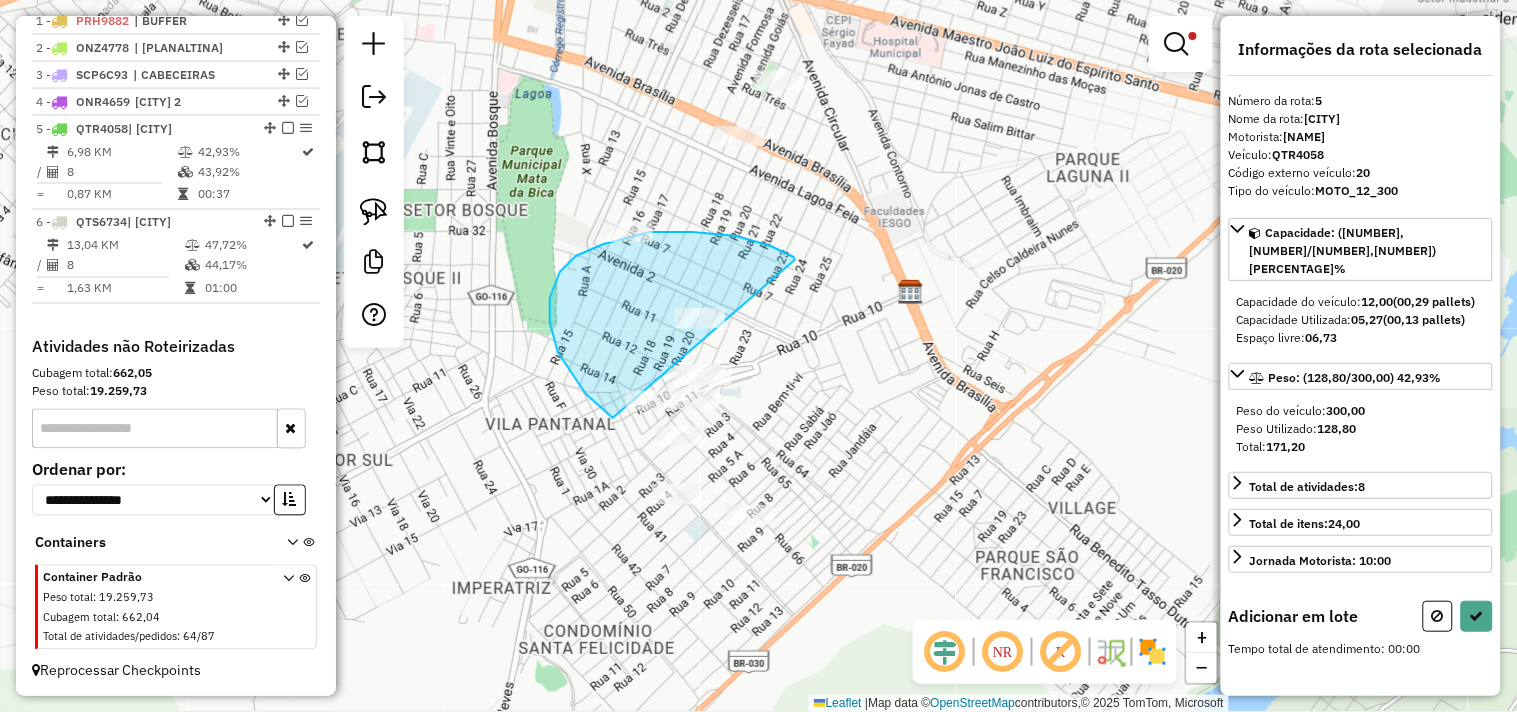 drag, startPoint x: 693, startPoint y: 232, endPoint x: 792, endPoint y: 356, distance: 158.67262 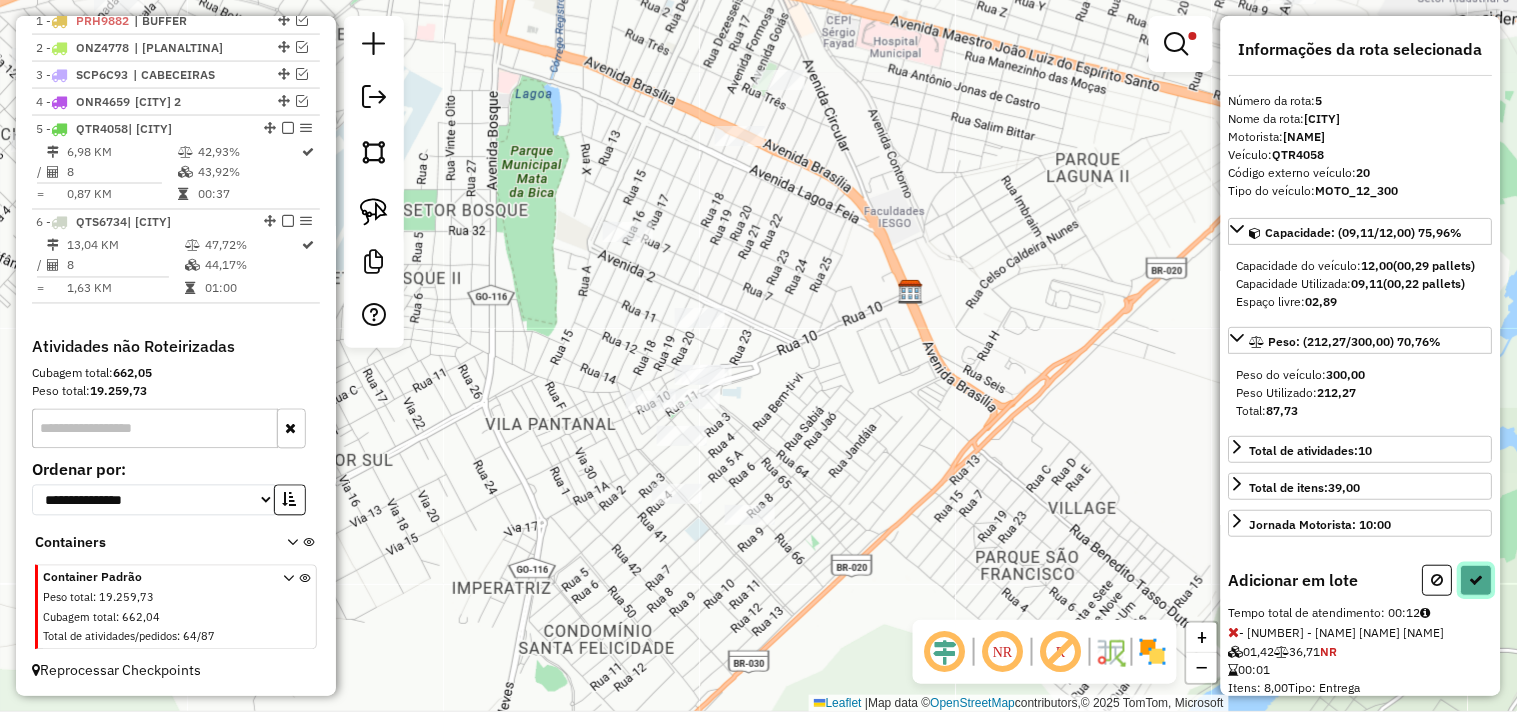 click at bounding box center (1477, 580) 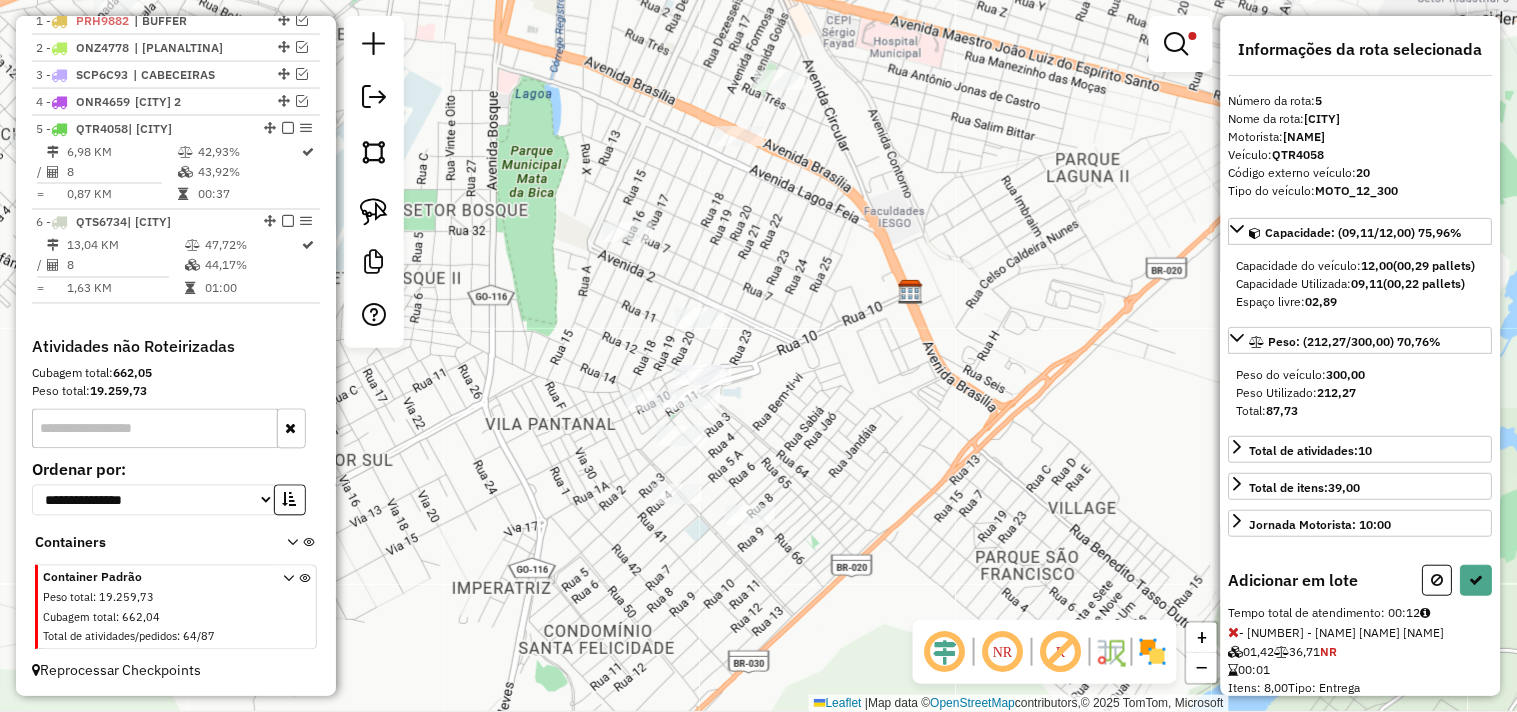 select on "*********" 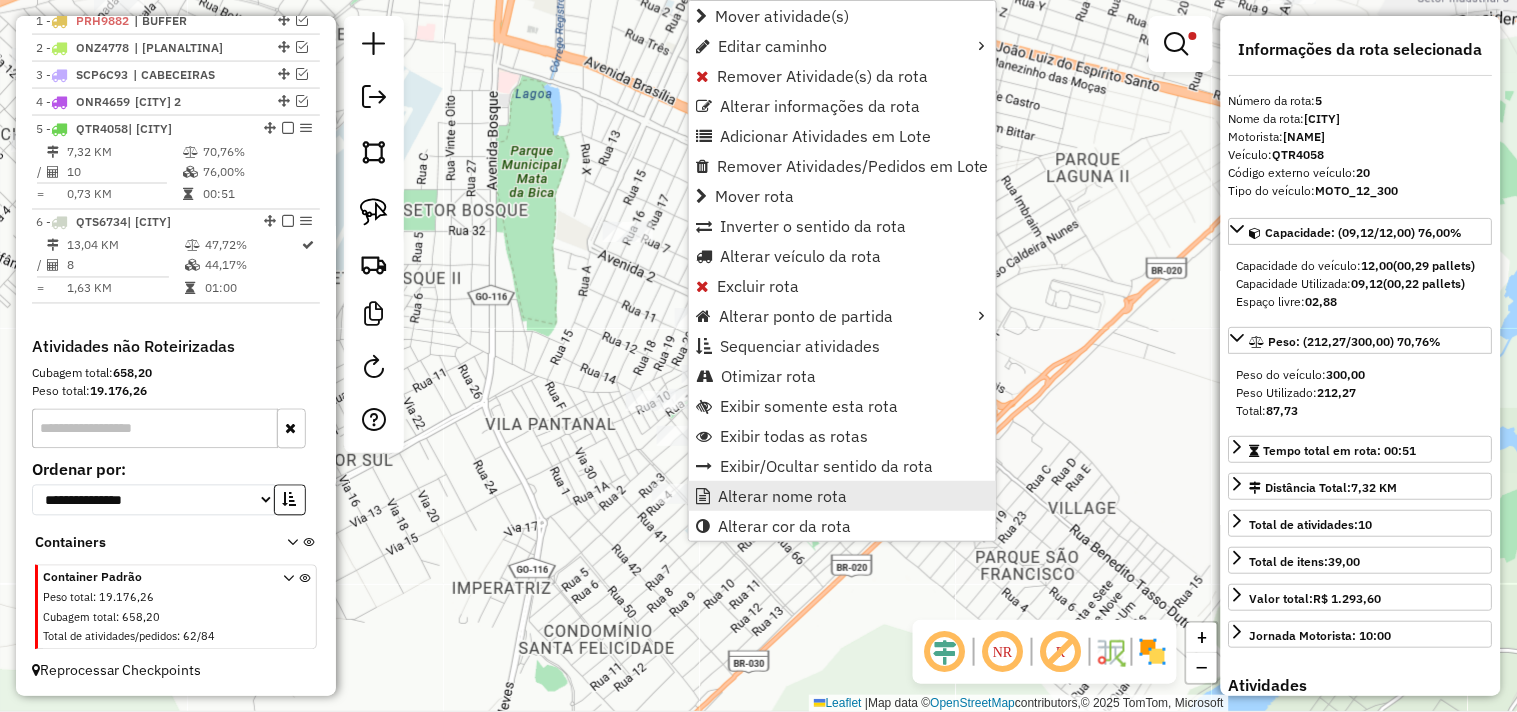 click on "Alterar nome rota" at bounding box center [782, 496] 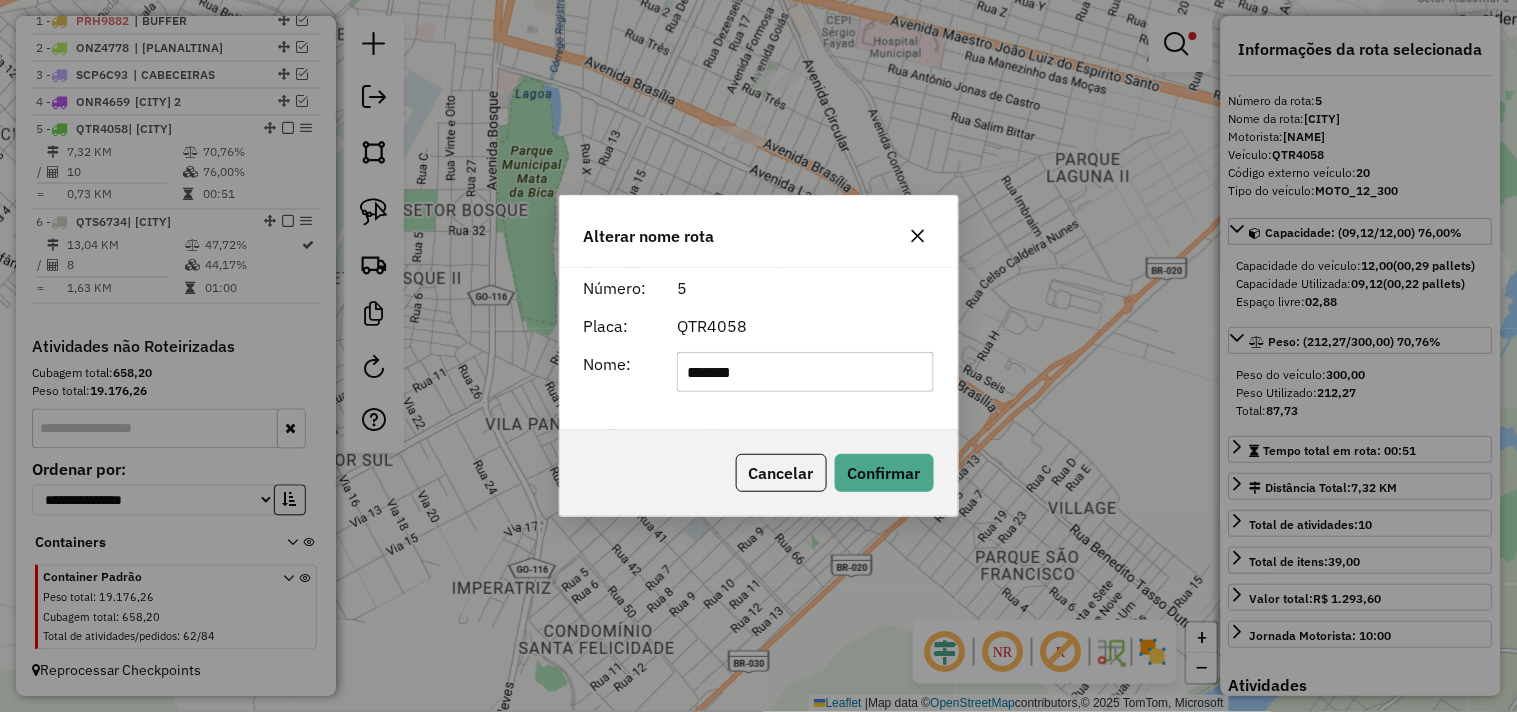 click on "*******" 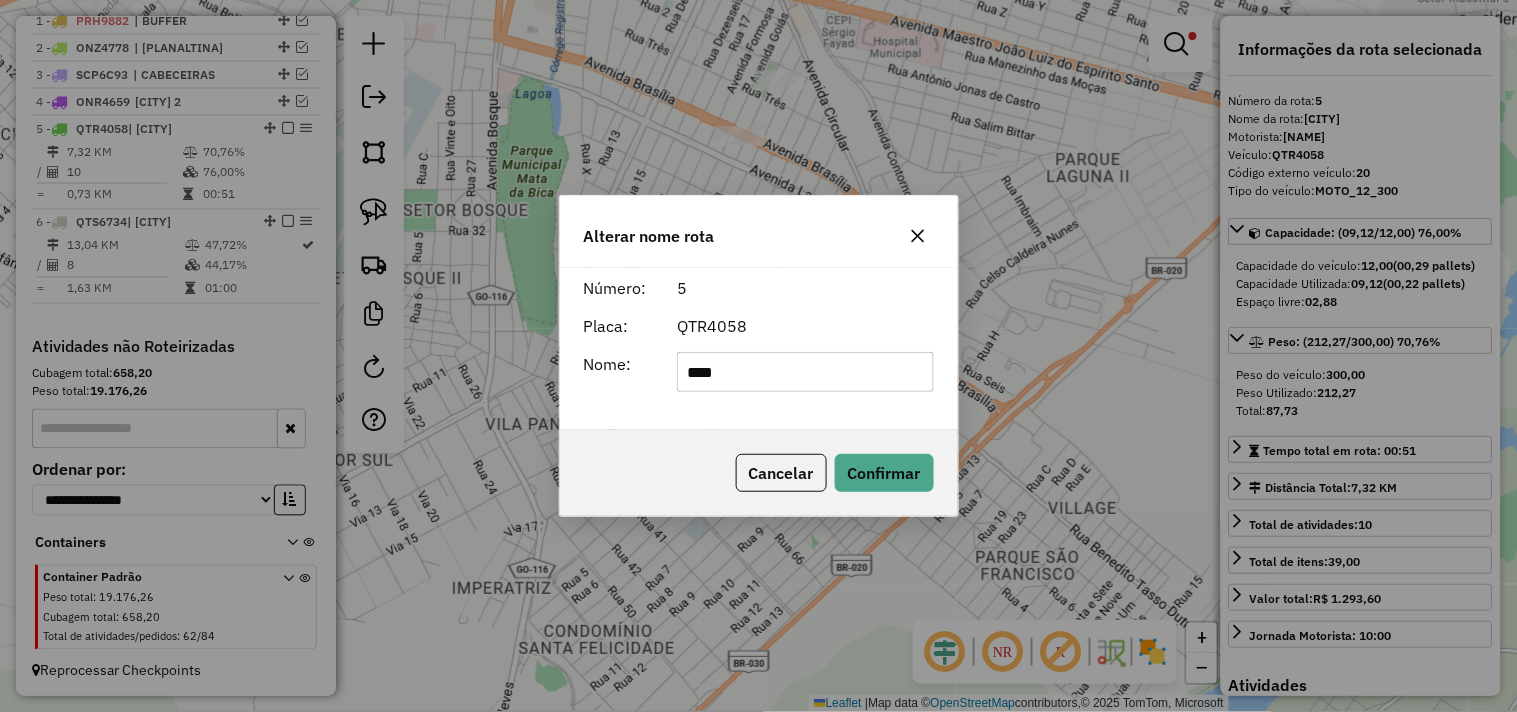 type on "**********" 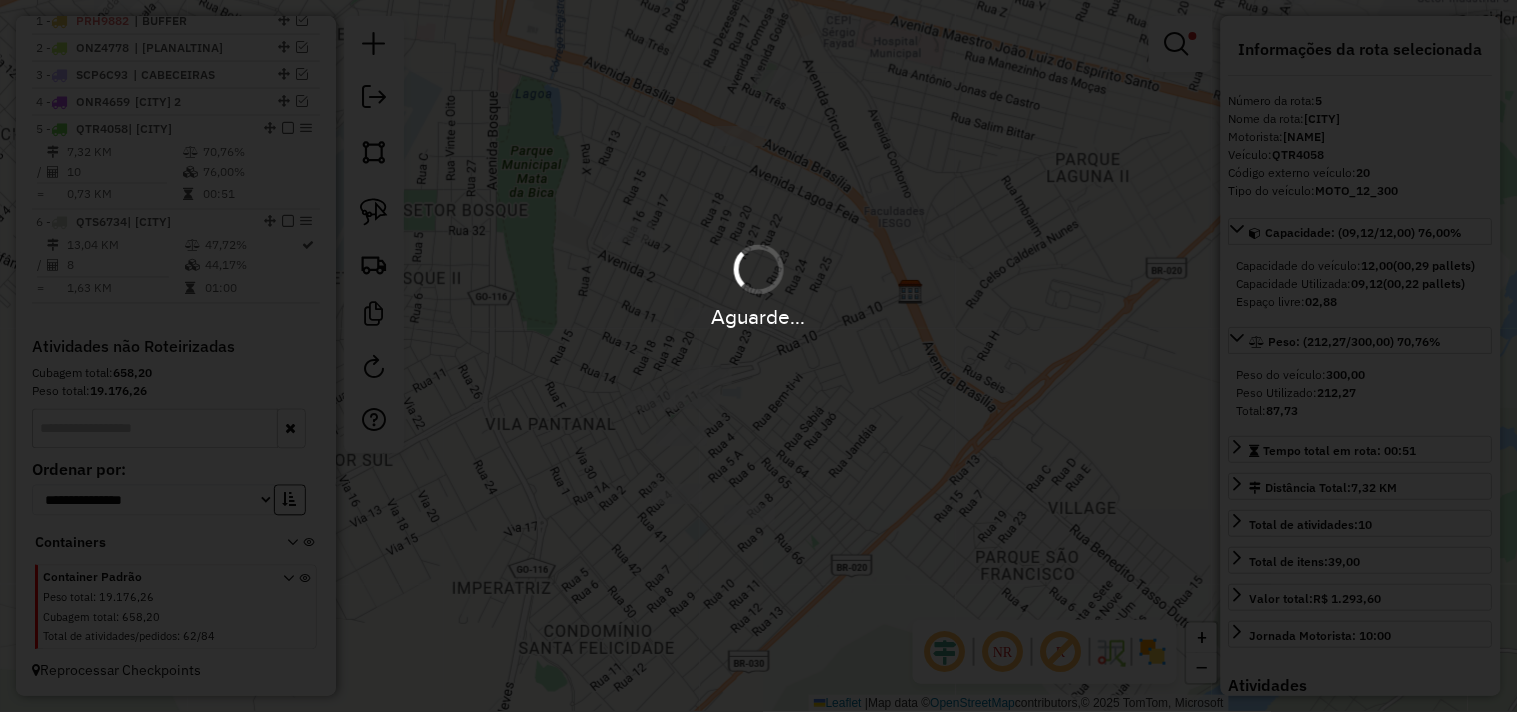 type 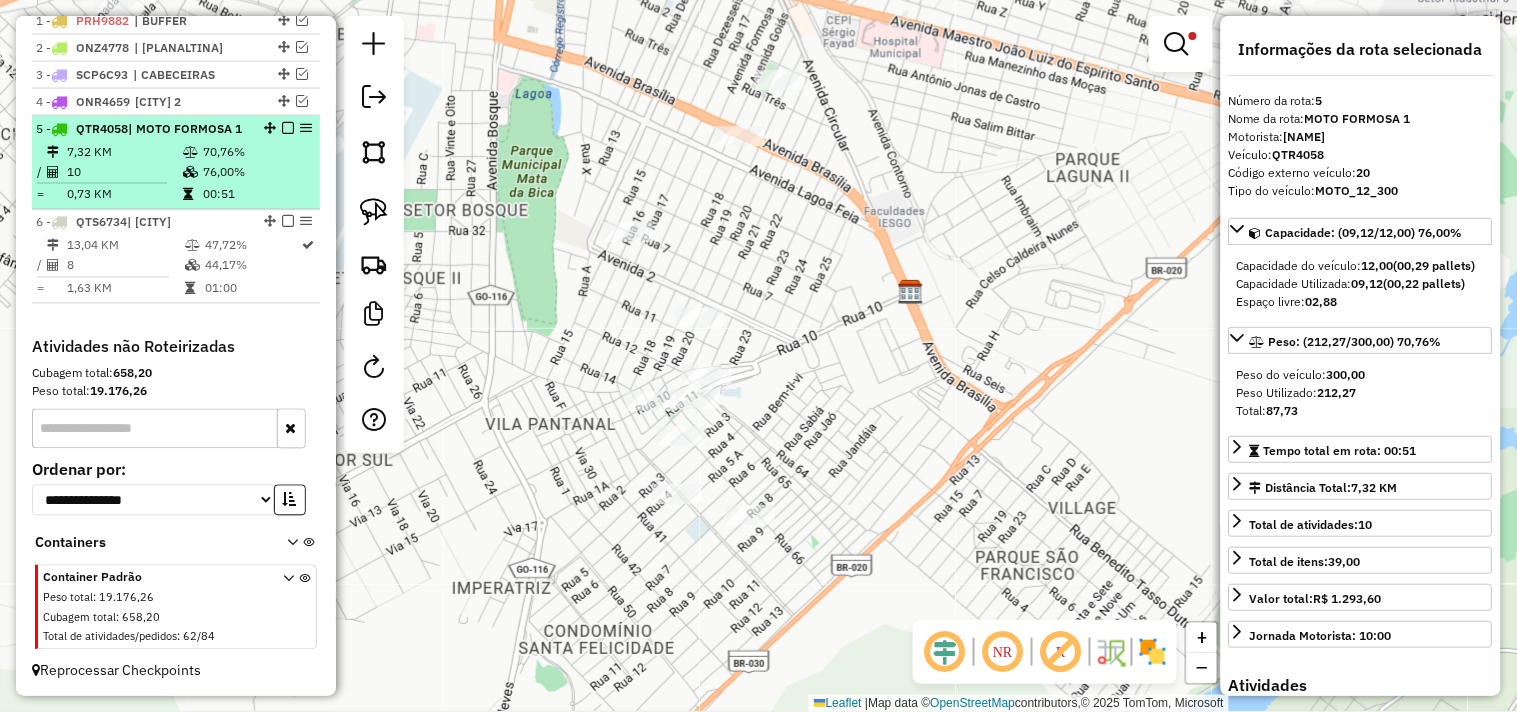 click at bounding box center (288, 128) 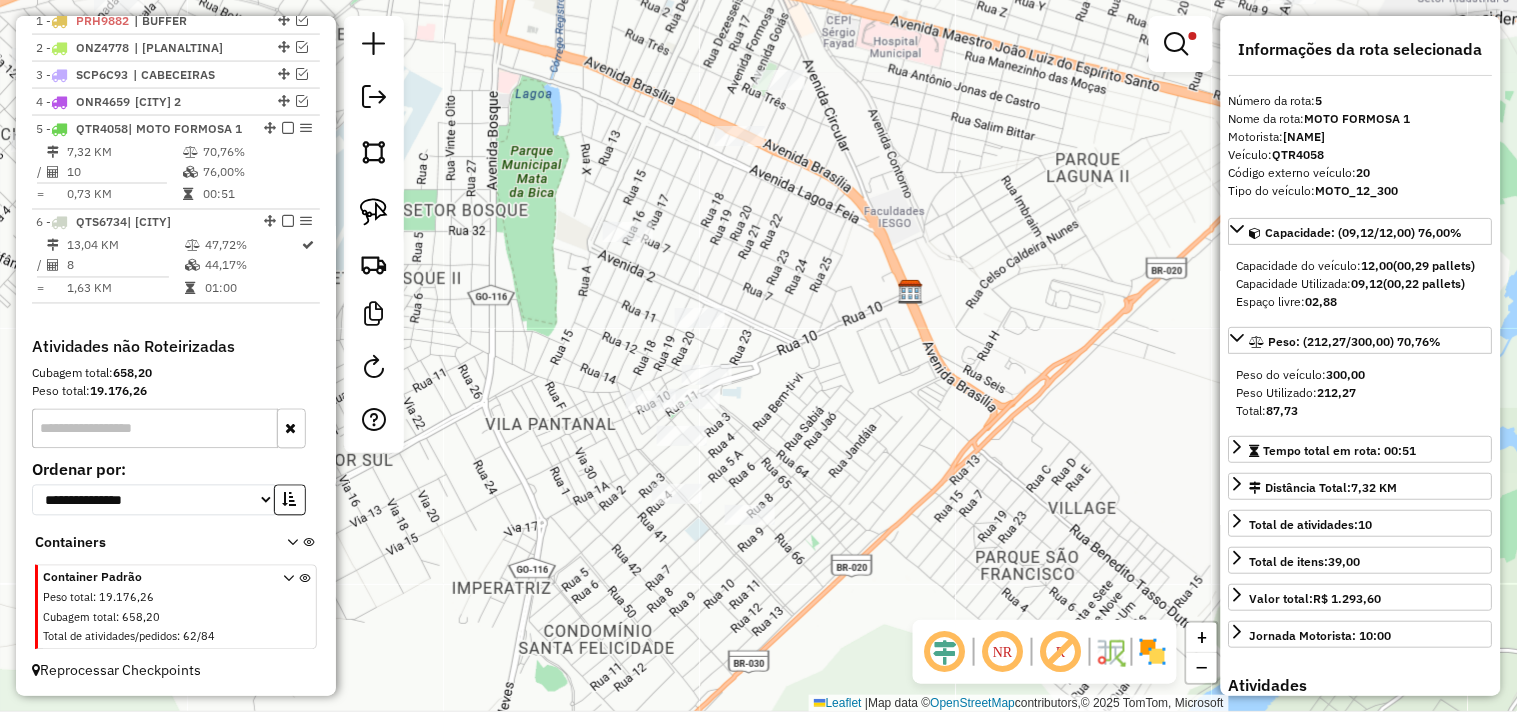 scroll, scrollTop: 741, scrollLeft: 0, axis: vertical 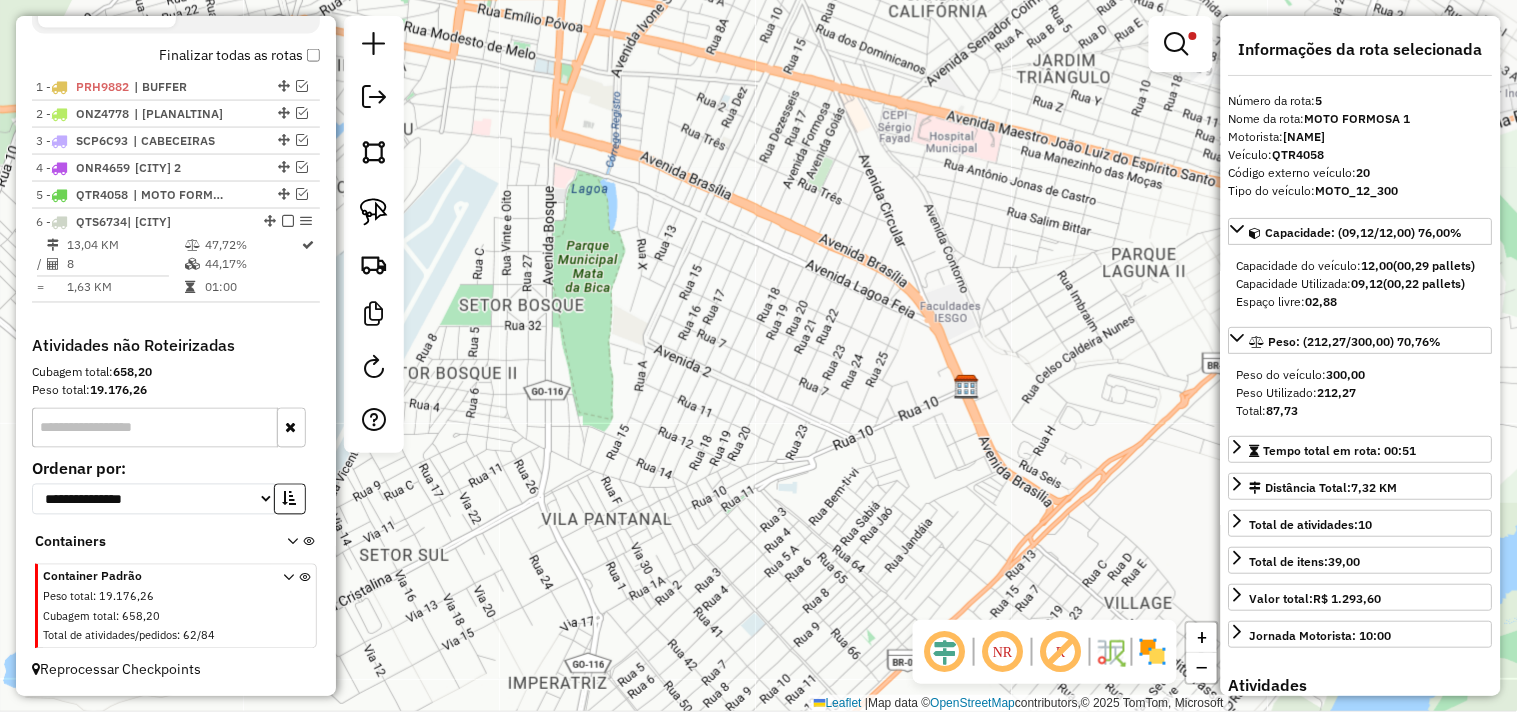 drag, startPoint x: 577, startPoint y: 167, endPoint x: 710, endPoint y: 470, distance: 330.90482 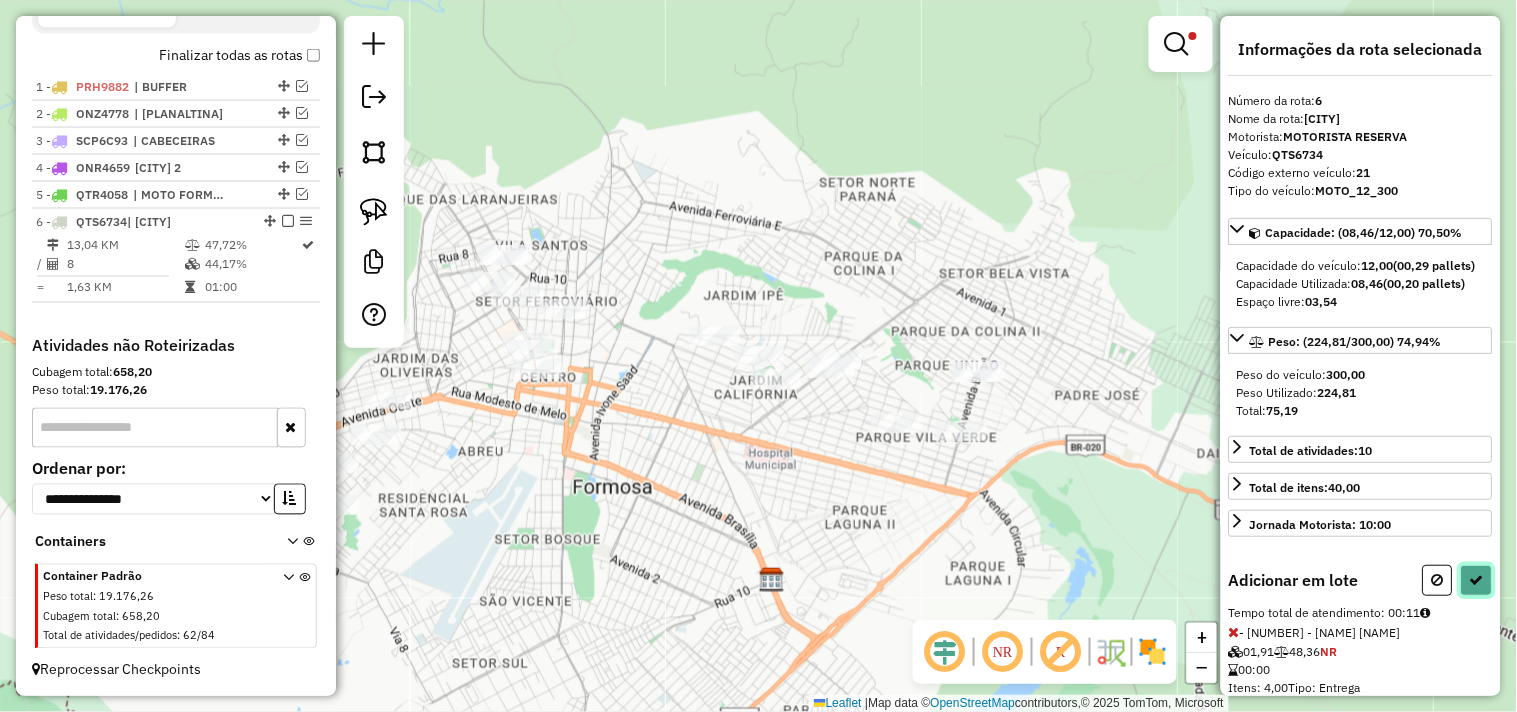 click at bounding box center (1477, 580) 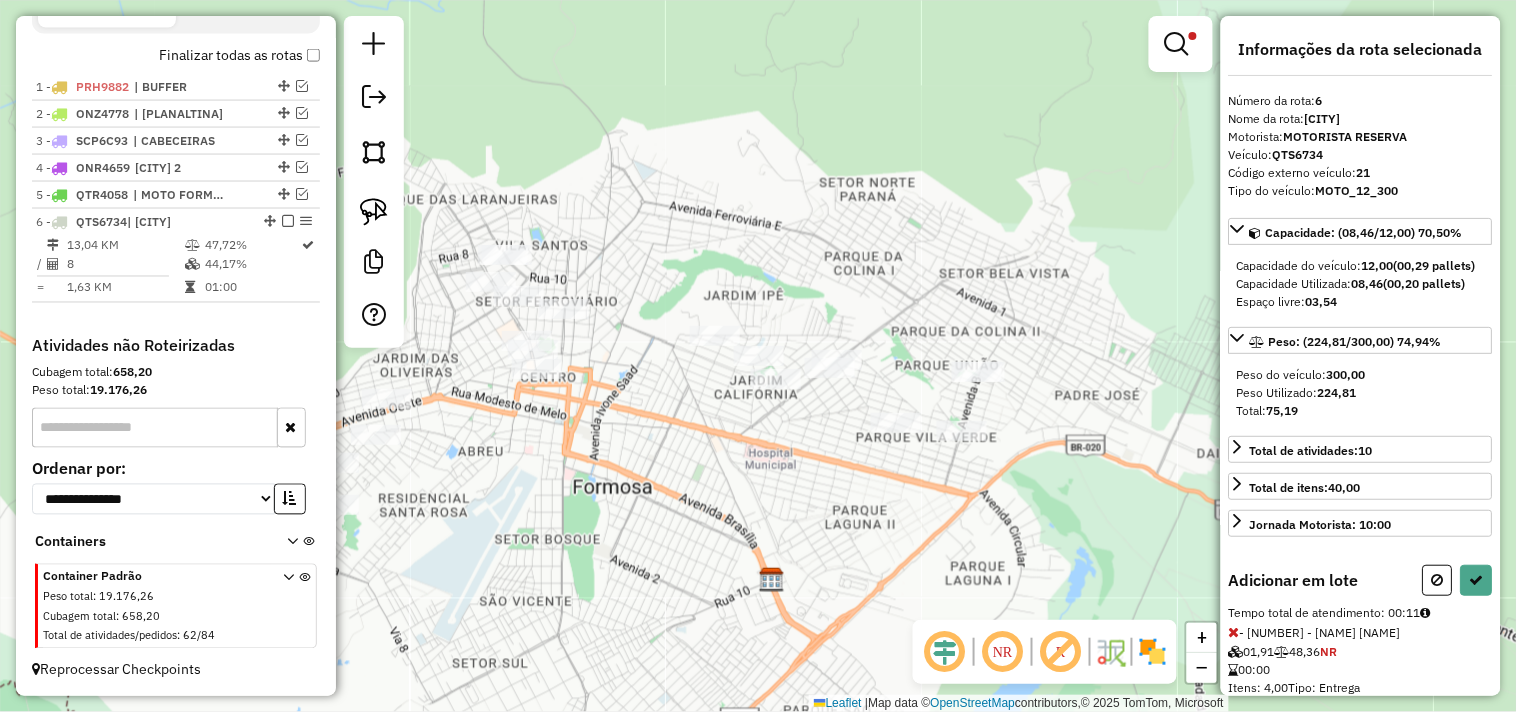 select on "*********" 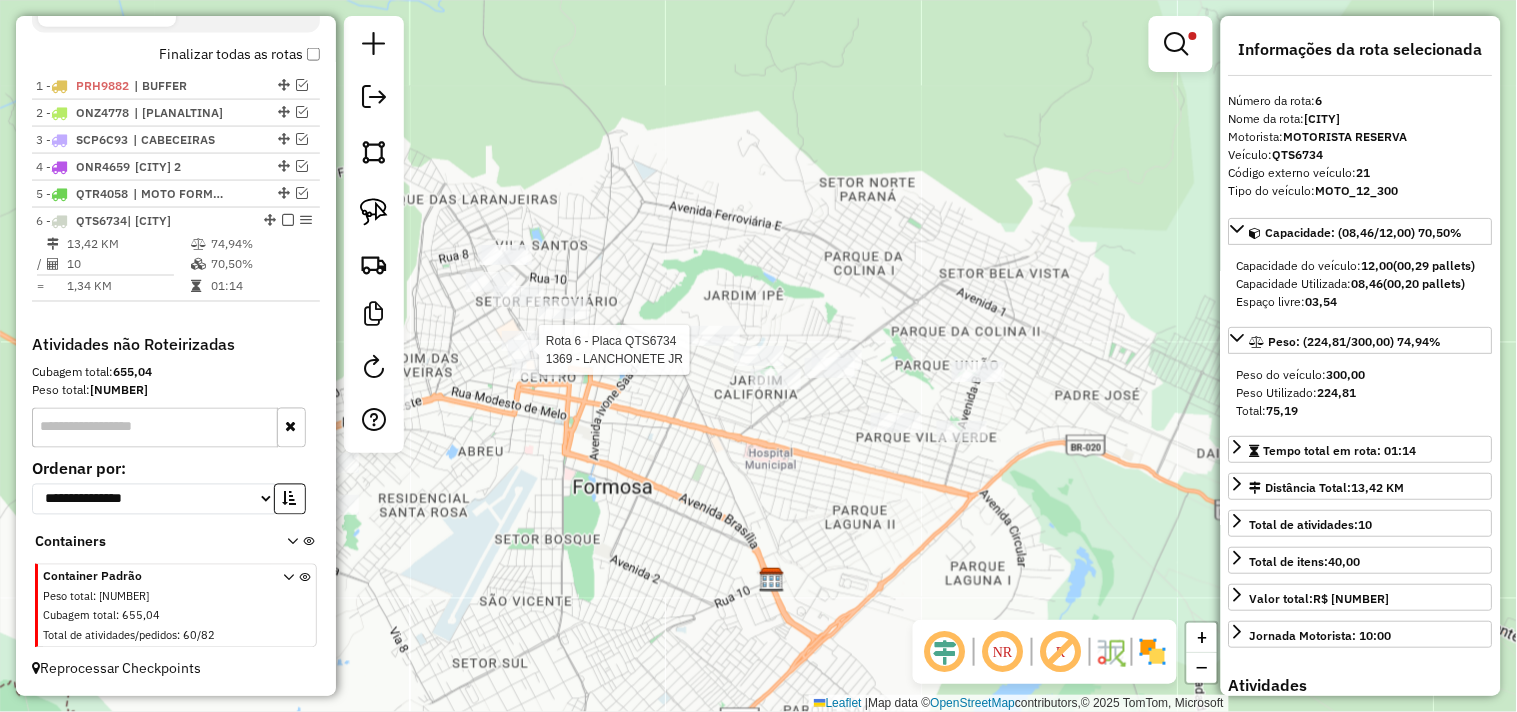 scroll, scrollTop: 716, scrollLeft: 0, axis: vertical 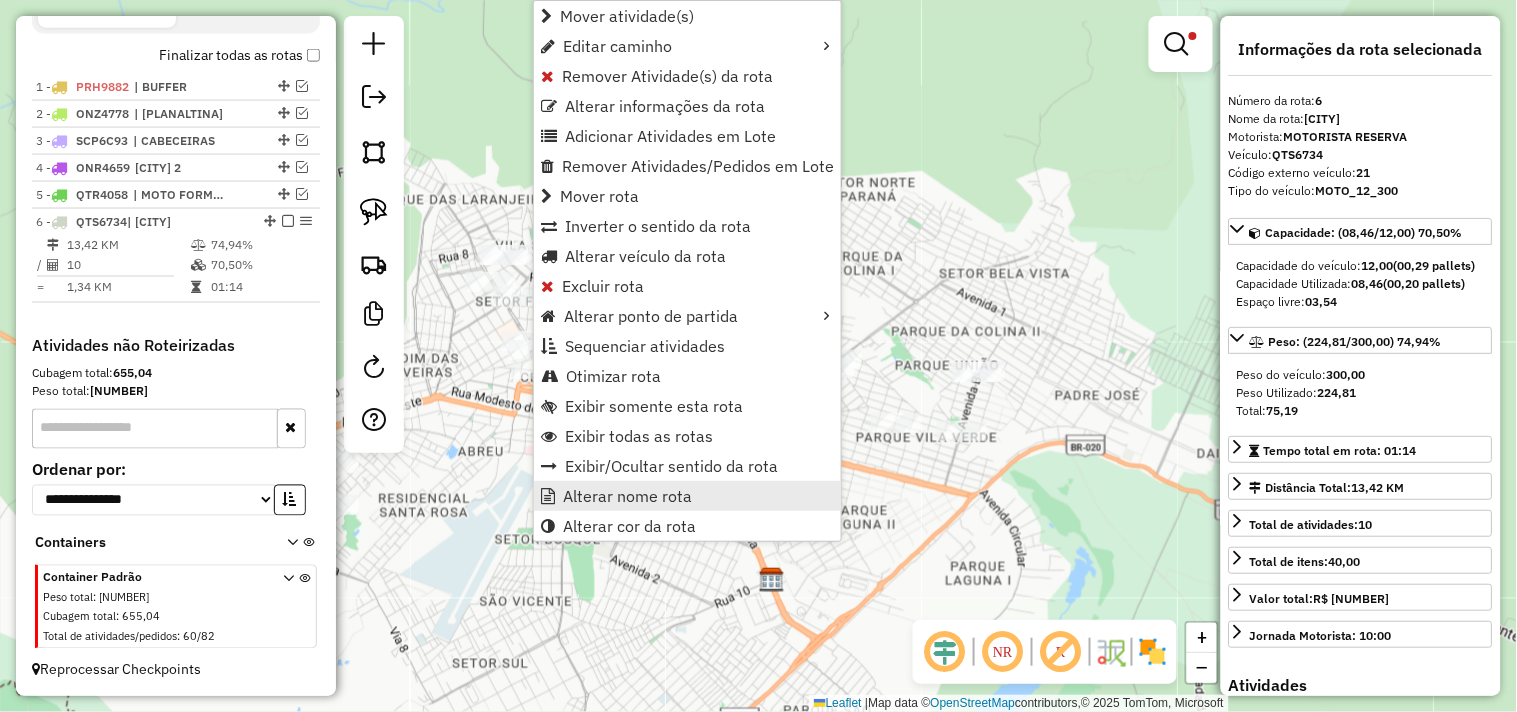 click on "Alterar nome rota" at bounding box center (627, 496) 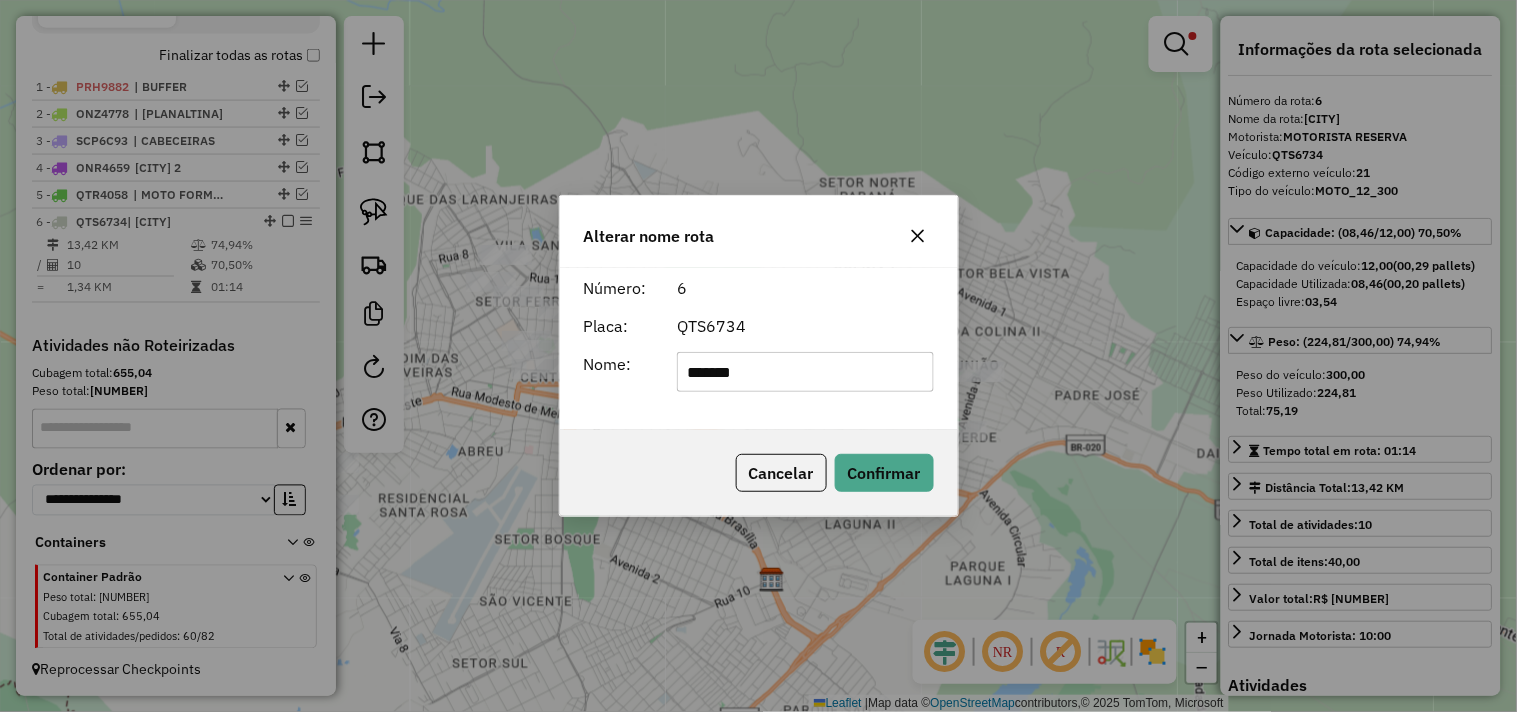 click on "*******" 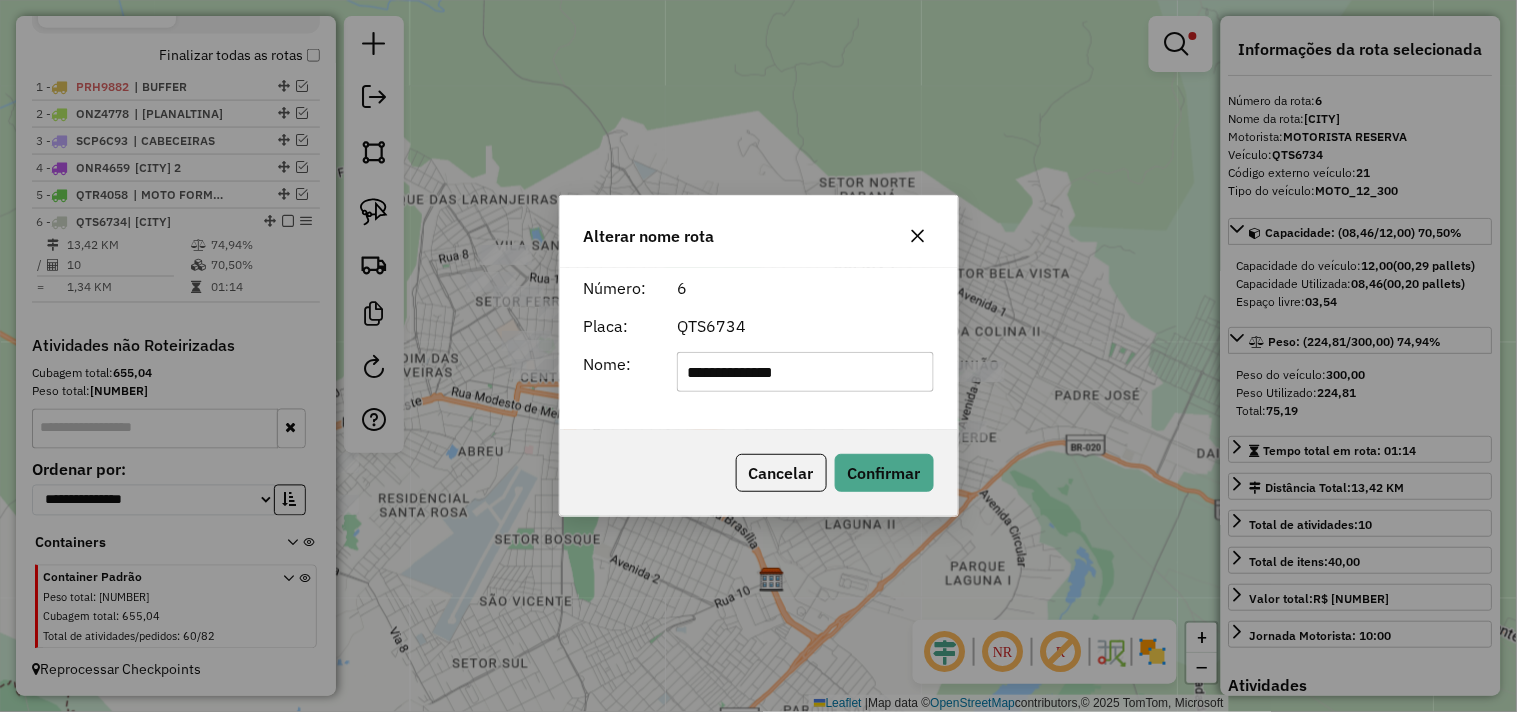 type on "**********" 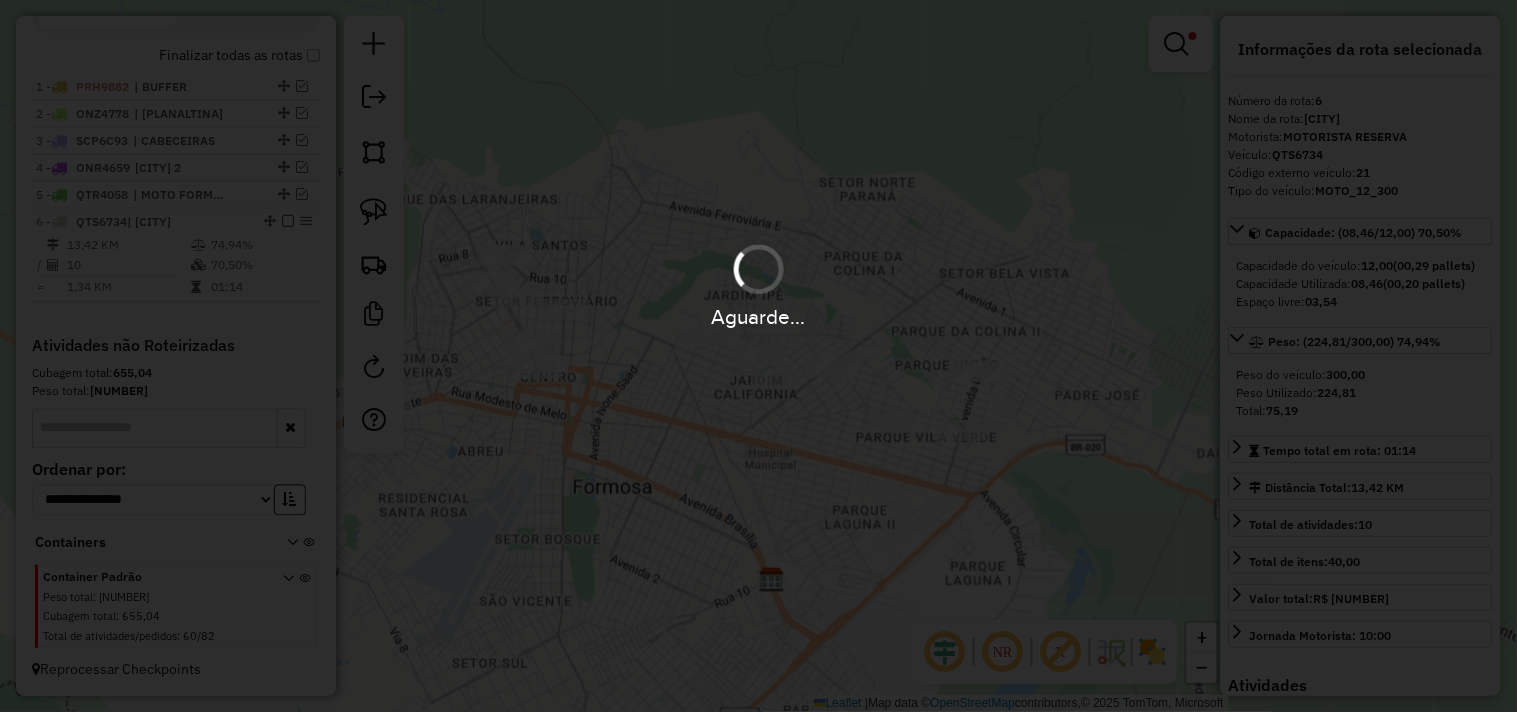 type 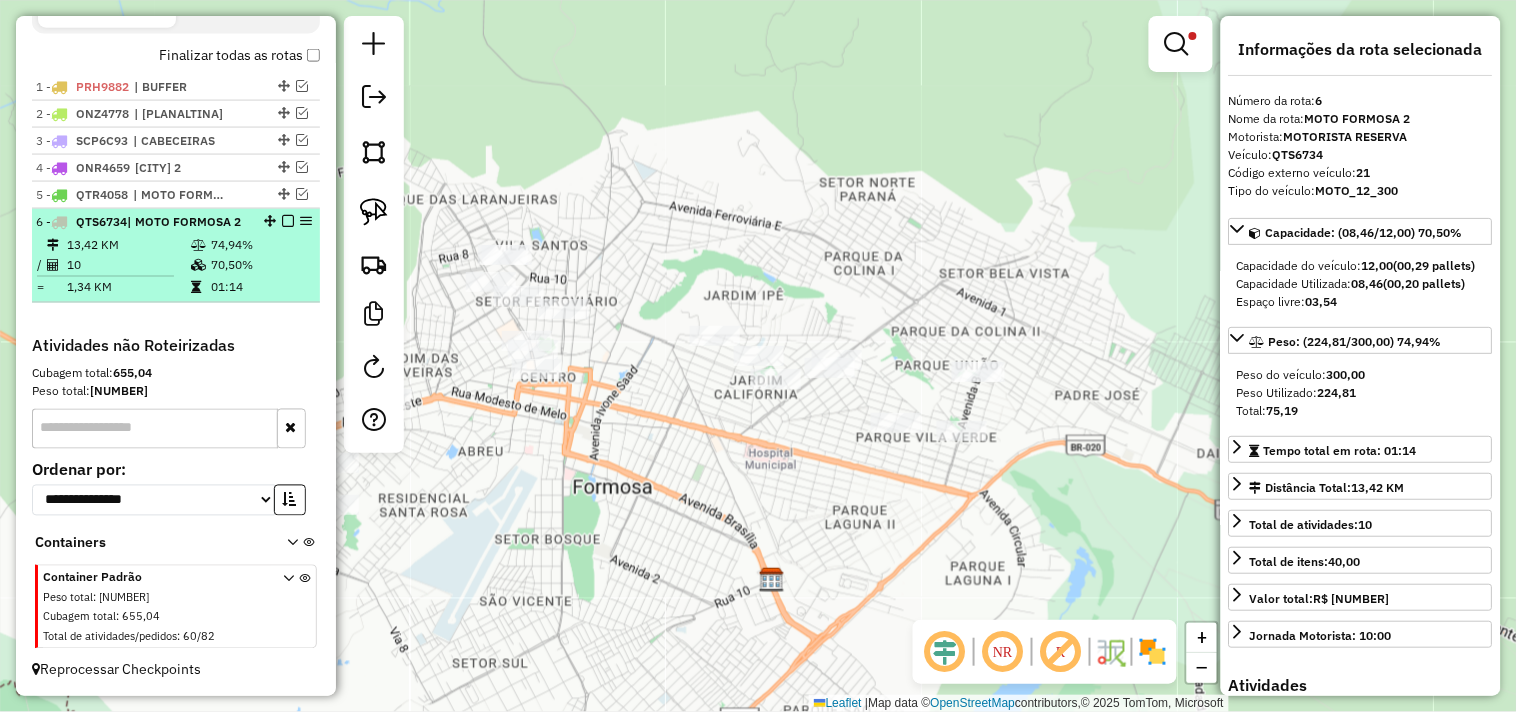 click at bounding box center [288, 221] 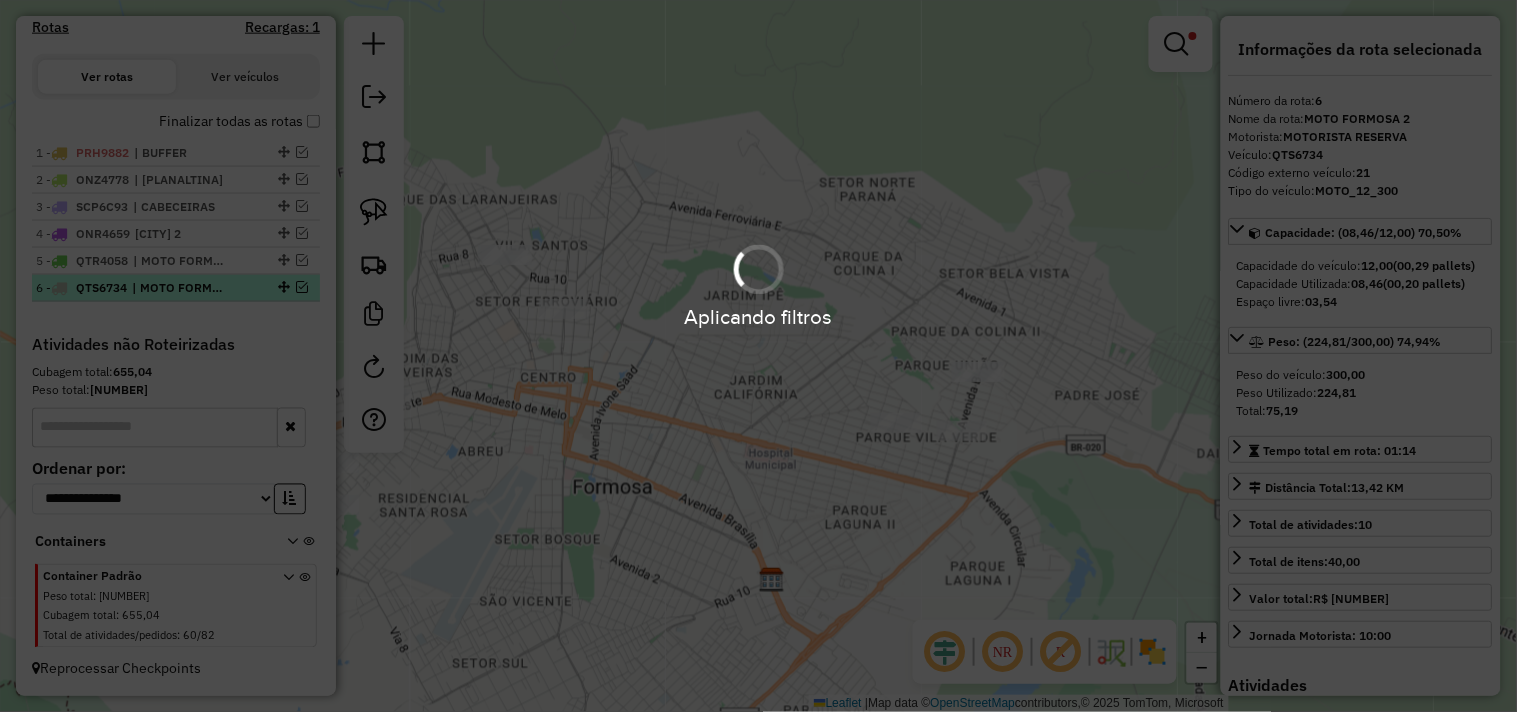 scroll, scrollTop: 650, scrollLeft: 0, axis: vertical 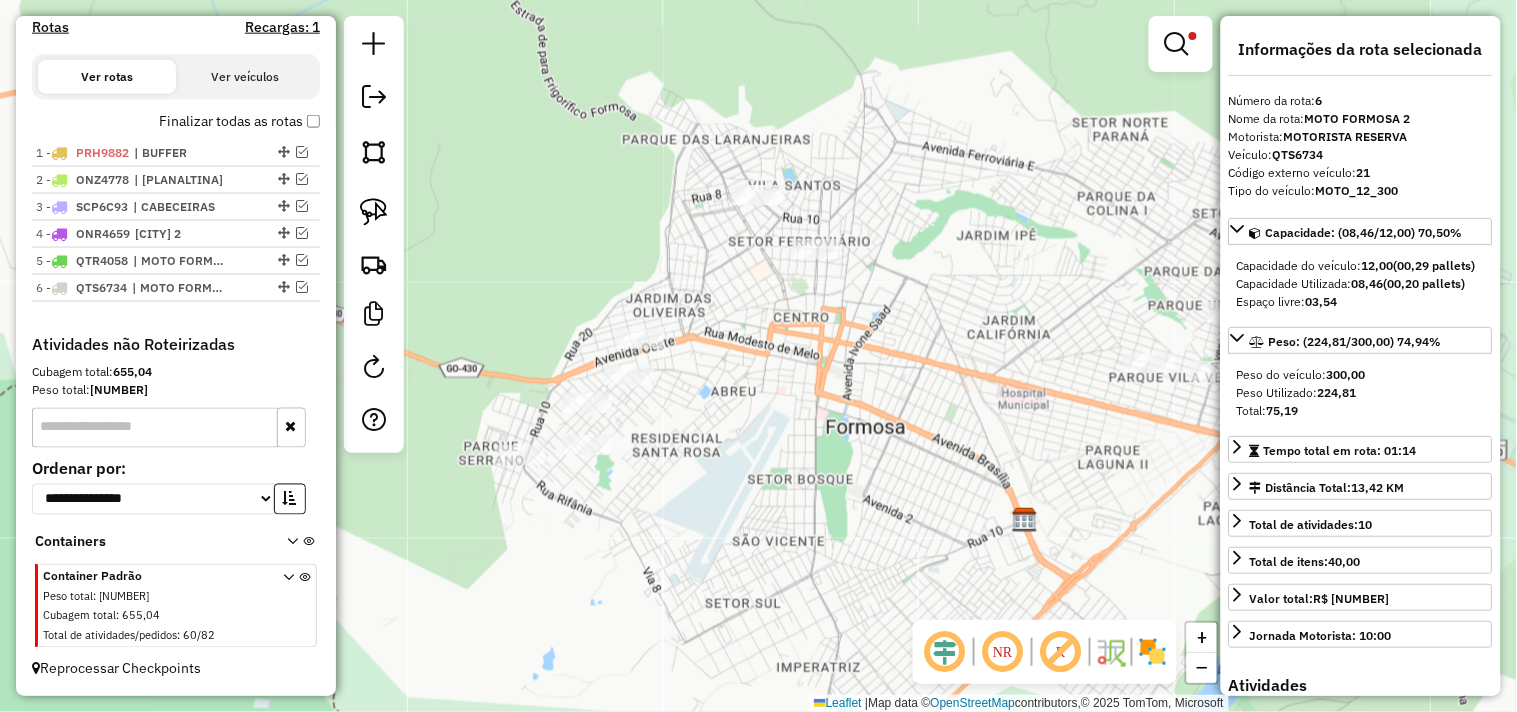 drag, startPoint x: 555, startPoint y: 418, endPoint x: 808, endPoint y: 358, distance: 260.0173 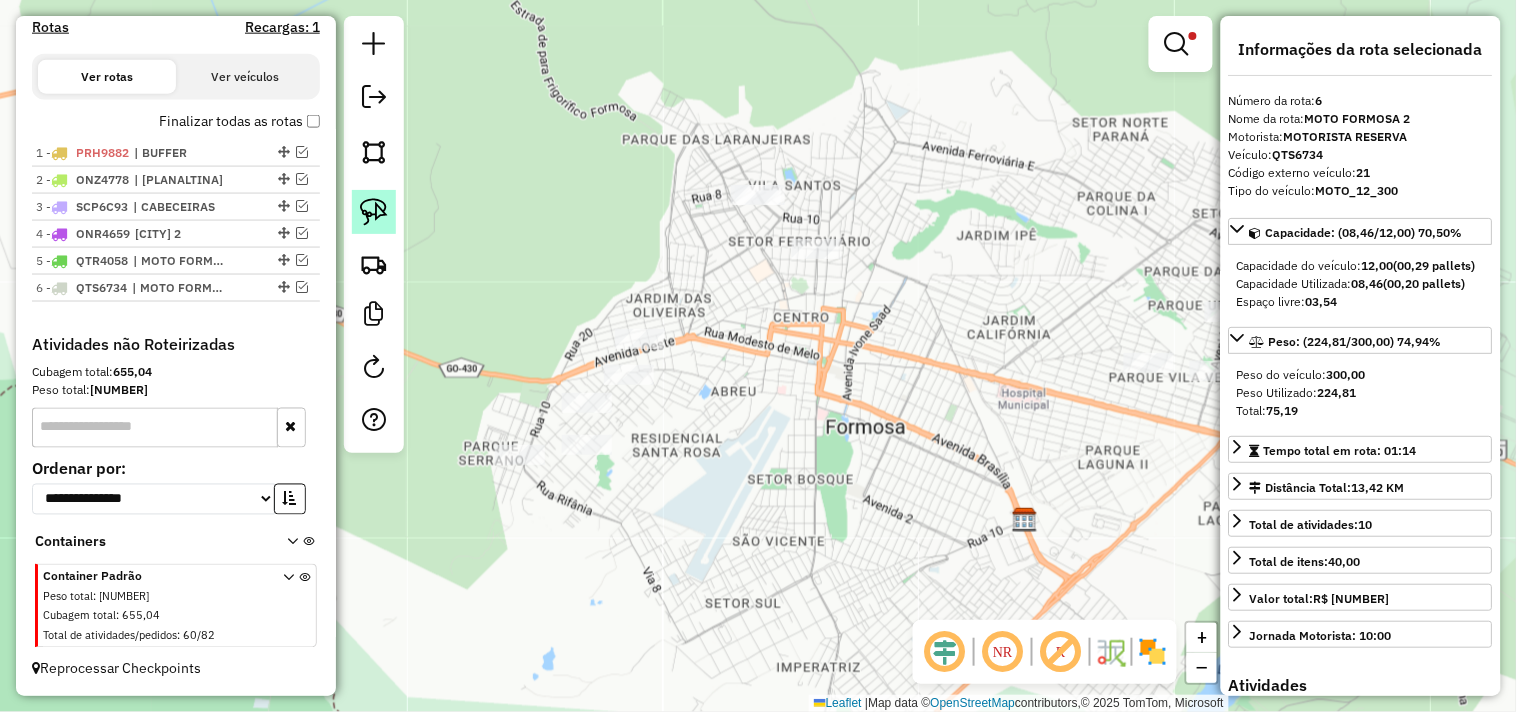 click 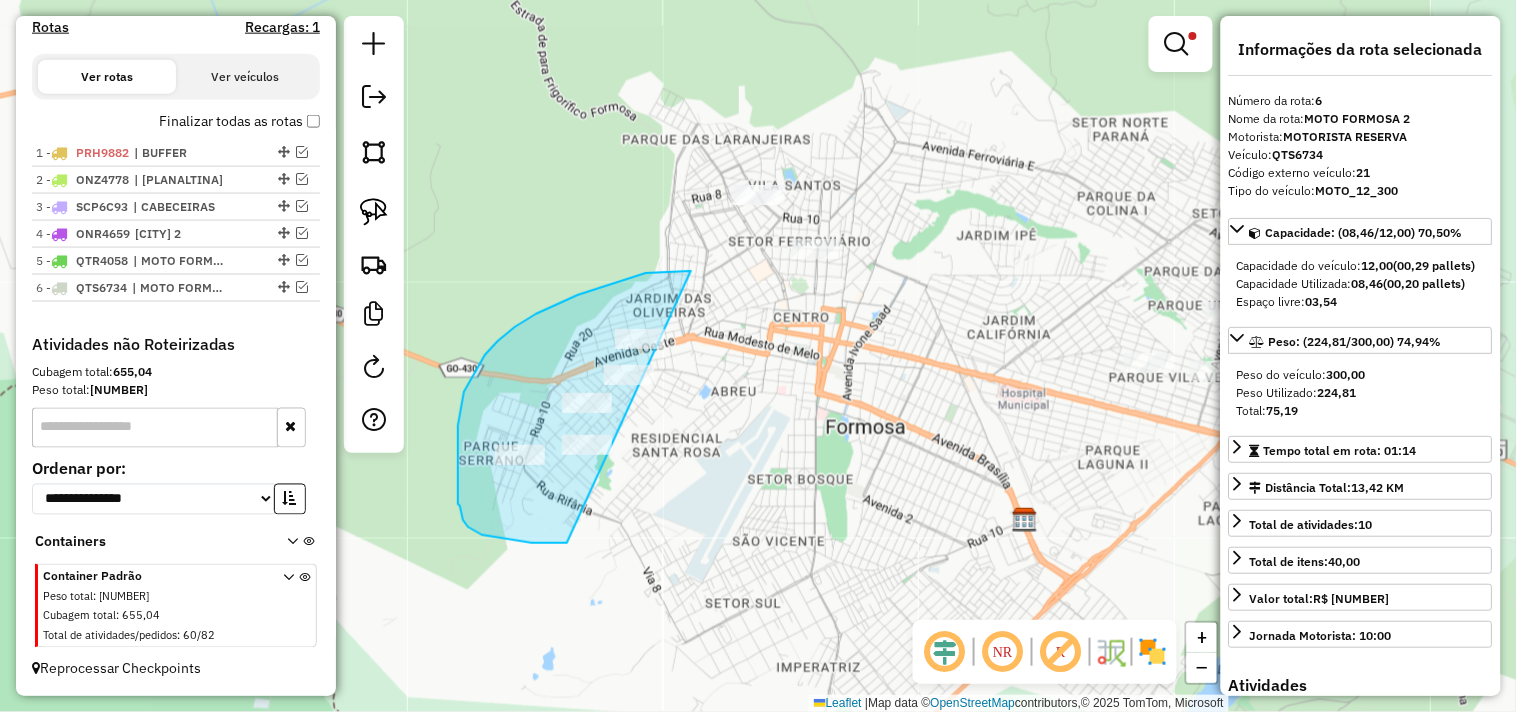 drag, startPoint x: 691, startPoint y: 271, endPoint x: 652, endPoint y: 327, distance: 68.24222 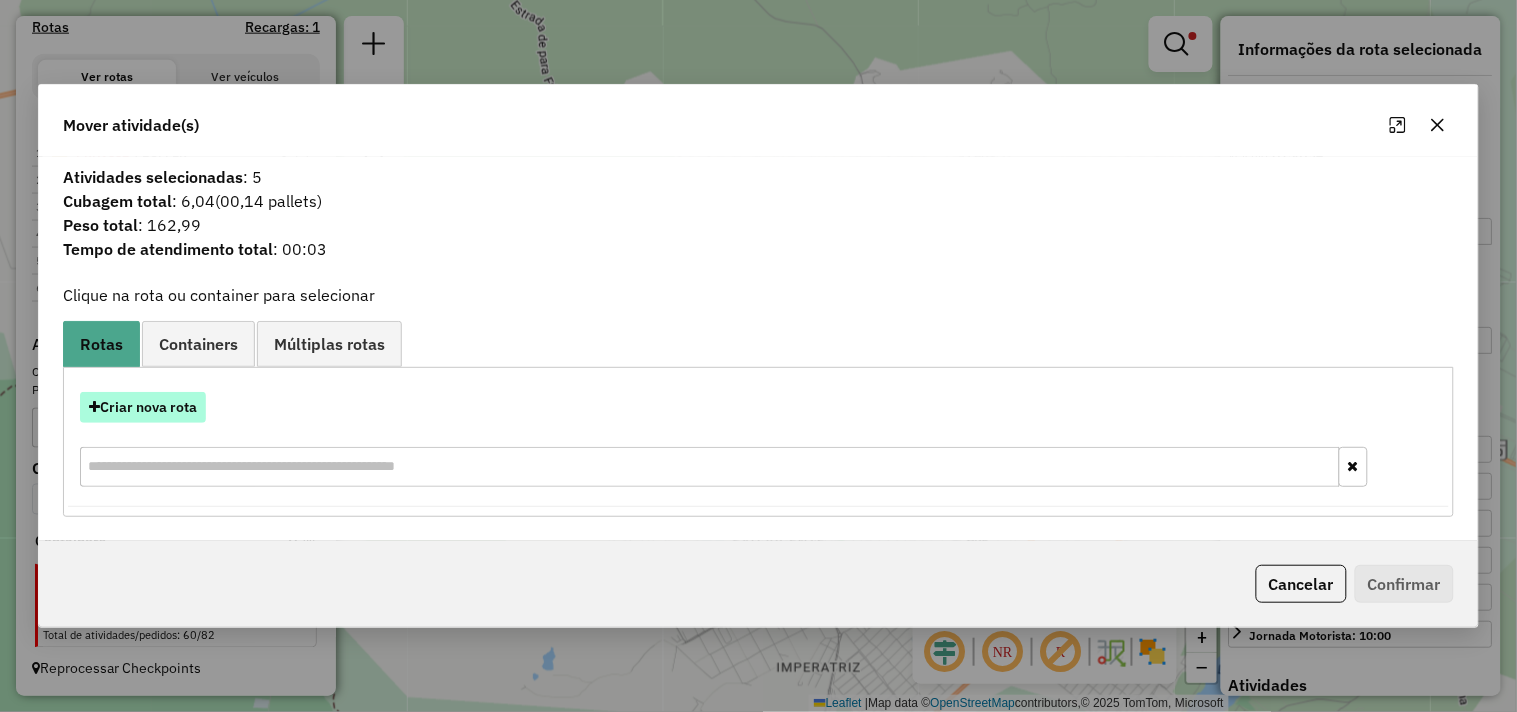 click on "Criar nova rota" at bounding box center (143, 407) 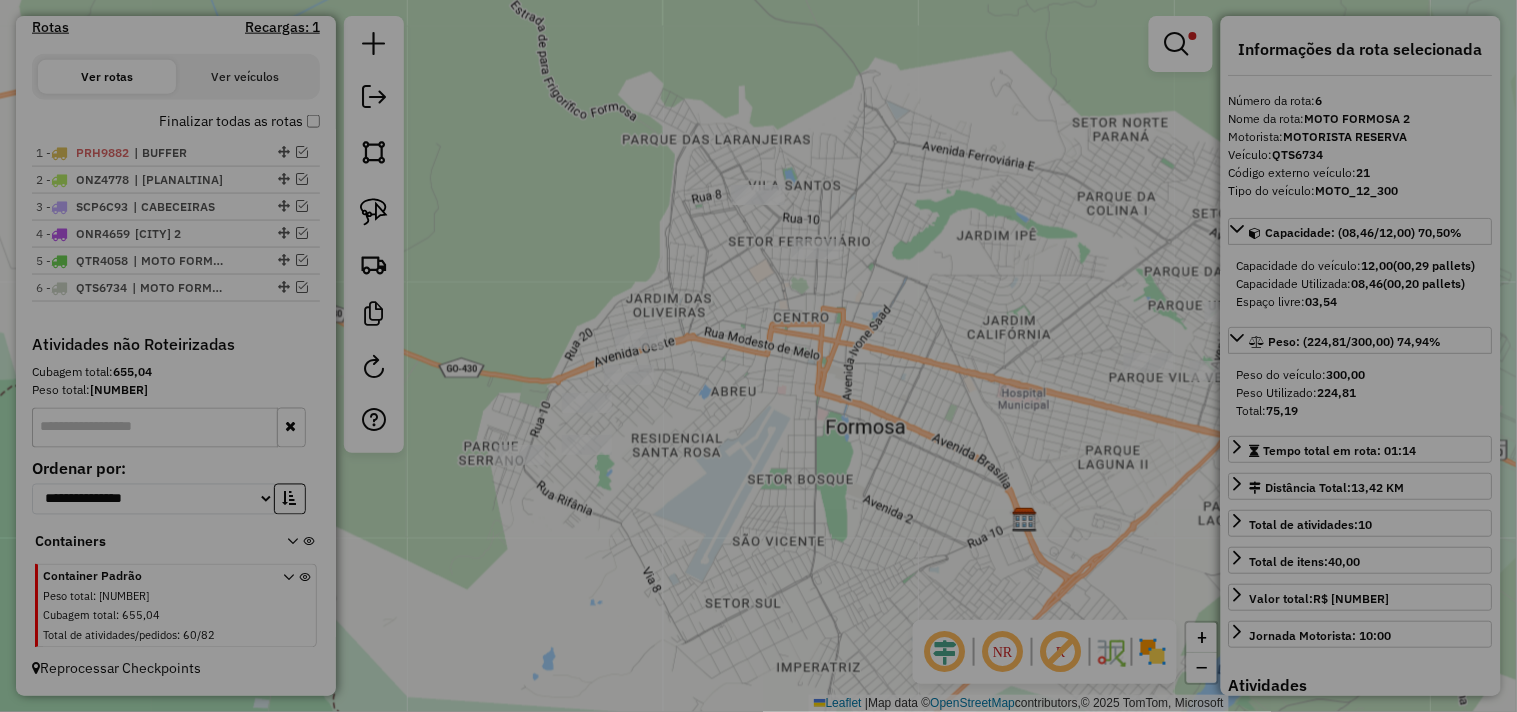 select on "*******" 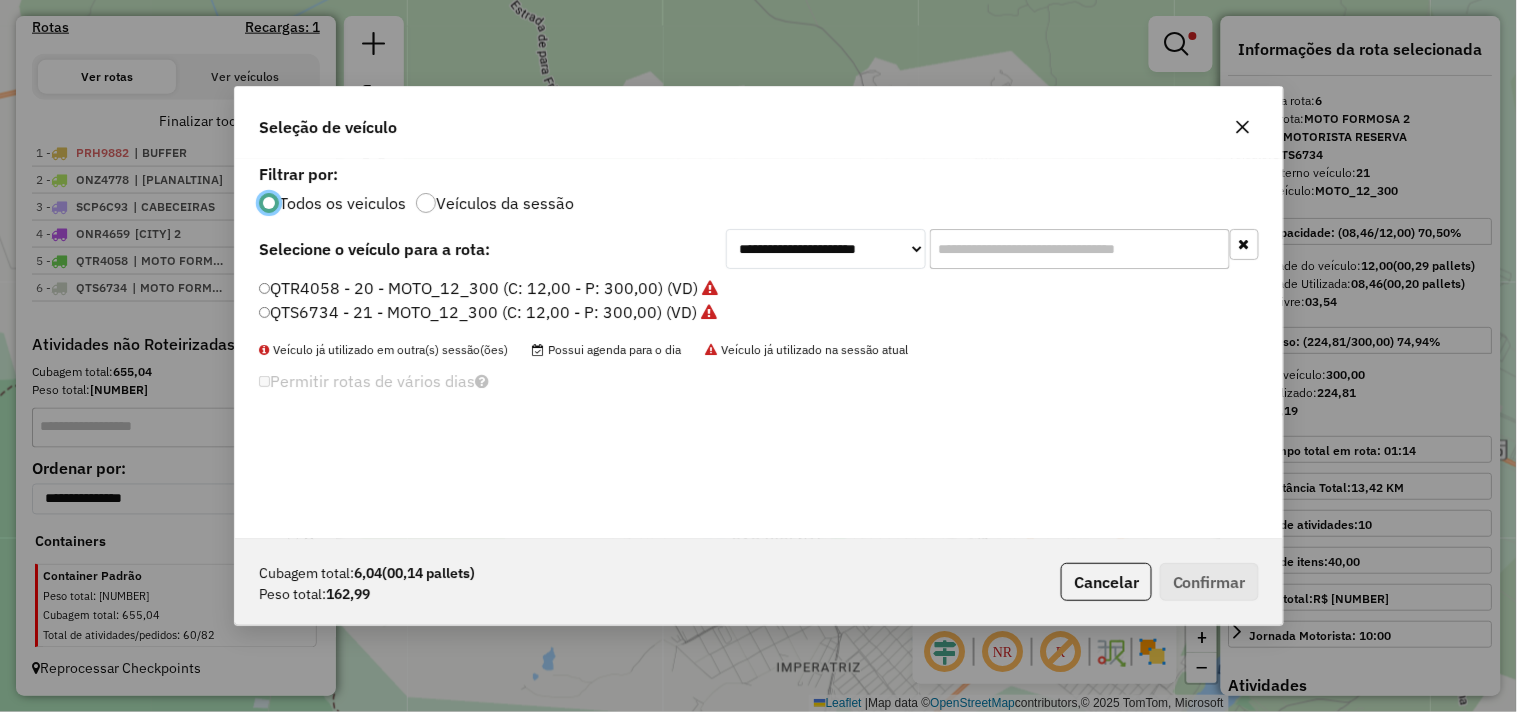 scroll, scrollTop: 11, scrollLeft: 5, axis: both 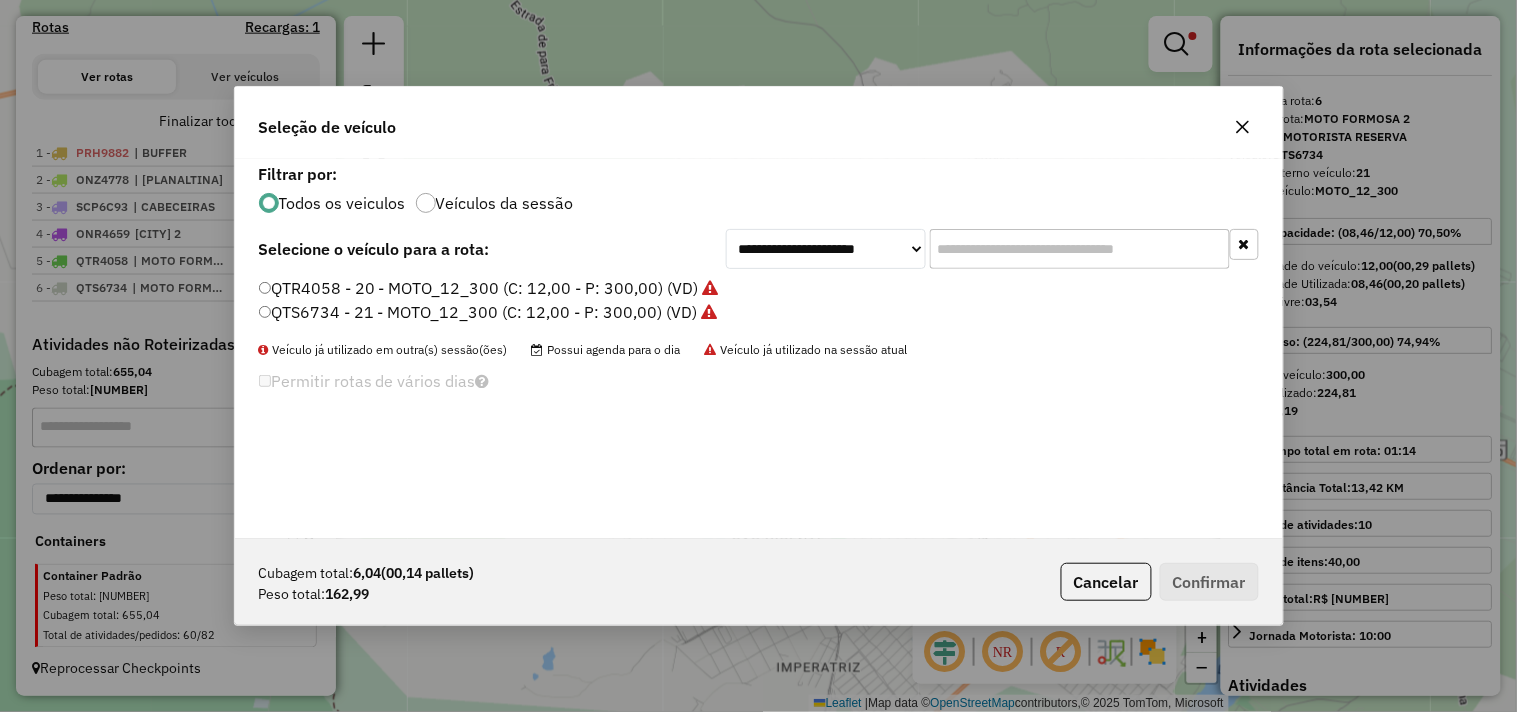 click on "QTR4058 - 20 - MOTO_12_300 (C: 12,00 - P: 300,00) (VD)" 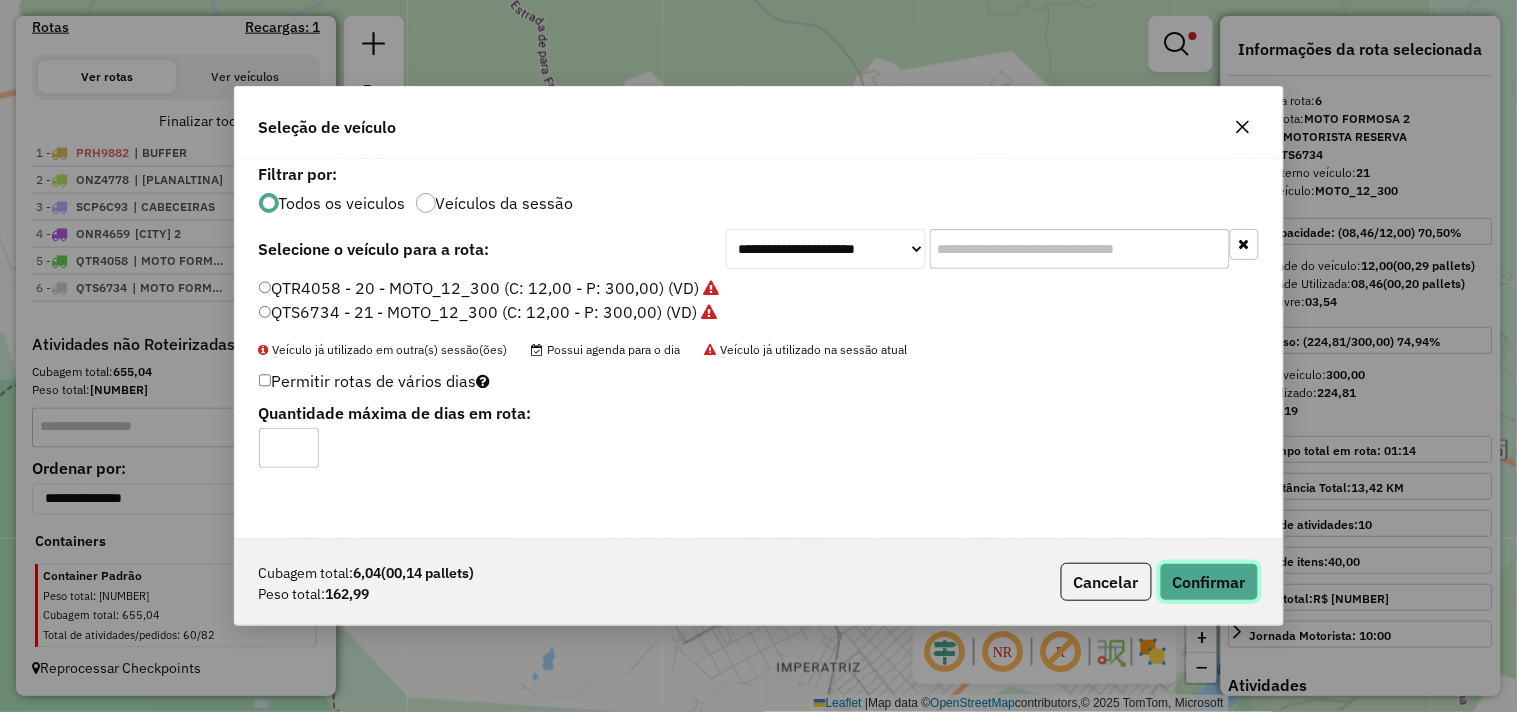 click on "Confirmar" 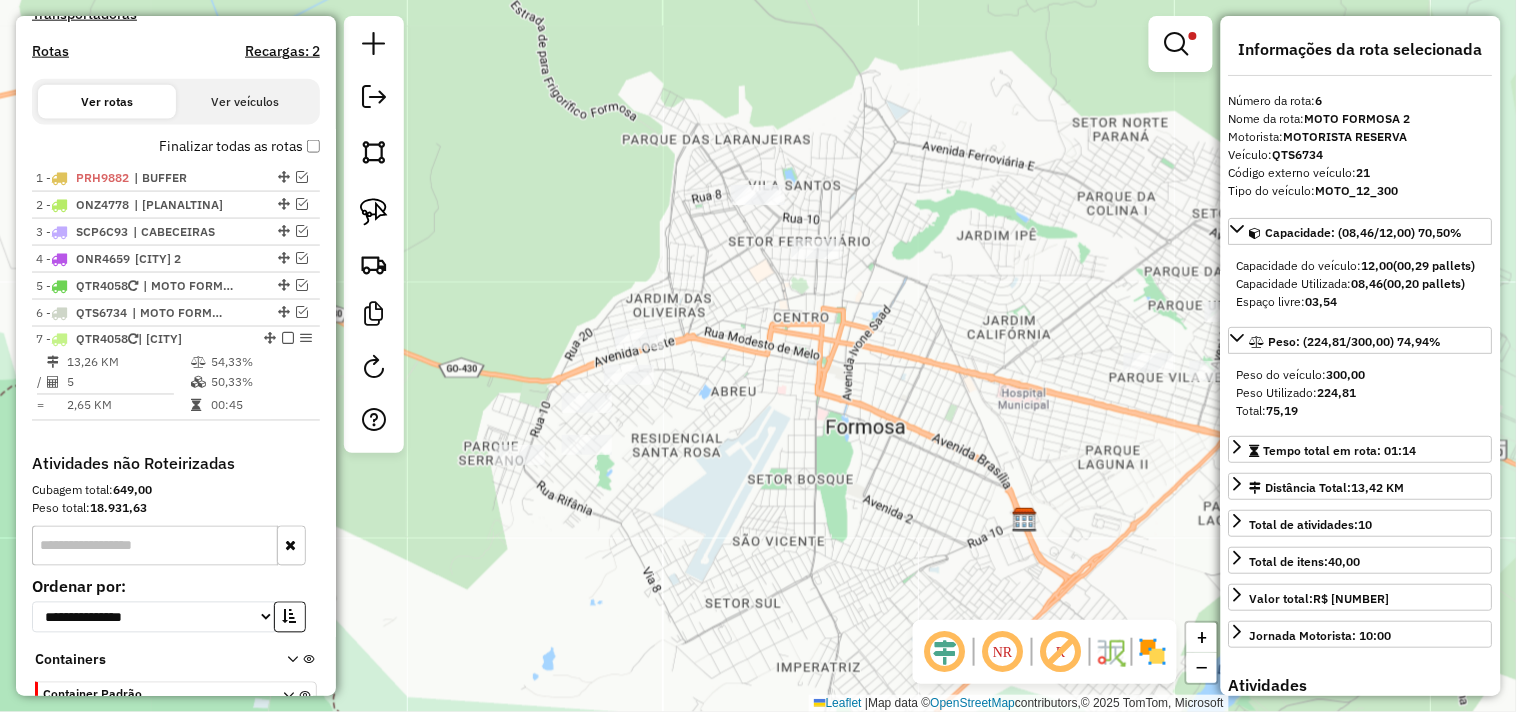 scroll, scrollTop: 768, scrollLeft: 0, axis: vertical 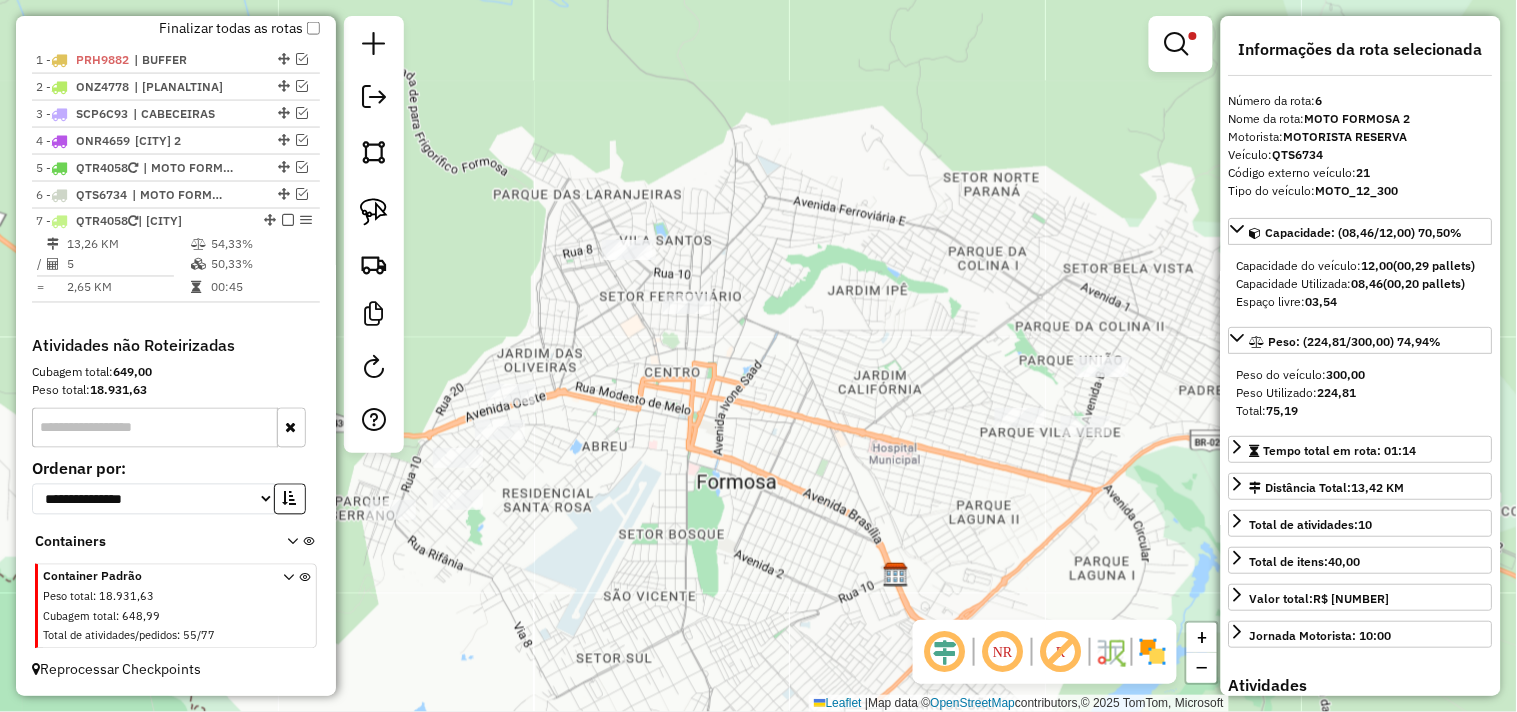 drag, startPoint x: 807, startPoint y: 367, endPoint x: 678, endPoint y: 422, distance: 140.23552 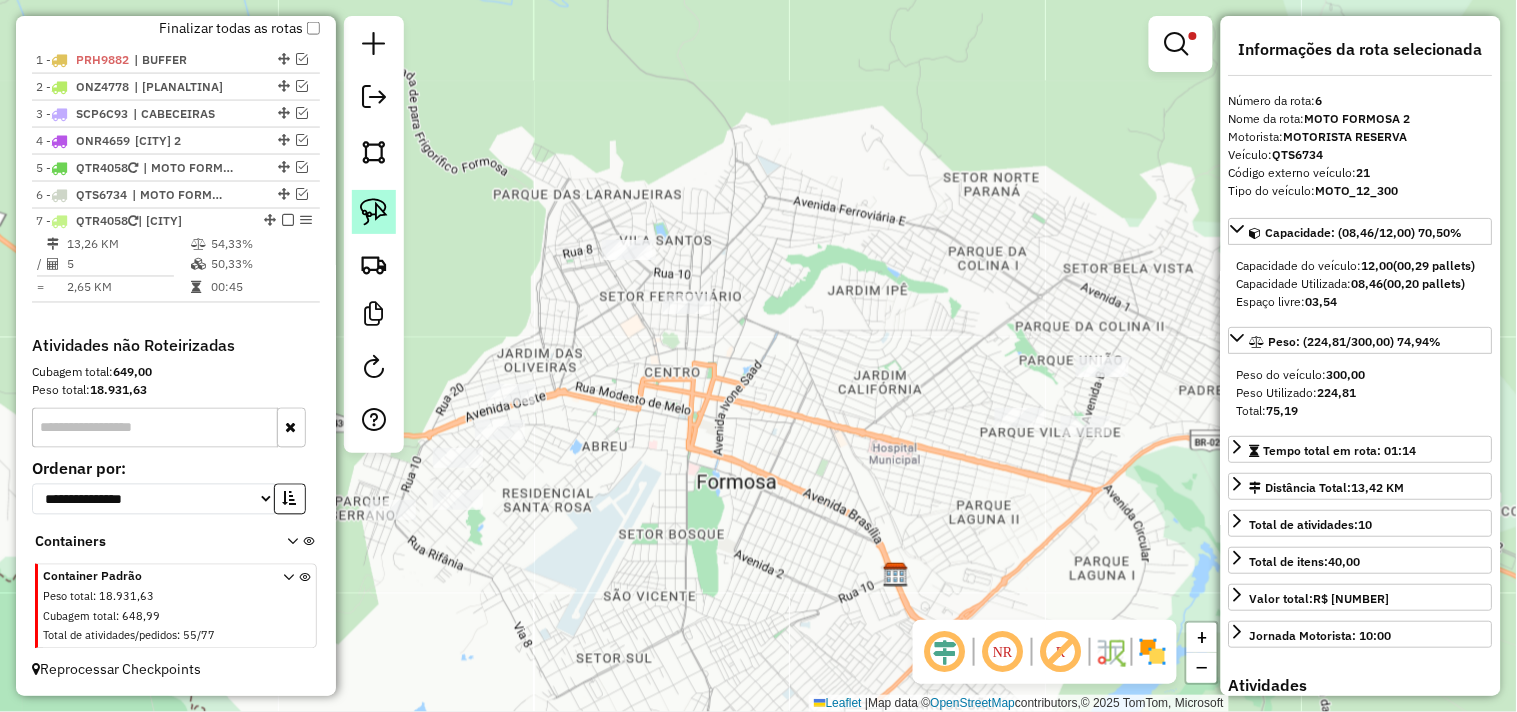 click 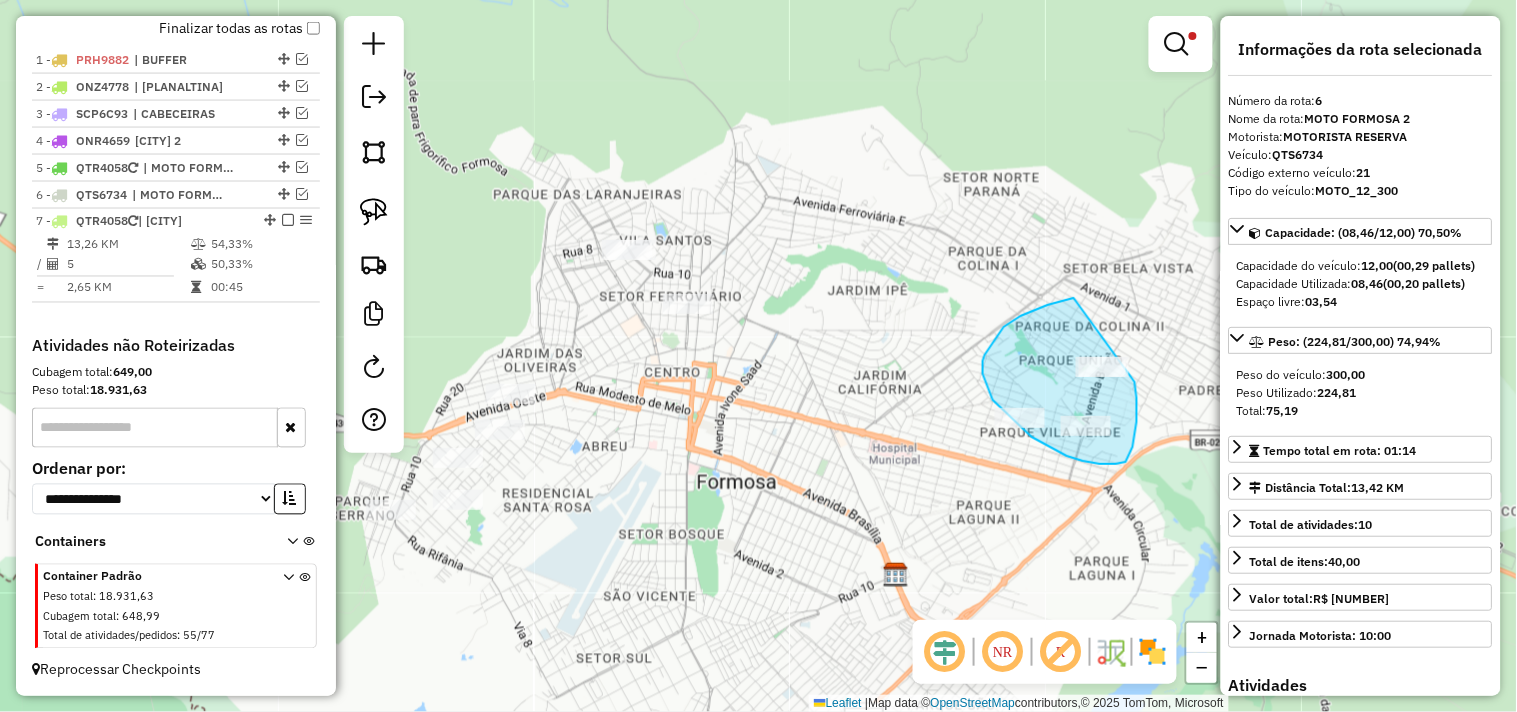 click on "Limpar filtros Janela de atendimento Grade de atendimento Capacidade Transportadoras Veículos Cliente Pedidos  Rotas Selecione os dias de semana para filtrar as janelas de atendimento  Seg   Ter   Qua   Qui   Sex   Sáb   Dom  Informe o período da janela de atendimento: De: Até:  Filtrar exatamente a janela do cliente  Considerar janela de atendimento padrão  Selecione os dias de semana para filtrar as grades de atendimento  Seg   Ter   Qua   Qui   Sex   Sáb   Dom   Considerar clientes sem dia de atendimento cadastrado  Clientes fora do dia de atendimento selecionado Filtrar as atividades entre os valores definidos abaixo:  Peso mínimo:  ****  Peso máximo:  *****  Cubagem mínima:   Cubagem máxima:   De:   Até:  Filtrar as atividades entre o tempo de atendimento definido abaixo:  De:   Até:   Considerar capacidade total dos clientes não roteirizados Transportadora: Selecione um ou mais itens Tipo de veículo: Selecione um ou mais itens Veículo: Selecione um ou mais itens Motorista: Nome: Rótulo:" 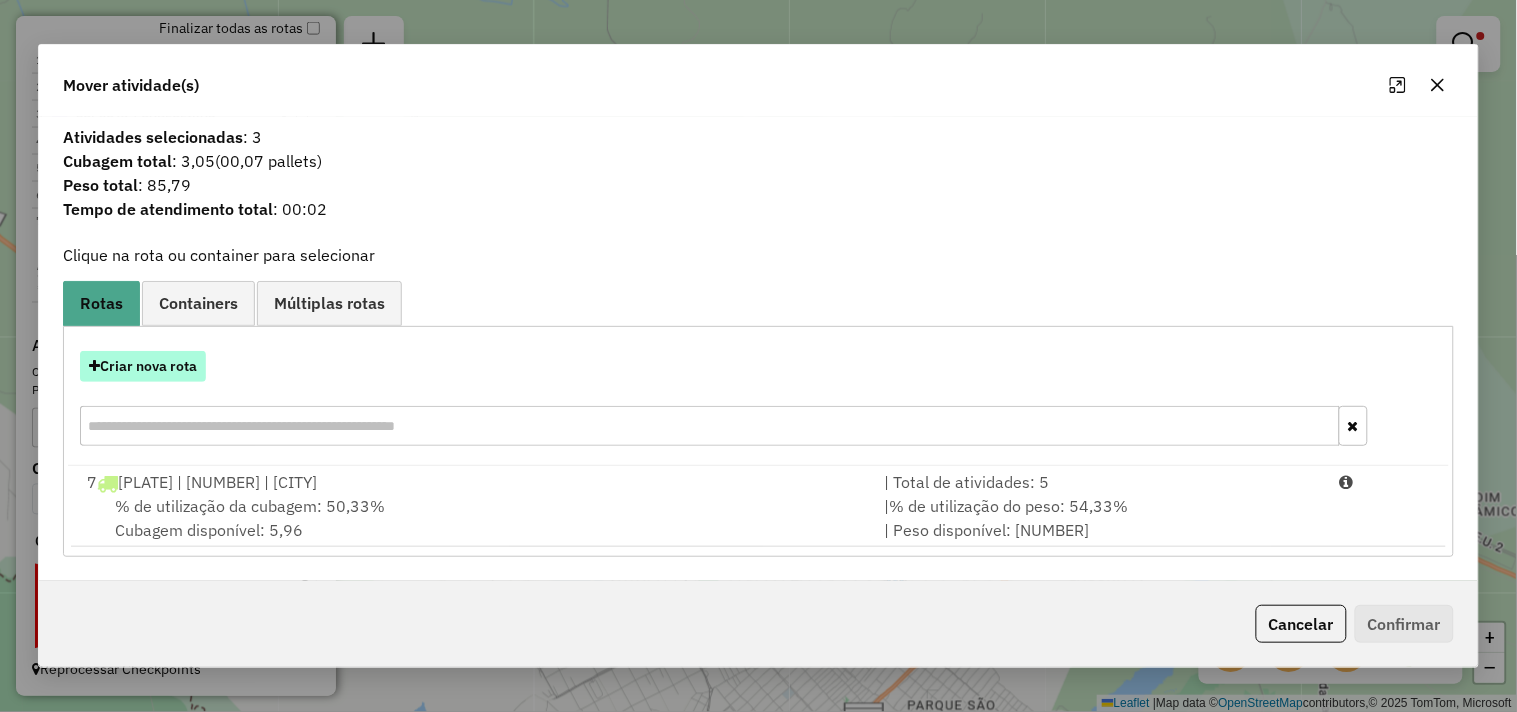 click on "Criar nova rota" at bounding box center (143, 366) 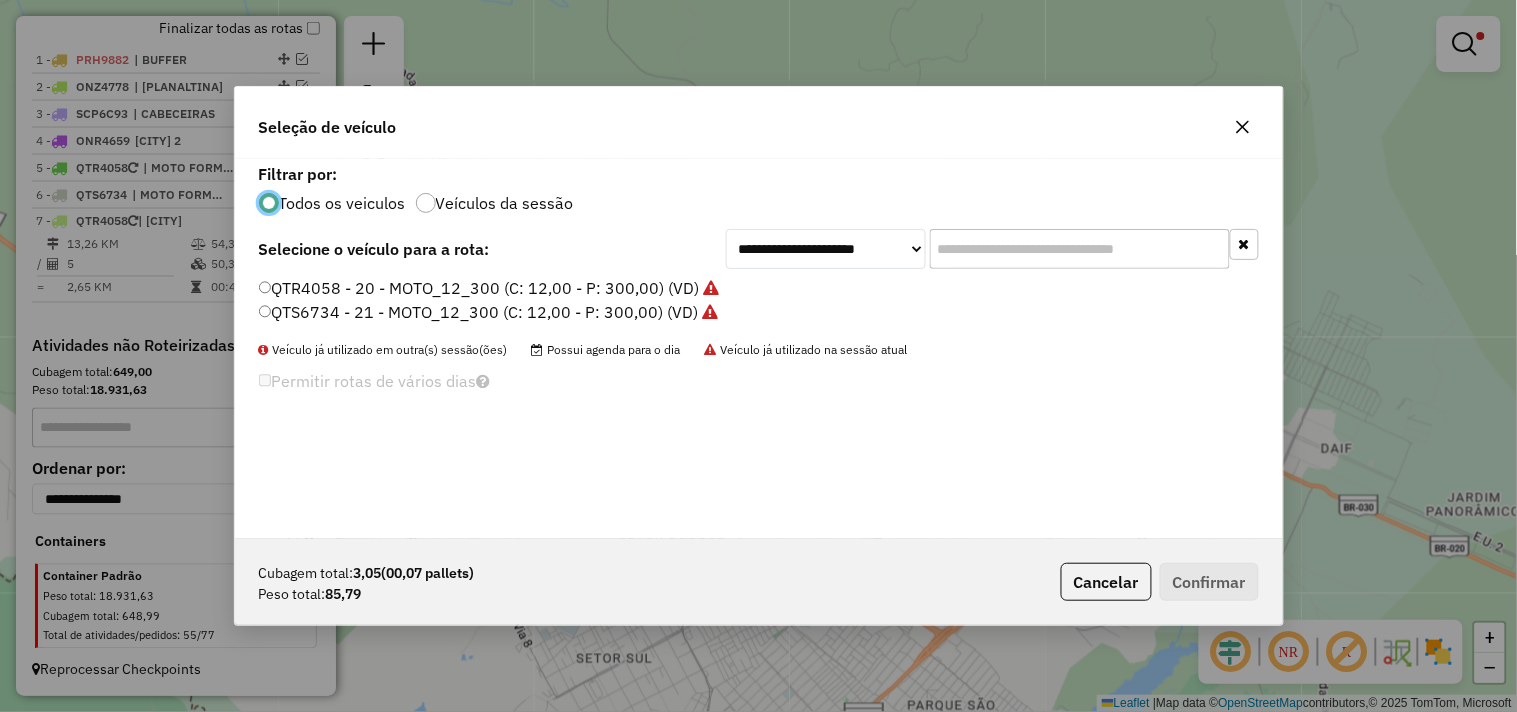 scroll, scrollTop: 11, scrollLeft: 5, axis: both 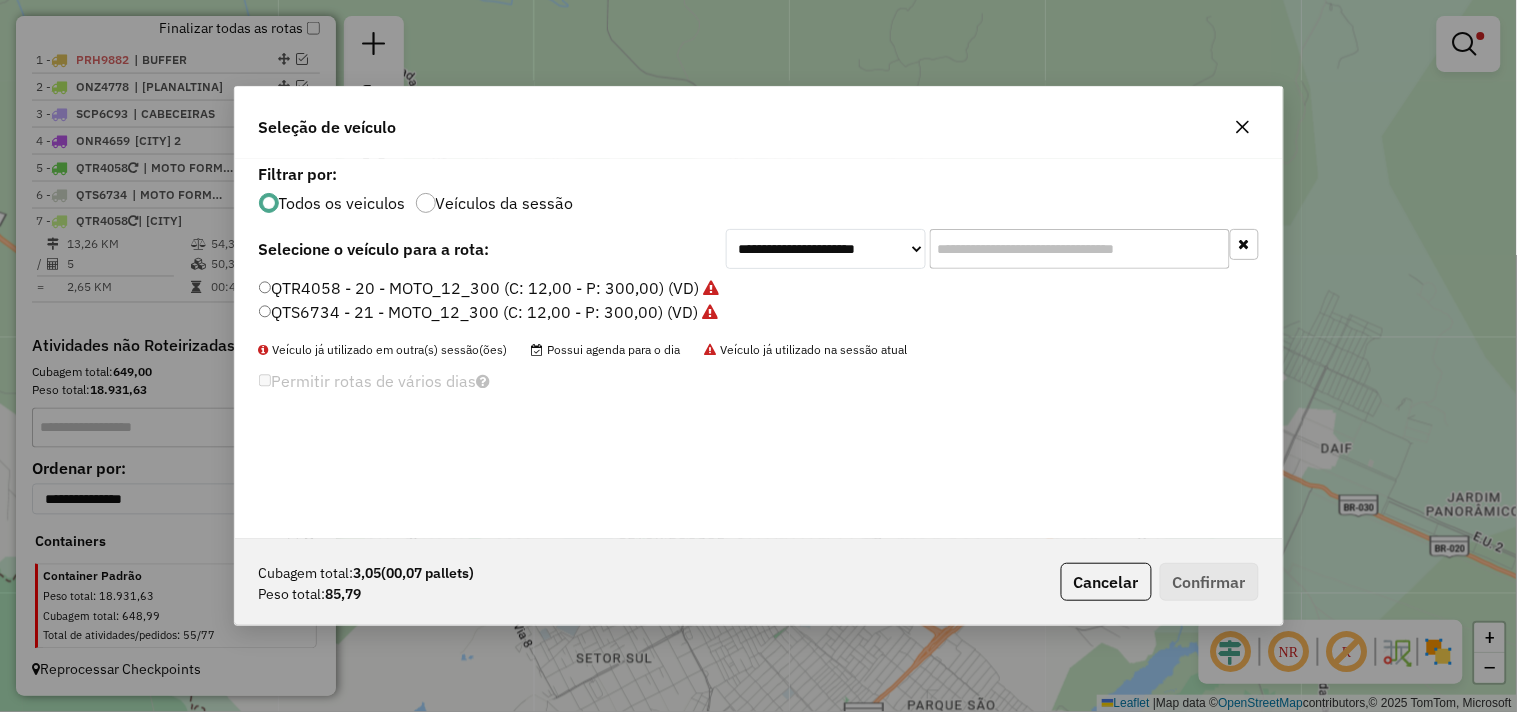 click on "QTS6734 - 21 - MOTO_12_300 (C: 12,00 - P: 300,00) (VD)" 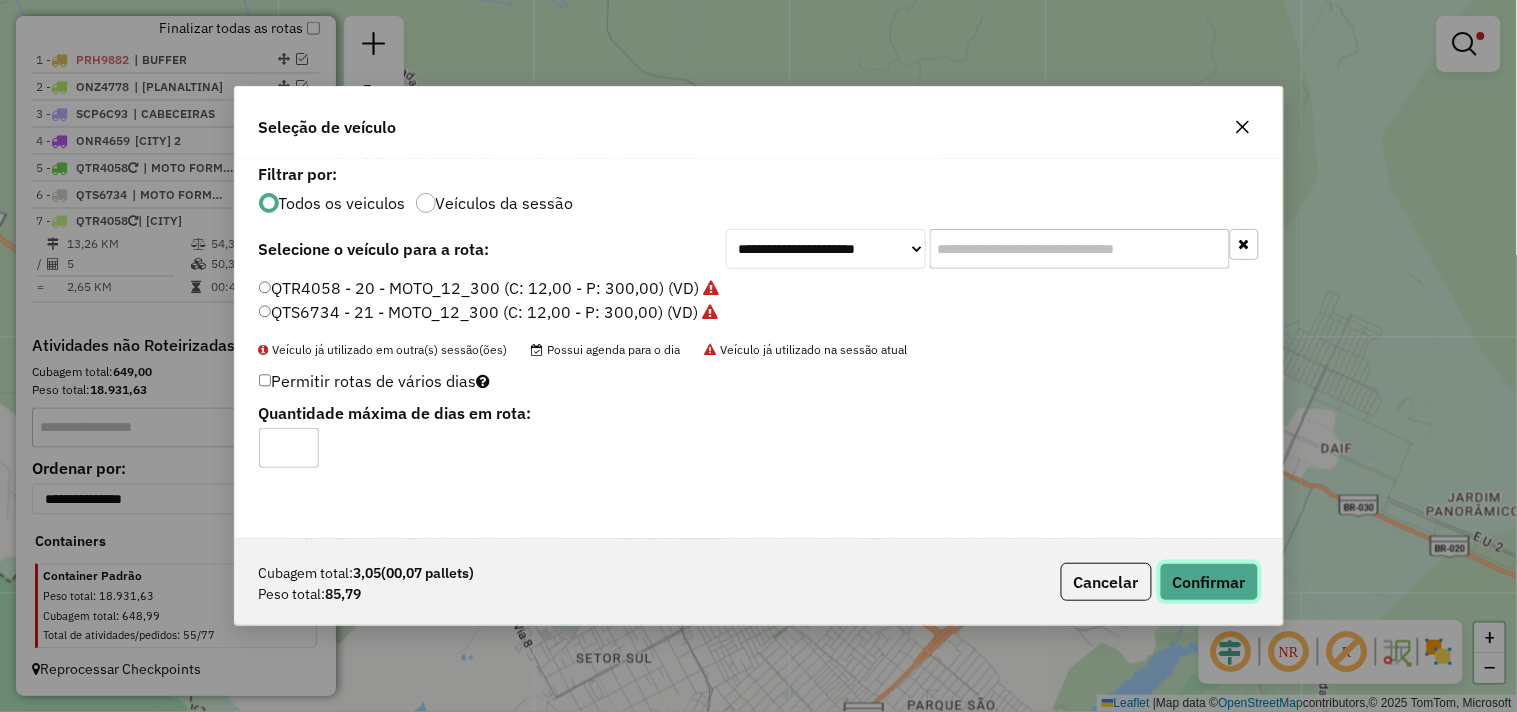 click on "Confirmar" 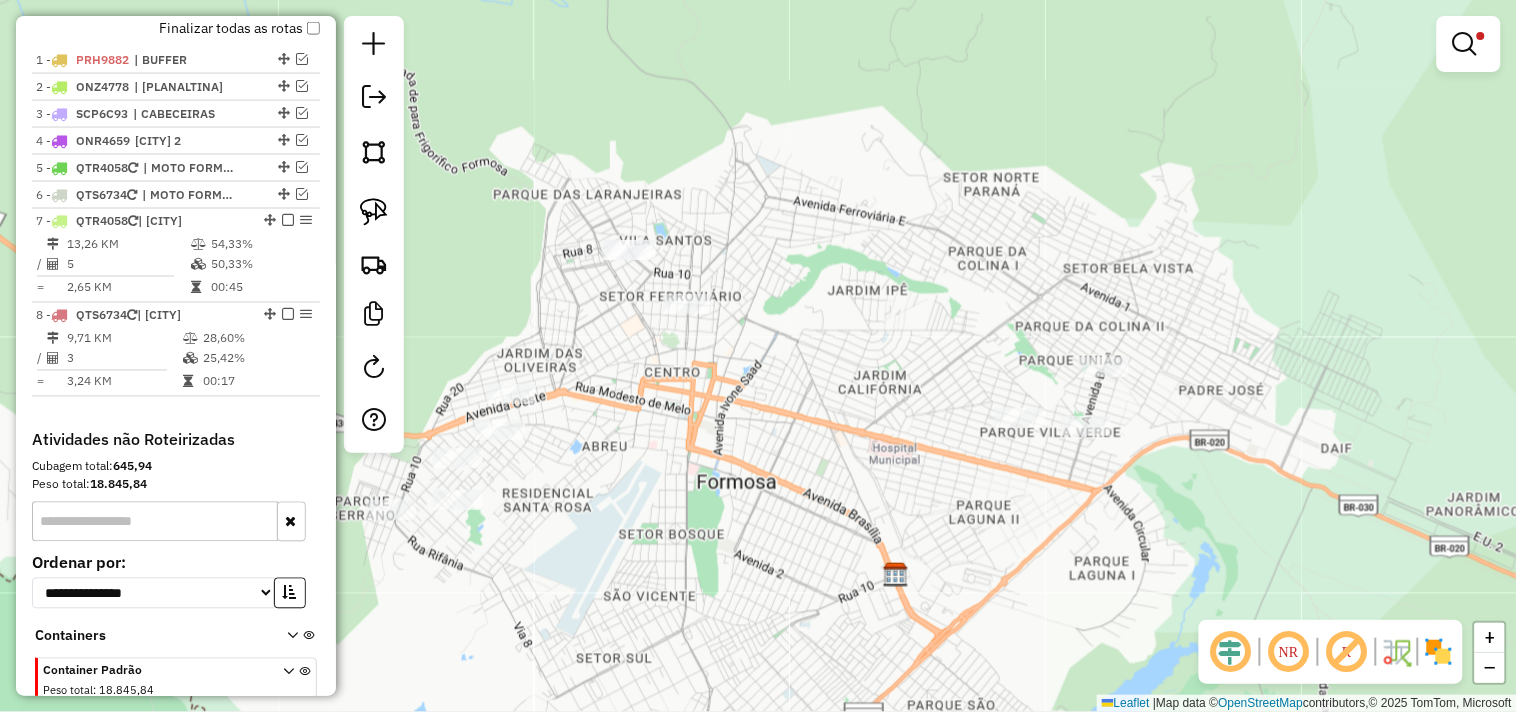 scroll, scrollTop: 807, scrollLeft: 0, axis: vertical 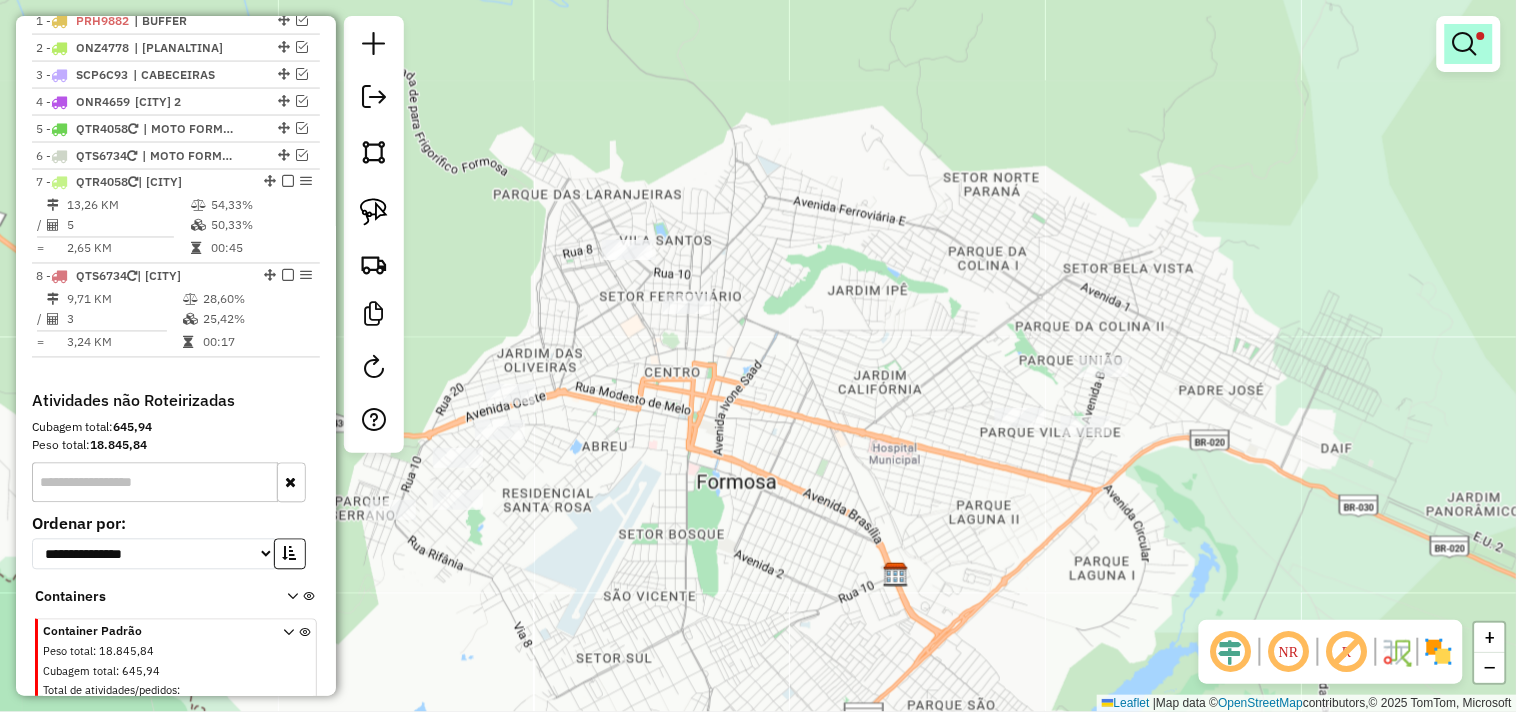 click at bounding box center [1469, 44] 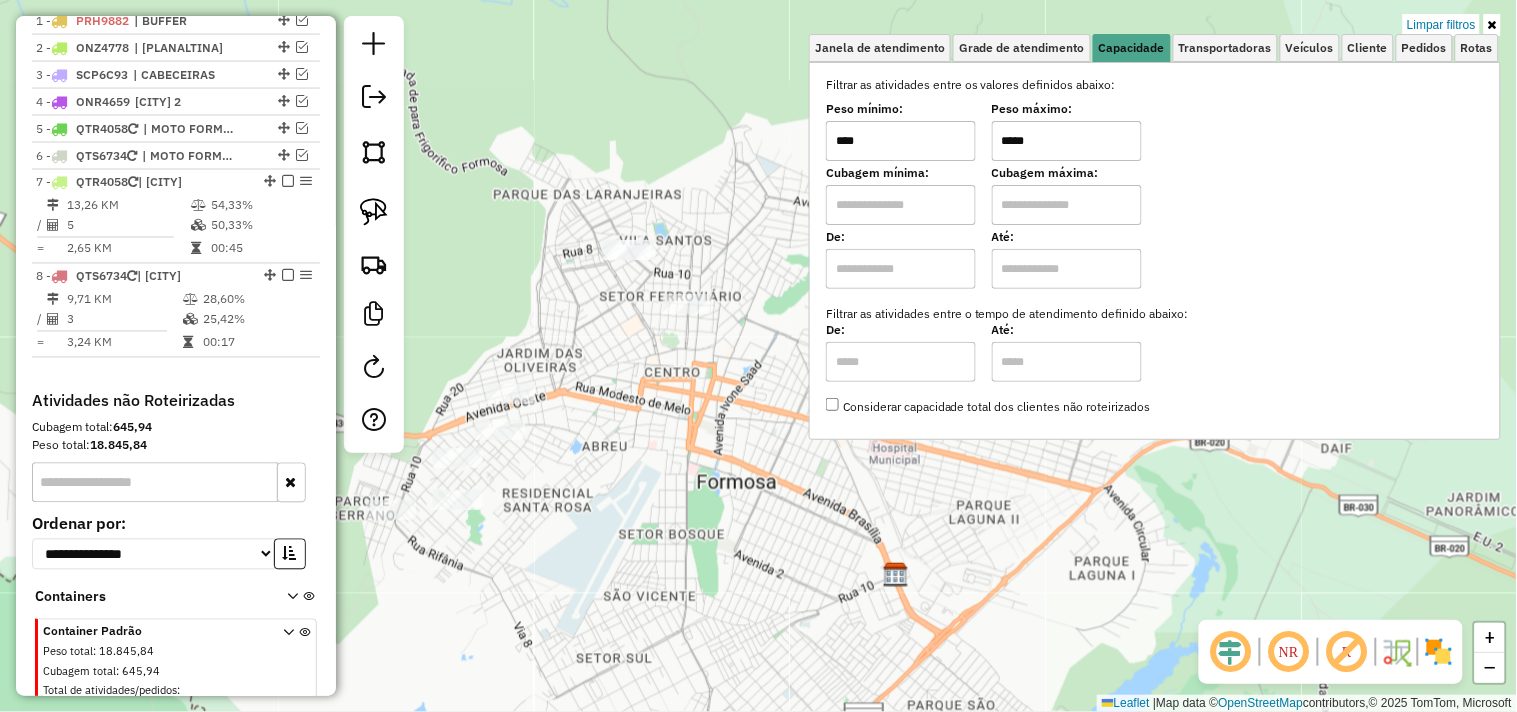 drag, startPoint x: 1052, startPoint y: 133, endPoint x: 964, endPoint y: 127, distance: 88.20431 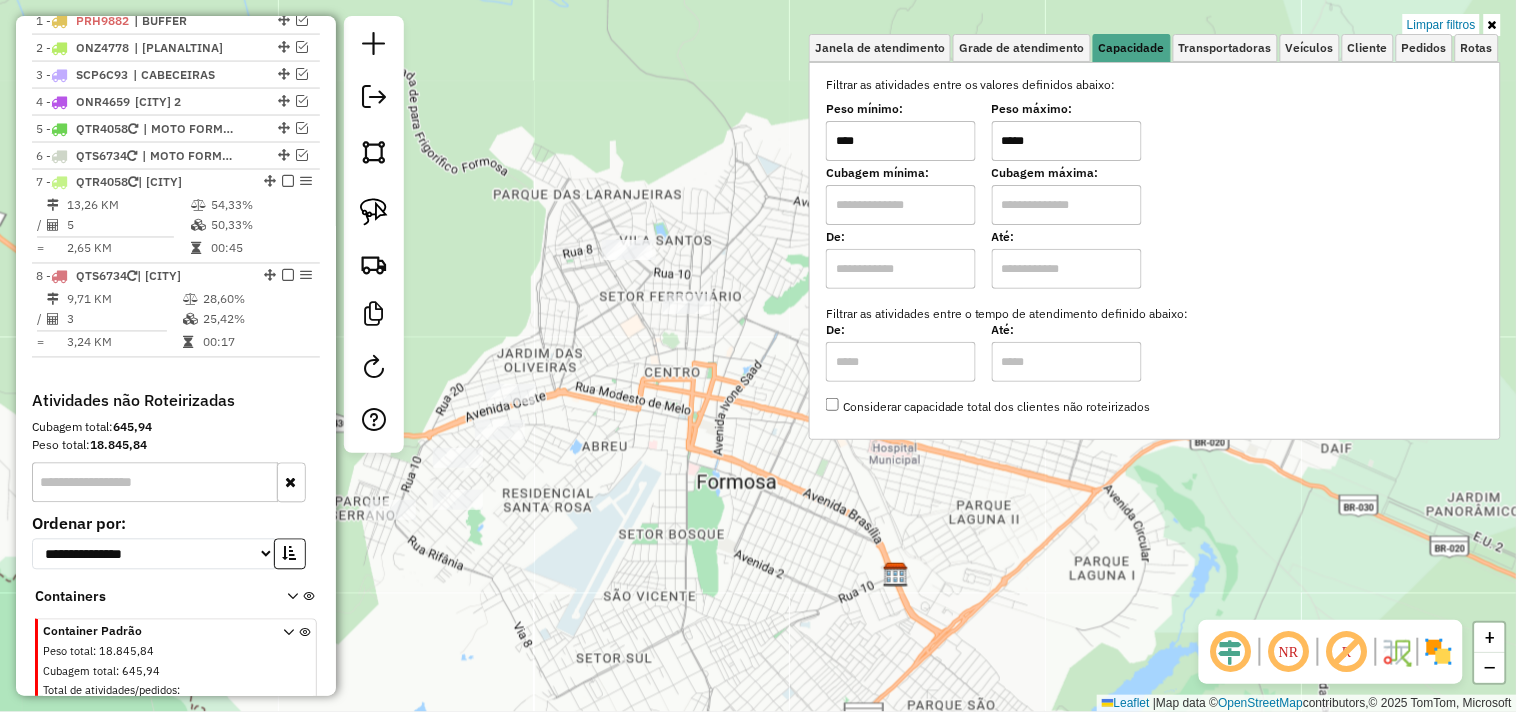 click on "Peso mínimo:  ****  Peso máximo:  *****" at bounding box center [1155, 133] 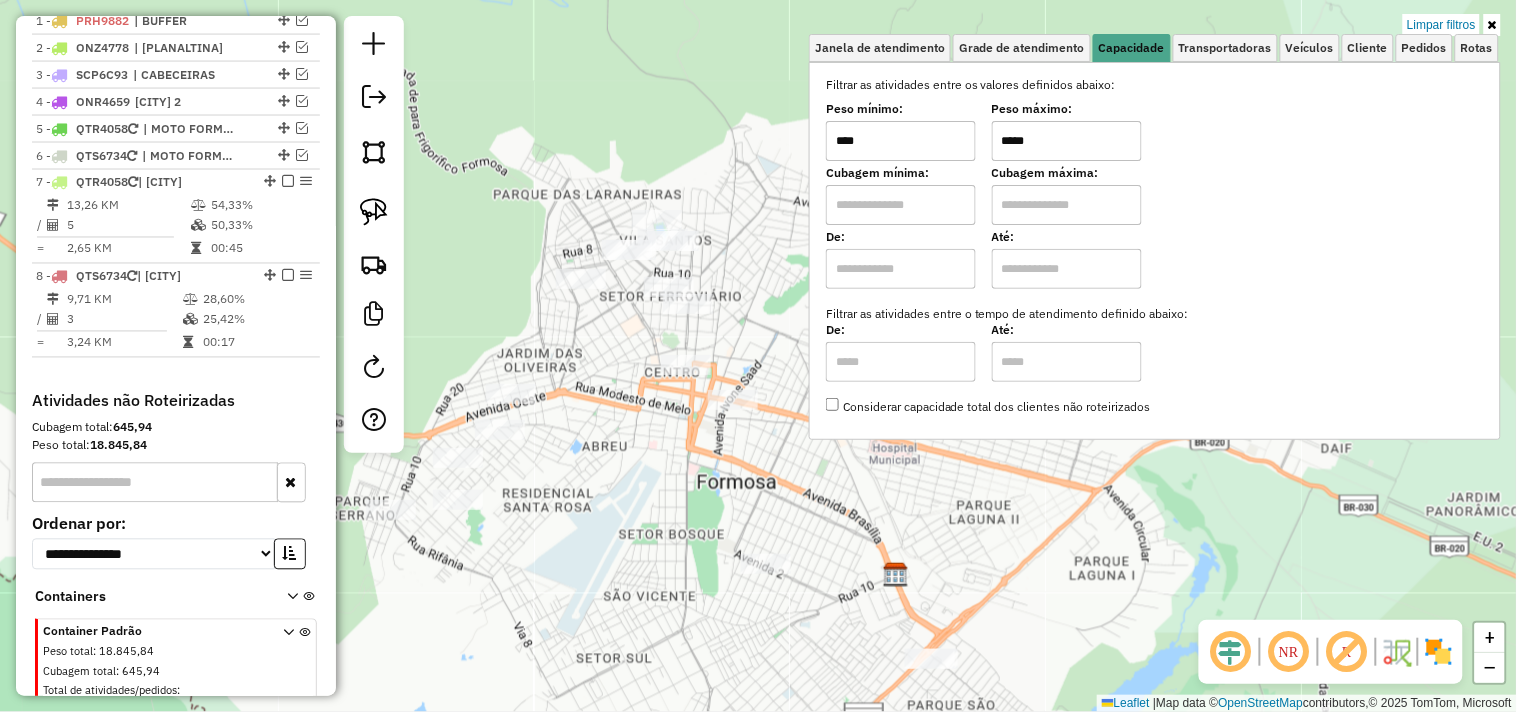 type on "*****" 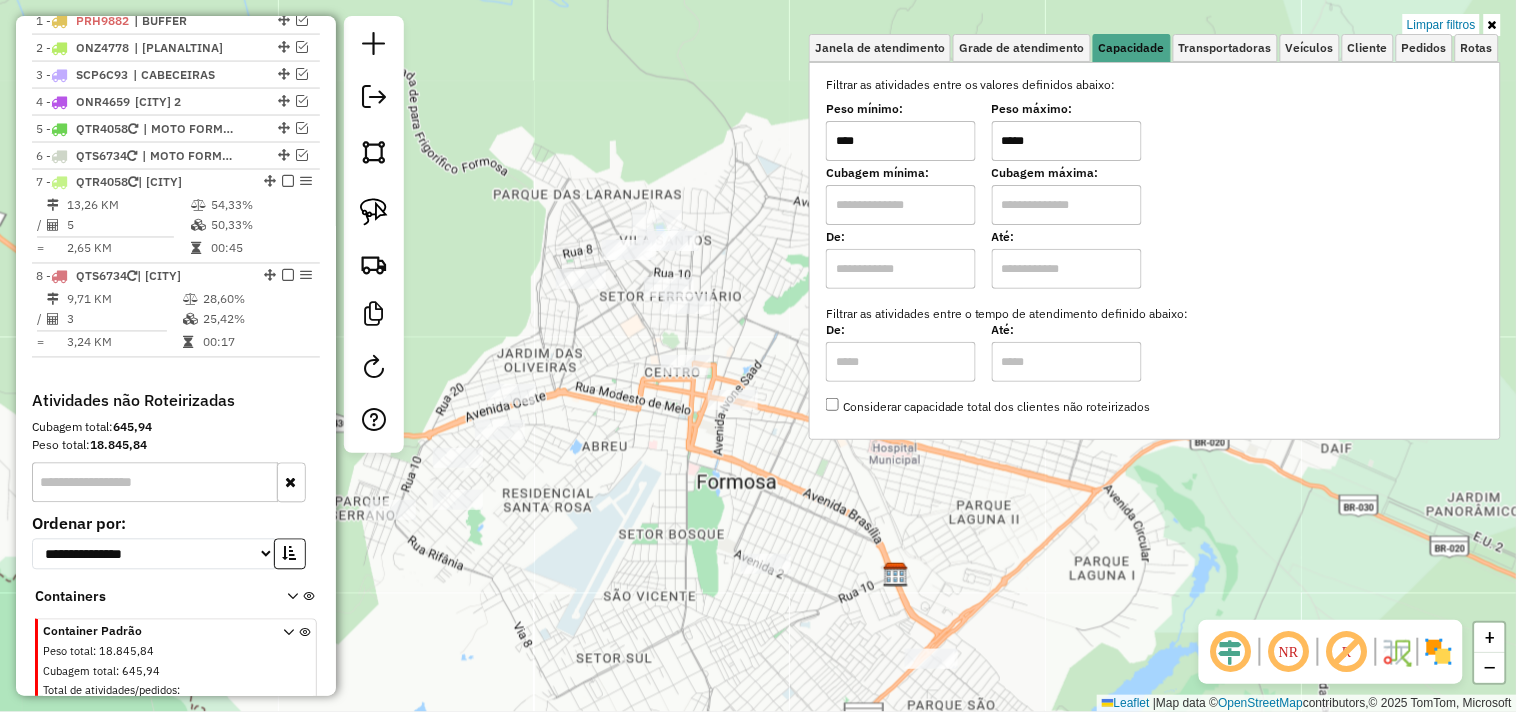click on "Limpar filtros Janela de atendimento Grade de atendimento Capacidade Transportadoras Veículos Cliente Pedidos  Rotas Selecione os dias de semana para filtrar as janelas de atendimento  Seg   Ter   Qua   Qui   Sex   Sáb   Dom  Informe o período da janela de atendimento: De: Até:  Filtrar exatamente a janela do cliente  Considerar janela de atendimento padrão  Selecione os dias de semana para filtrar as grades de atendimento  Seg   Ter   Qua   Qui   Sex   Sáb   Dom   Considerar clientes sem dia de atendimento cadastrado  Clientes fora do dia de atendimento selecionado Filtrar as atividades entre os valores definidos abaixo:  Peso mínimo:  ****  Peso máximo:  *****  Cubagem mínima:   Cubagem máxima:   De:   Até:  Filtrar as atividades entre o tempo de atendimento definido abaixo:  De:   Até:   Considerar capacidade total dos clientes não roteirizados Transportadora: Selecione um ou mais itens Tipo de veículo: Selecione um ou mais itens Veículo: Selecione um ou mais itens Motorista: Nome: Rótulo:" 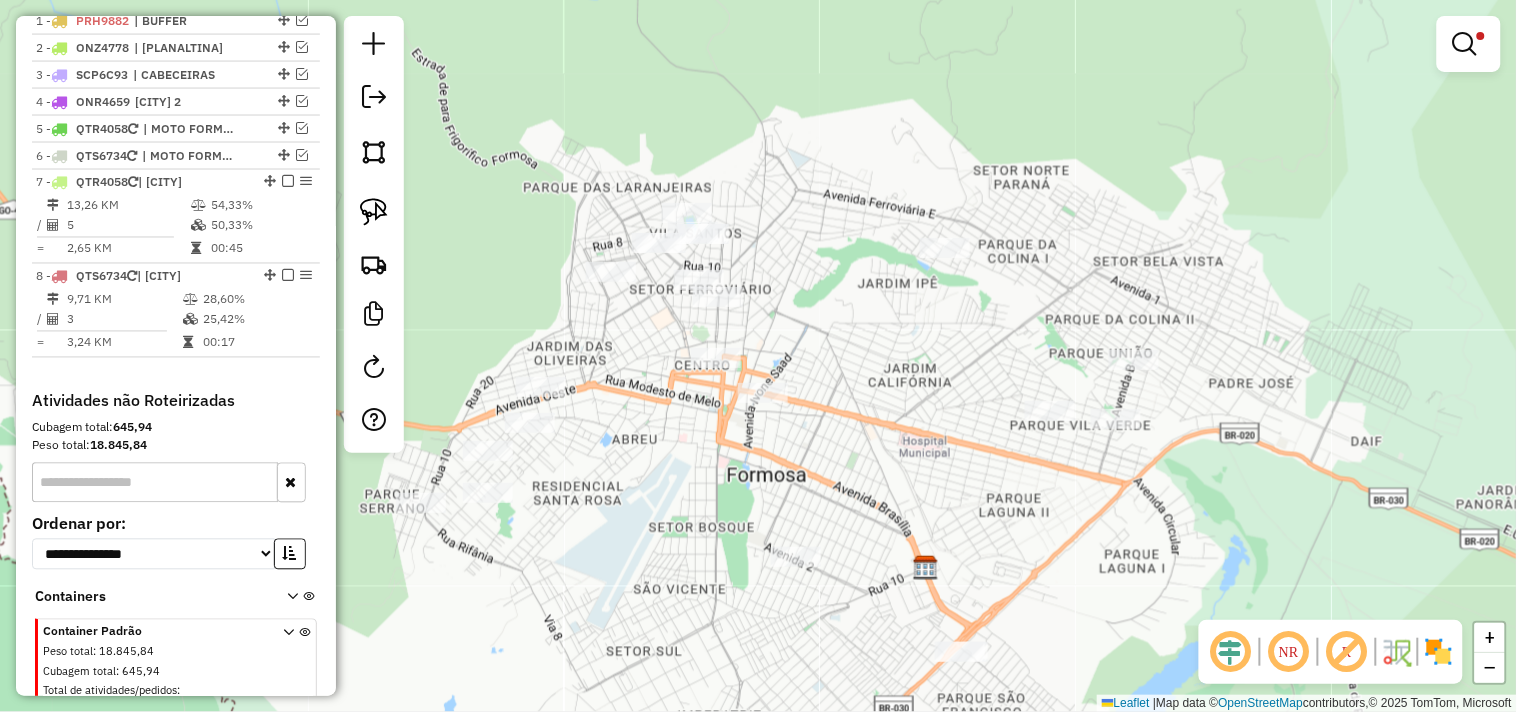 drag, startPoint x: 892, startPoint y: 460, endPoint x: 942, endPoint y: 448, distance: 51.41984 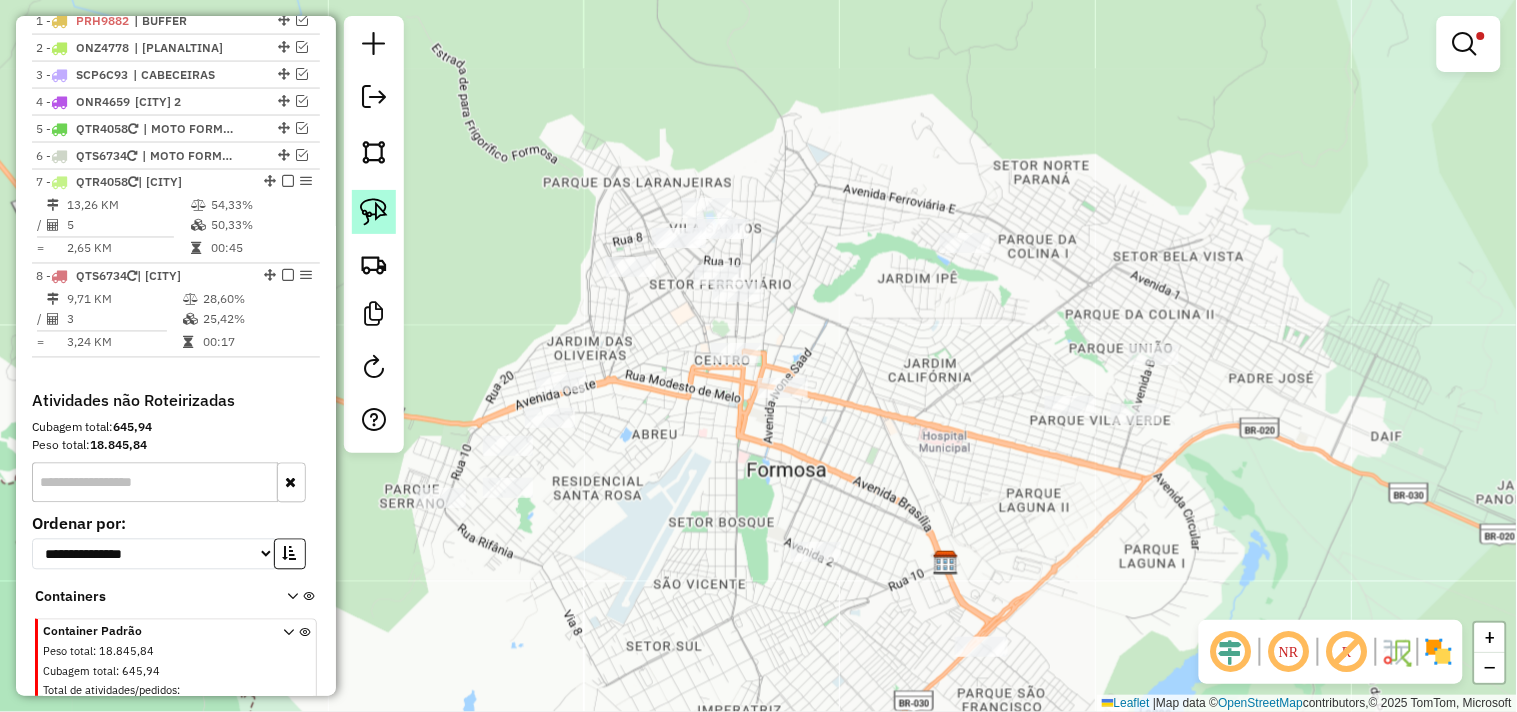 click 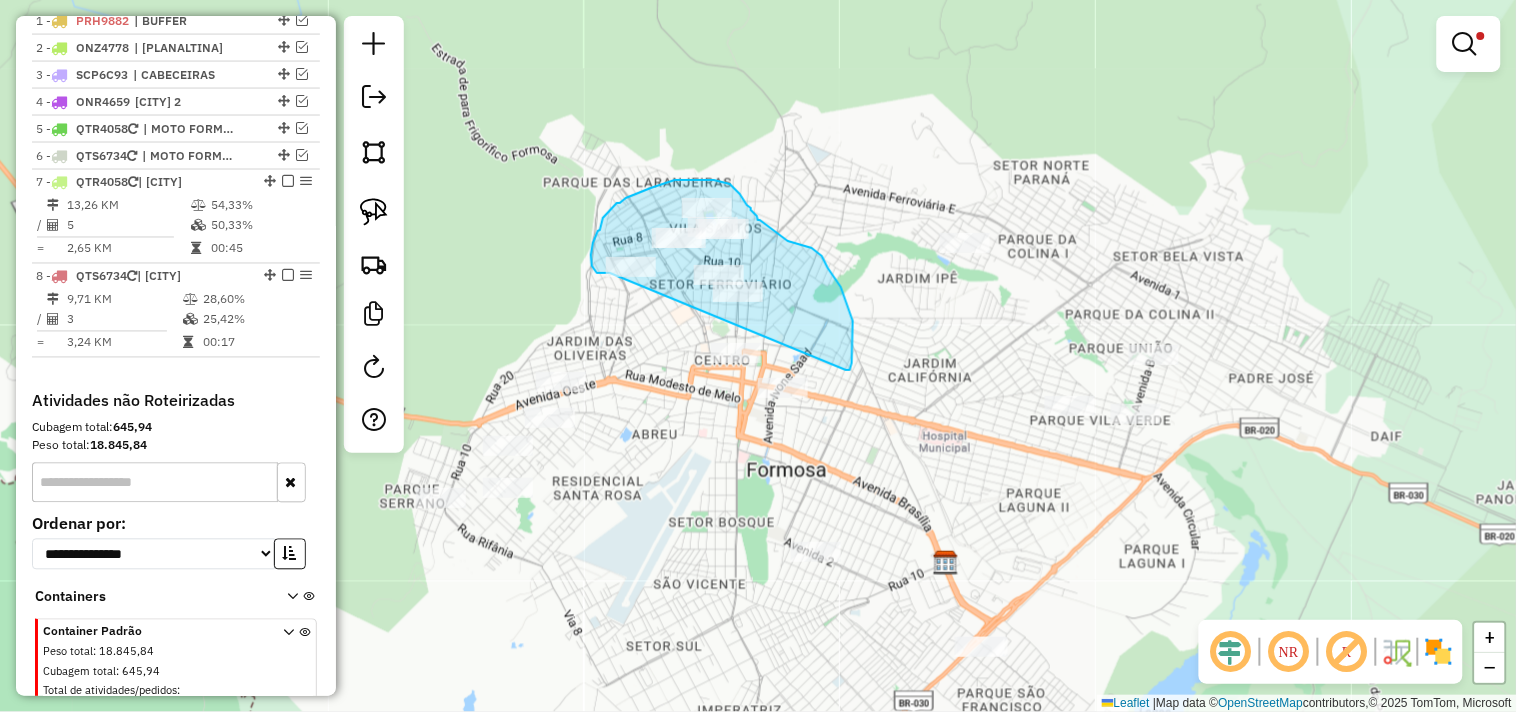 click on "Limpar filtros Janela de atendimento Grade de atendimento Capacidade Transportadoras Veículos Cliente Pedidos  Rotas Selecione os dias de semana para filtrar as janelas de atendimento  Seg   Ter   Qua   Qui   Sex   Sáb   Dom  Informe o período da janela de atendimento: De: Até:  Filtrar exatamente a janela do cliente  Considerar janela de atendimento padrão  Selecione os dias de semana para filtrar as grades de atendimento  Seg   Ter   Qua   Qui   Sex   Sáb   Dom   Considerar clientes sem dia de atendimento cadastrado  Clientes fora do dia de atendimento selecionado Filtrar as atividades entre os valores definidos abaixo:  Peso mínimo:  ****  Peso máximo:  *****  Cubagem mínima:   Cubagem máxima:   De:   Até:  Filtrar as atividades entre o tempo de atendimento definido abaixo:  De:   Até:   Considerar capacidade total dos clientes não roteirizados Transportadora: Selecione um ou mais itens Tipo de veículo: Selecione um ou mais itens Veículo: Selecione um ou mais itens Motorista: Nome: Rótulo:" 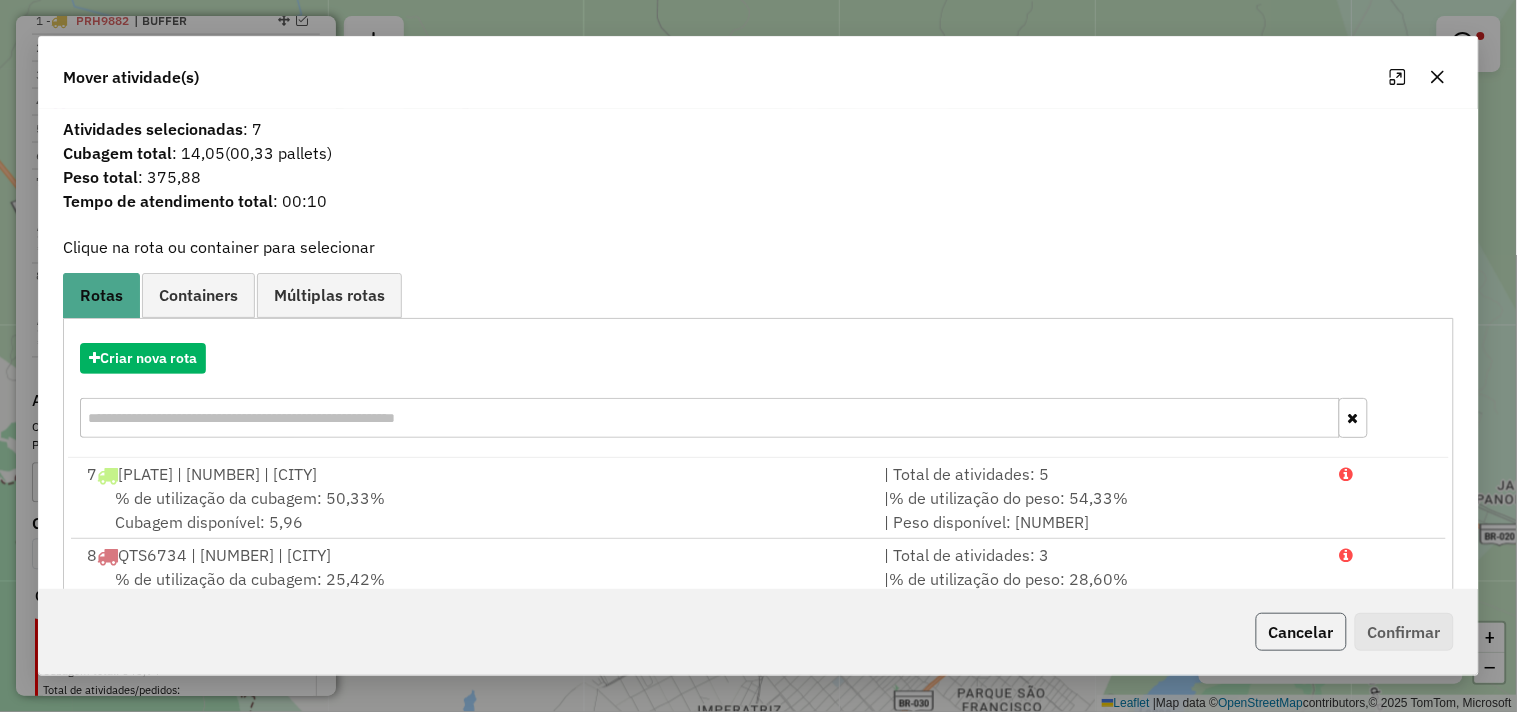 click on "Cancelar" 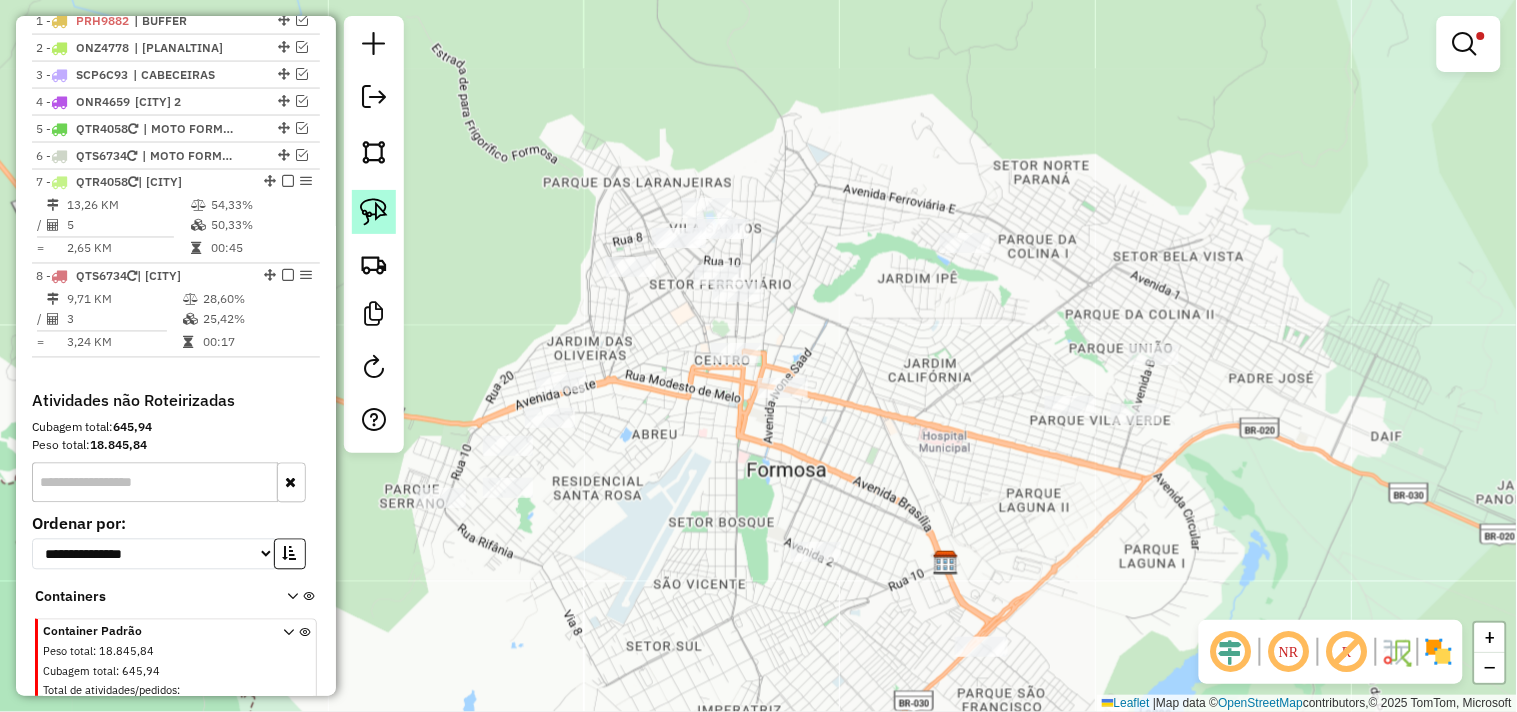 click 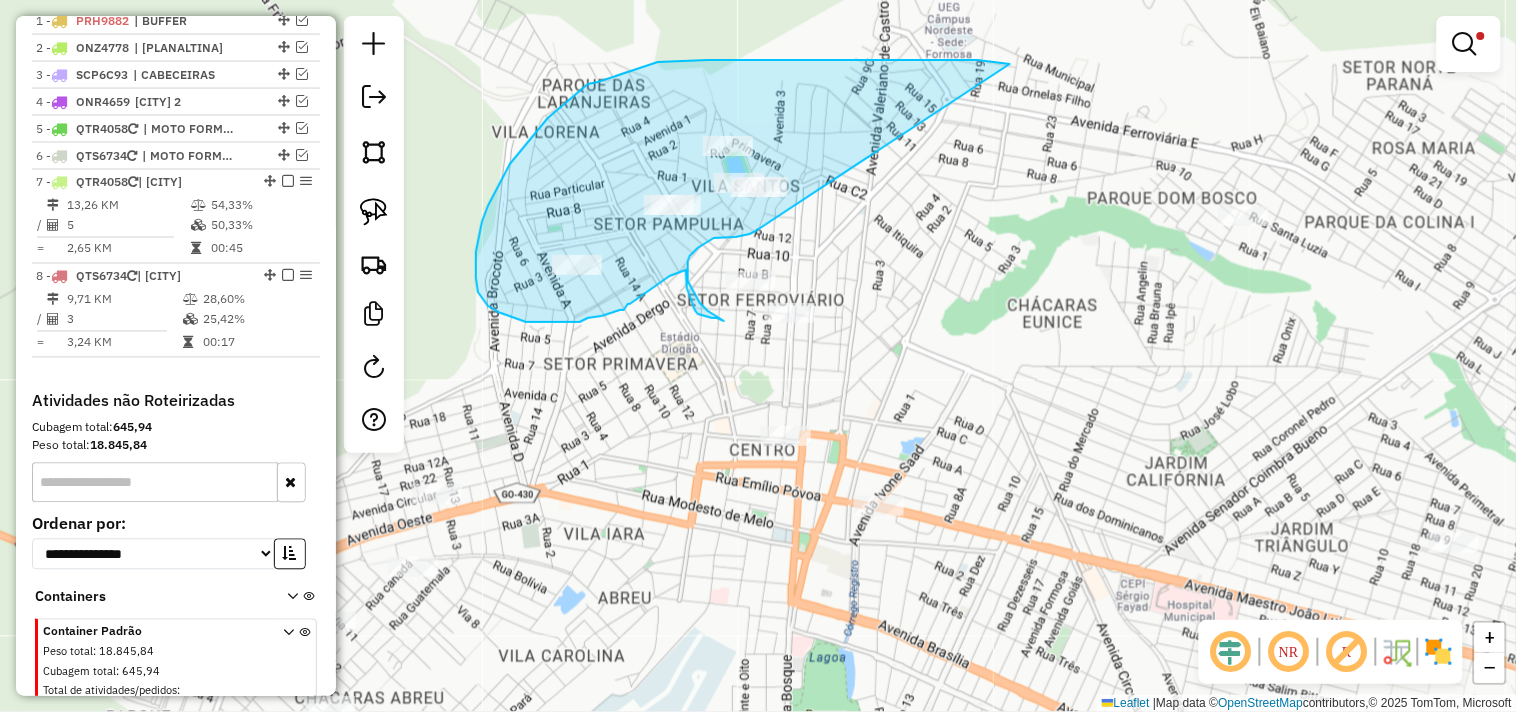 drag, startPoint x: 710, startPoint y: 165, endPoint x: 760, endPoint y: 228, distance: 80.43009 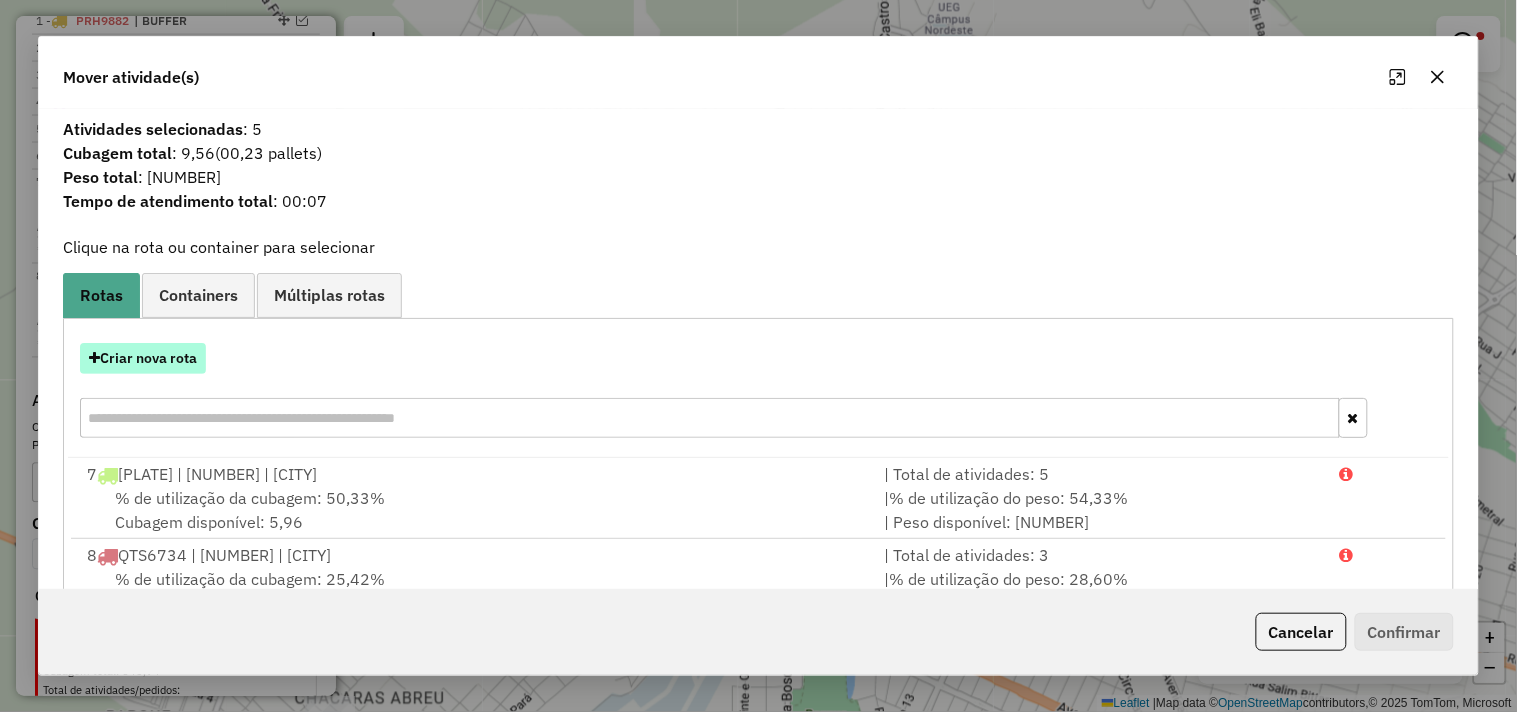 click on "Criar nova rota" at bounding box center [143, 358] 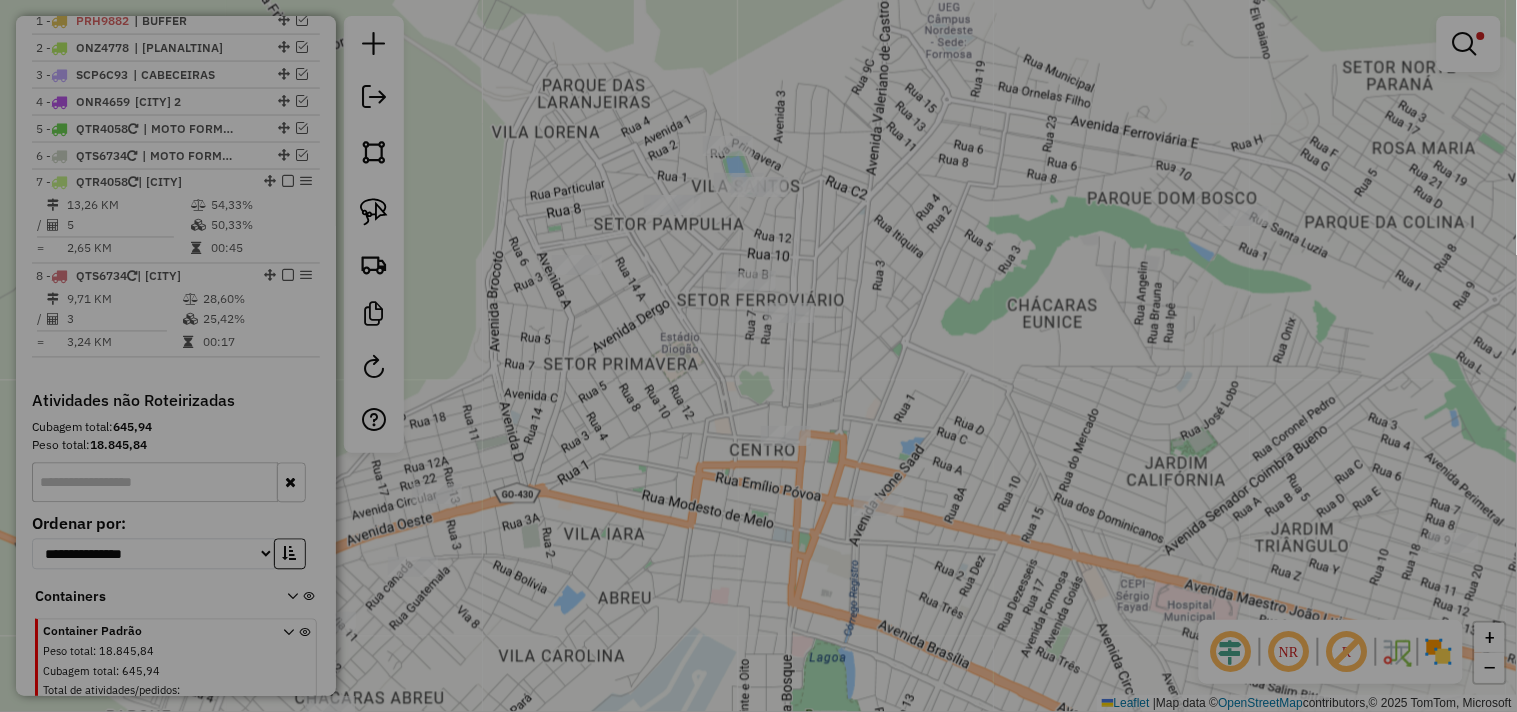 select on "*******" 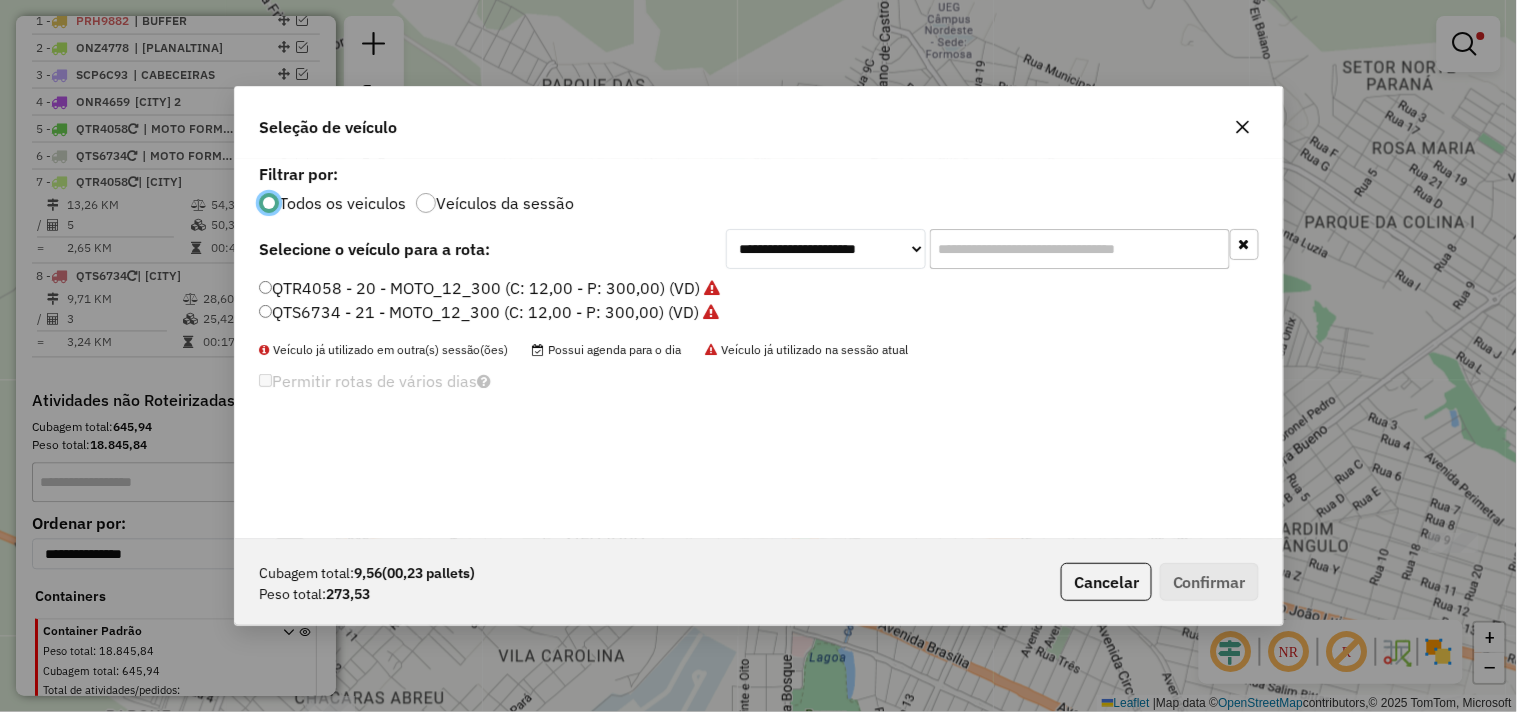 scroll, scrollTop: 11, scrollLeft: 5, axis: both 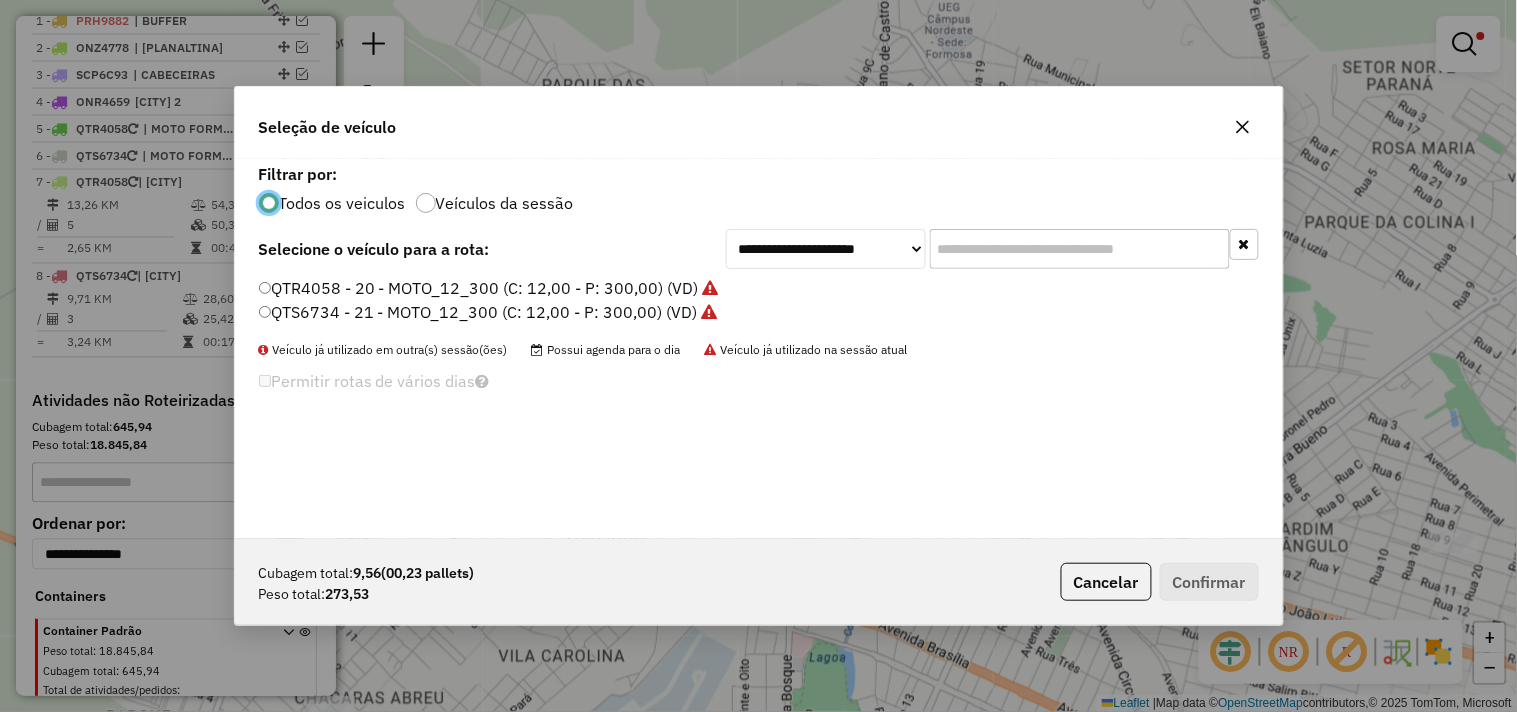 click on "QTS6734 - 21 - MOTO_12_300 (C: 12,00 - P: 300,00) (VD)" 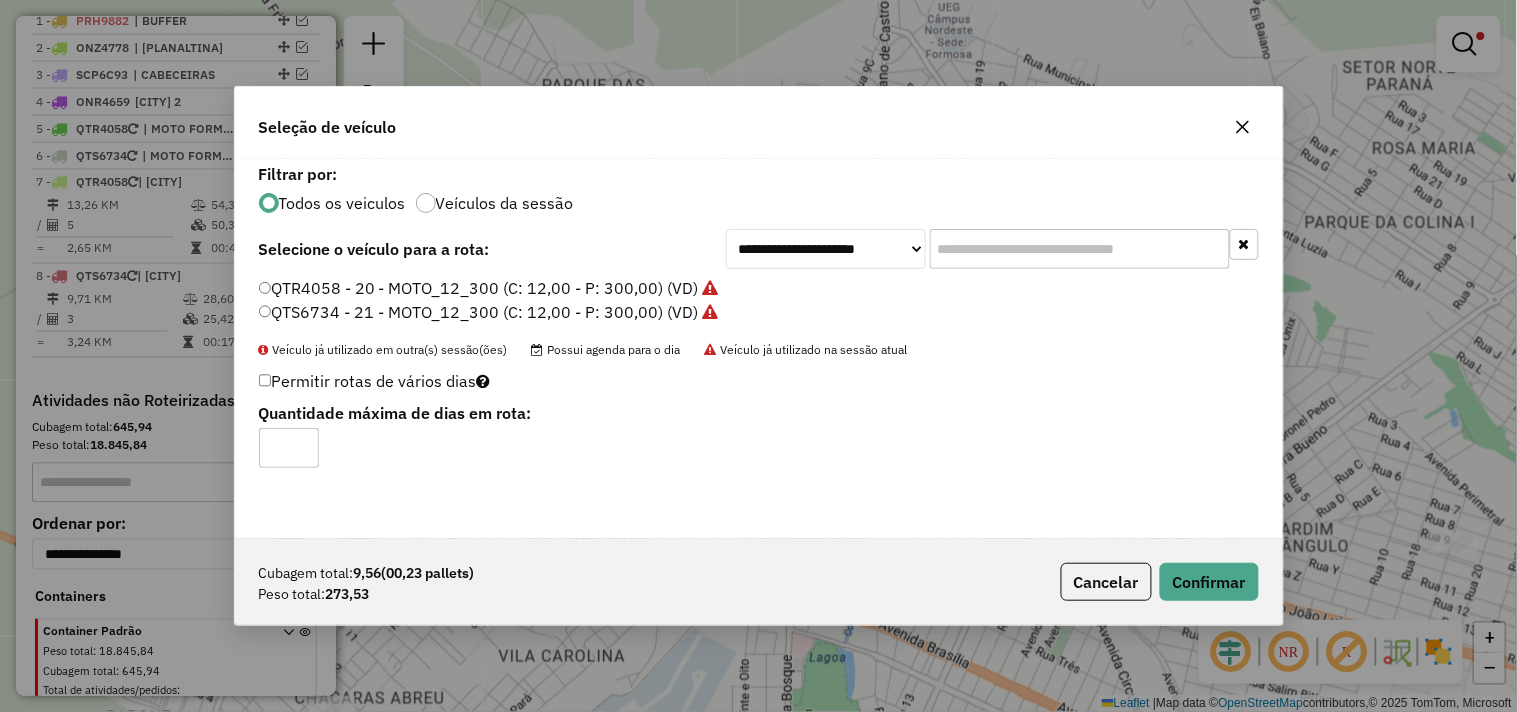click on "Cubagem total:  [NUMBER]   ([NUMBER] pallets)  Peso total: [NUMBER]  Cancelar   Confirmar" 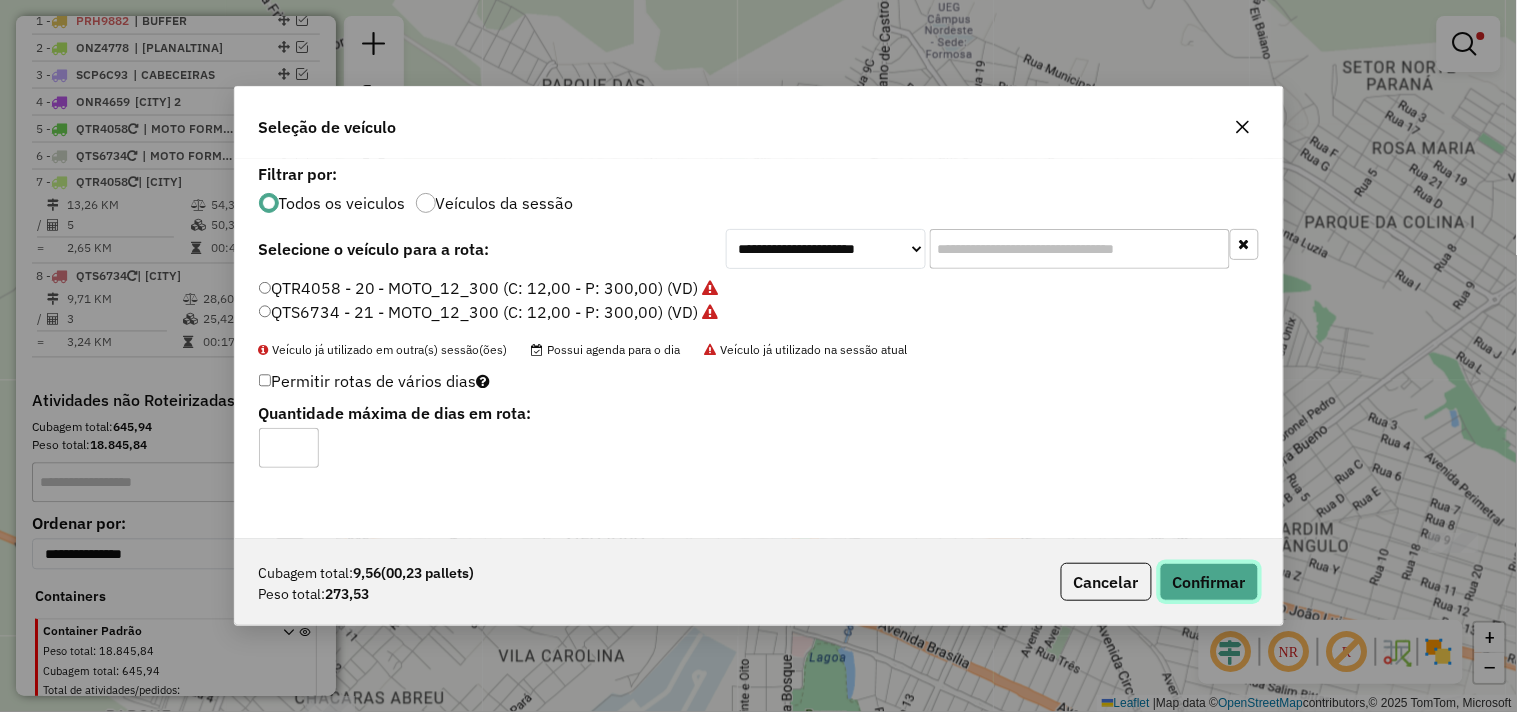 click on "Confirmar" 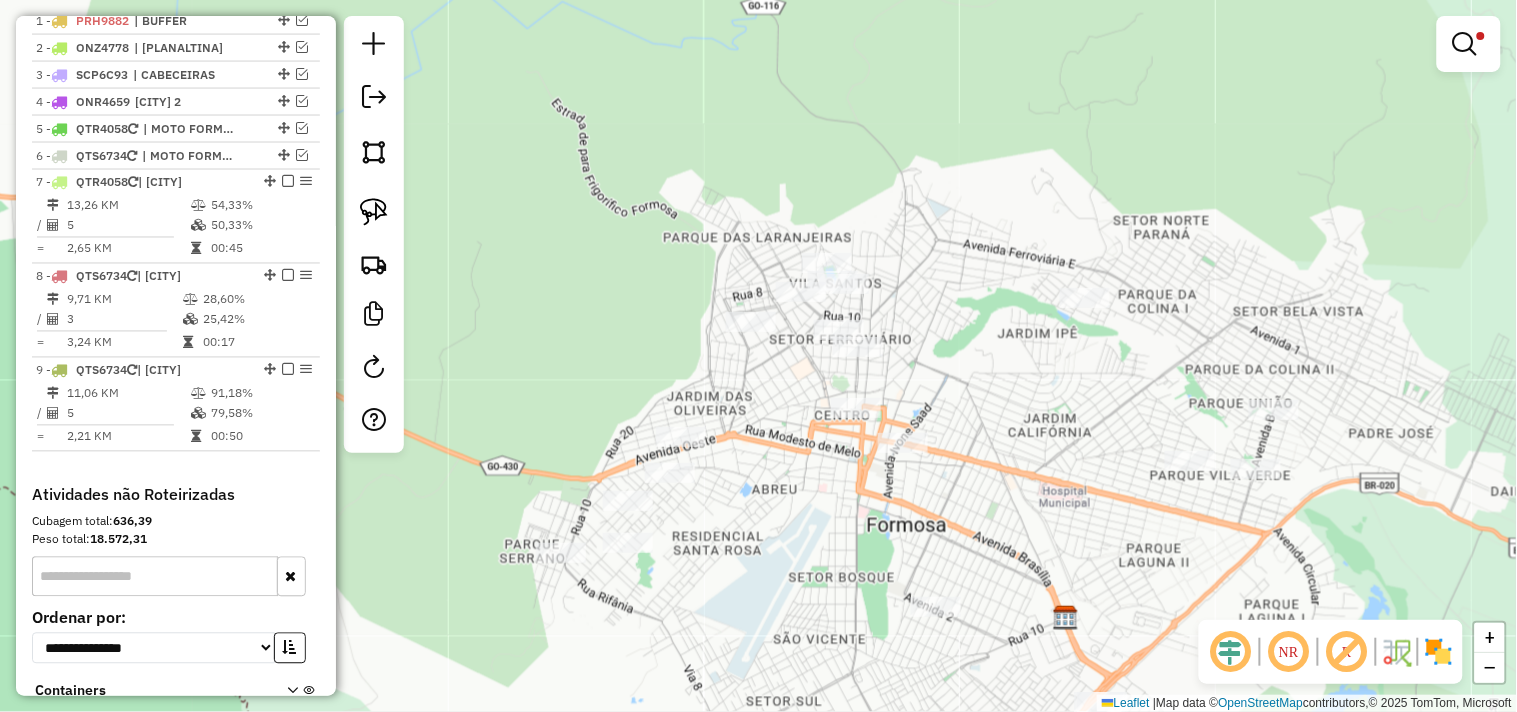 drag, startPoint x: 998, startPoint y: 445, endPoint x: 996, endPoint y: 424, distance: 21.095022 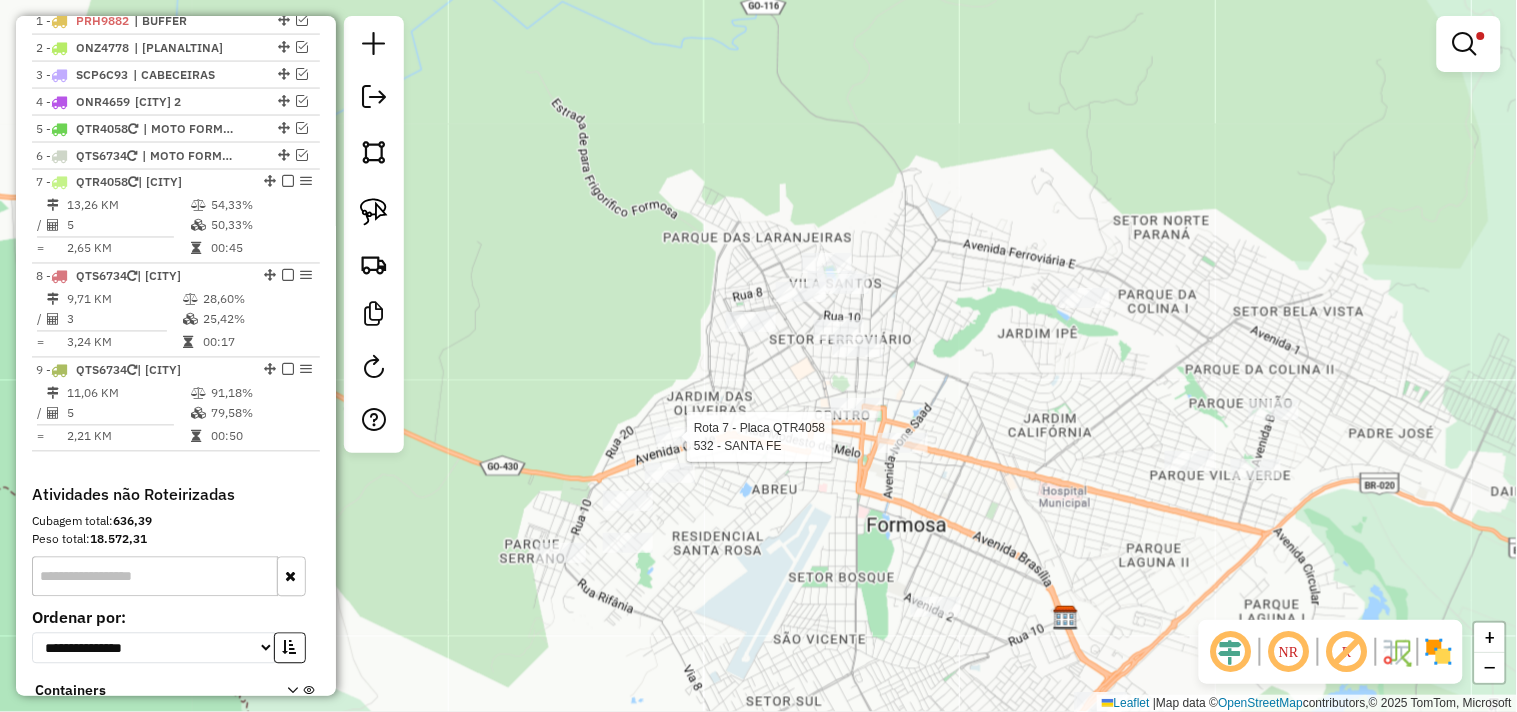 select on "*********" 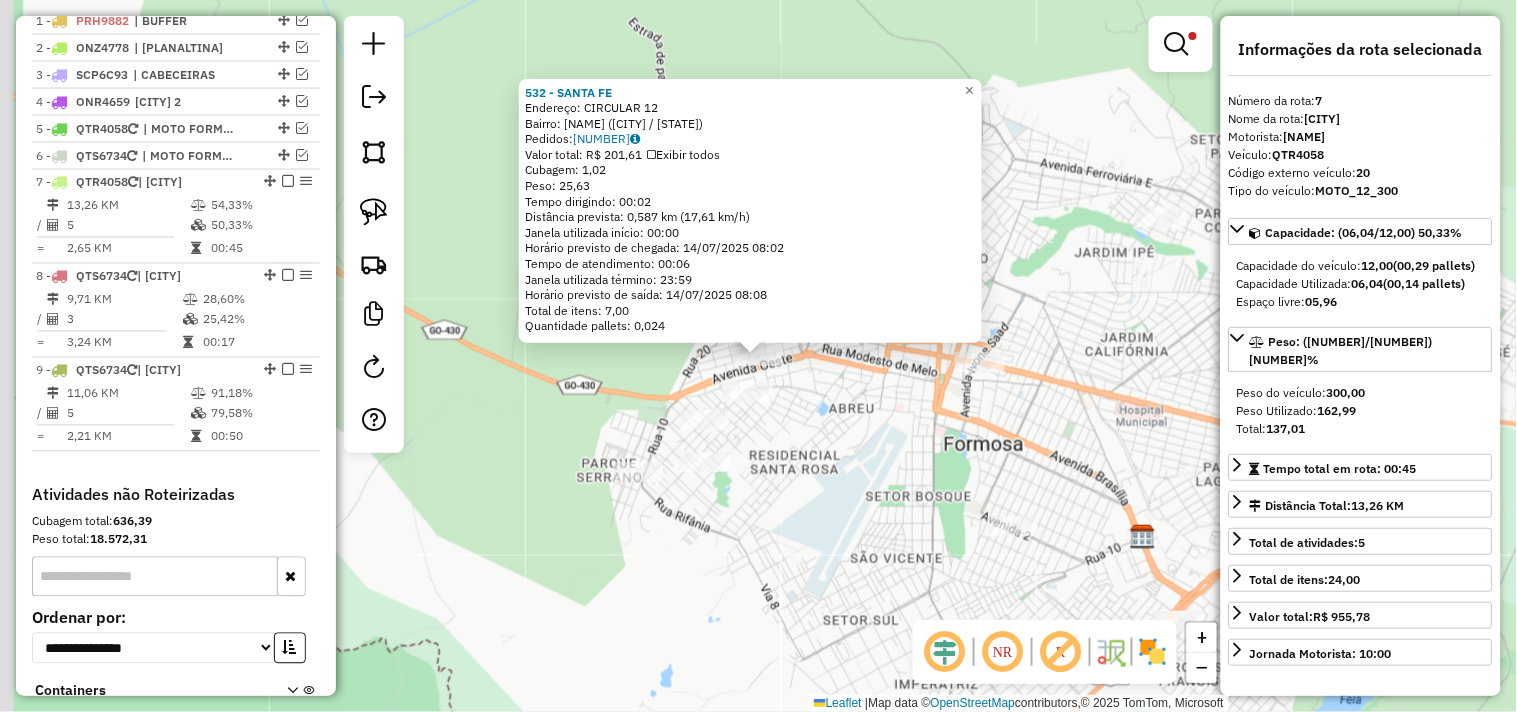 scroll, scrollTop: 956, scrollLeft: 0, axis: vertical 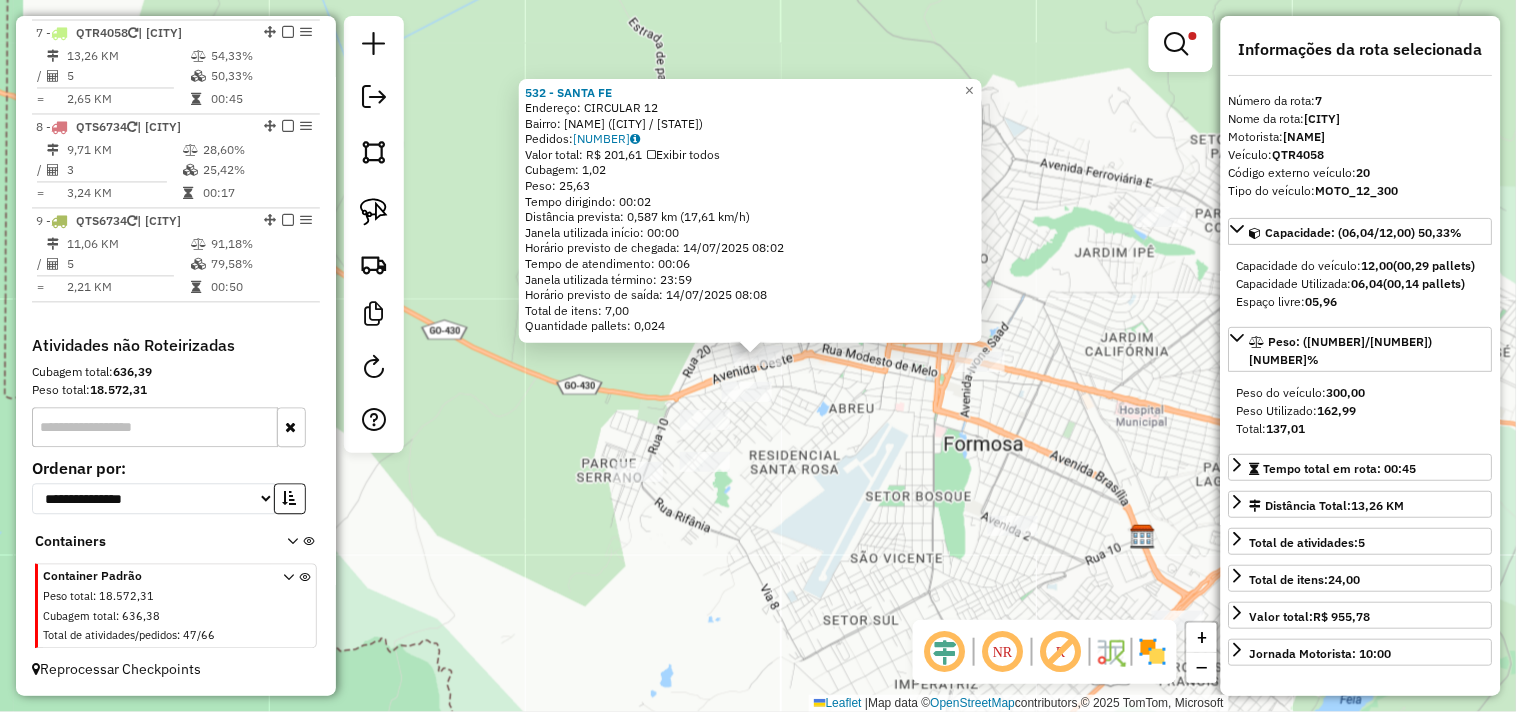 click on "532 - SANTA FE  Endereço:  CIRCULAR [NUMBER]   Bairro: SETOR PAMPULHA ([FORMOSA] / [GO])   Pedidos:  [ORDER_ID]   Valor total: R$ 201,61   Exibir todos   Cubagem: 1,02  Peso: 25,63  Tempo dirigindo: 00:02   Distância prevista: 0,587 km (17,61 km/h)   Janela utilizada início: 00:00   Horário previsto de chegada: 14/07/2025 08:02   Tempo de atendimento: 00:06   Janela utilizada término: 23:59   Horário previsto de saída: 14/07/2025 08:08   Total de itens: 7,00   Quantidade pallets: 0,024  × Limpar filtros Janela de atendimento Grade de atendimento Capacidade Transportadoras Veículos Cliente Pedidos  Rotas Selecione os dias de semana para filtrar as janelas de atendimento  Seg   Ter   Qua   Qui   Sex   Sáb   Dom  Informe o período da janela de atendimento: De: Até:  Filtrar exatamente a janela do cliente  Considerar janela de atendimento padrão  Selecione os dias de semana para filtrar as grades de atendimento  Seg   Ter   Qua   Qui   Sex   Sáb   Dom   Considerar clientes sem dia de atendimento cadastrado ****" 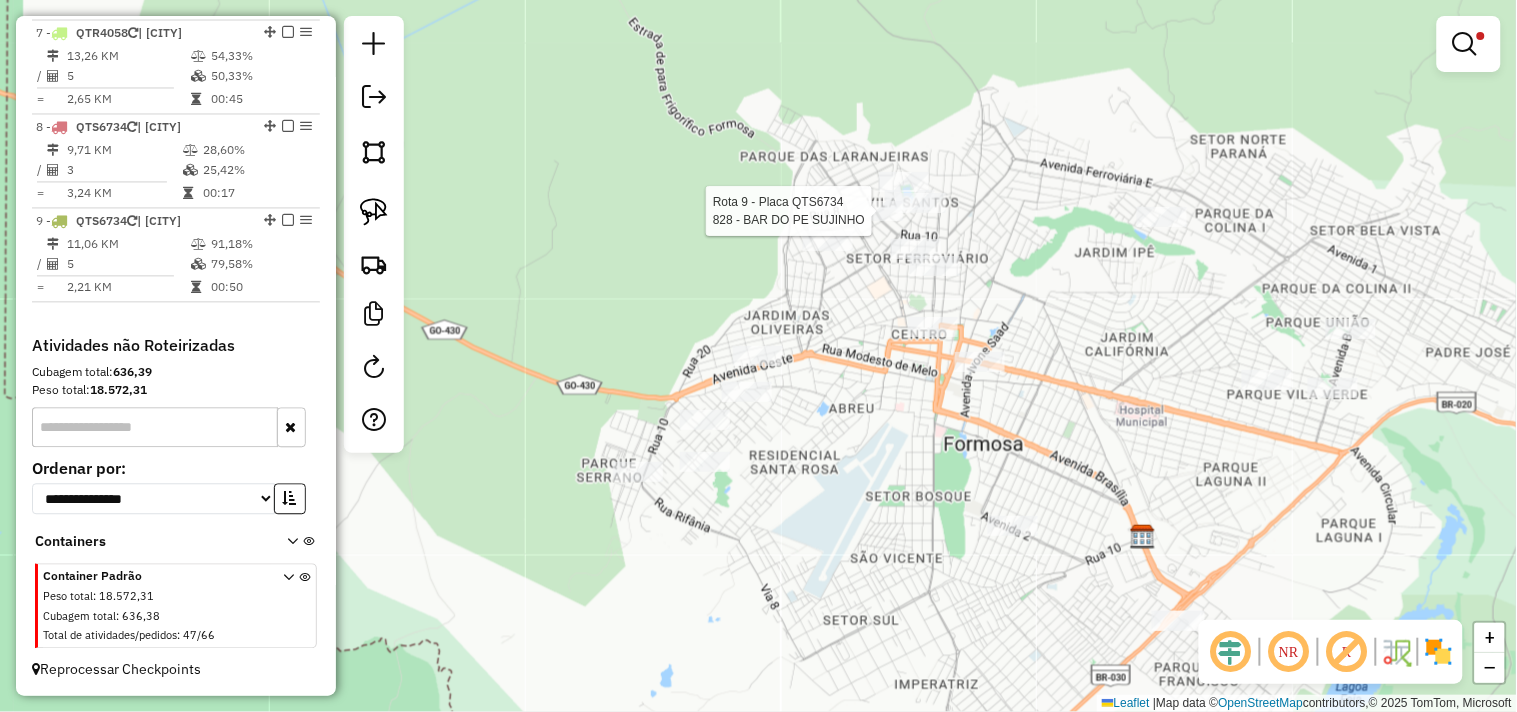 select on "*********" 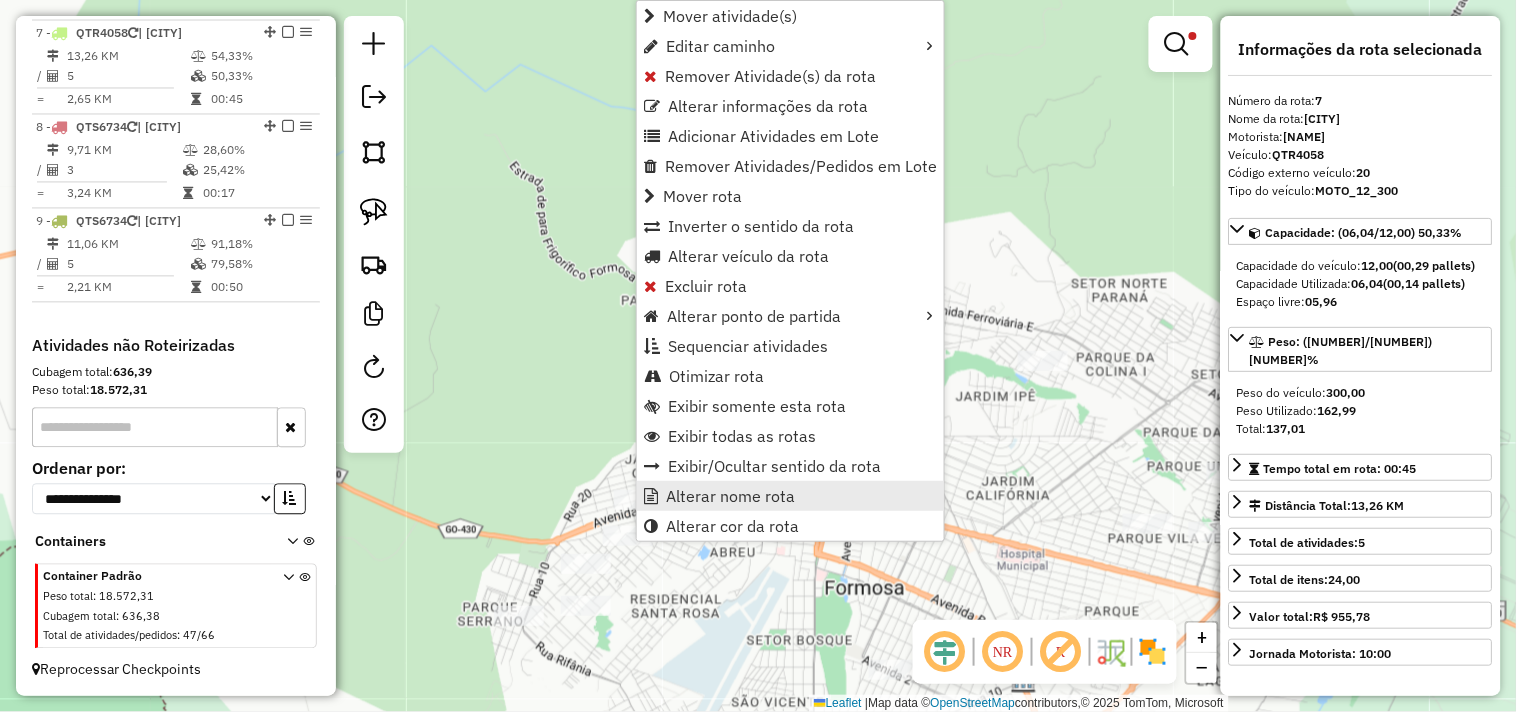 click on "Alterar nome rota" at bounding box center [730, 496] 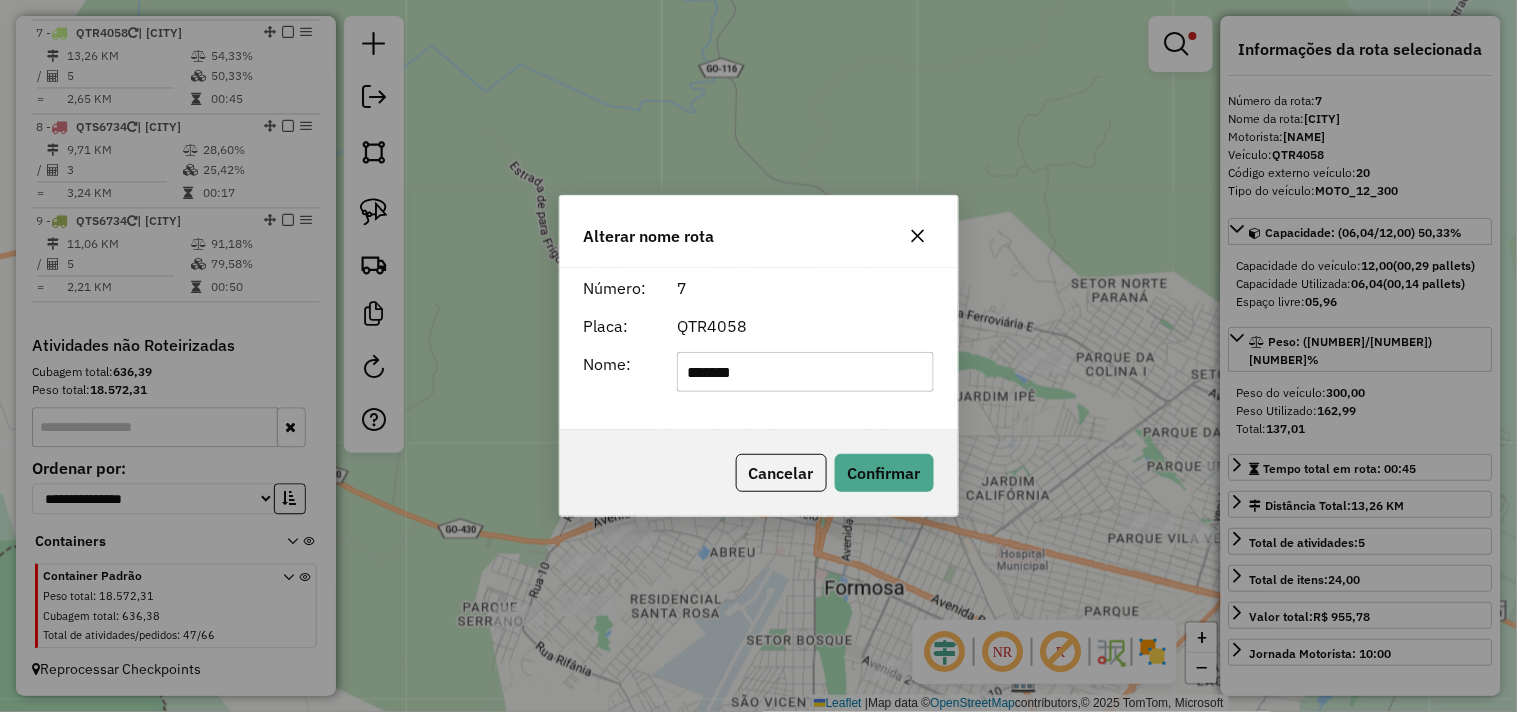click on "*******" 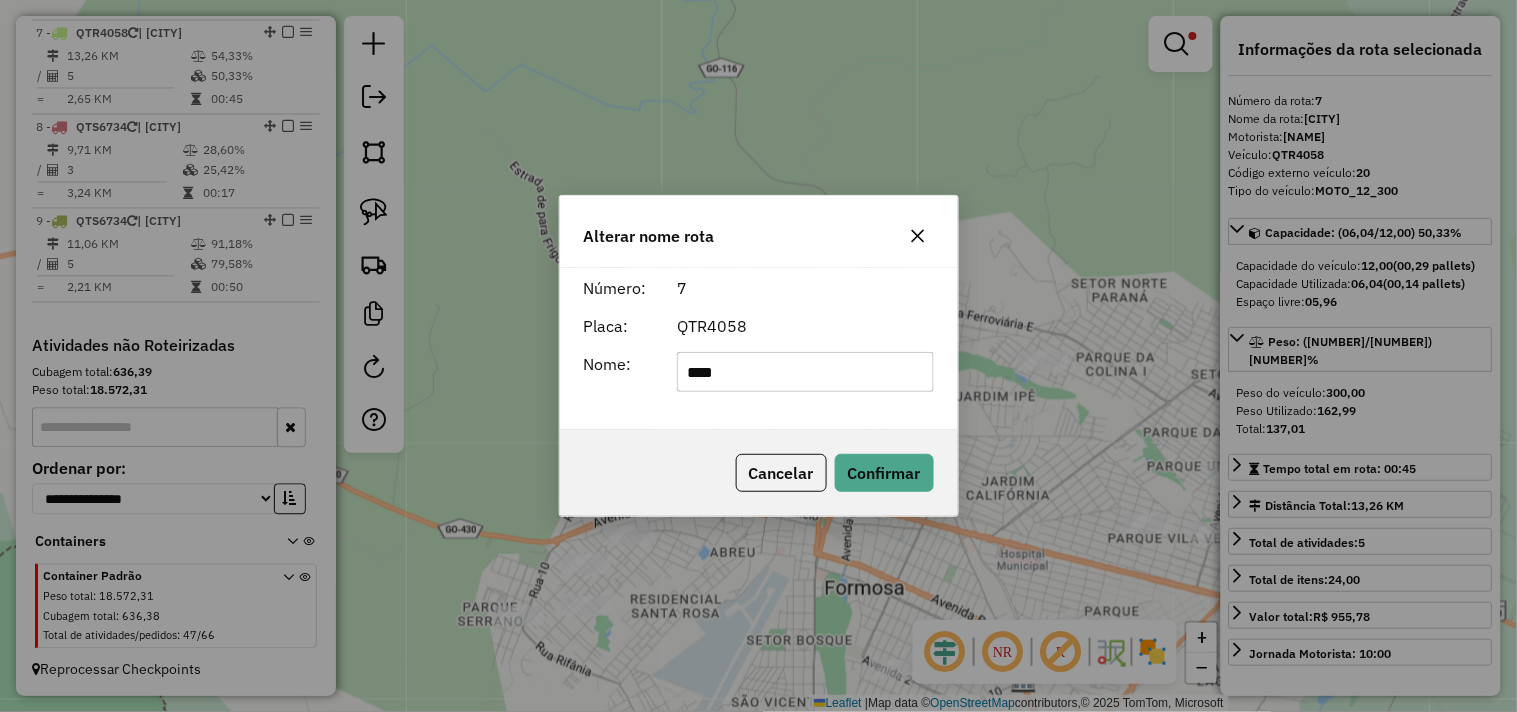 type on "**********" 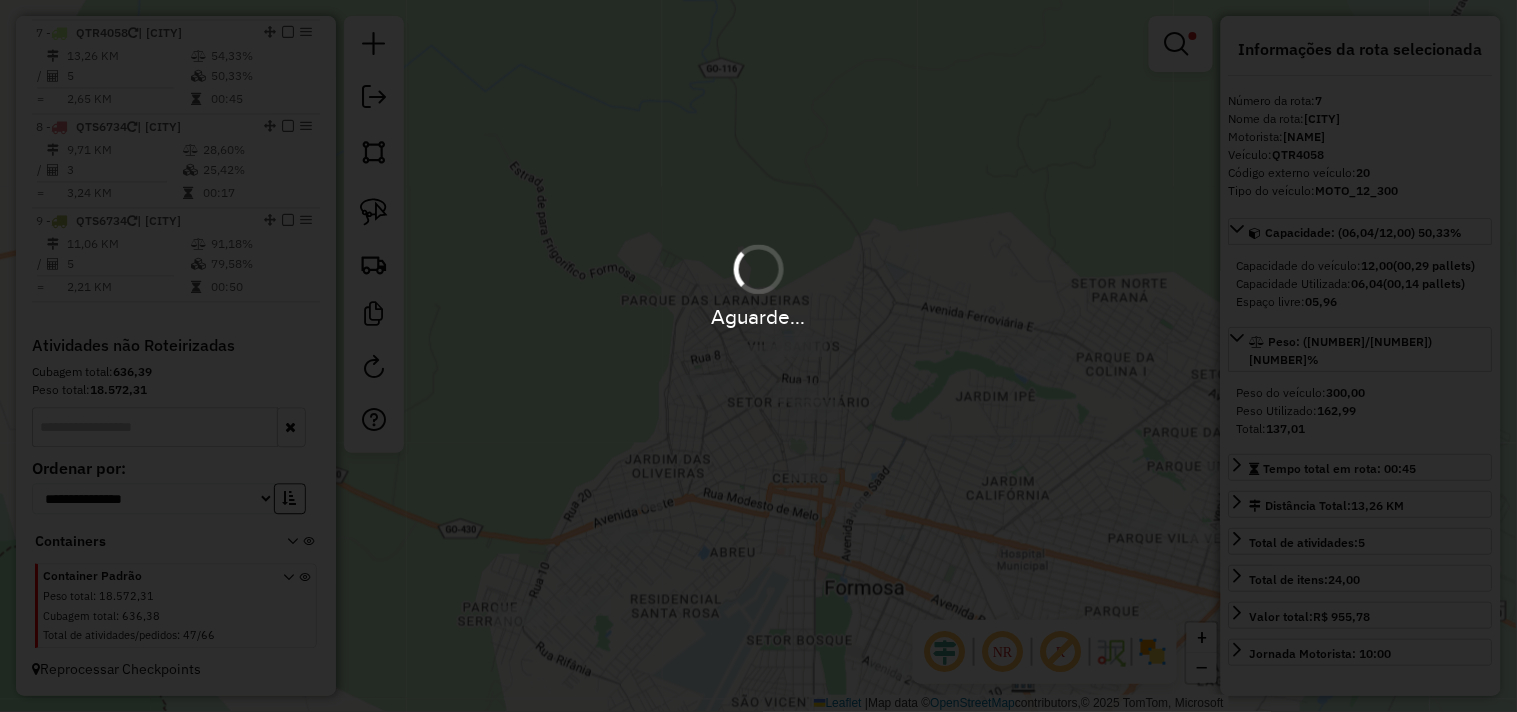 type 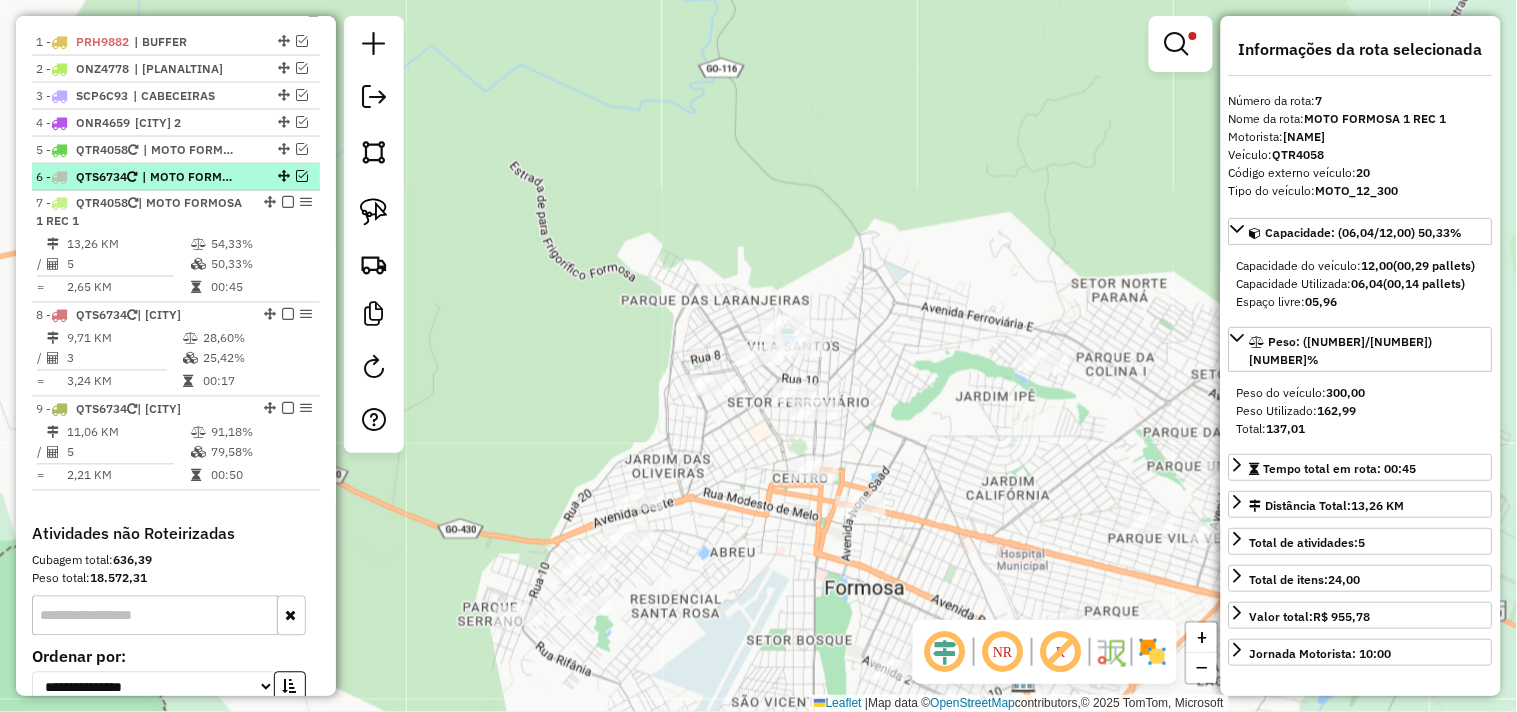 scroll, scrollTop: 734, scrollLeft: 0, axis: vertical 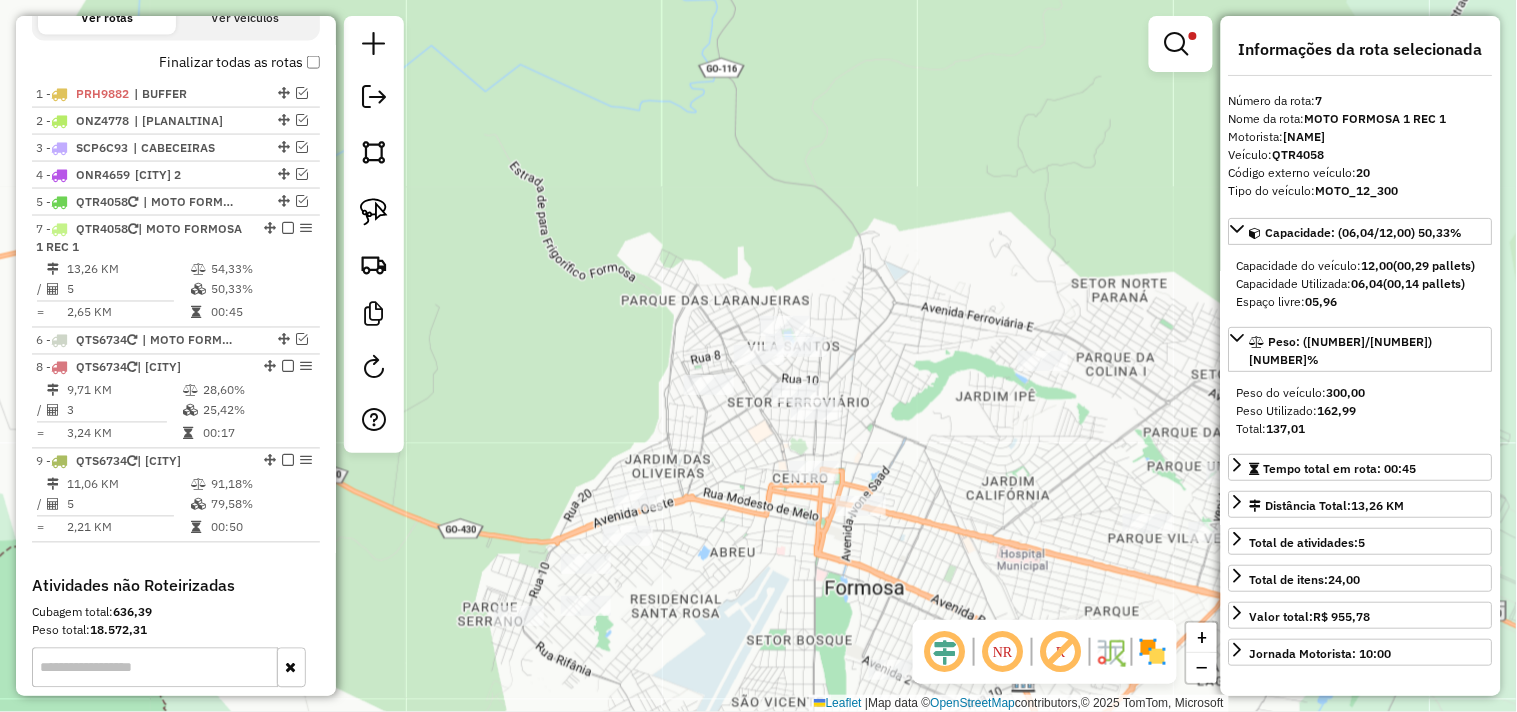drag, startPoint x: 264, startPoint y: 250, endPoint x: 268, endPoint y: 217, distance: 33.24154 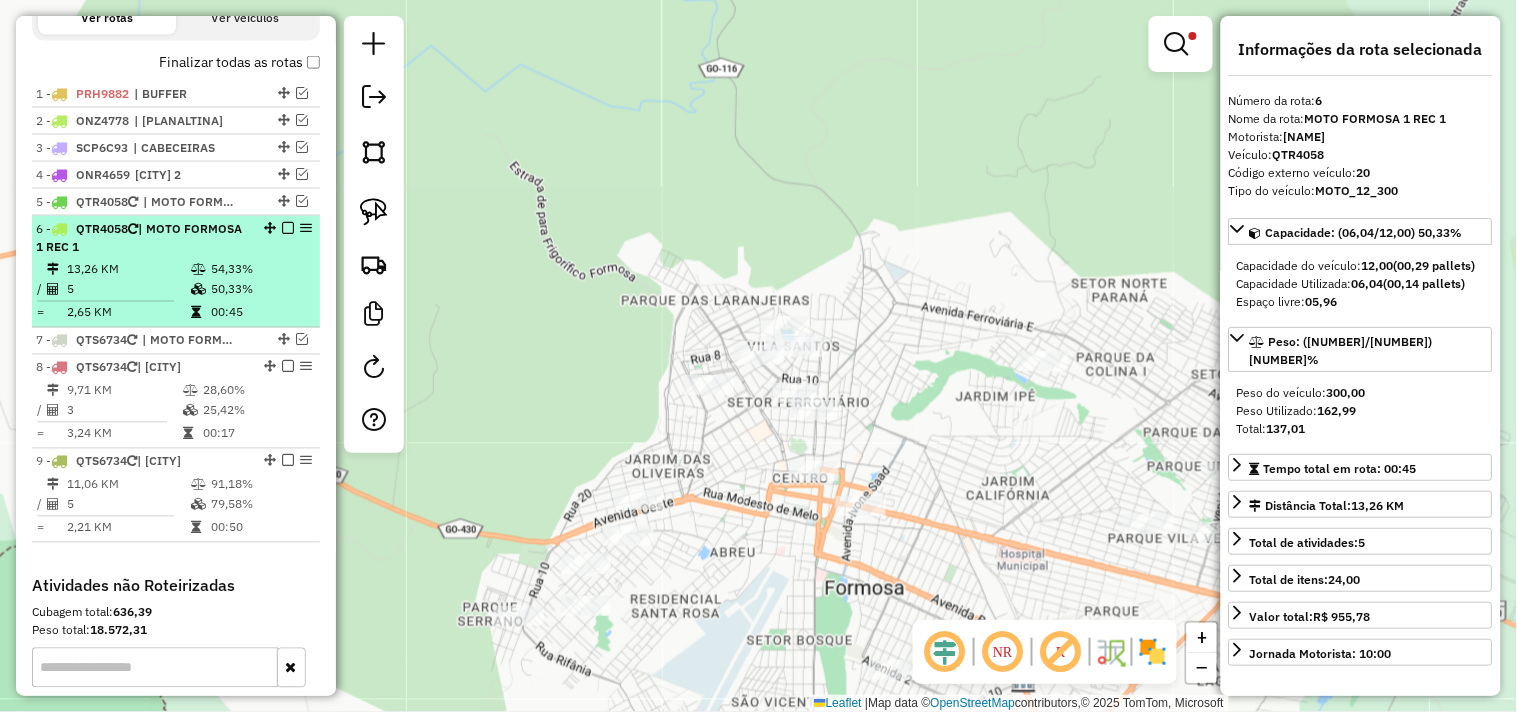 click at bounding box center (288, 228) 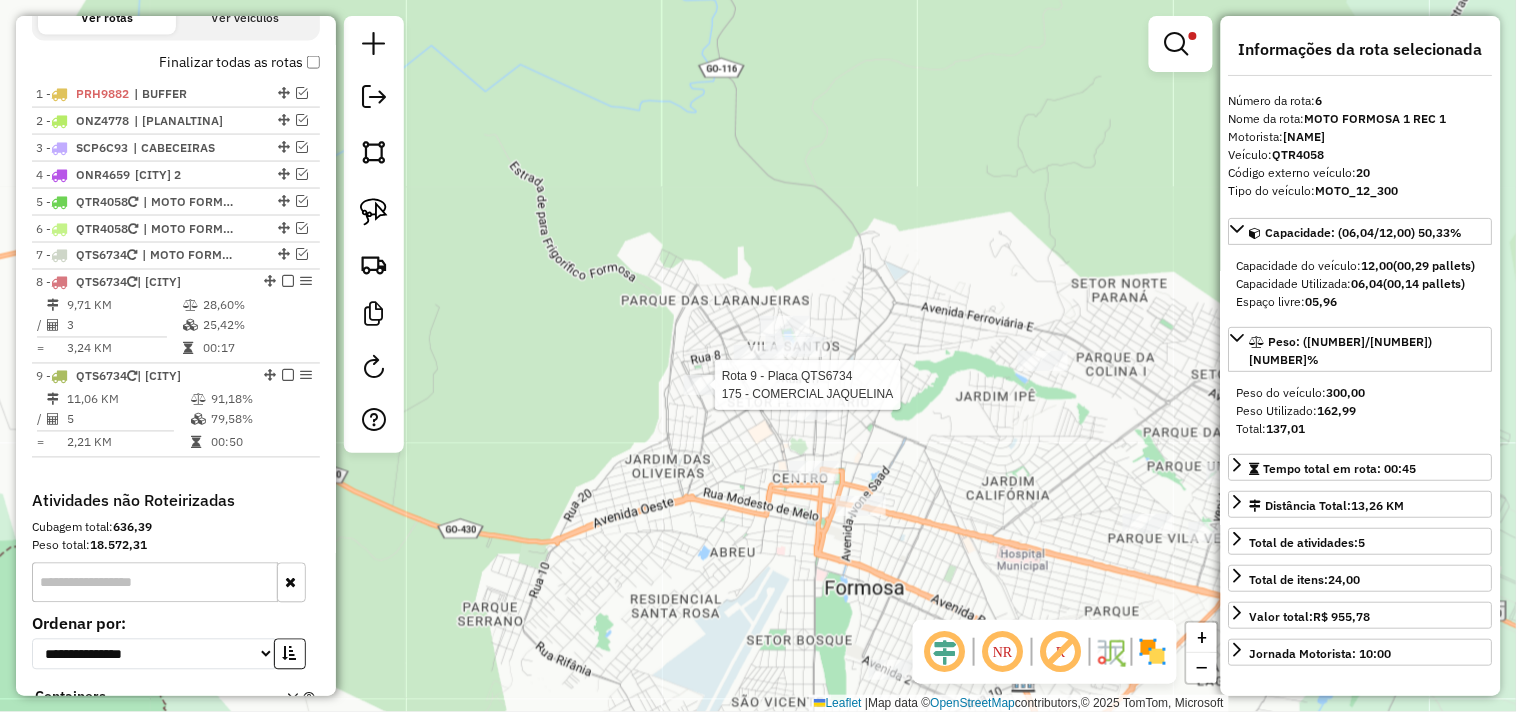scroll, scrollTop: 888, scrollLeft: 0, axis: vertical 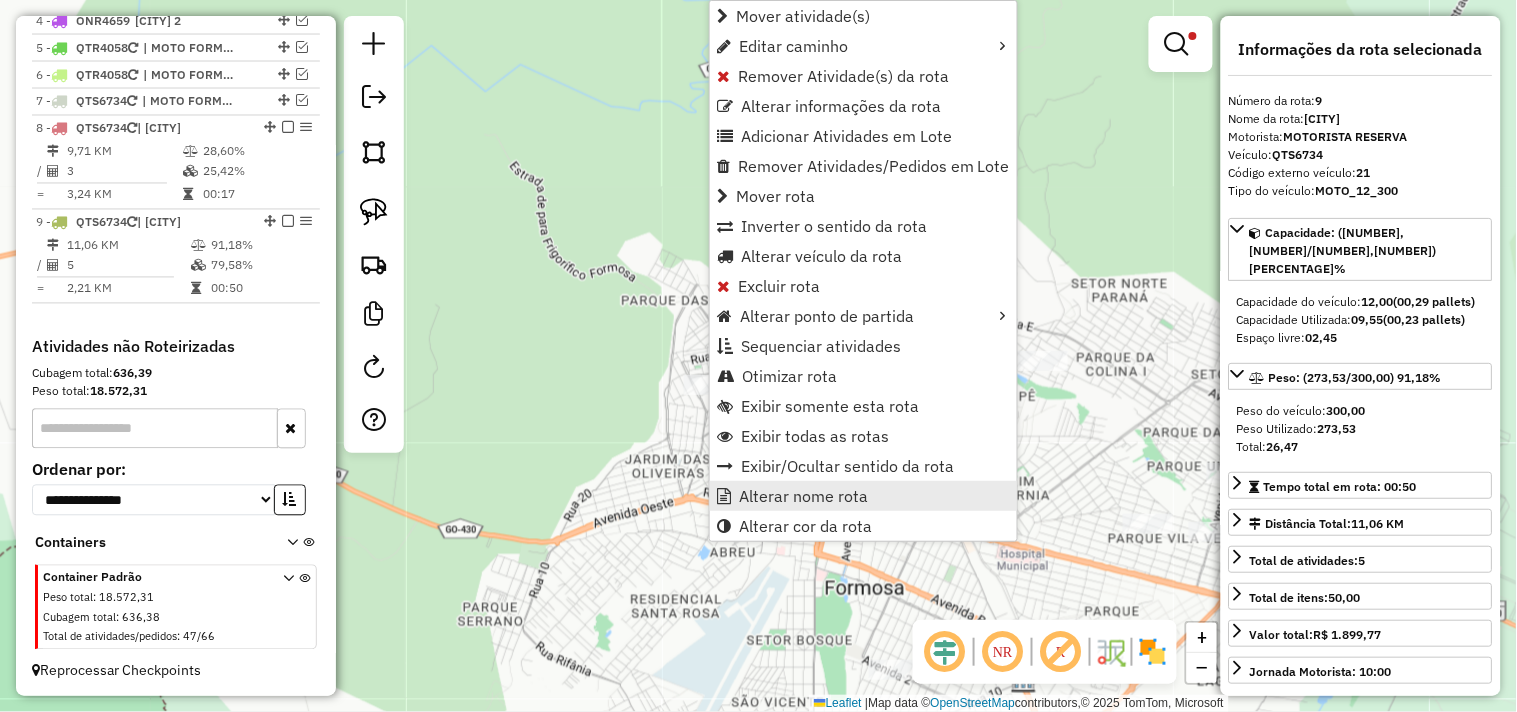 click on "Alterar nome rota" at bounding box center [803, 496] 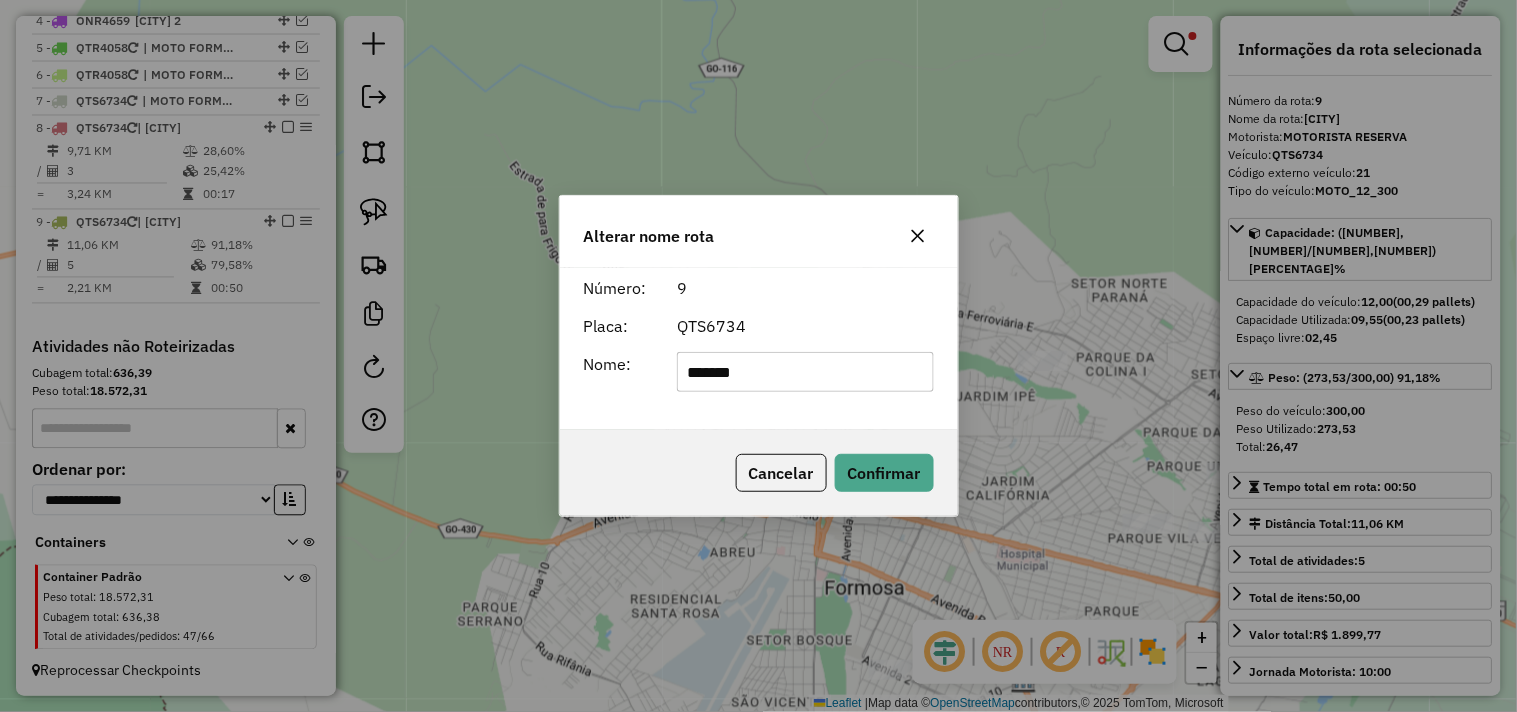 click on "*******" 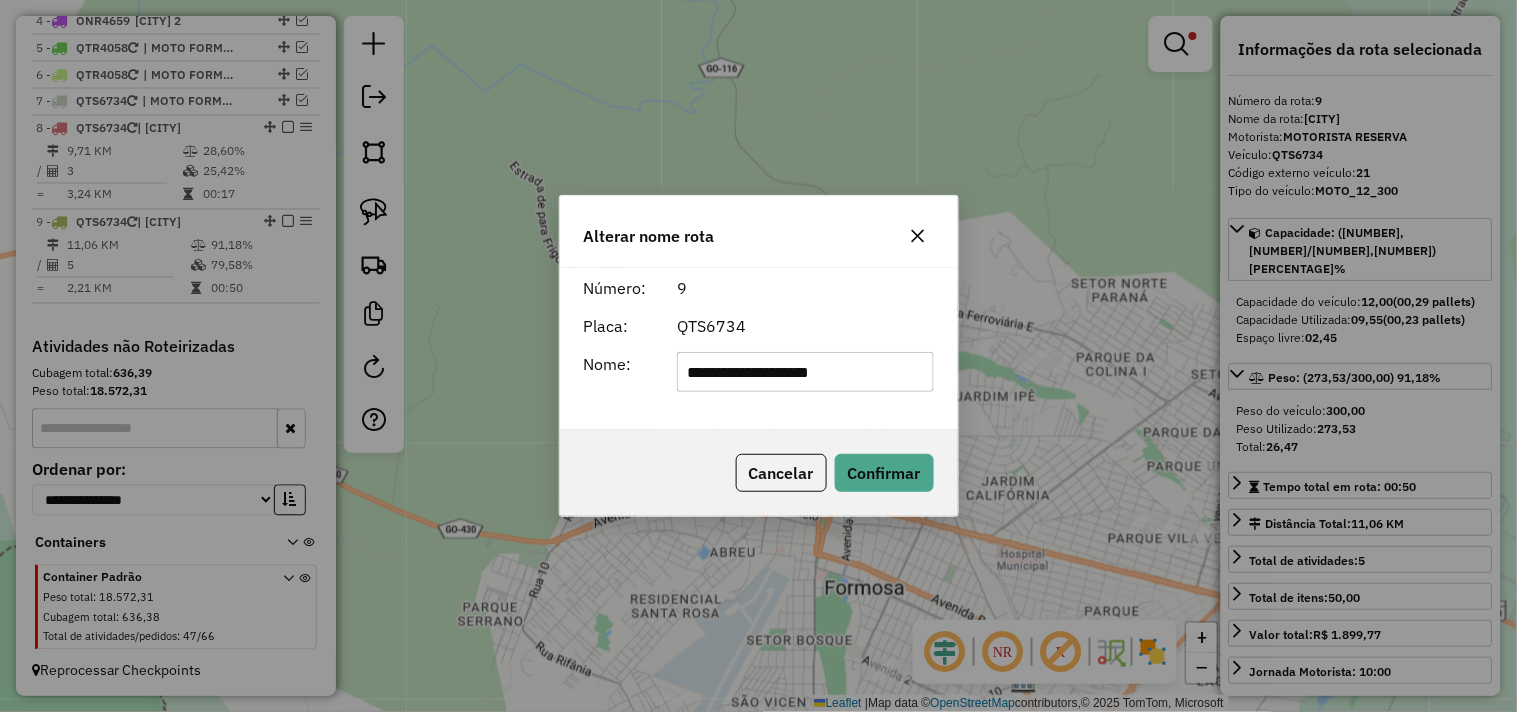 type on "**********" 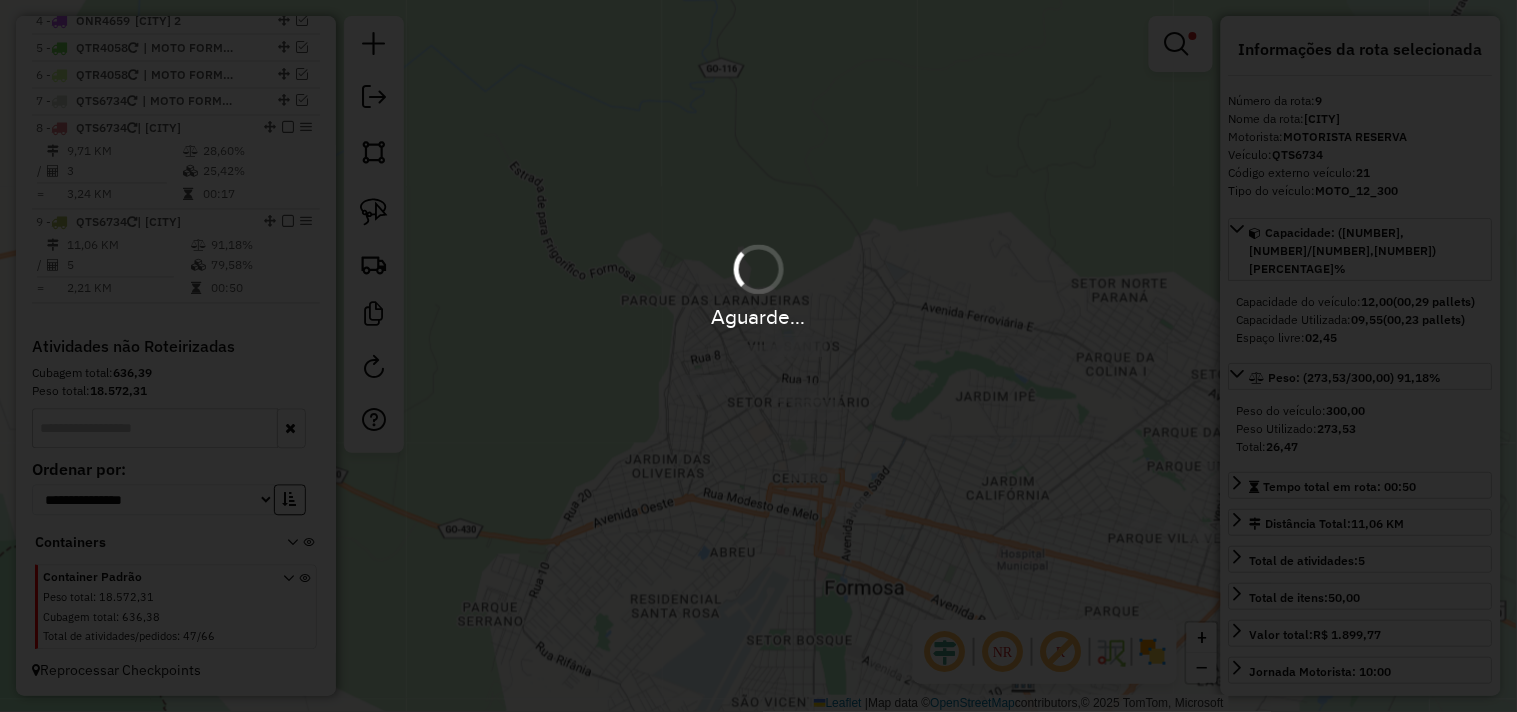 type 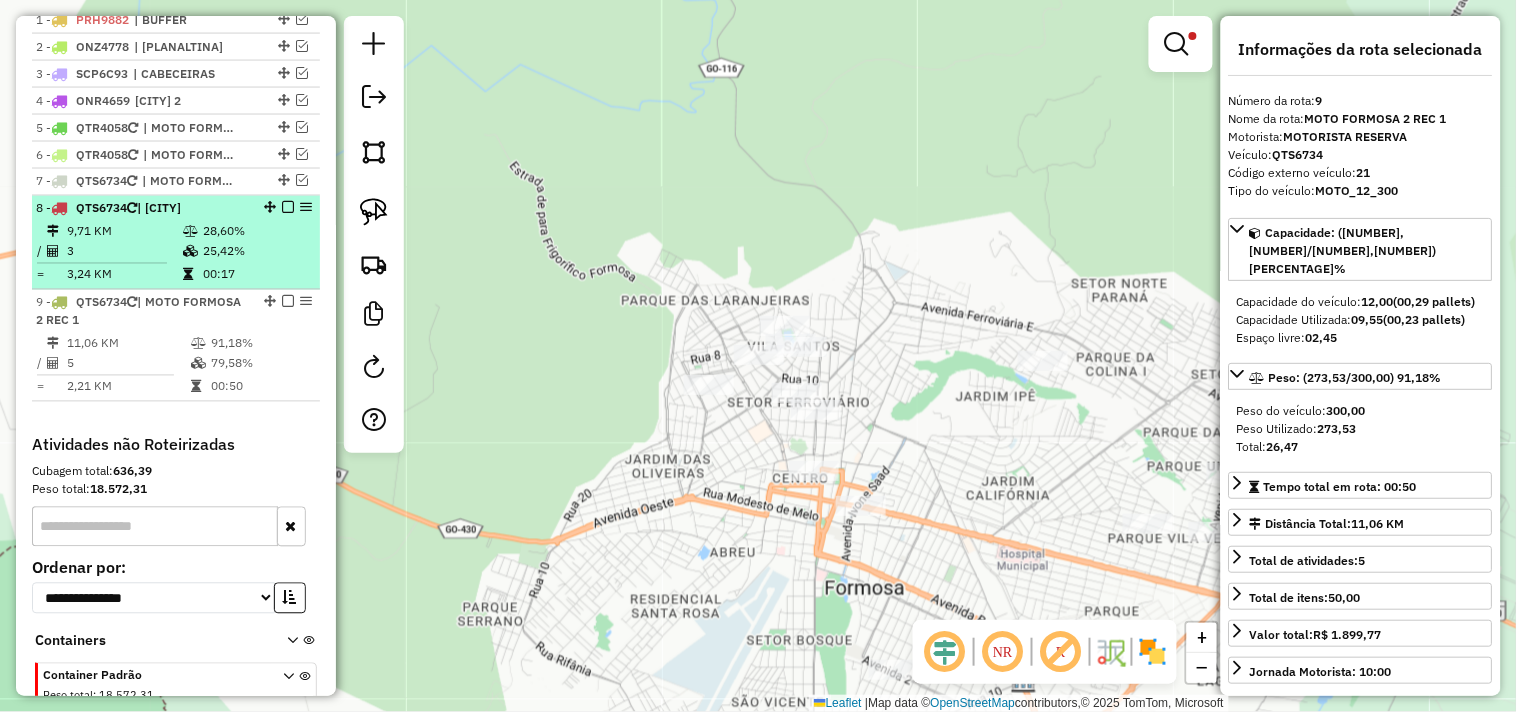 scroll, scrollTop: 777, scrollLeft: 0, axis: vertical 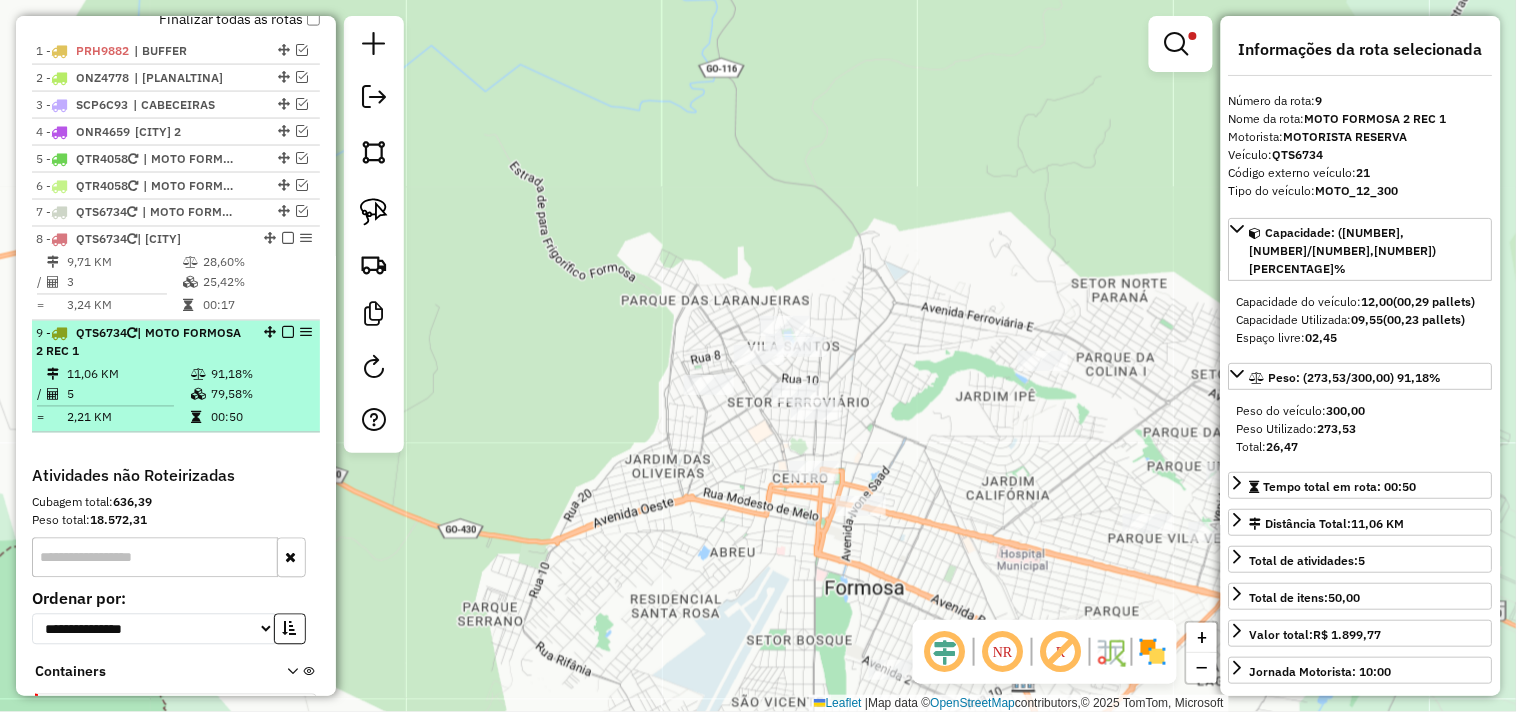 click at bounding box center [288, 333] 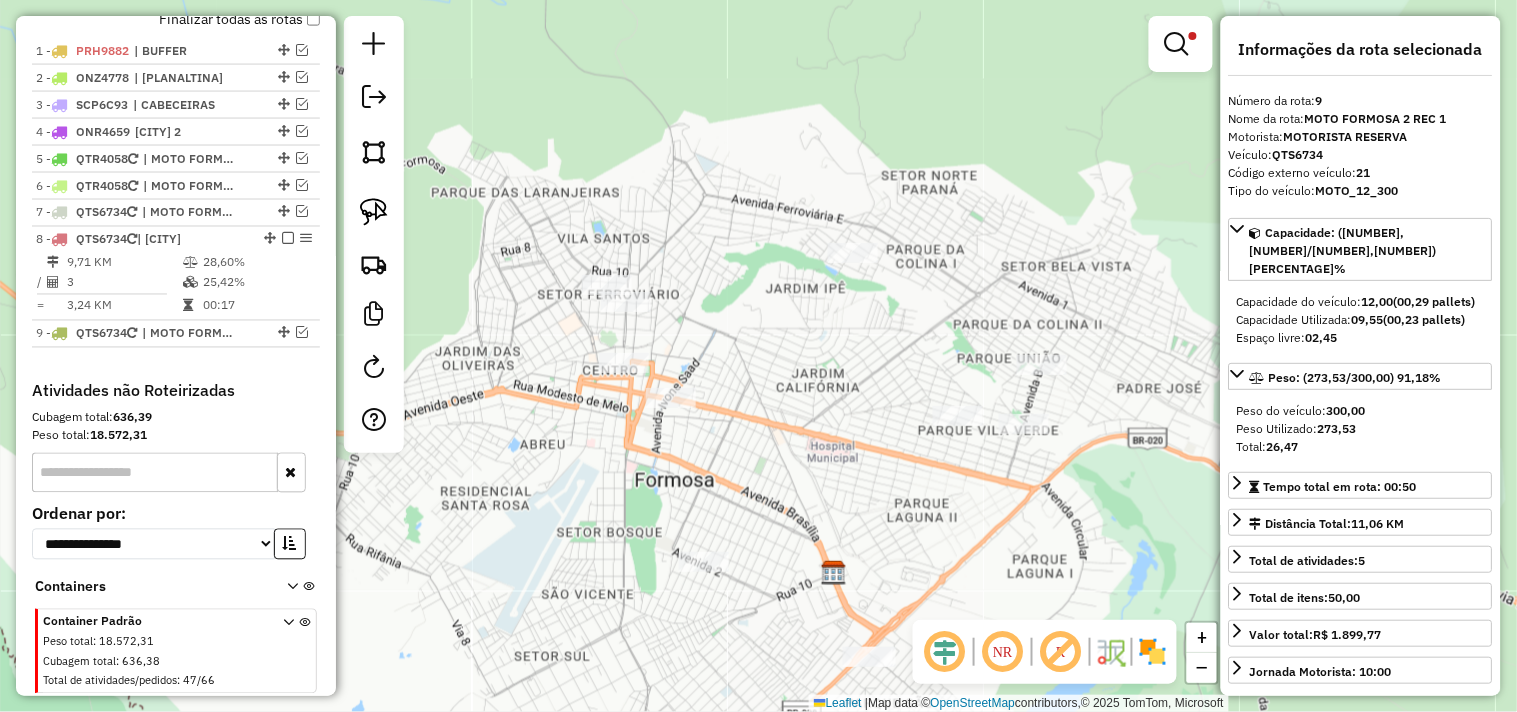 drag, startPoint x: 700, startPoint y: 503, endPoint x: 521, endPoint y: 392, distance: 210.62288 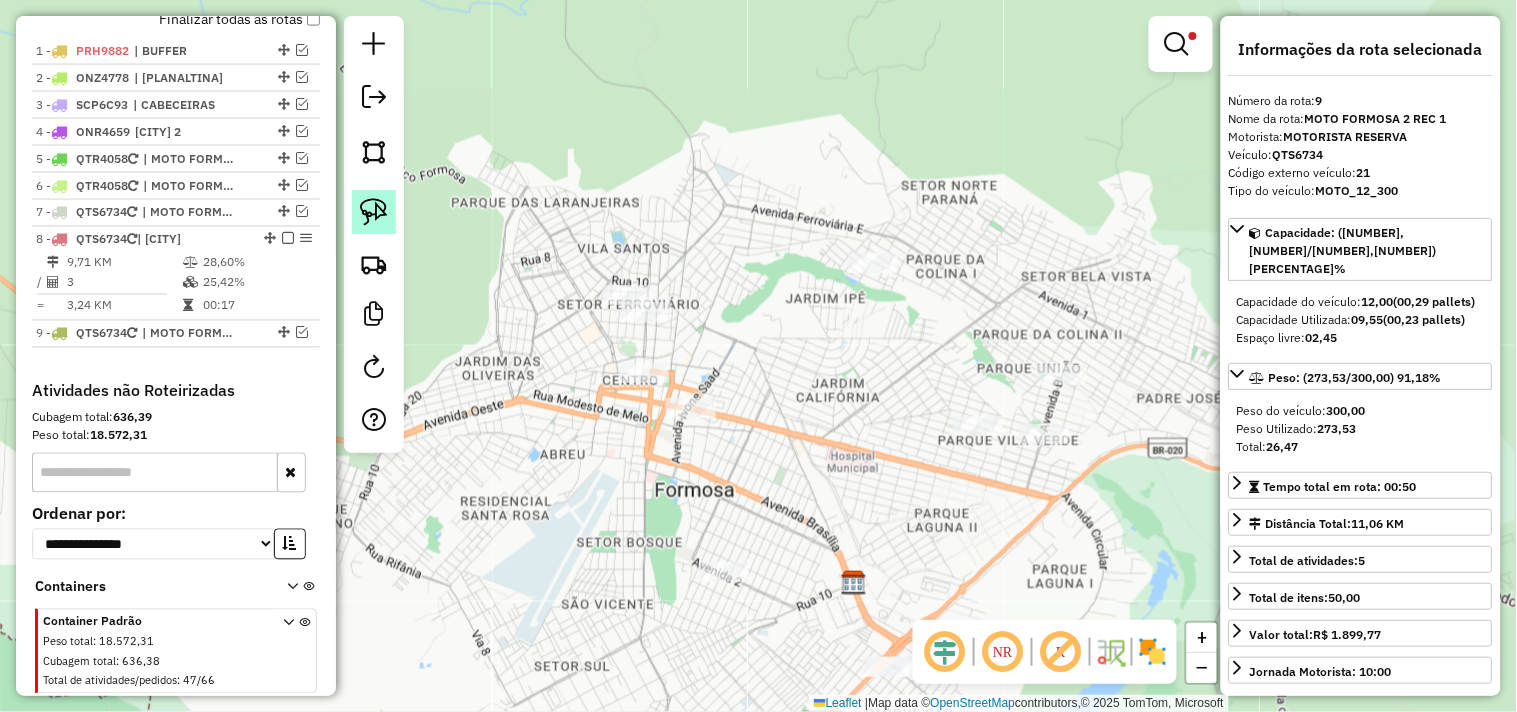 click 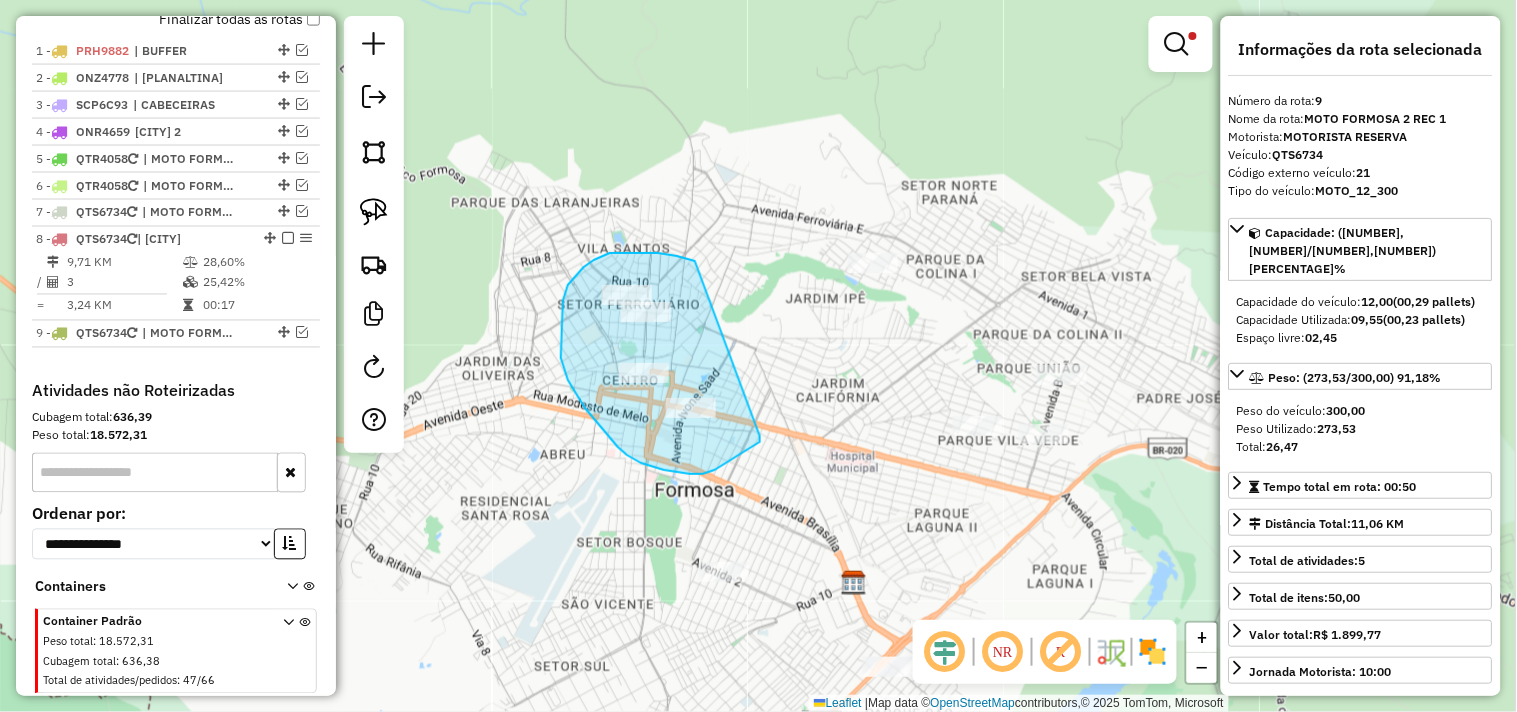 drag, startPoint x: 658, startPoint y: 253, endPoint x: 760, endPoint y: 436, distance: 209.50656 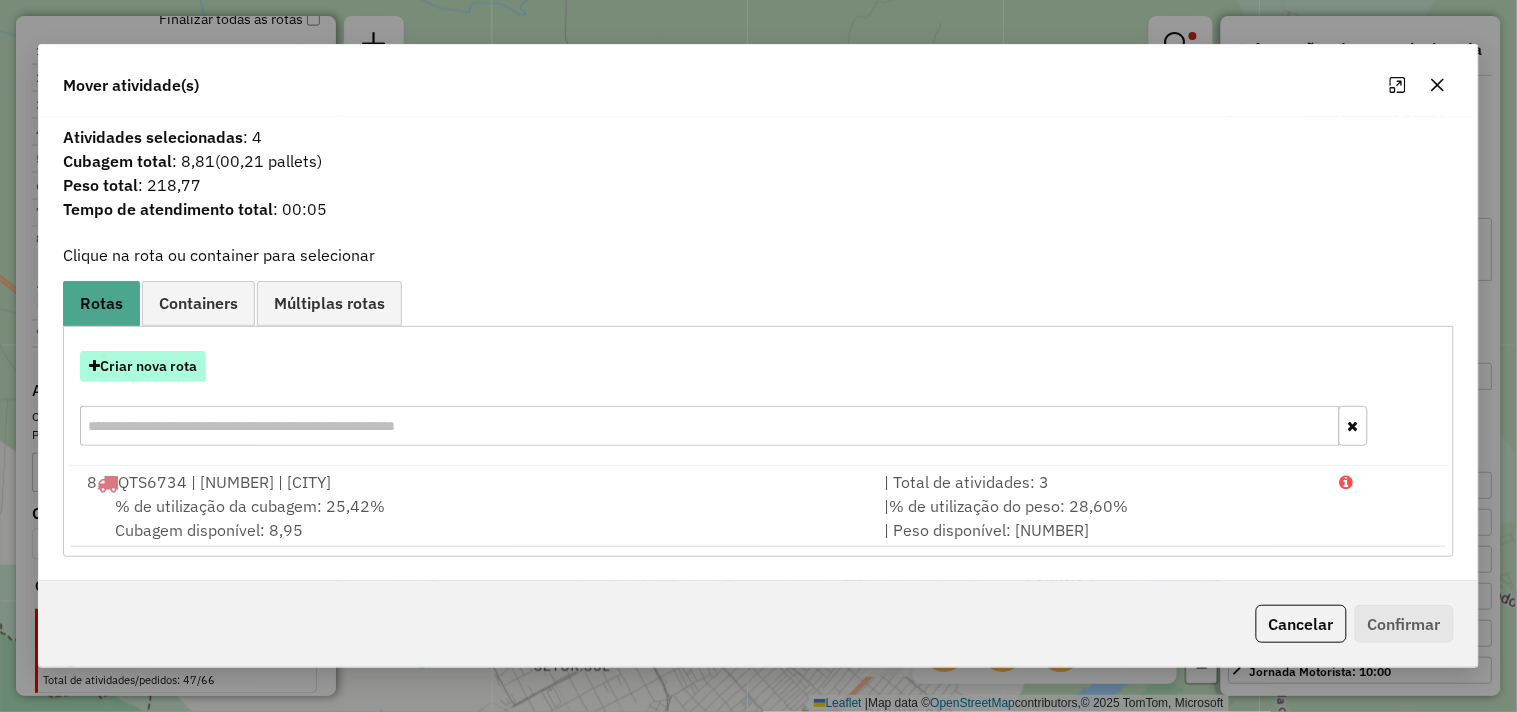 click on "Criar nova rota" at bounding box center [143, 366] 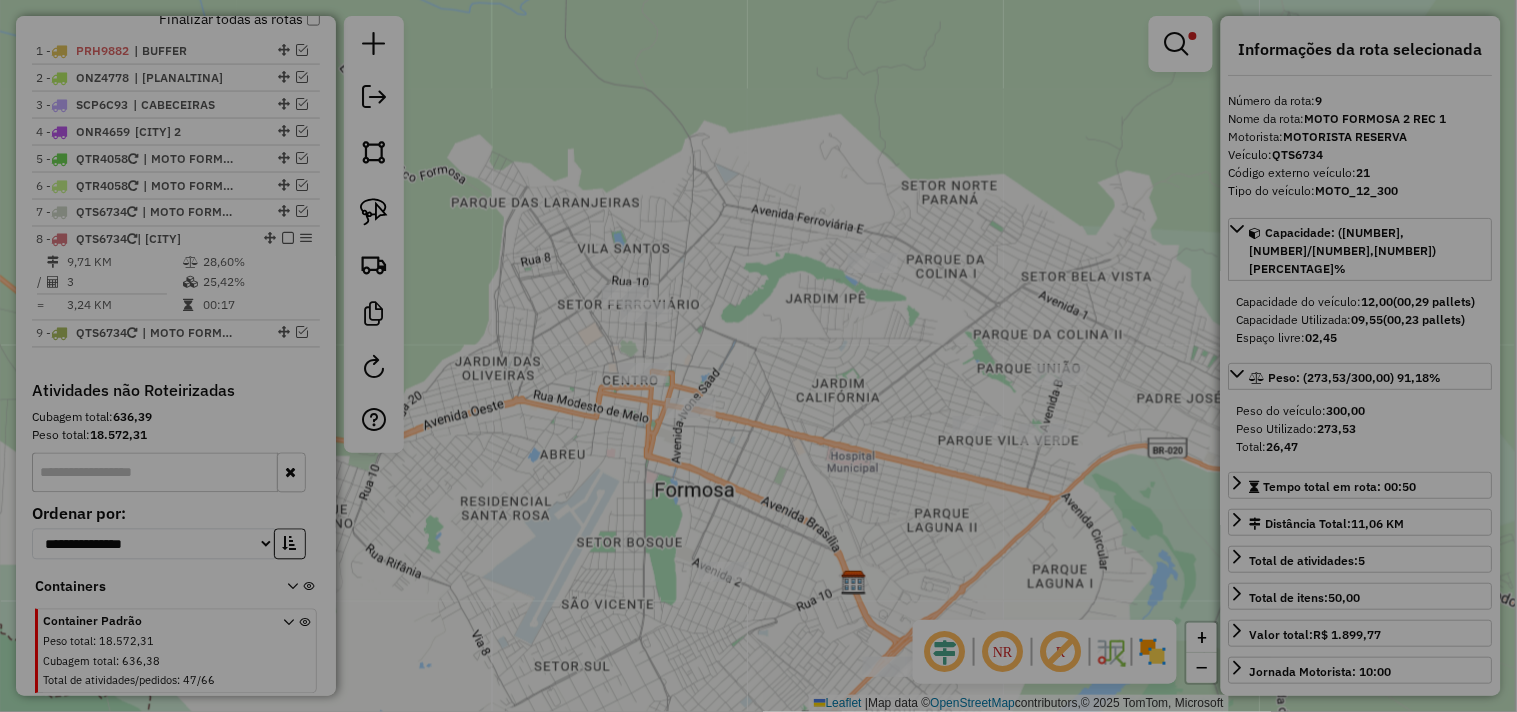 select on "*******" 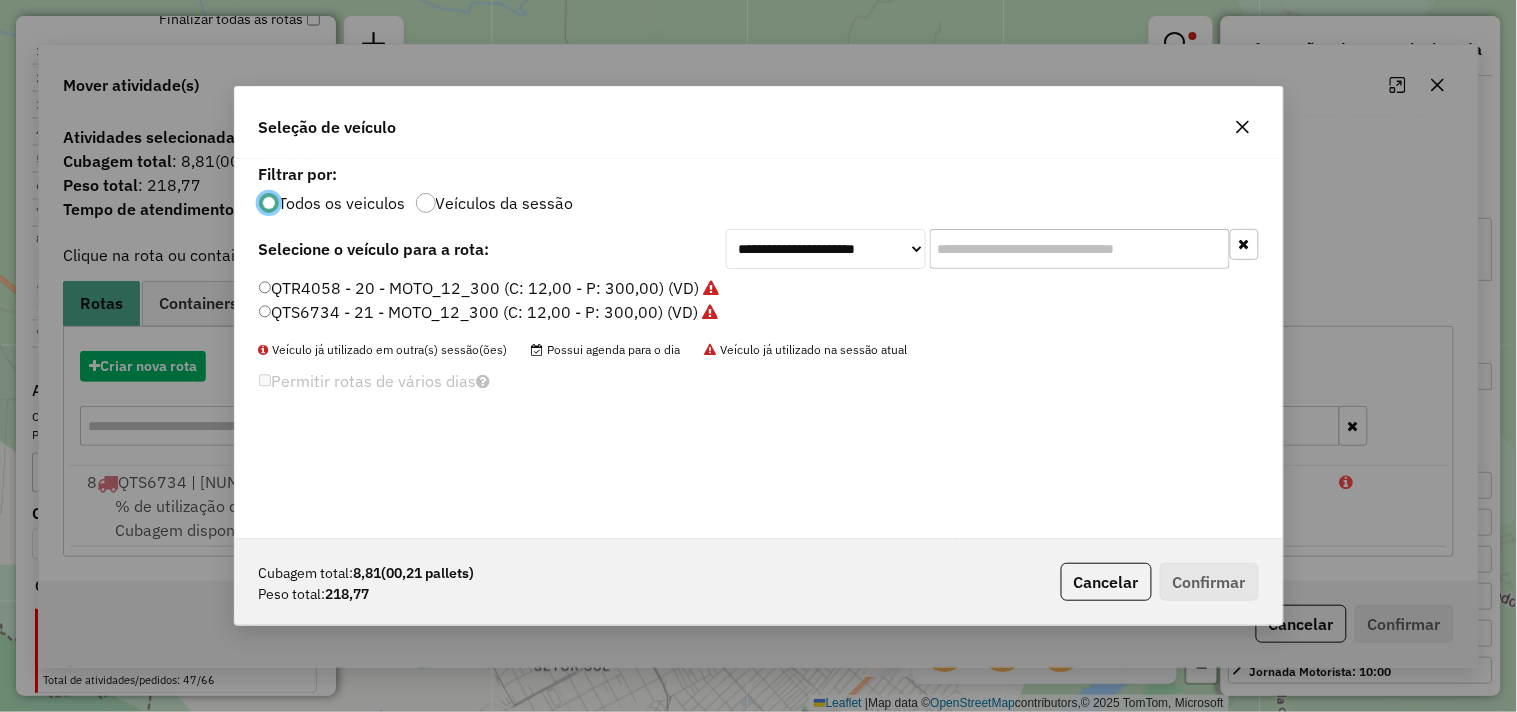 scroll, scrollTop: 11, scrollLeft: 5, axis: both 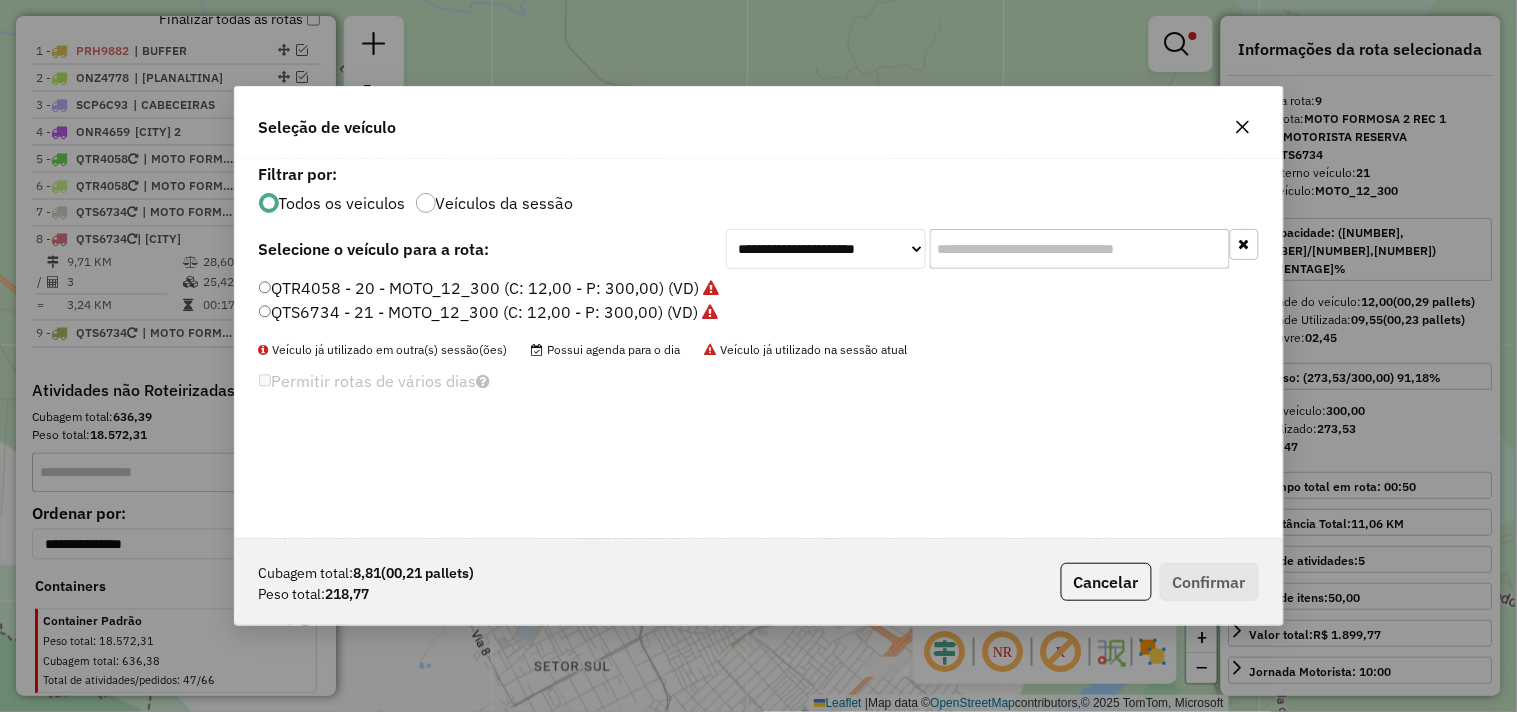 click on "QTR4058 - 20 - MOTO_12_300 (C: 12,00 - P: 300,00) (VD)" 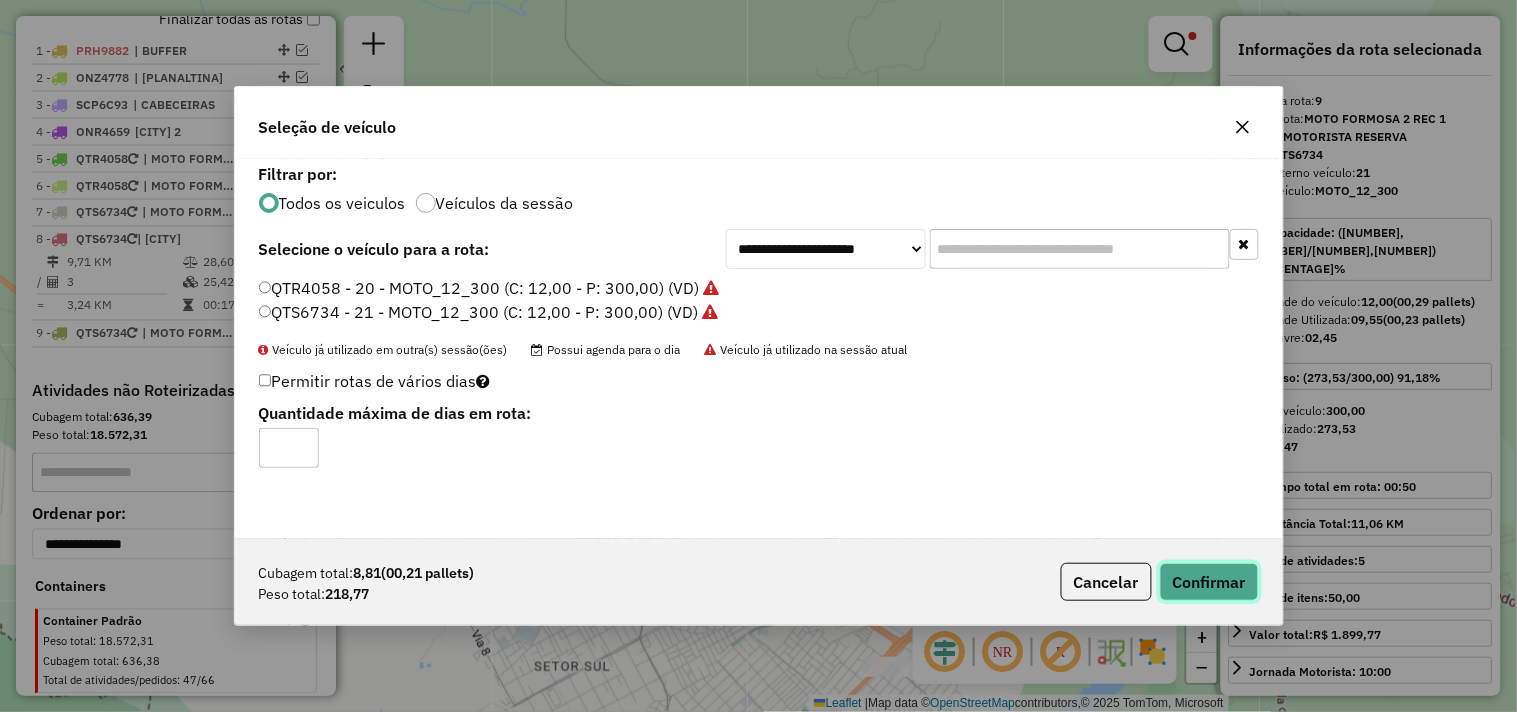 click on "Confirmar" 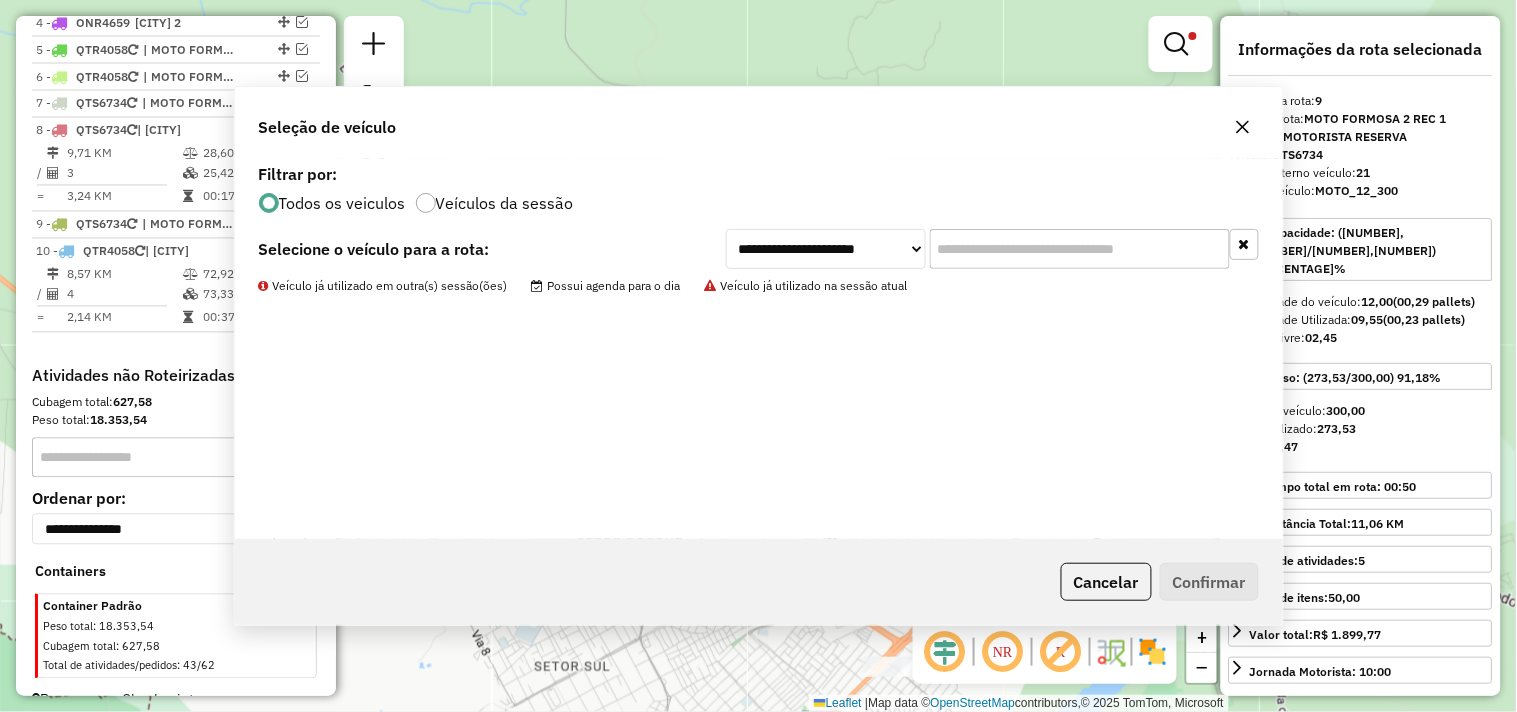 scroll, scrollTop: 916, scrollLeft: 0, axis: vertical 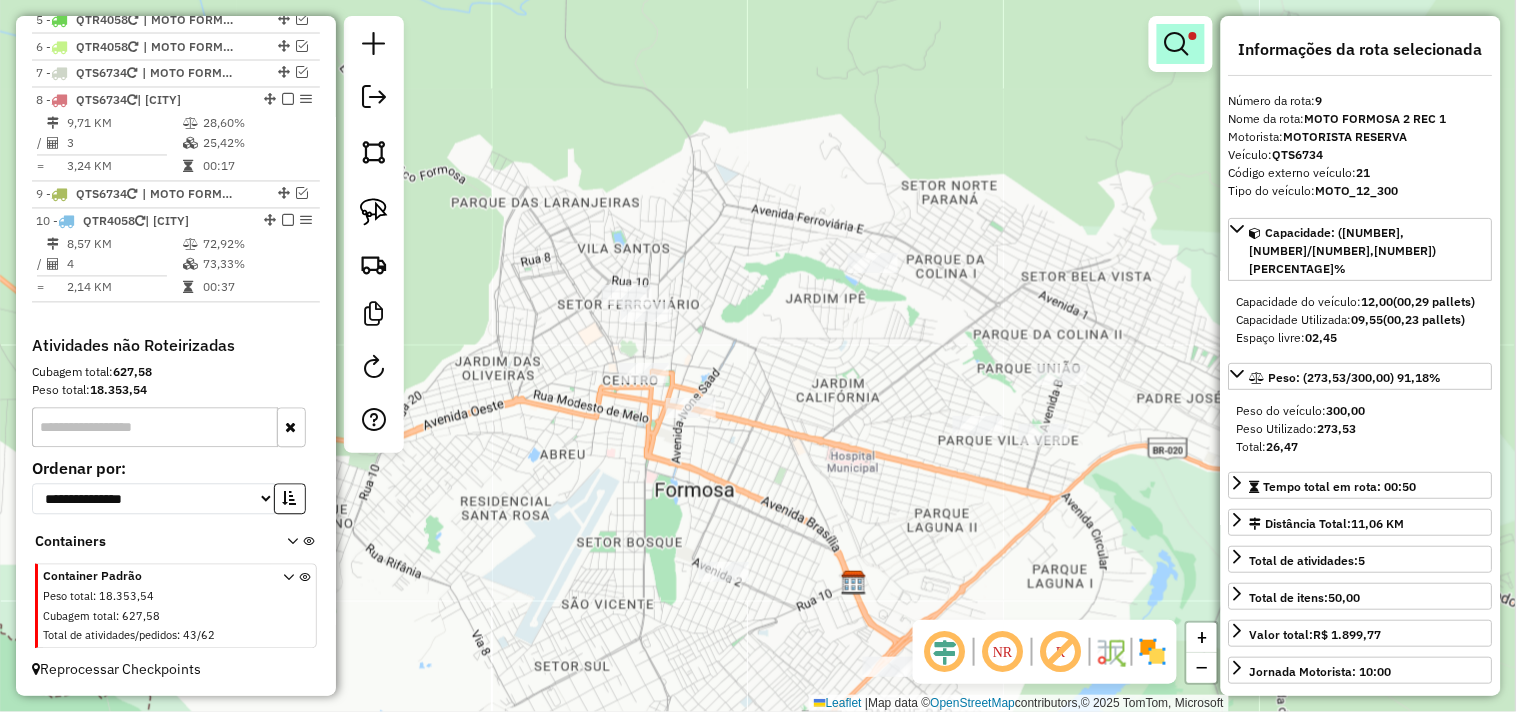click at bounding box center [1177, 44] 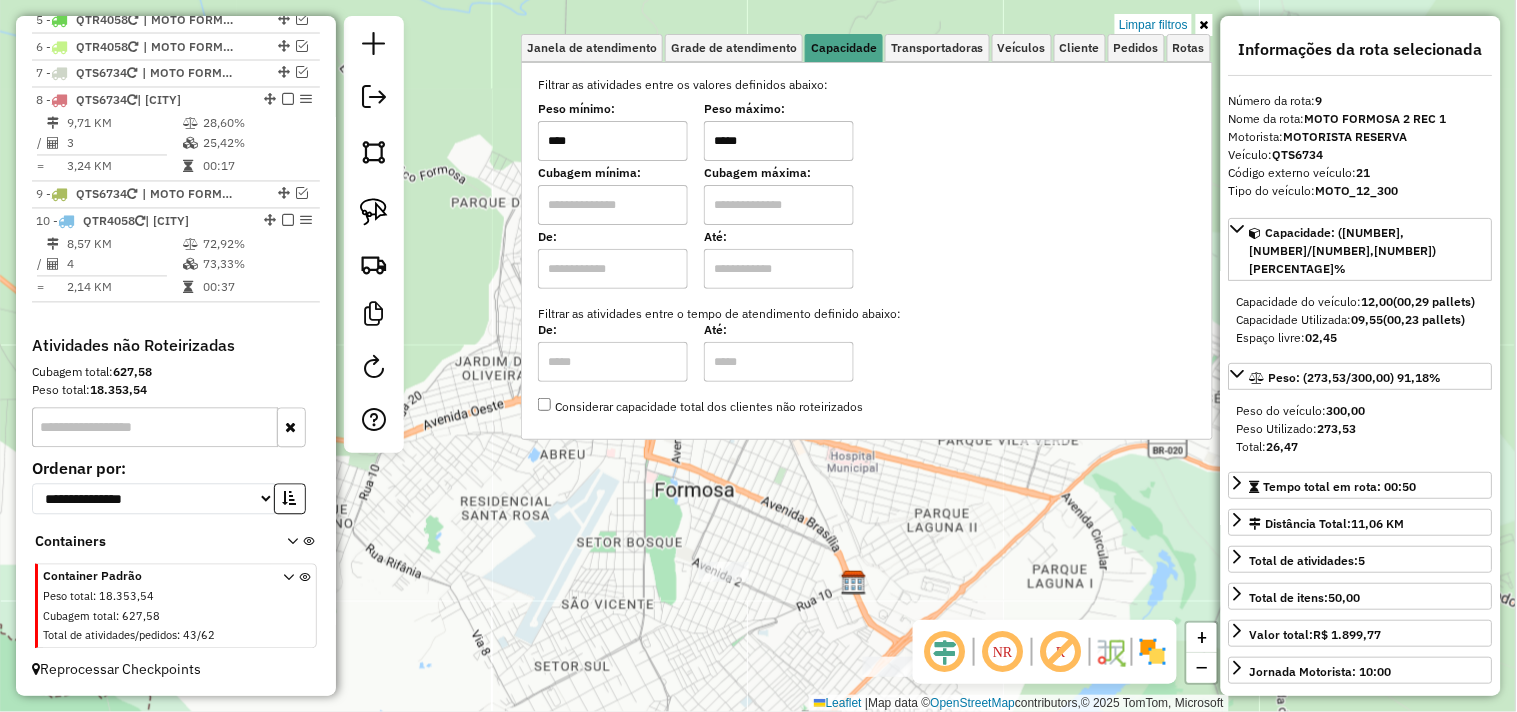 drag, startPoint x: 800, startPoint y: 144, endPoint x: 686, endPoint y: 140, distance: 114.07015 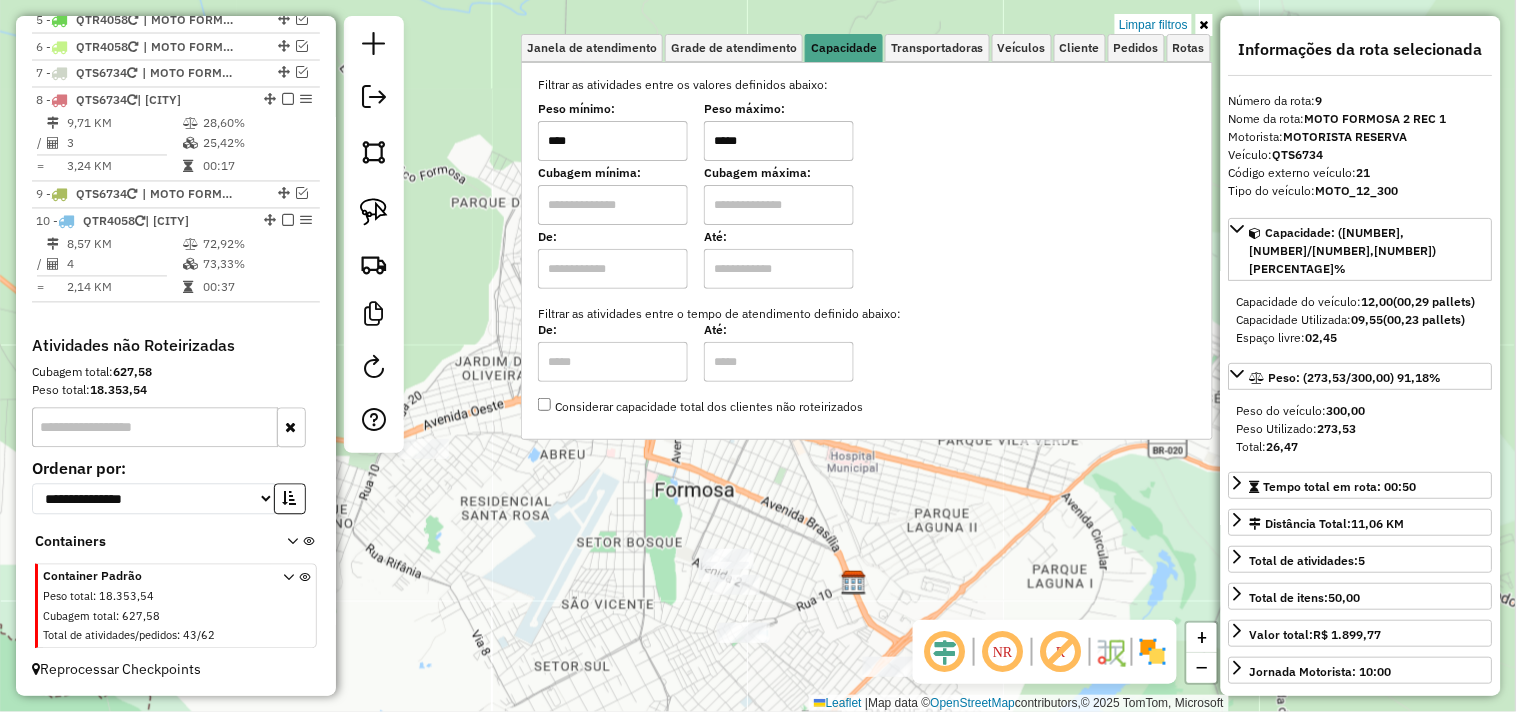 type on "*****" 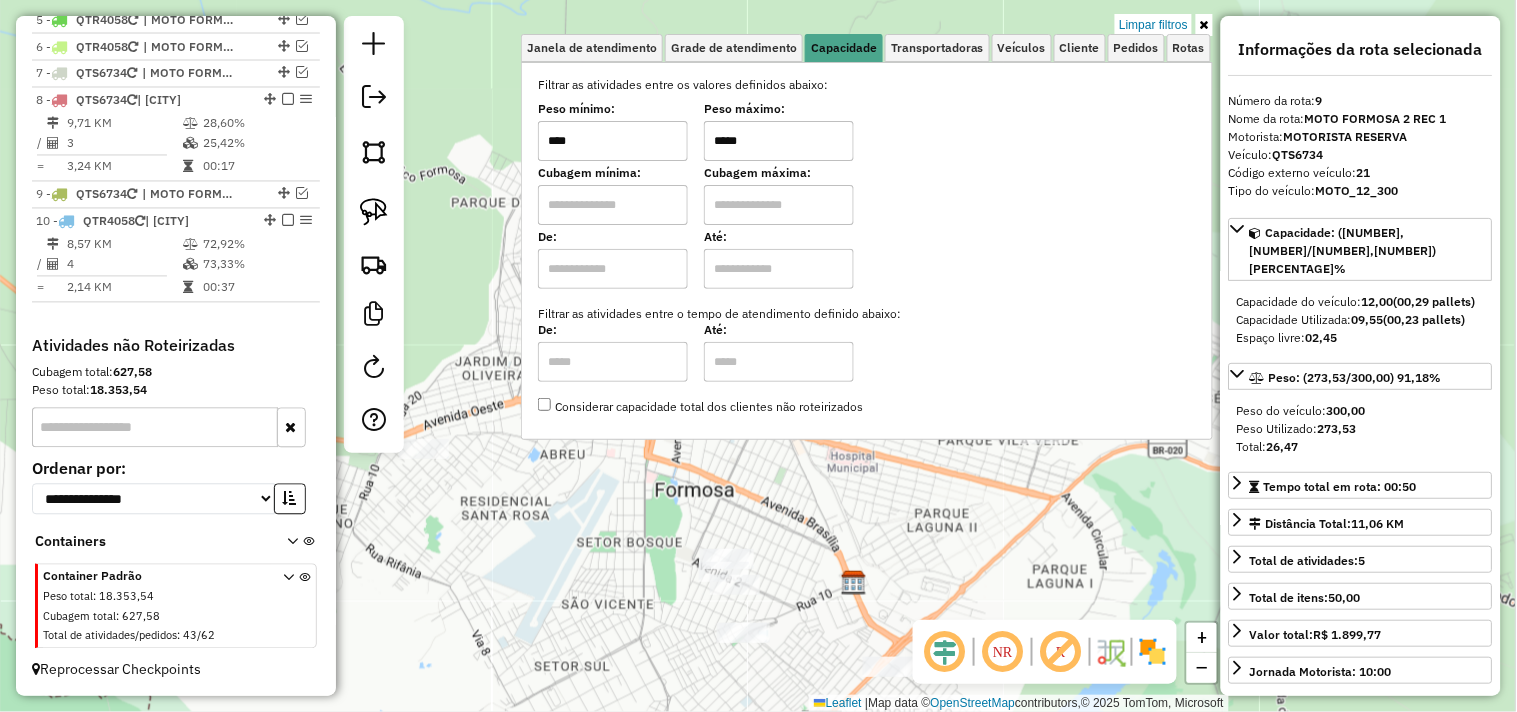 click on "Limpar filtros Janela de atendimento Grade de atendimento Capacidade Transportadoras Veículos Cliente Pedidos  Rotas Selecione os dias de semana para filtrar as janelas de atendimento  Seg   Ter   Qua   Qui   Sex   Sáb   Dom  Informe o período da janela de atendimento: De: Até:  Filtrar exatamente a janela do cliente  Considerar janela de atendimento padrão  Selecione os dias de semana para filtrar as grades de atendimento  Seg   Ter   Qua   Qui   Sex   Sáb   Dom   Considerar clientes sem dia de atendimento cadastrado  Clientes fora do dia de atendimento selecionado Filtrar as atividades entre os valores definidos abaixo:  Peso mínimo:  ****  Peso máximo:  *****  Cubagem mínima:   Cubagem máxima:   De:   Até:  Filtrar as atividades entre o tempo de atendimento definido abaixo:  De:   Até:   Considerar capacidade total dos clientes não roteirizados Transportadora: Selecione um ou mais itens Tipo de veículo: Selecione um ou mais itens Veículo: Selecione um ou mais itens Motorista: Nome: Rótulo:" 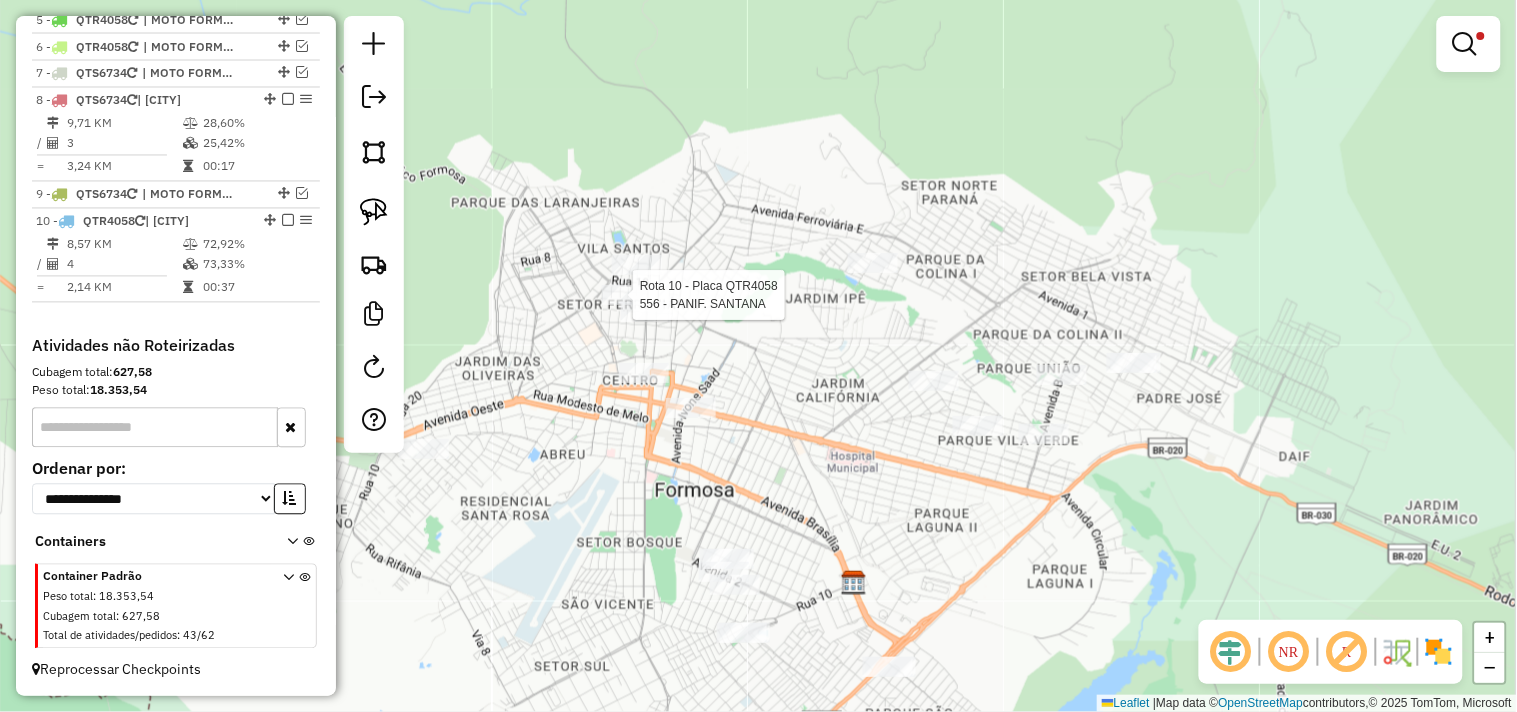 select on "*********" 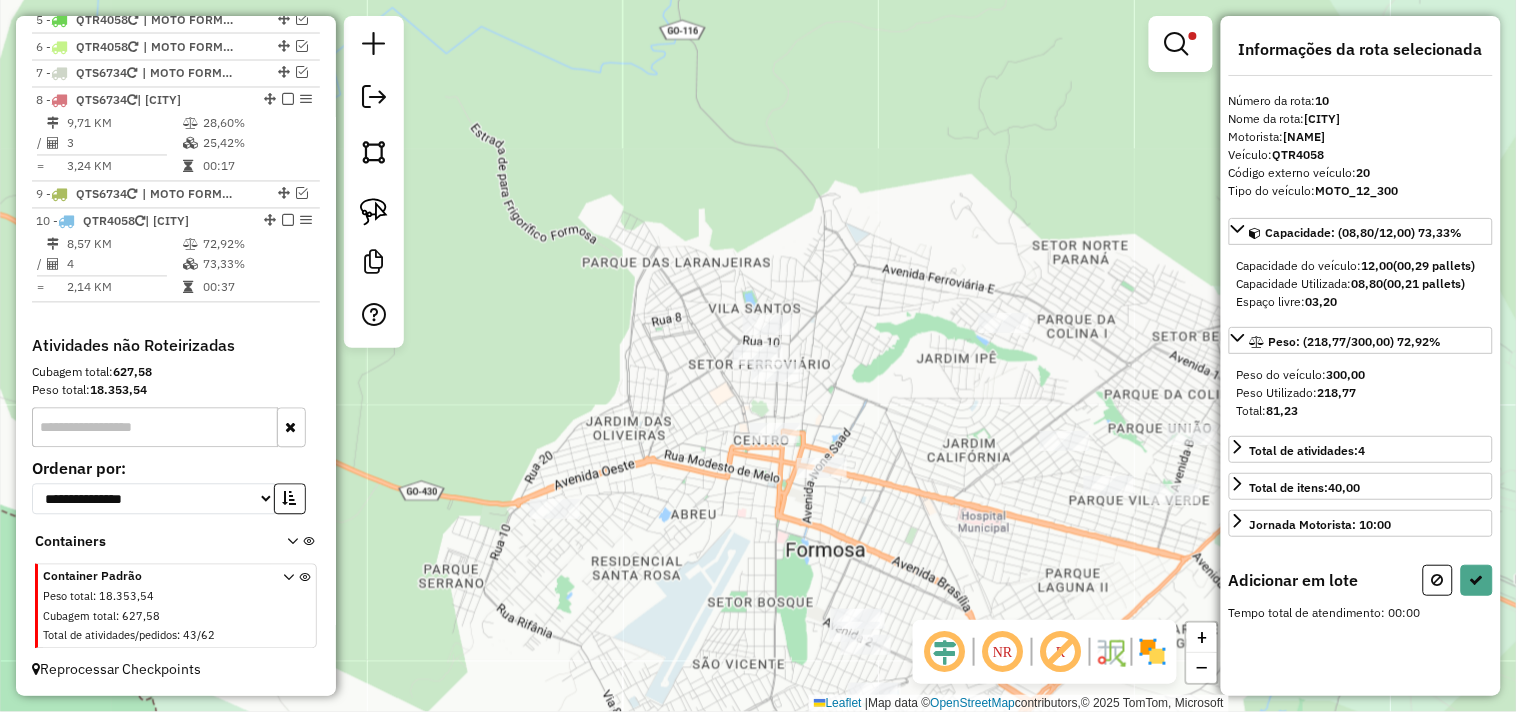 click on "Limpar filtros Janela de atendimento Grade de atendimento Capacidade Transportadoras Veículos Cliente Pedidos  Rotas Selecione os dias de semana para filtrar as janelas de atendimento  Seg   Ter   Qua   Qui   Sex   Sáb   Dom  Informe o período da janela de atendimento: De: Até:  Filtrar exatamente a janela do cliente  Considerar janela de atendimento padrão  Selecione os dias de semana para filtrar as grades de atendimento  Seg   Ter   Qua   Qui   Sex   Sáb   Dom   Considerar clientes sem dia de atendimento cadastrado  Clientes fora do dia de atendimento selecionado Filtrar as atividades entre os valores definidos abaixo:  Peso mínimo:  ****  Peso máximo:  *****  Cubagem mínima:   Cubagem máxima:   De:   Até:  Filtrar as atividades entre o tempo de atendimento definido abaixo:  De:   Até:   Considerar capacidade total dos clientes não roteirizados Transportadora: Selecione um ou mais itens Tipo de veículo: Selecione um ou mais itens Veículo: Selecione um ou mais itens Motorista: Nome: Rótulo:" 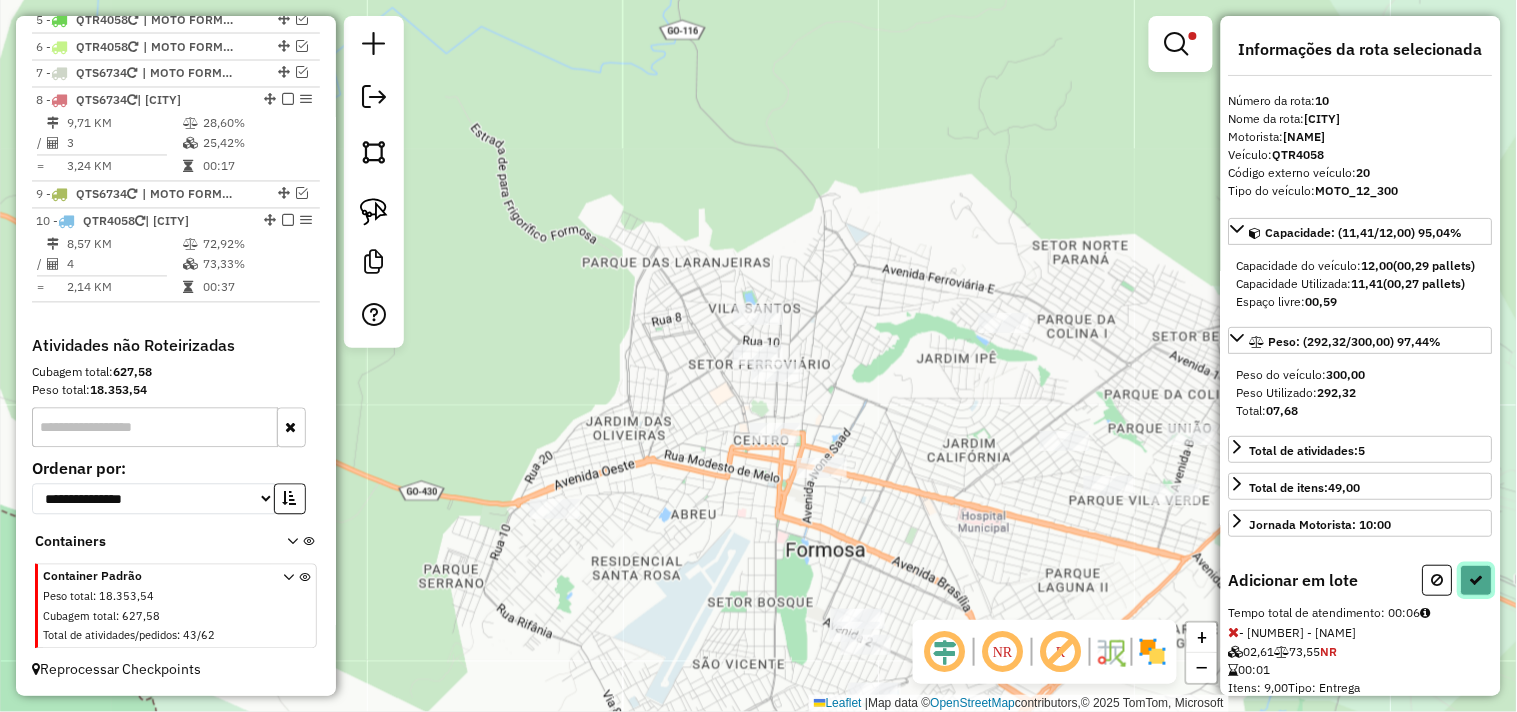click at bounding box center [1477, 580] 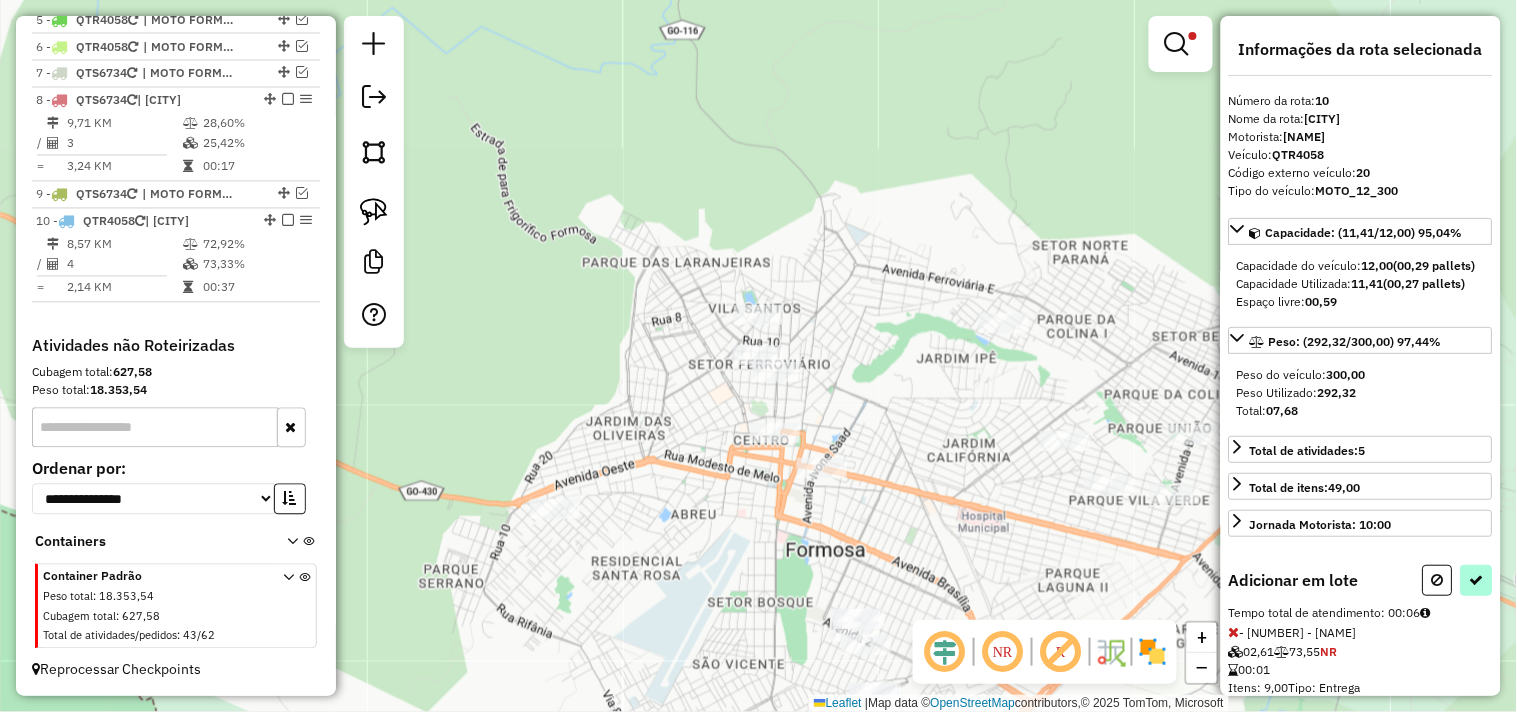 select on "*********" 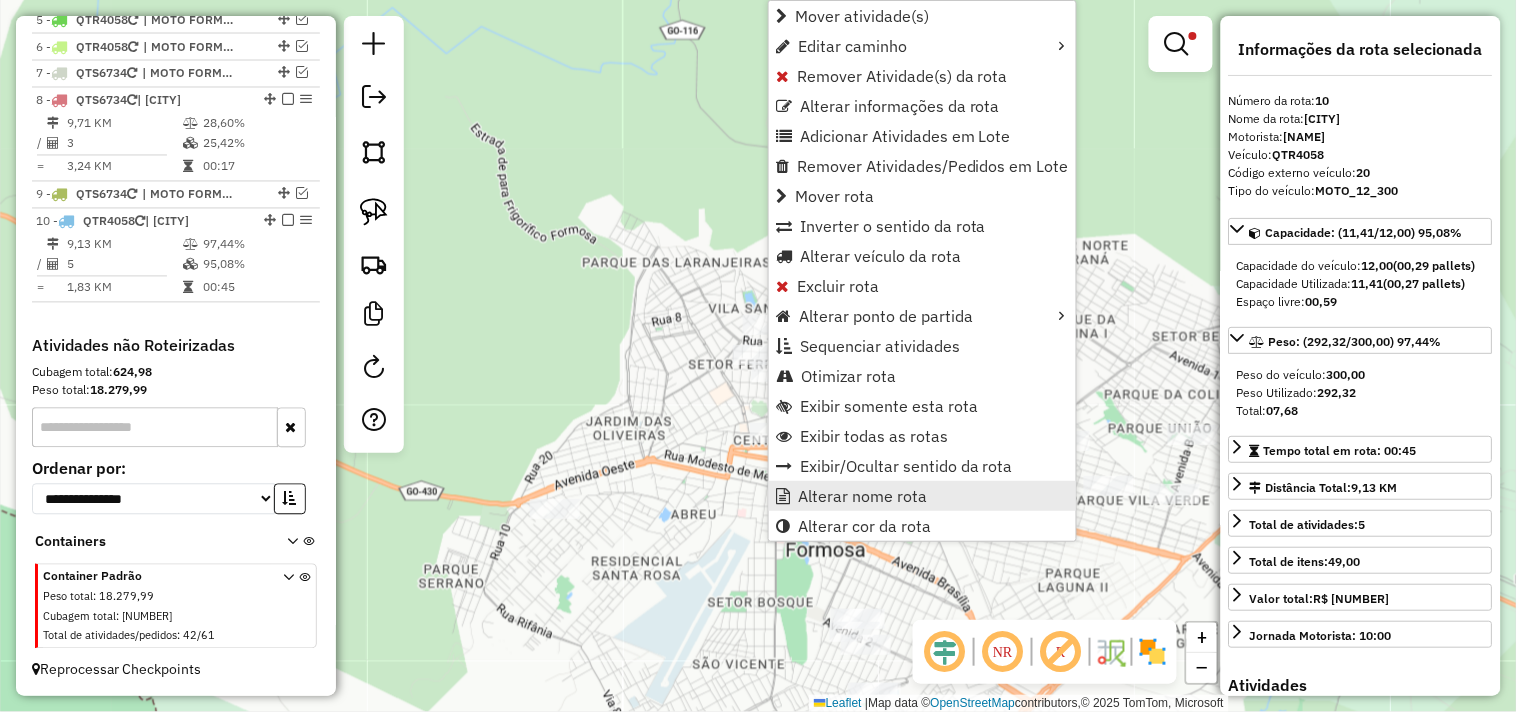 click on "Alterar nome rota" at bounding box center (862, 496) 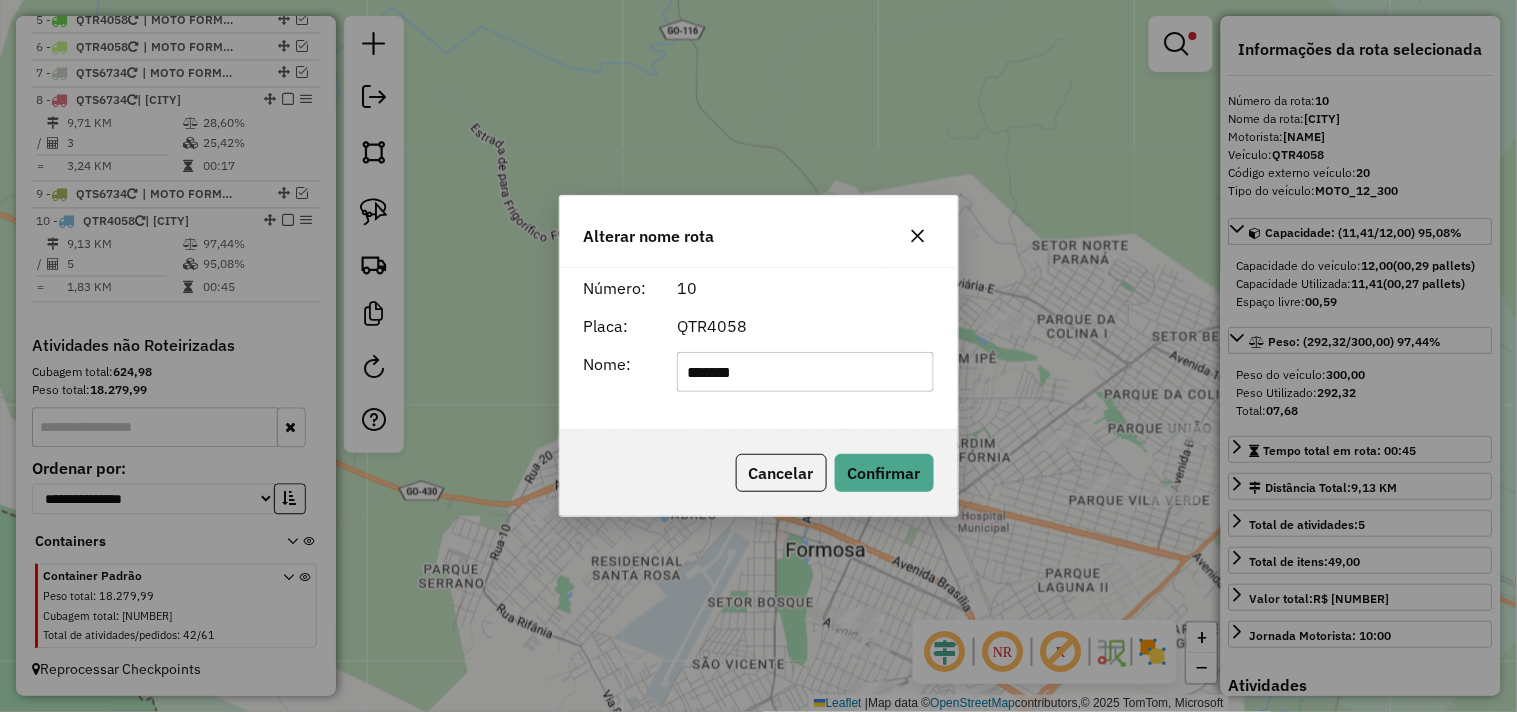 click on "*******" 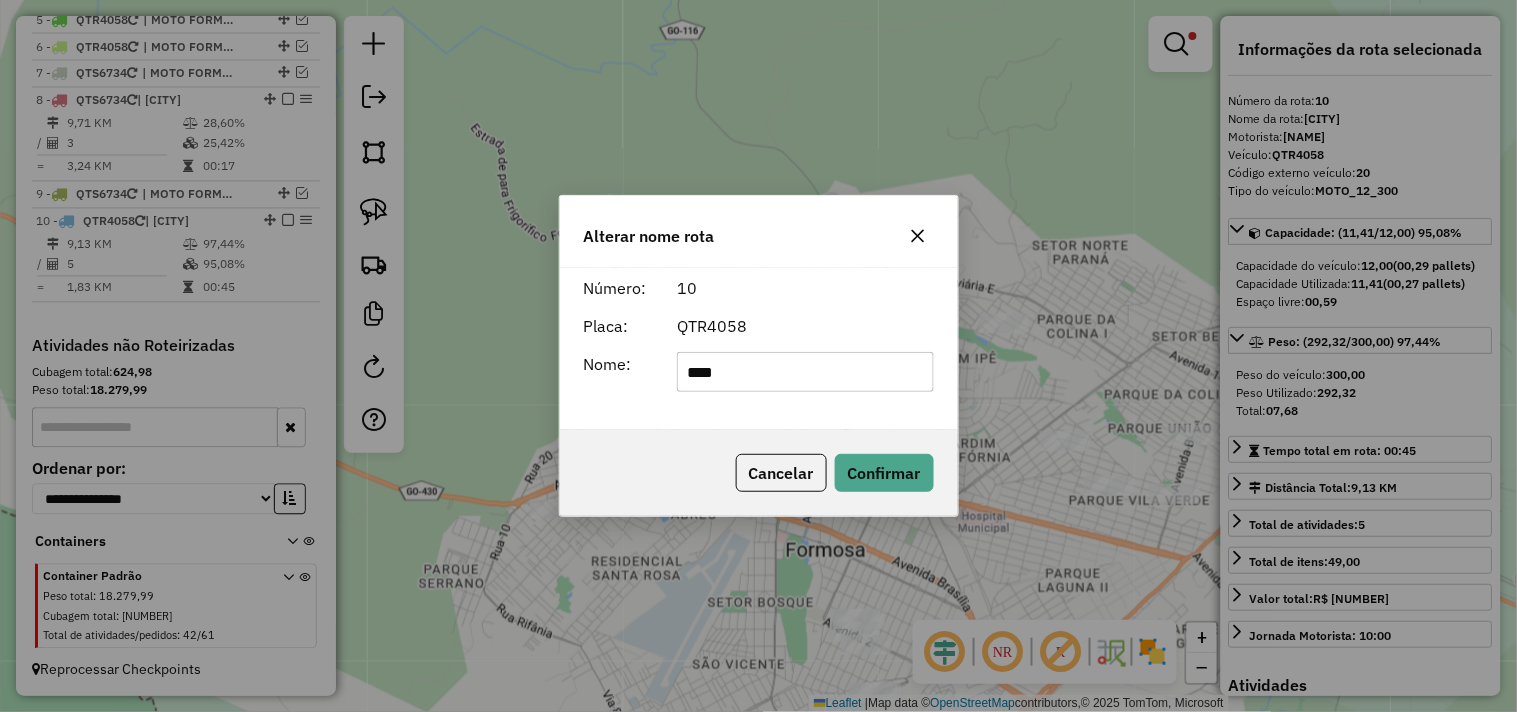 type on "**********" 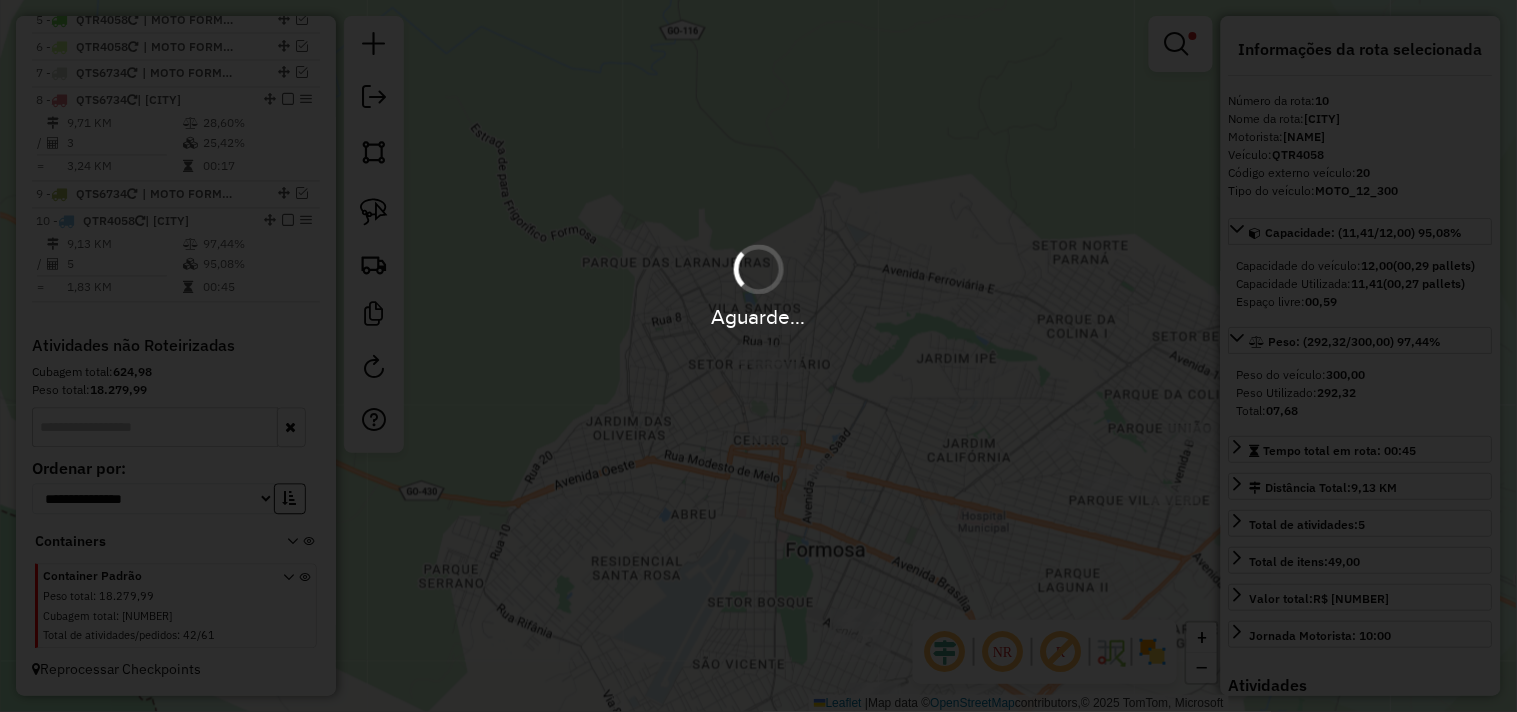 type 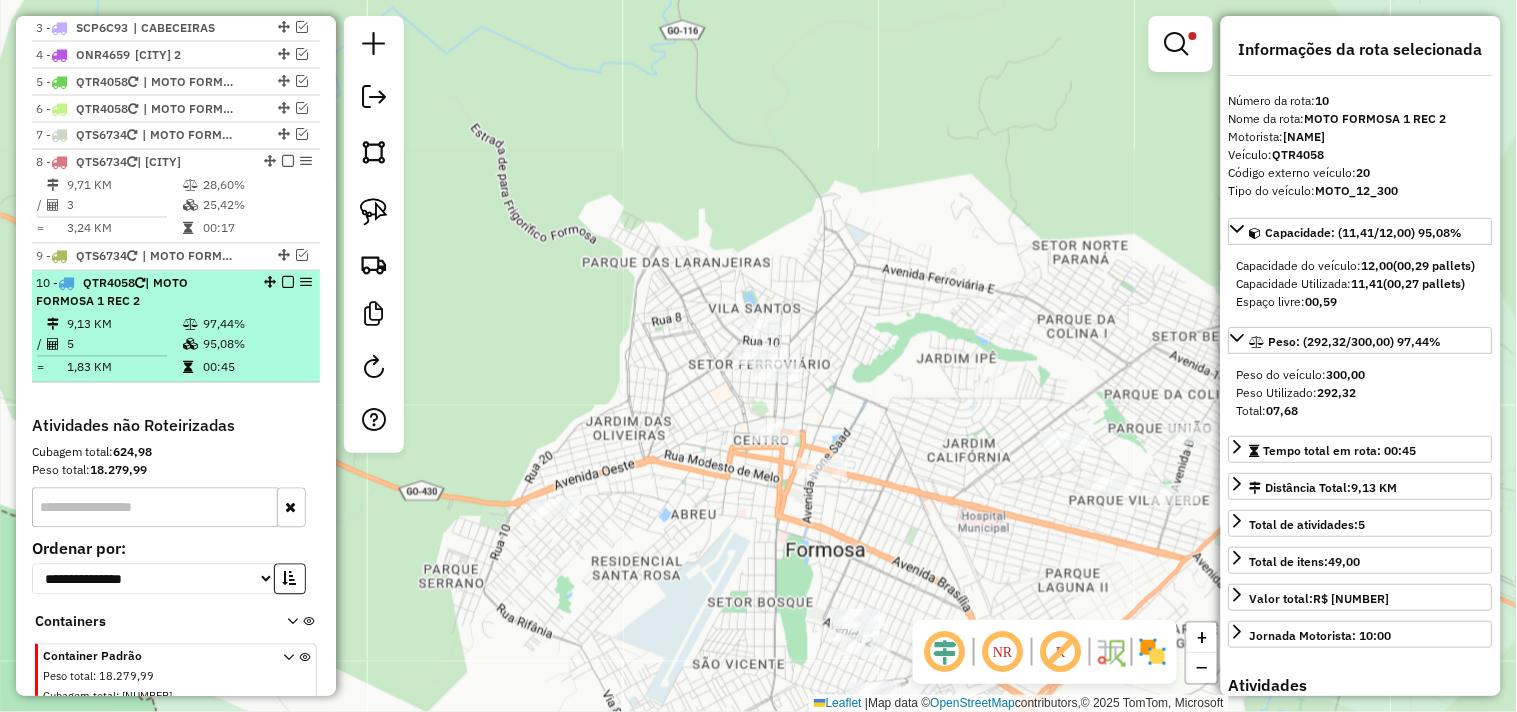 scroll, scrollTop: 805, scrollLeft: 0, axis: vertical 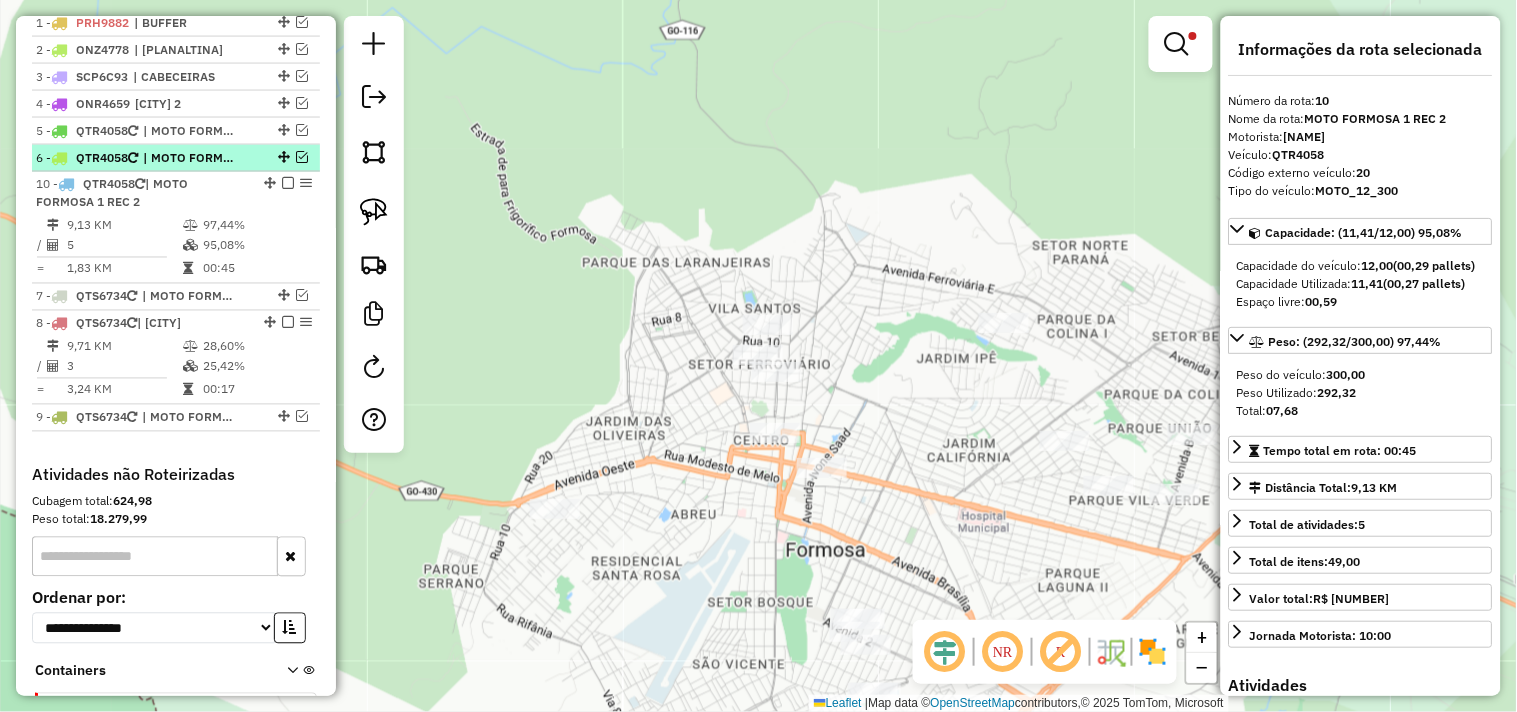 drag, startPoint x: 264, startPoint y: 327, endPoint x: 247, endPoint y: 166, distance: 161.89503 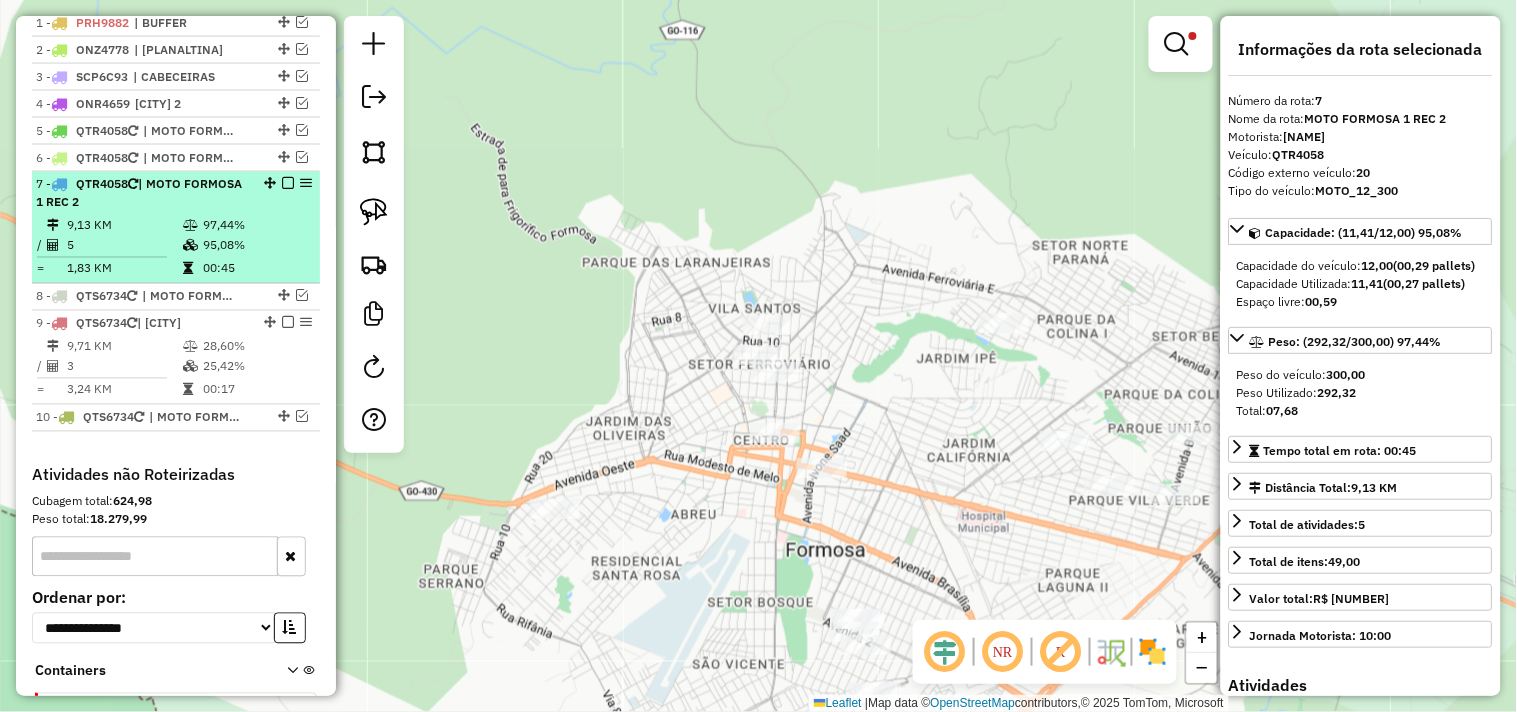 click at bounding box center [288, 184] 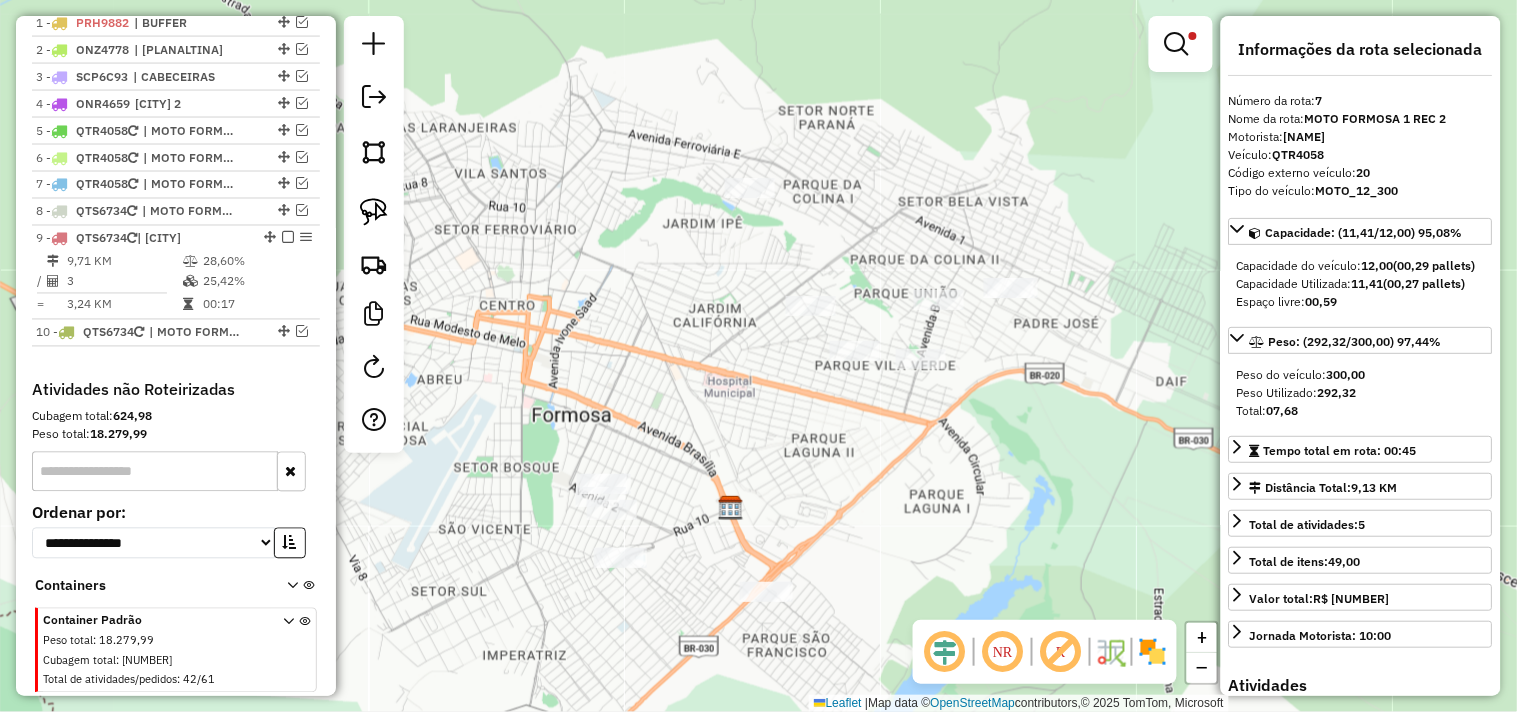 drag, startPoint x: 906, startPoint y: 453, endPoint x: 652, endPoint y: 318, distance: 287.64734 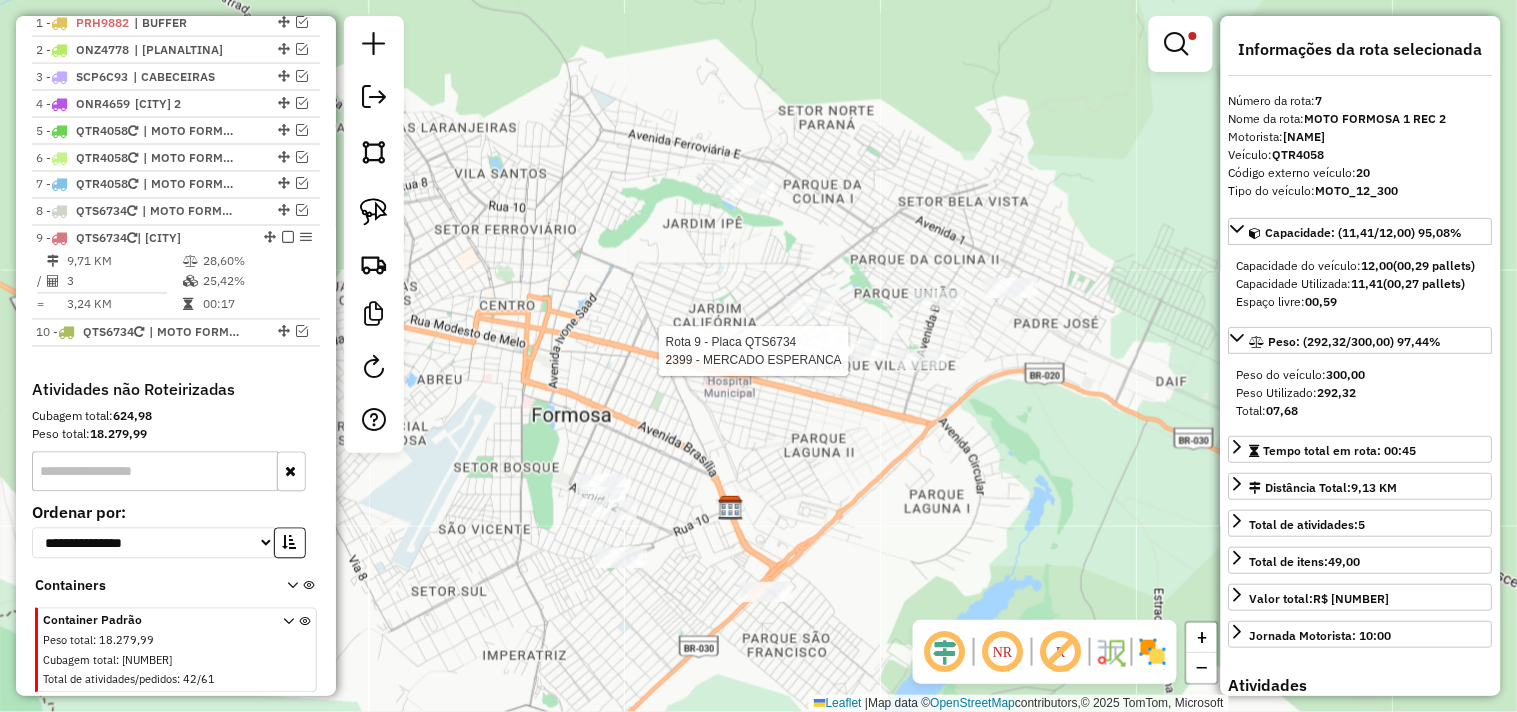 scroll, scrollTop: 850, scrollLeft: 0, axis: vertical 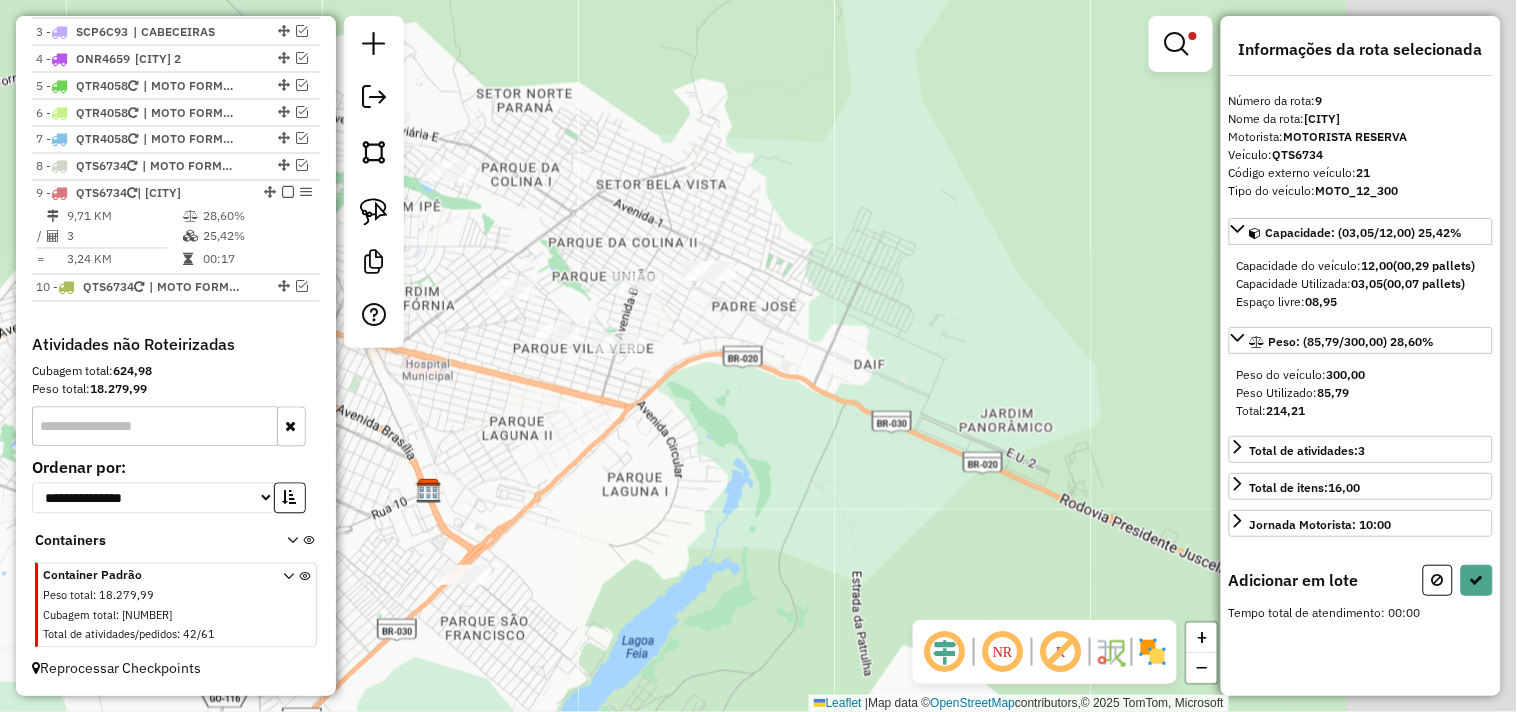 drag, startPoint x: 981, startPoint y: 263, endPoint x: 532, endPoint y: 201, distance: 453.2604 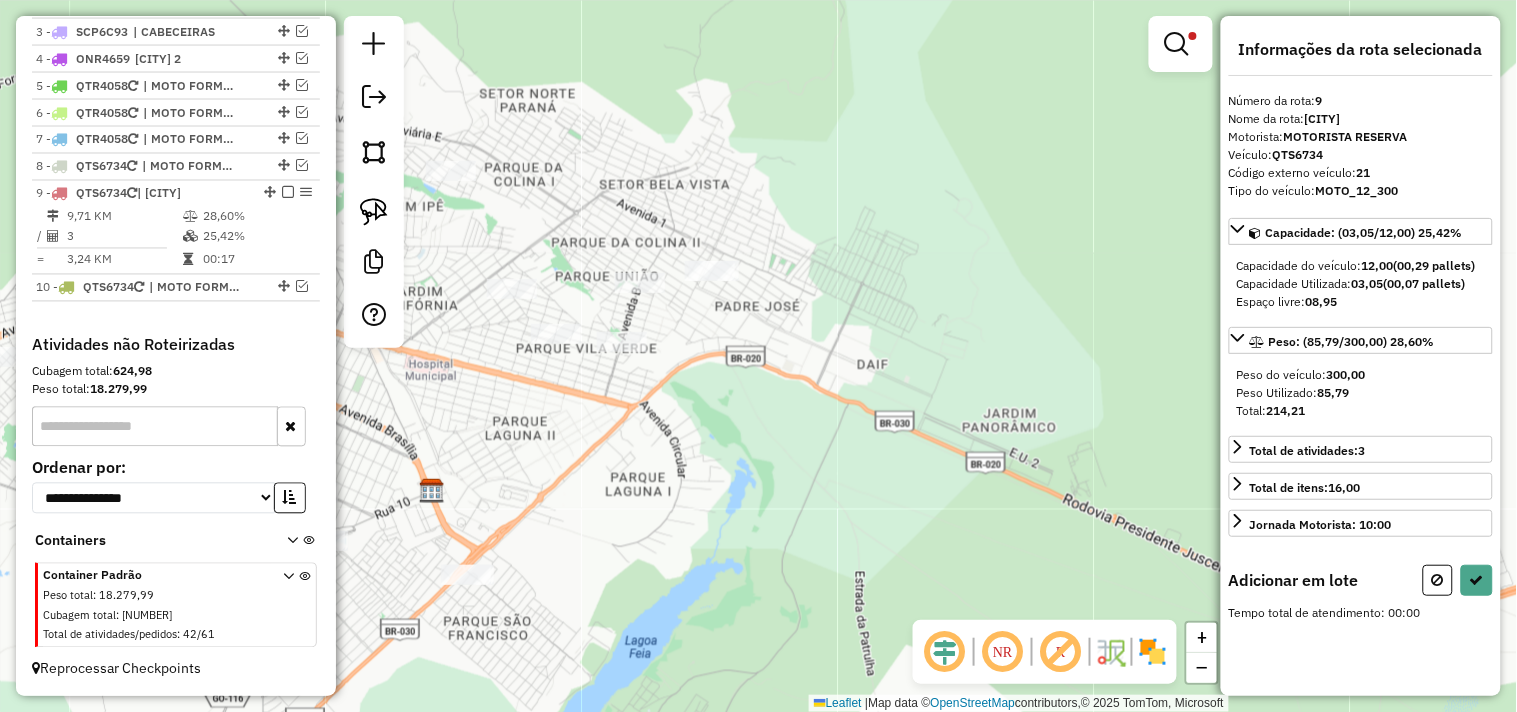 click 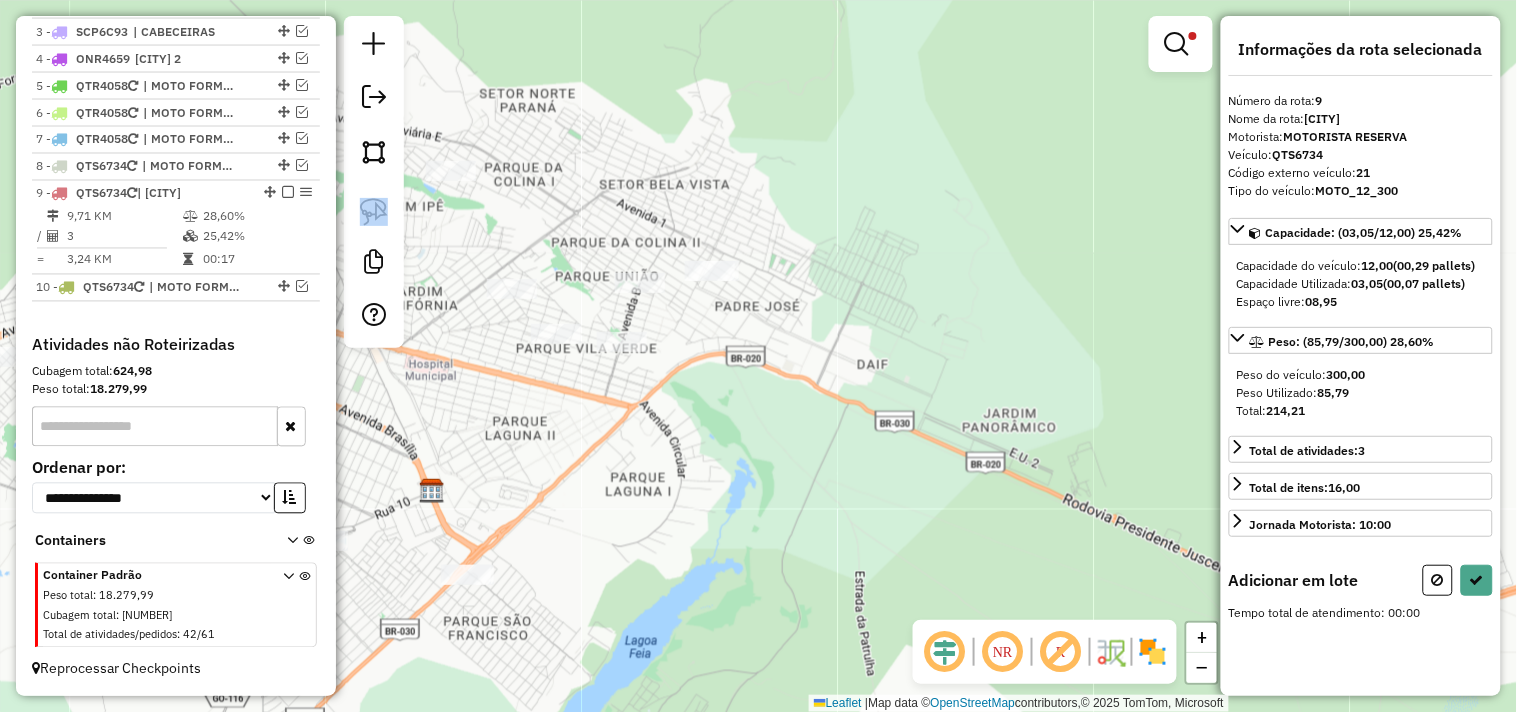 click 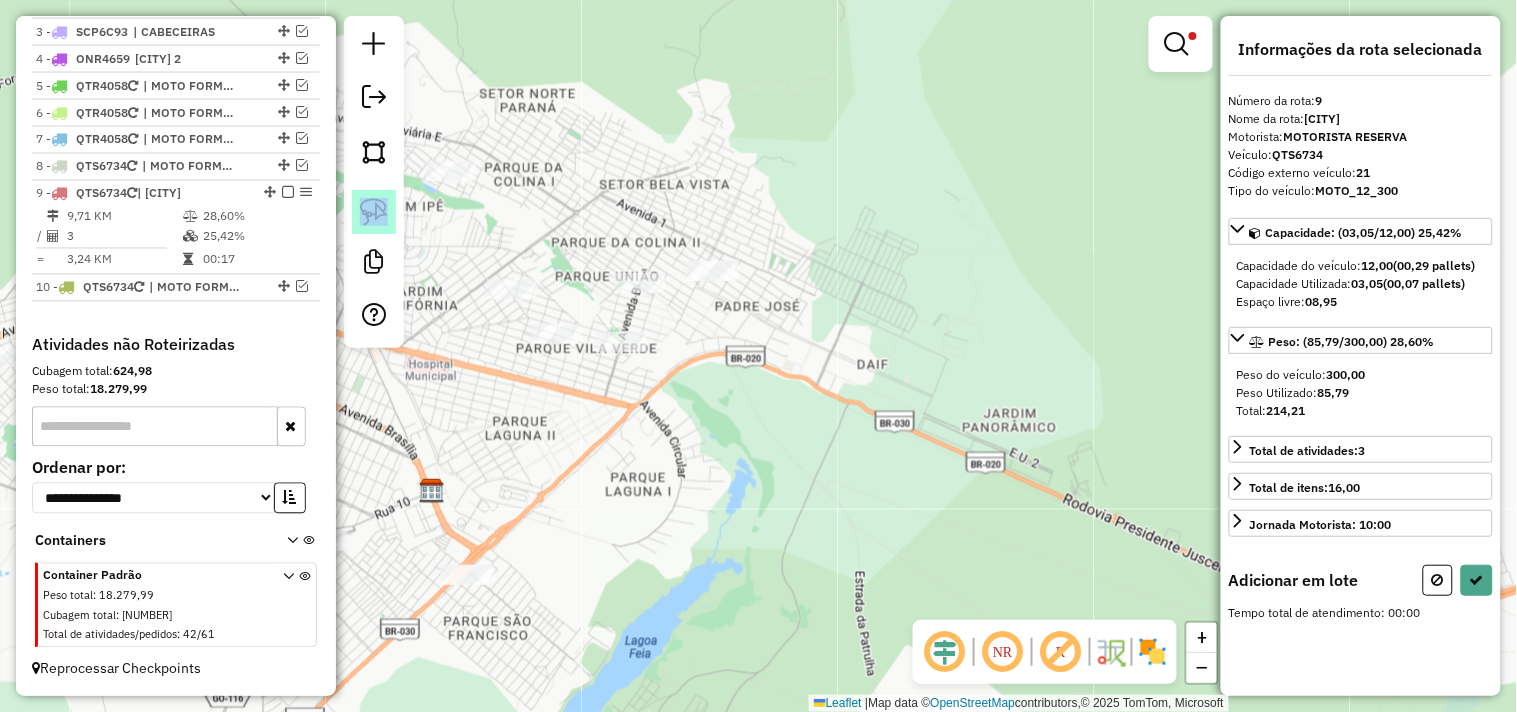 click 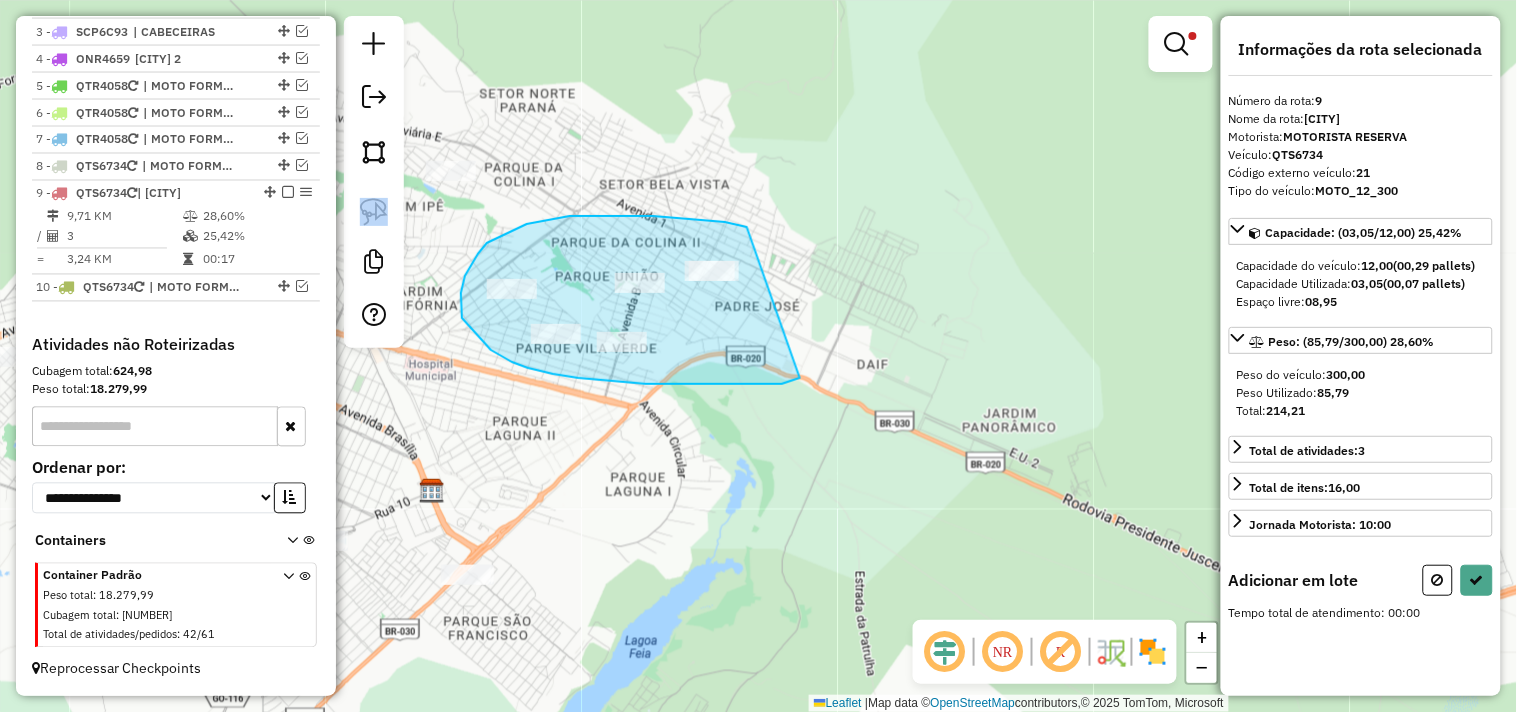 drag, startPoint x: 747, startPoint y: 227, endPoint x: 804, endPoint y: 302, distance: 94.20191 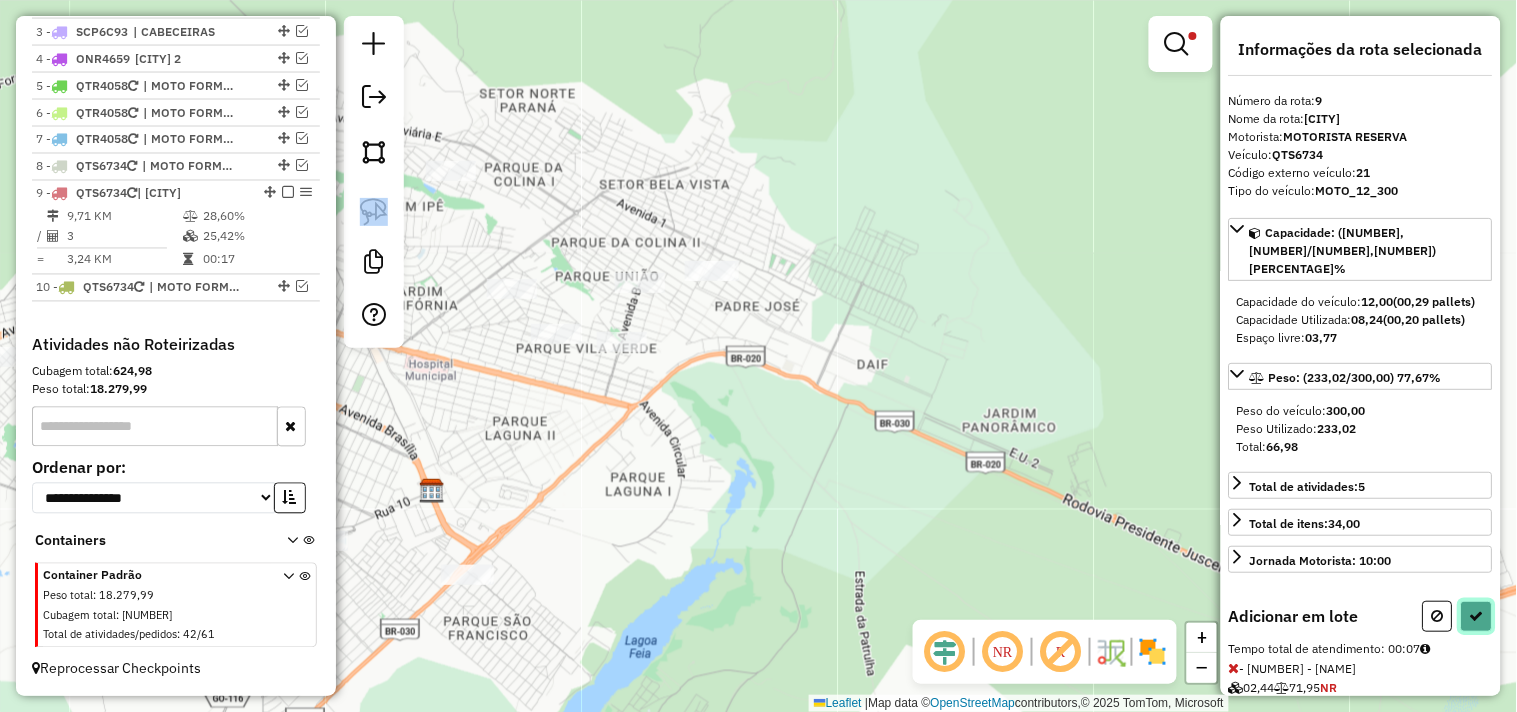 click at bounding box center (1477, 616) 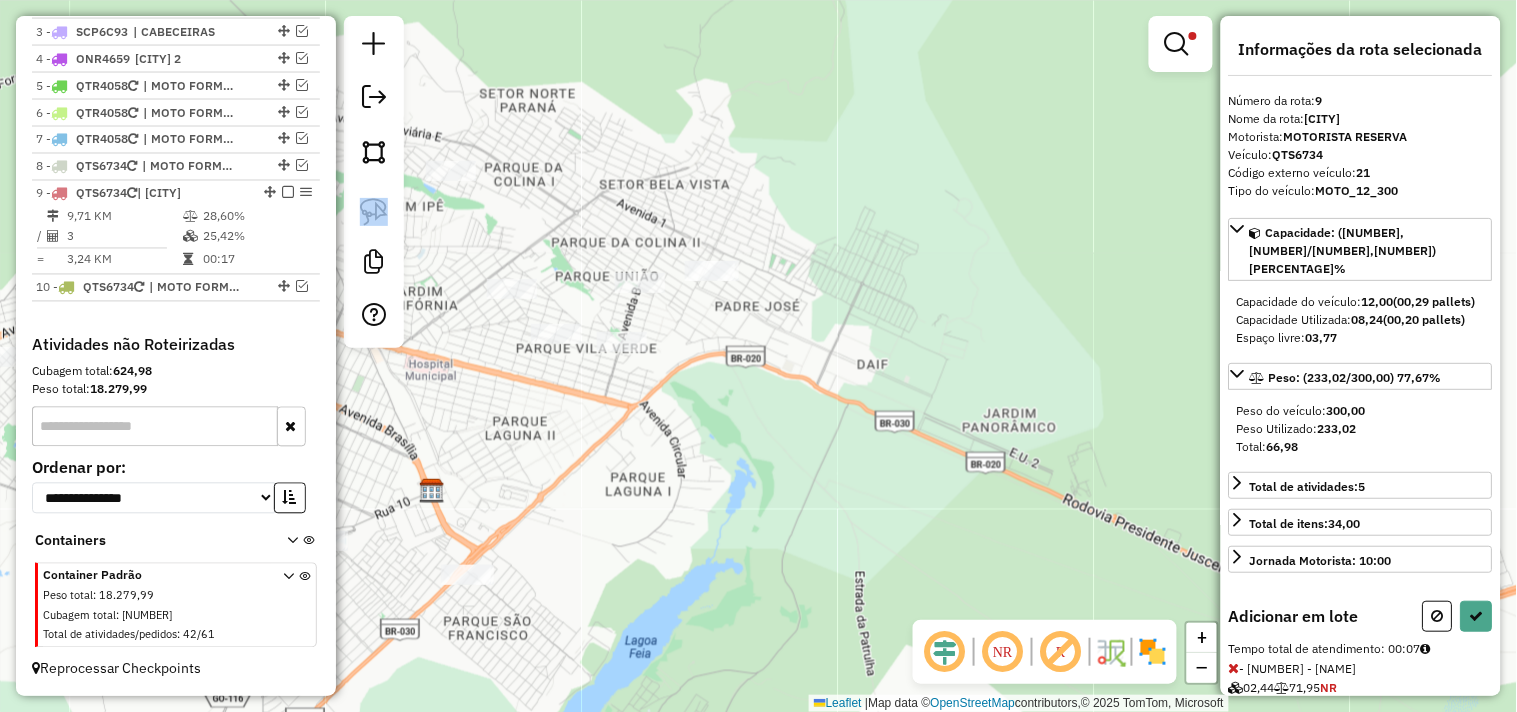 select on "*********" 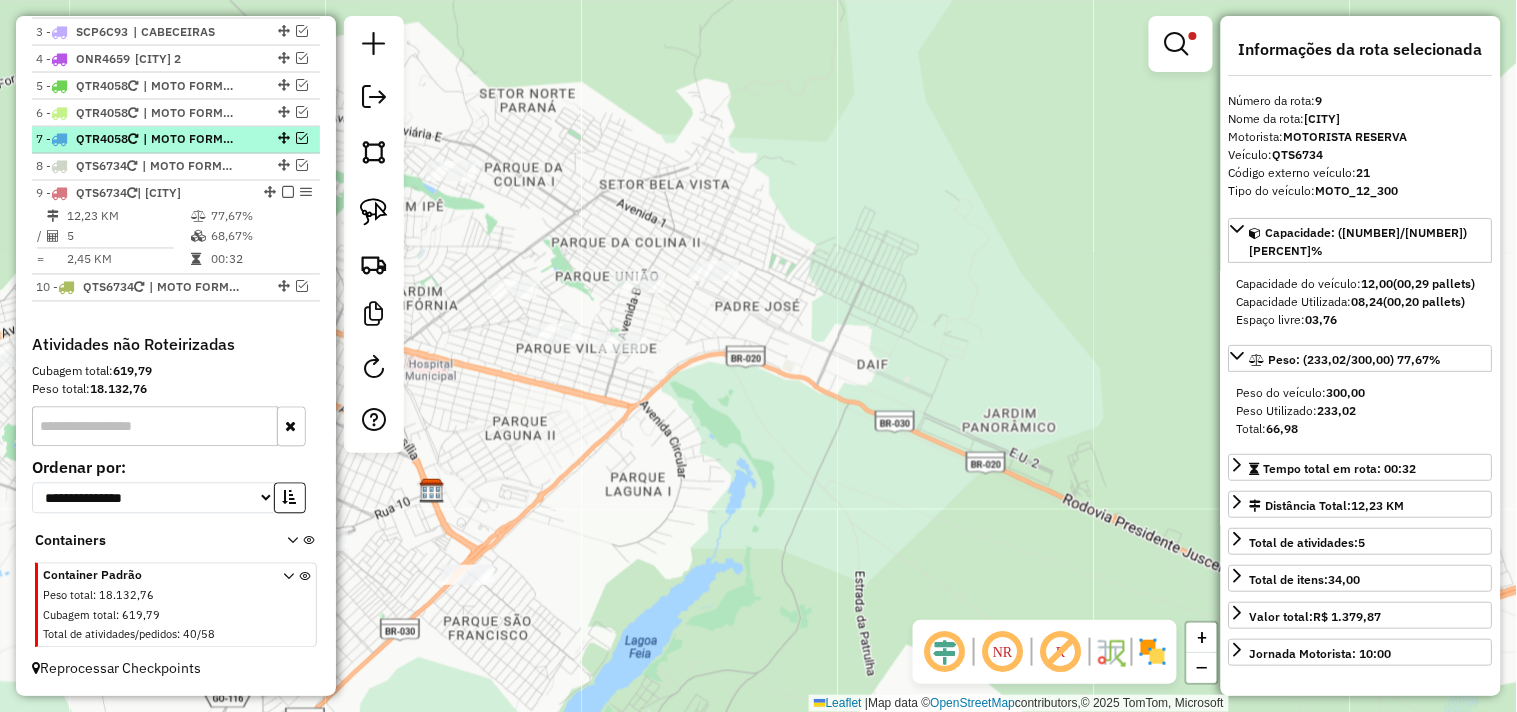 click at bounding box center (133, 140) 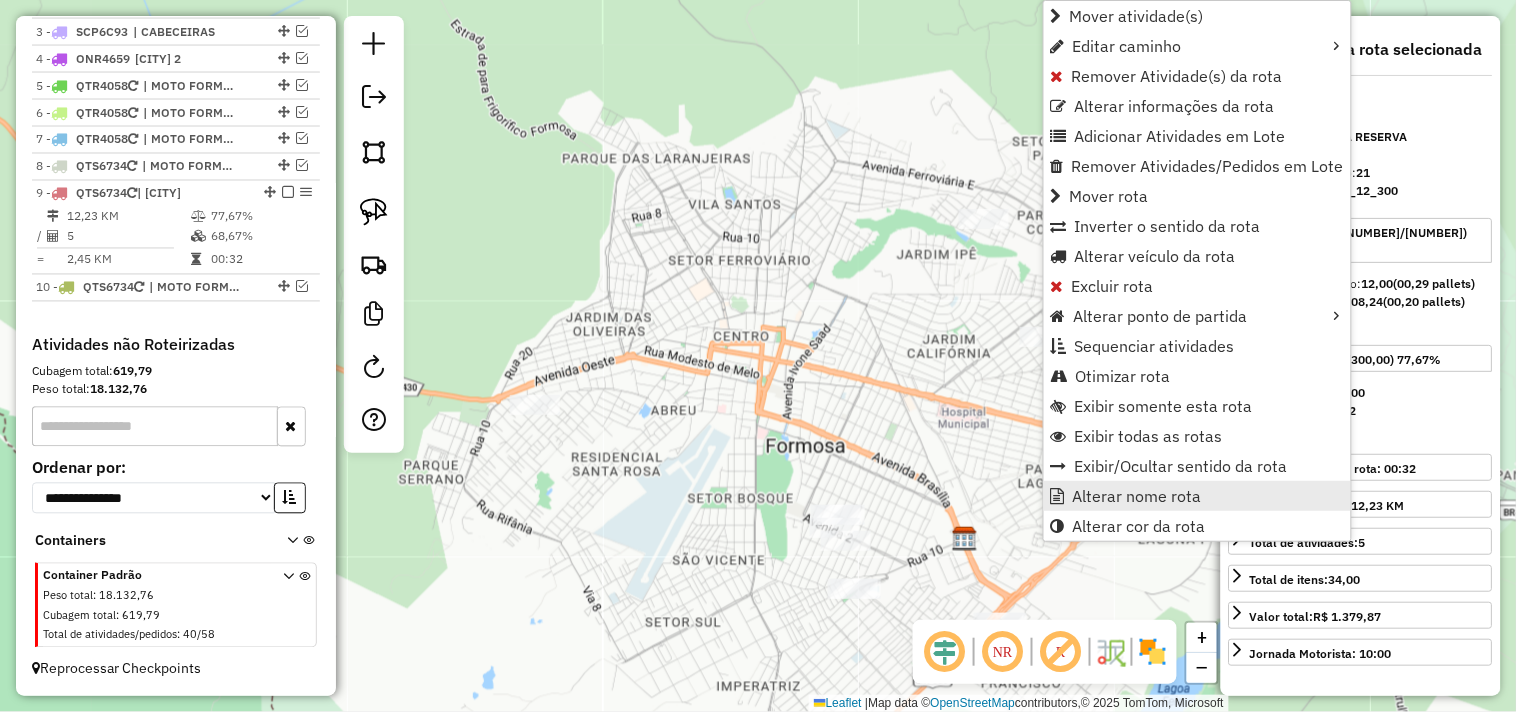 click on "Alterar nome rota" at bounding box center (1137, 496) 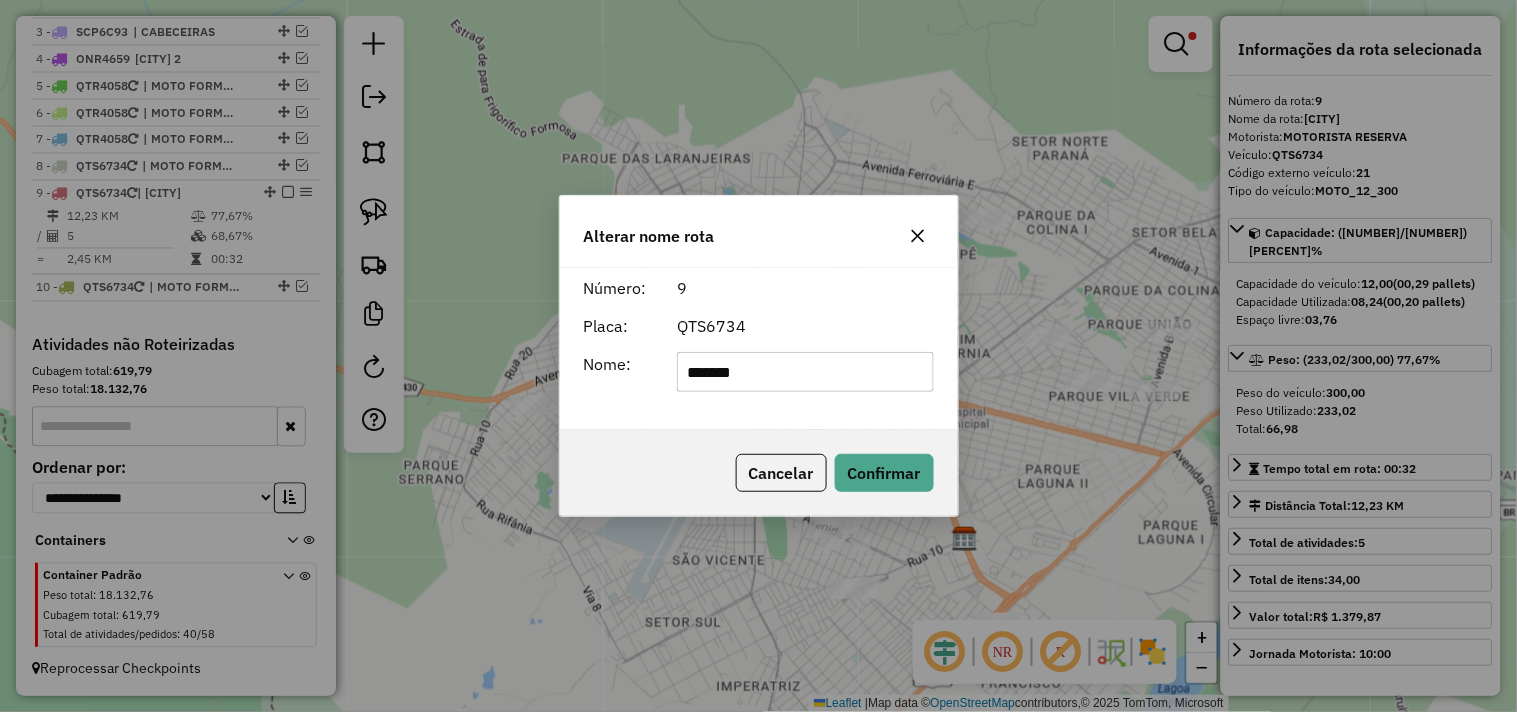 click on "*******" 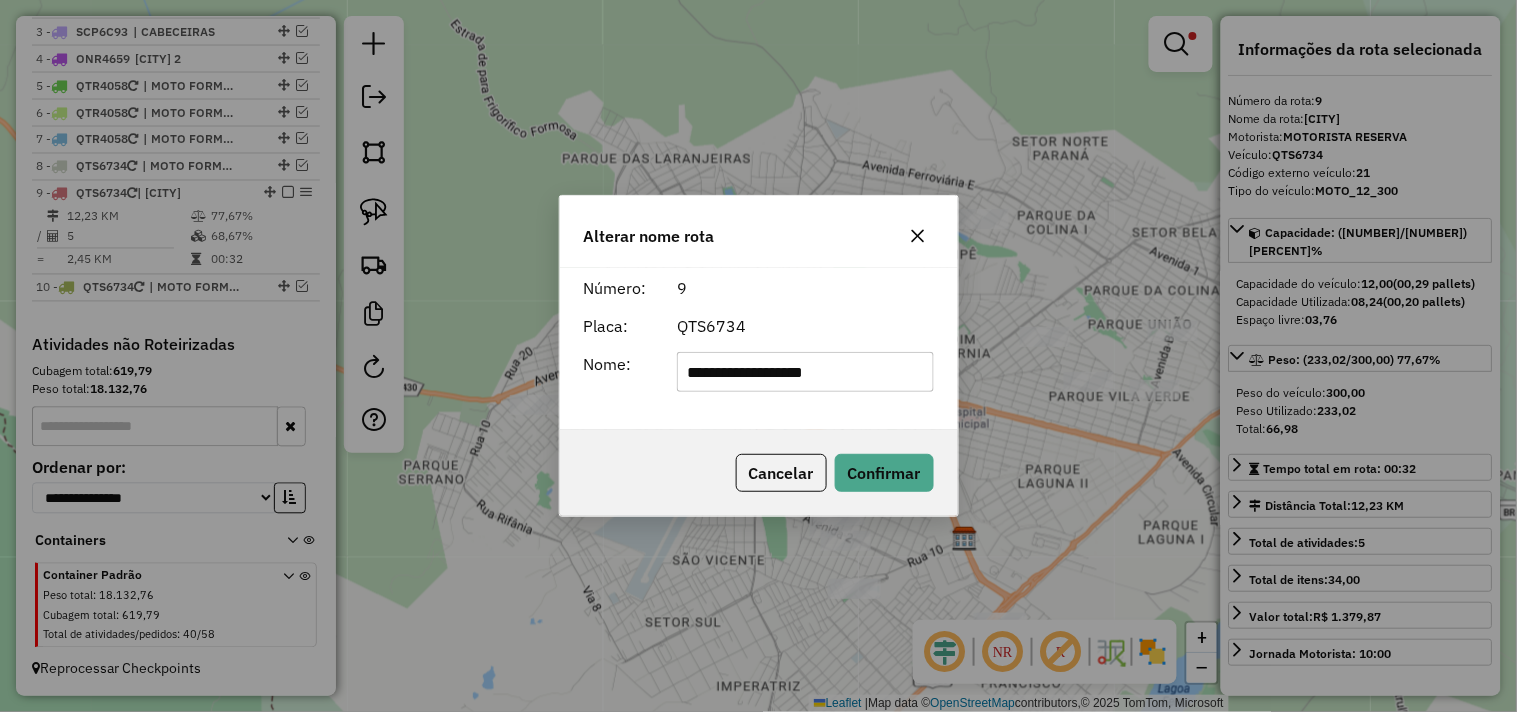 type on "**********" 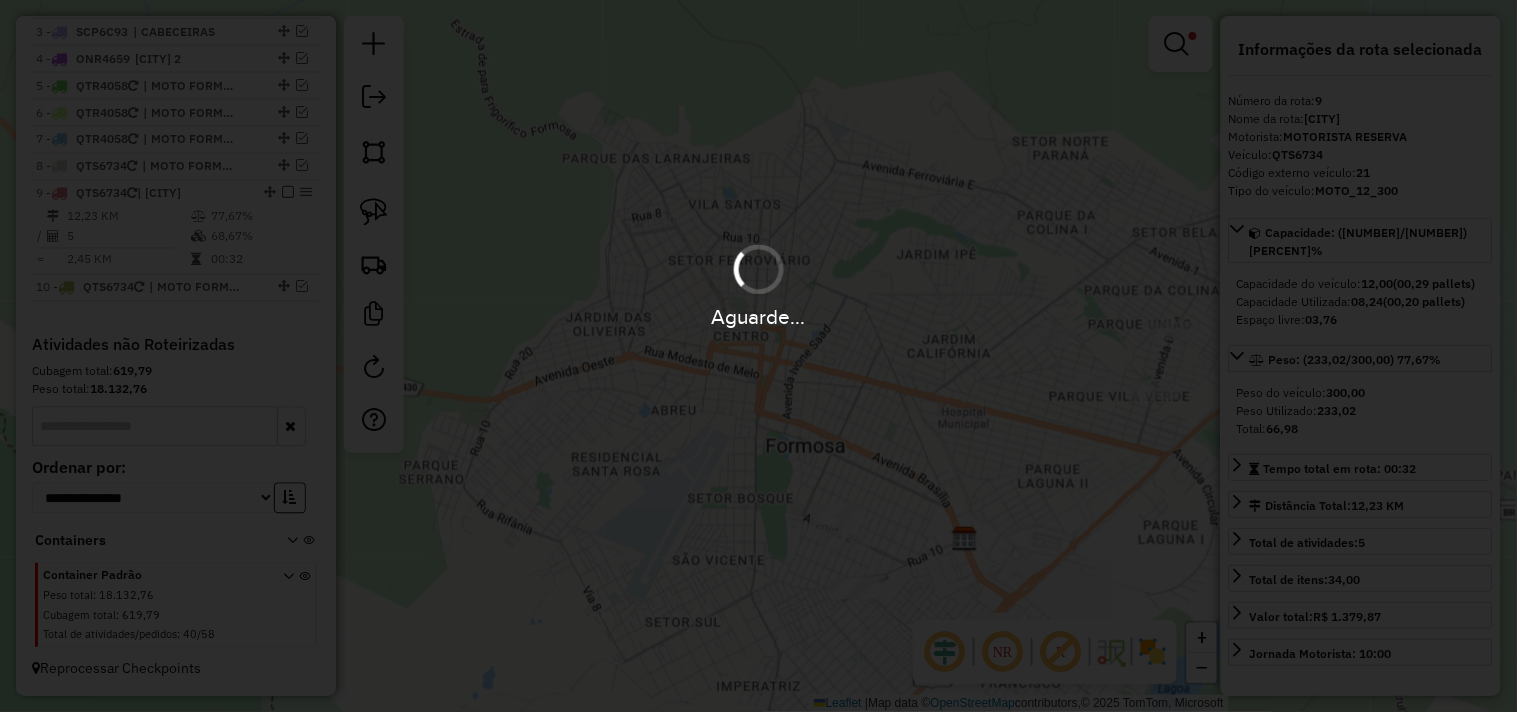 type 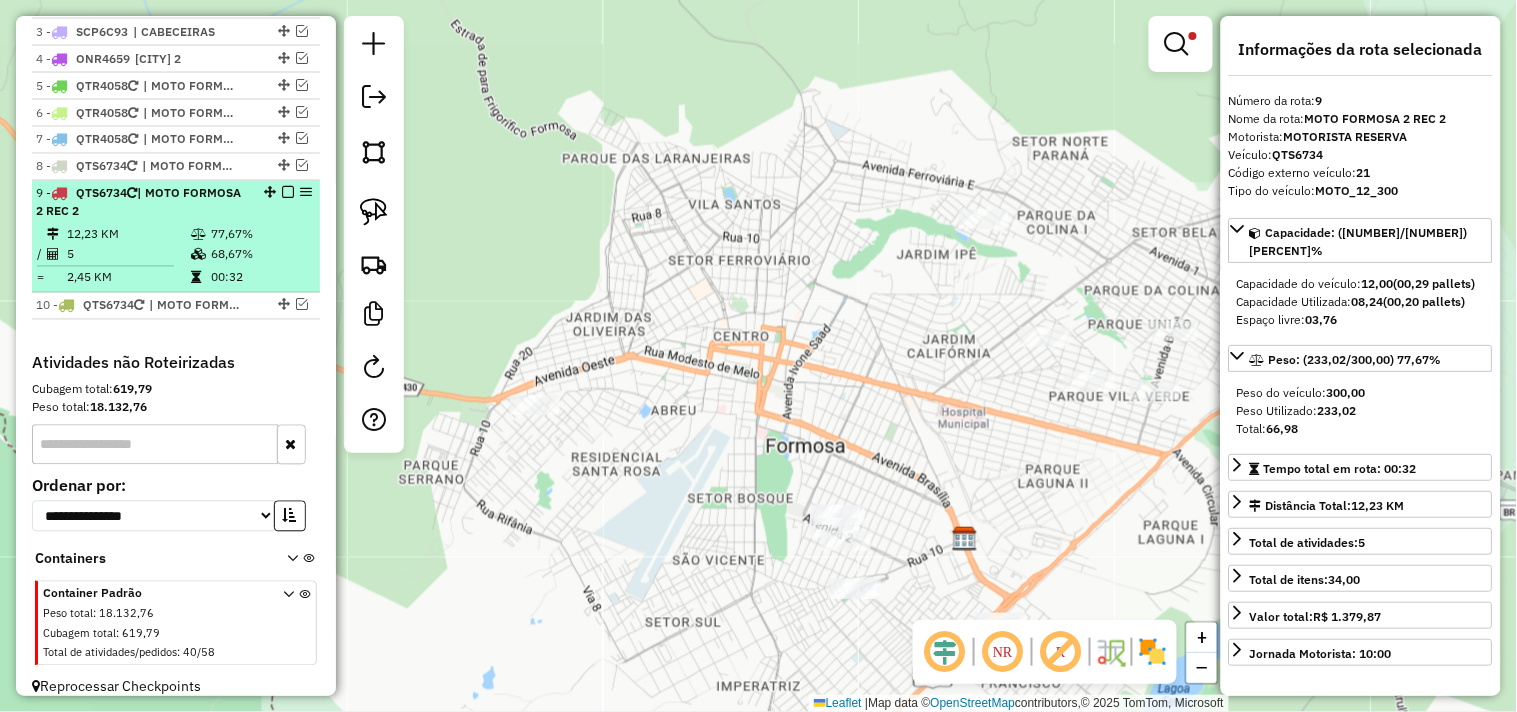 click at bounding box center [288, 193] 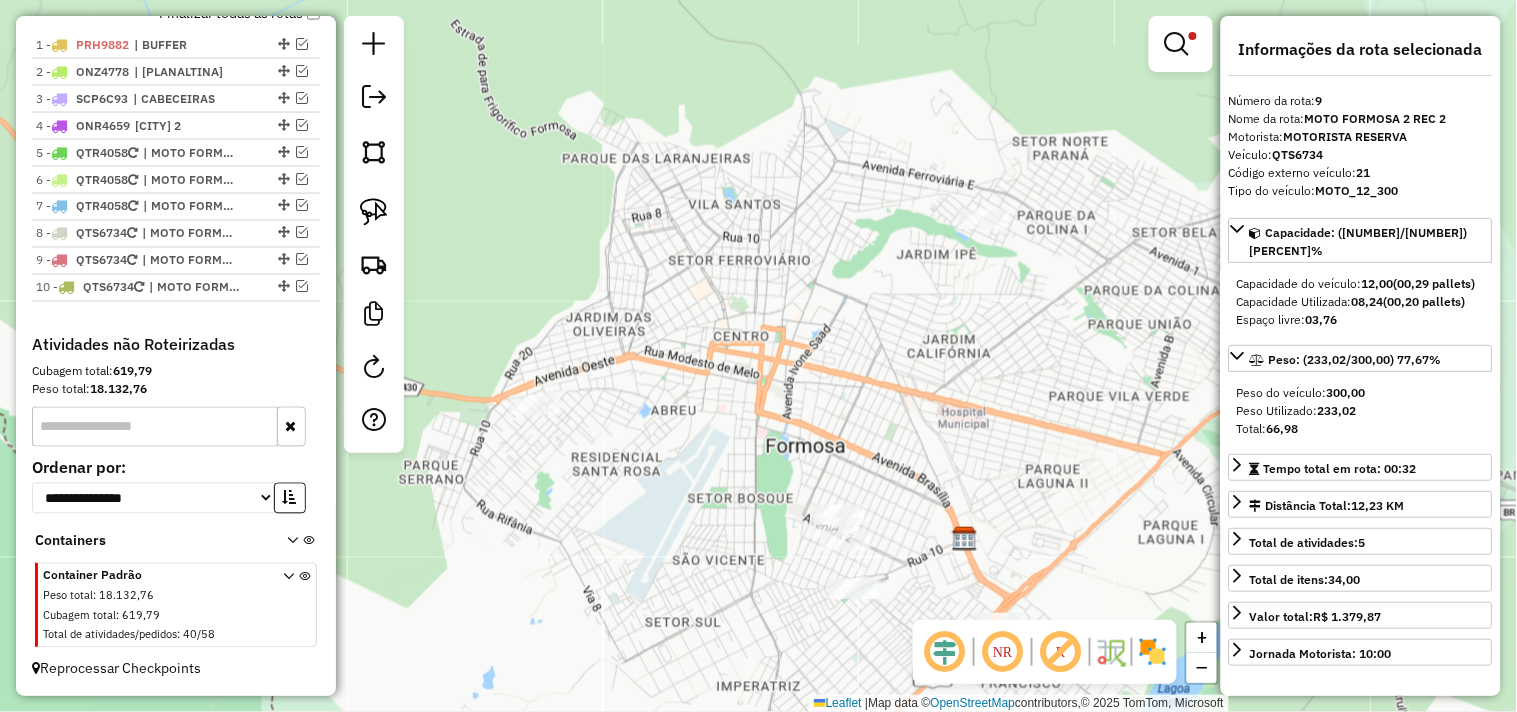 drag, startPoint x: 278, startPoint y: 255, endPoint x: 280, endPoint y: 290, distance: 35.057095 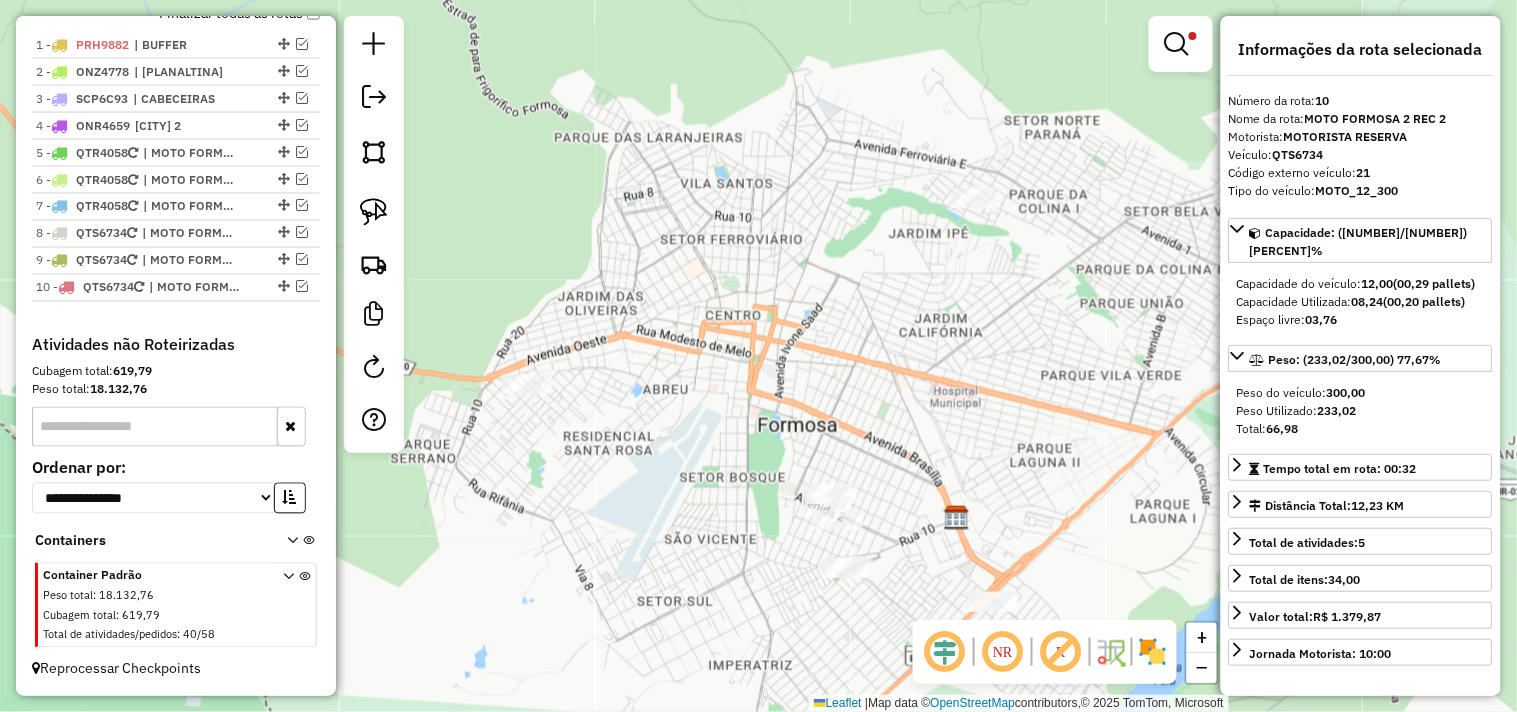 drag, startPoint x: 757, startPoint y: 397, endPoint x: 644, endPoint y: 276, distance: 165.55966 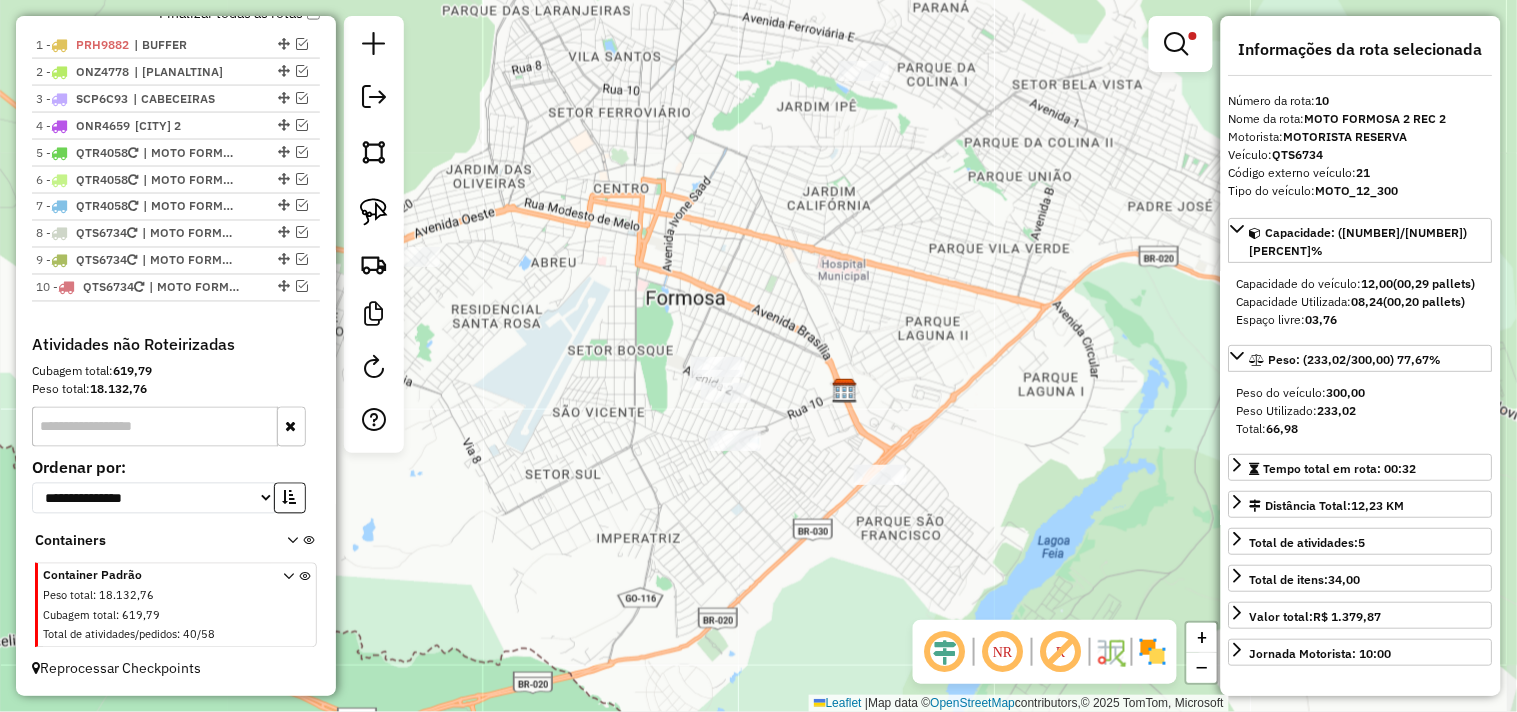 drag, startPoint x: 700, startPoint y: 291, endPoint x: 553, endPoint y: 253, distance: 151.83214 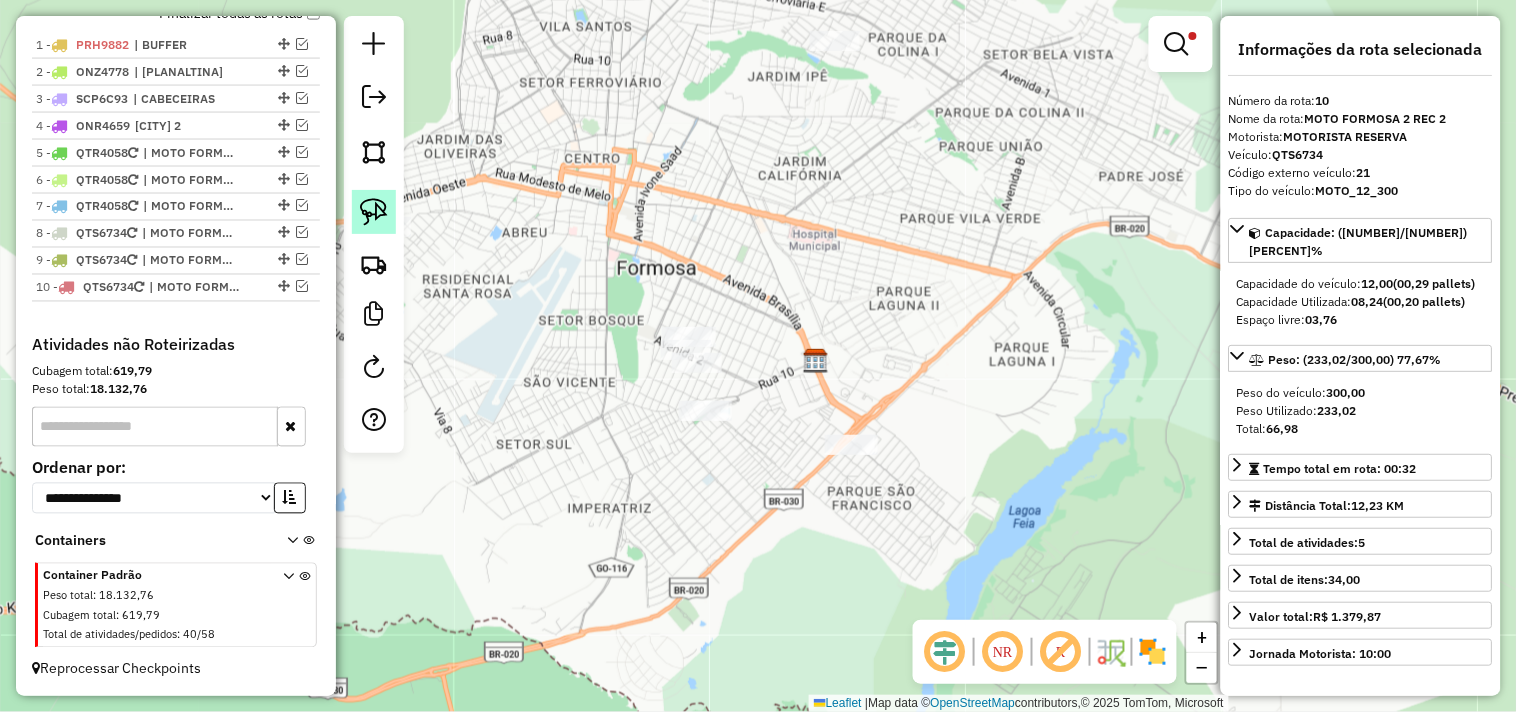 click 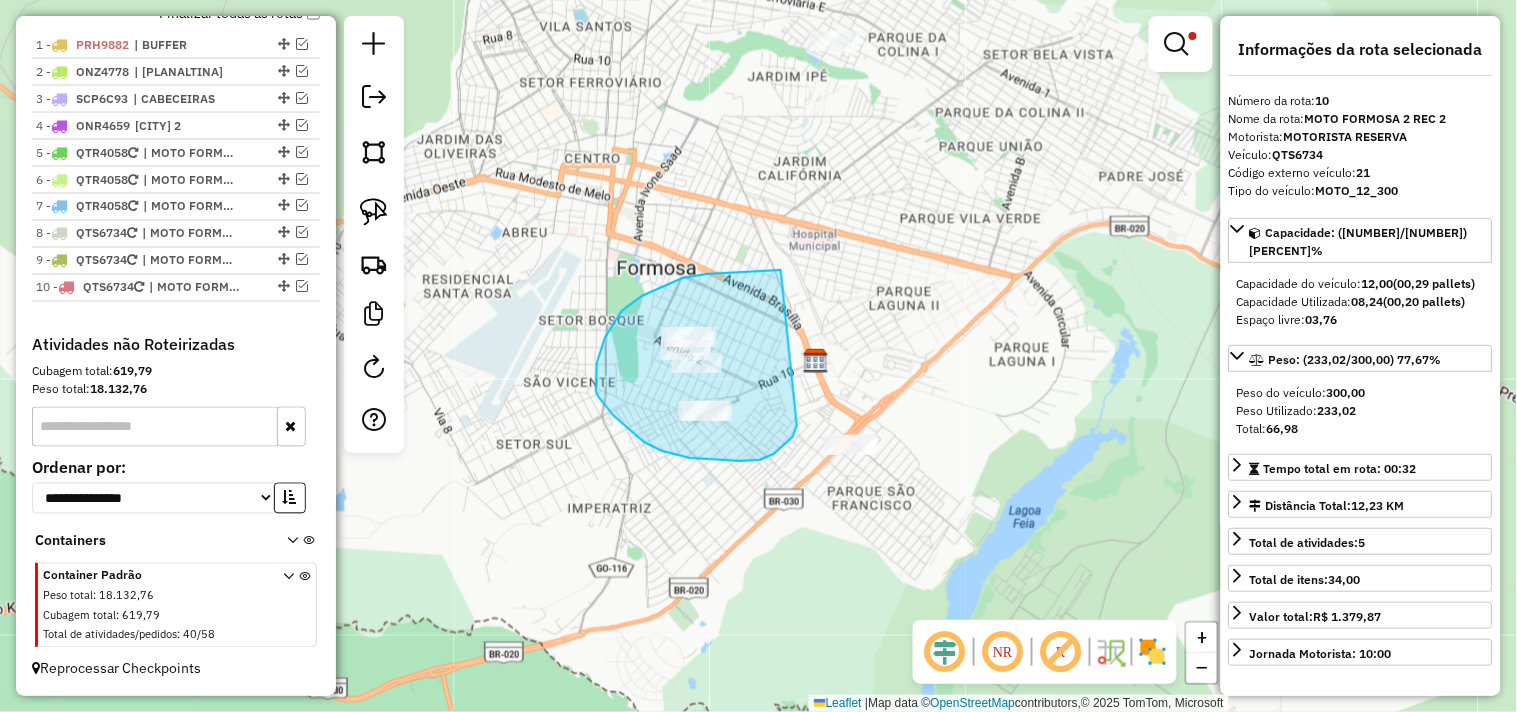 drag, startPoint x: 757, startPoint y: 271, endPoint x: 798, endPoint y: 412, distance: 146.84004 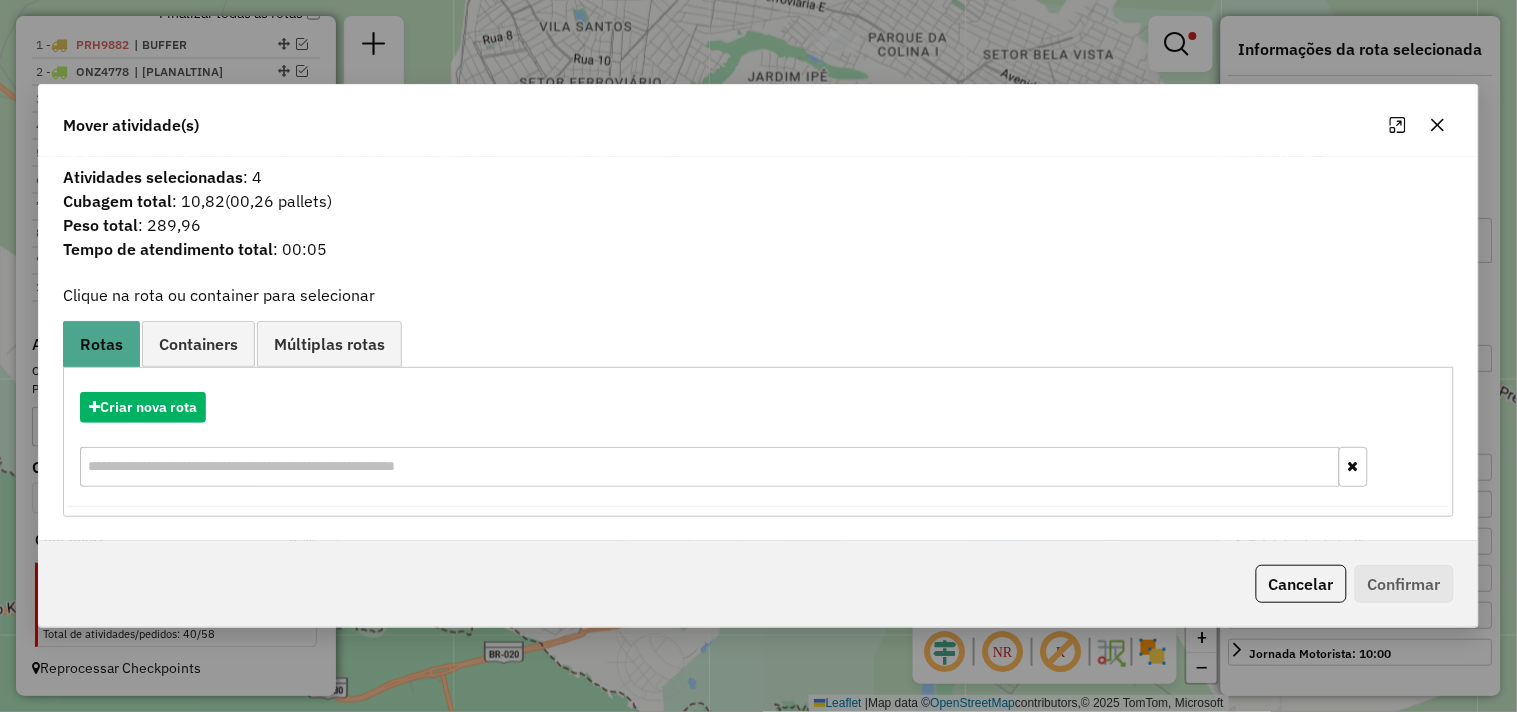 drag, startPoint x: 1300, startPoint y: 595, endPoint x: 1166, endPoint y: 542, distance: 144.10066 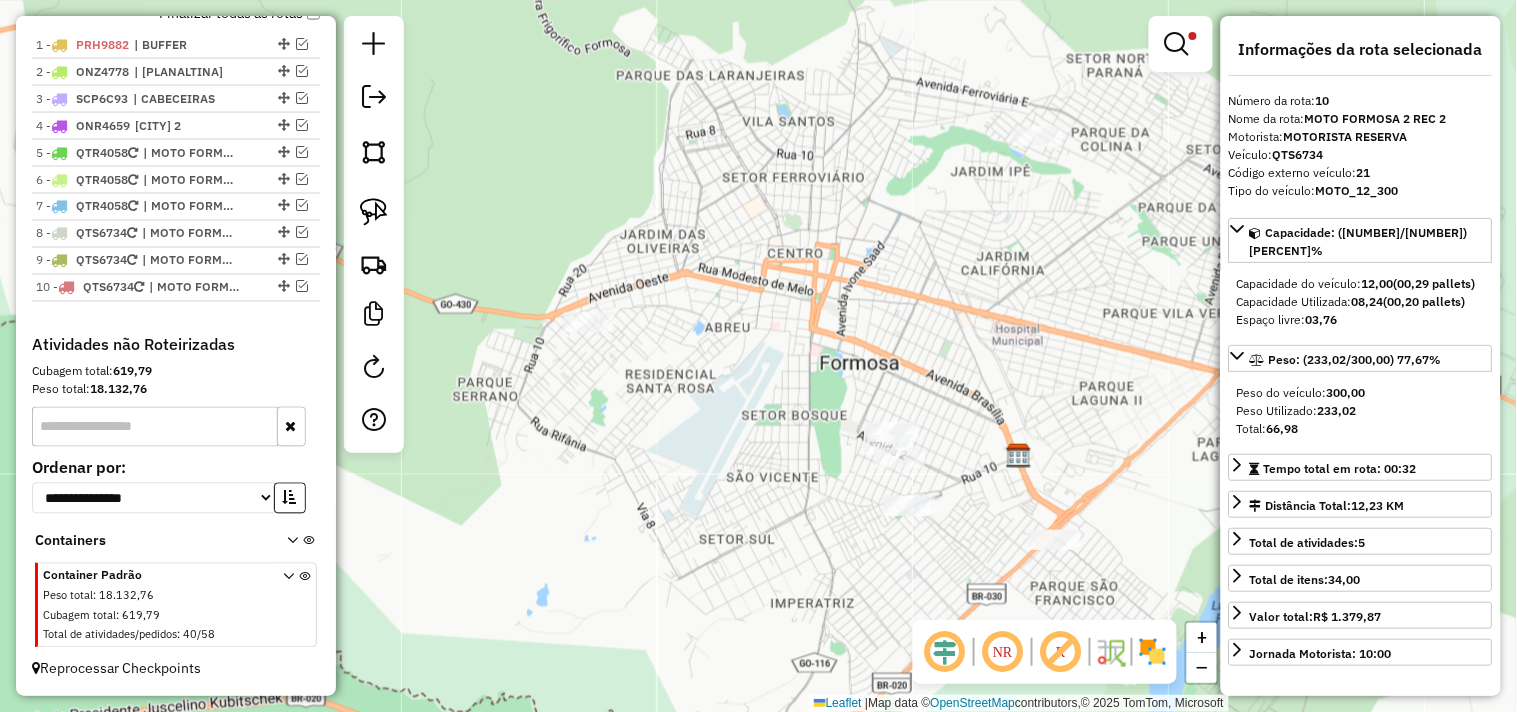 drag, startPoint x: 668, startPoint y: 193, endPoint x: 871, endPoint y: 288, distance: 224.12943 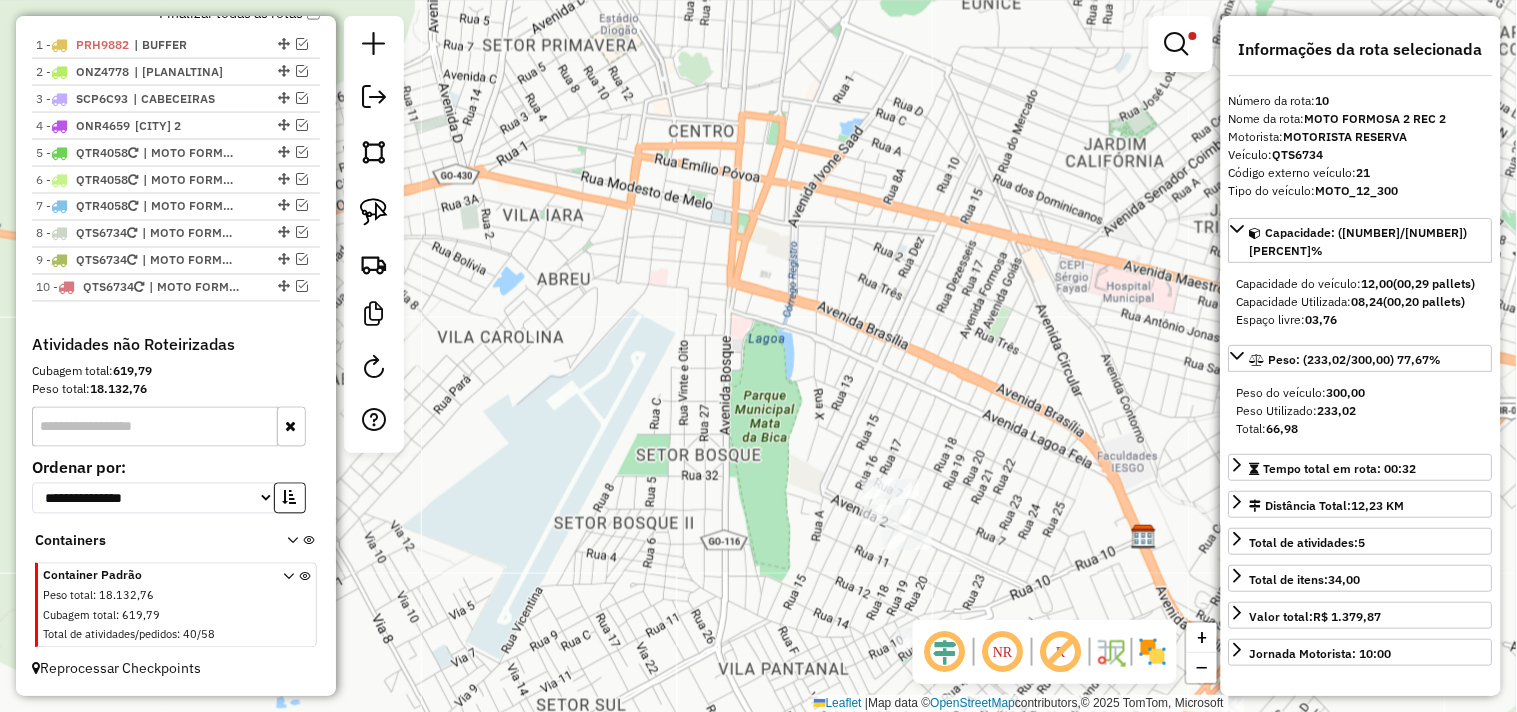 drag, startPoint x: 955, startPoint y: 350, endPoint x: 891, endPoint y: 198, distance: 164.92422 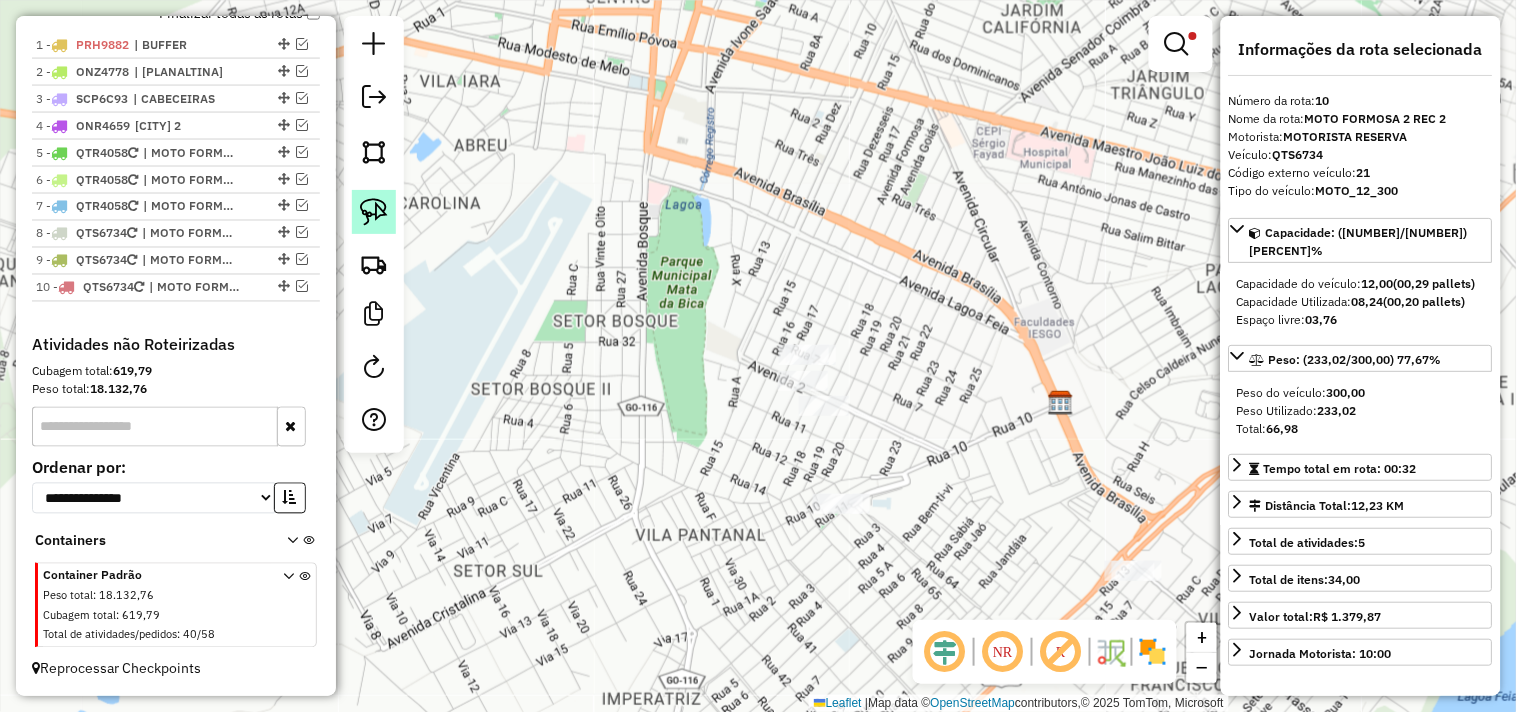 click 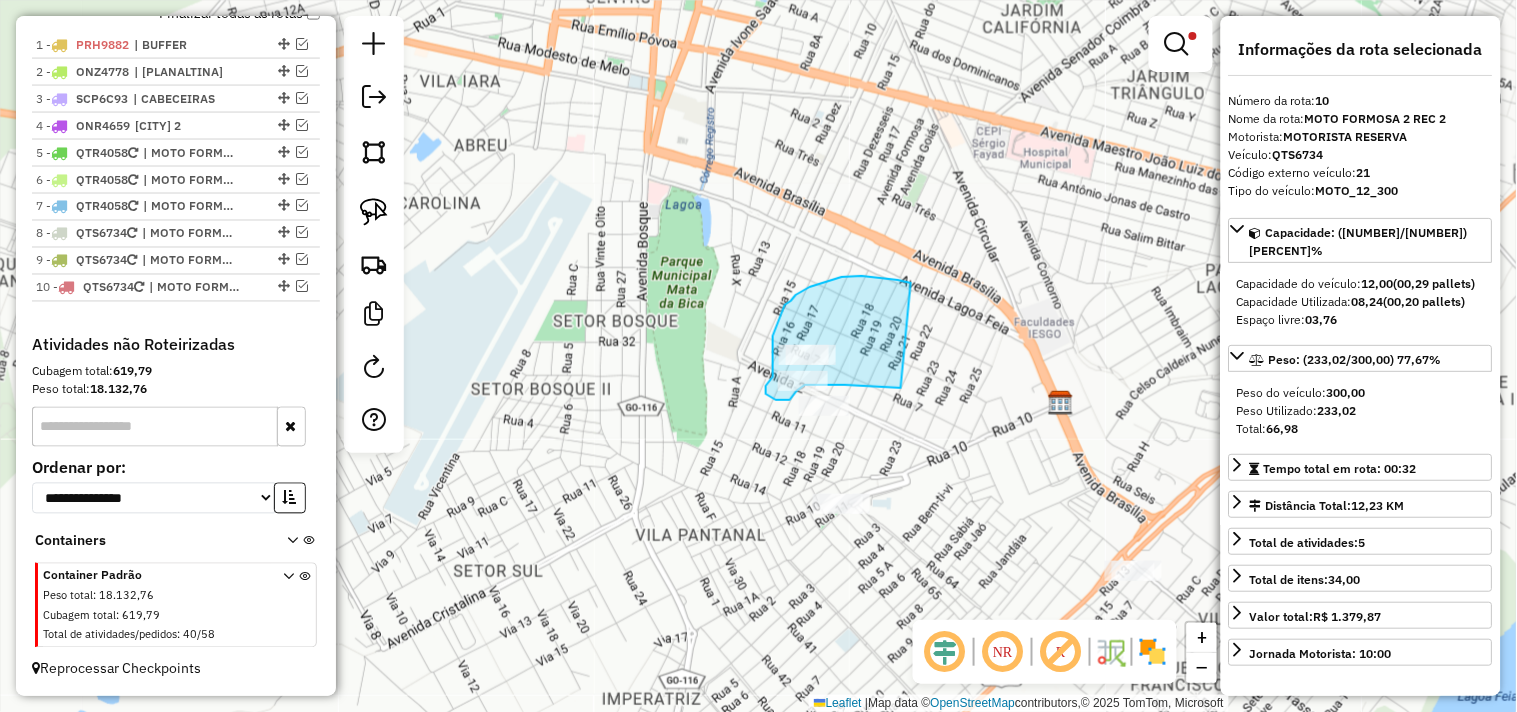 drag, startPoint x: 810, startPoint y: 287, endPoint x: 902, endPoint y: 386, distance: 135.14807 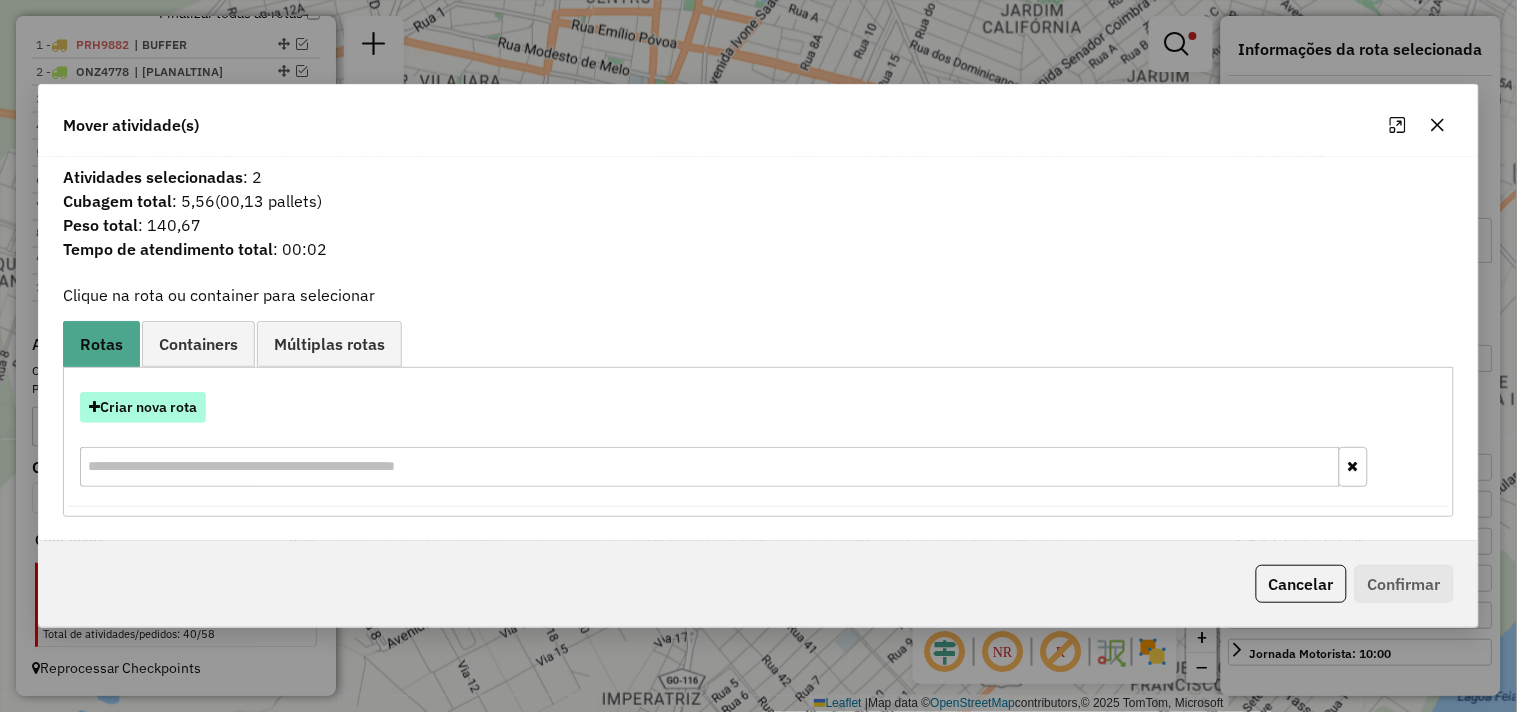 click on "Criar nova rota" at bounding box center [143, 407] 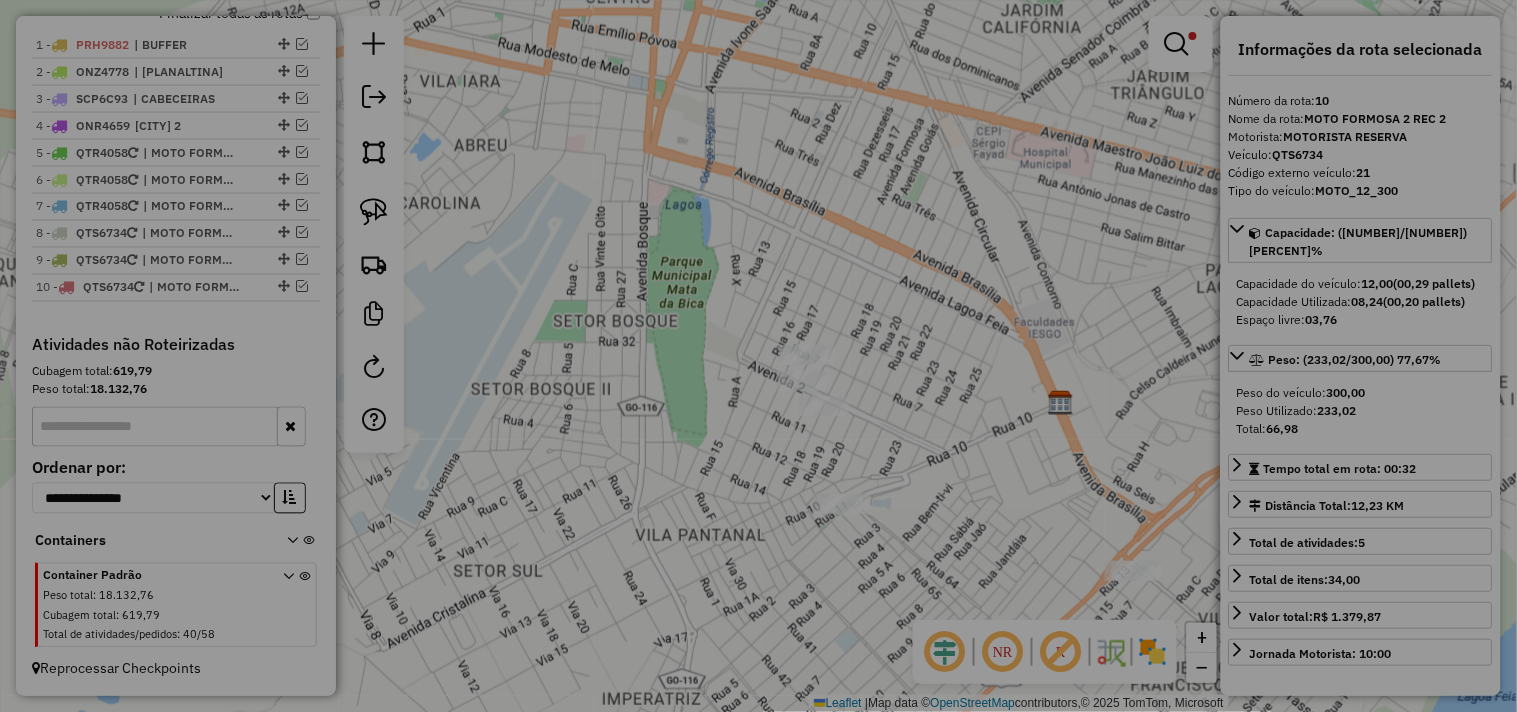 select on "*******" 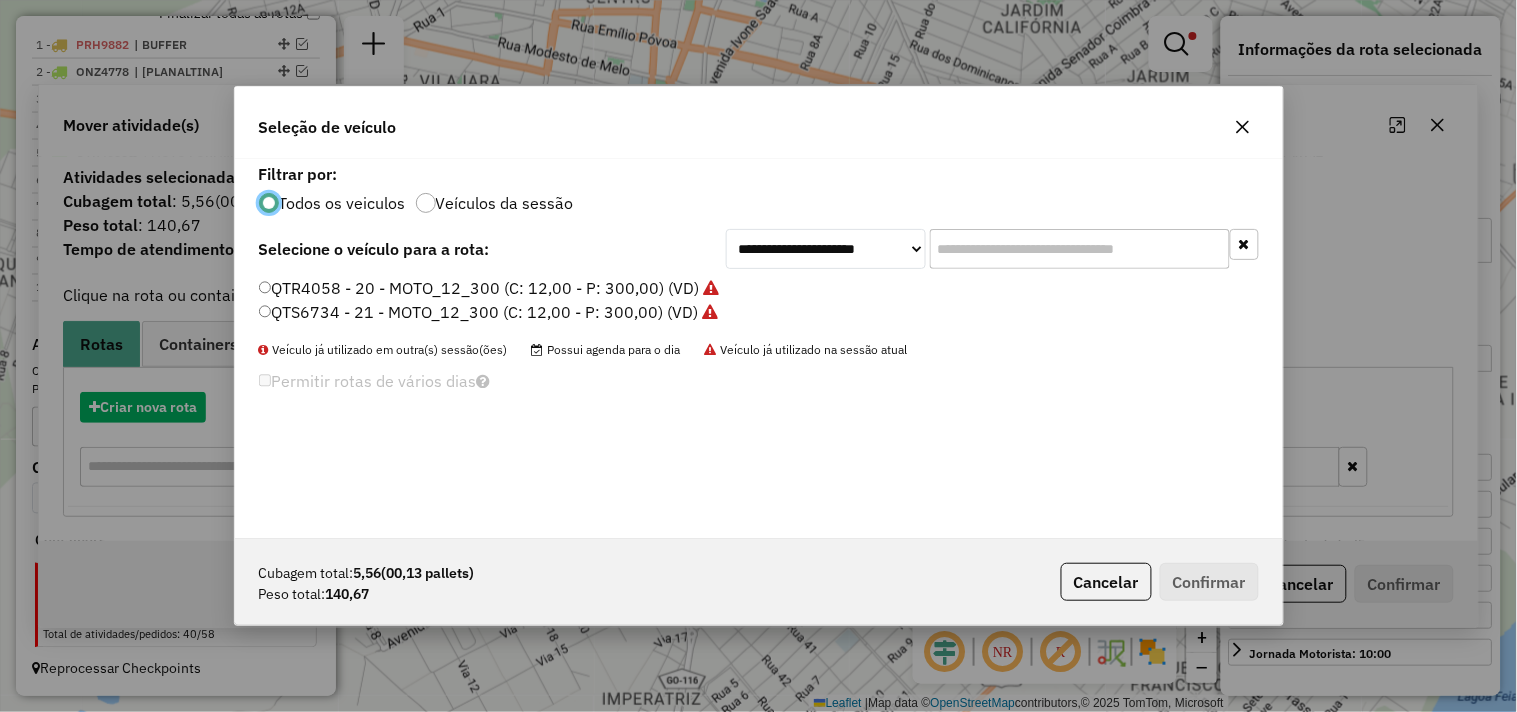scroll, scrollTop: 11, scrollLeft: 5, axis: both 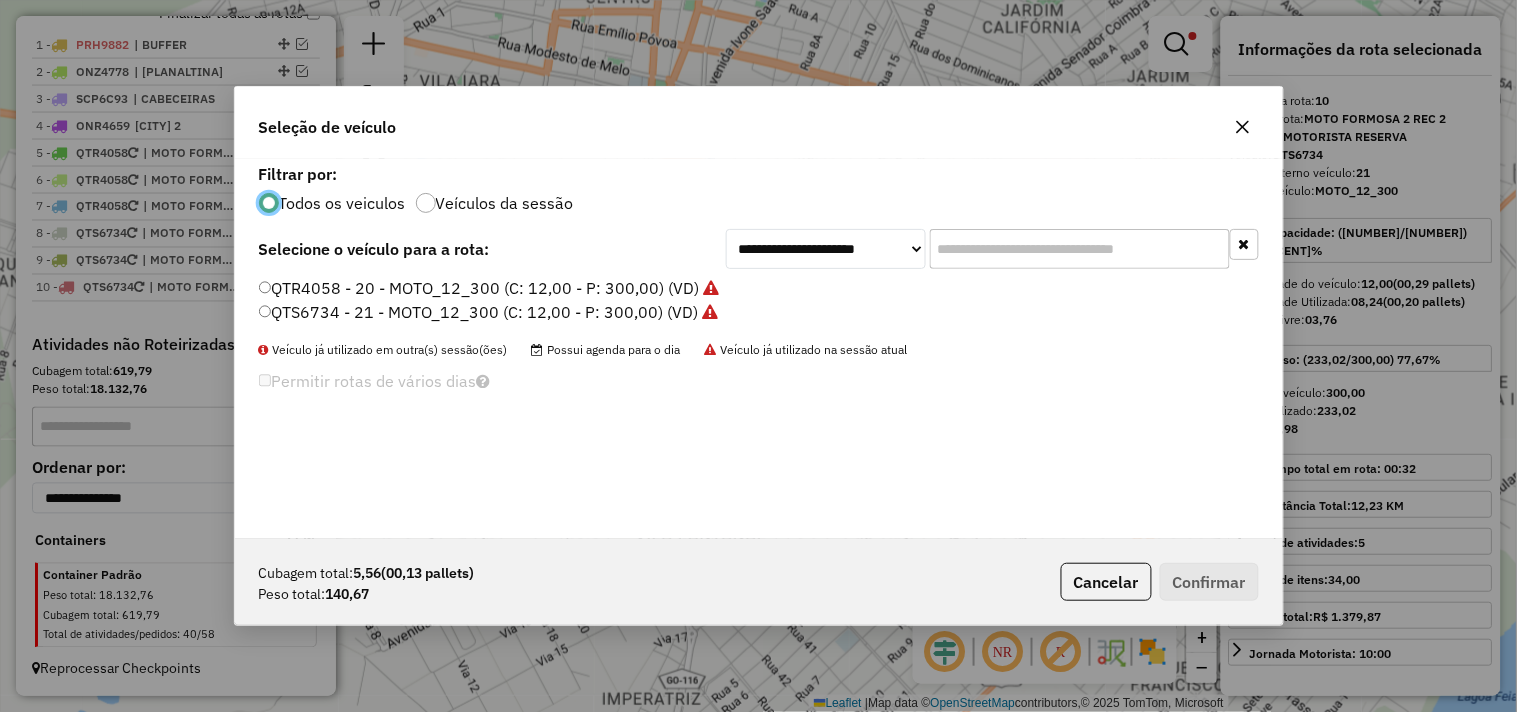 click on "QTR4058 - 20 - MOTO_12_300 (C: 12,00 - P: 300,00) (VD)" 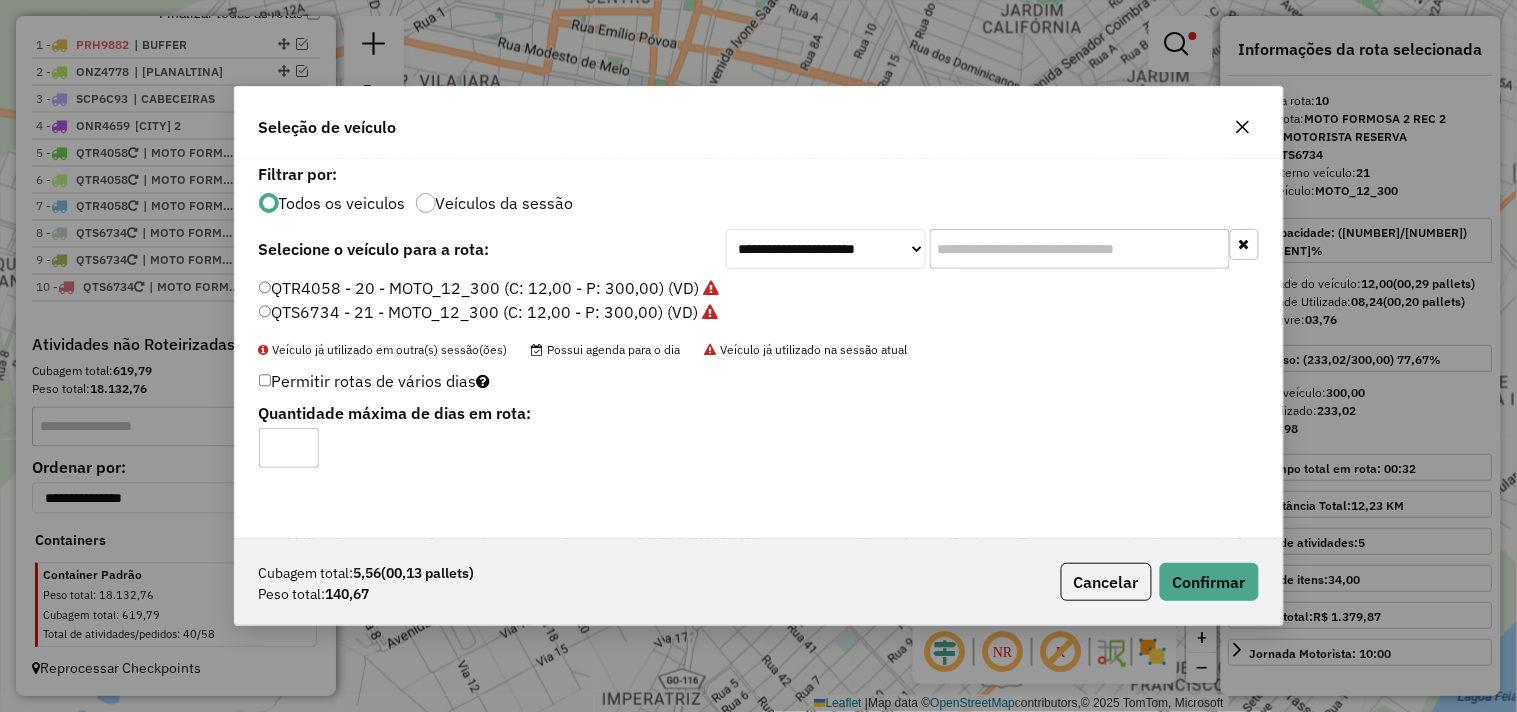 click on "Cubagem total:  5,56   (00,13 pallets)  Peso total: 140,67  Cancelar   Confirmar" 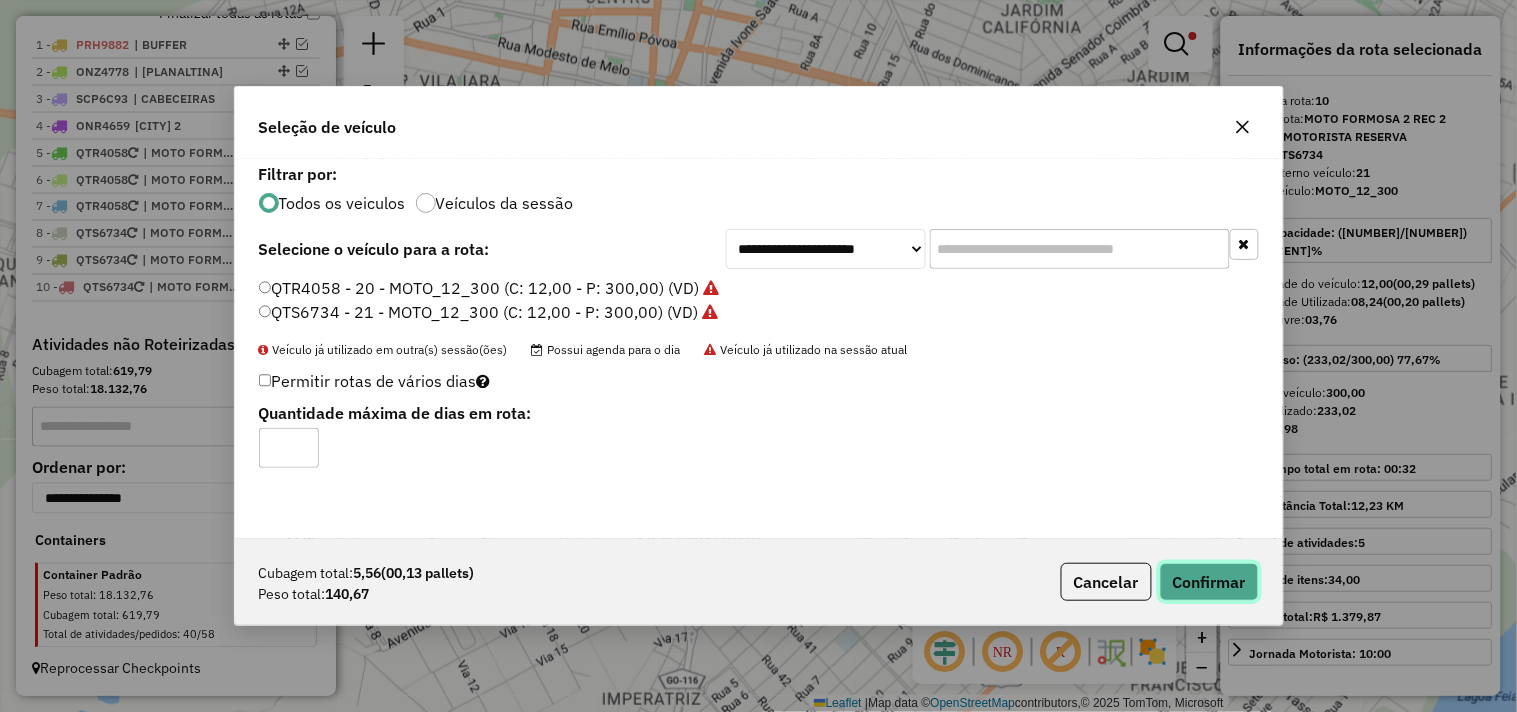 click on "Confirmar" 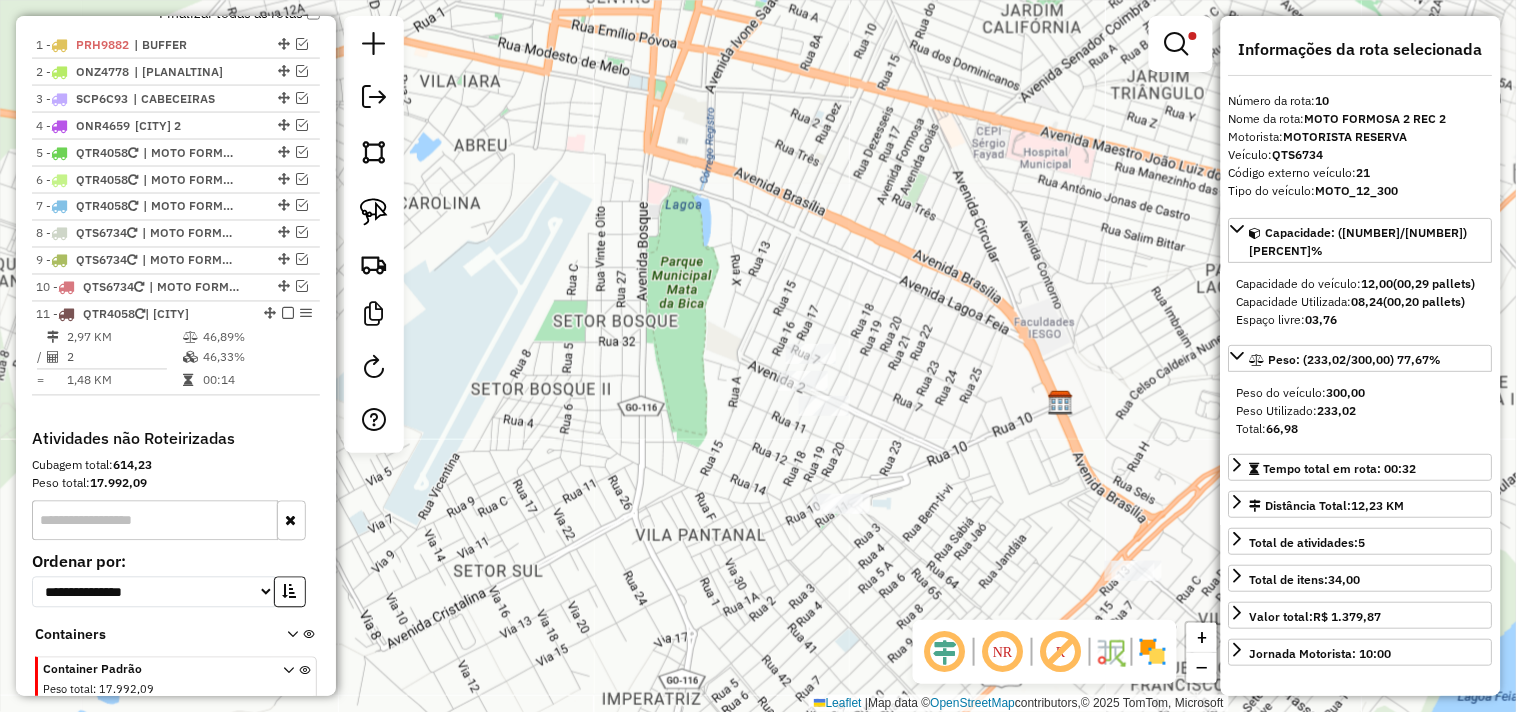 scroll, scrollTop: 876, scrollLeft: 0, axis: vertical 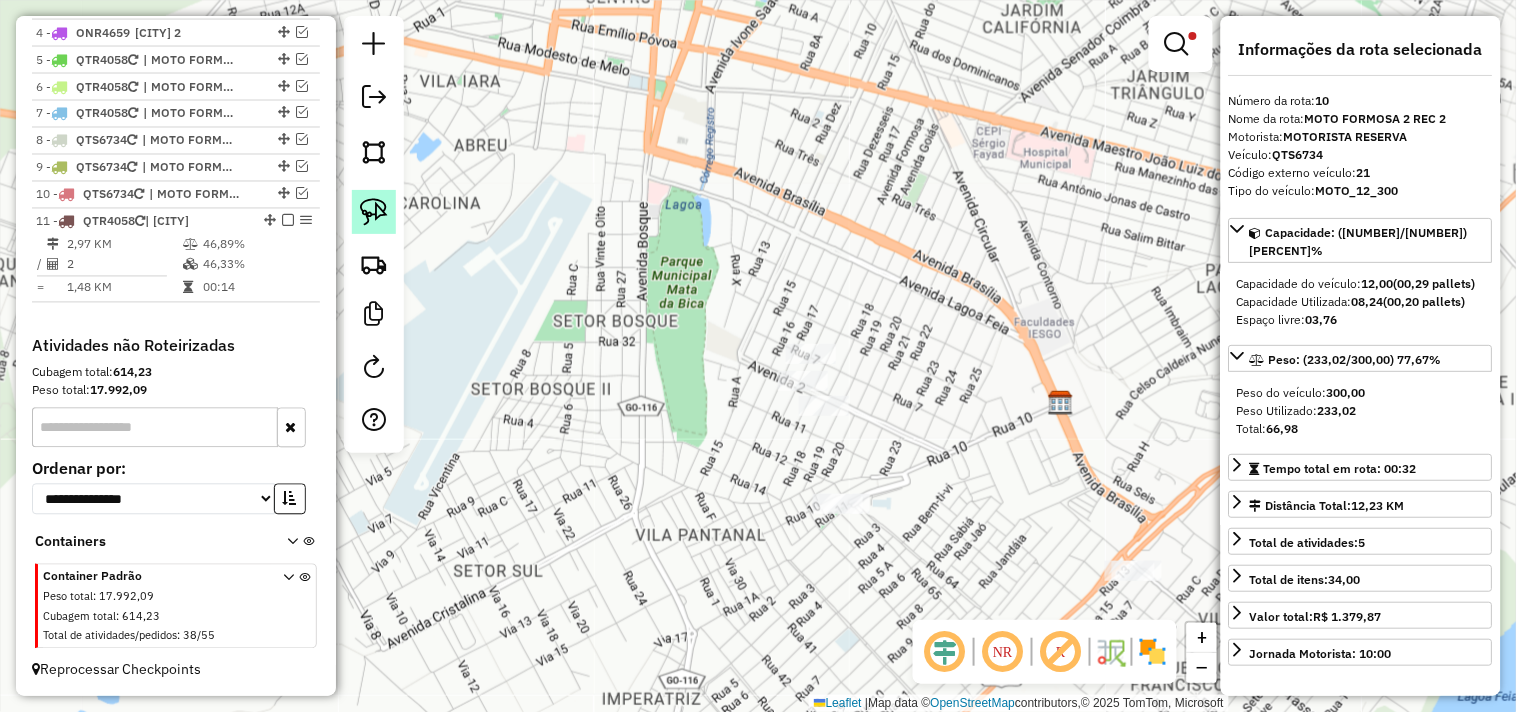 click 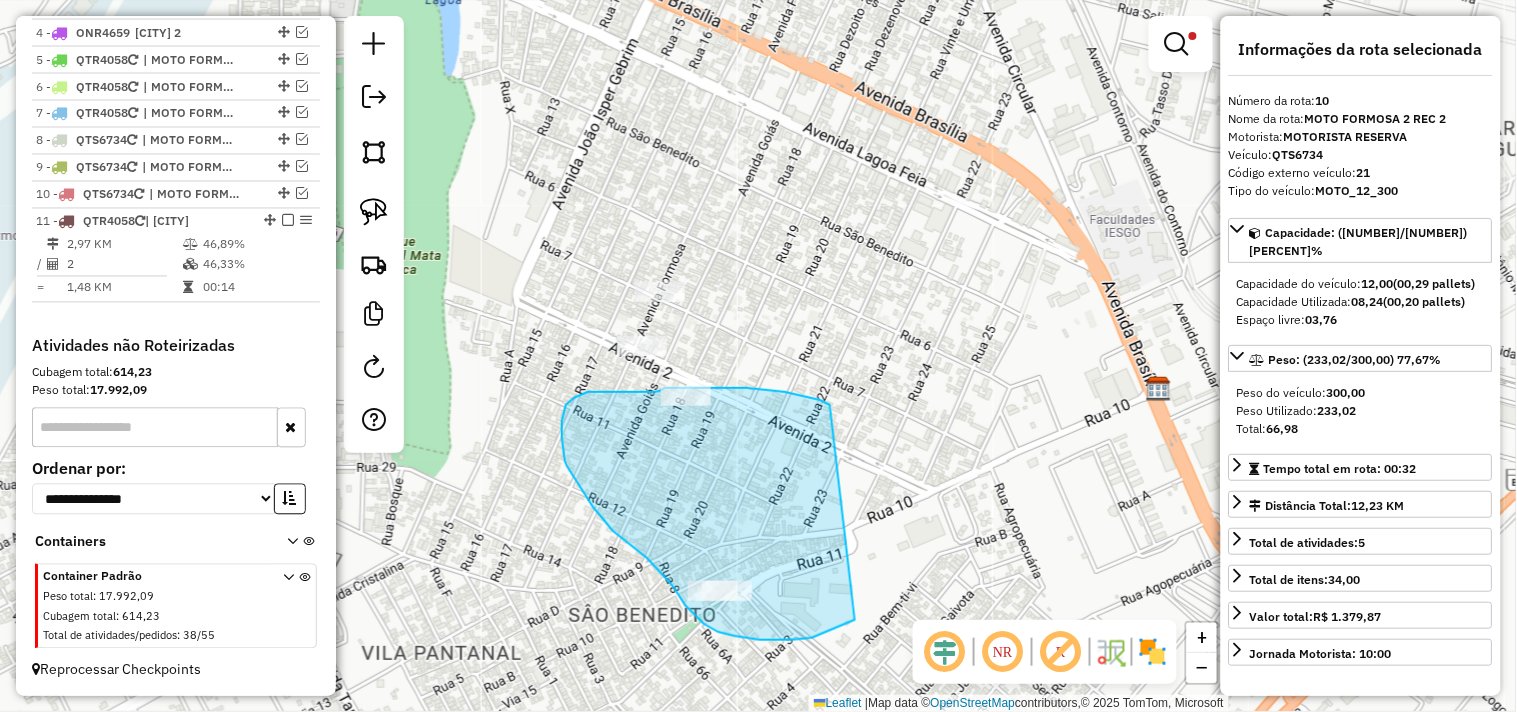 drag, startPoint x: 830, startPoint y: 405, endPoint x: 871, endPoint y: 587, distance: 186.56099 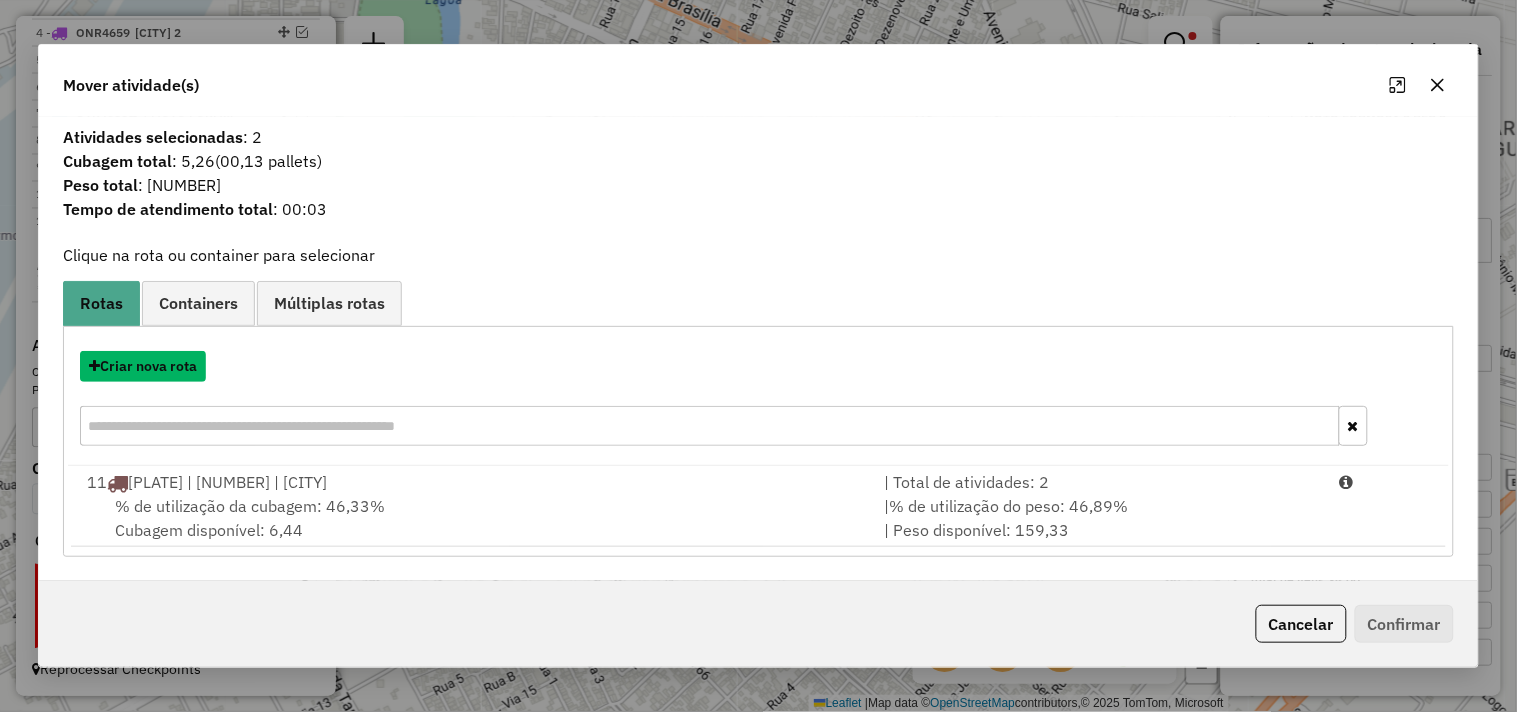 click on "Criar nova rota" at bounding box center [143, 366] 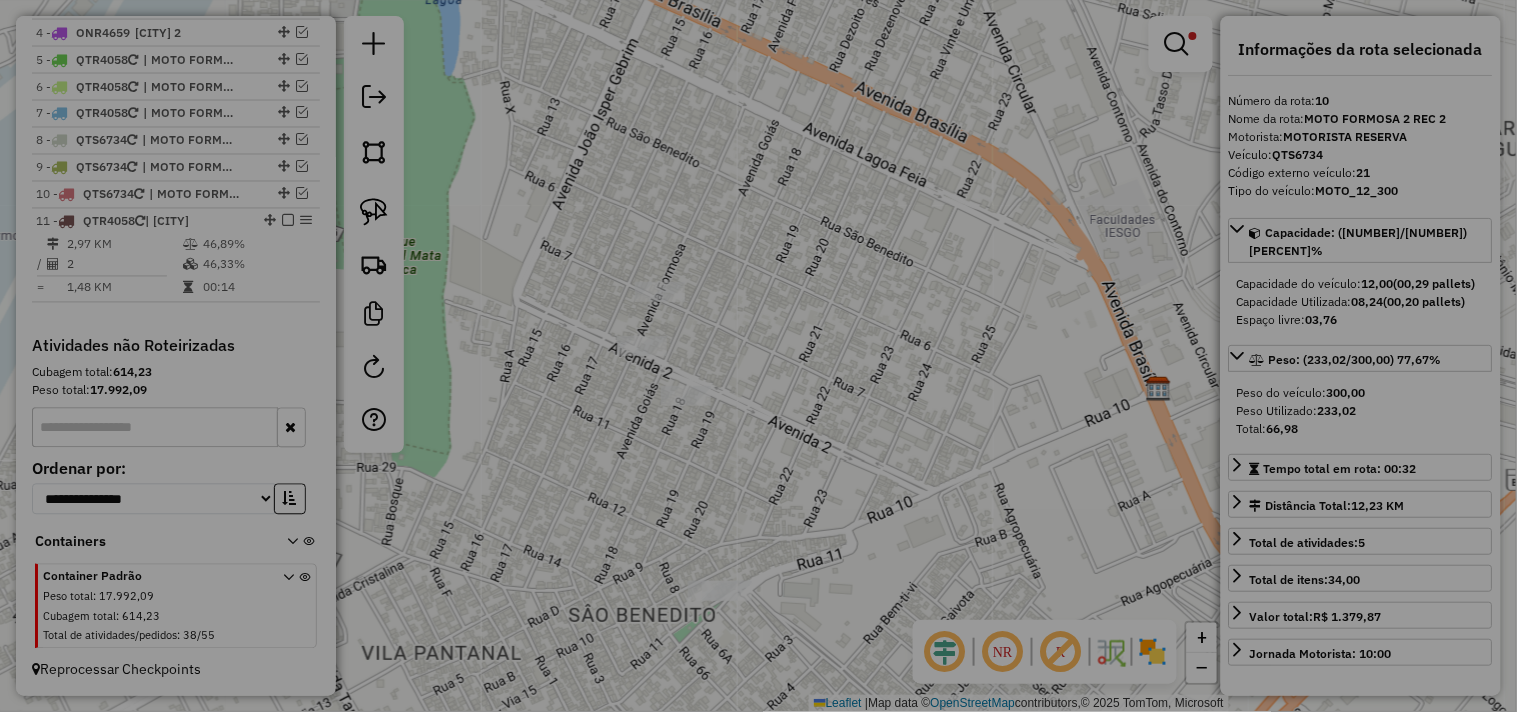 select on "*******" 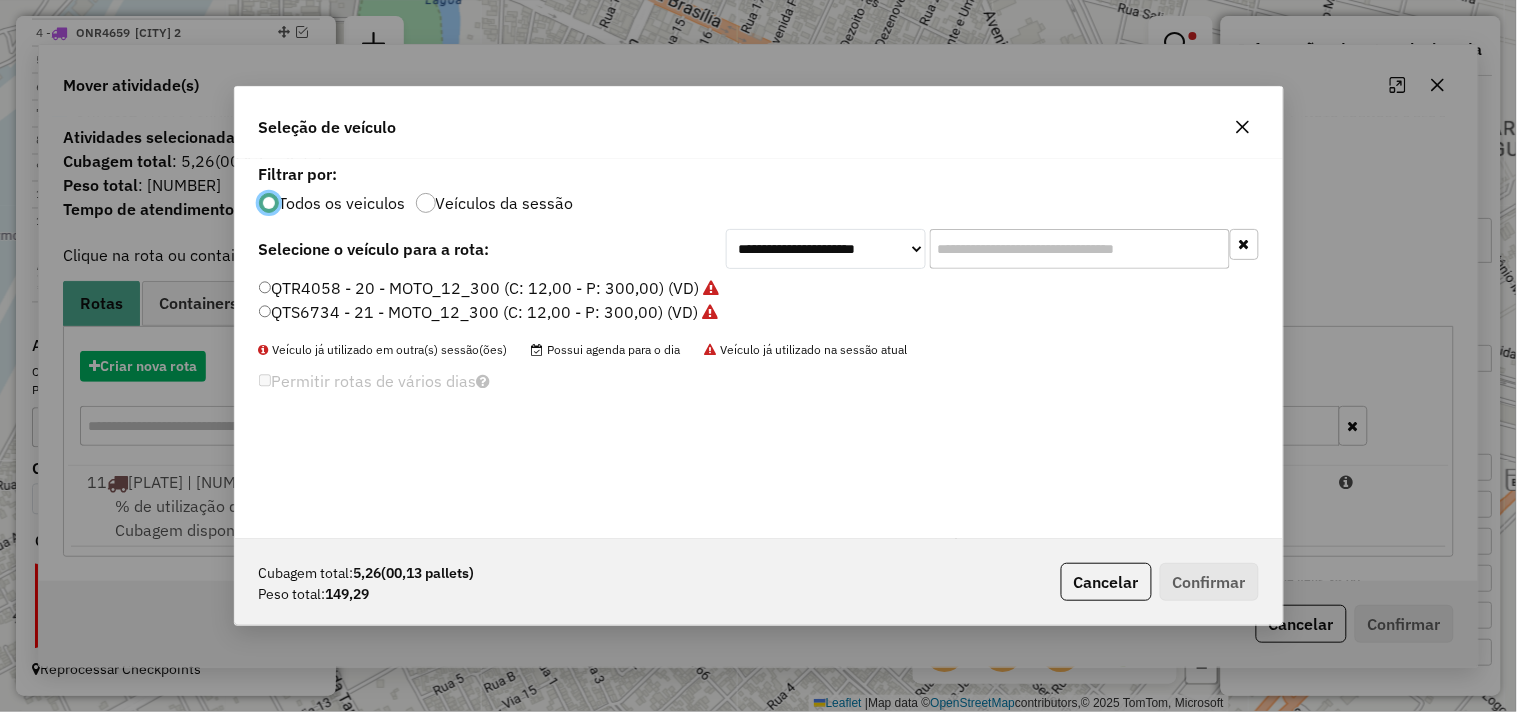 scroll, scrollTop: 11, scrollLeft: 5, axis: both 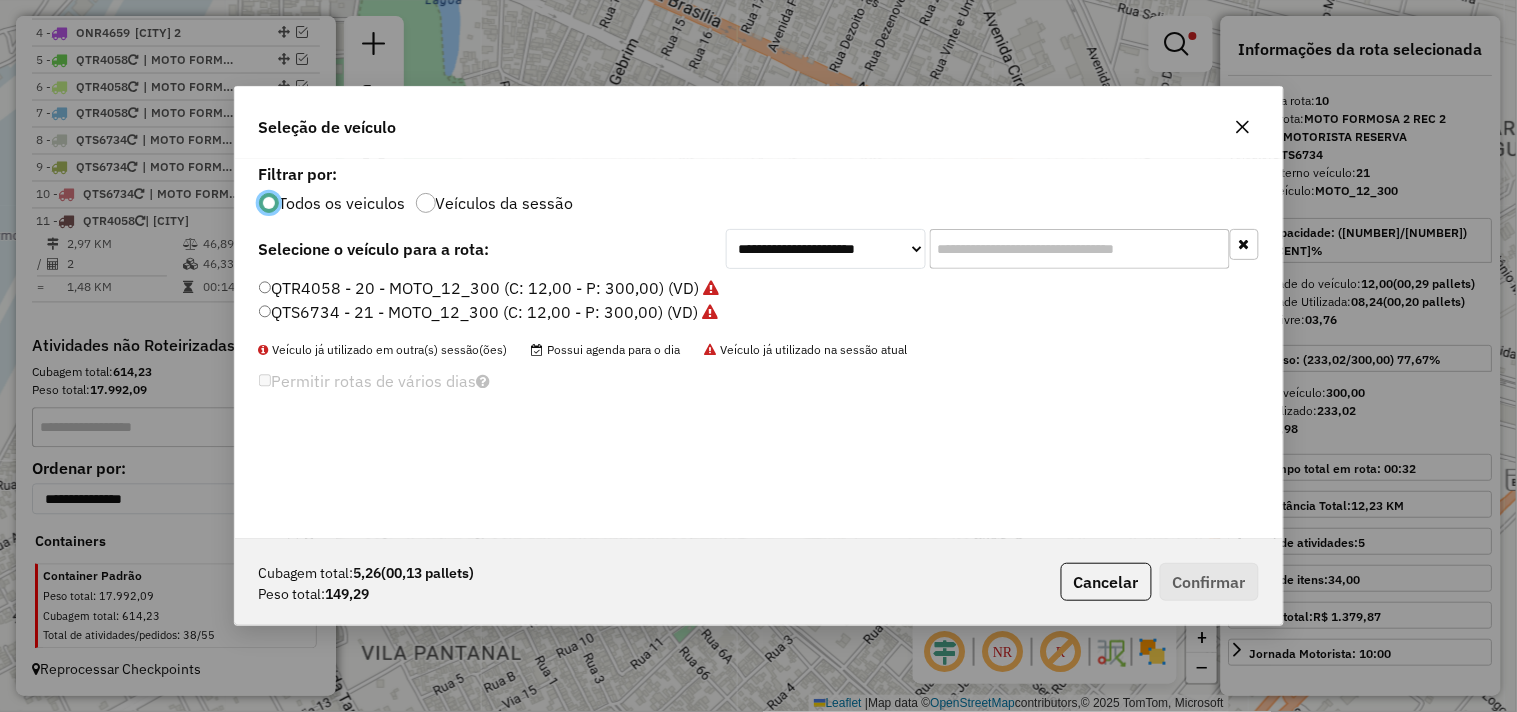 click on "QTS6734 - 21 - MOTO_12_300 (C: 12,00 - P: 300,00) (VD)" 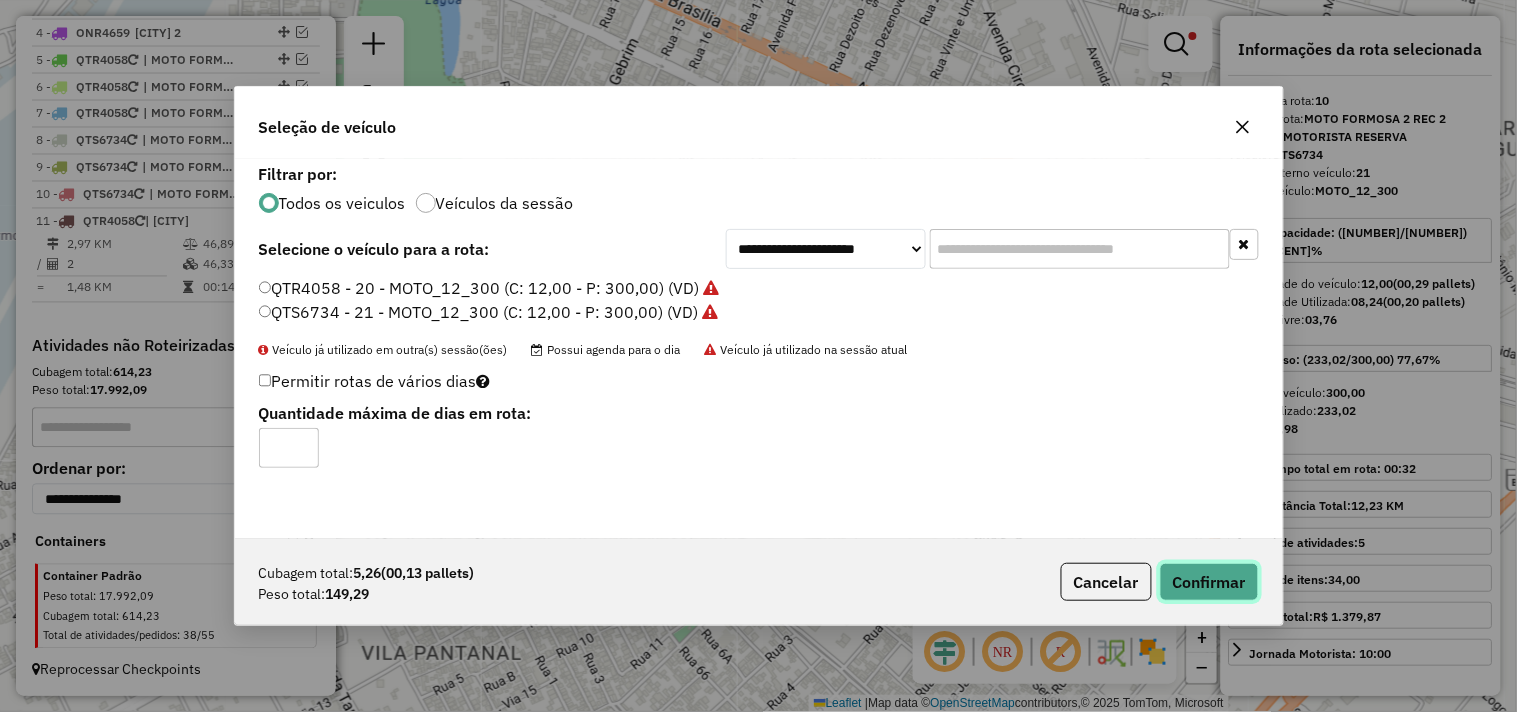 click on "Confirmar" 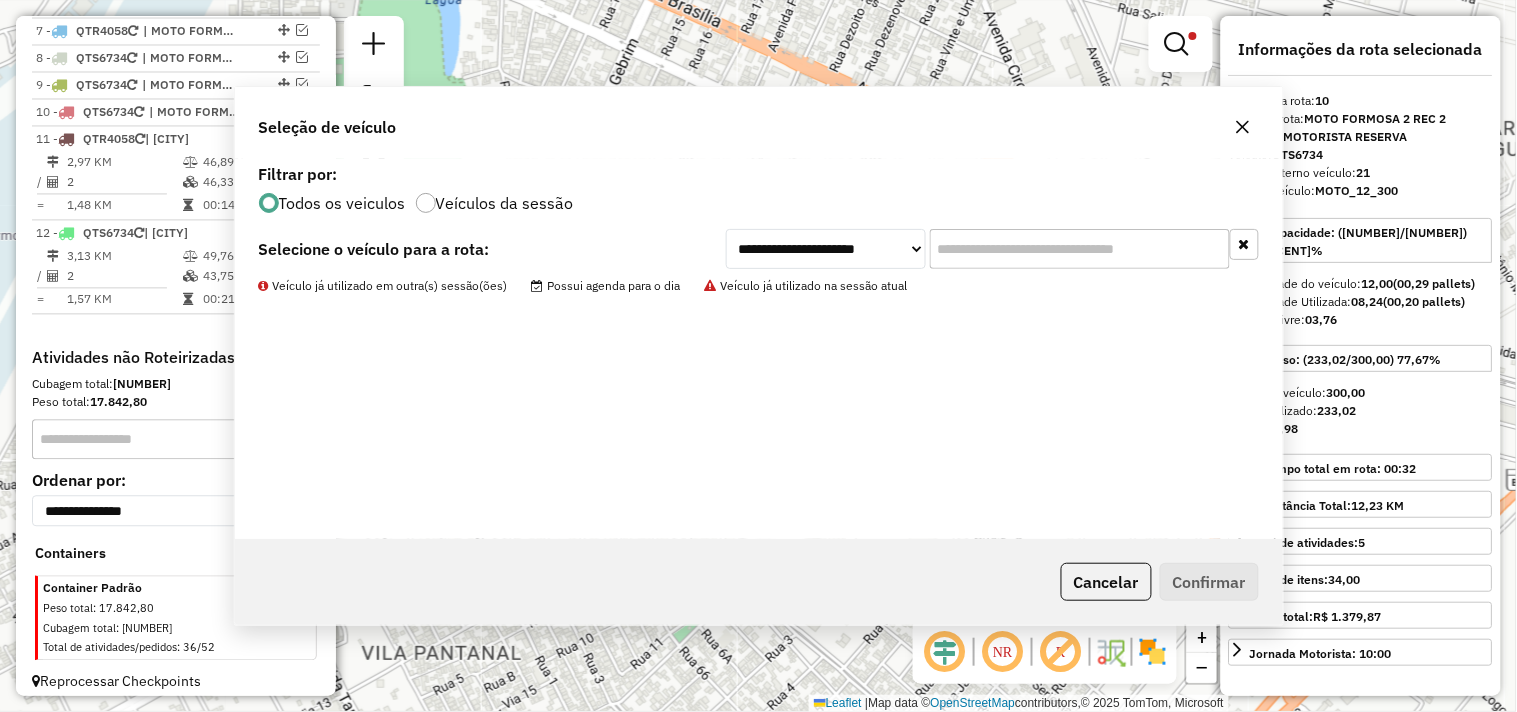scroll, scrollTop: 971, scrollLeft: 0, axis: vertical 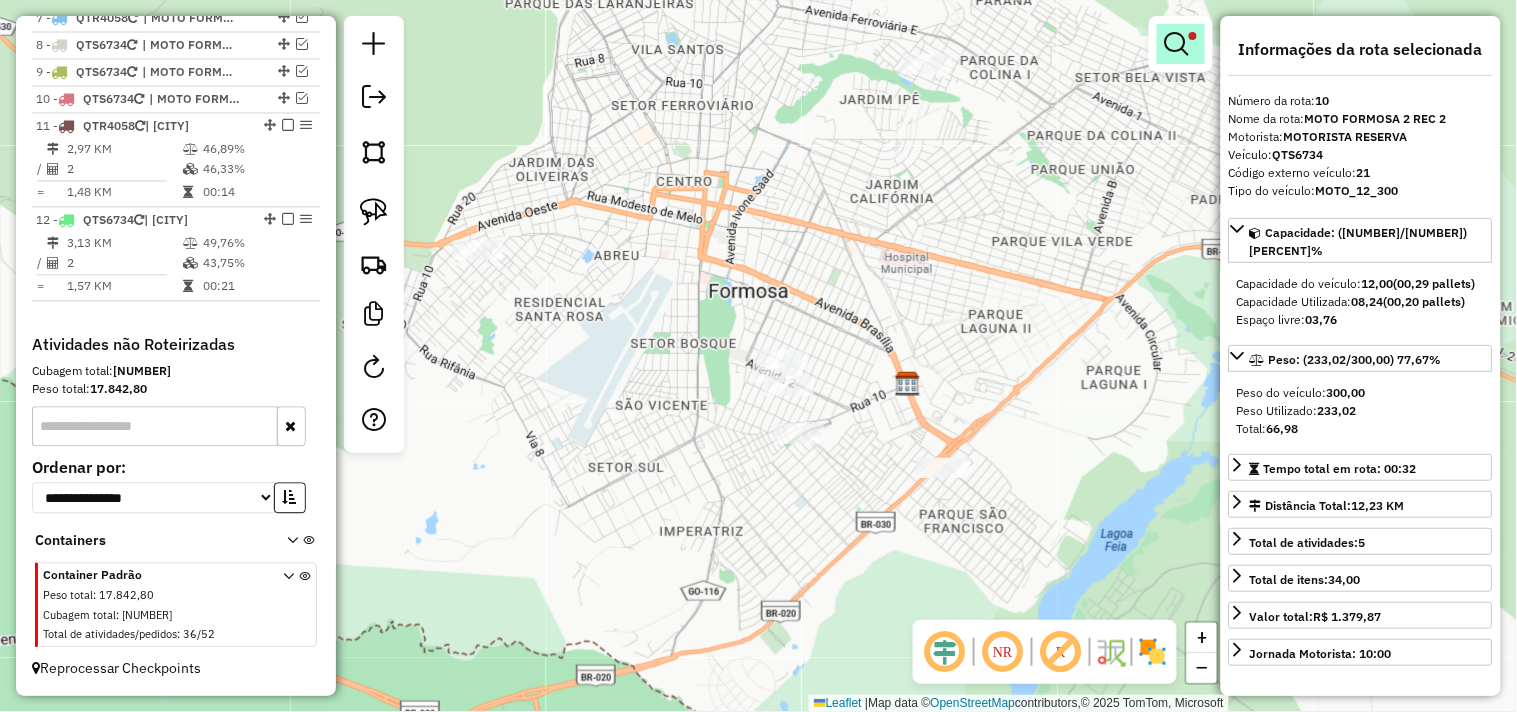 click at bounding box center (1181, 44) 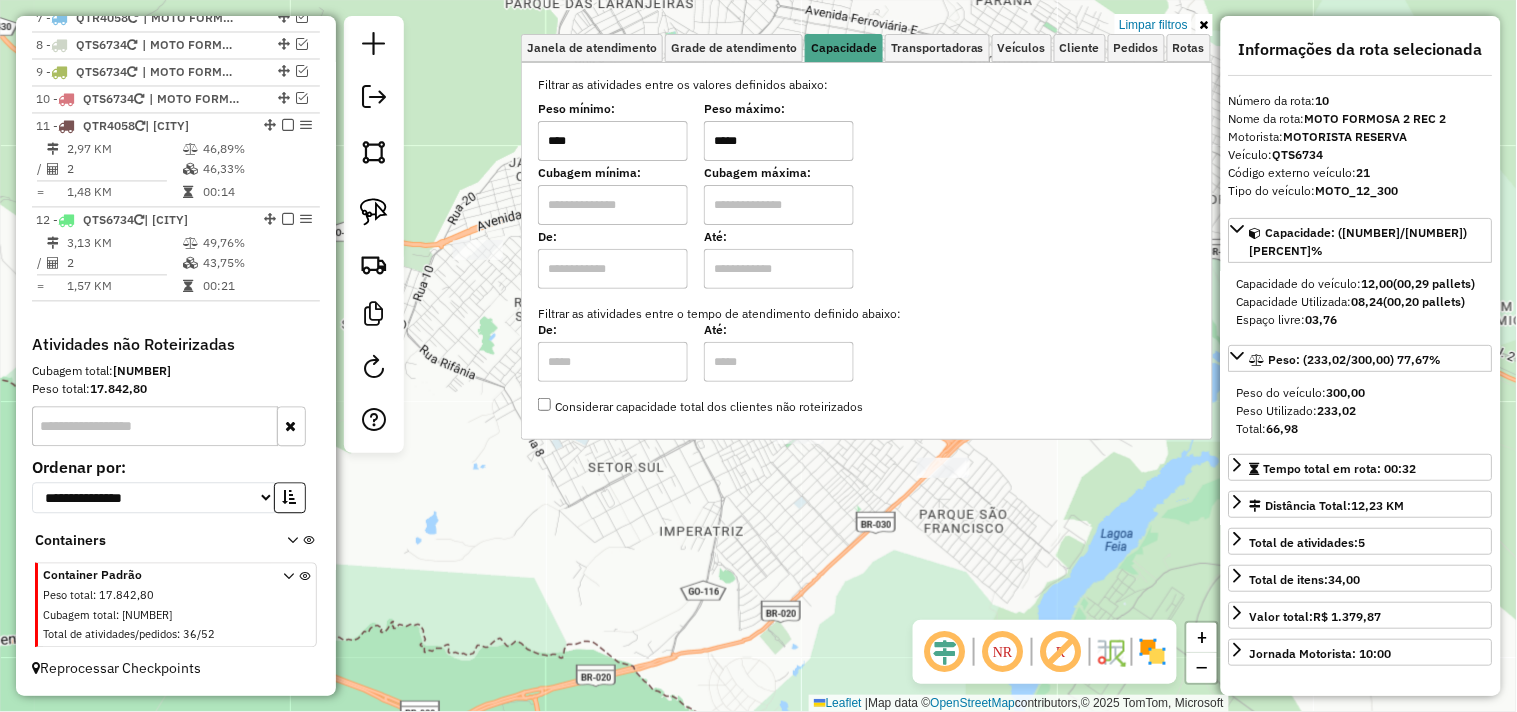 drag, startPoint x: 755, startPoint y: 140, endPoint x: 655, endPoint y: 134, distance: 100.17984 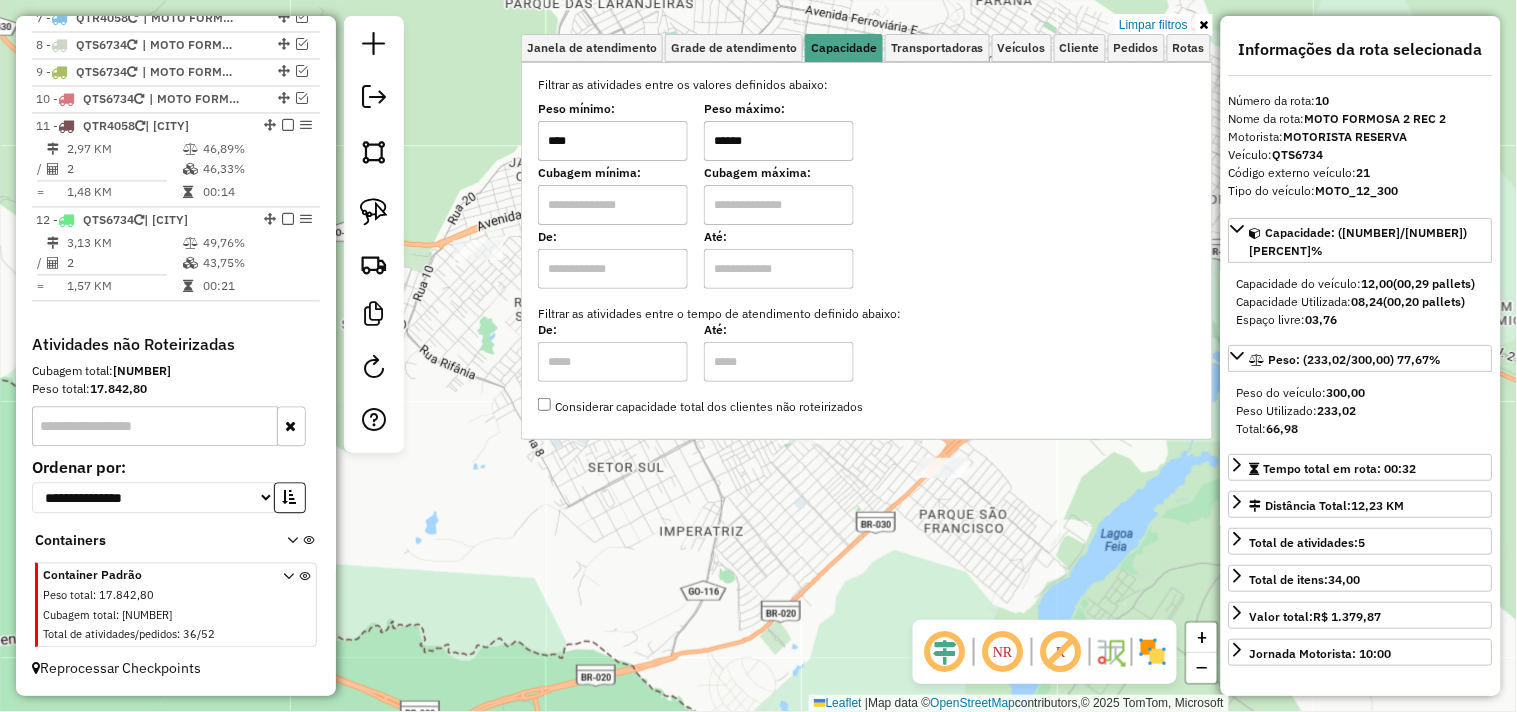 type on "******" 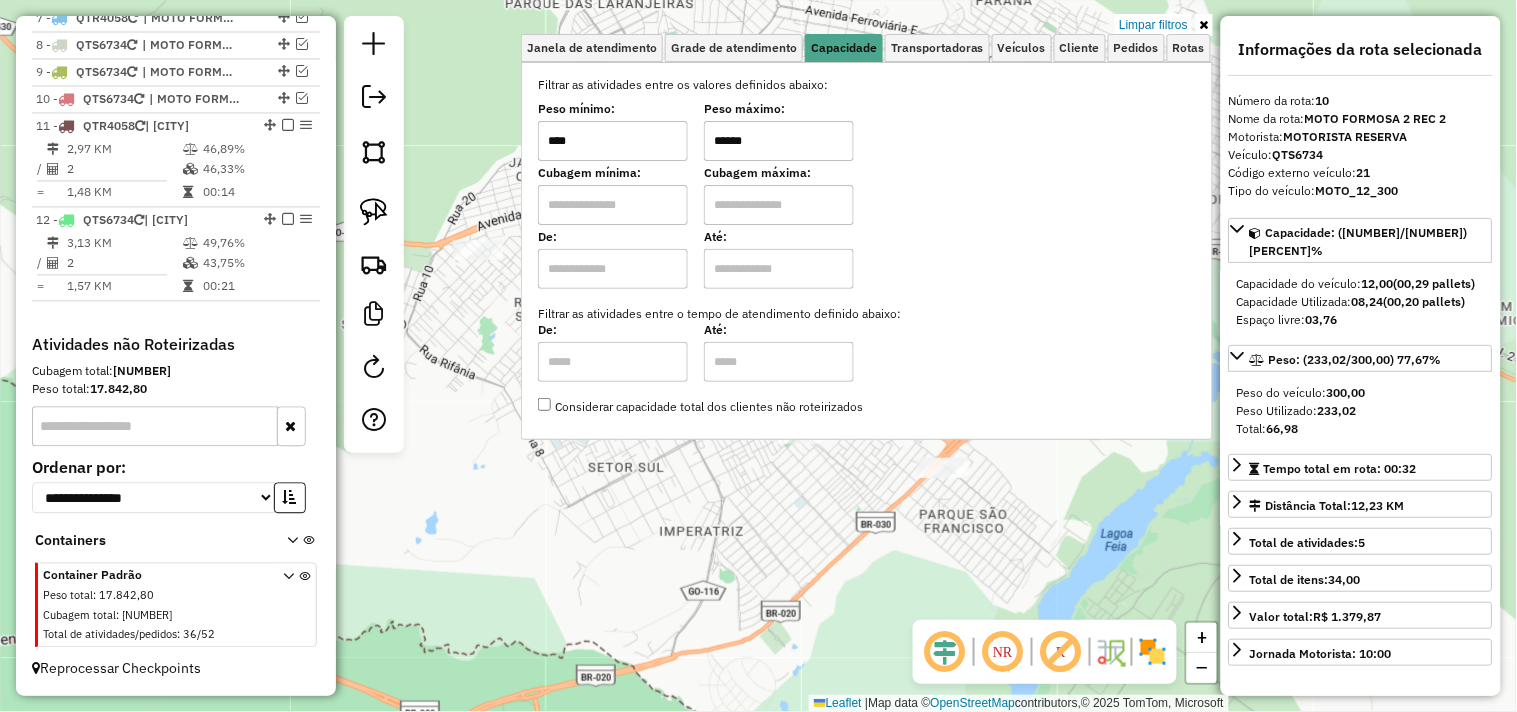 click on "Limpar filtros Janela de atendimento Grade de atendimento Capacidade Transportadoras Veículos Cliente Pedidos  Rotas Selecione os dias de semana para filtrar as janelas de atendimento  Seg   Ter   Qua   Qui   Sex   Sáb   Dom  Informe o período da janela de atendimento: De: Até:  Filtrar exatamente a janela do cliente  Considerar janela de atendimento padrão  Selecione os dias de semana para filtrar as grades de atendimento  Seg   Ter   Qua   Qui   Sex   Sáb   Dom   Considerar clientes sem dia de atendimento cadastrado  Clientes fora do dia de atendimento selecionado Filtrar as atividades entre os valores definidos abaixo:  Peso mínimo:  ****  Peso máximo:  ******  Cubagem mínima:   Cubagem máxima:   De:   Até:  Filtrar as atividades entre o tempo de atendimento definido abaixo:  De:   Até:   Considerar capacidade total dos clientes não roteirizados Transportadora: Selecione um ou mais itens Tipo de veículo: Selecione um ou mais itens Veículo: Selecione um ou mais itens Motorista: Nome: Rótulo:" 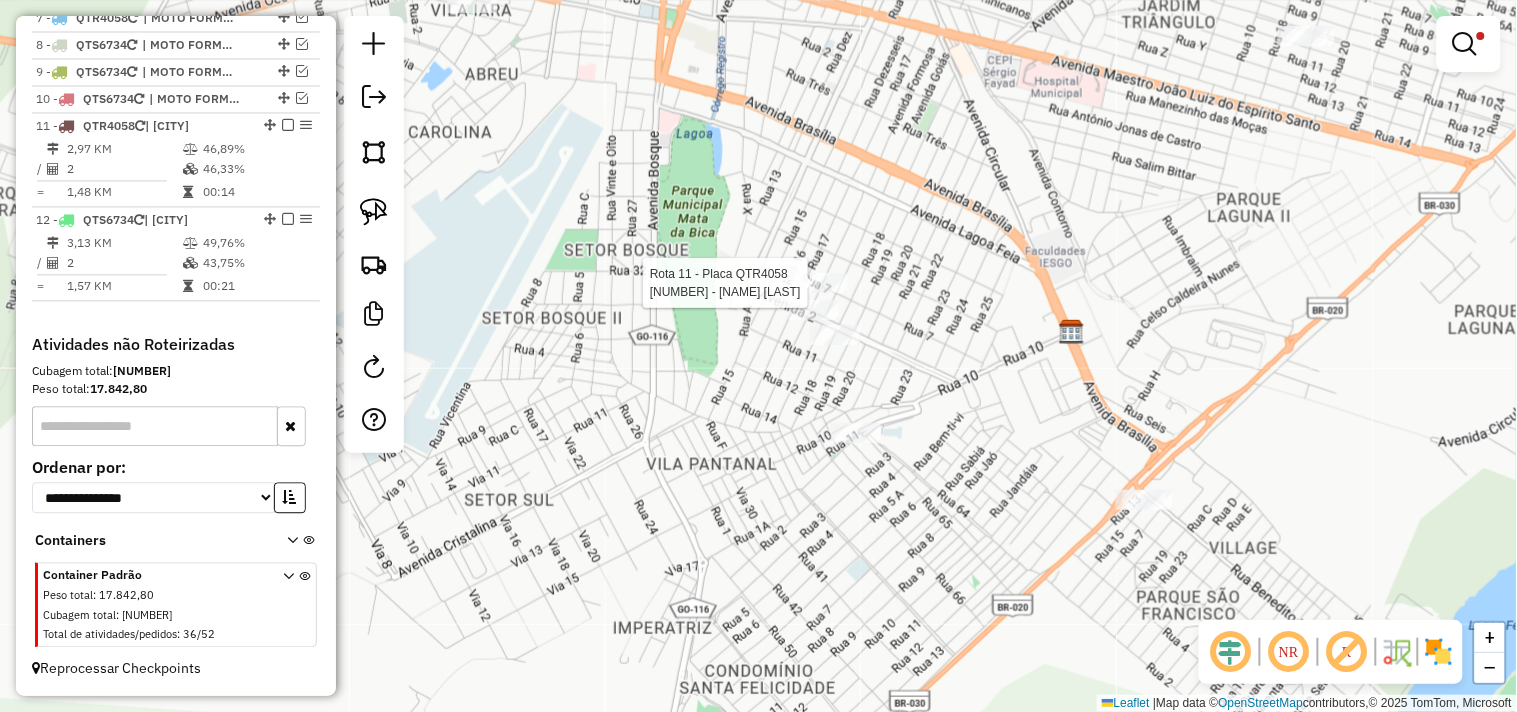 select on "*********" 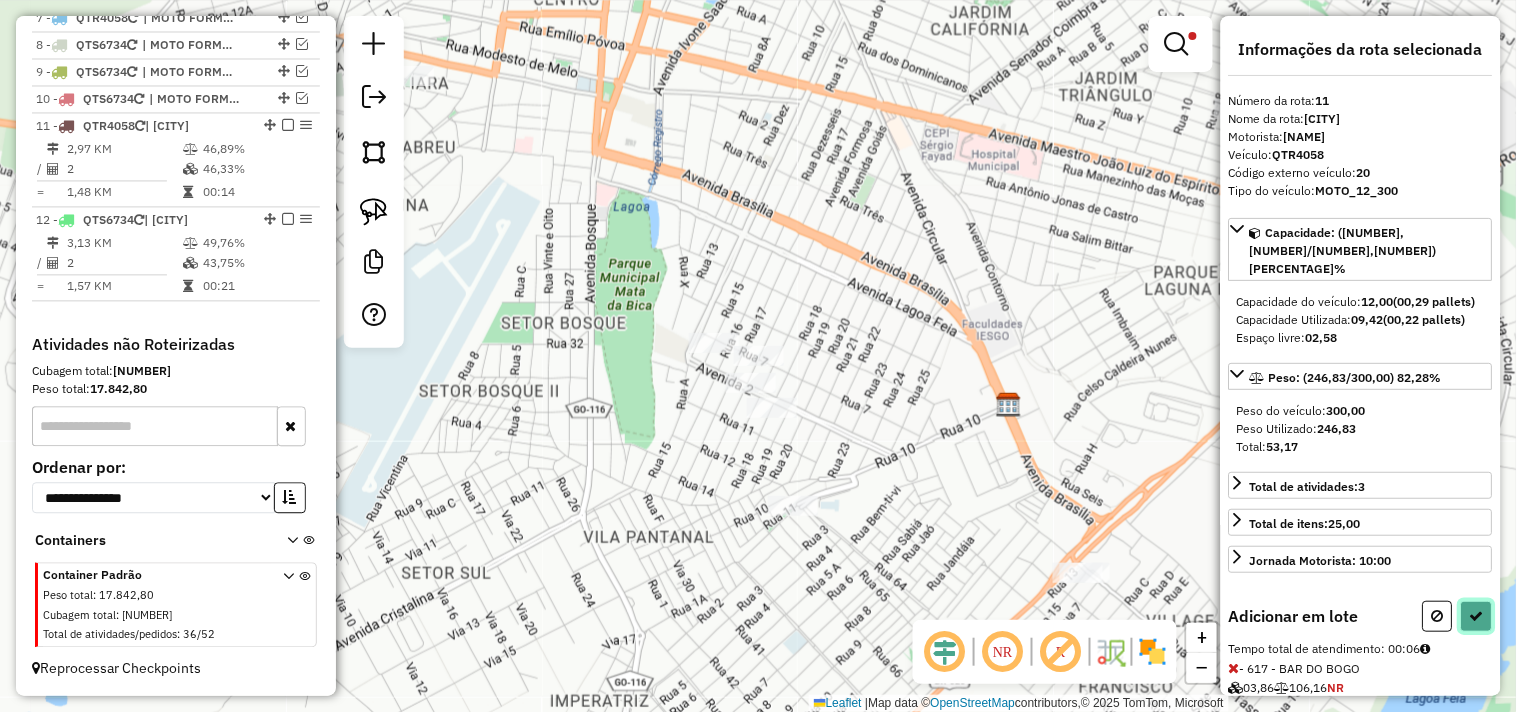 click at bounding box center [1477, 616] 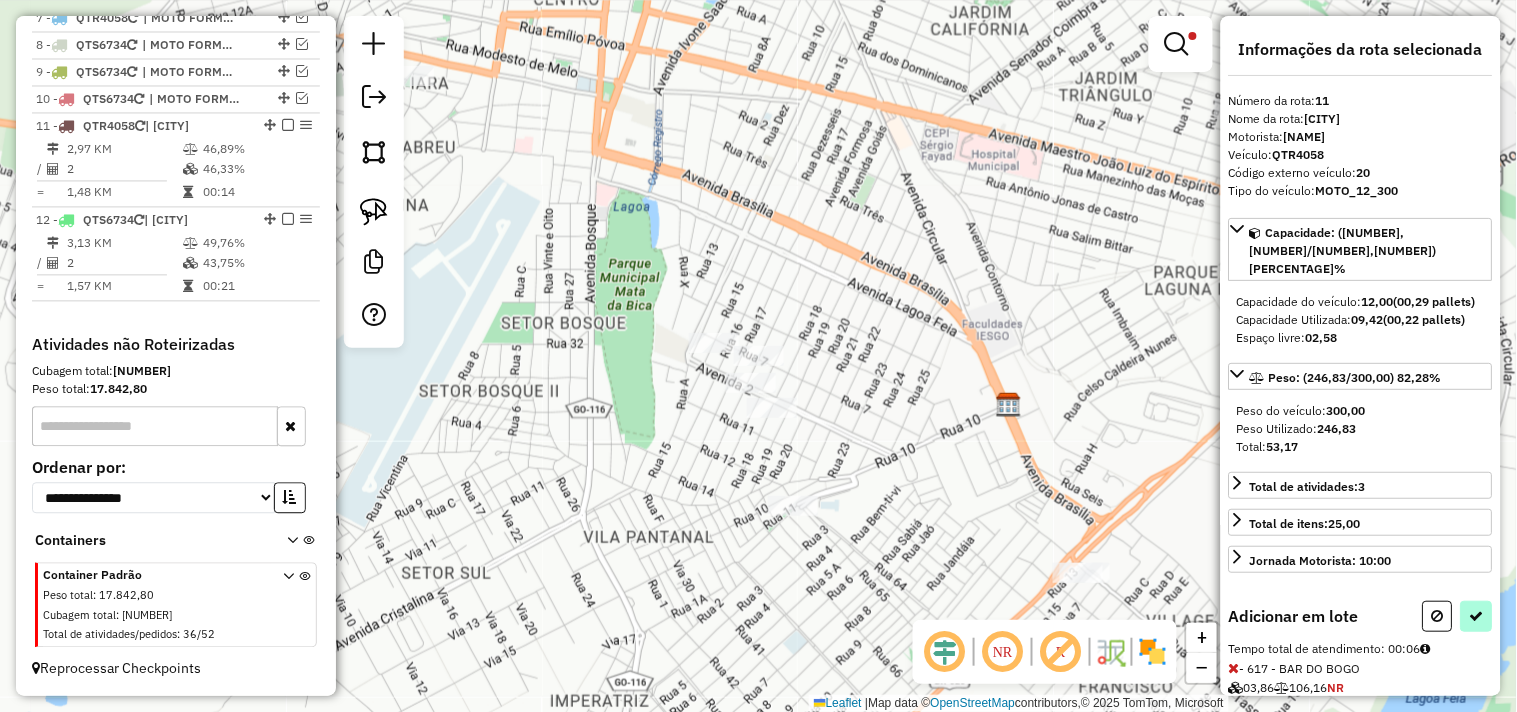 select on "*********" 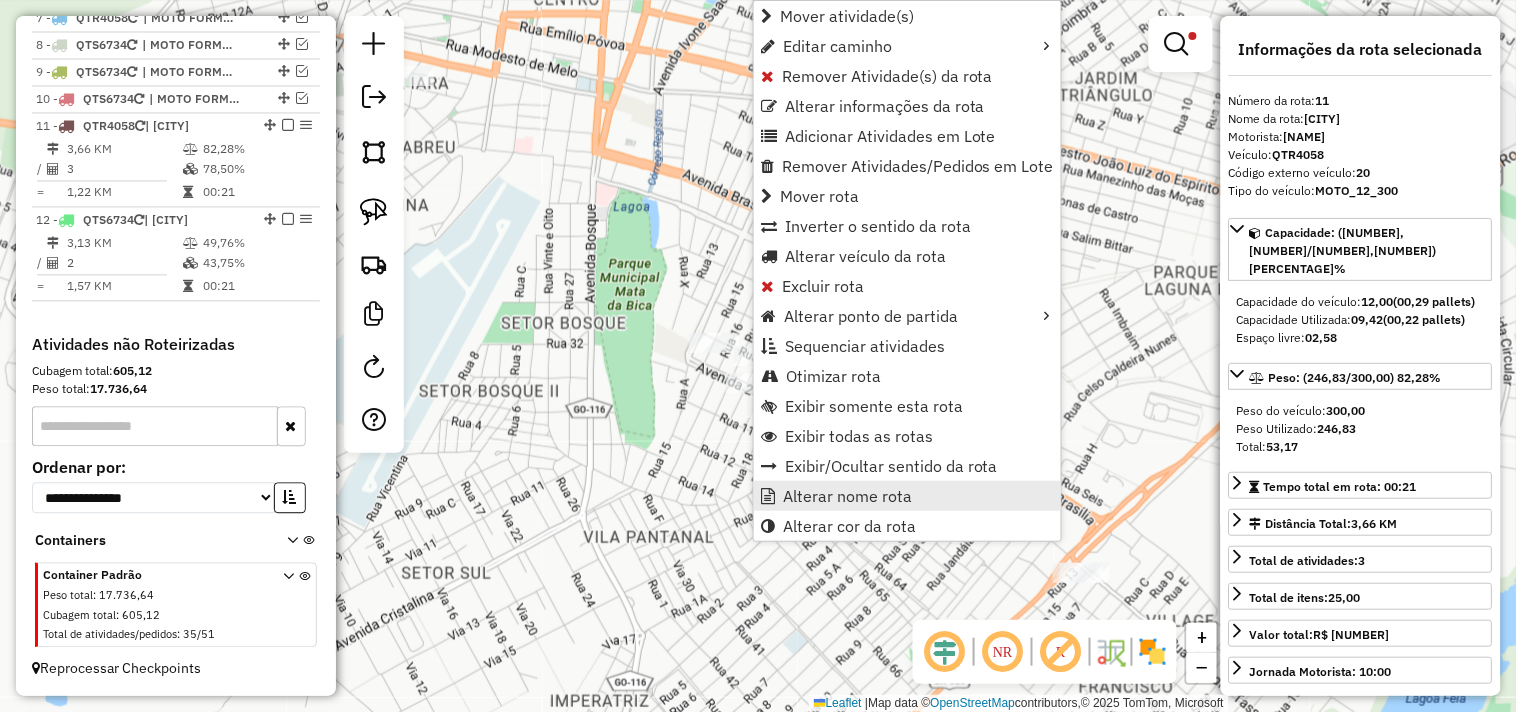 click on "Alterar nome rota" at bounding box center (847, 496) 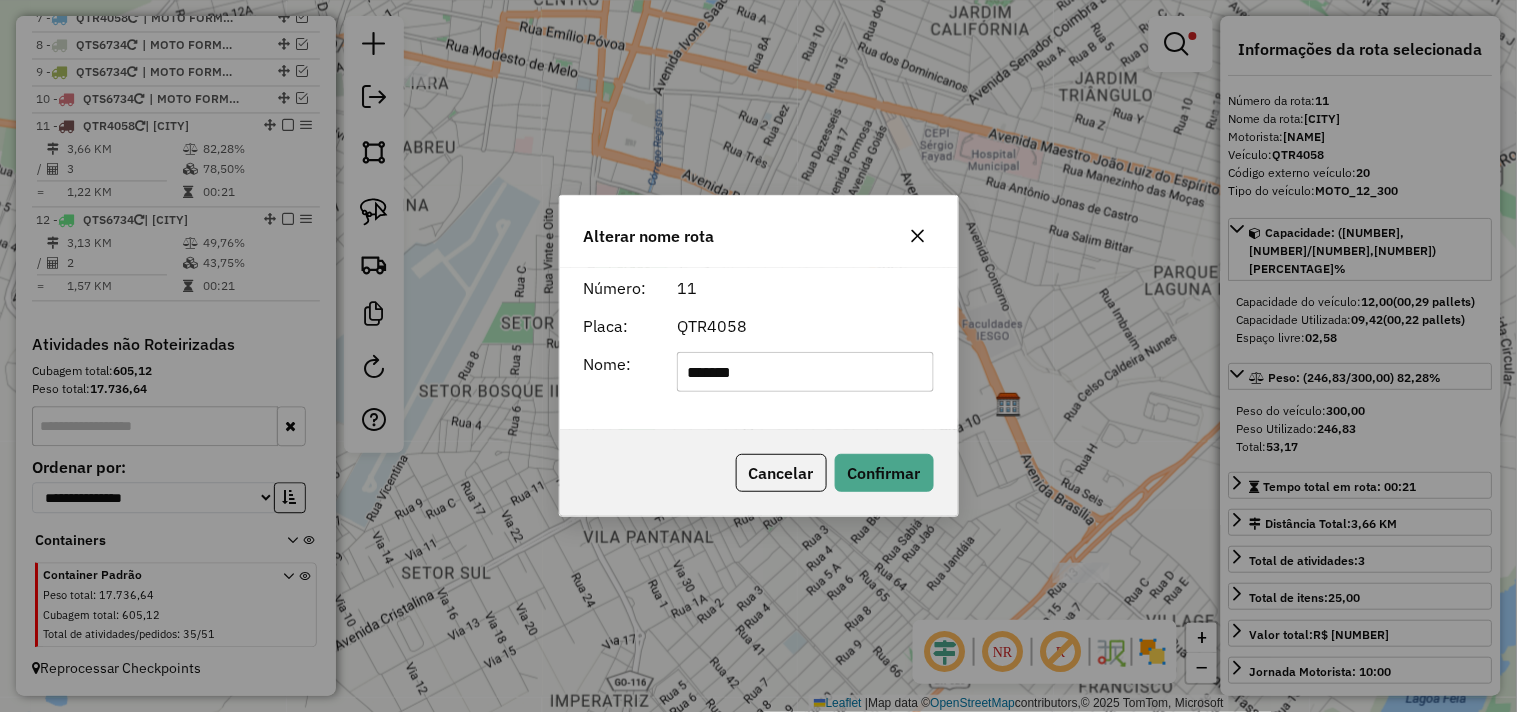 click on "*******" 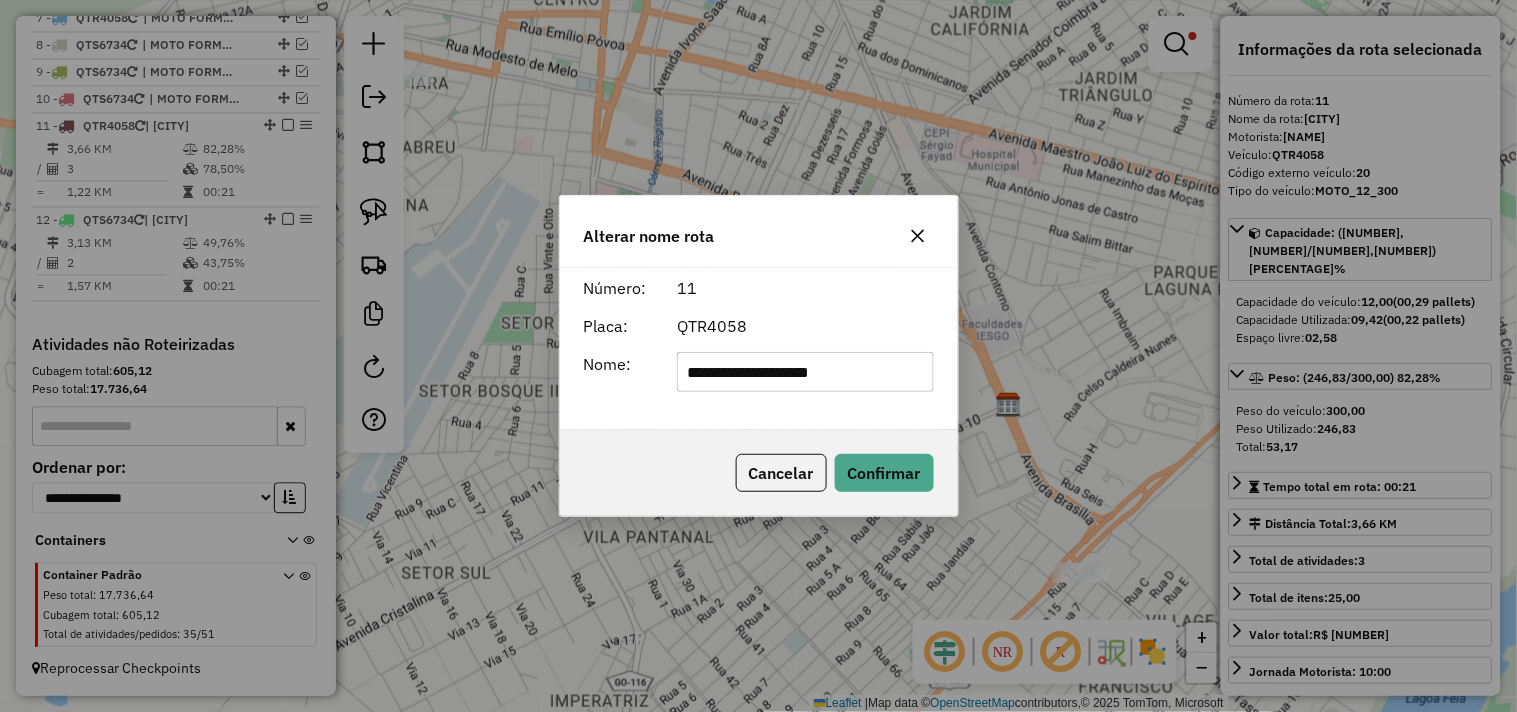 type on "**********" 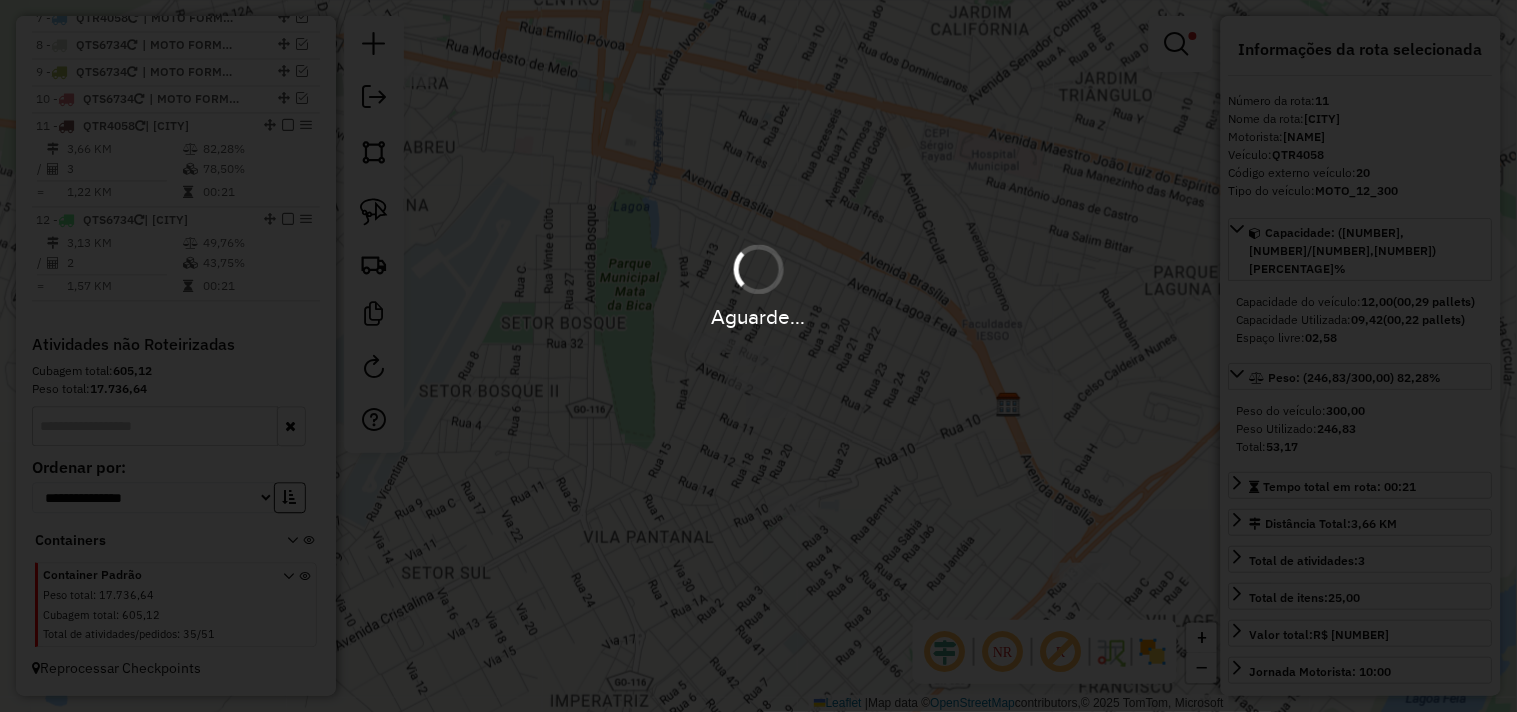 type 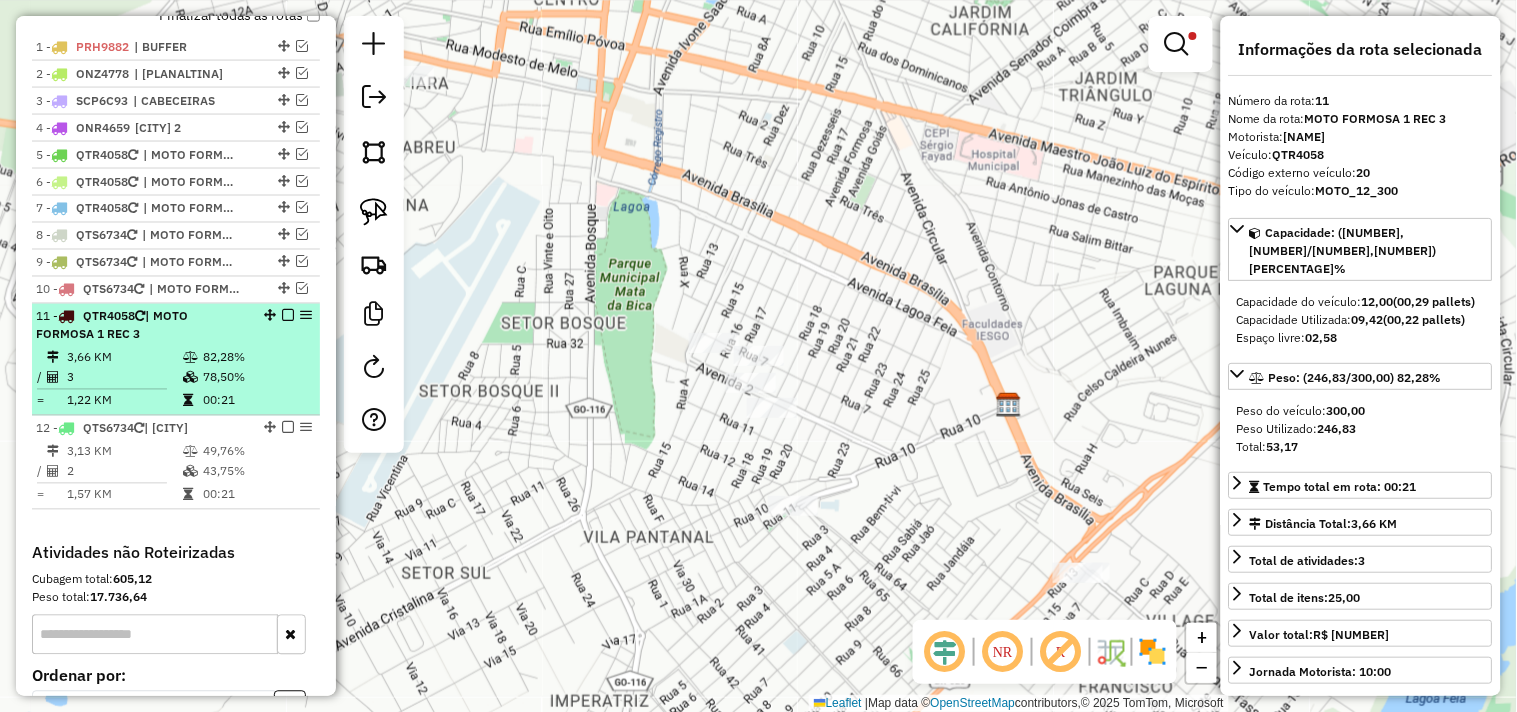 scroll, scrollTop: 748, scrollLeft: 0, axis: vertical 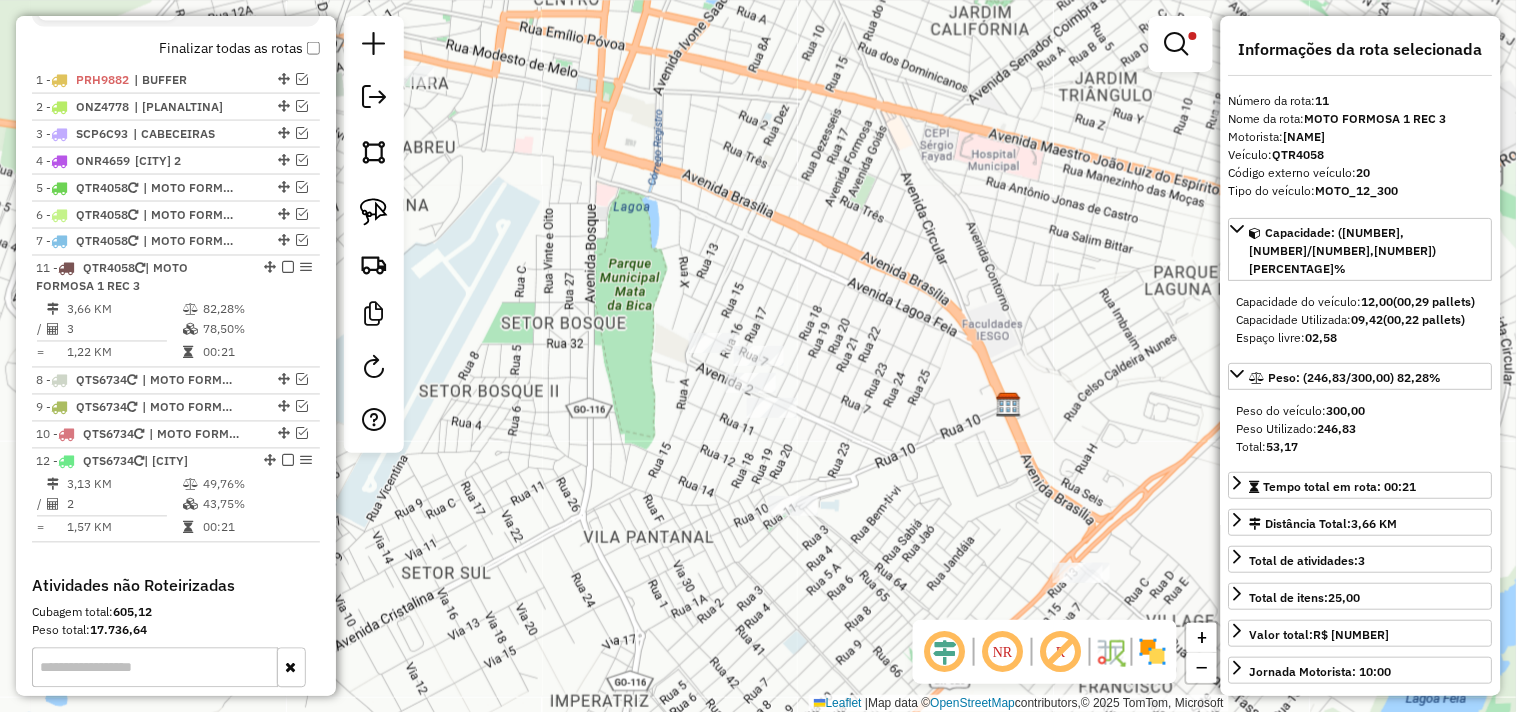 drag, startPoint x: 263, startPoint y: 343, endPoint x: 258, endPoint y: 263, distance: 80.1561 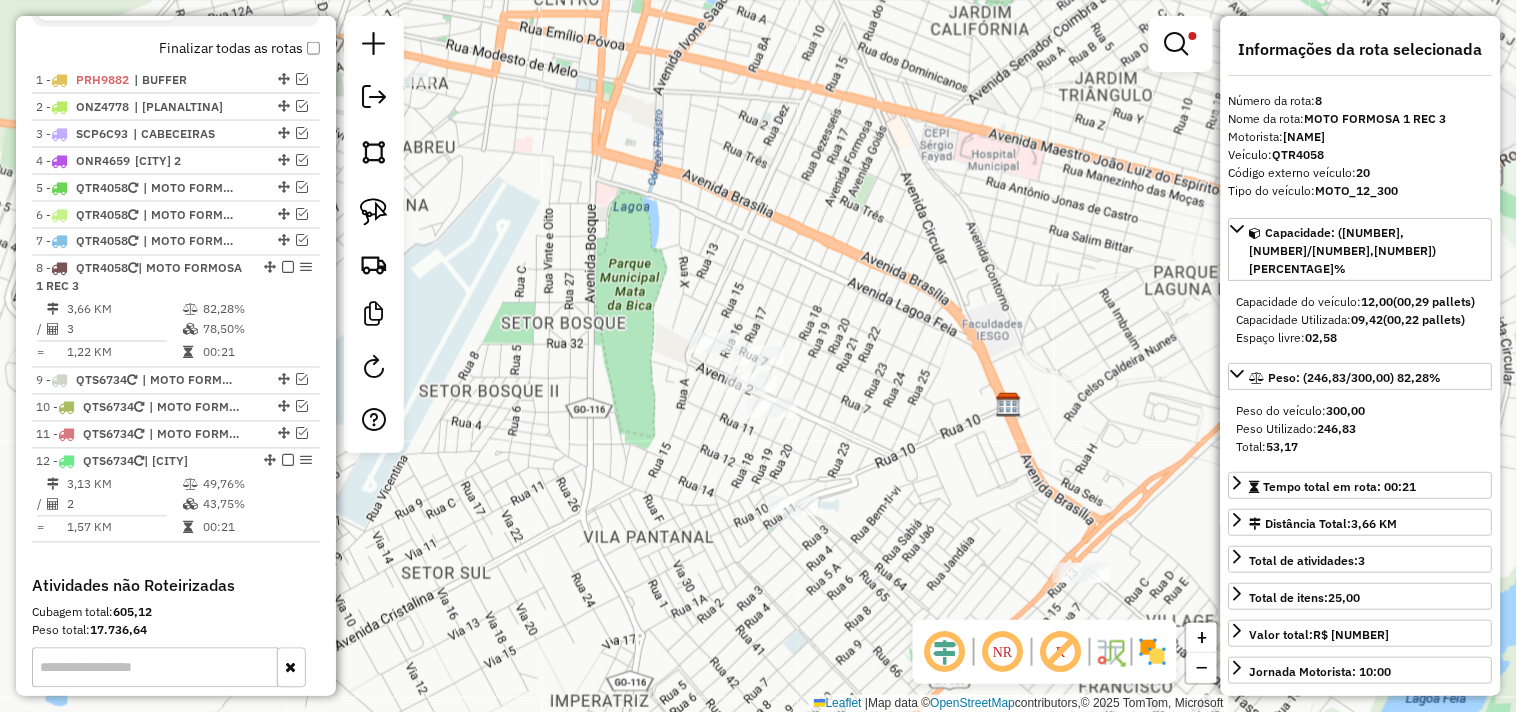 click at bounding box center (288, 268) 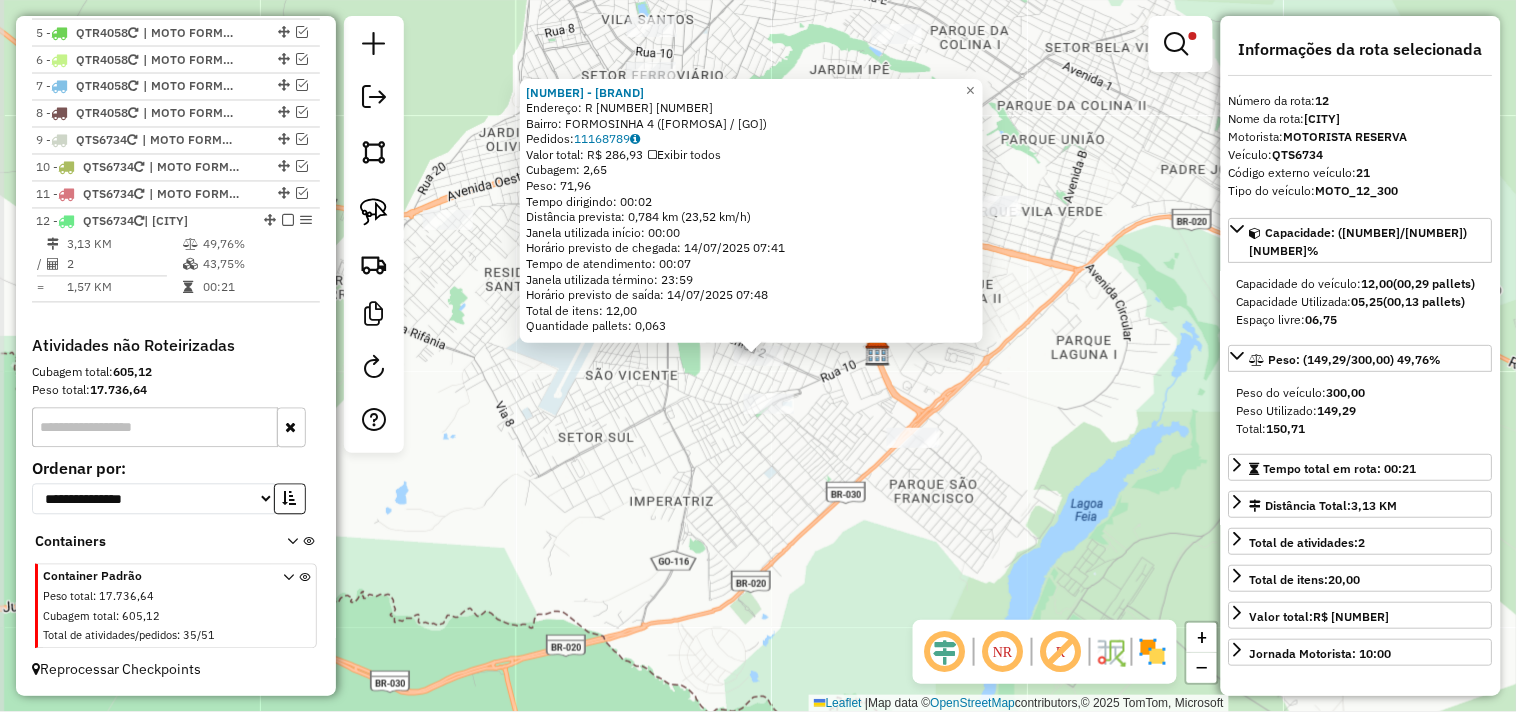 scroll, scrollTop: 903, scrollLeft: 0, axis: vertical 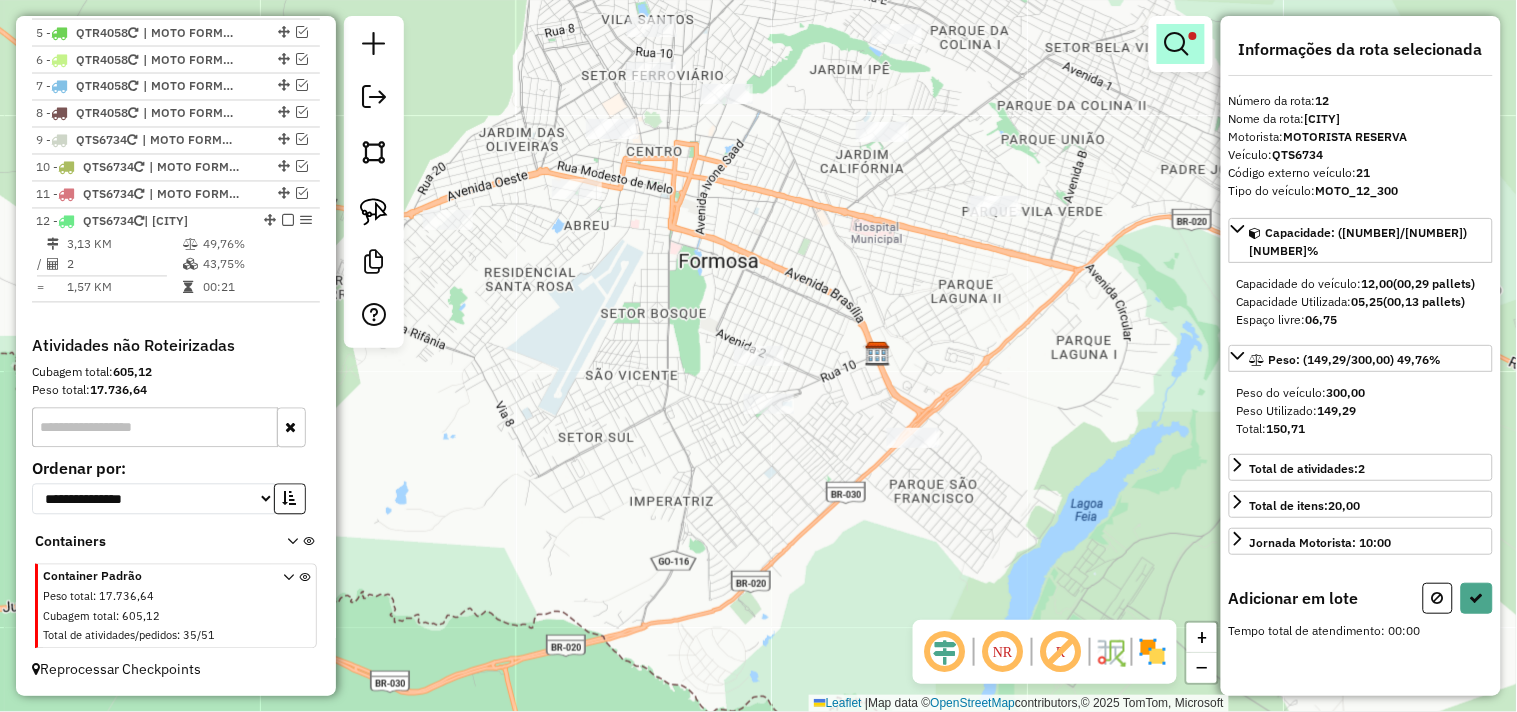 click at bounding box center [1177, 44] 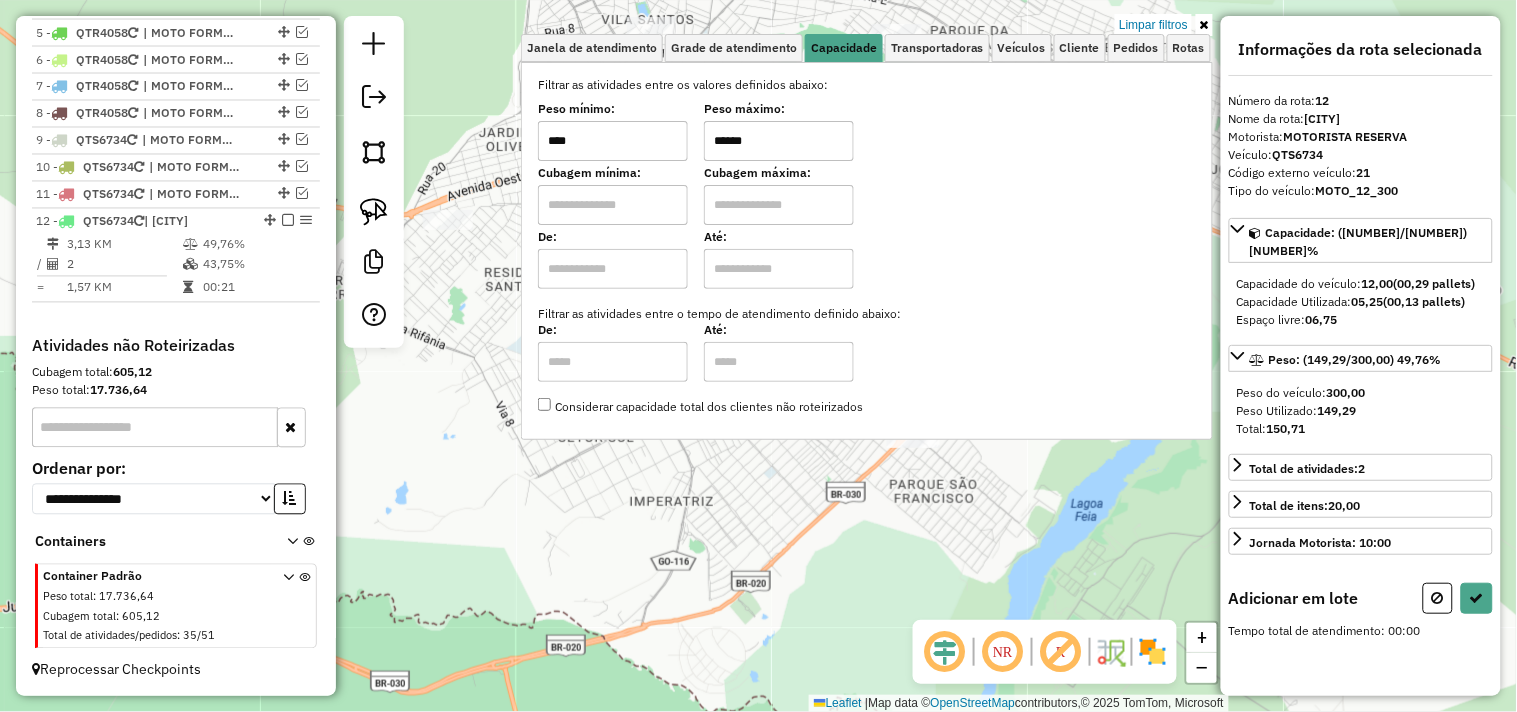 drag, startPoint x: 782, startPoint y: 140, endPoint x: 696, endPoint y: 133, distance: 86.28442 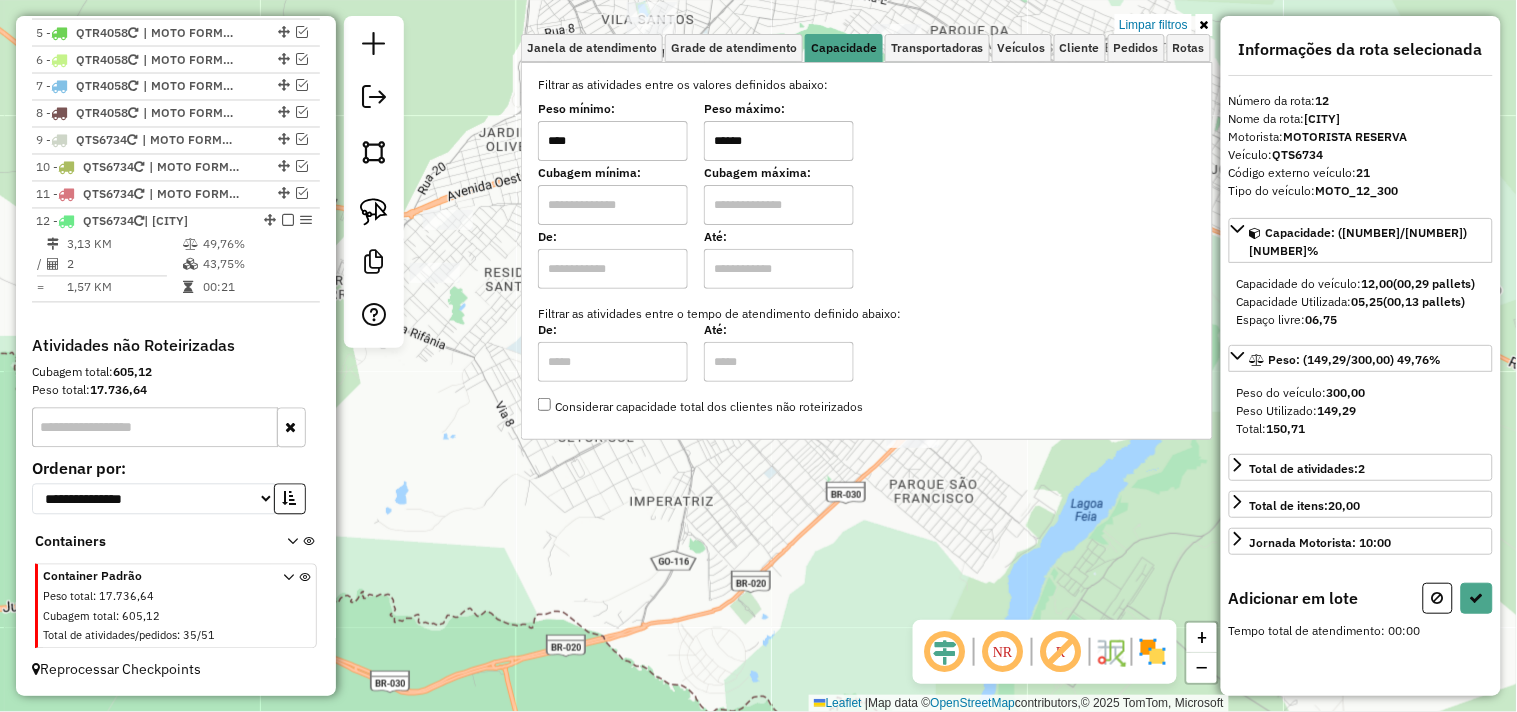 click on "Limpar filtros Janela de atendimento Grade de atendimento Capacidade Transportadoras Veículos Cliente Pedidos  Rotas Selecione os dias de semana para filtrar as janelas de atendimento  Seg   Ter   Qua   Qui   Sex   Sáb   Dom  Informe o período da janela de atendimento: De: Até:  Filtrar exatamente a janela do cliente  Considerar janela de atendimento padrão  Selecione os dias de semana para filtrar as grades de atendimento  Seg   Ter   Qua   Qui   Sex   Sáb   Dom   Considerar clientes sem dia de atendimento cadastrado  Clientes fora do dia de atendimento selecionado Filtrar as atividades entre os valores definidos abaixo:  Peso mínimo:  ****  Peso máximo:  ******  Cubagem mínima:   Cubagem máxima:   De:   Até:  Filtrar as atividades entre o tempo de atendimento definido abaixo:  De:   Até:   Considerar capacidade total dos clientes não roteirizados Transportadora: Selecione um ou mais itens Tipo de veículo: Selecione um ou mais itens Veículo: Selecione um ou mais itens Motorista: Nome: Rótulo:" 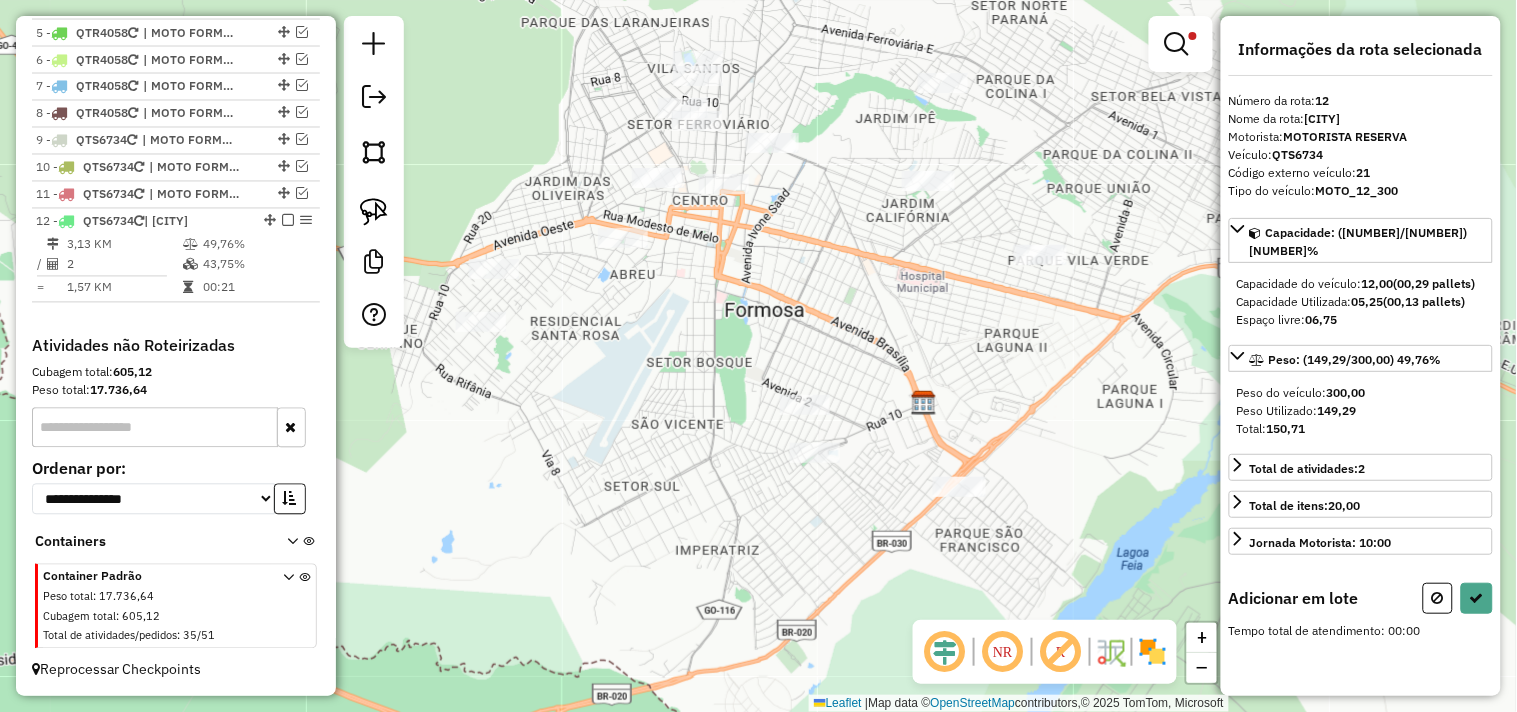 drag, startPoint x: 787, startPoint y: 291, endPoint x: 826, endPoint y: 341, distance: 63.411354 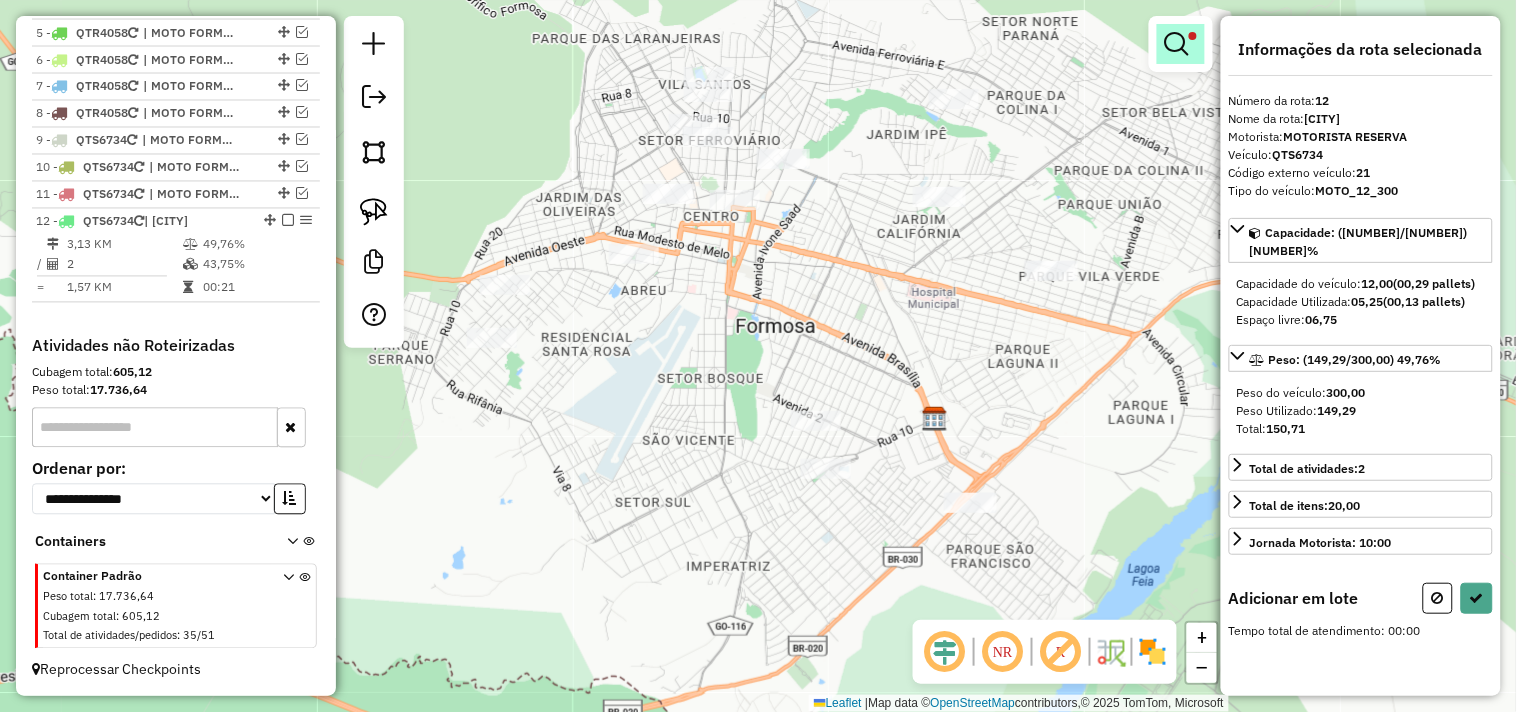click at bounding box center (1181, 44) 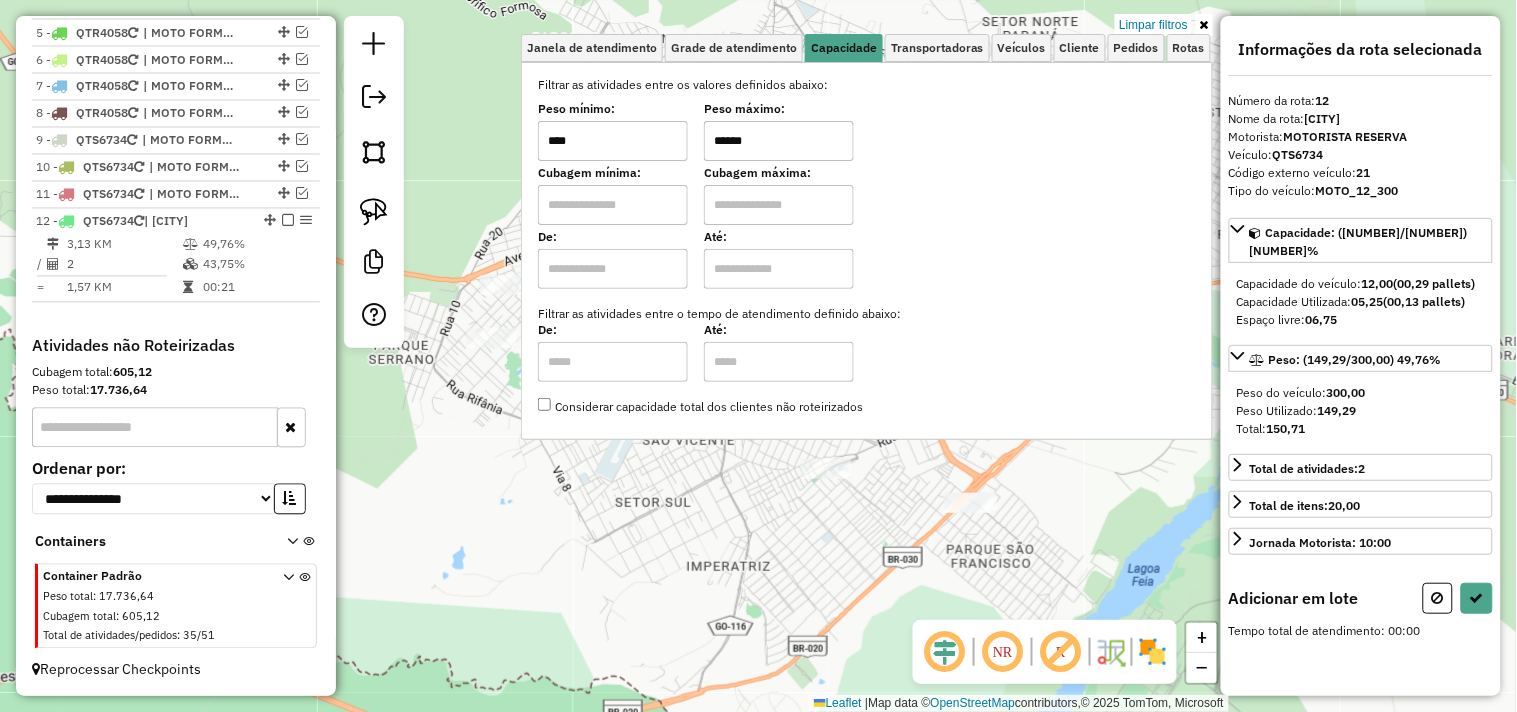 drag, startPoint x: 828, startPoint y: 151, endPoint x: 621, endPoint y: 144, distance: 207.11832 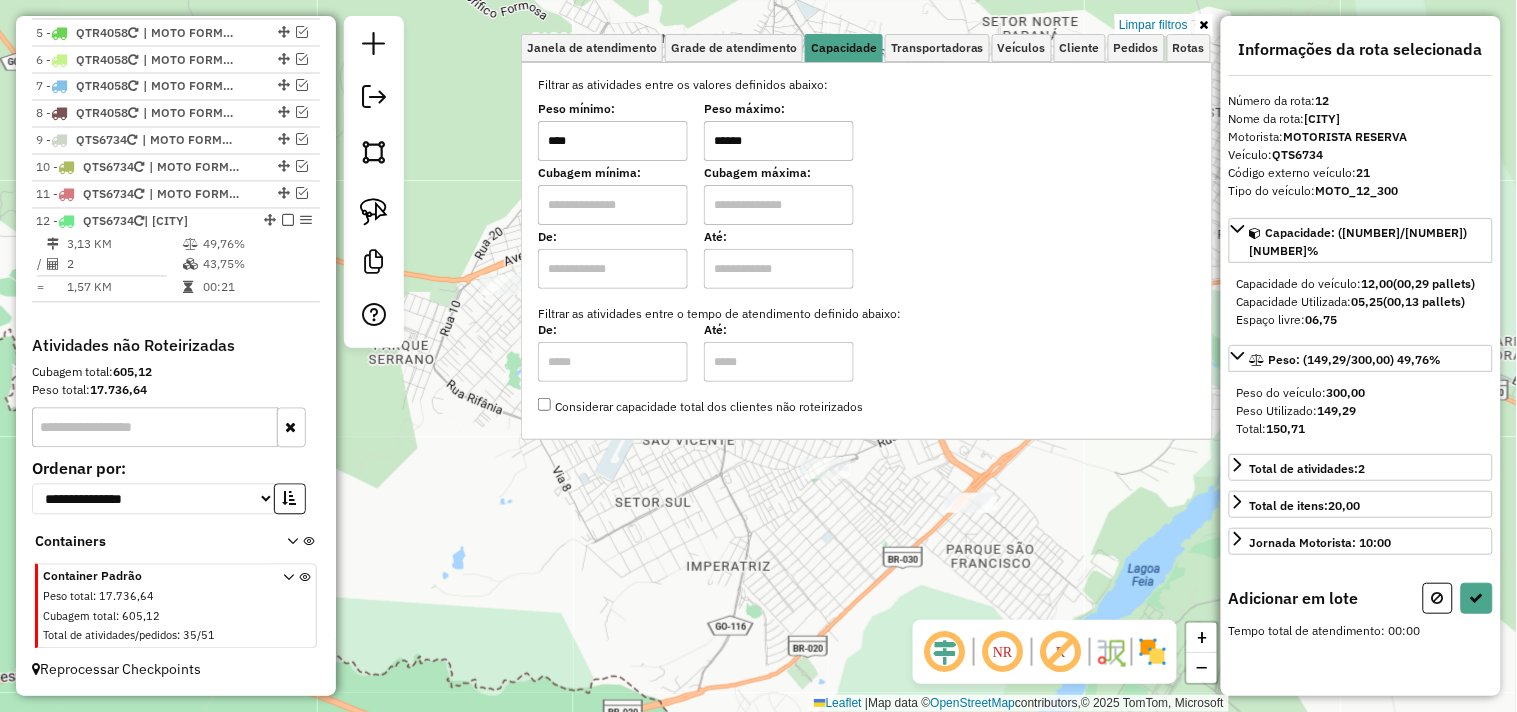 type on "******" 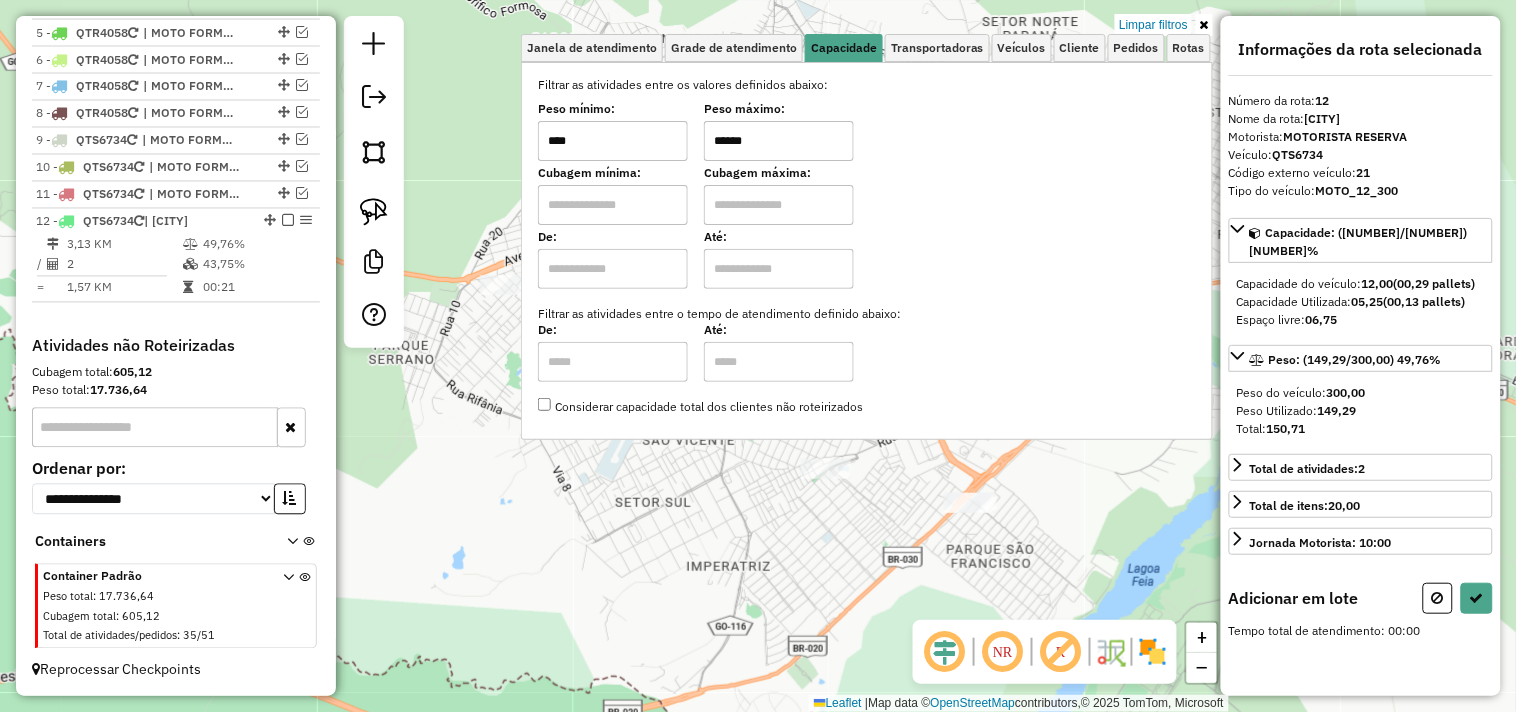 click on "Limpar filtros Janela de atendimento Grade de atendimento Capacidade Transportadoras Veículos Cliente Pedidos  Rotas Selecione os dias de semana para filtrar as janelas de atendimento  Seg   Ter   Qua   Qui   Sex   Sáb   Dom  Informe o período da janela de atendimento: De: Até:  Filtrar exatamente a janela do cliente  Considerar janela de atendimento padrão  Selecione os dias de semana para filtrar as grades de atendimento  Seg   Ter   Qua   Qui   Sex   Sáb   Dom   Considerar clientes sem dia de atendimento cadastrado  Clientes fora do dia de atendimento selecionado Filtrar as atividades entre os valores definidos abaixo:  Peso mínimo:  ****  Peso máximo:  ******  Cubagem mínima:   Cubagem máxima:   De:   Até:  Filtrar as atividades entre o tempo de atendimento definido abaixo:  De:   Até:   Considerar capacidade total dos clientes não roteirizados Transportadora: Selecione um ou mais itens Tipo de veículo: Selecione um ou mais itens Veículo: Selecione um ou mais itens Motorista: Nome: Rótulo:" 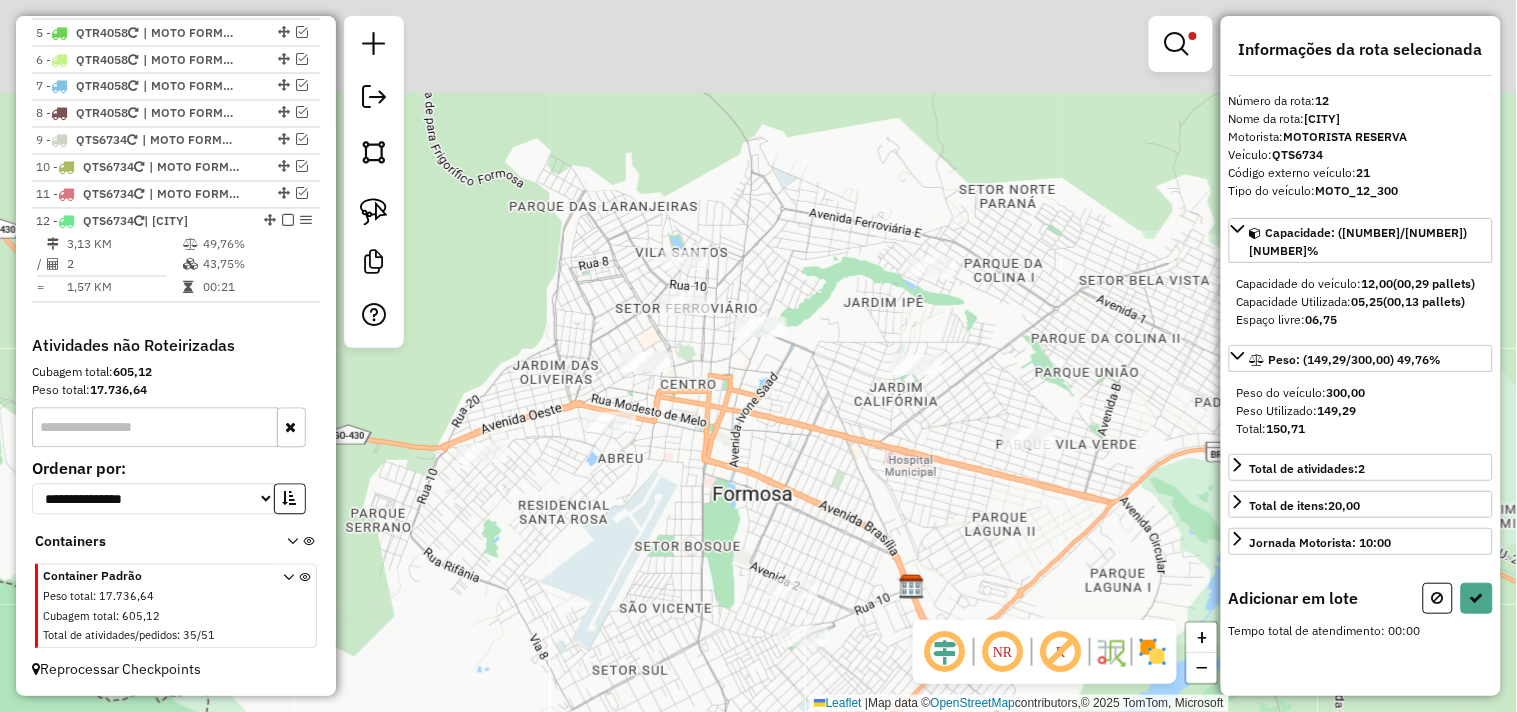 drag, startPoint x: 721, startPoint y: 477, endPoint x: 695, endPoint y: 657, distance: 181.86809 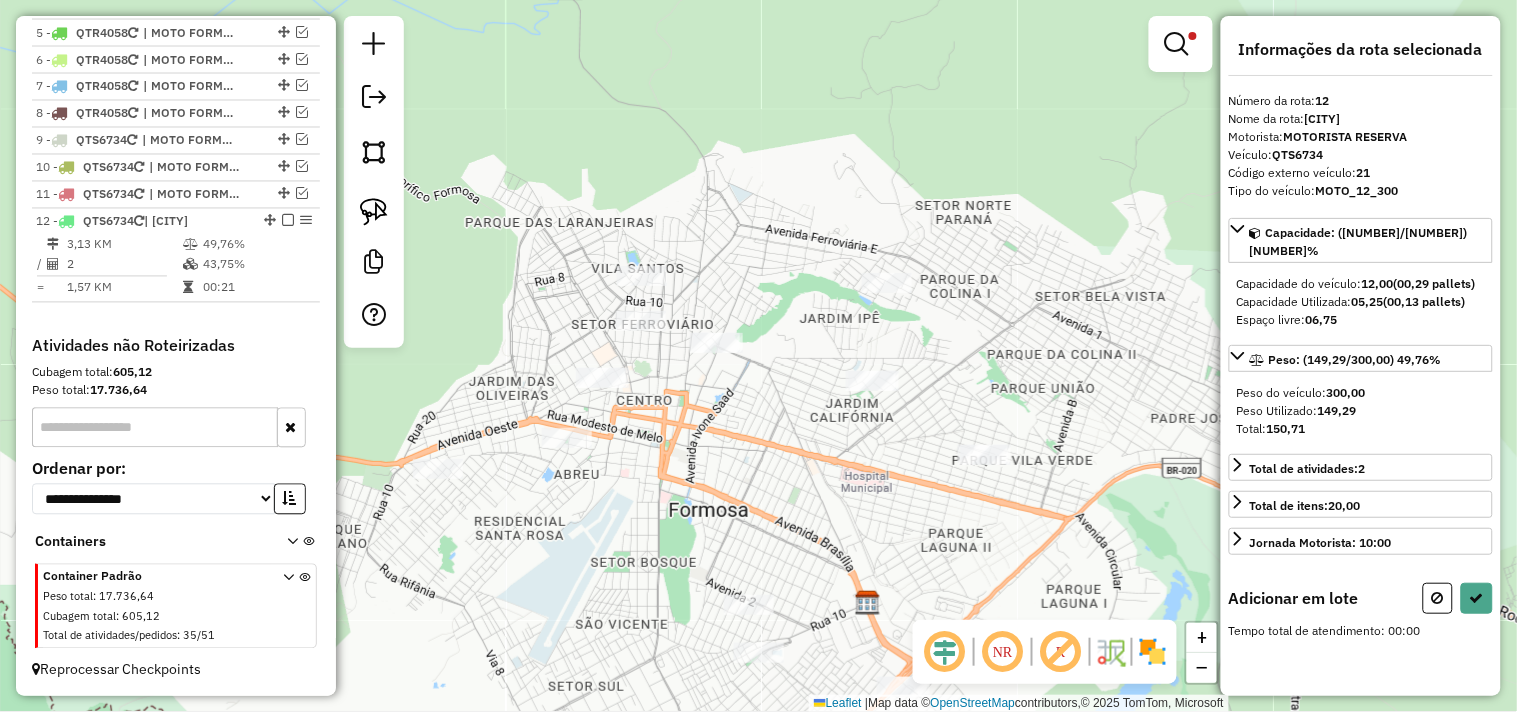 drag, startPoint x: 872, startPoint y: 495, endPoint x: 804, endPoint y: 426, distance: 96.87621 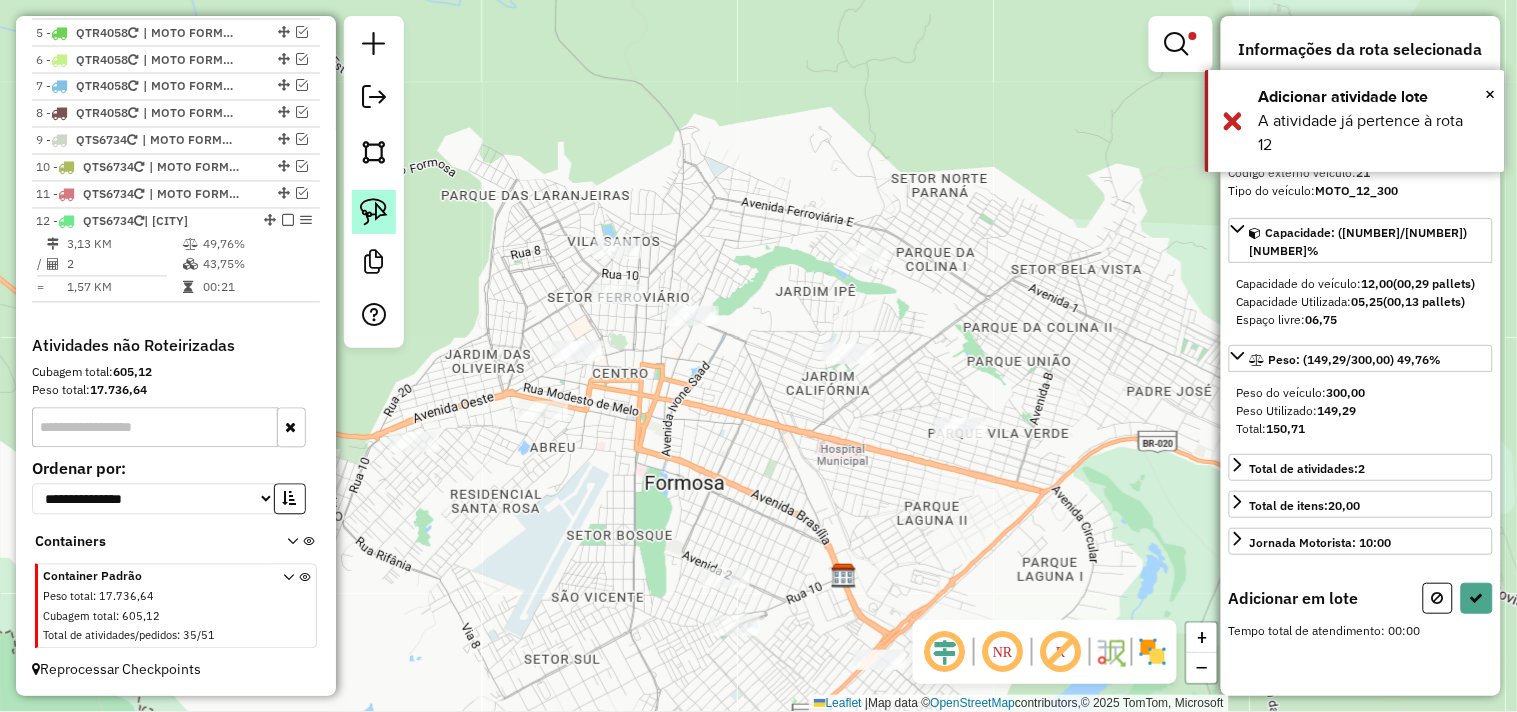 click 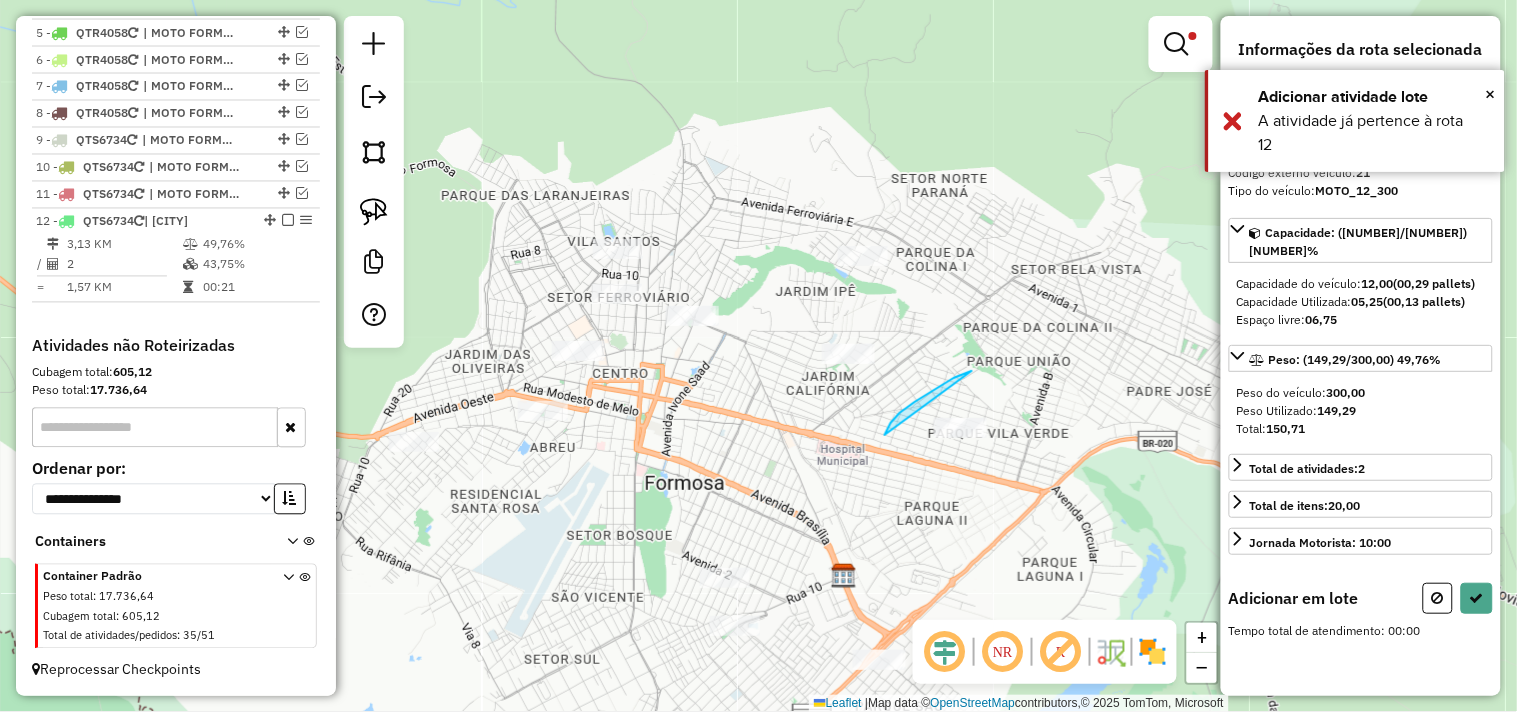 drag, startPoint x: 972, startPoint y: 371, endPoint x: 1021, endPoint y: 376, distance: 49.25444 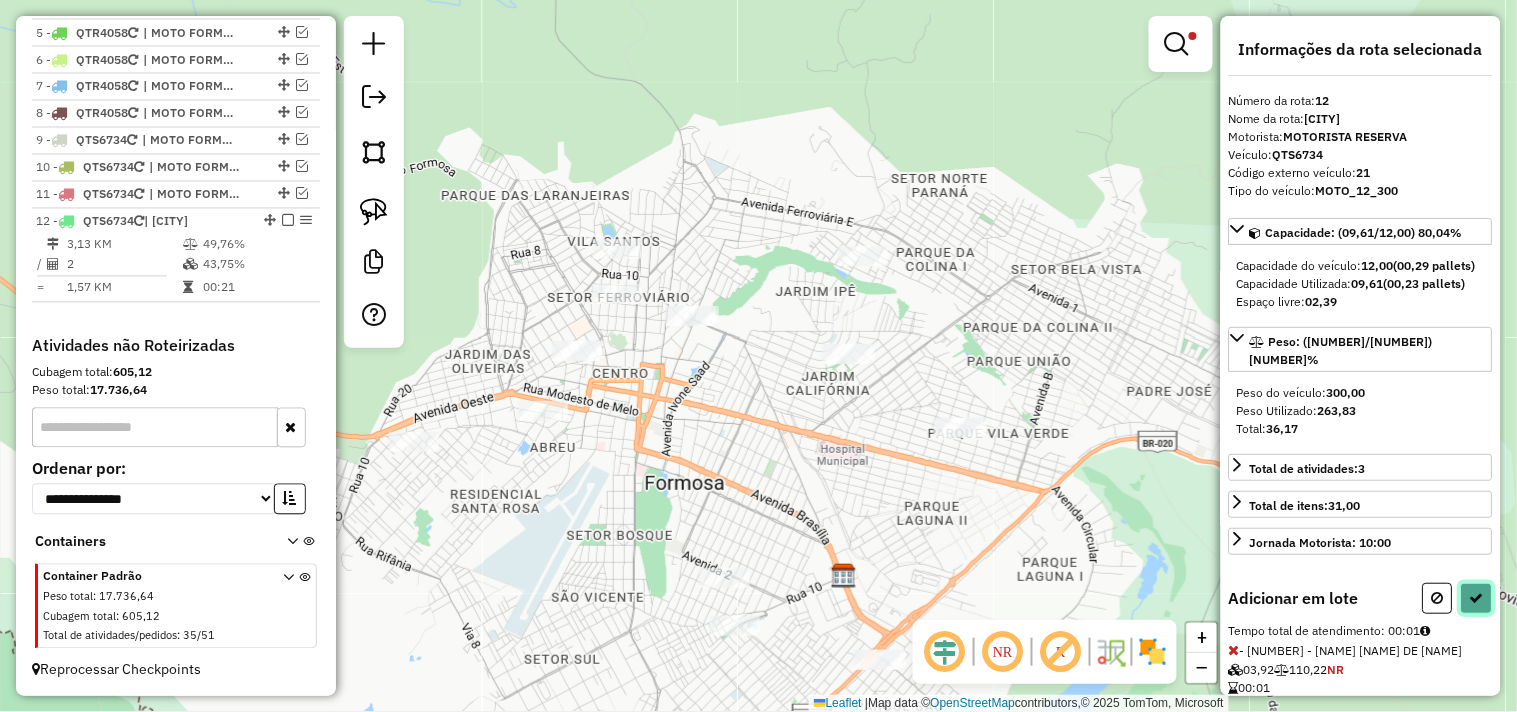 click at bounding box center [1477, 598] 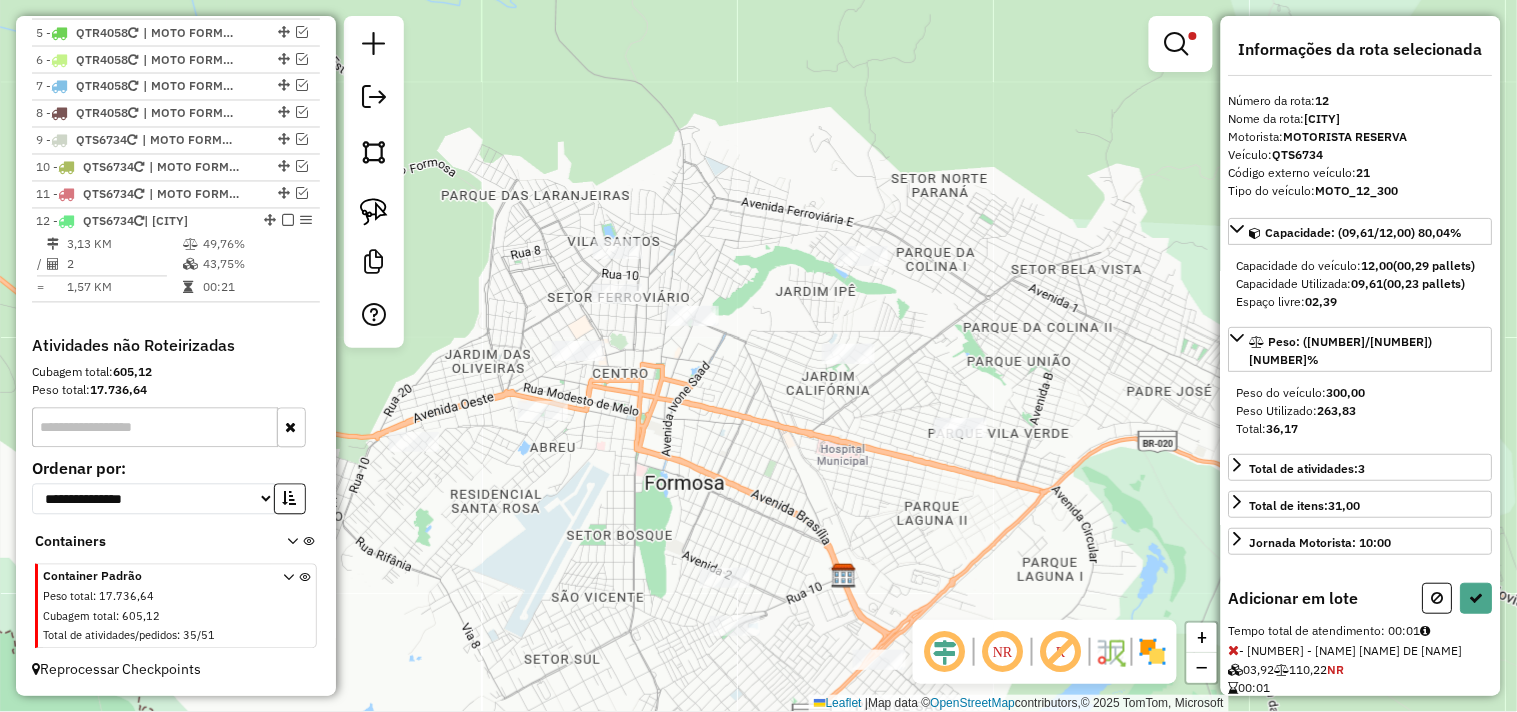 select on "*********" 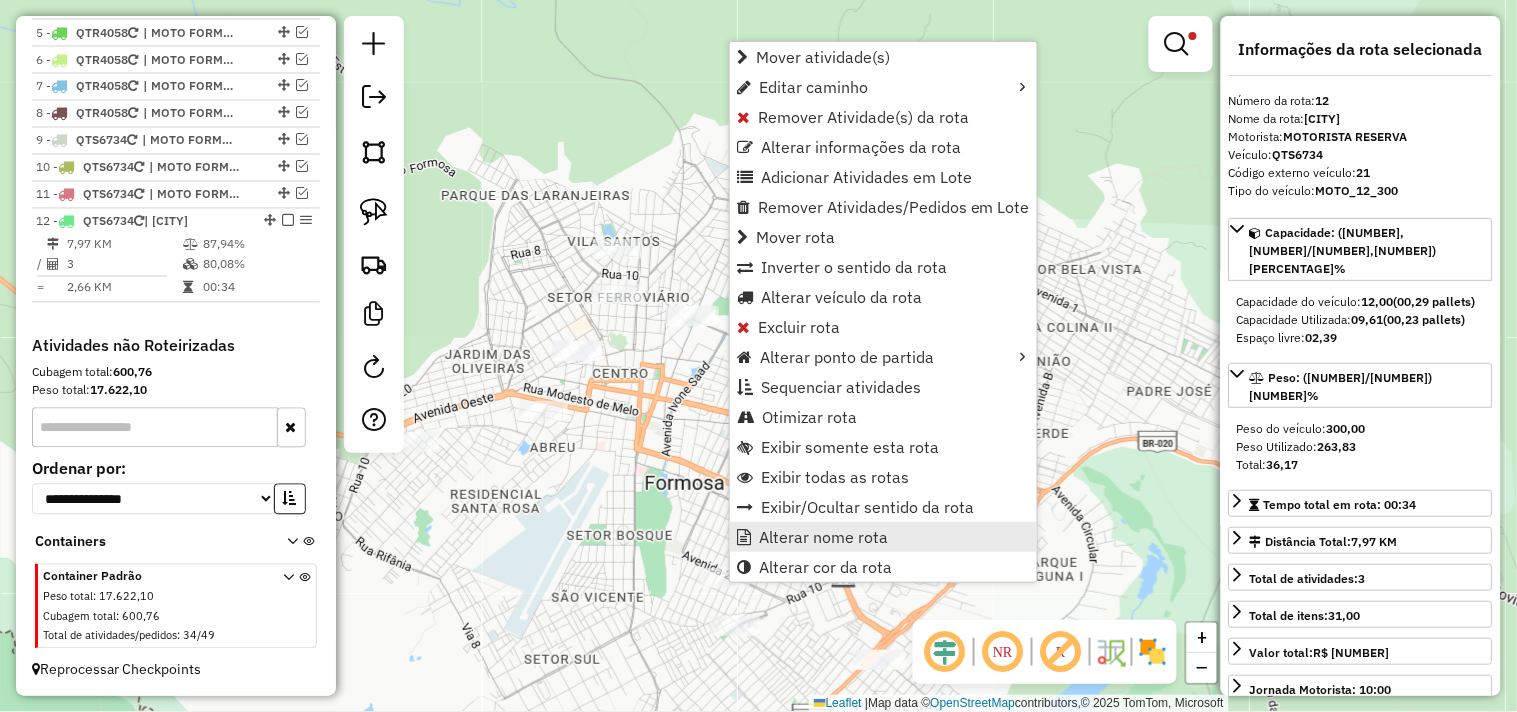 click on "Alterar nome rota" at bounding box center [823, 537] 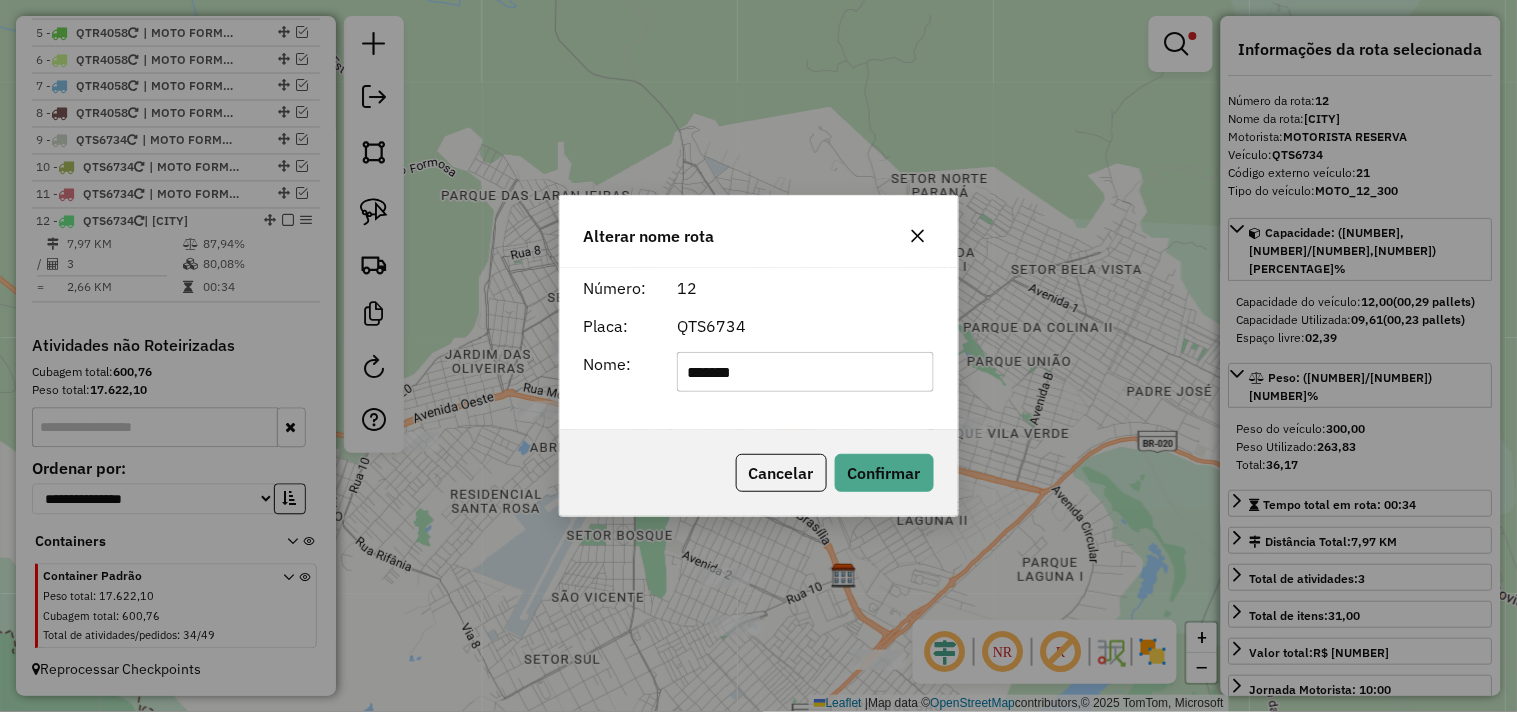 click on "*******" 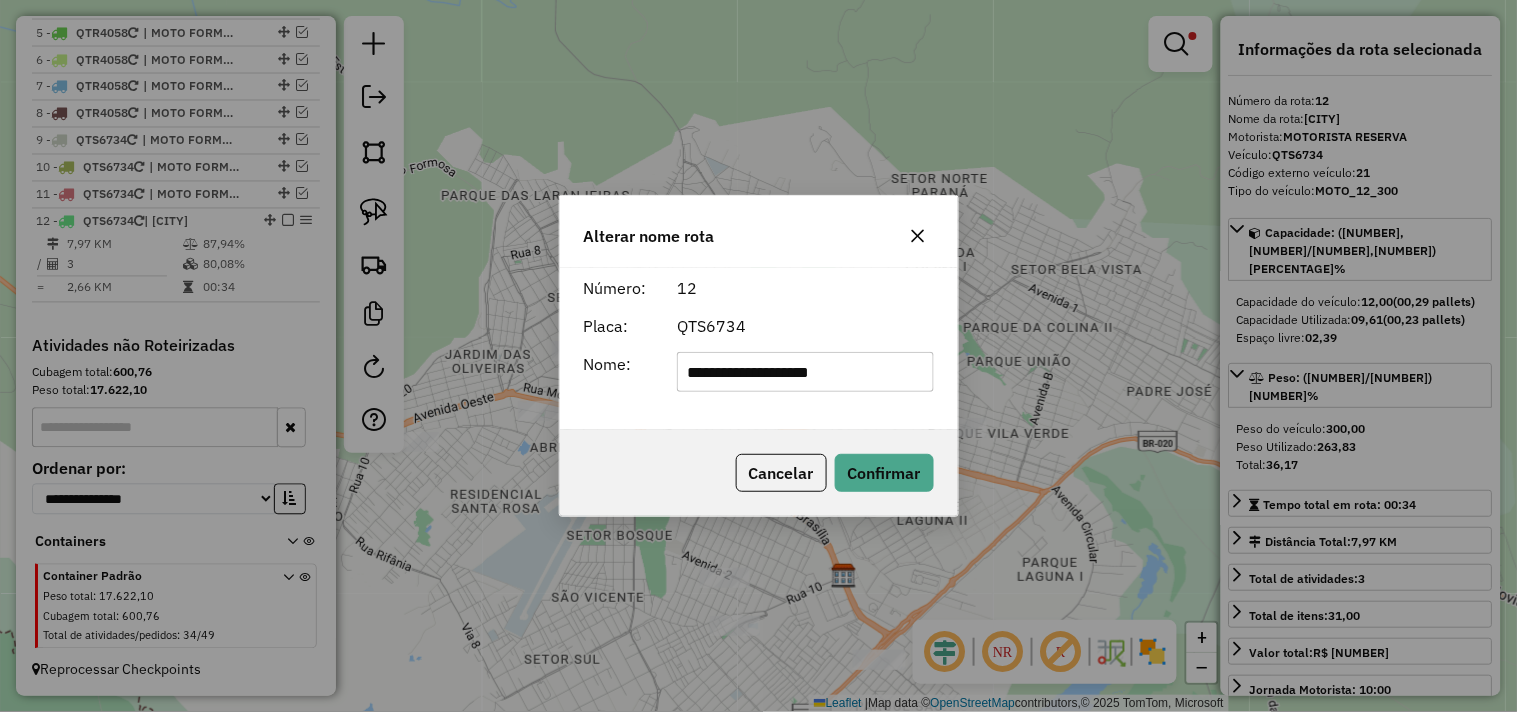 type on "**********" 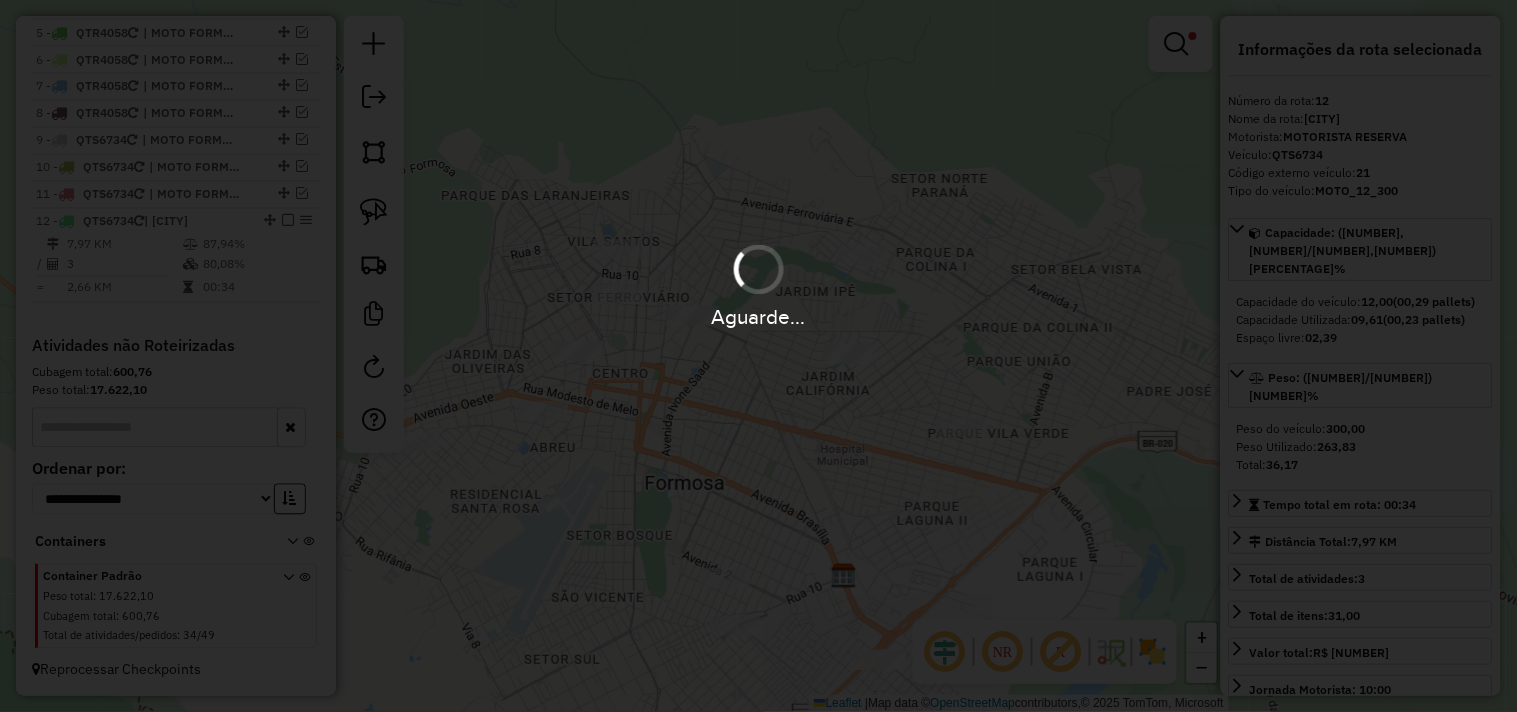 type 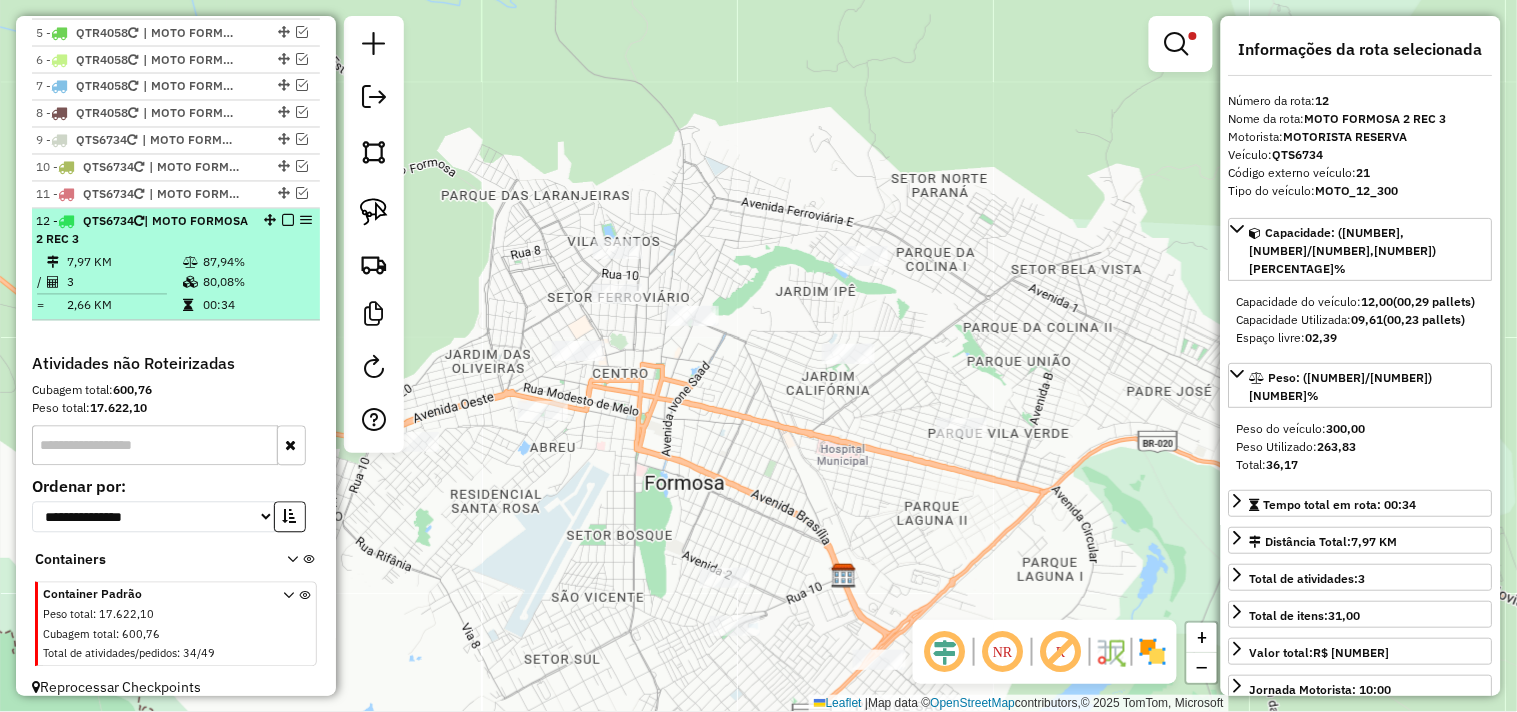 click at bounding box center (288, 221) 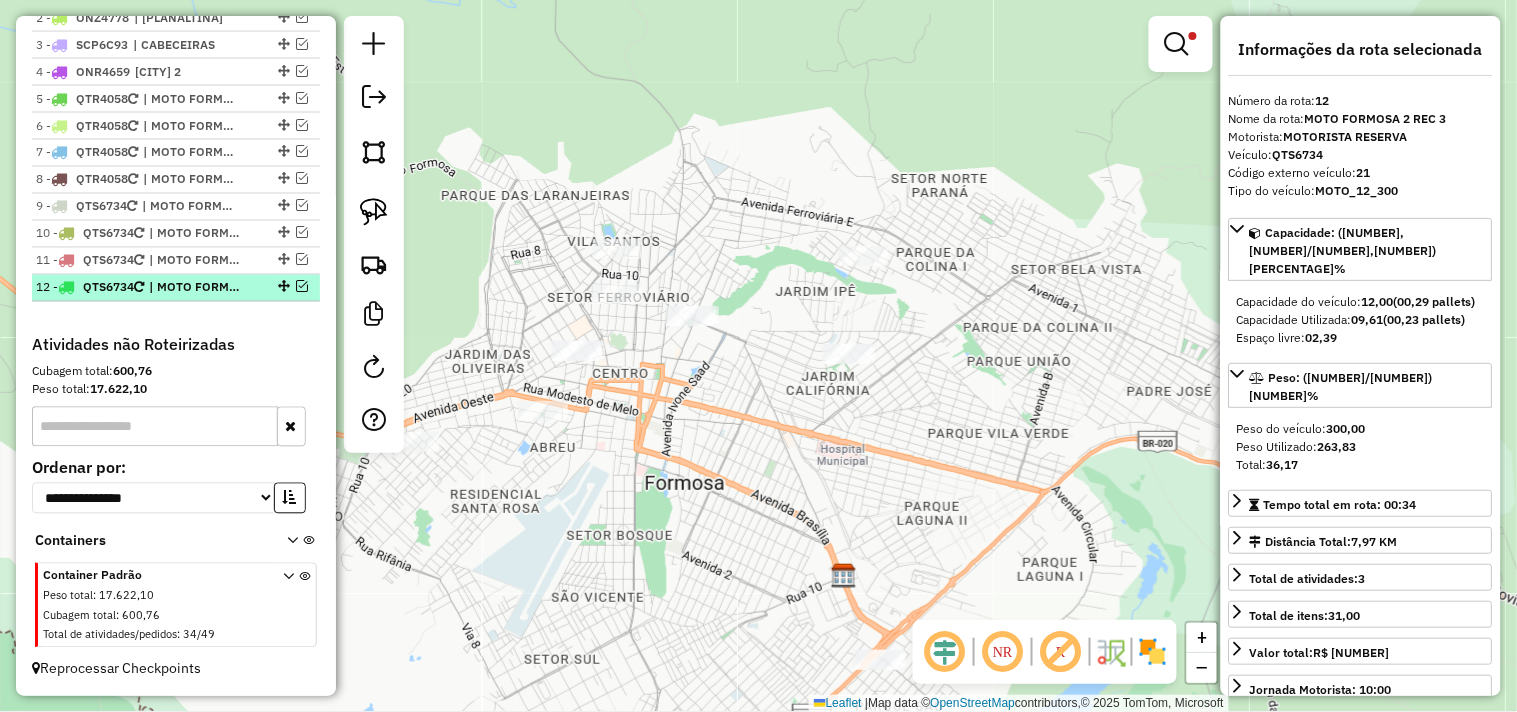 scroll, scrollTop: 836, scrollLeft: 0, axis: vertical 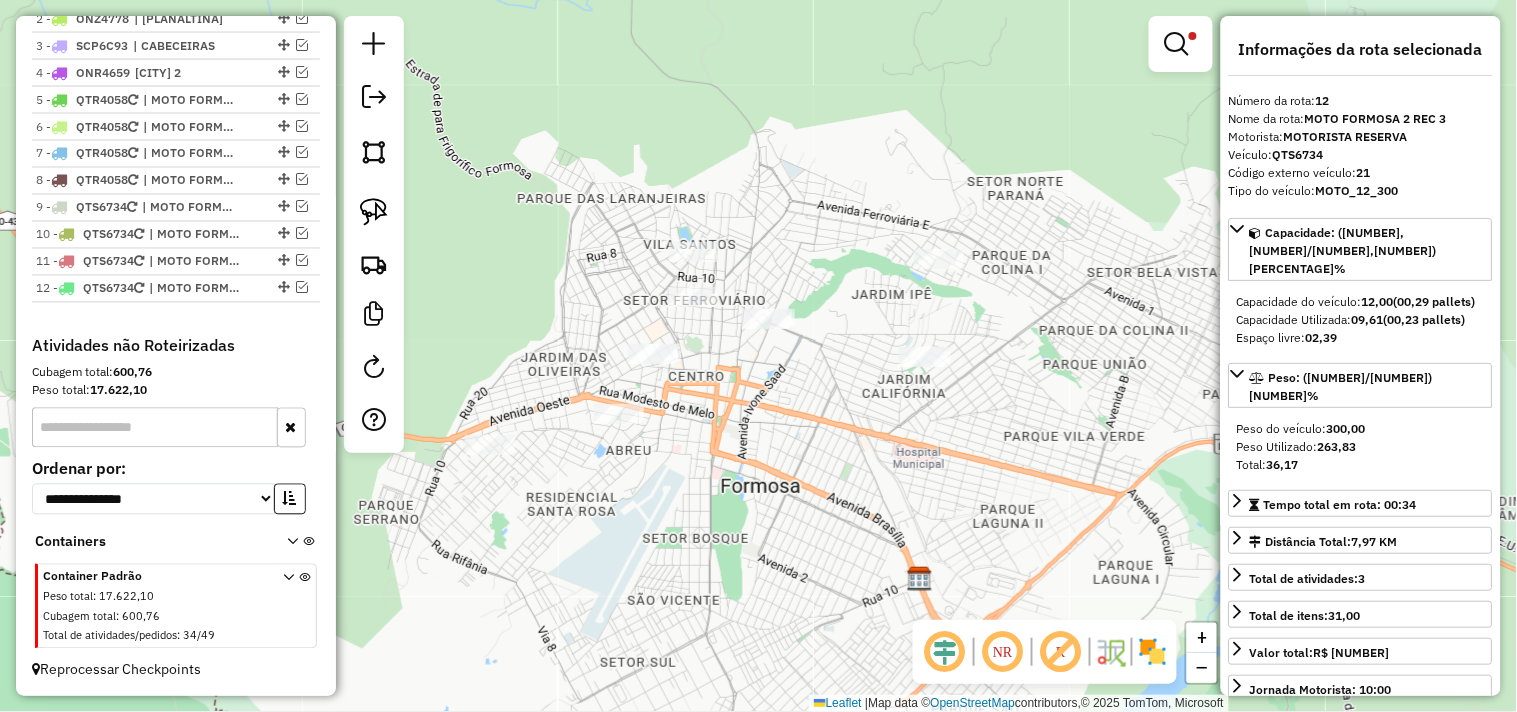 drag, startPoint x: 784, startPoint y: 393, endPoint x: 820, endPoint y: 390, distance: 36.124783 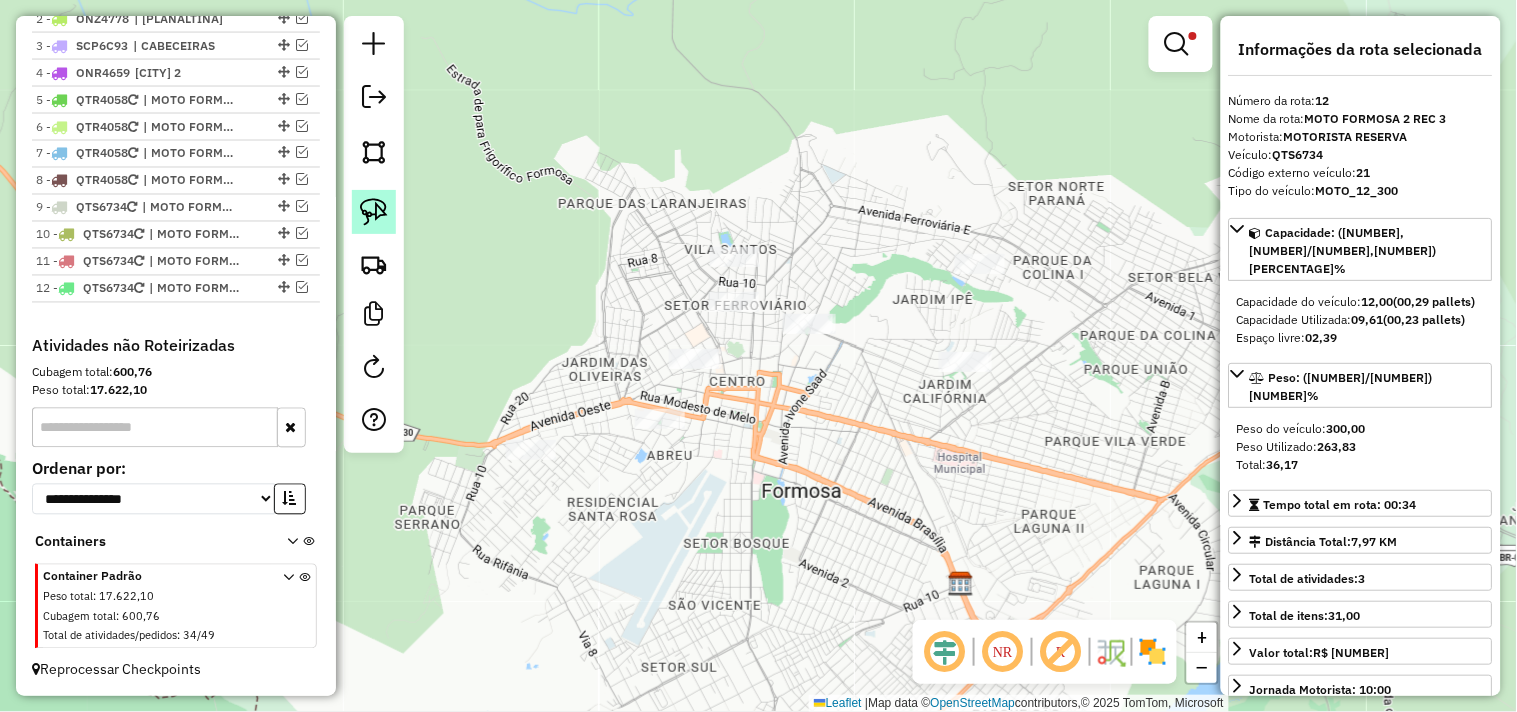 click 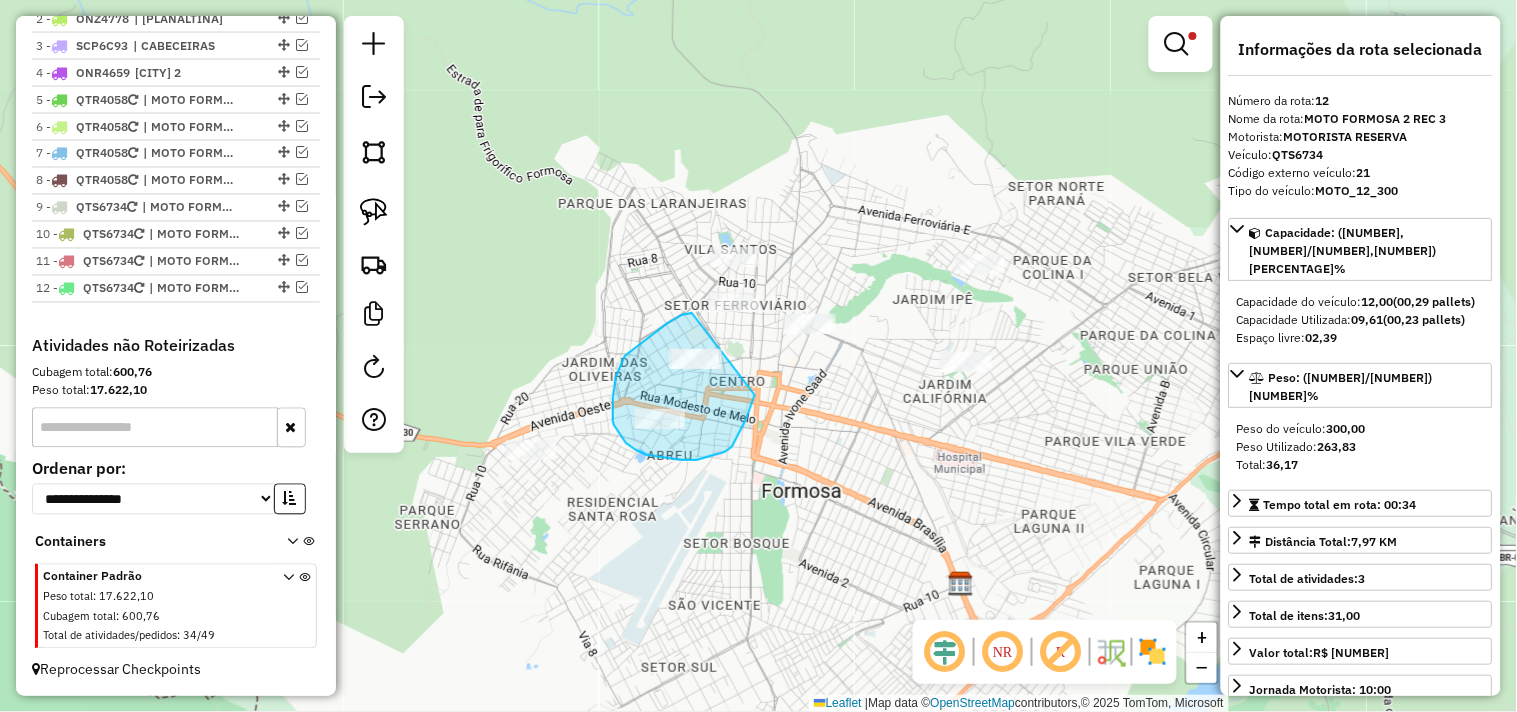 drag, startPoint x: 692, startPoint y: 313, endPoint x: 741, endPoint y: 351, distance: 62.008064 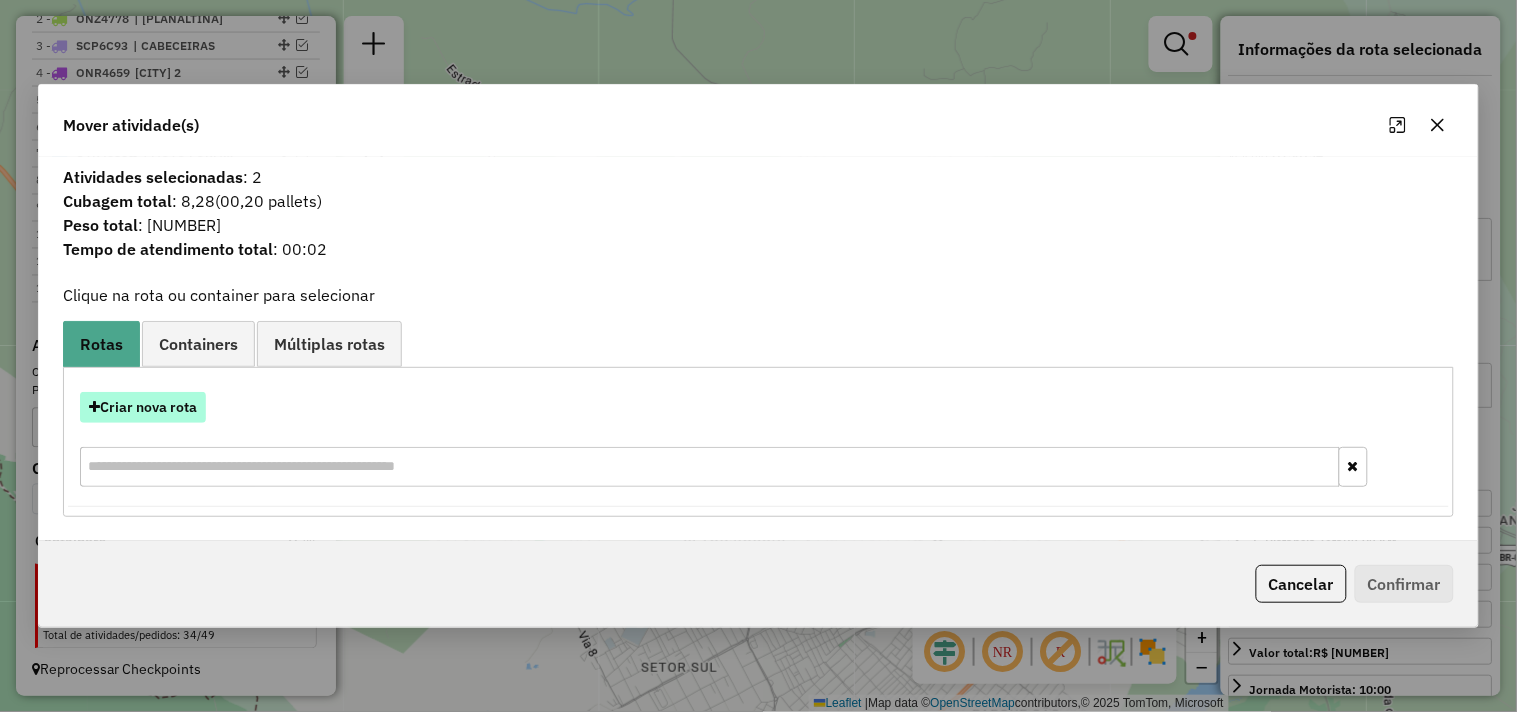 click on "Criar nova rota" at bounding box center (143, 407) 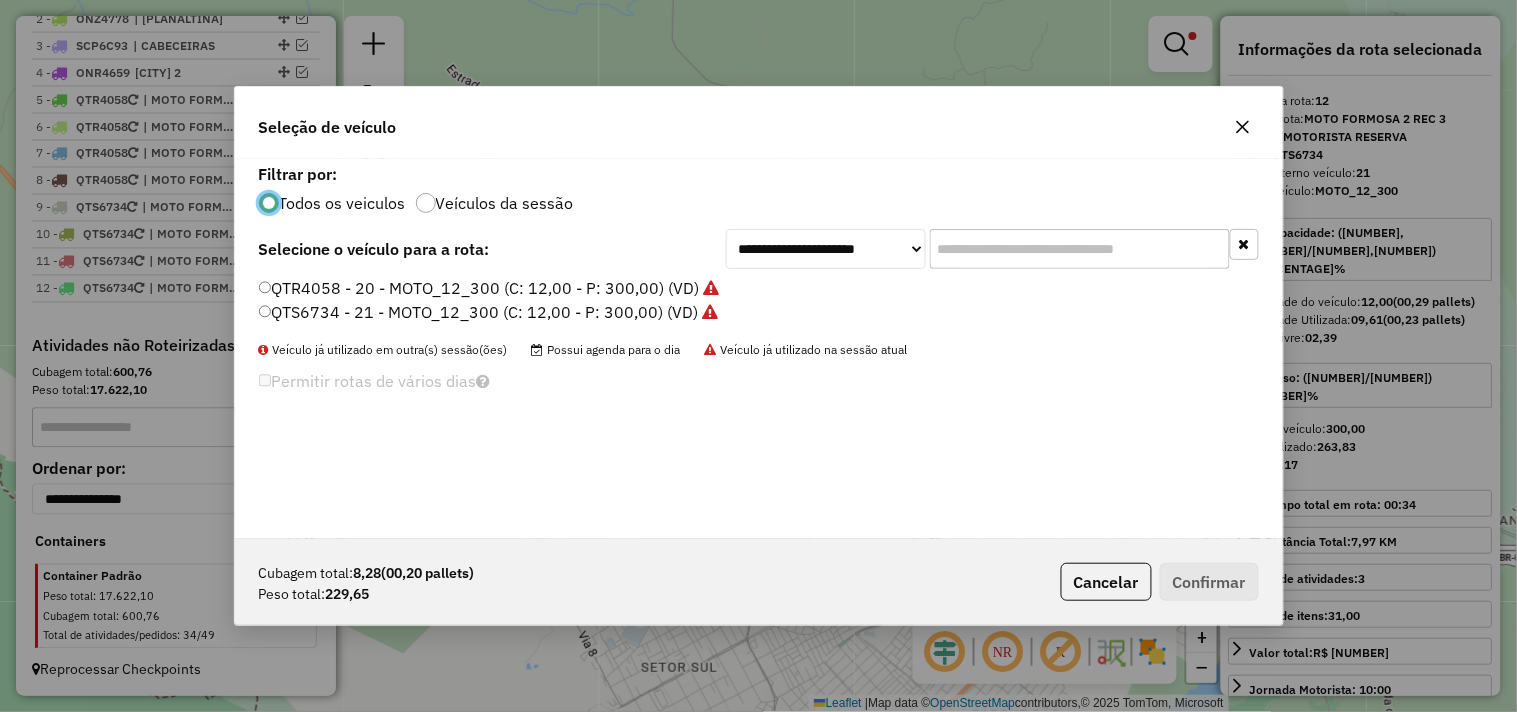 scroll, scrollTop: 11, scrollLeft: 5, axis: both 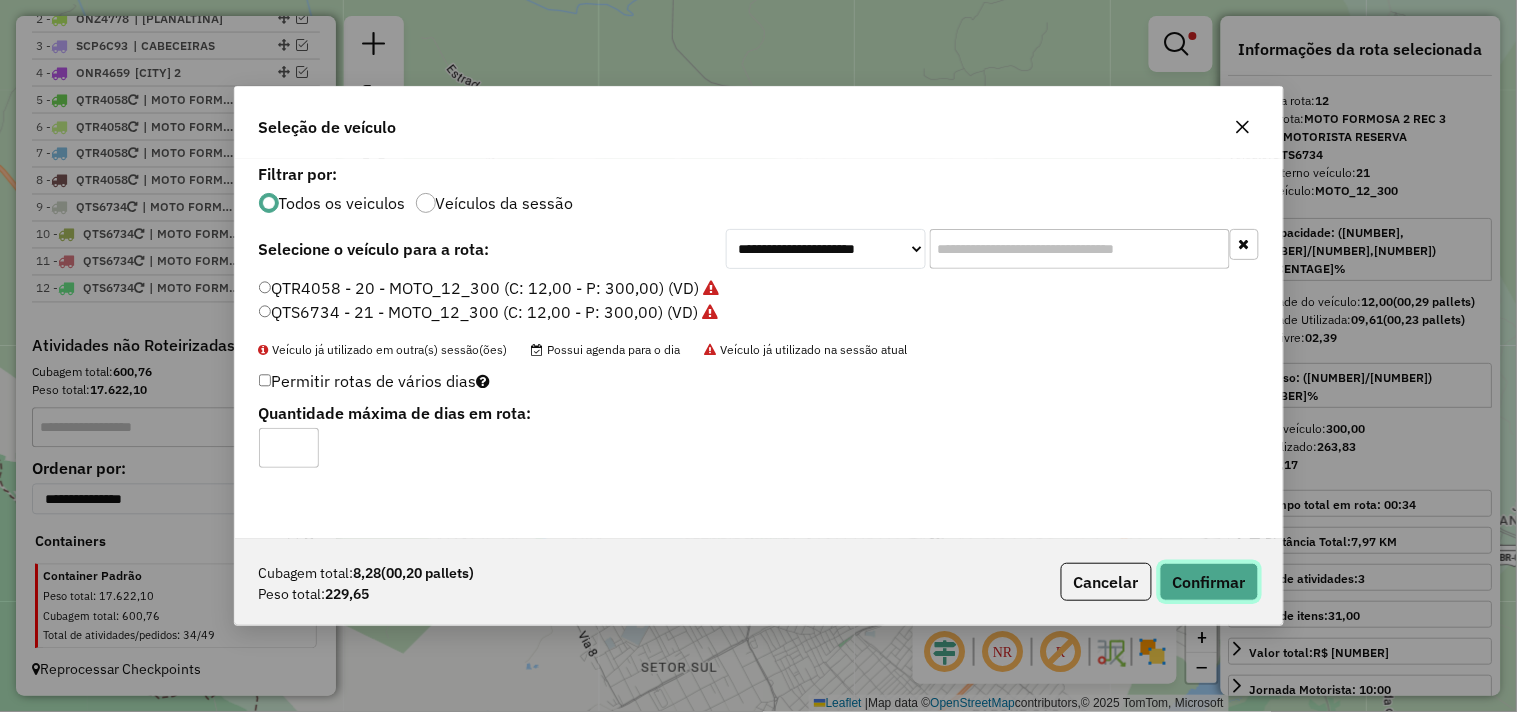 click on "Confirmar" 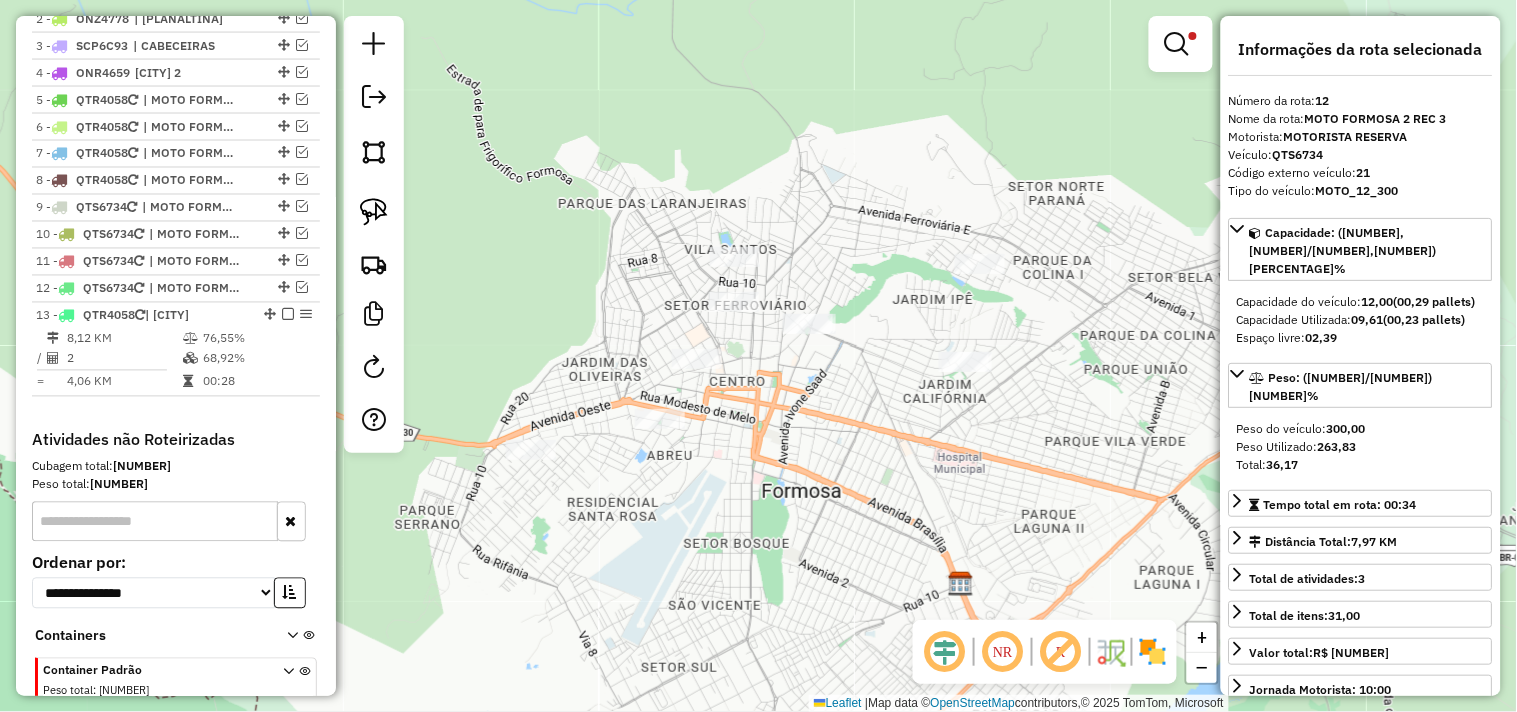 scroll, scrollTop: 931, scrollLeft: 0, axis: vertical 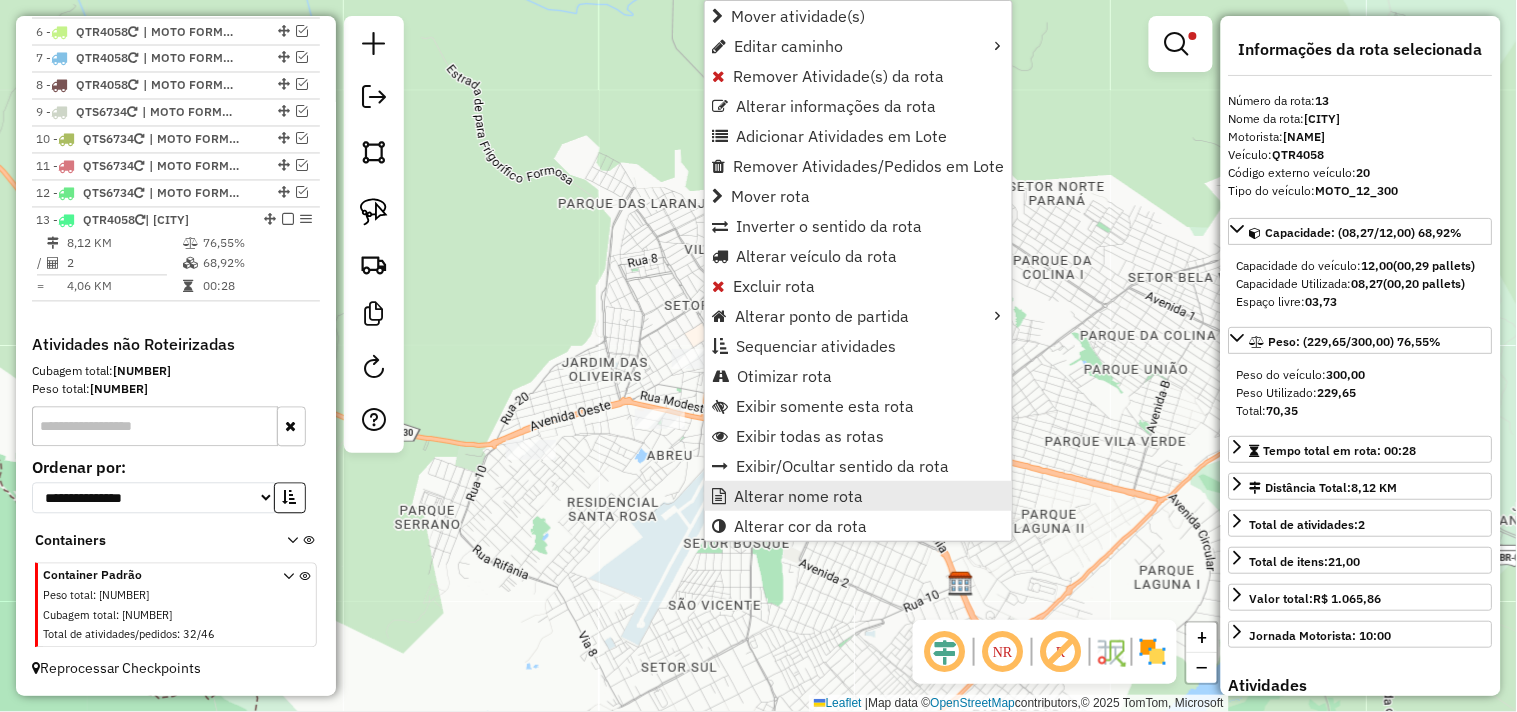 click on "Alterar nome rota" at bounding box center [798, 496] 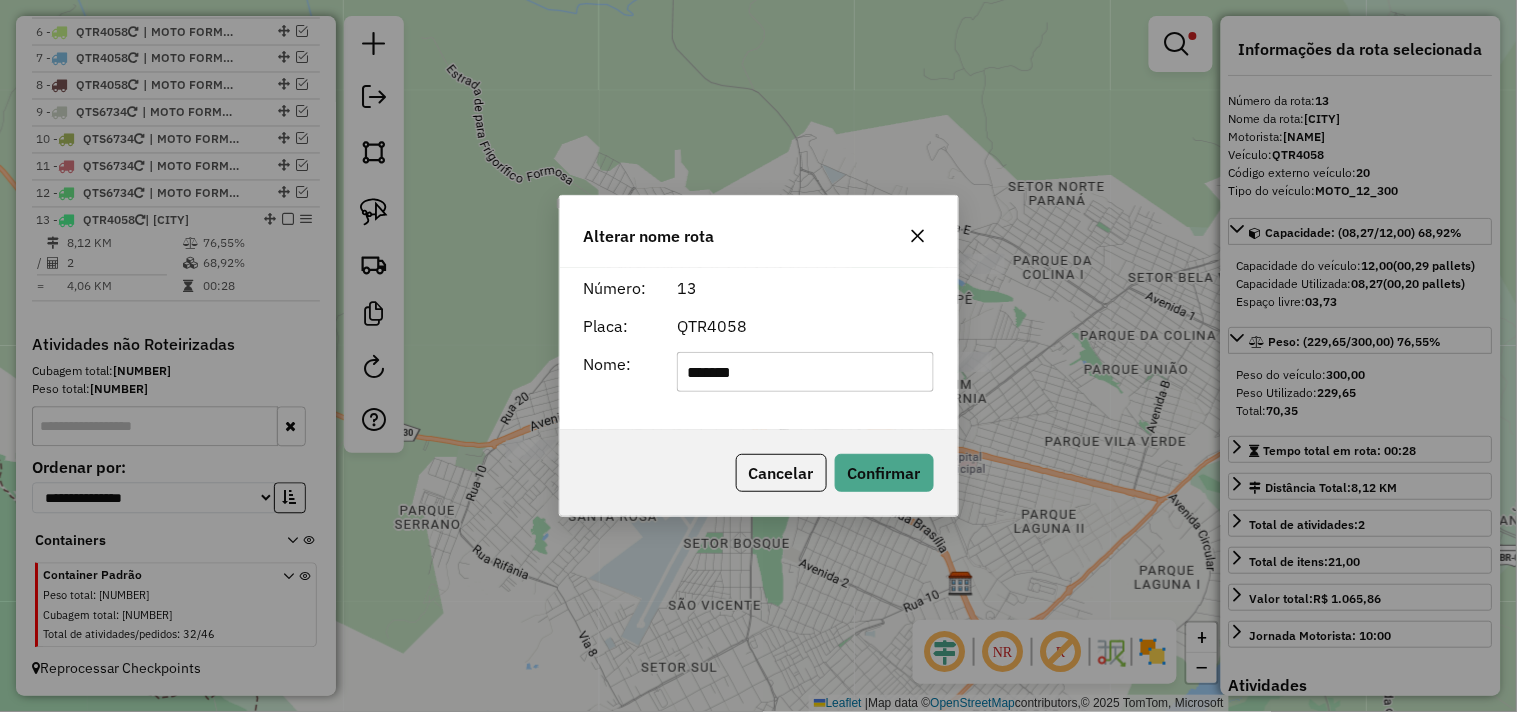 click on "*******" 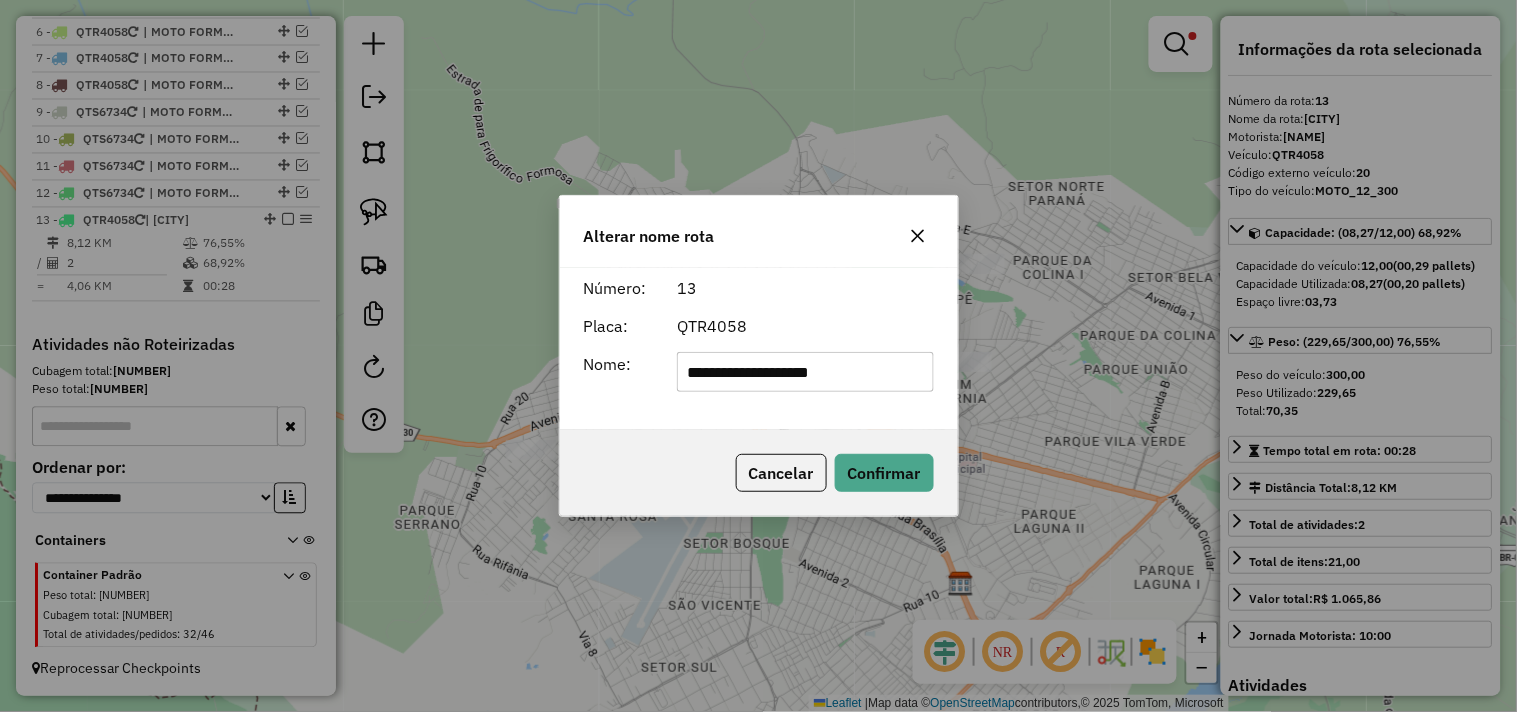 type on "**********" 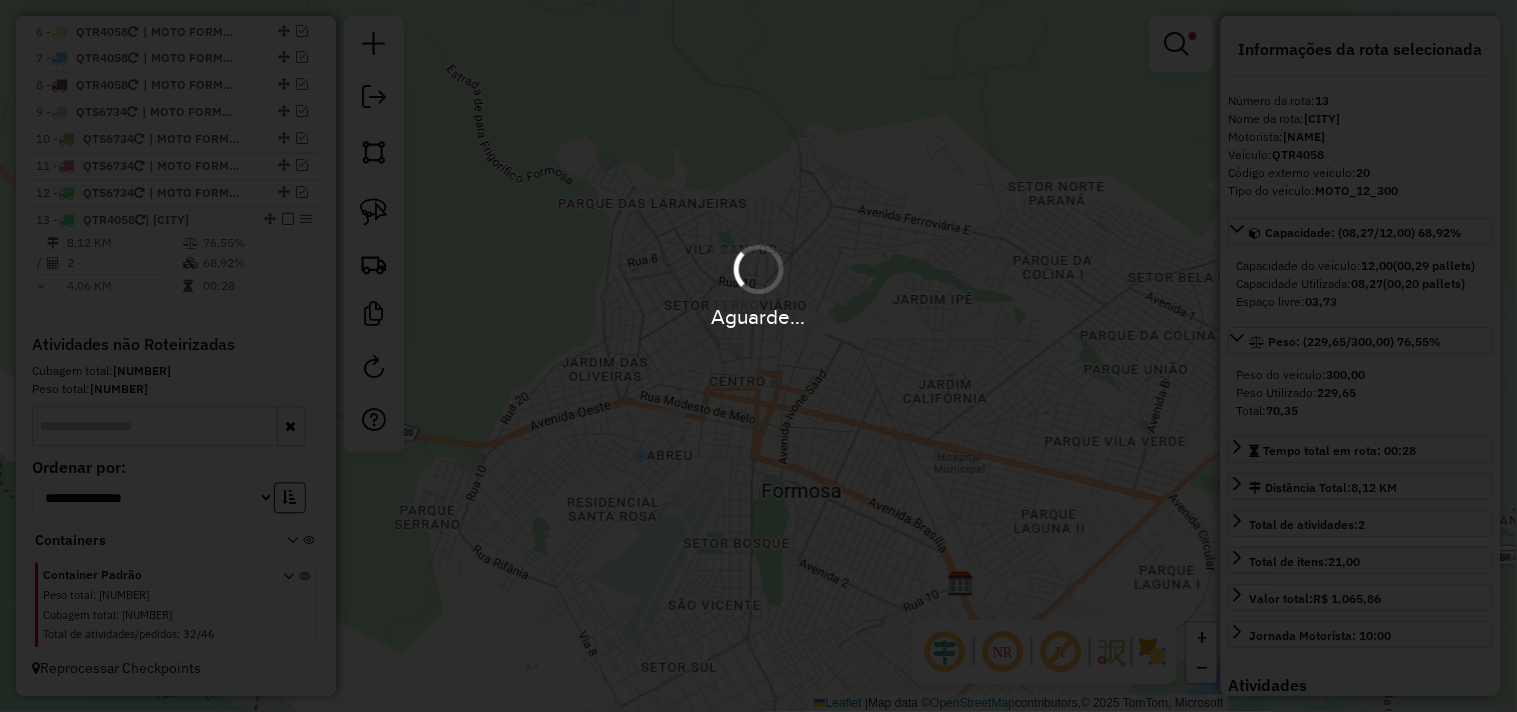 type 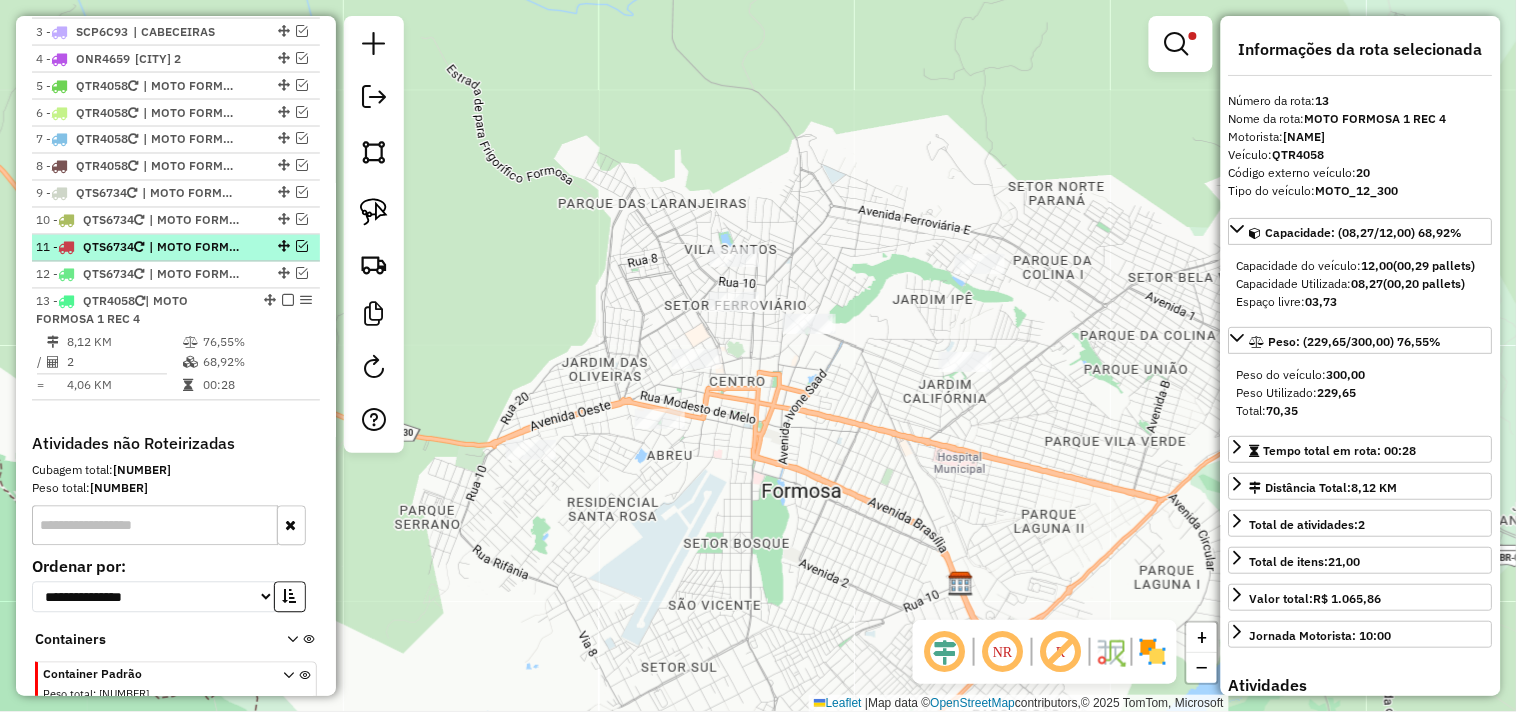 scroll, scrollTop: 820, scrollLeft: 0, axis: vertical 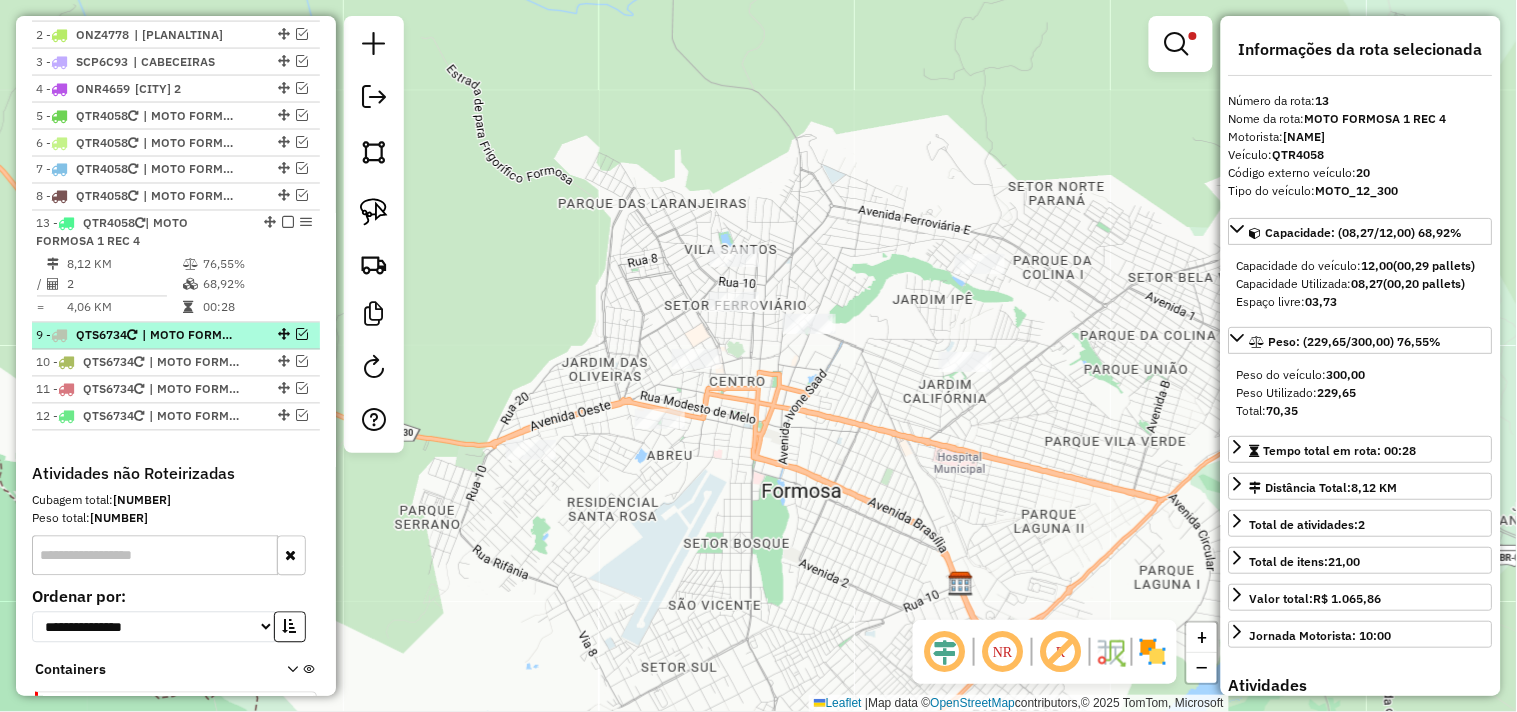 drag, startPoint x: 267, startPoint y: 328, endPoint x: 262, endPoint y: 224, distance: 104.120125 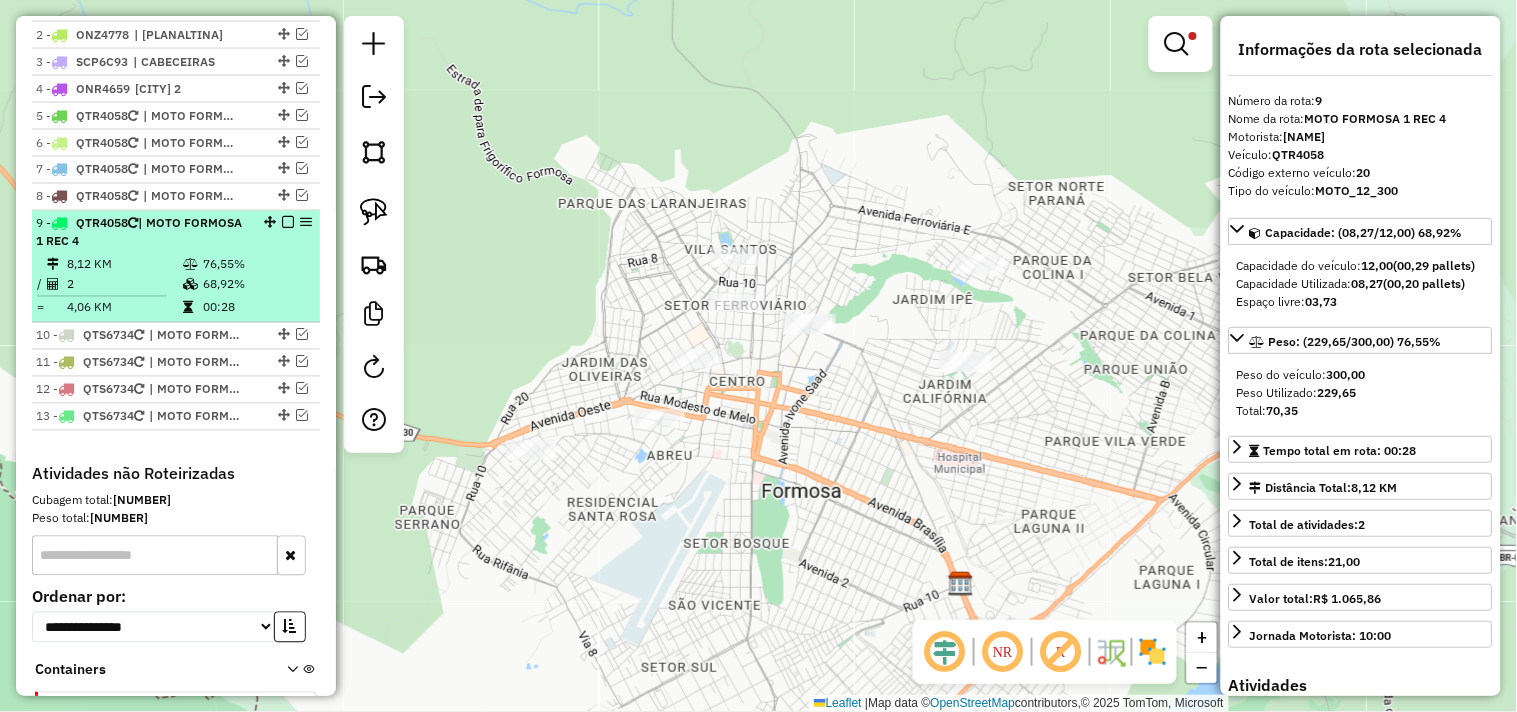 click at bounding box center [288, 223] 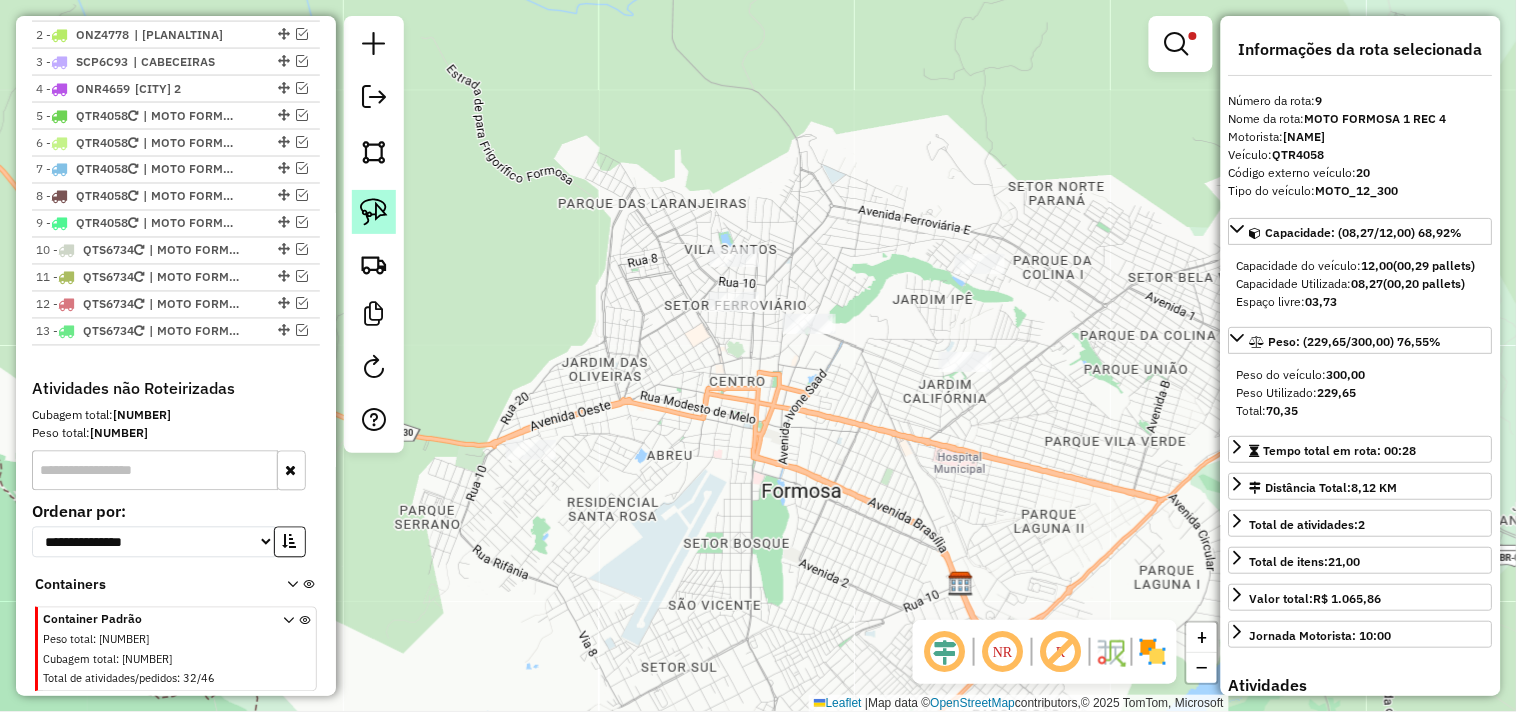 click 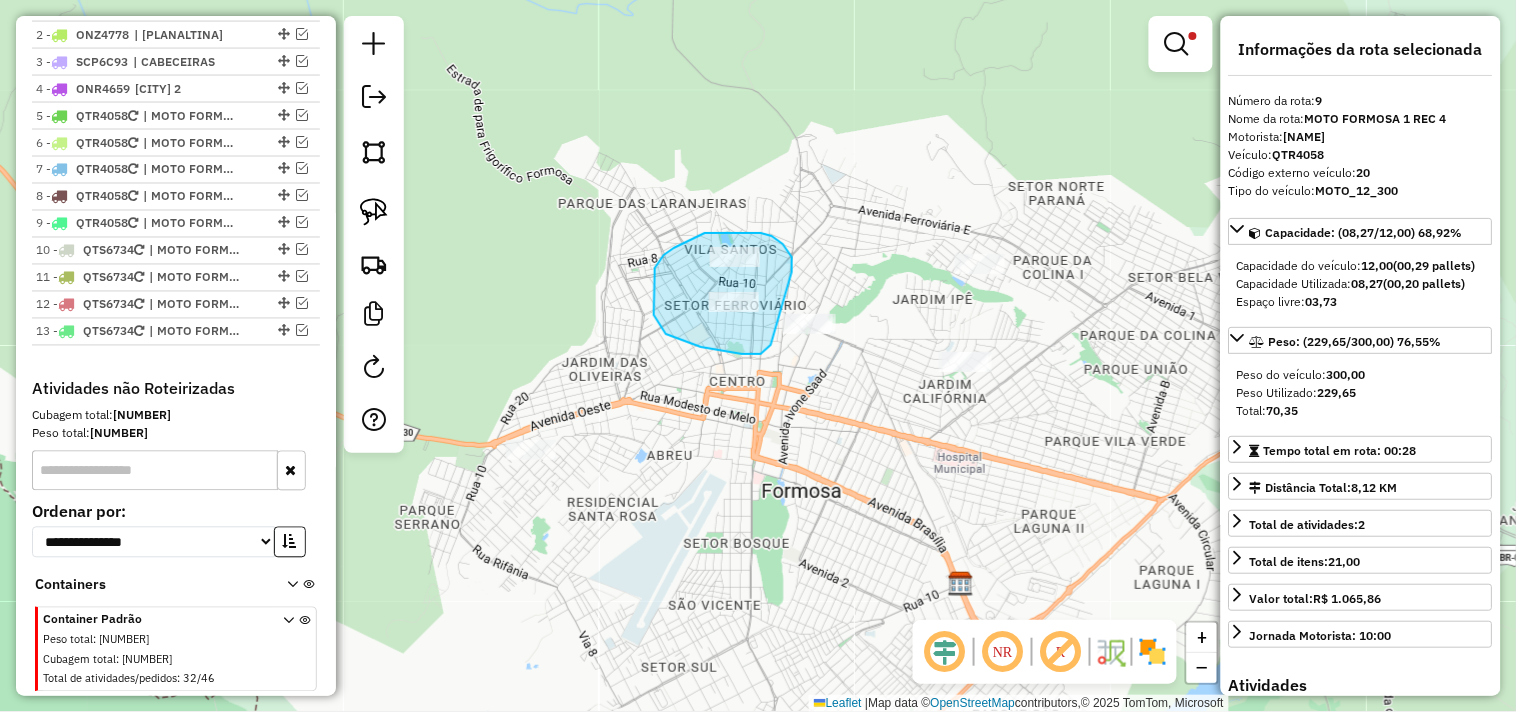 drag, startPoint x: 792, startPoint y: 272, endPoint x: 772, endPoint y: 310, distance: 42.941822 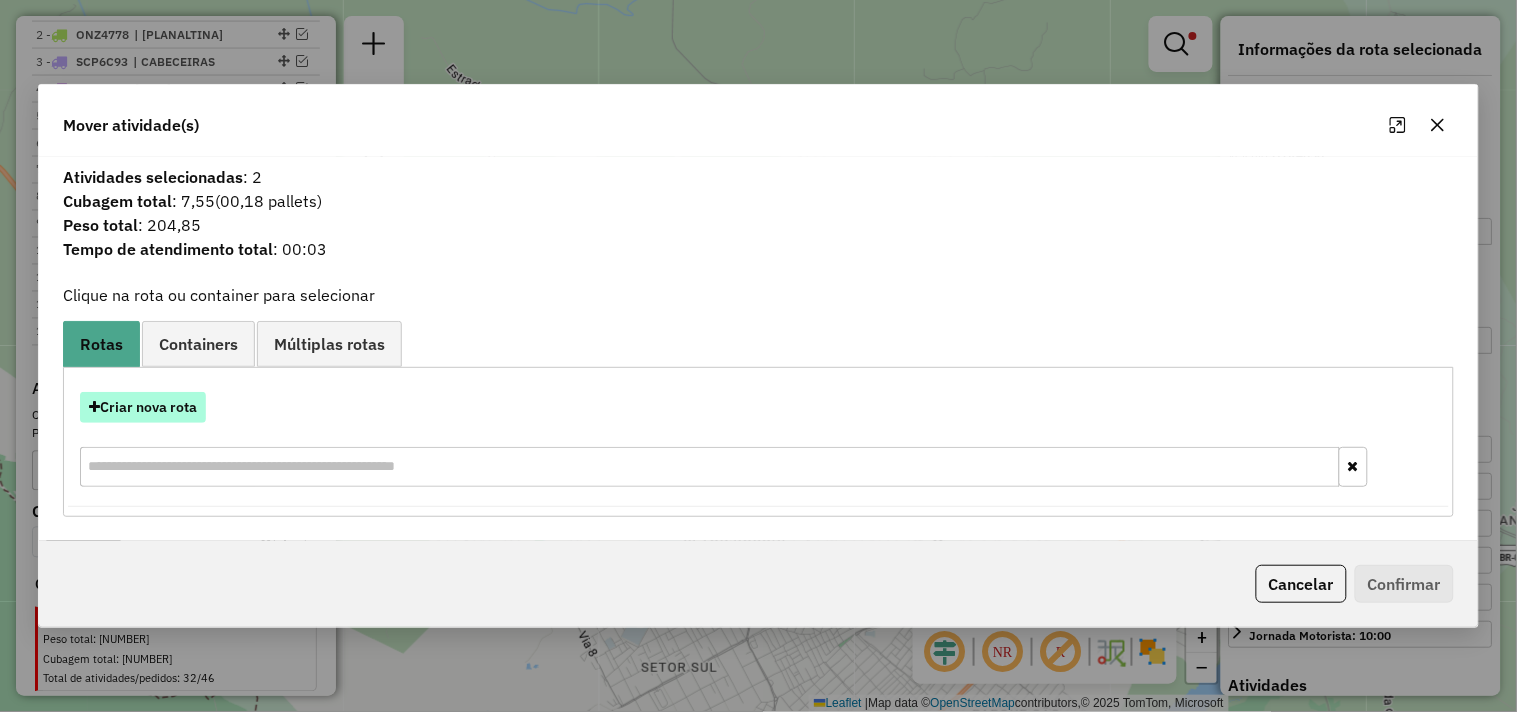 click on "Criar nova rota" at bounding box center (143, 407) 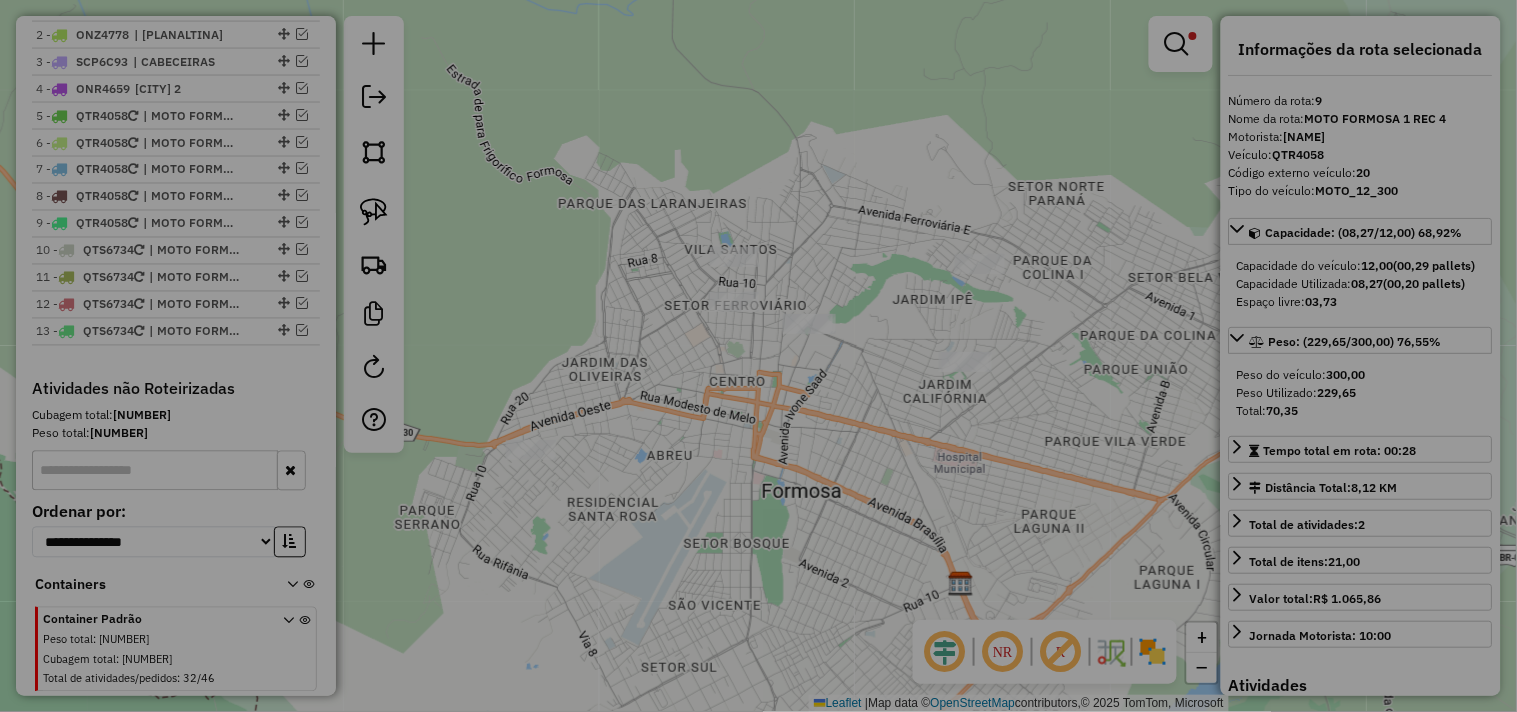 select on "*******" 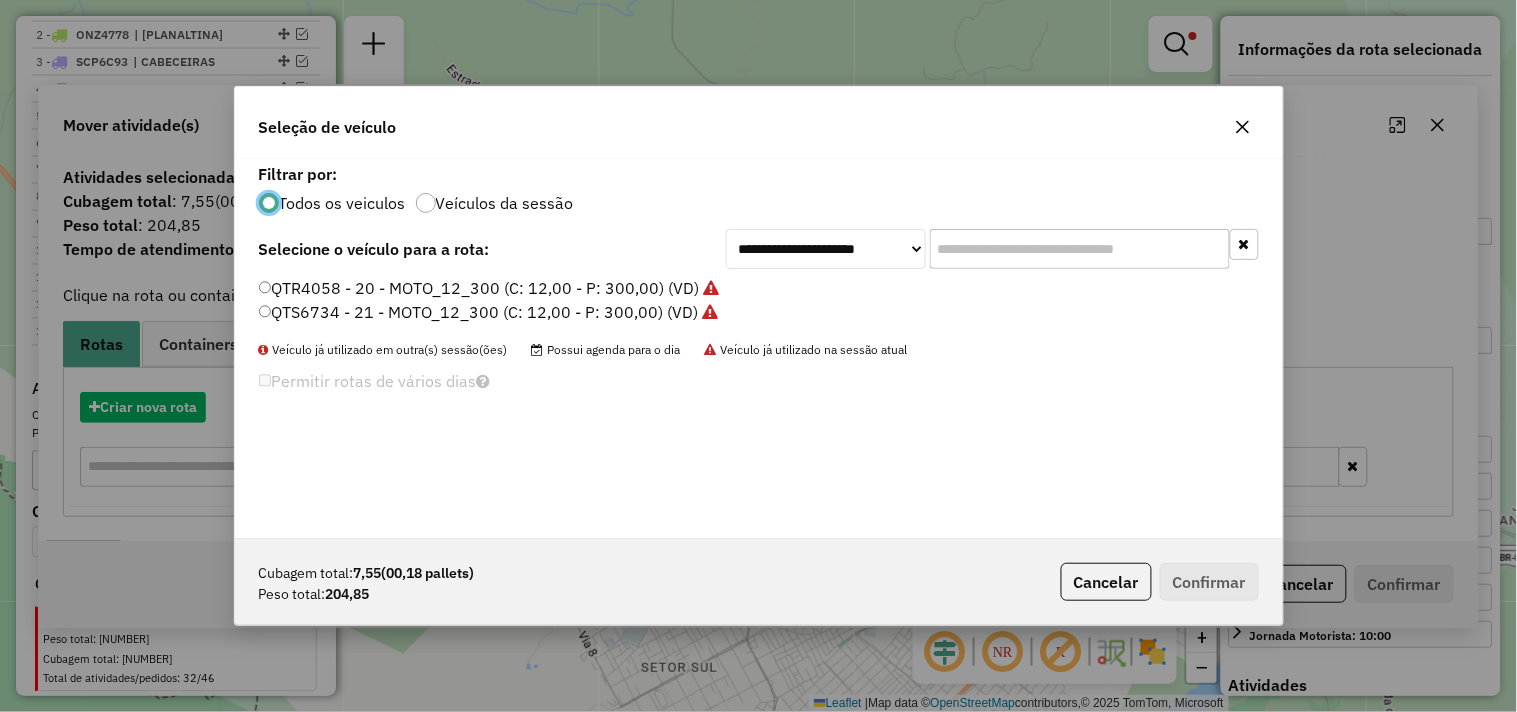 scroll, scrollTop: 11, scrollLeft: 5, axis: both 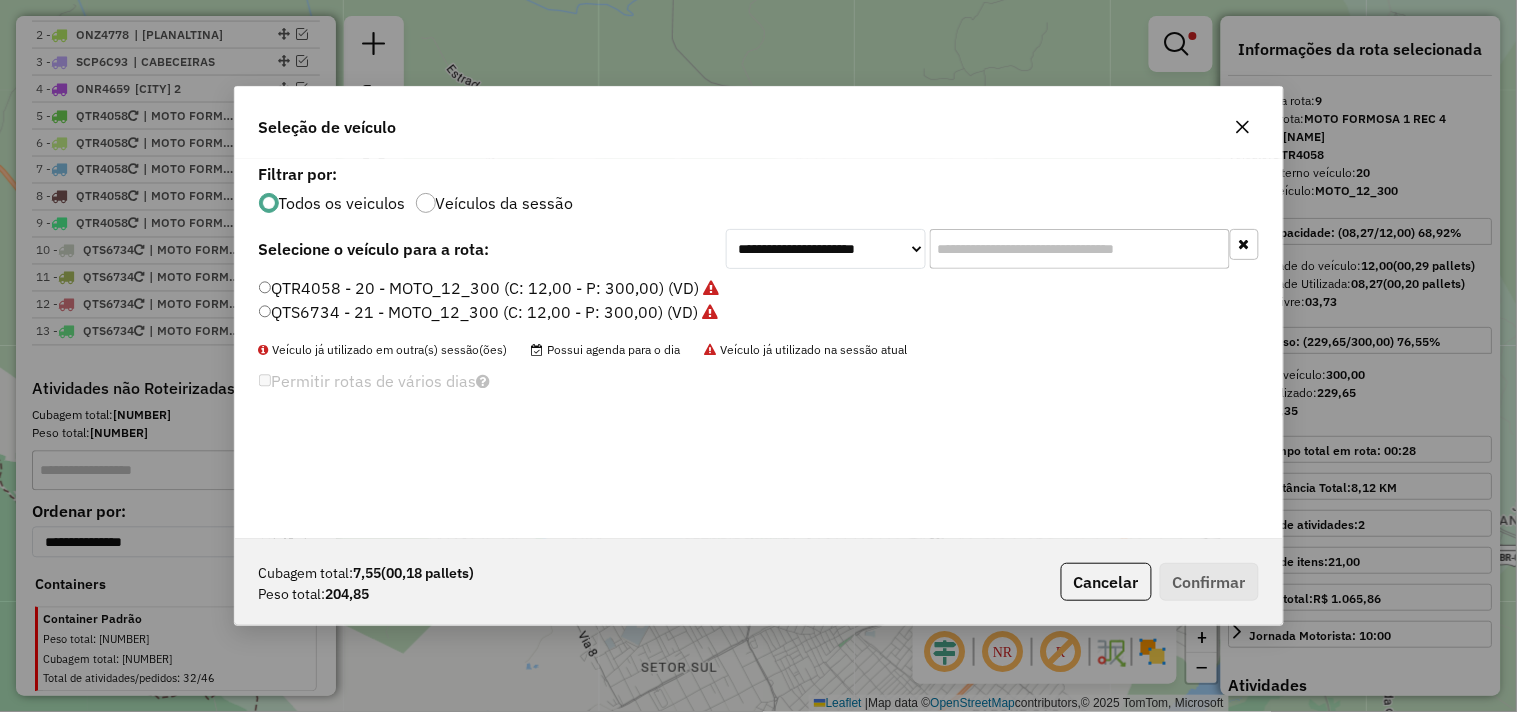click on "QTS6734 - 21 - MOTO_12_300 (C: 12,00 - P: 300,00) (VD)" 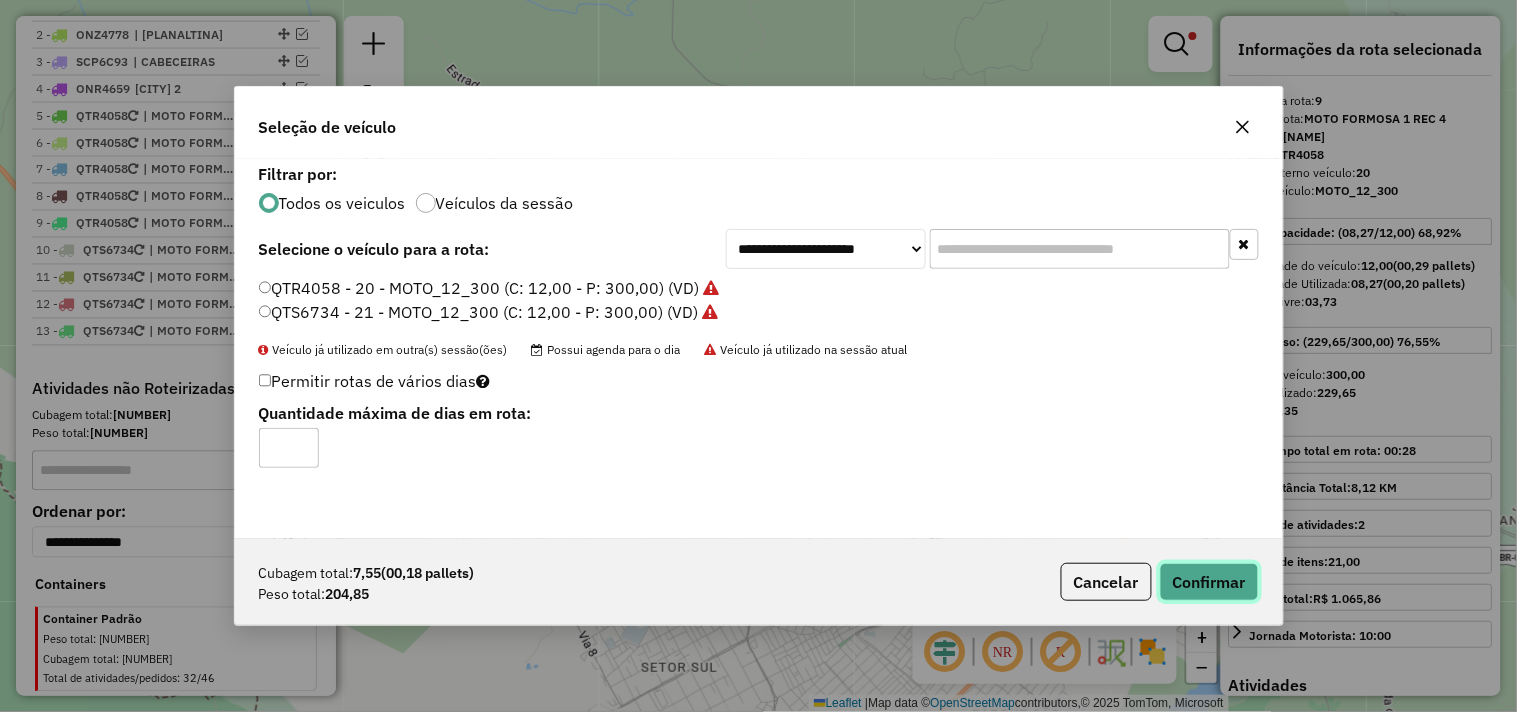 click on "Confirmar" 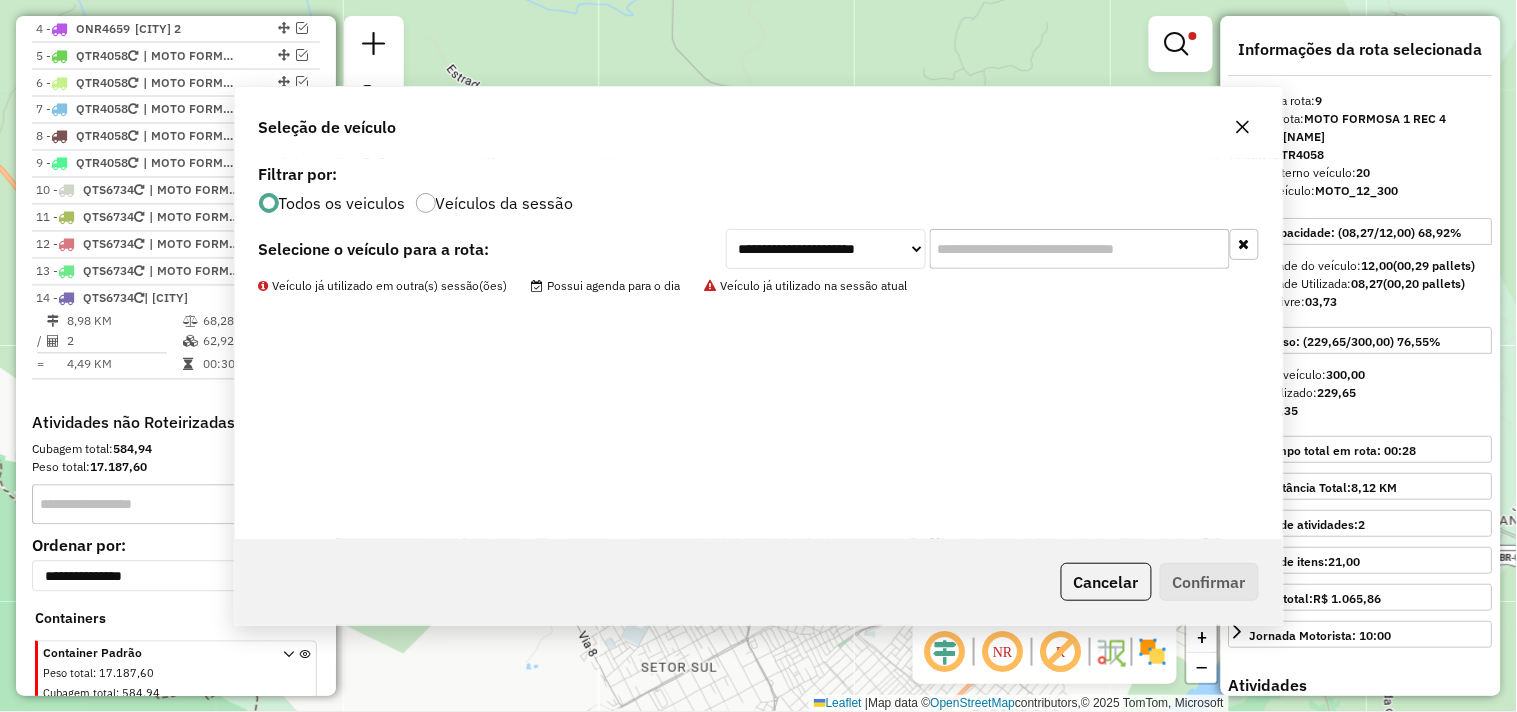 scroll, scrollTop: 957, scrollLeft: 0, axis: vertical 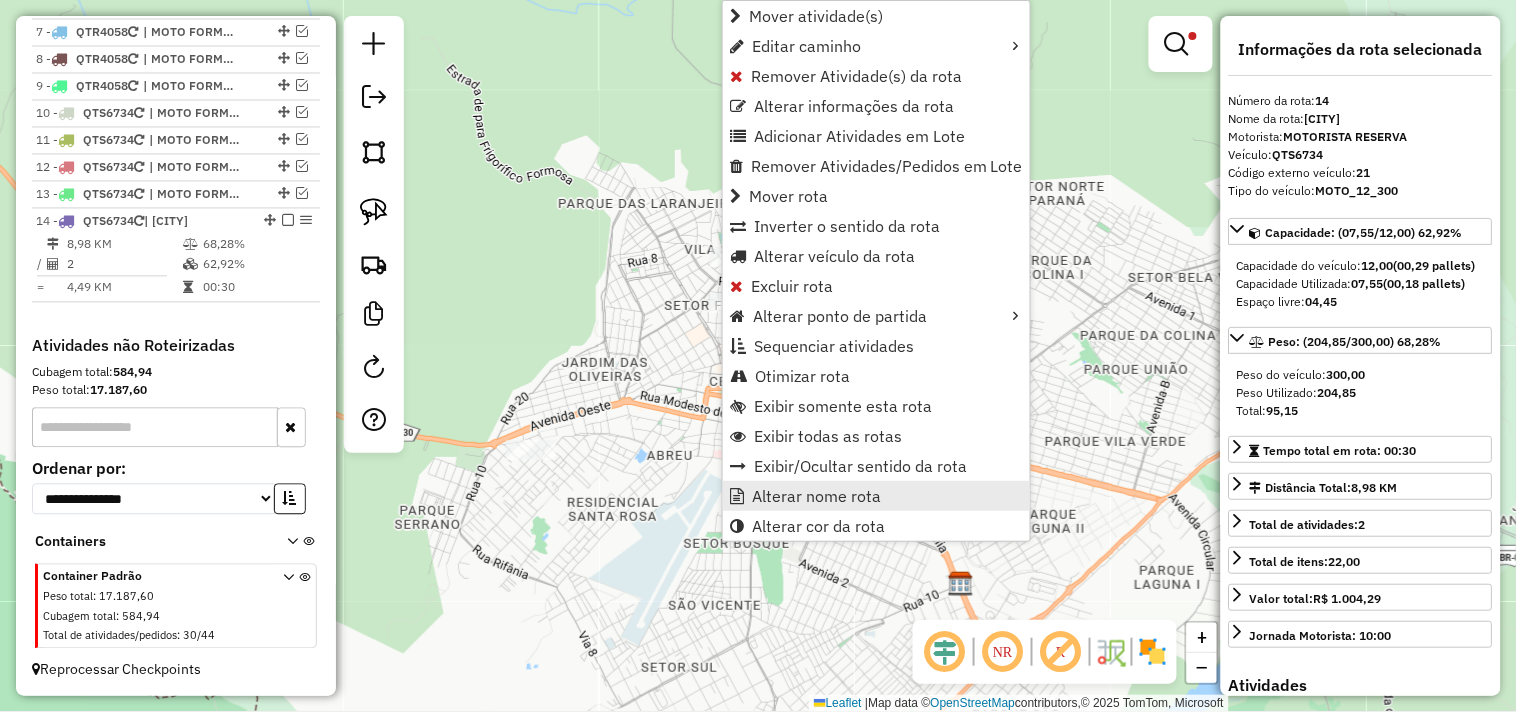click on "Alterar nome rota" at bounding box center (816, 496) 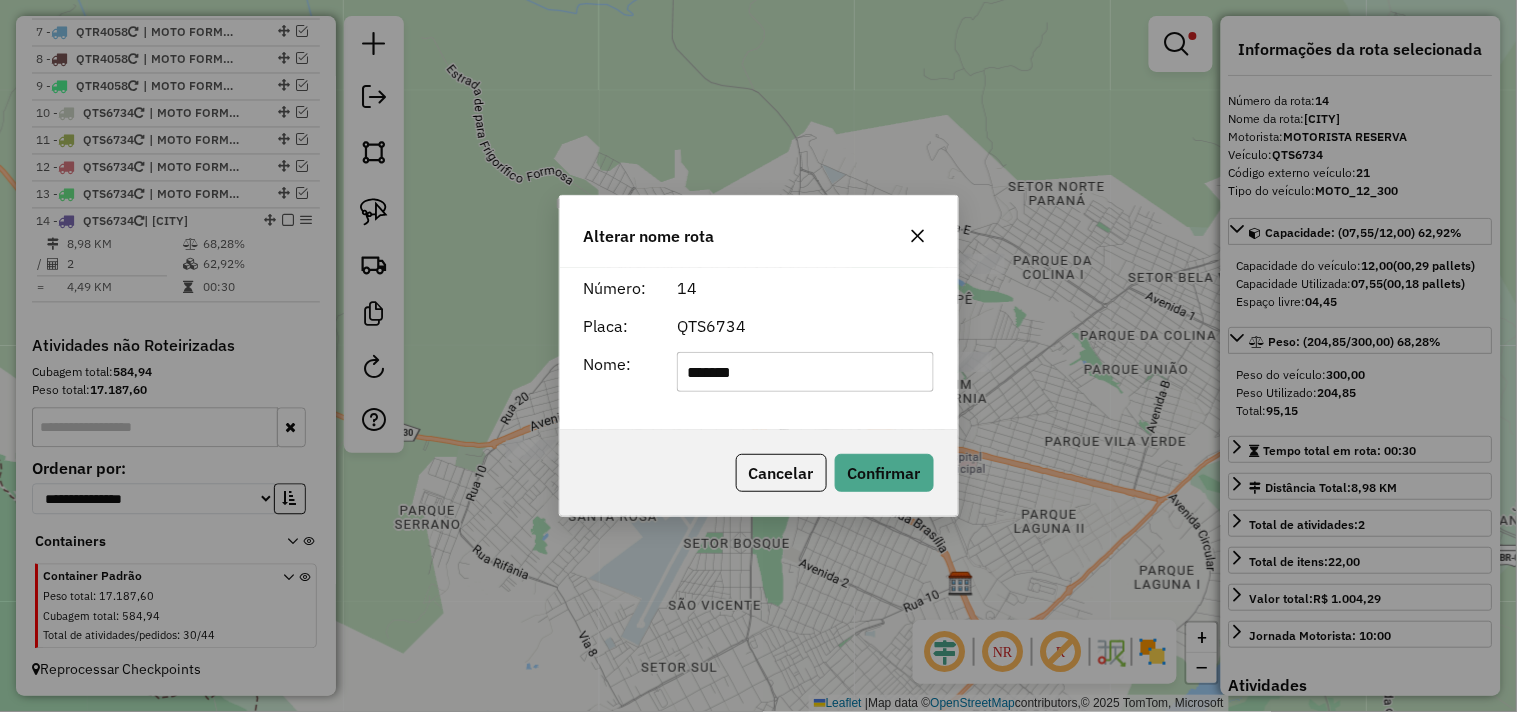 click on "*******" 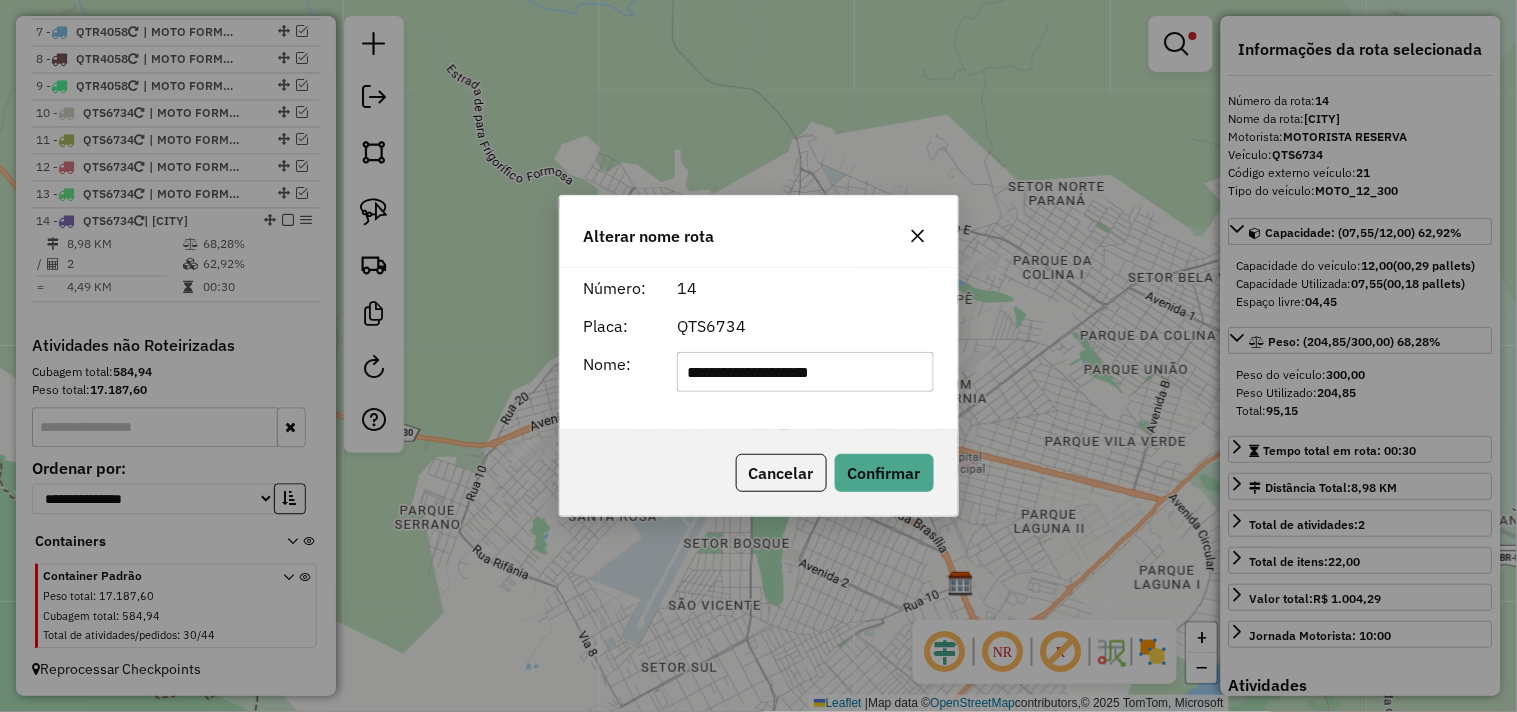 type on "**********" 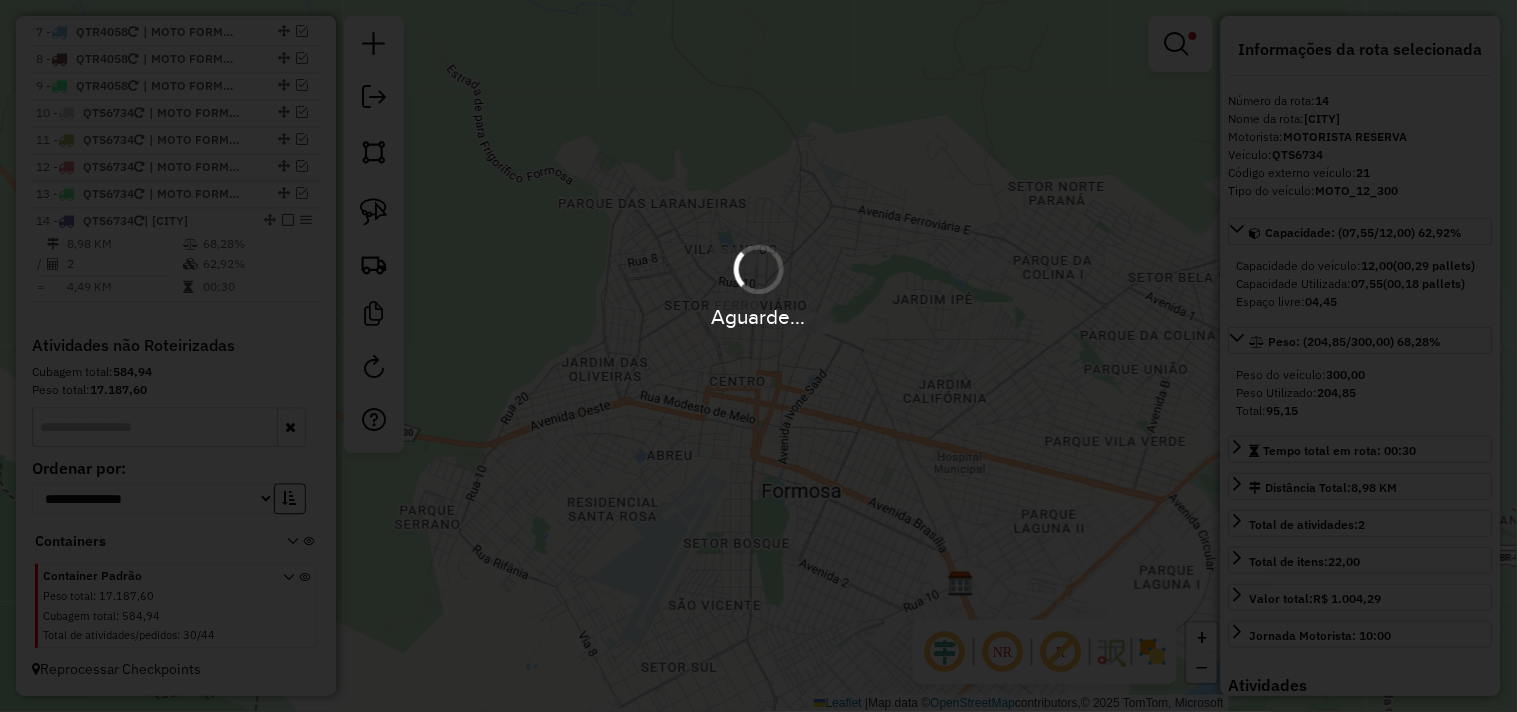type 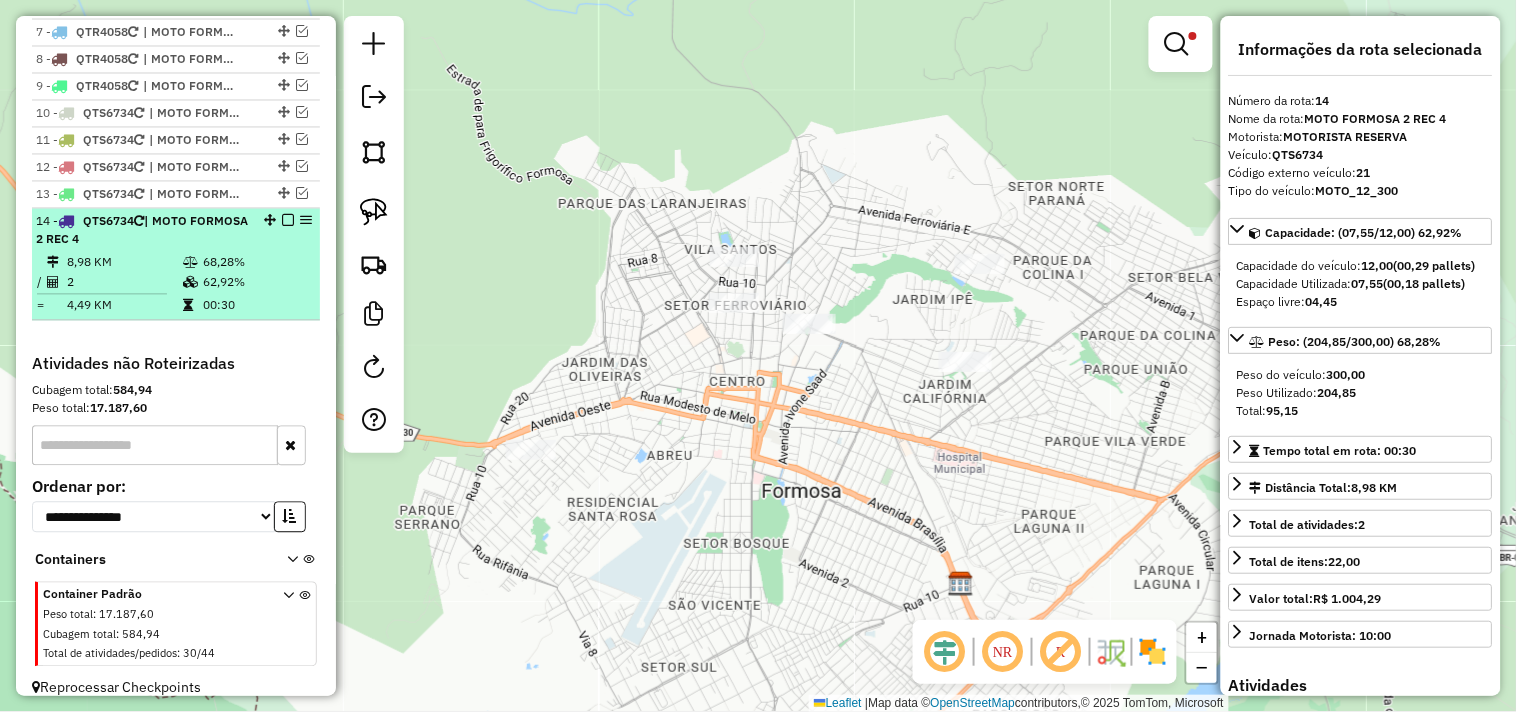 click at bounding box center (288, 221) 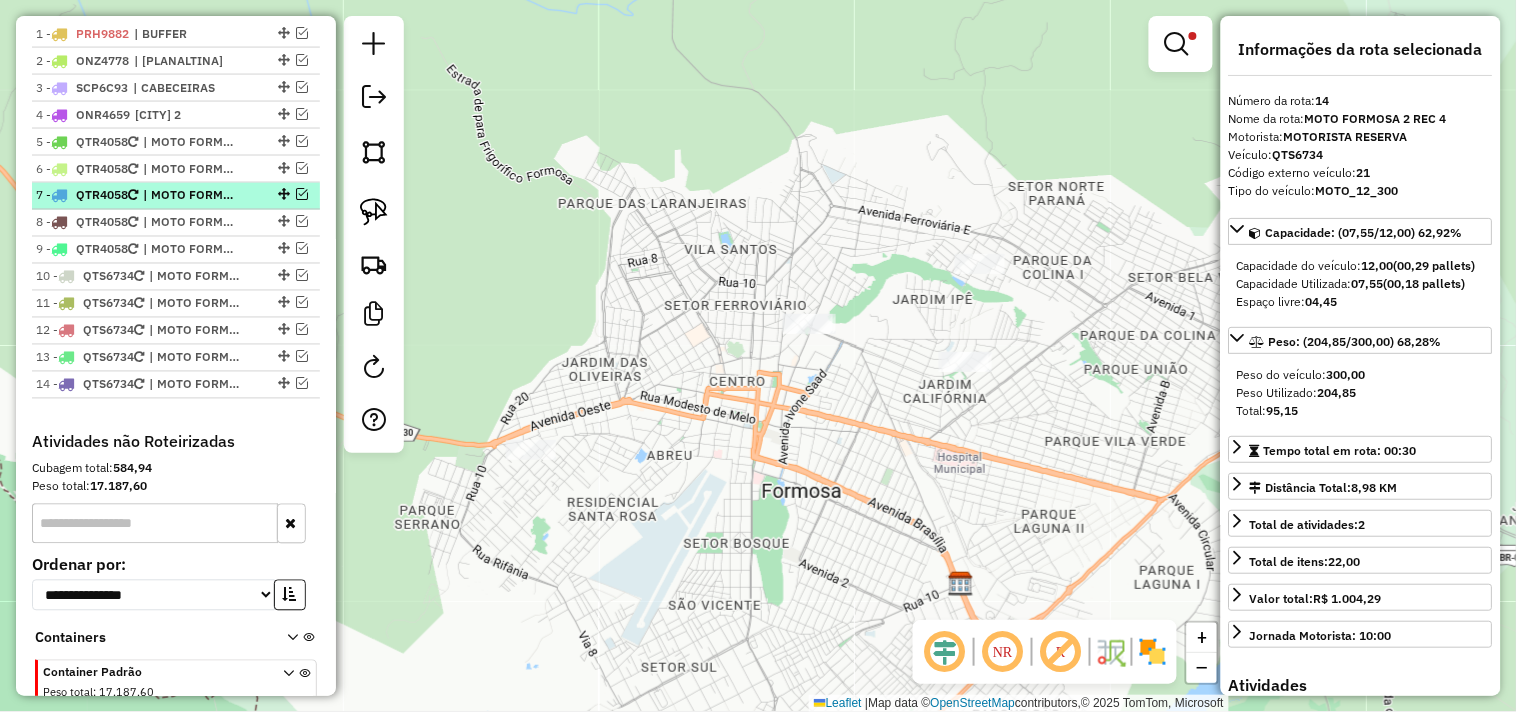 scroll, scrollTop: 668, scrollLeft: 0, axis: vertical 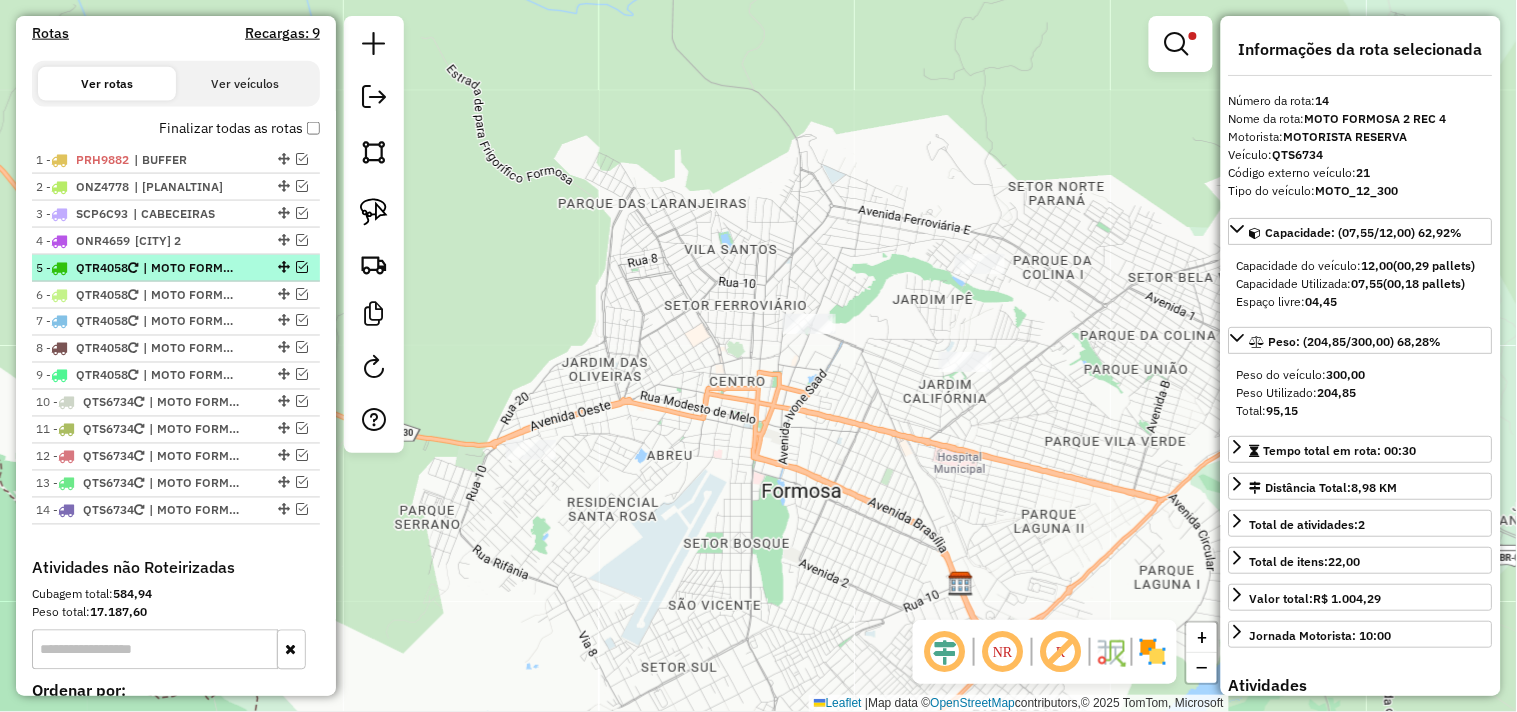 click on "| MOTO FORMOSA 1" at bounding box center [189, 268] 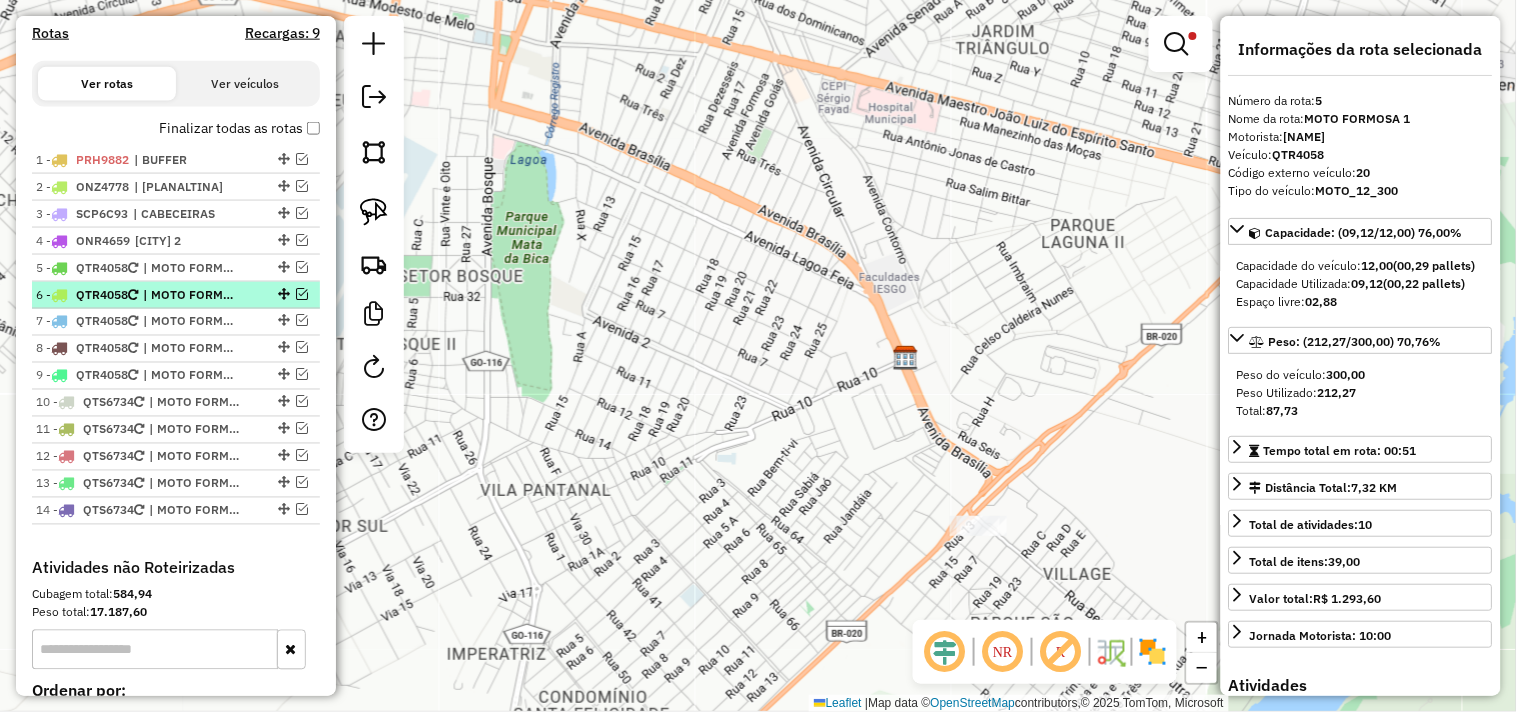 click on "| MOTO FORMOSA 1 REC 1" at bounding box center [189, 295] 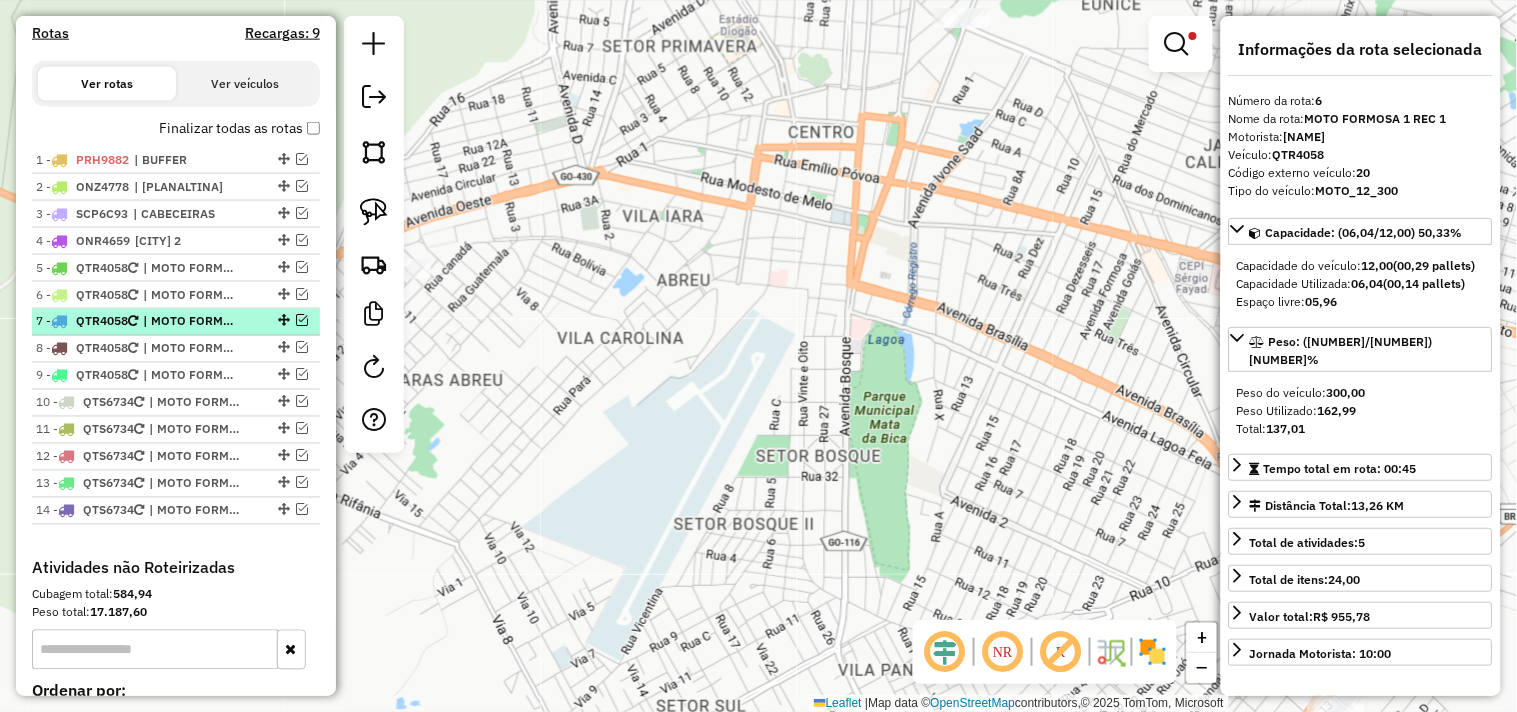 click on "| MOTO FORMOSA 1 REC 2" at bounding box center [189, 322] 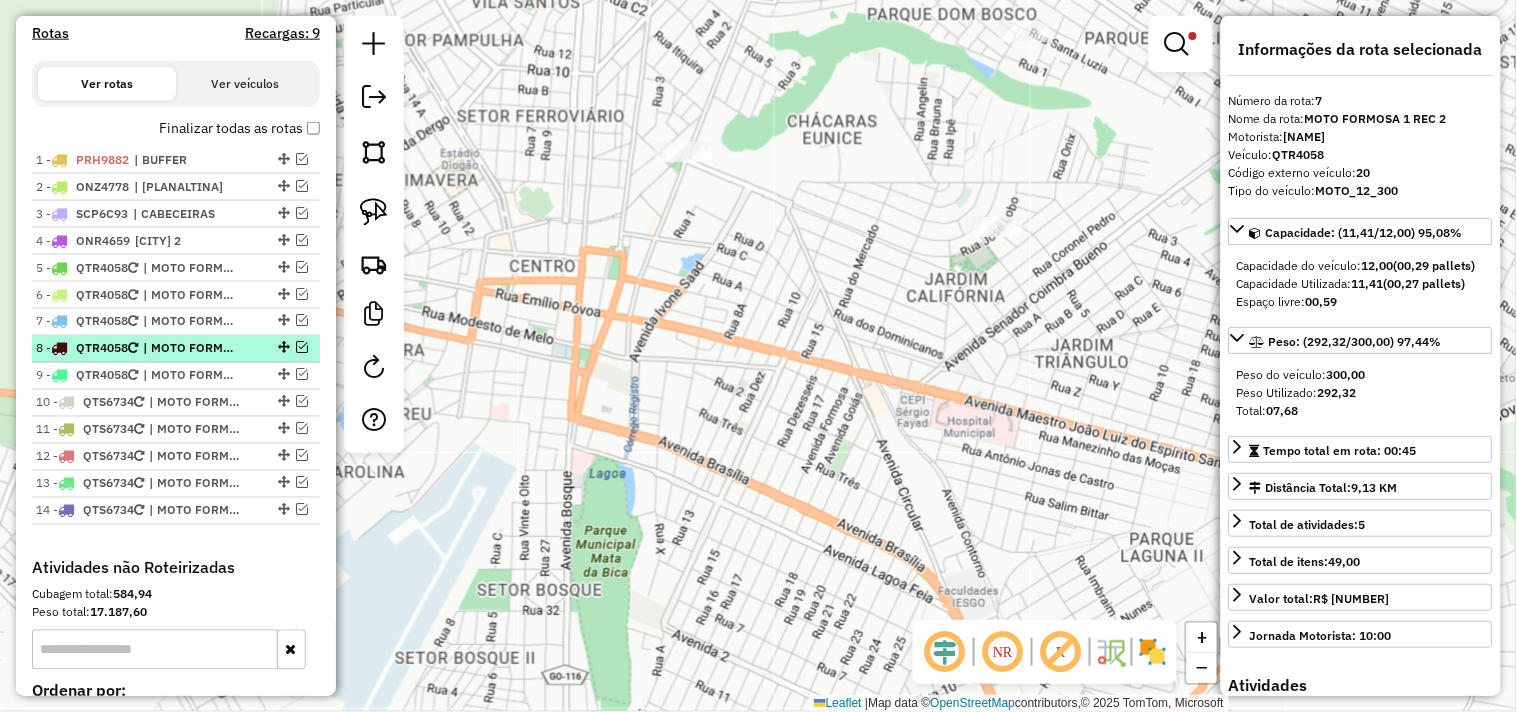 click on "| MOTO FORMOSA 1 REC 3" at bounding box center [189, 349] 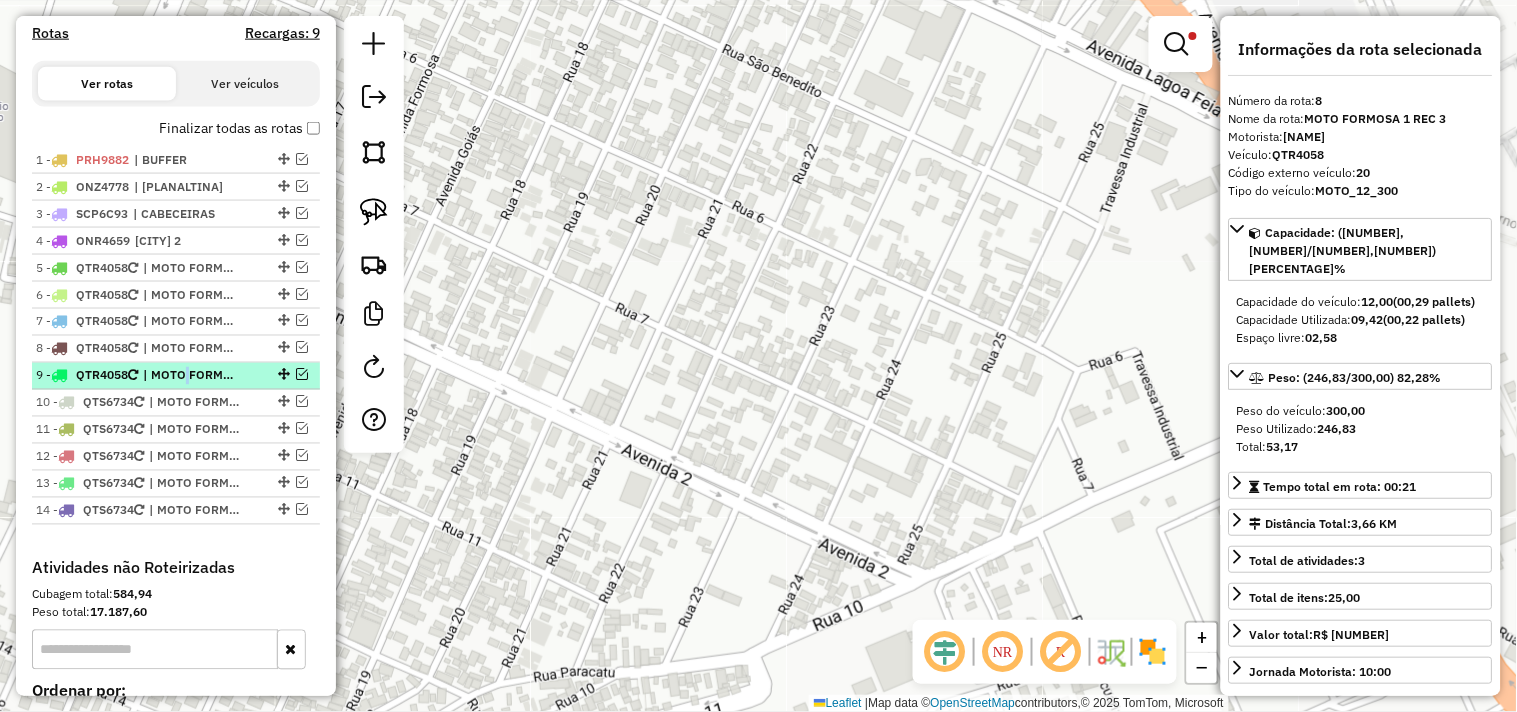 click on "| MOTO FORMOSA 1 REC 4" at bounding box center (189, 376) 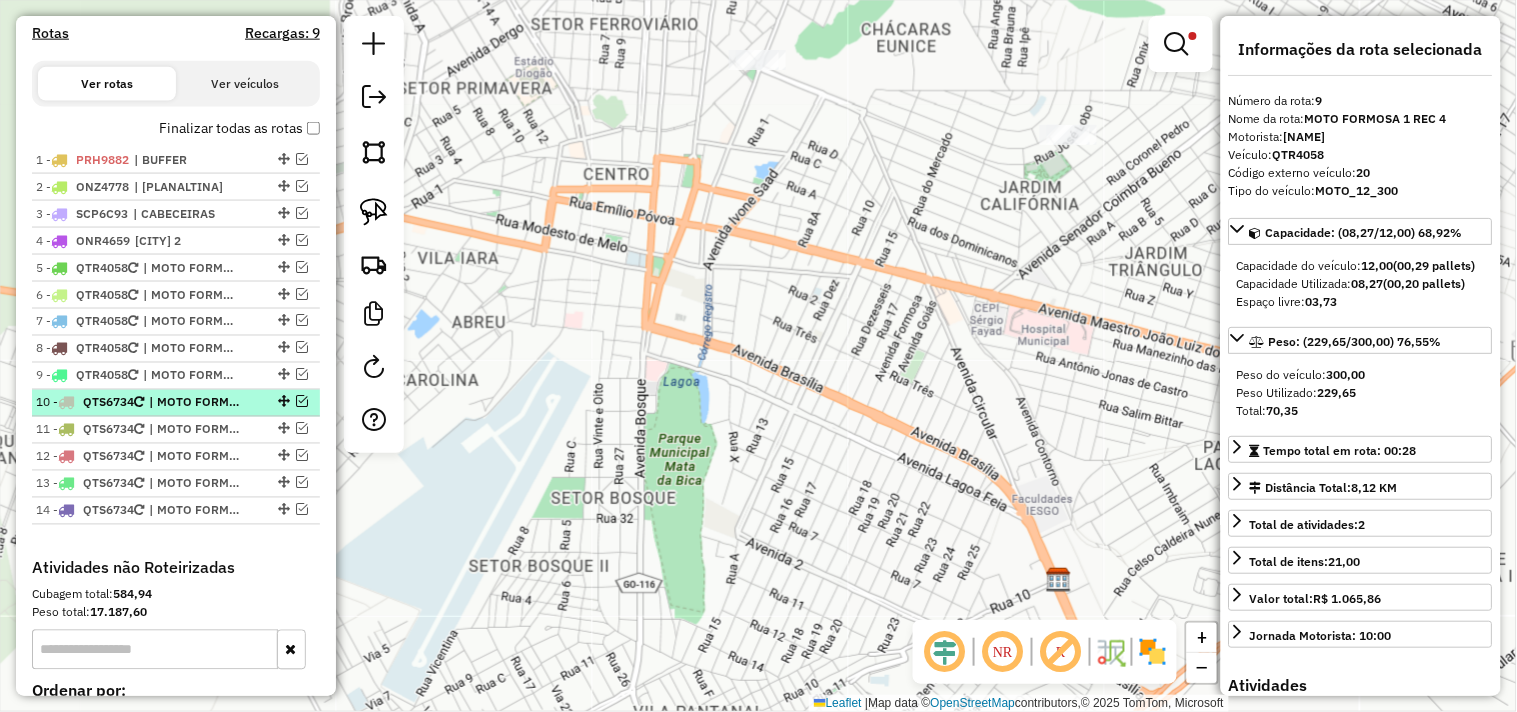click on "| MOTO FORMOSA 2" at bounding box center (195, 403) 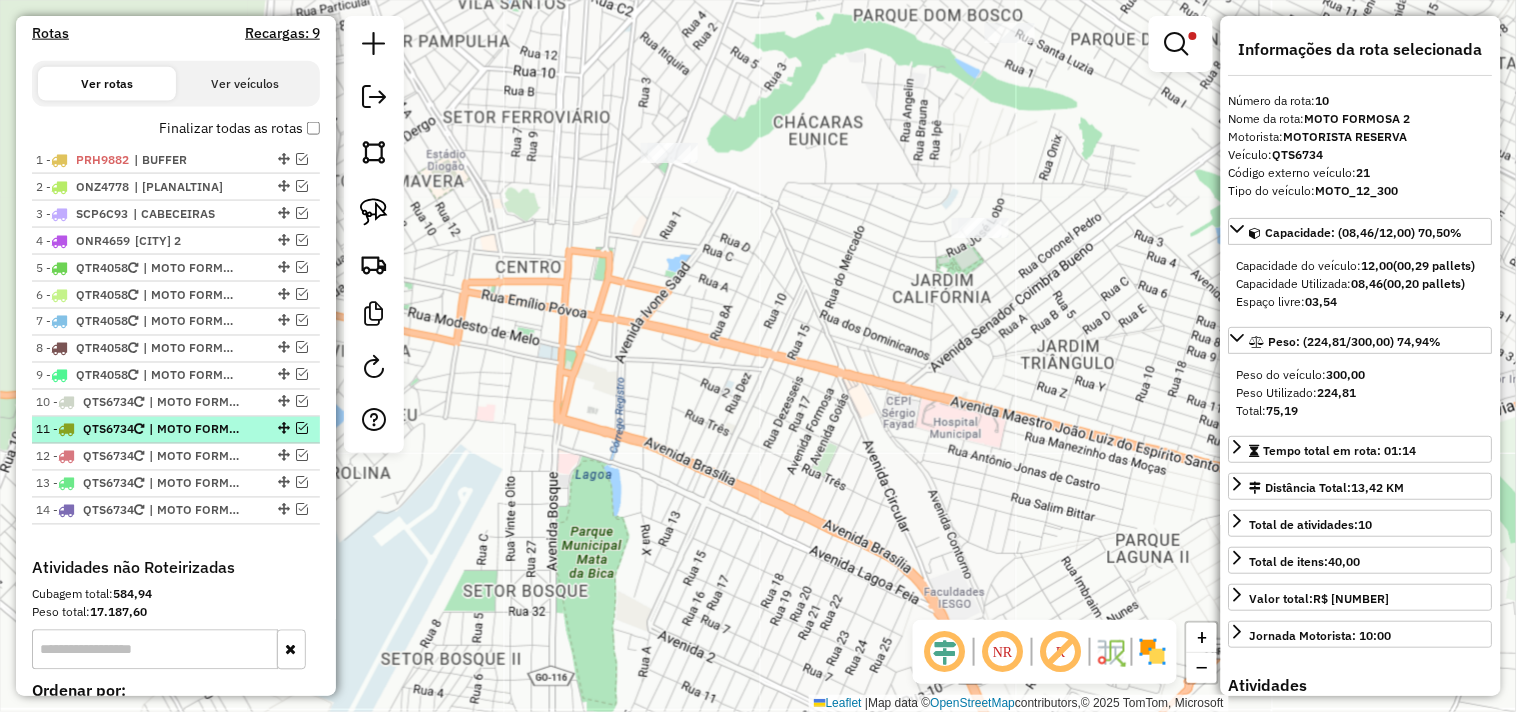 click on "| MOTO FORMOSA 2 REC 1" at bounding box center [195, 430] 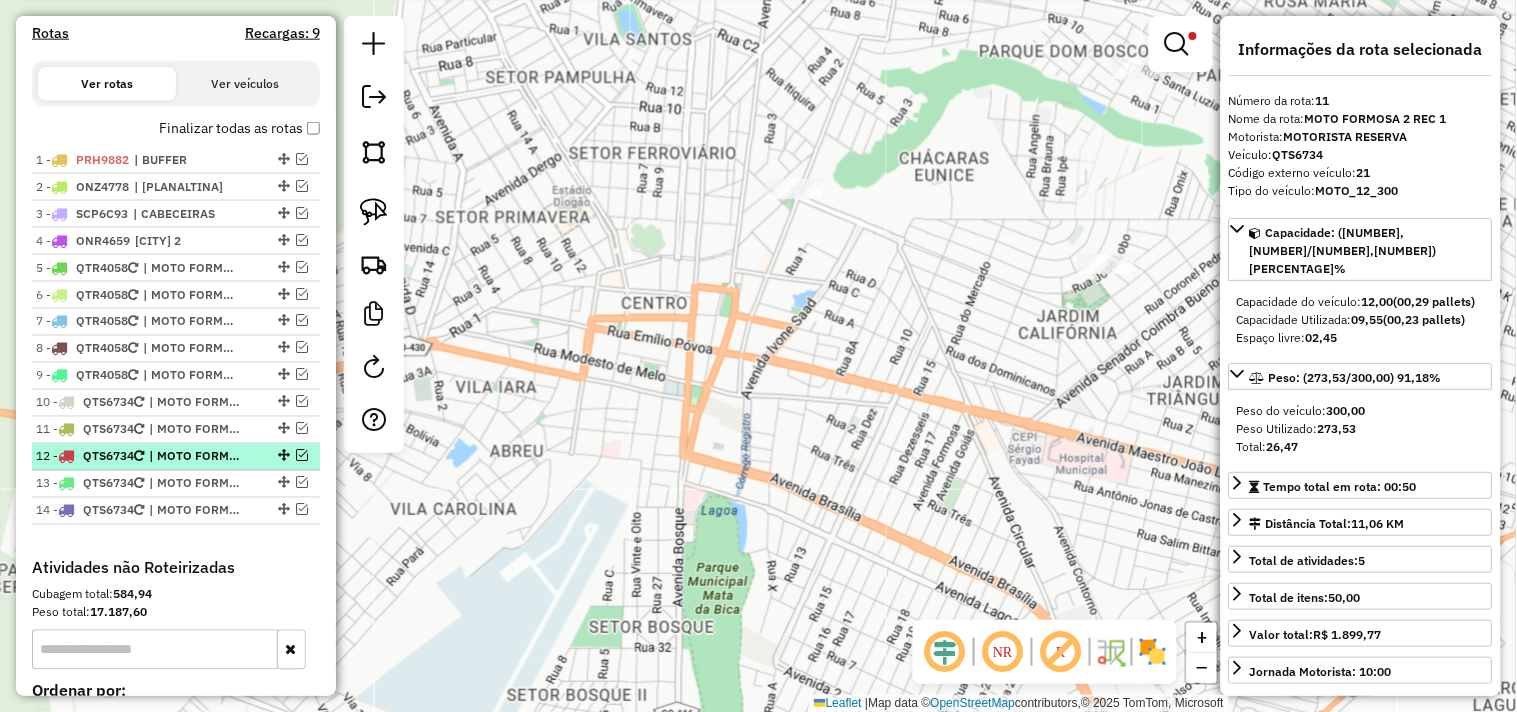 click on "| MOTO FORMOSA 2 REC 2" at bounding box center [195, 457] 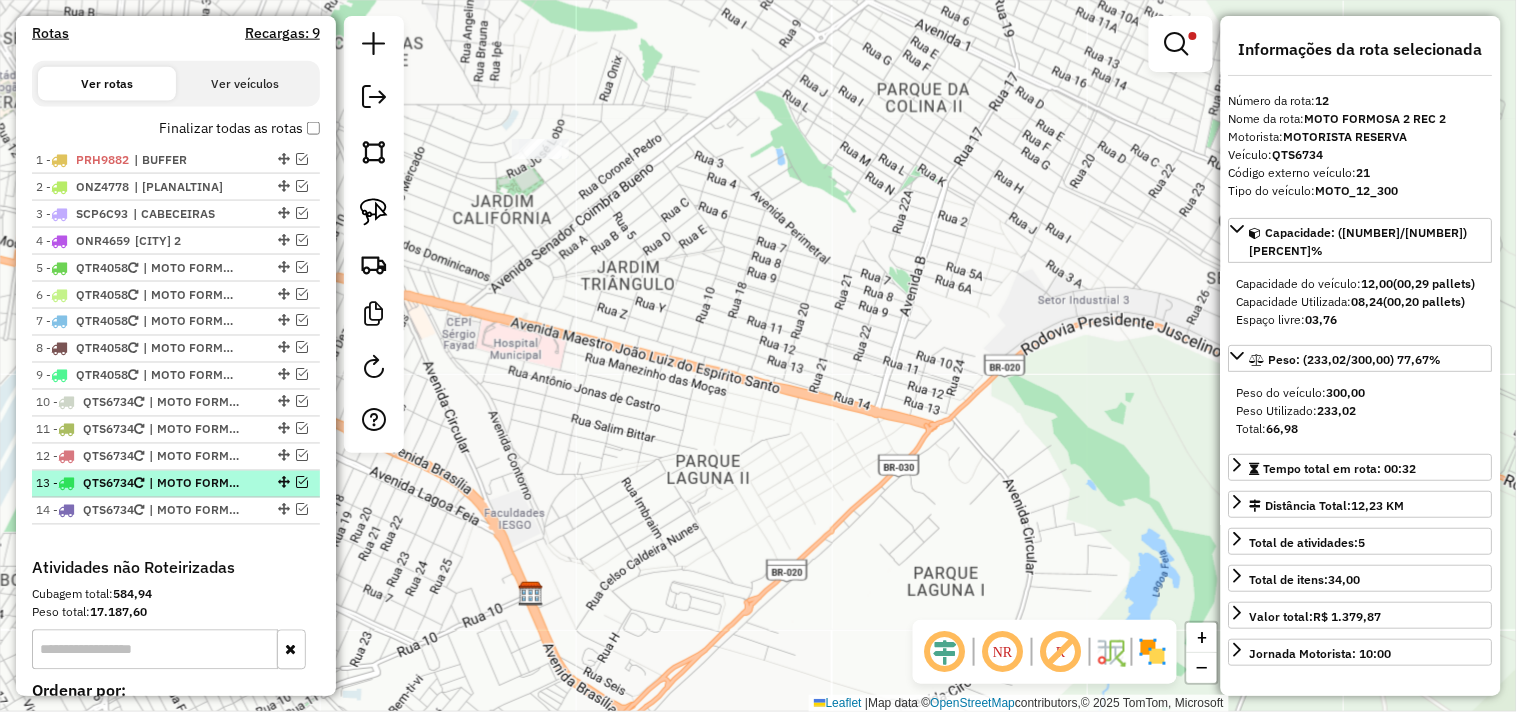 click on "| MOTO FORMOSA 2 REC 3" at bounding box center [195, 484] 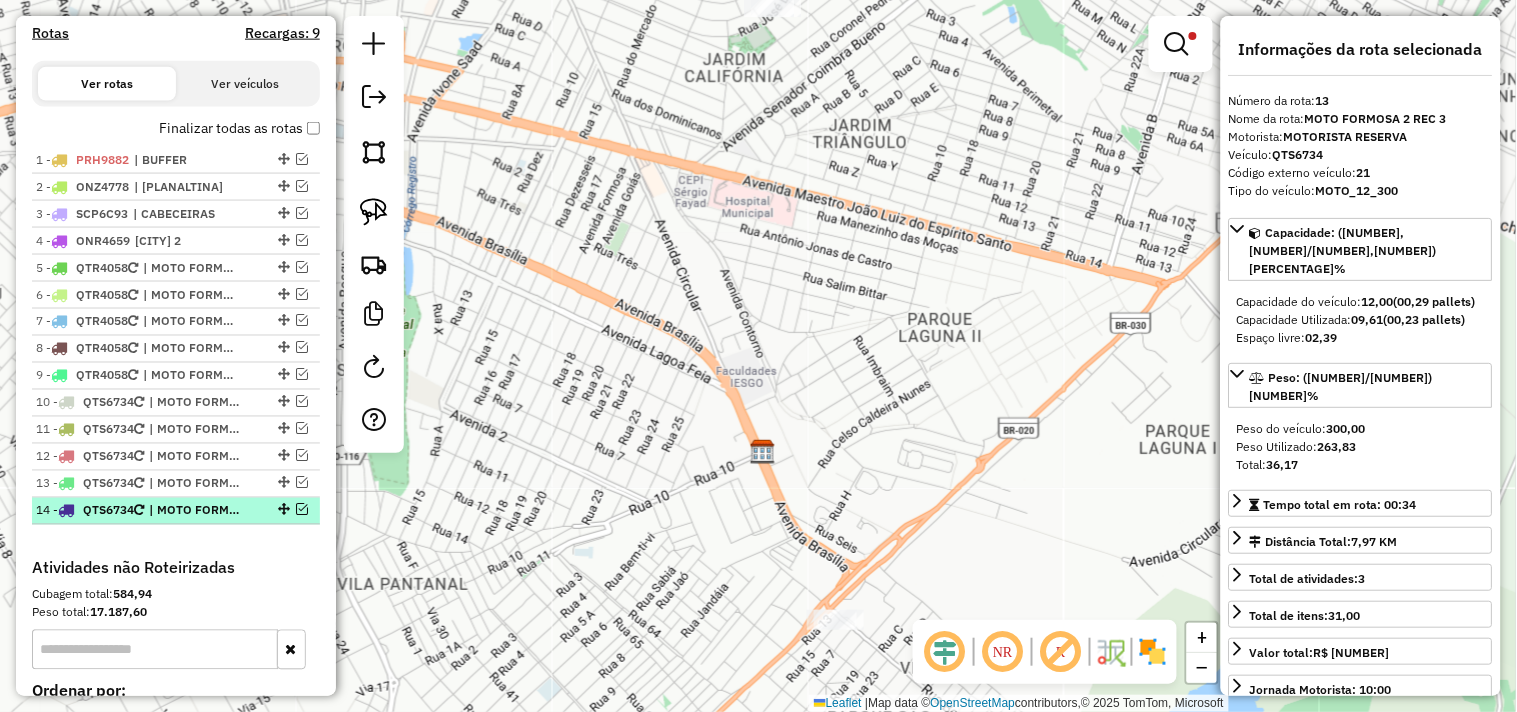 click on "- [NUMBER] QTS6734 | MOTO [CITY] [NUMBER] REC [NUMBER]" at bounding box center (176, 511) 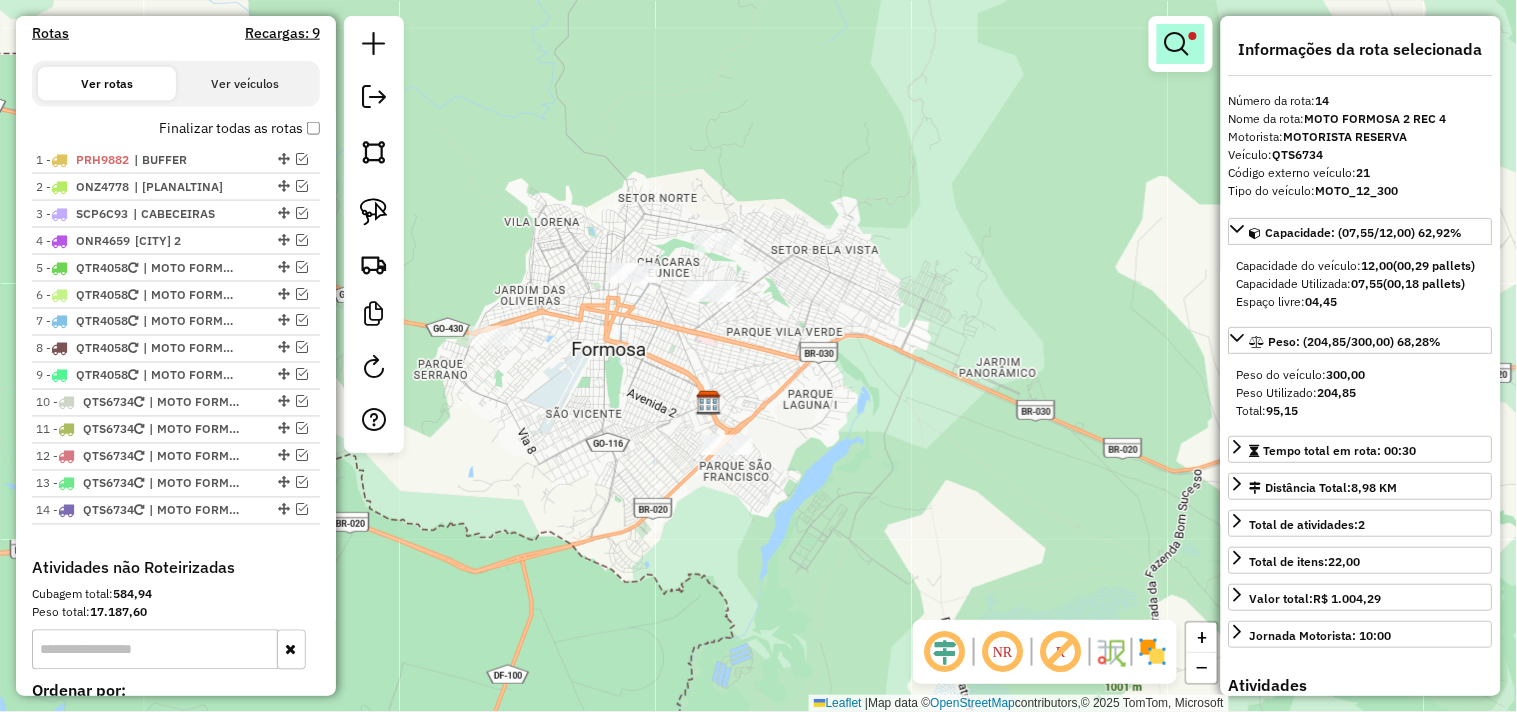 click at bounding box center [1177, 44] 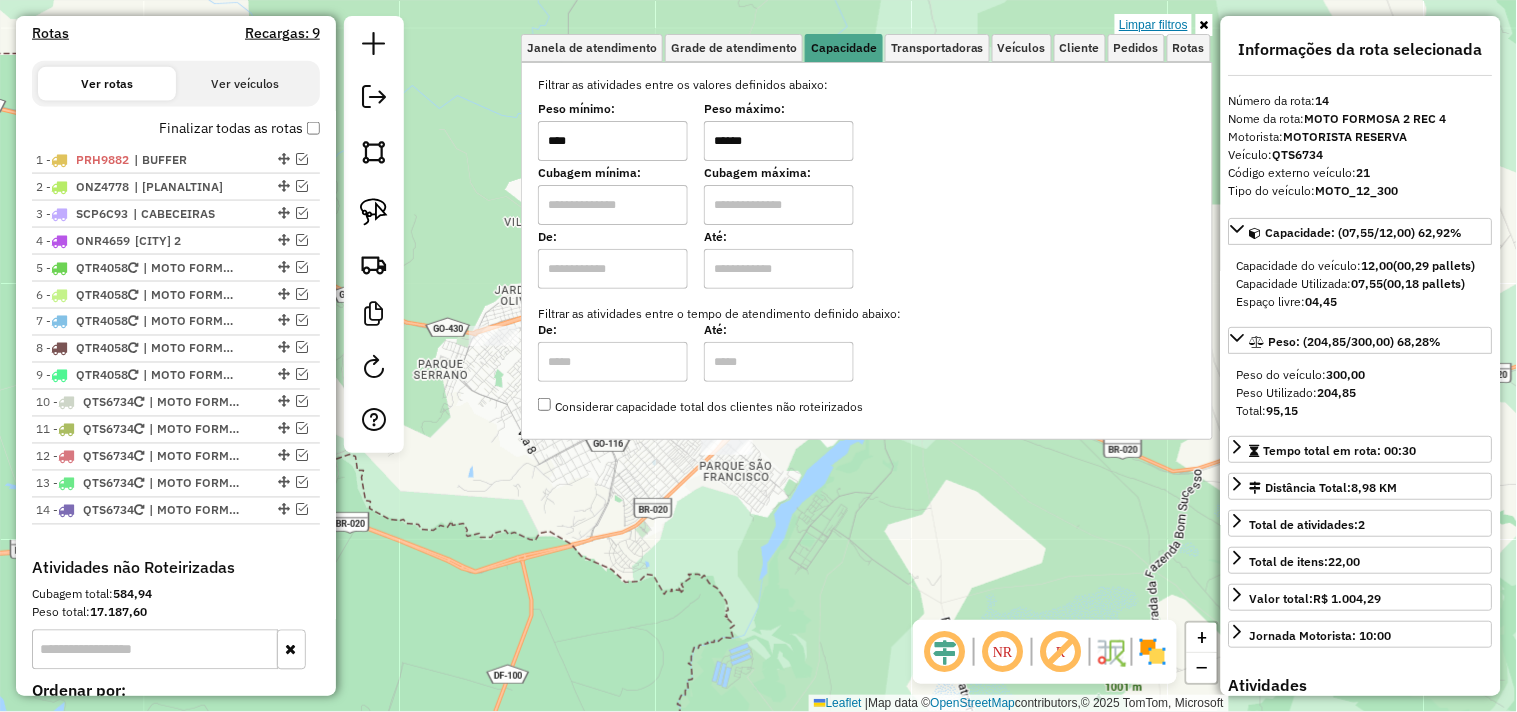 click on "Limpar filtros" at bounding box center [1153, 25] 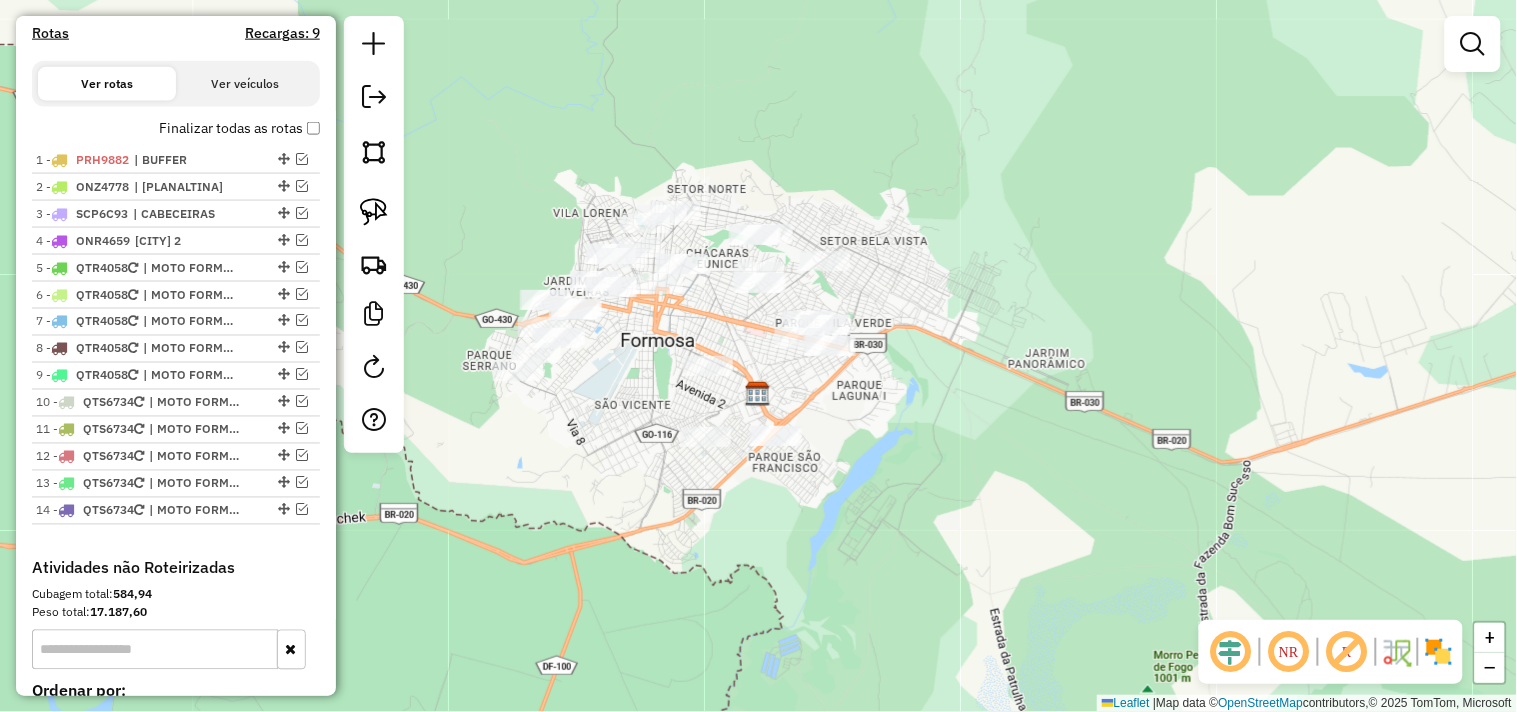 drag, startPoint x: 853, startPoint y: 243, endPoint x: 886, endPoint y: 243, distance: 33 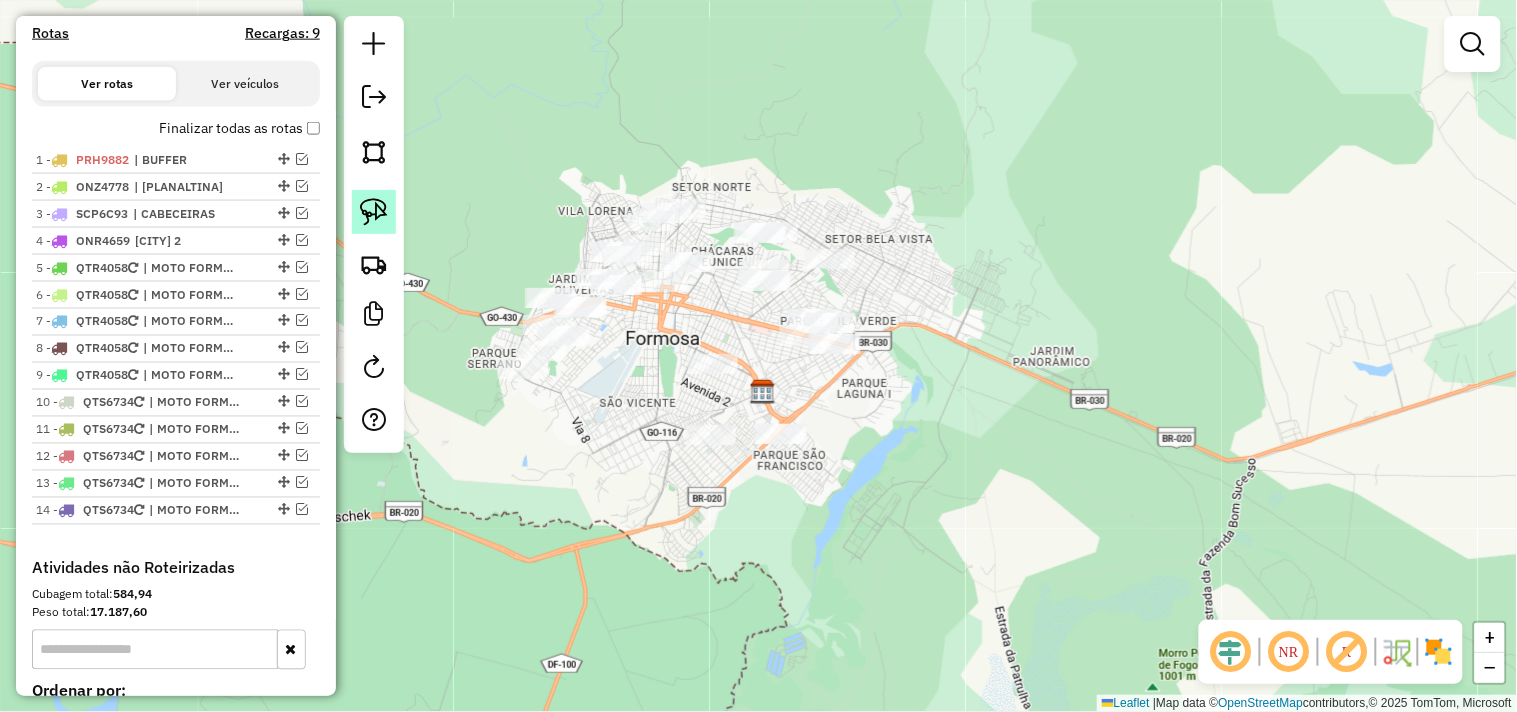 click 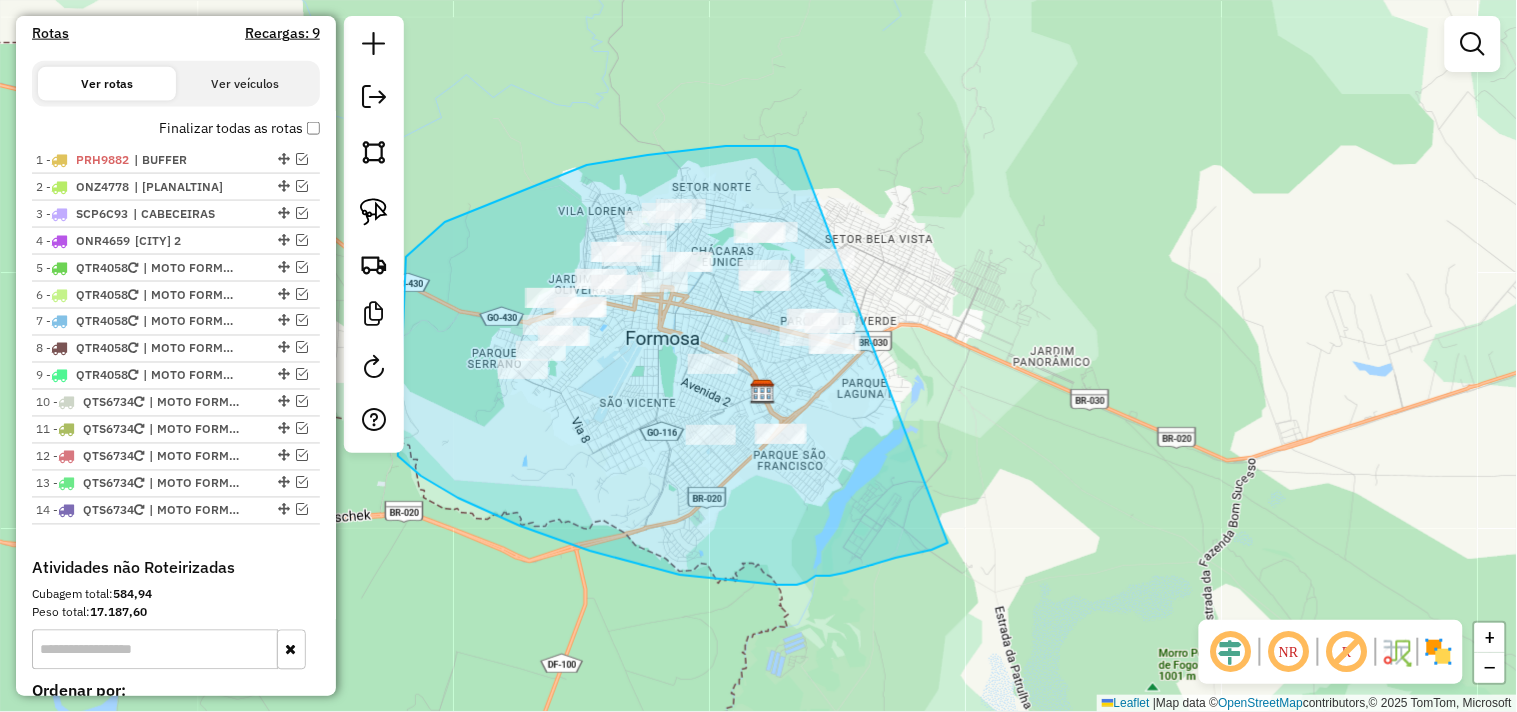 drag, startPoint x: 445, startPoint y: 222, endPoint x: 1024, endPoint y: 296, distance: 583.7097 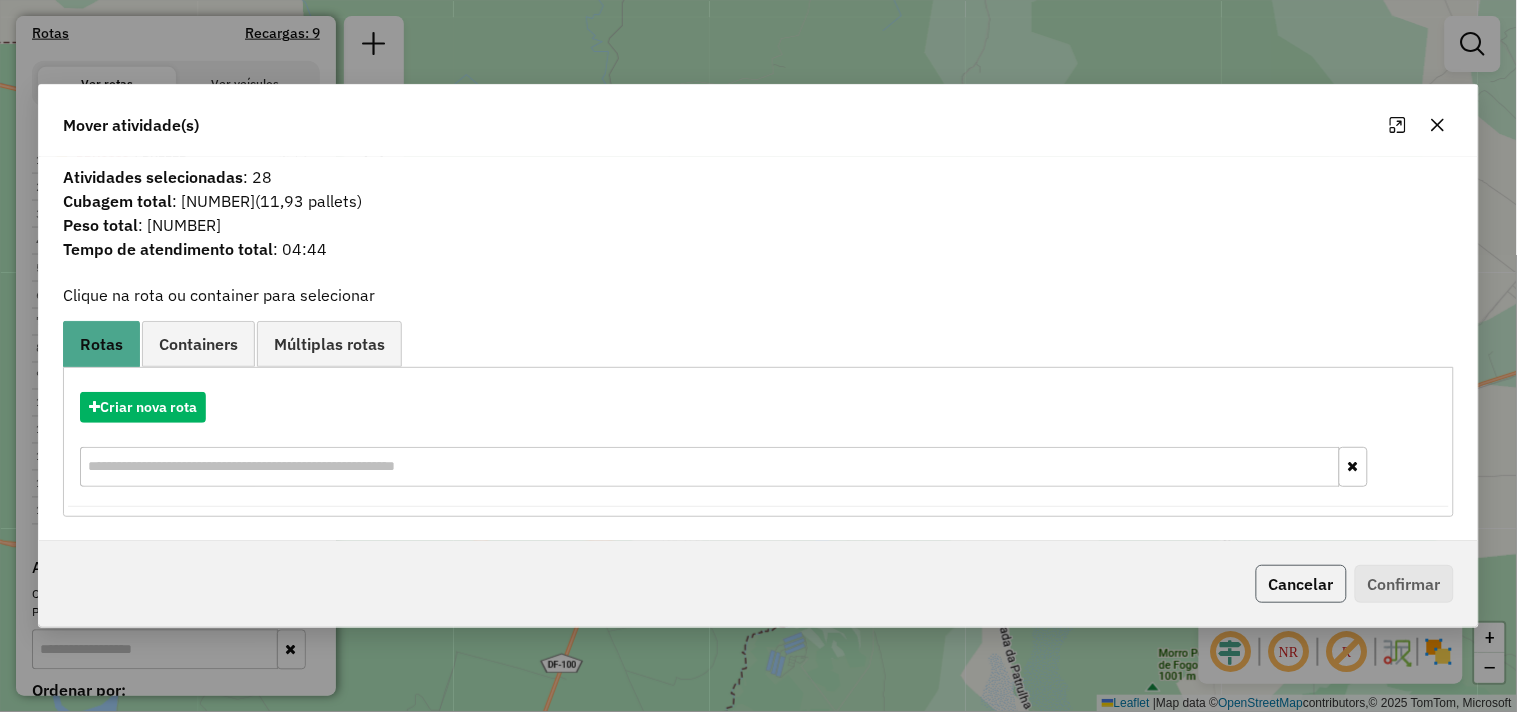 click on "Cancelar" 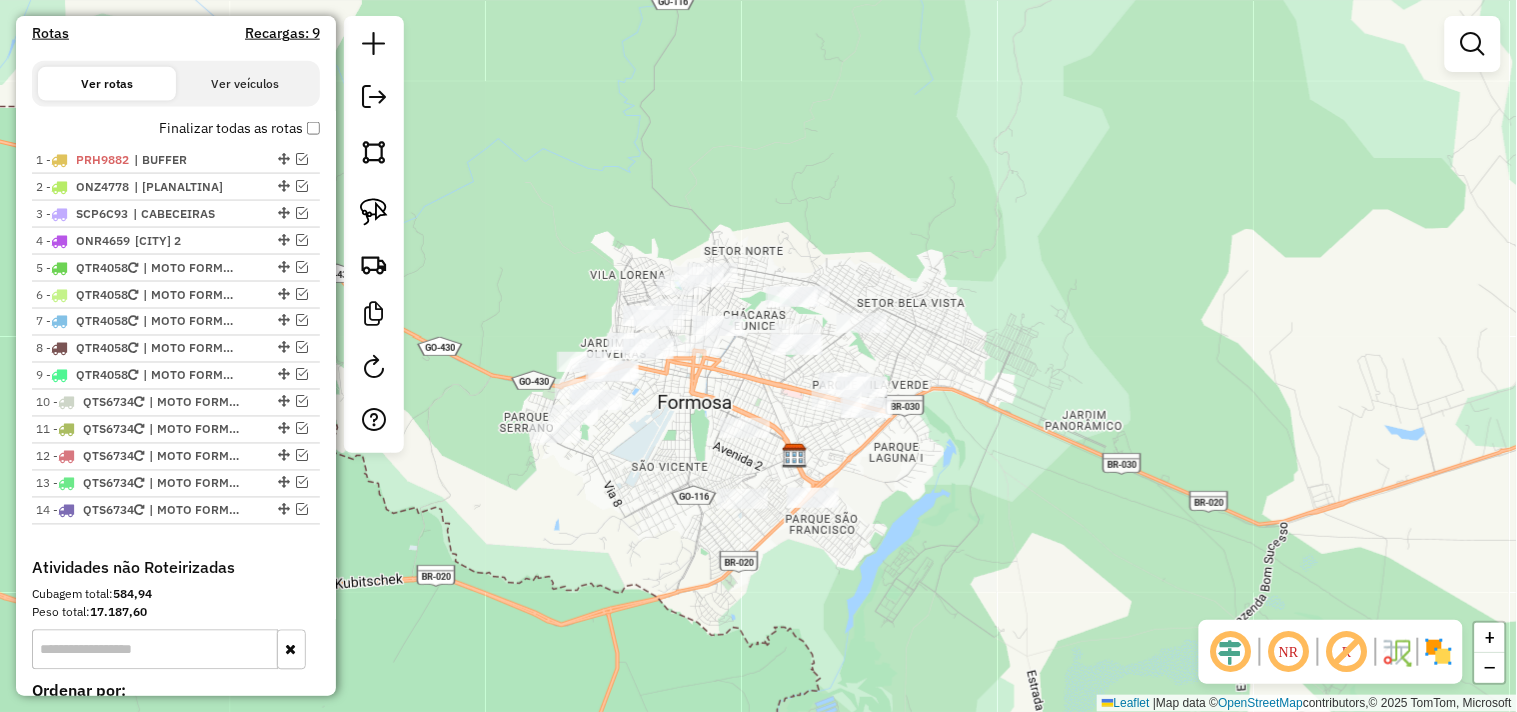 drag, startPoint x: 655, startPoint y: 366, endPoint x: 688, endPoint y: 427, distance: 69.354164 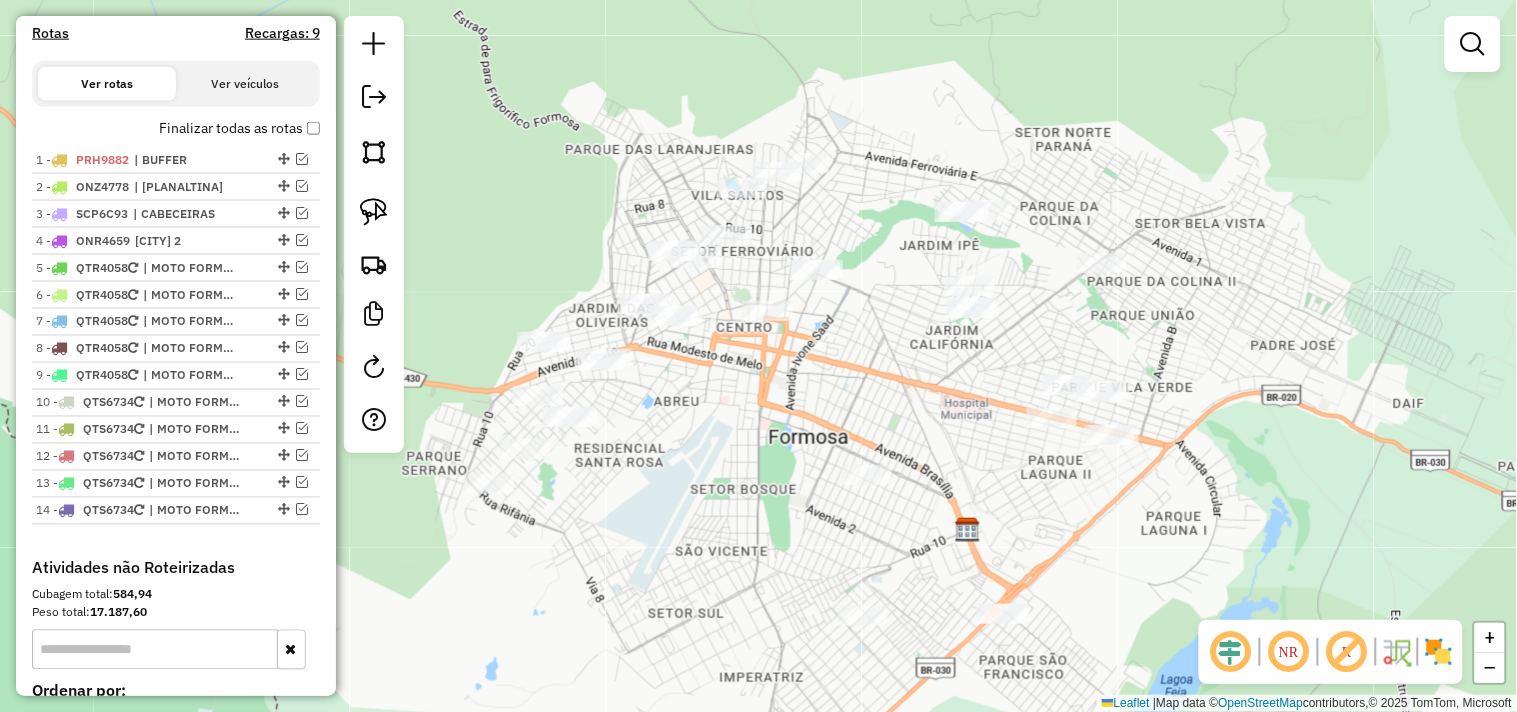 drag, startPoint x: 682, startPoint y: 407, endPoint x: 815, endPoint y: 447, distance: 138.88484 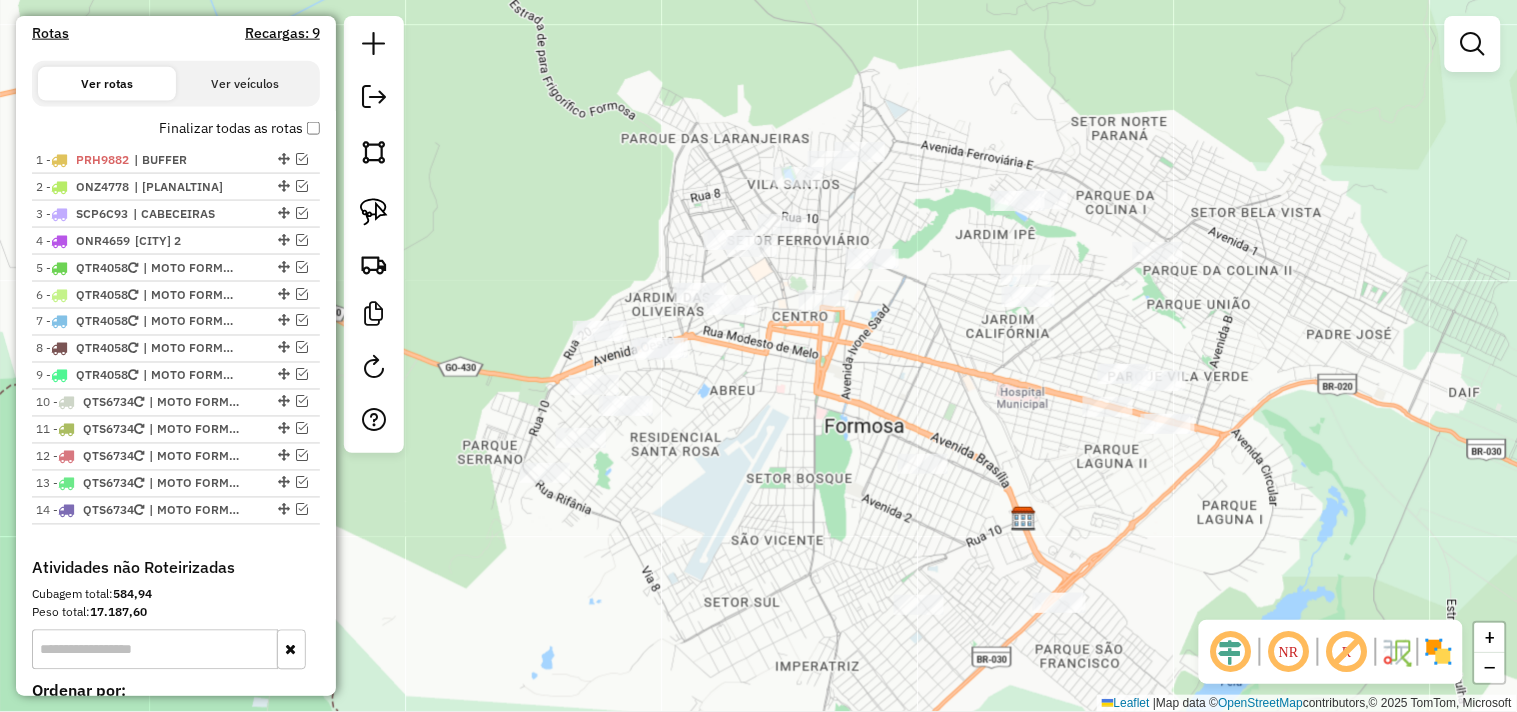 drag, startPoint x: 1094, startPoint y: 324, endPoint x: 1080, endPoint y: 306, distance: 22.803509 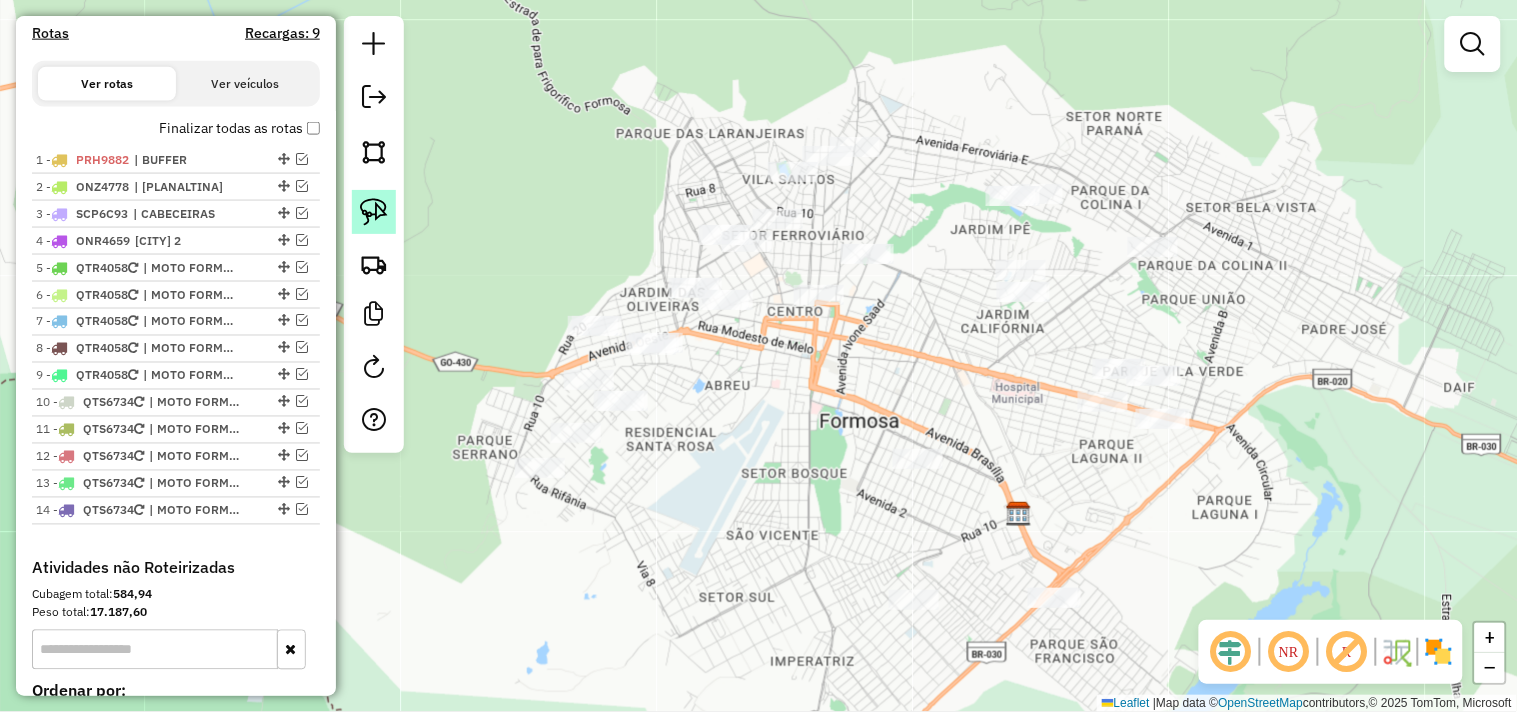 click 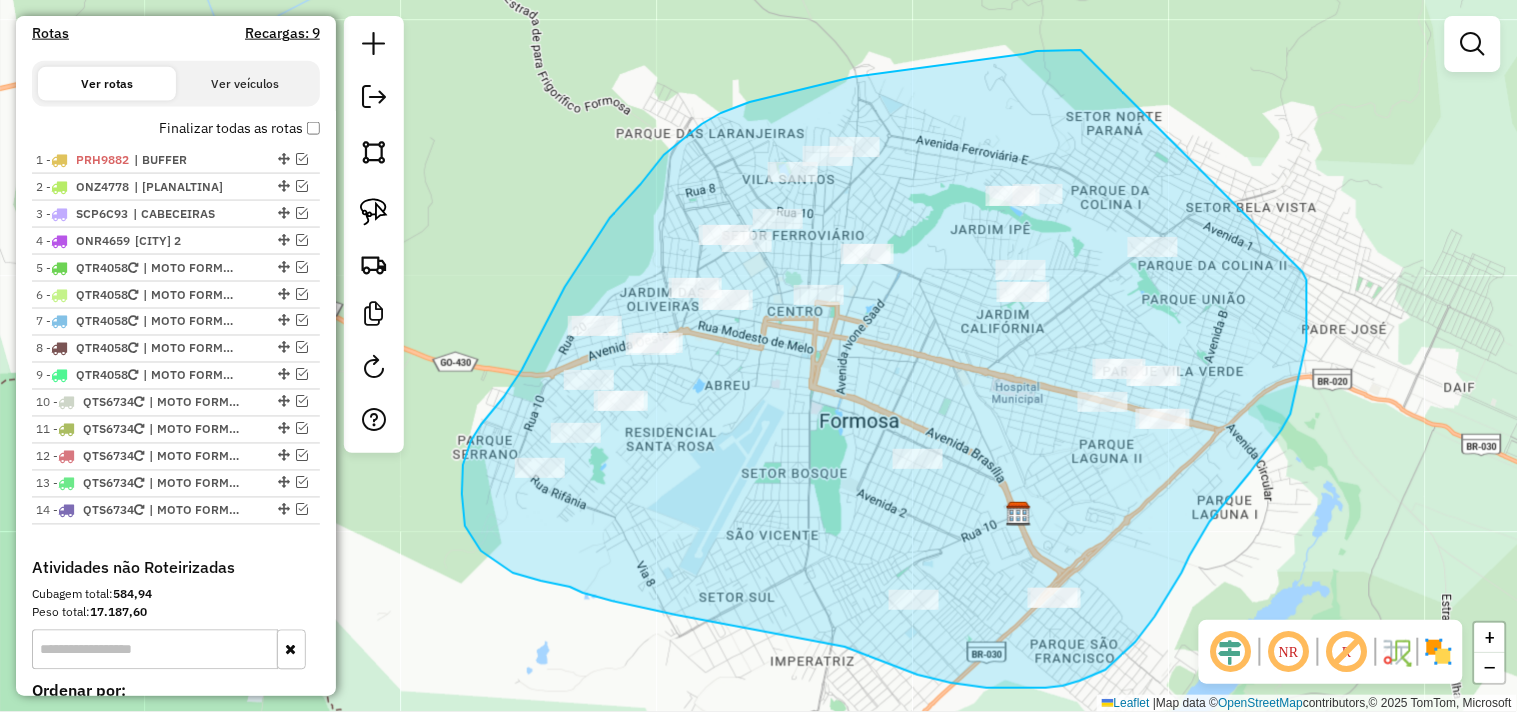 drag, startPoint x: 1081, startPoint y: 50, endPoint x: 1296, endPoint y: 264, distance: 303.34964 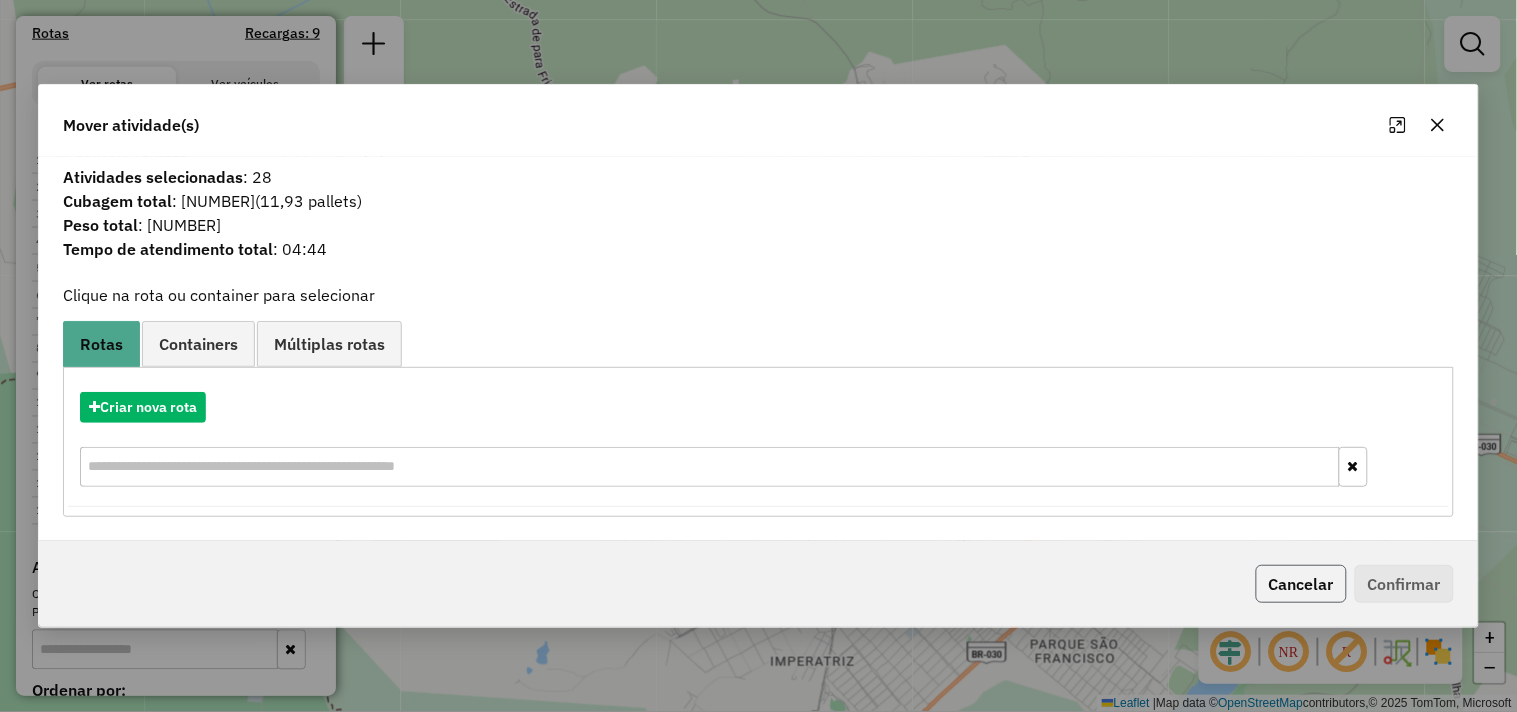 click on "Cancelar" 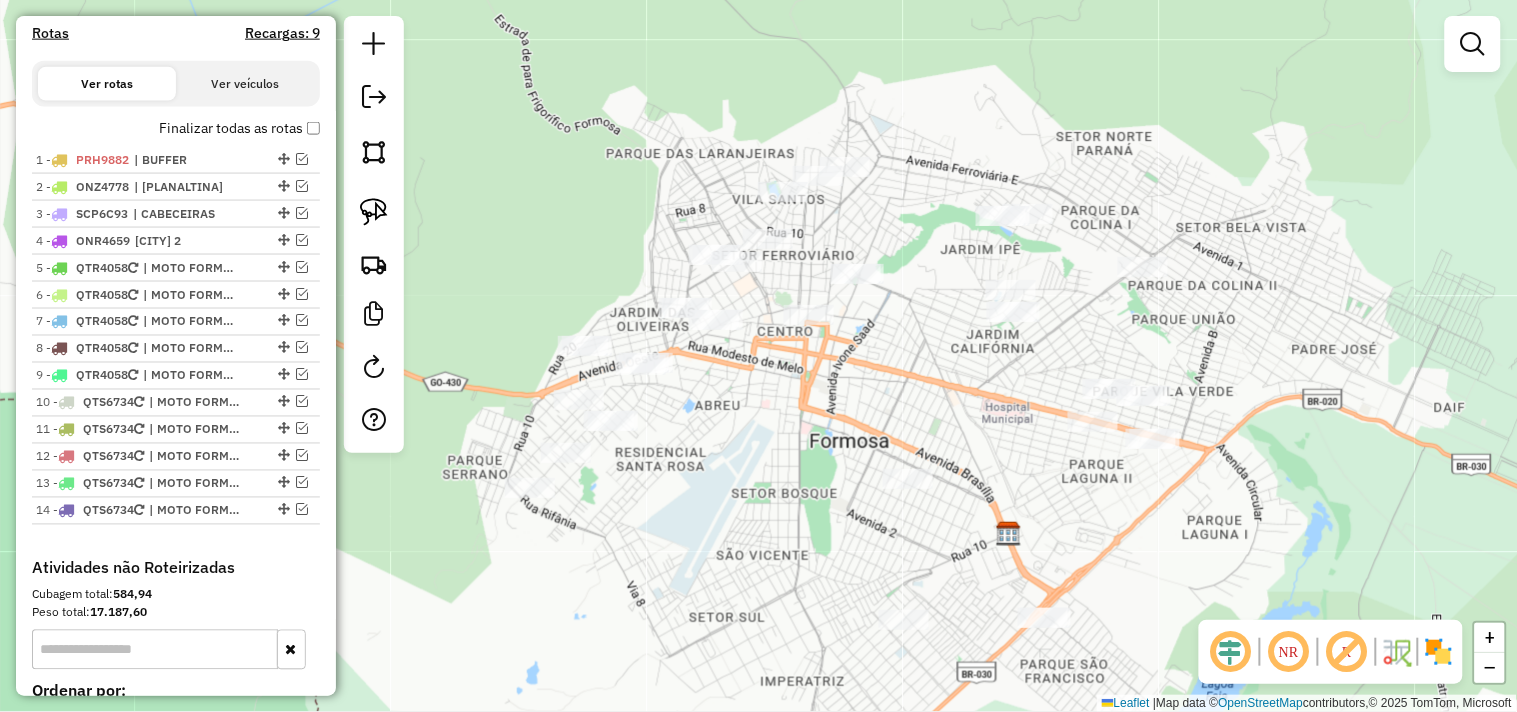 drag, startPoint x: 714, startPoint y: 497, endPoint x: 703, endPoint y: 527, distance: 31.95309 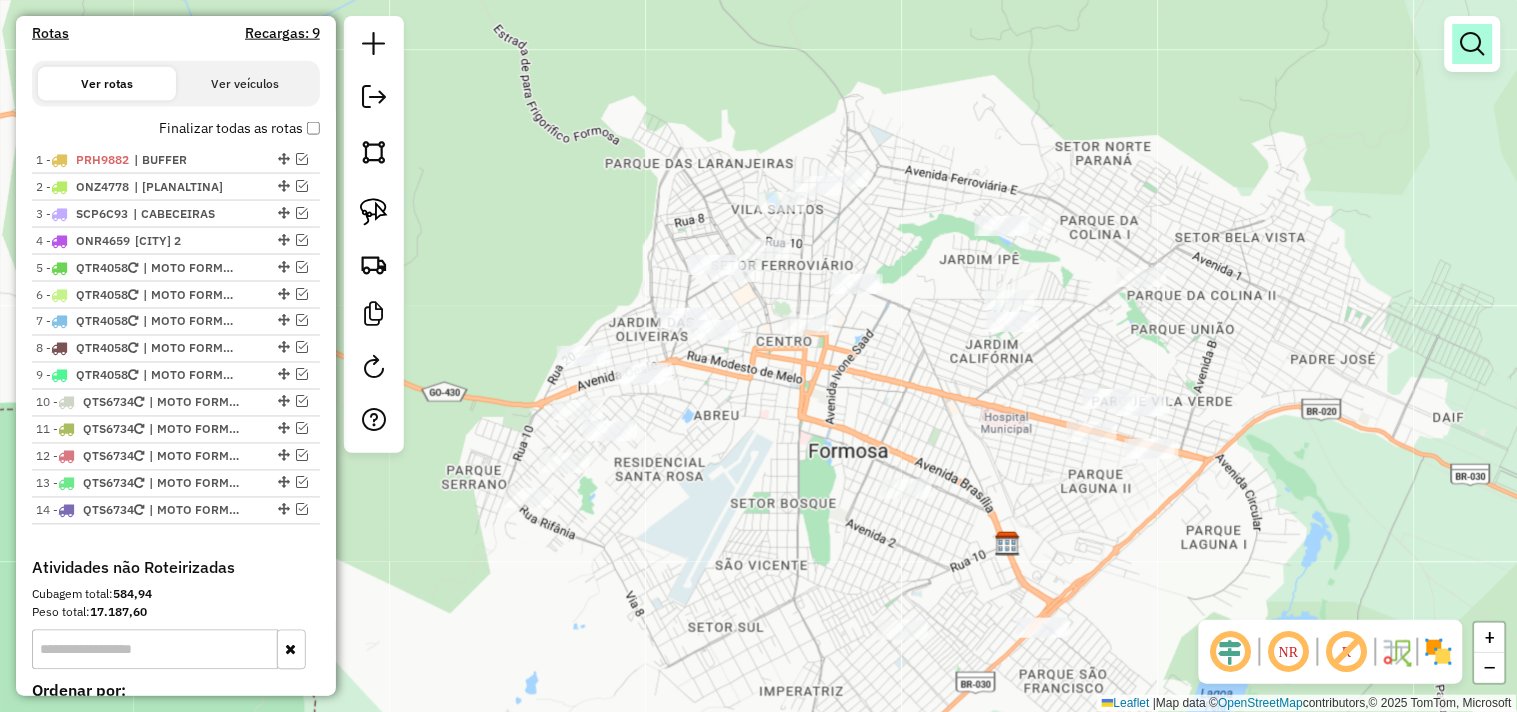 click at bounding box center [1473, 44] 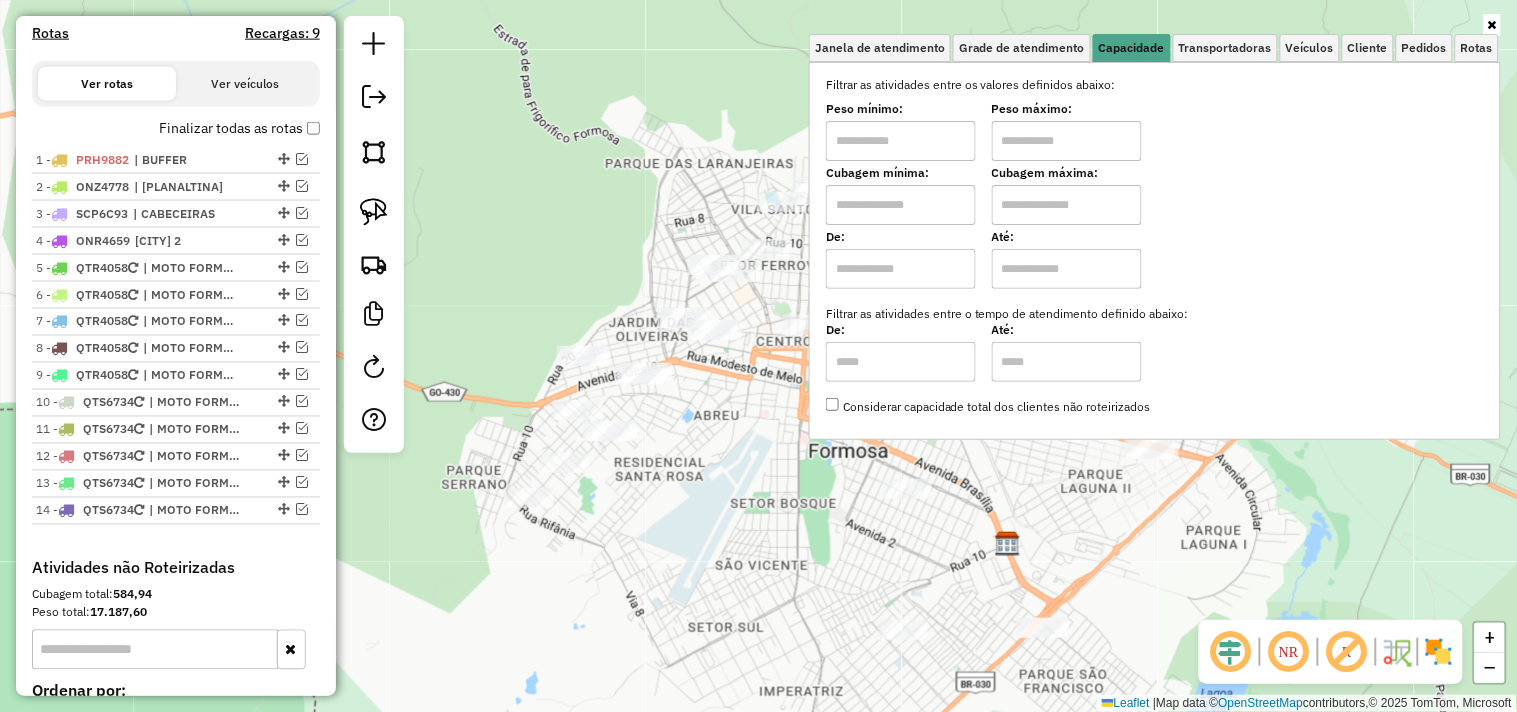 click at bounding box center [901, 141] 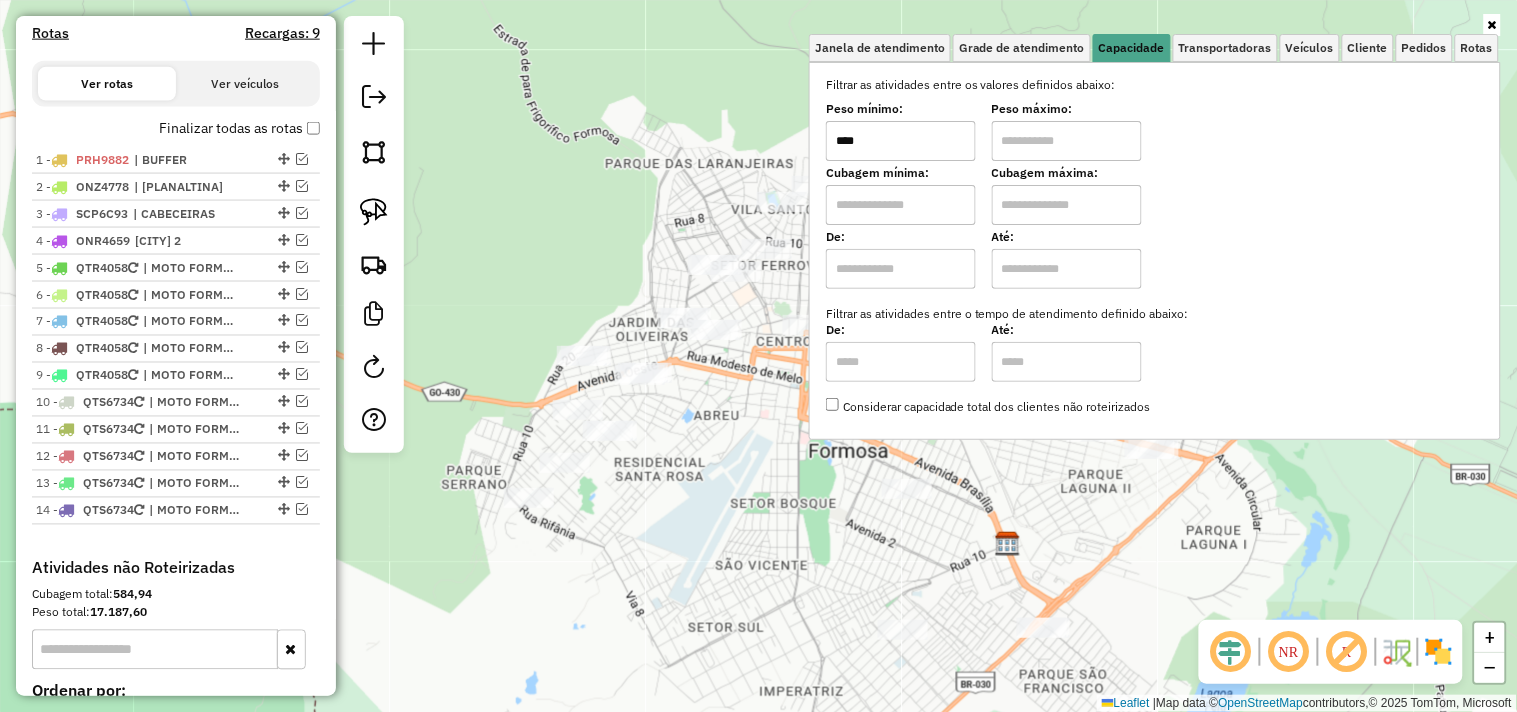 type on "****" 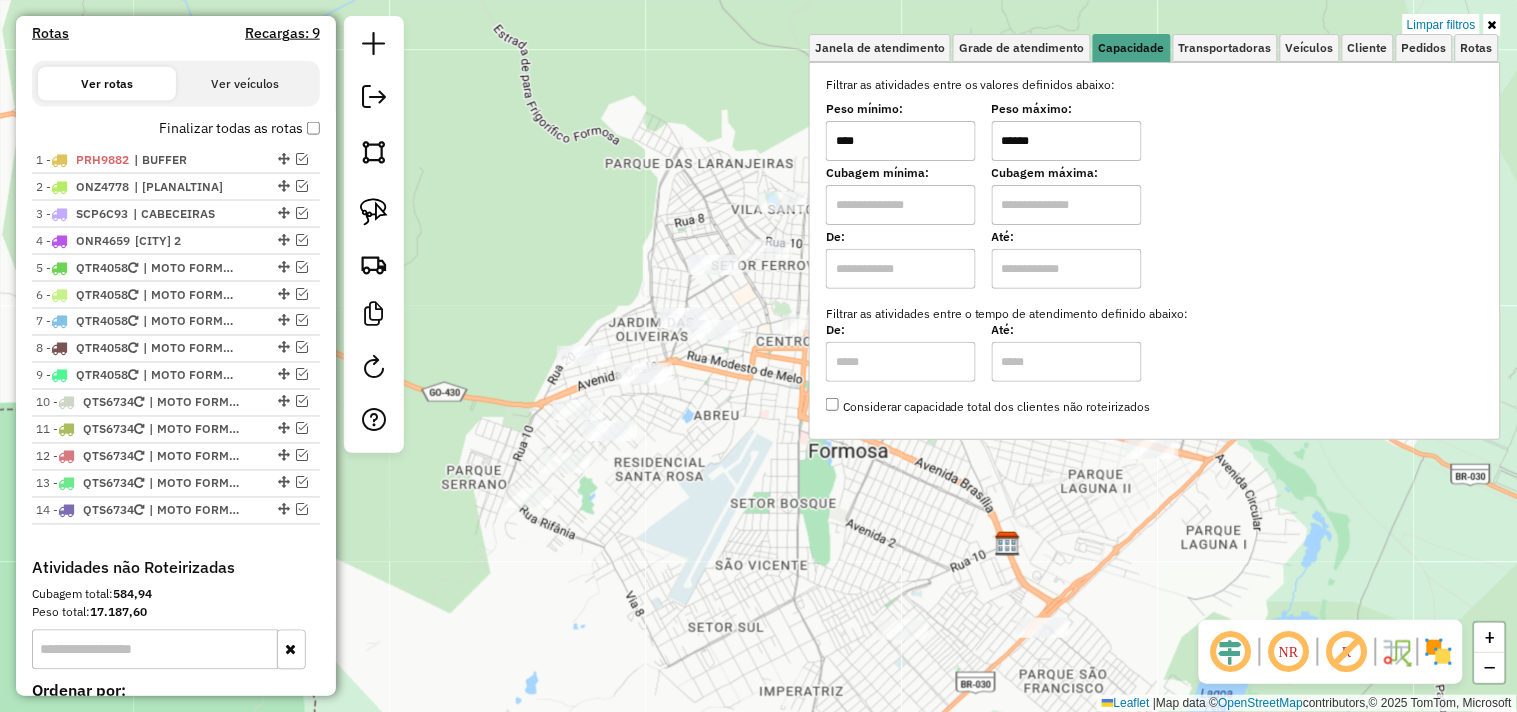 type on "******" 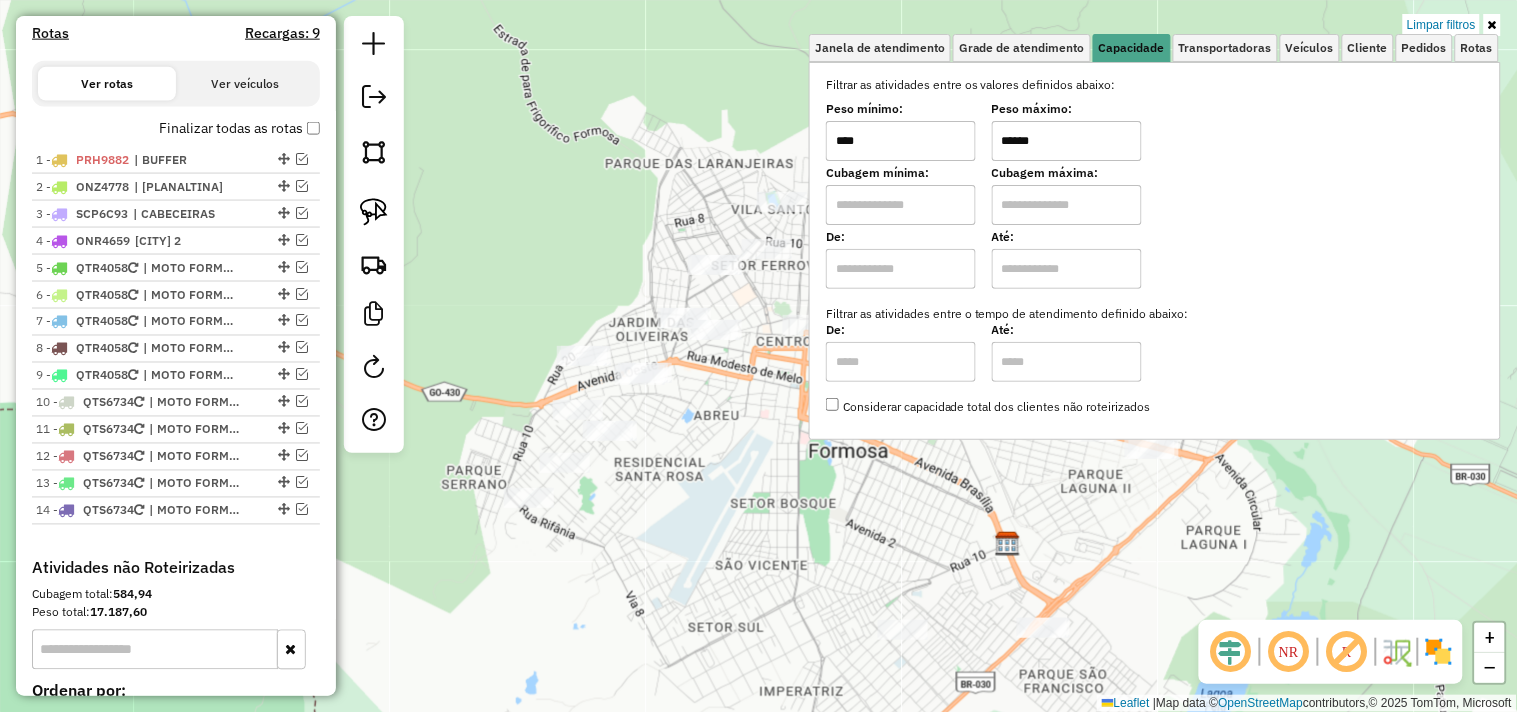click on "Limpar filtros Janela de atendimento Grade de atendimento Capacidade Transportadoras Veículos Cliente Pedidos  Rotas Selecione os dias de semana para filtrar as janelas de atendimento  Seg   Ter   Qua   Qui   Sex   Sáb   Dom  Informe o período da janela de atendimento: De: Até:  Filtrar exatamente a janela do cliente  Considerar janela de atendimento padrão  Selecione os dias de semana para filtrar as grades de atendimento  Seg   Ter   Qua   Qui   Sex   Sáb   Dom   Considerar clientes sem dia de atendimento cadastrado  Clientes fora do dia de atendimento selecionado Filtrar as atividades entre os valores definidos abaixo:  Peso mínimo:  ****  Peso máximo:  ******  Cubagem mínima:   Cubagem máxima:   De:   Até:  Filtrar as atividades entre o tempo de atendimento definido abaixo:  De:   Até:   Considerar capacidade total dos clientes não roteirizados Transportadora: Selecione um ou mais itens Tipo de veículo: Selecione um ou mais itens Veículo: Selecione um ou mais itens Motorista: Nome: Rótulo:" 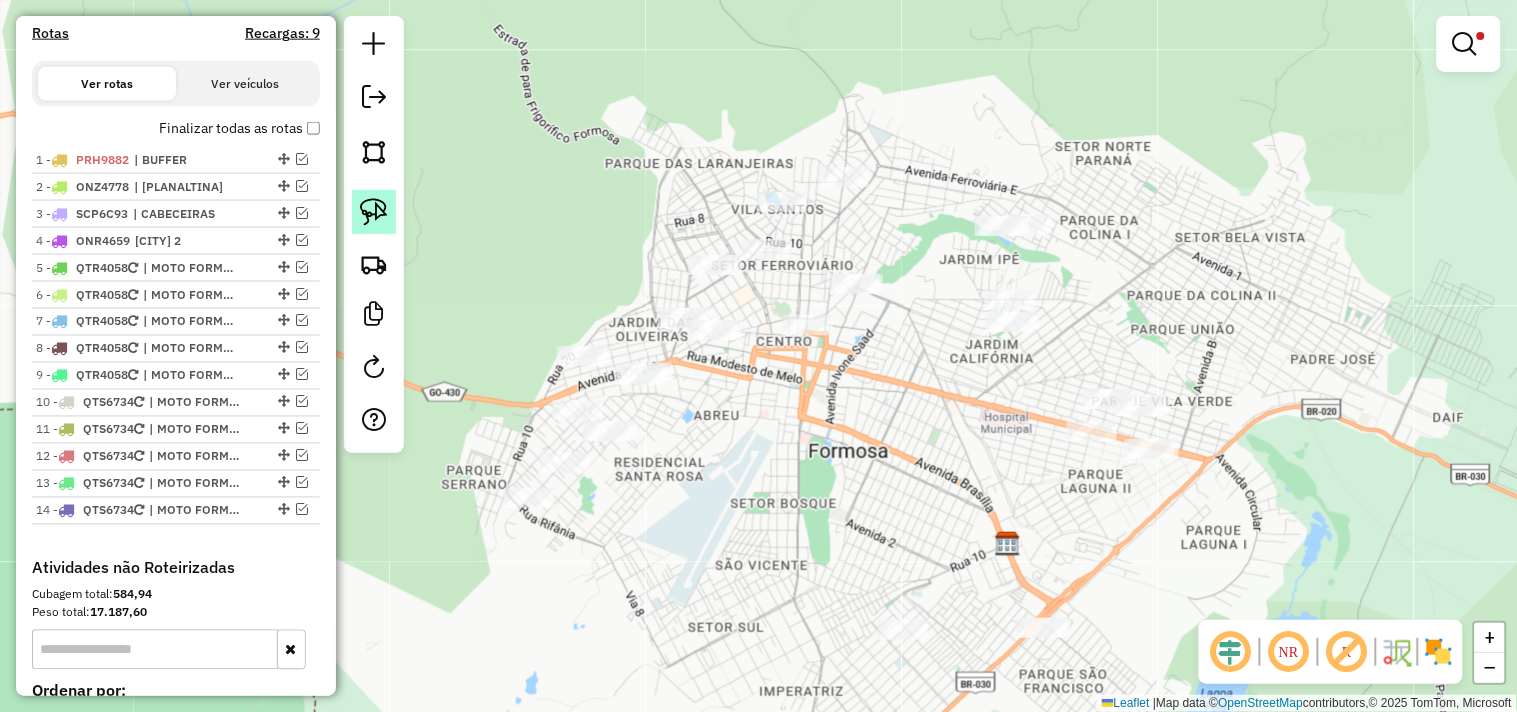 click 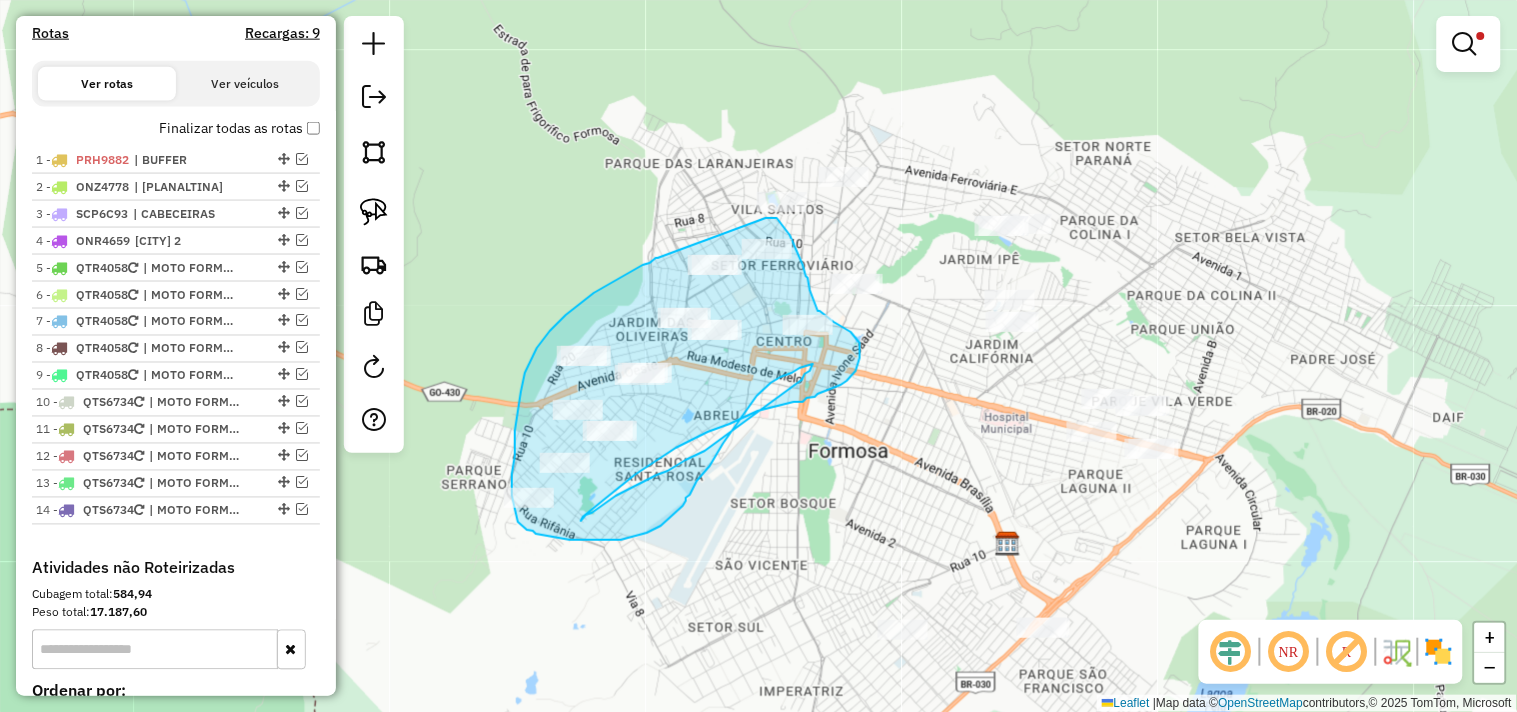 drag, startPoint x: 608, startPoint y: 285, endPoint x: 731, endPoint y: 224, distance: 137.2953 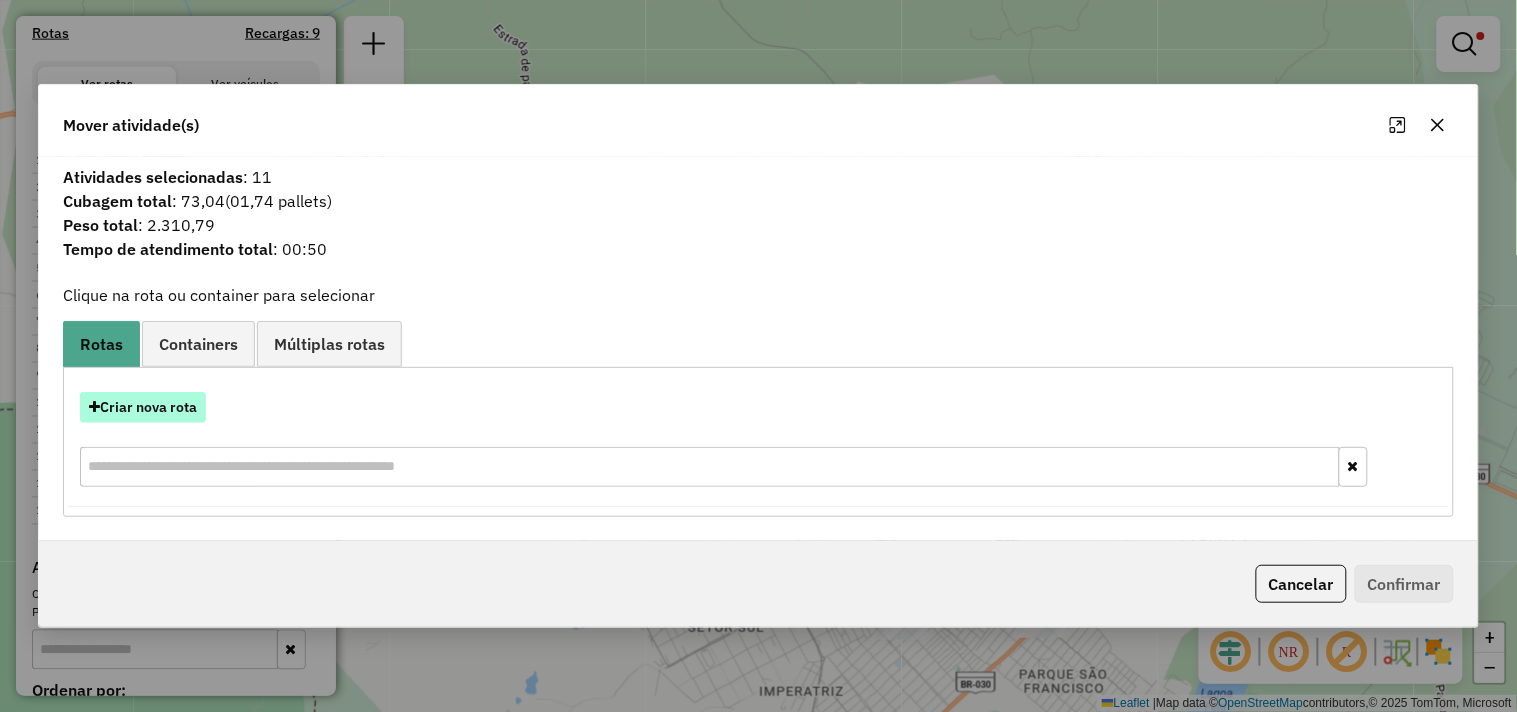click on "Criar nova rota" at bounding box center (143, 407) 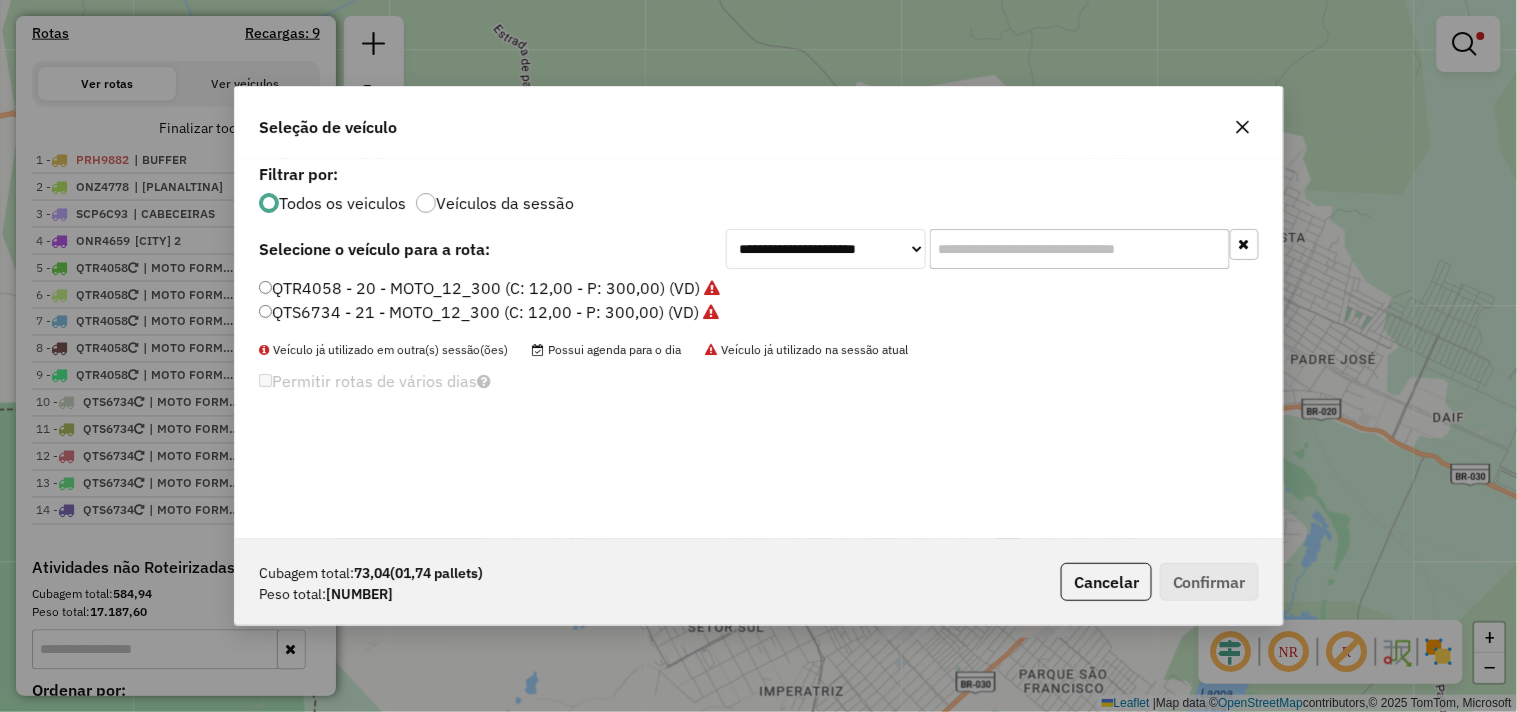 scroll, scrollTop: 11, scrollLeft: 5, axis: both 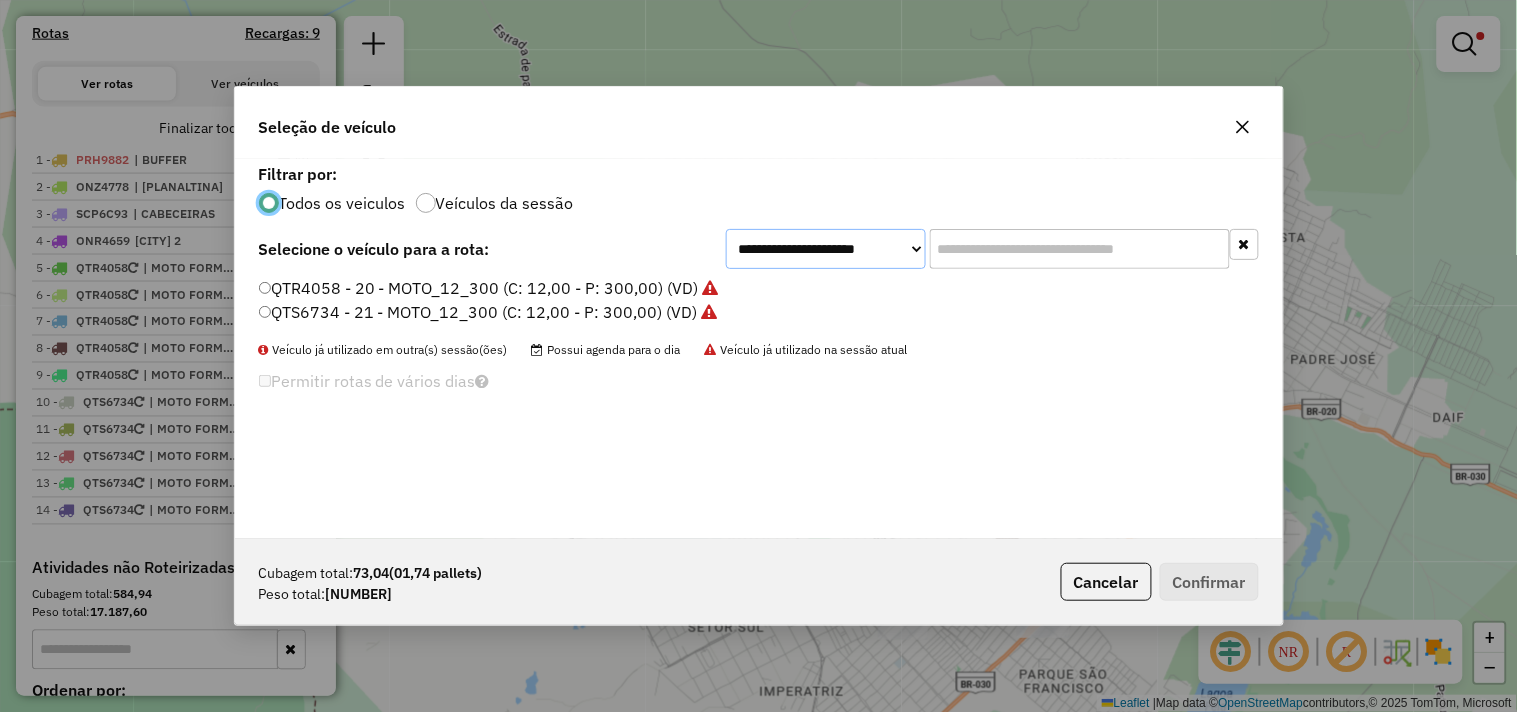 click on "**********" 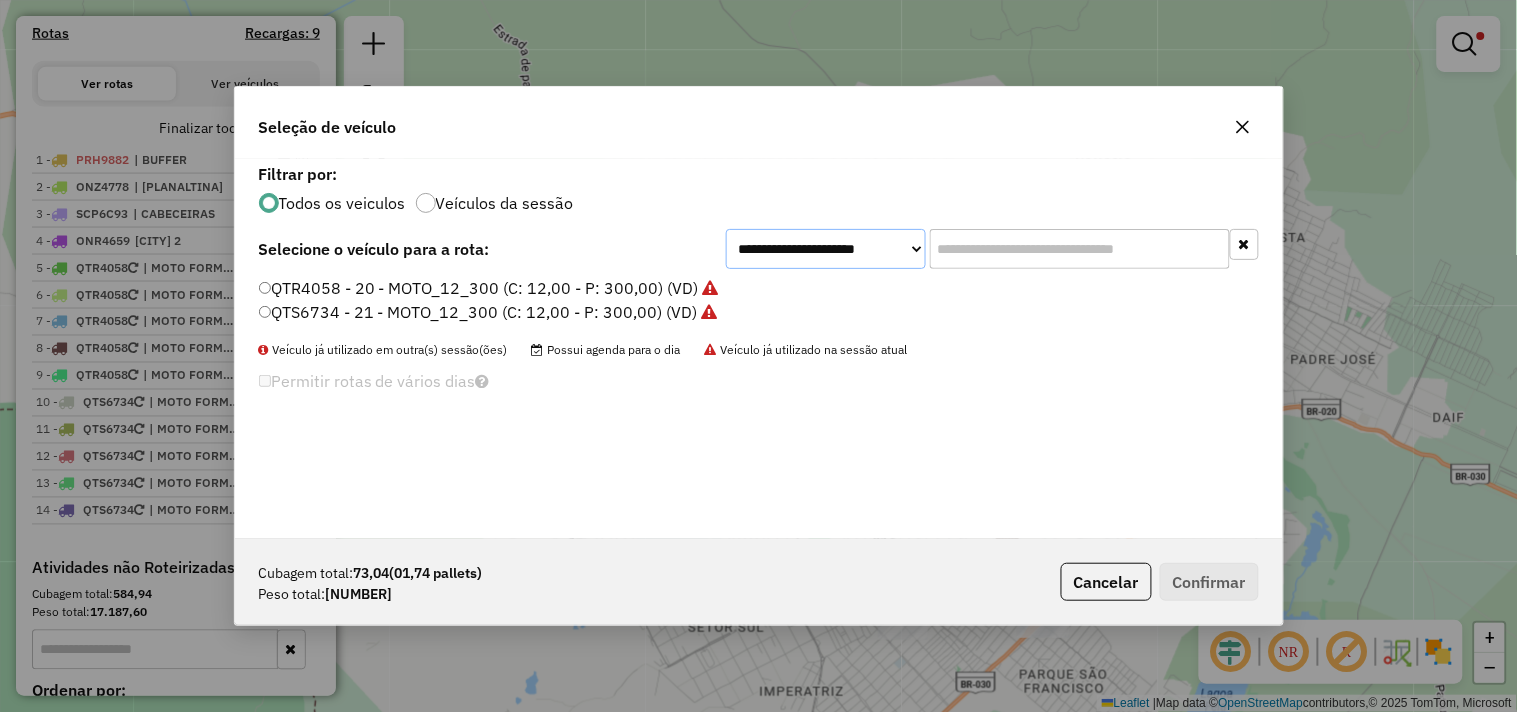 select on "*******" 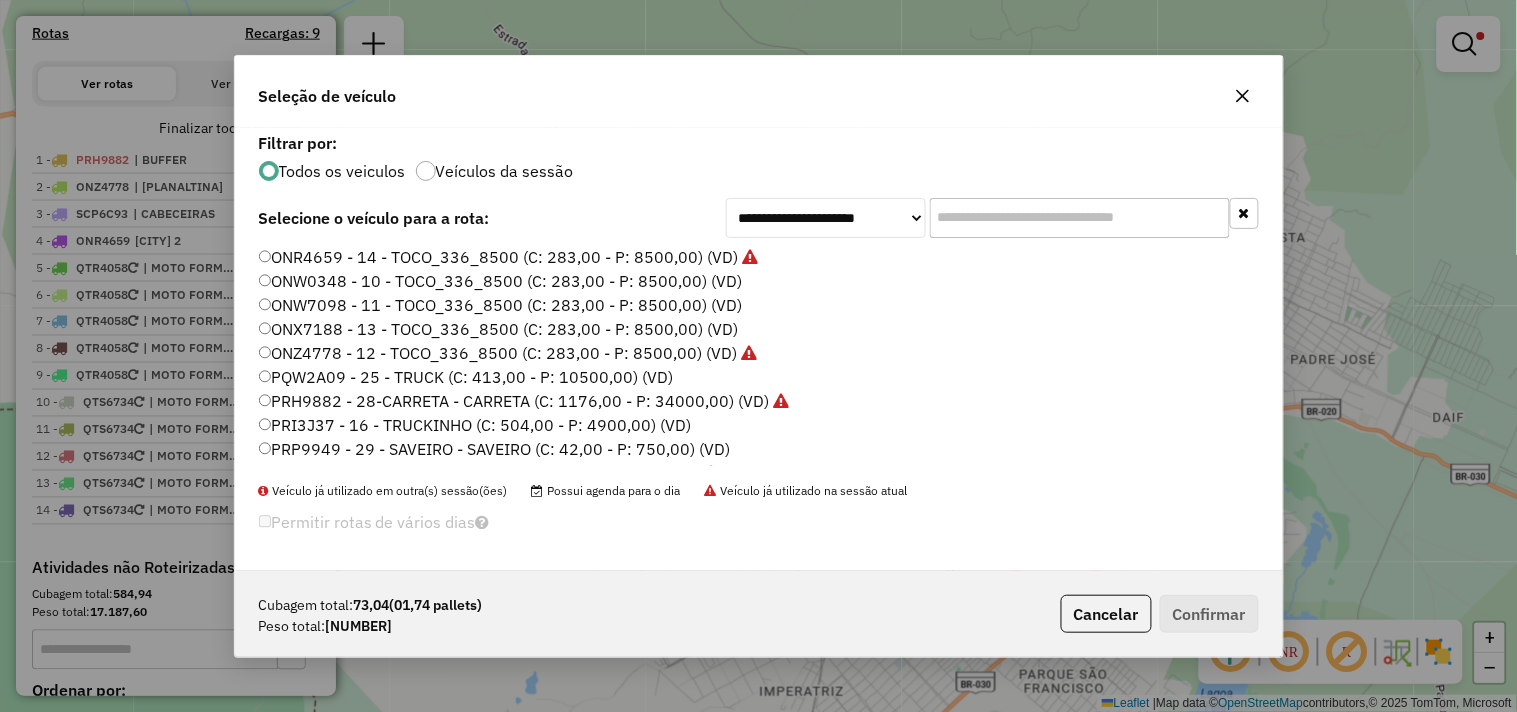 click on "ONW7098 - 11 - TOCO_336_8500 (C: 283,00 - P: 8500,00) (VD)" 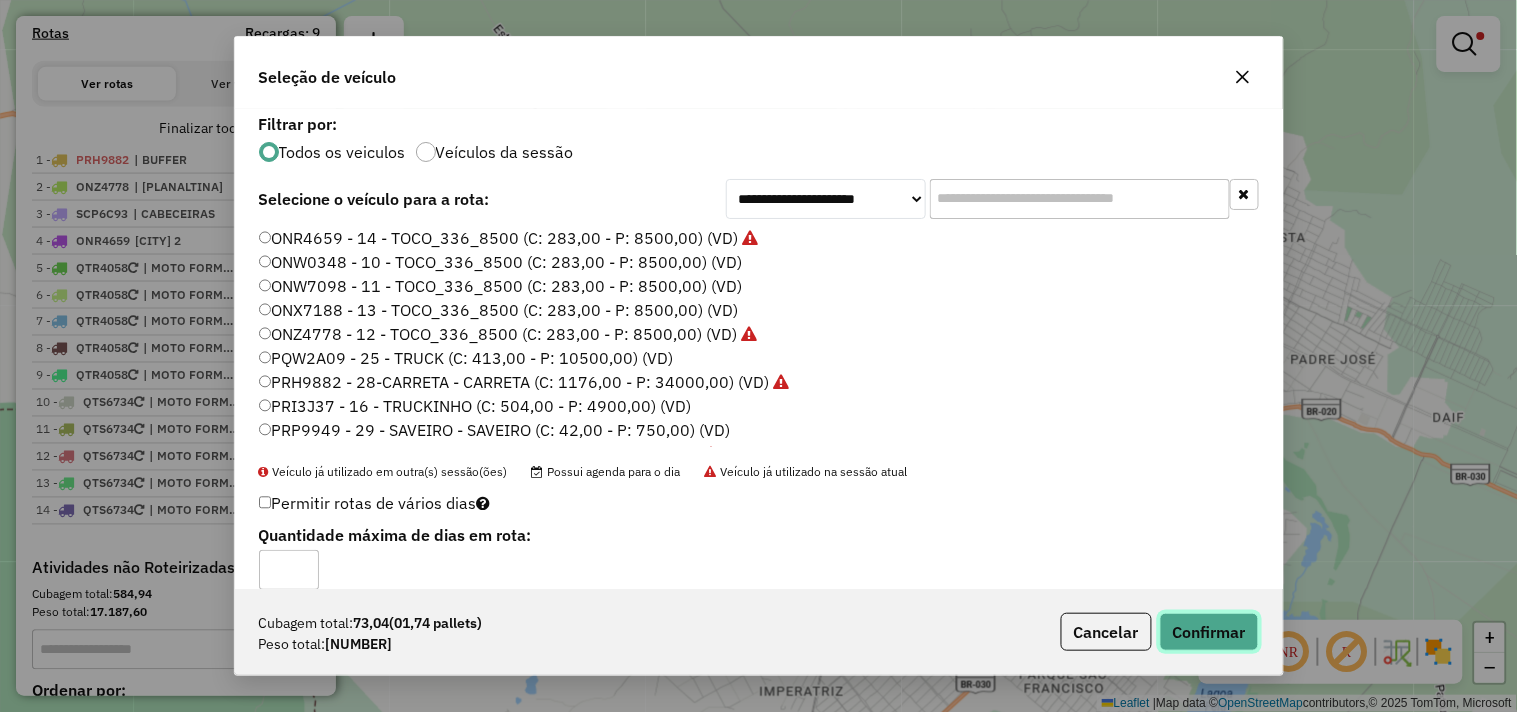click on "Confirmar" 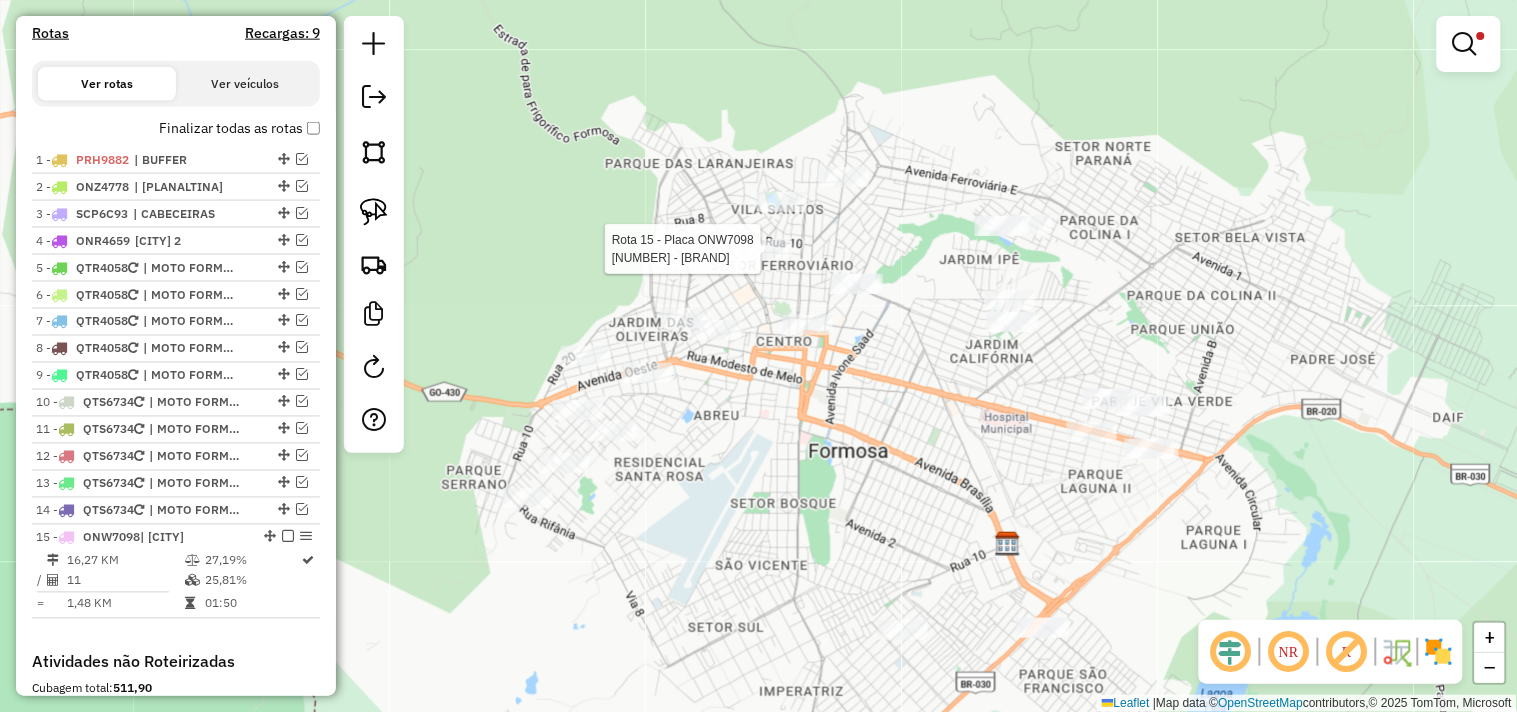 select on "*********" 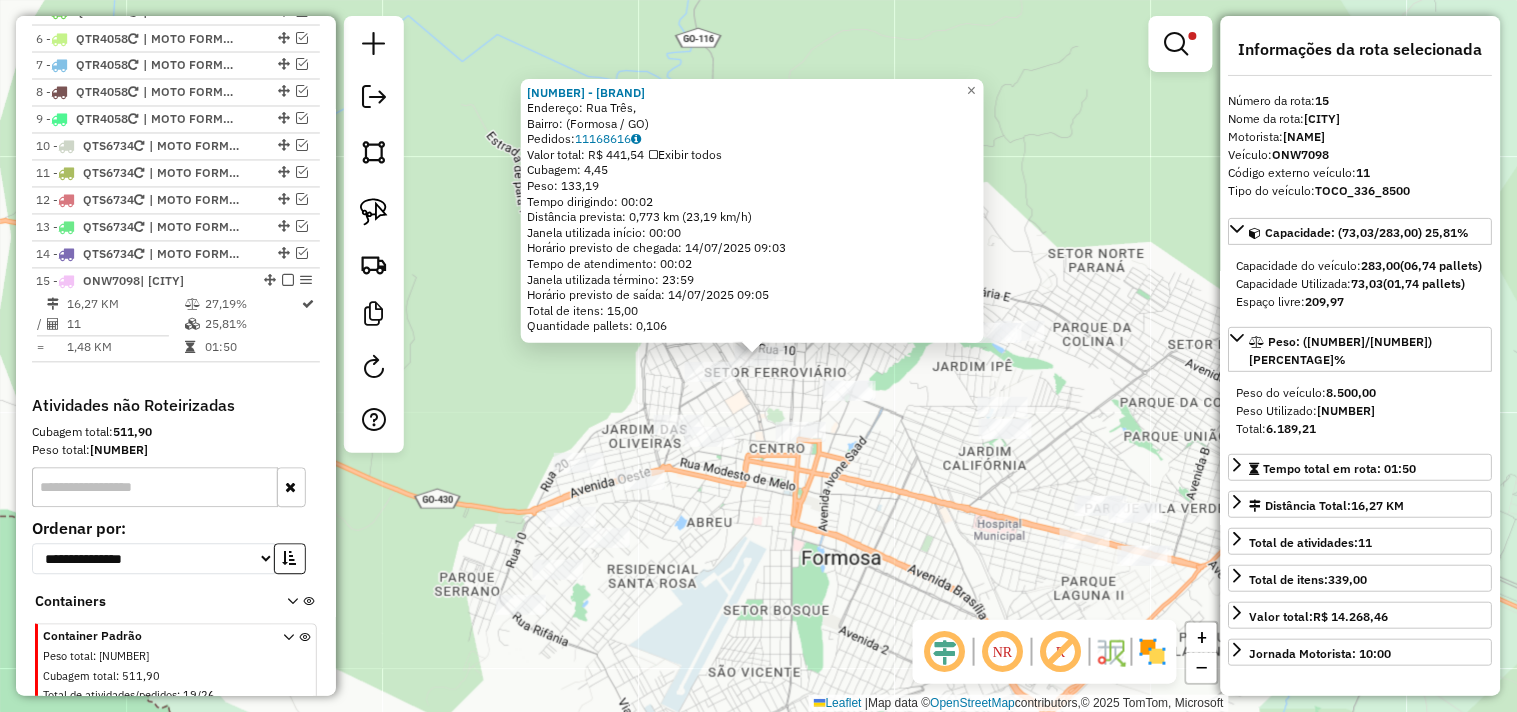 scroll, scrollTop: 985, scrollLeft: 0, axis: vertical 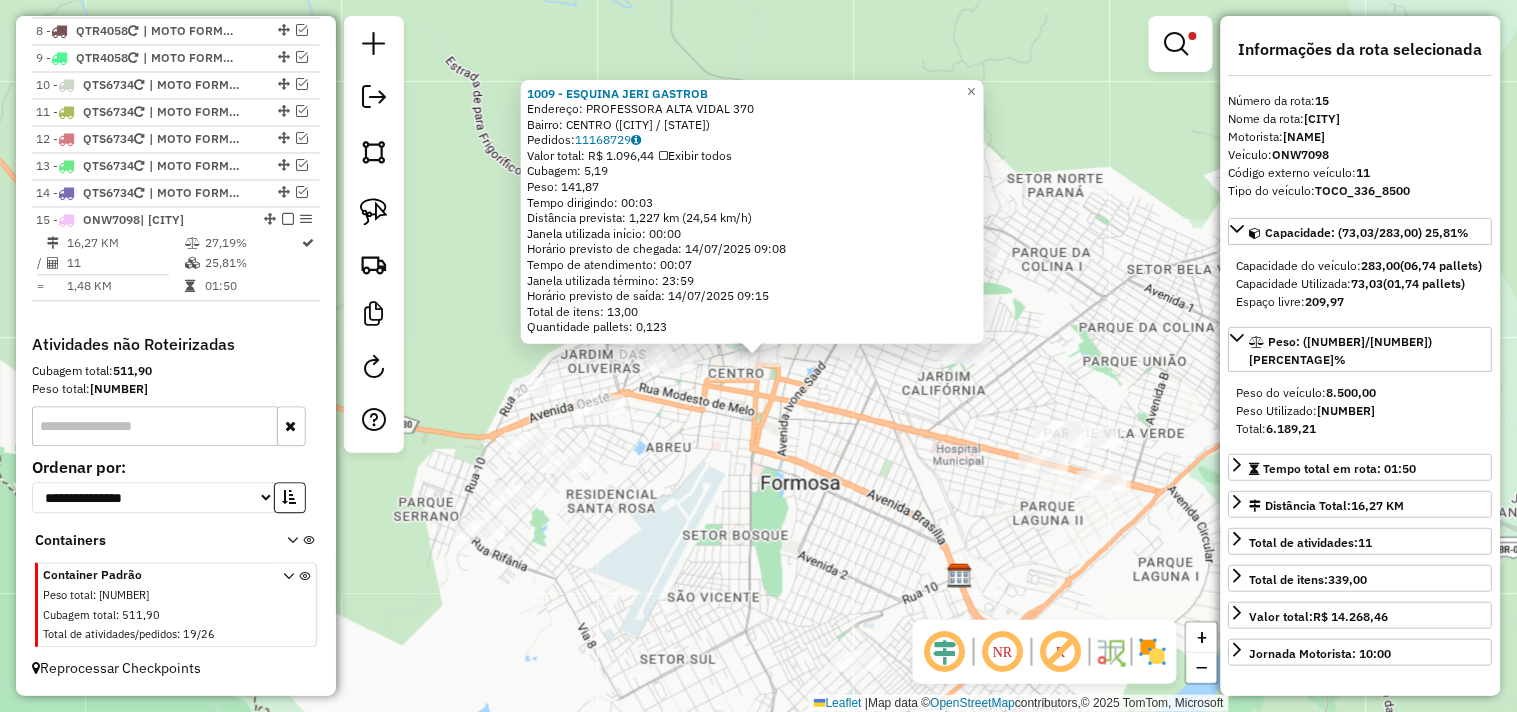 click on "[NAME] [LAST_NAME]  Endereço:  PROFESSORA ALTA VIDAL [NUMBER]   Bairro: CENTRO ([FORMOSA] / [GO])   Pedidos:  [ORDER_ID]   Valor total: R$ 1.096,44   Exibir todos   Cubagem: 5,19  Peso: 141,87  Tempo dirigindo: 00:03   Distância prevista: 1,227 km (24,54 km/h)   Janela utilizada início: 00:00   Horário previsto de chegada: 14/07/2025 09:08   Tempo de atendimento: 00:07   Janela utilizada término: 23:59   Horário previsto de saída: 14/07/2025 09:15   Total de itens: 13,00   Quantidade pallets: 0,123  × Limpar filtros Janela de atendimento Grade de atendimento Capacidade Transportadoras Veículos Cliente Pedidos  Rotas Selecione os dias de semana para filtrar as janelas de atendimento  Seg   Ter   Qua   Qui   Sex   Sáb   Dom  Informe o período da janela de atendimento: De: Até:  Filtrar exatamente a janela do cliente  Considerar janela de atendimento padrão  Selecione os dias de semana para filtrar as grades de atendimento  Seg   Ter   Qua   Qui   Sex   Sáb   Dom   Peso mínimo:  ****  Peso máximo:" 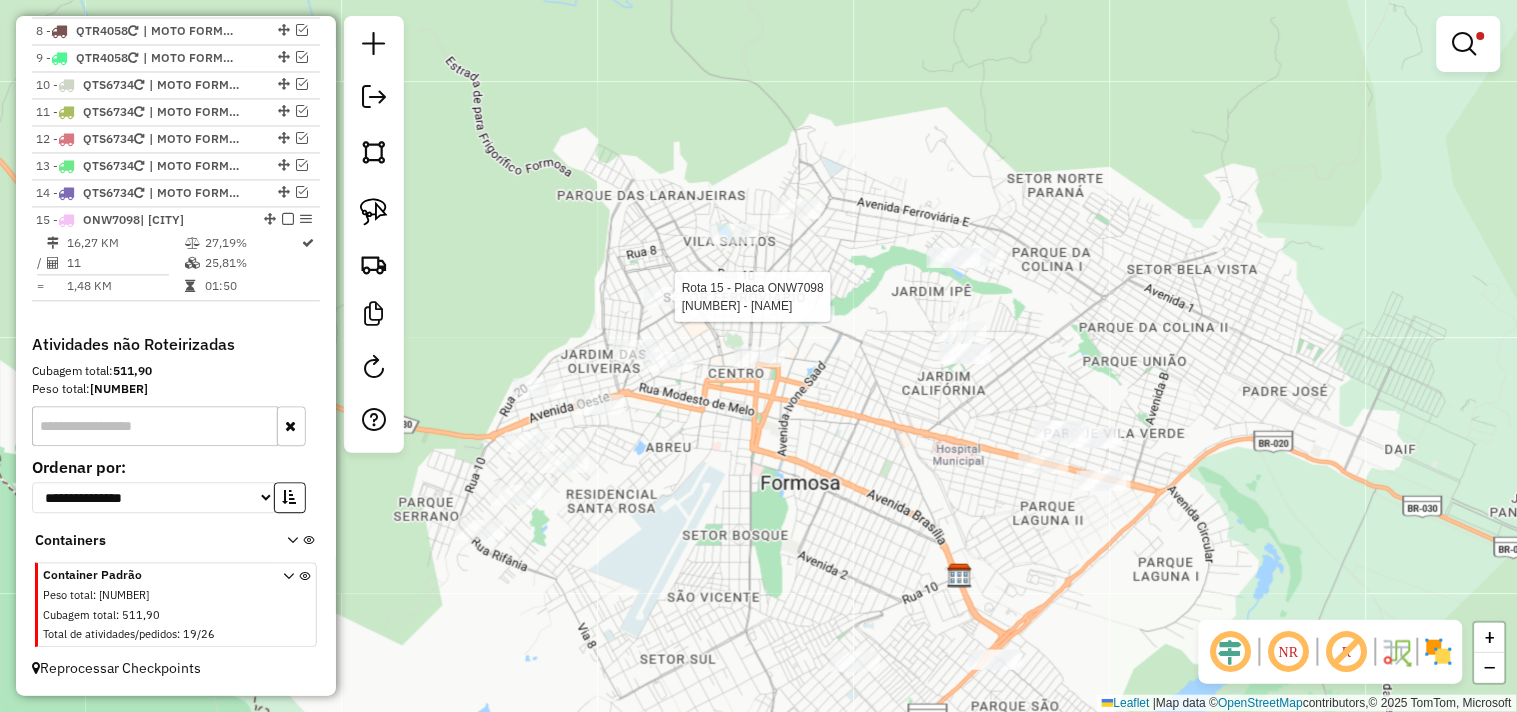 select on "*********" 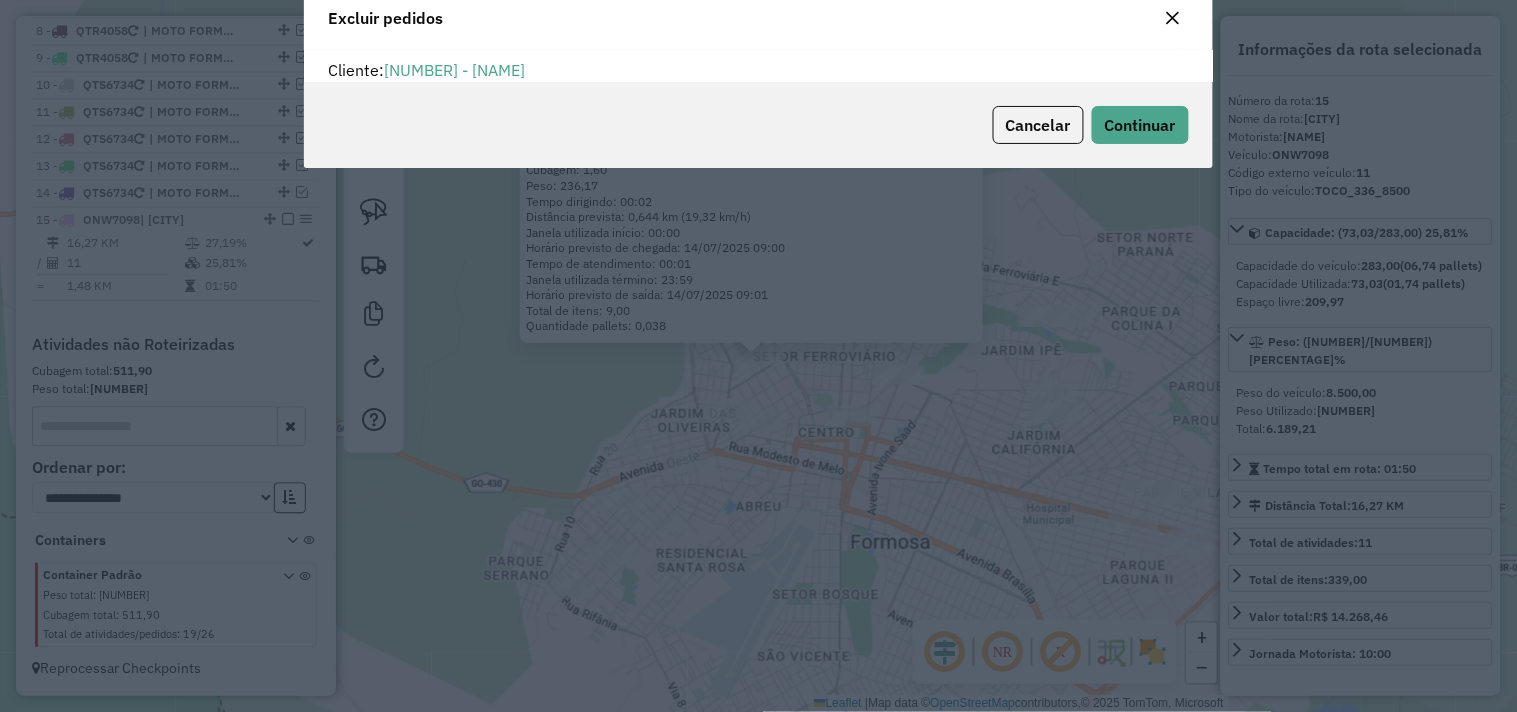 scroll, scrollTop: 68, scrollLeft: 0, axis: vertical 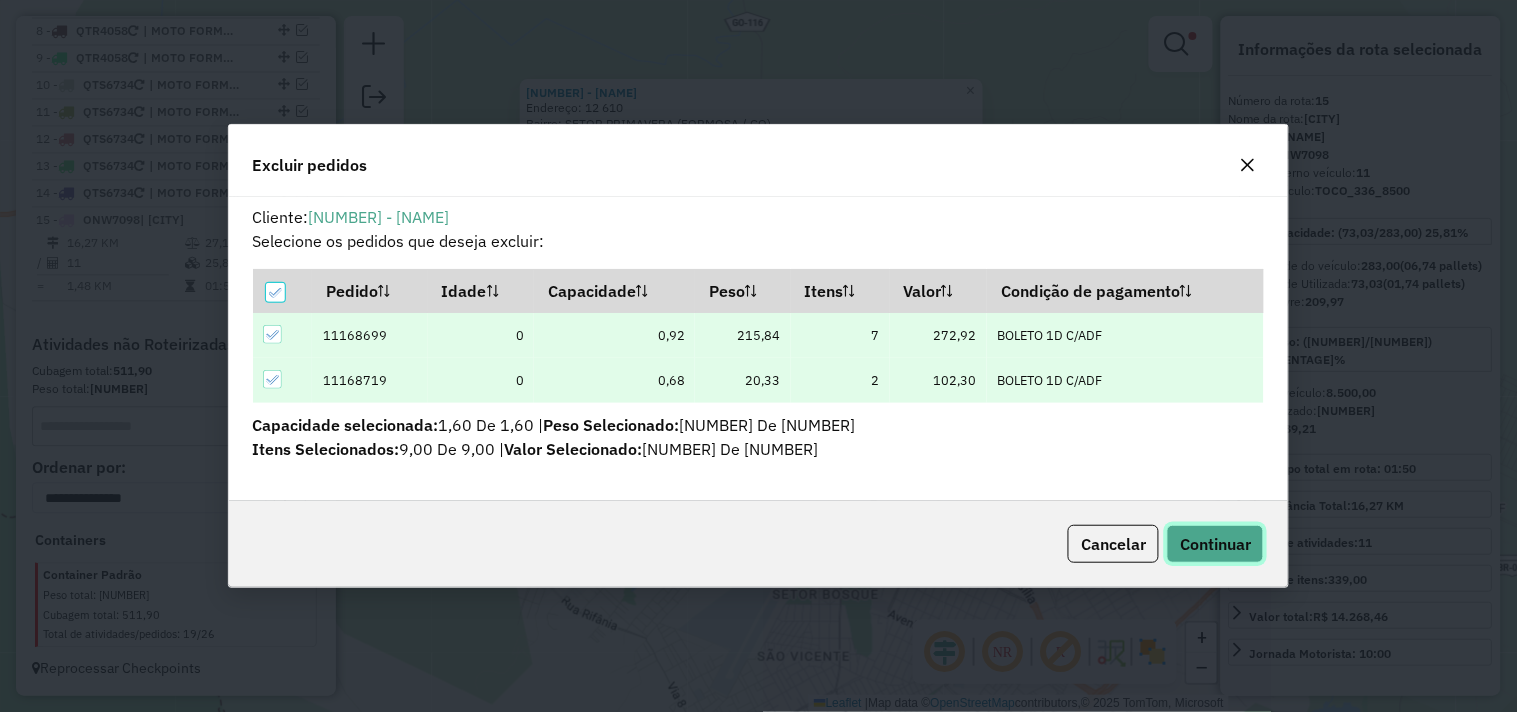 click on "Continuar" 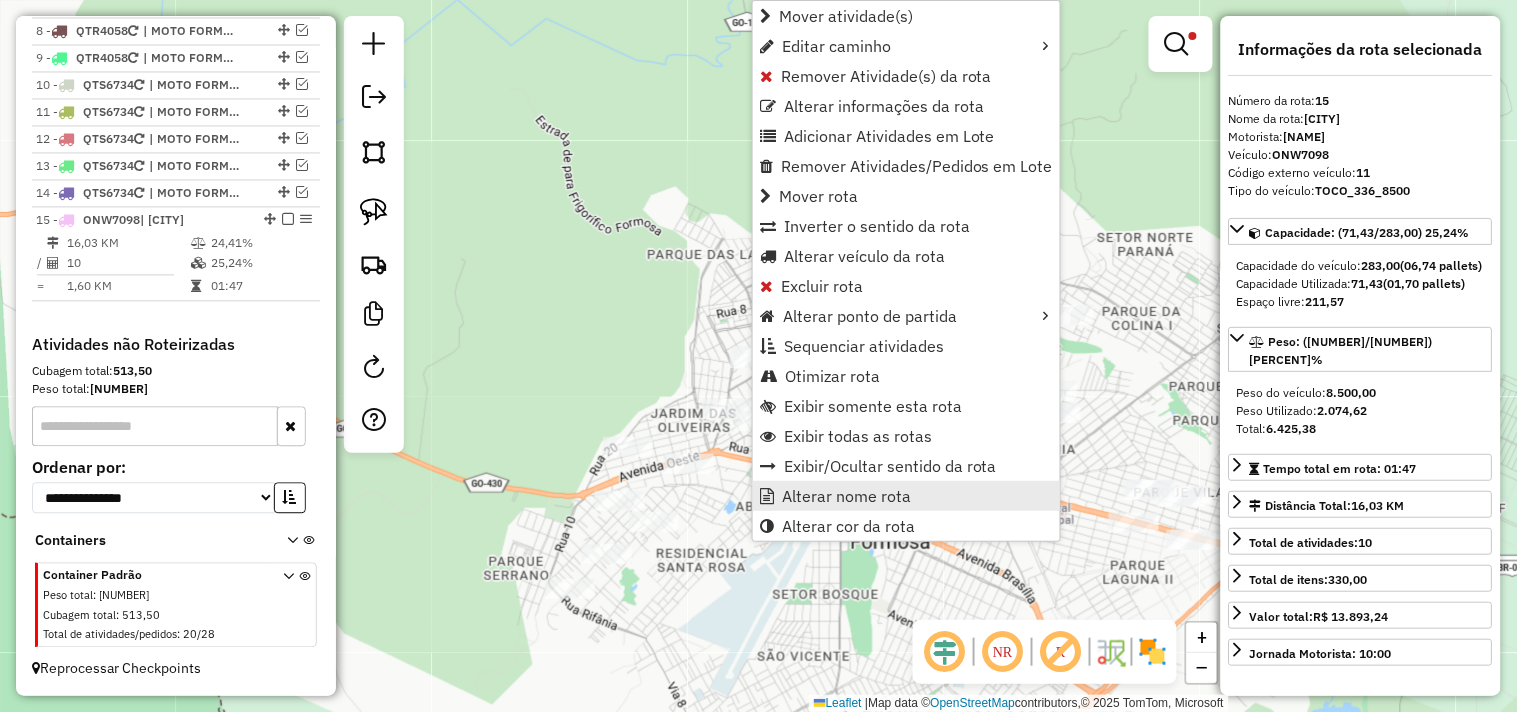click on "Alterar nome rota" at bounding box center [846, 496] 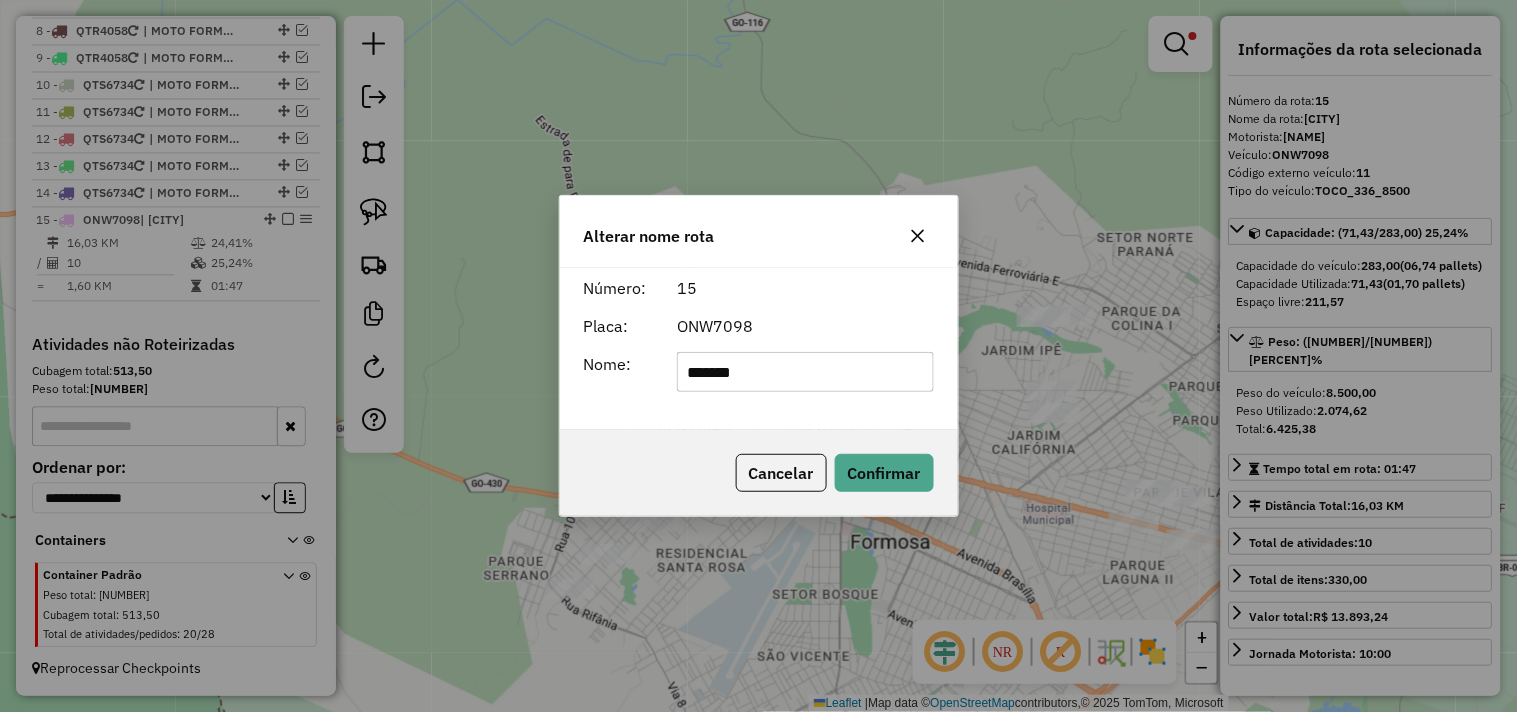click on "*******" 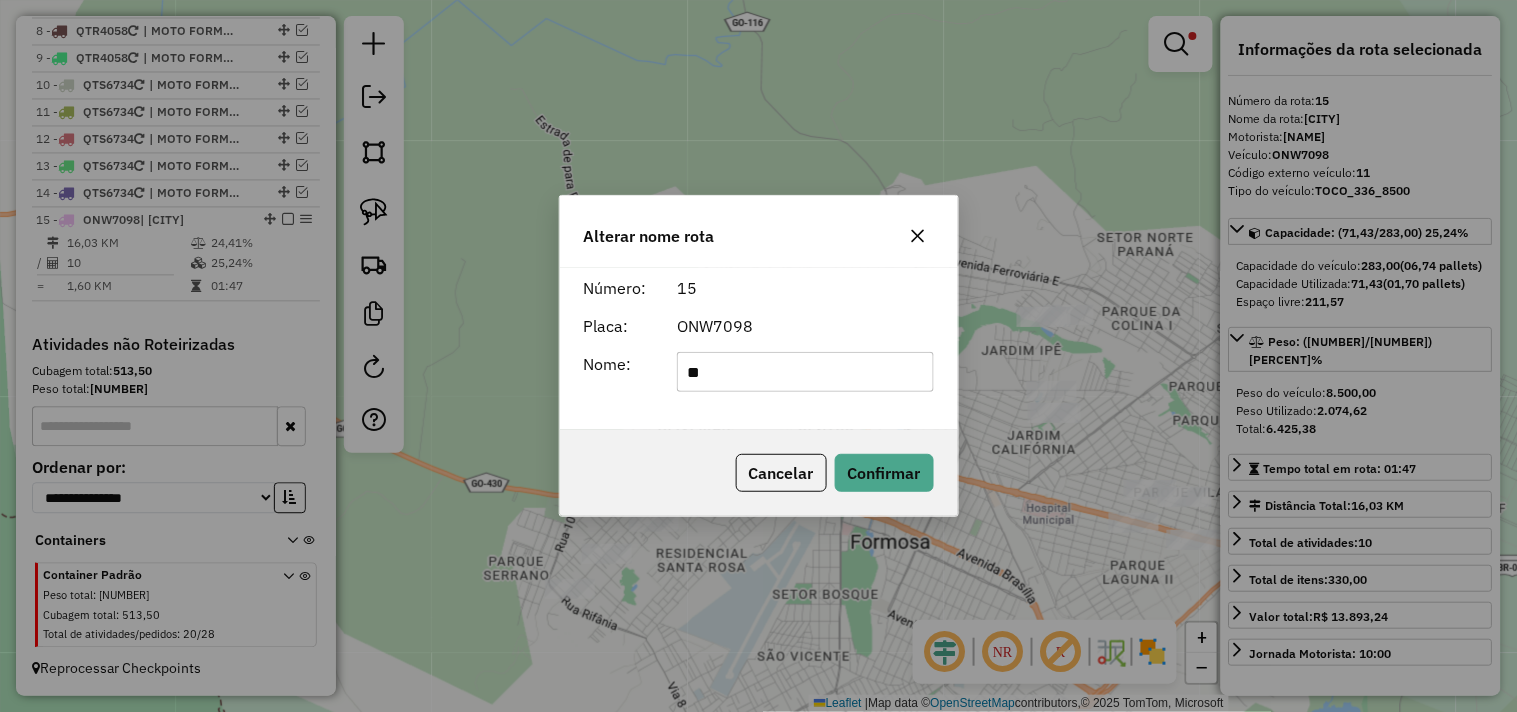 type on "*********" 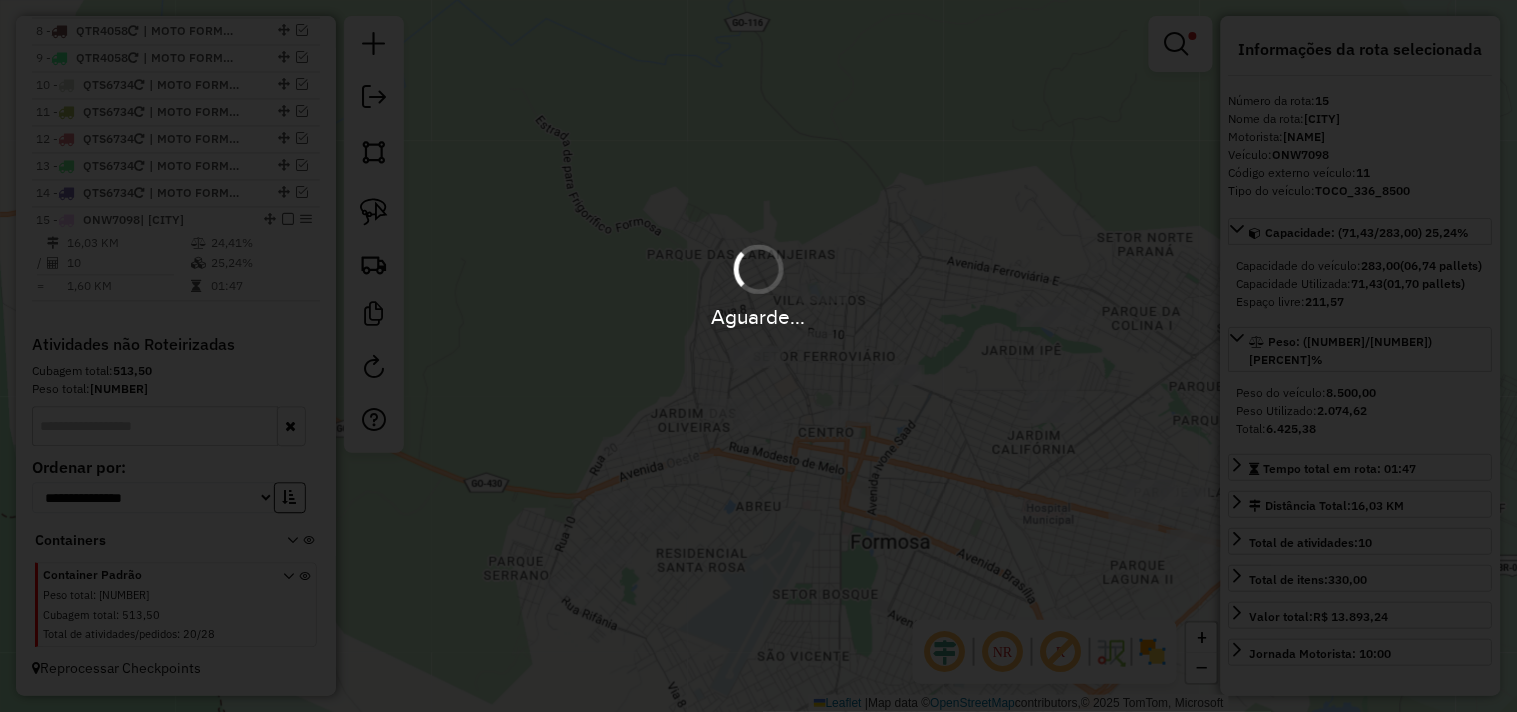 type 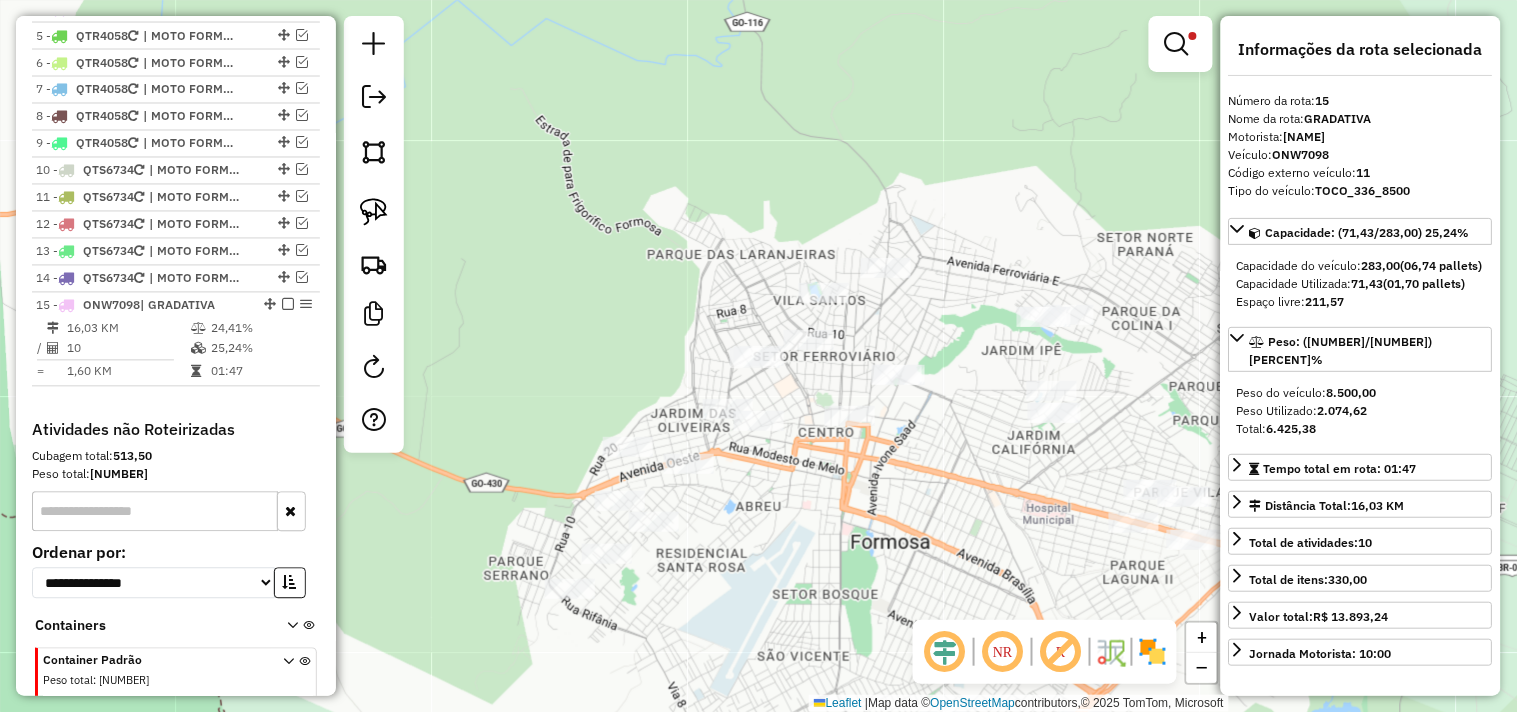 scroll, scrollTop: 763, scrollLeft: 0, axis: vertical 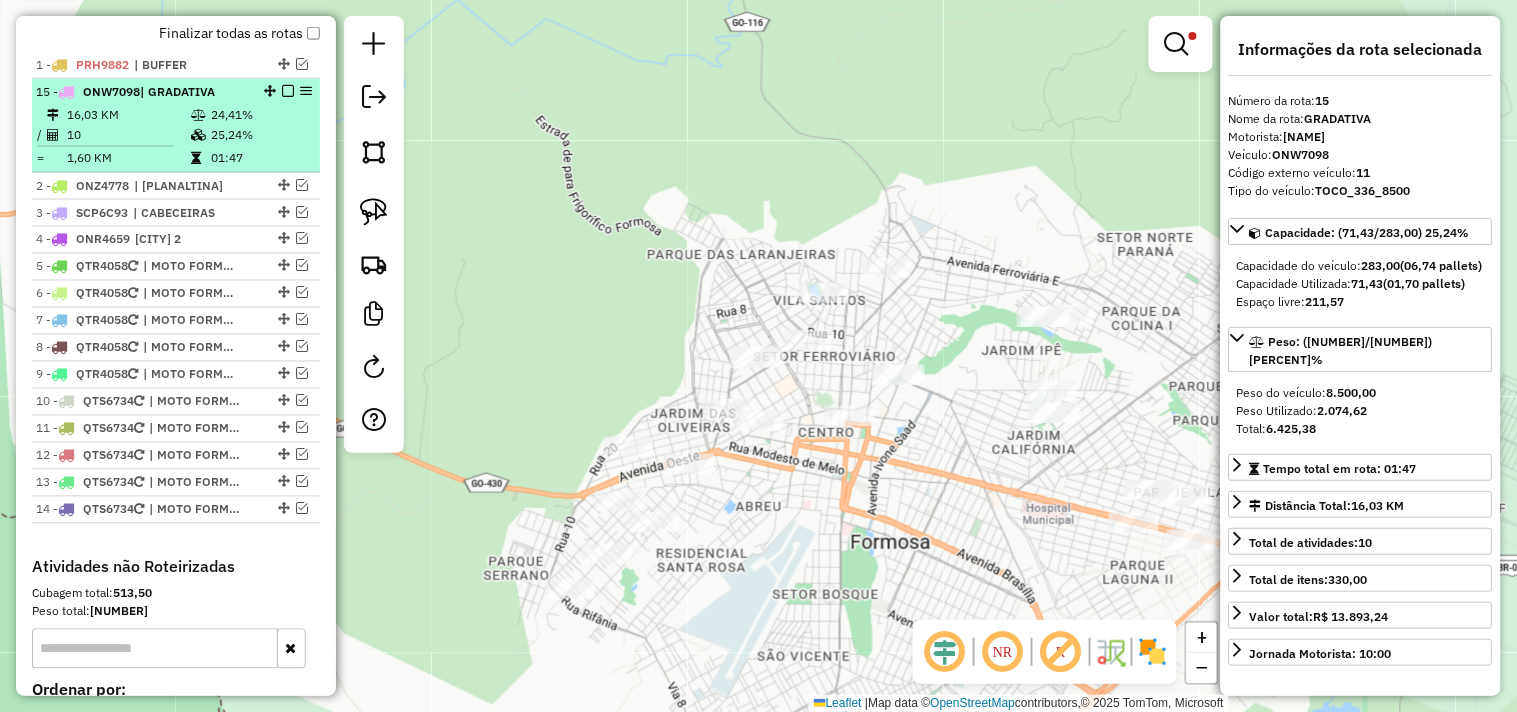 drag, startPoint x: 270, startPoint y: 437, endPoint x: 235, endPoint y: 82, distance: 356.7212 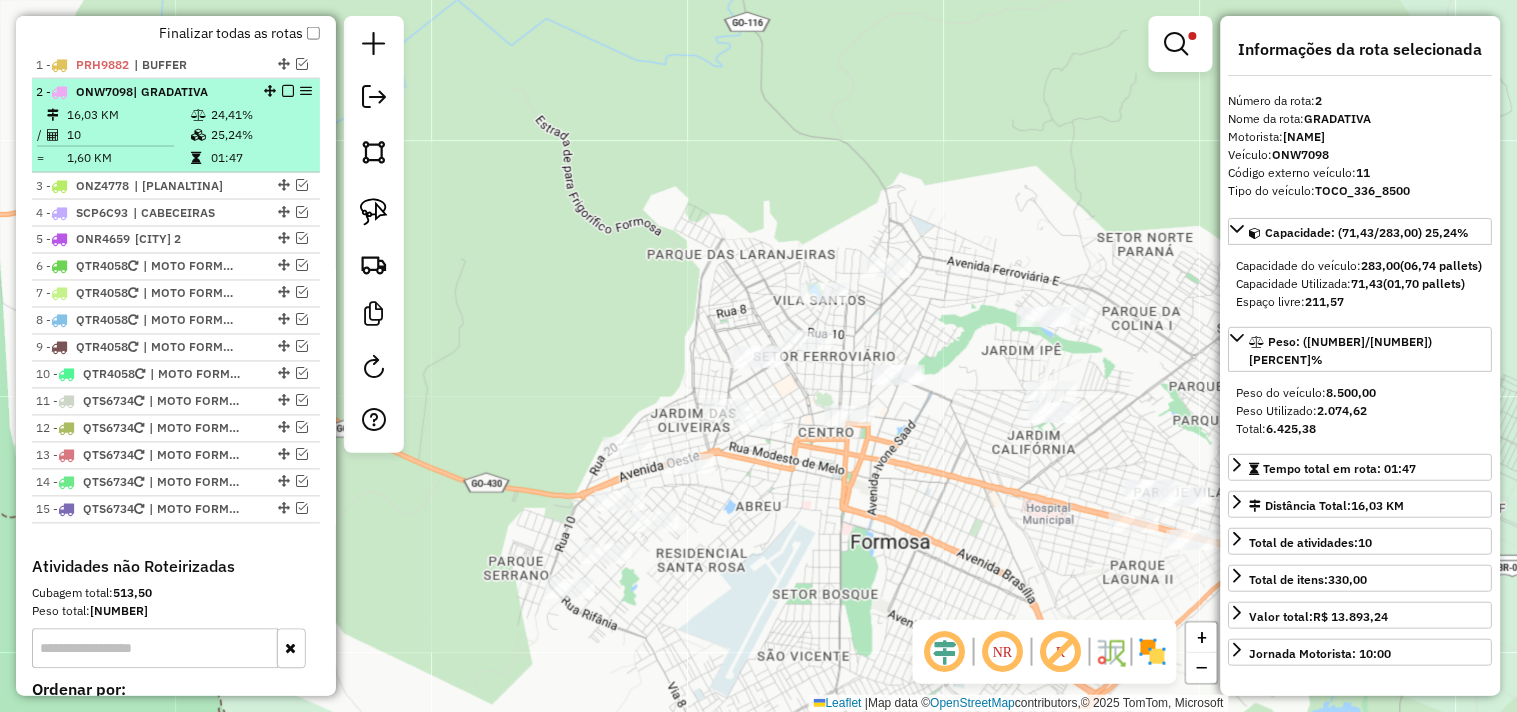 click at bounding box center (288, 91) 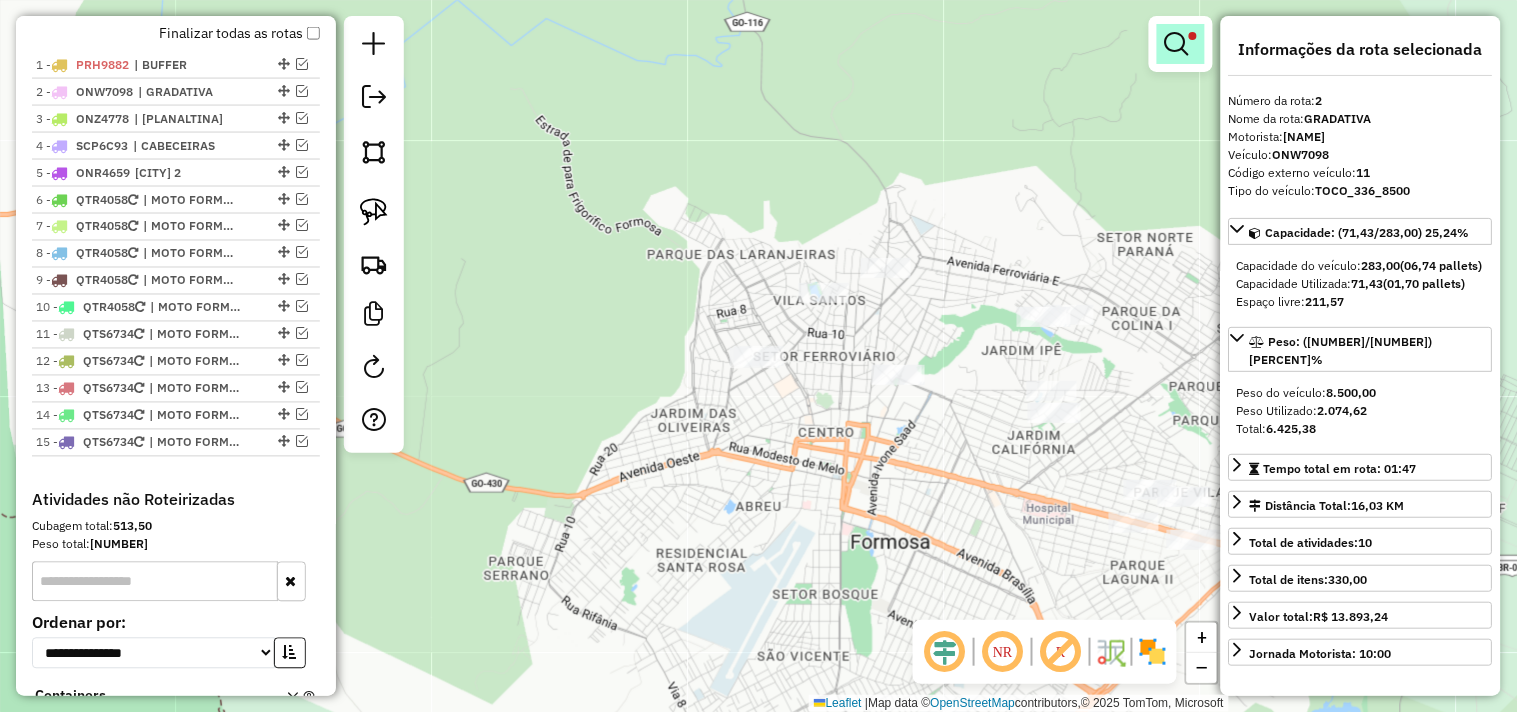 click at bounding box center (1181, 44) 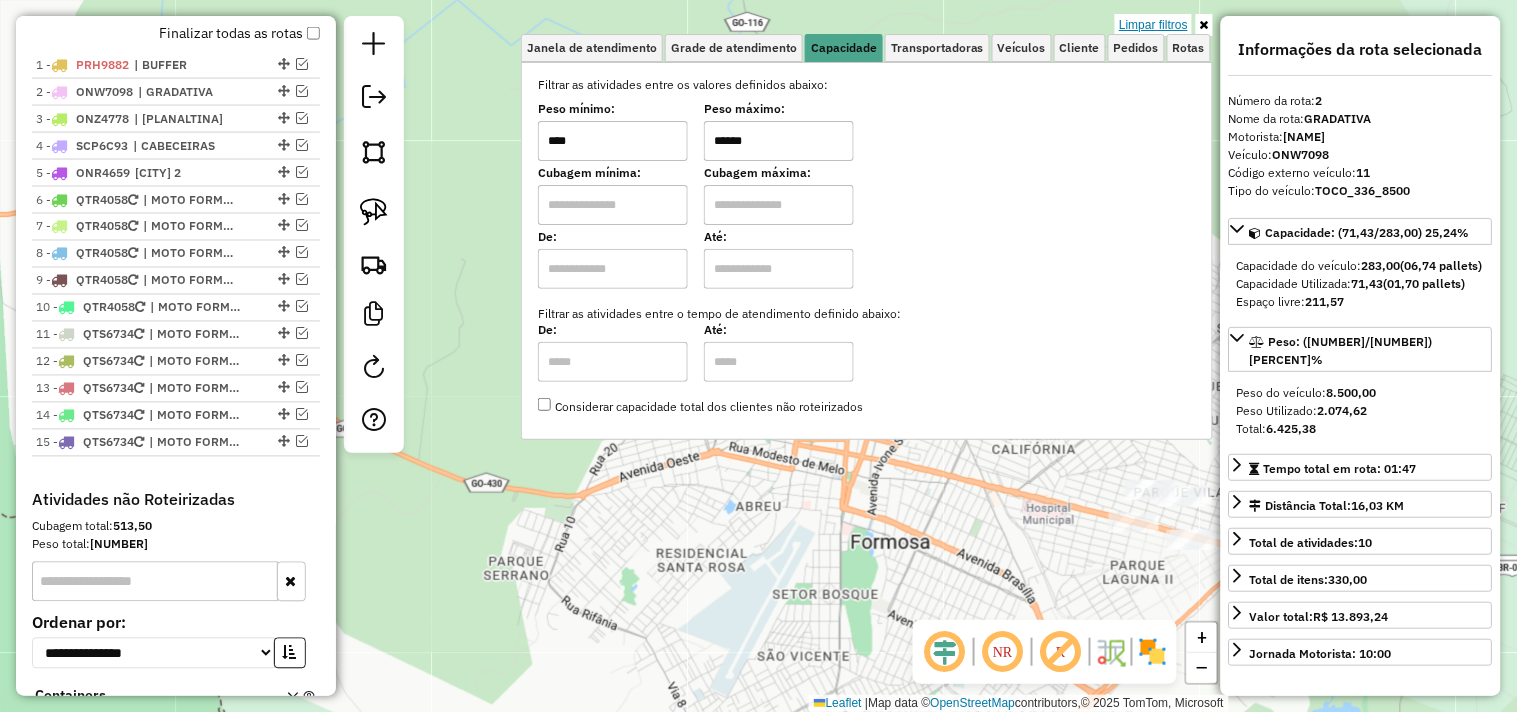 click on "Limpar filtros" at bounding box center [1153, 25] 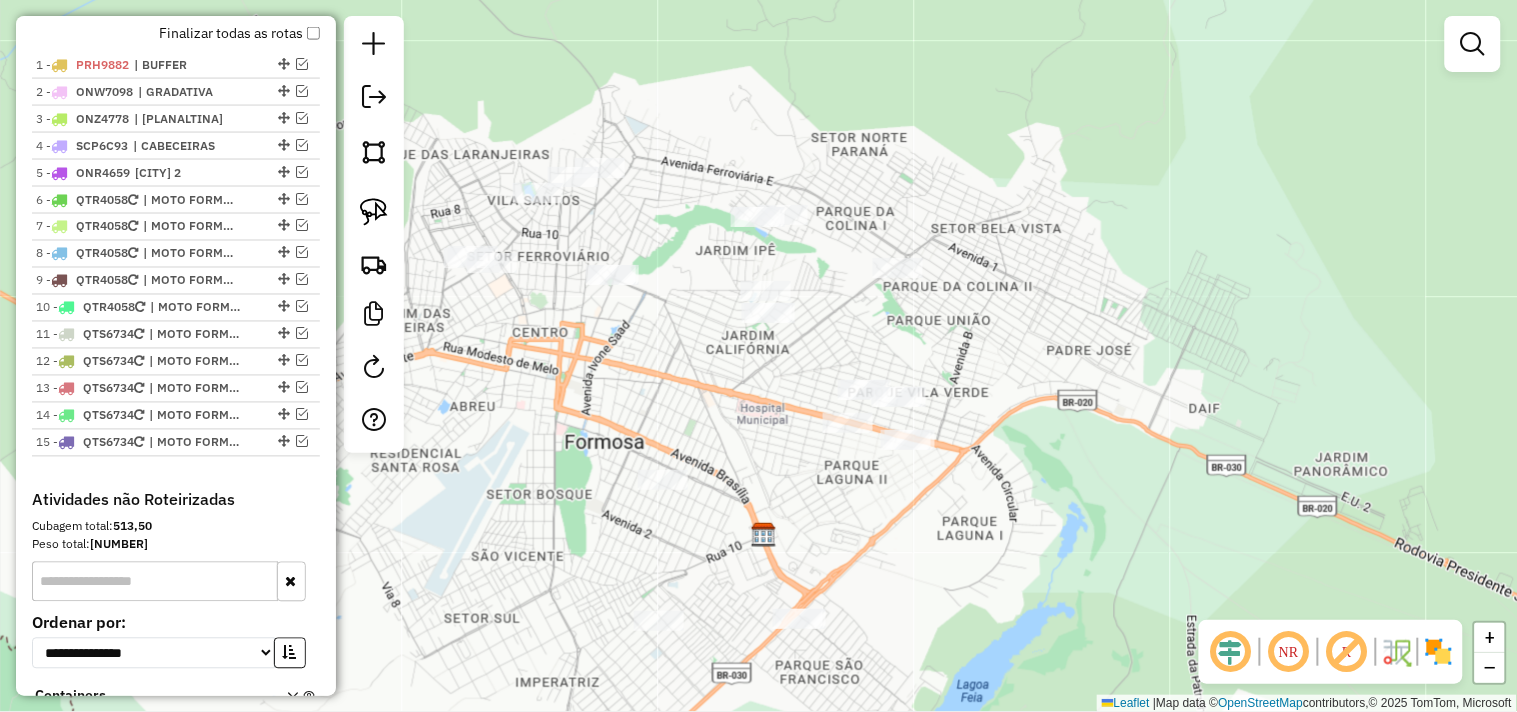 drag, startPoint x: 868, startPoint y: 441, endPoint x: 681, endPoint y: 371, distance: 199.67223 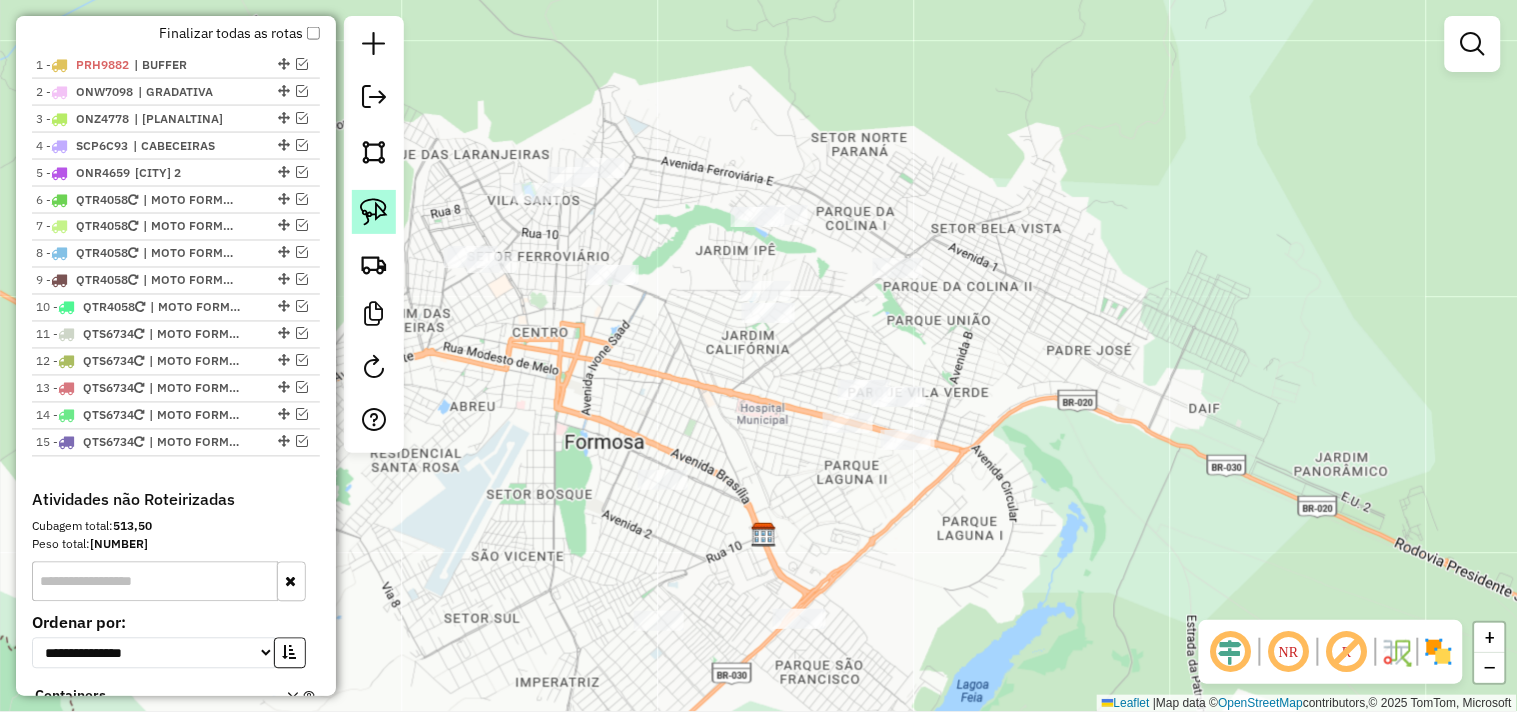 click 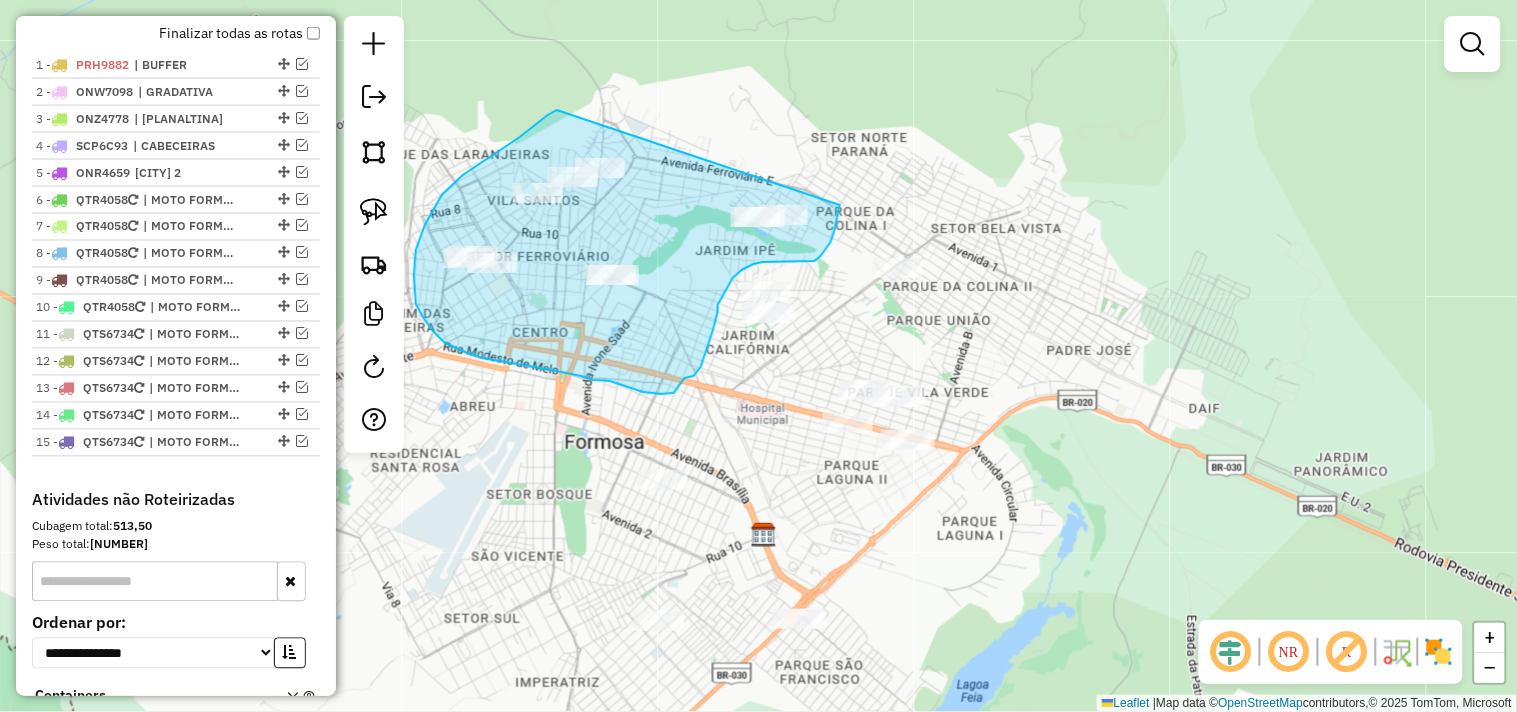 drag, startPoint x: 557, startPoint y: 110, endPoint x: 840, endPoint y: 188, distance: 293.55237 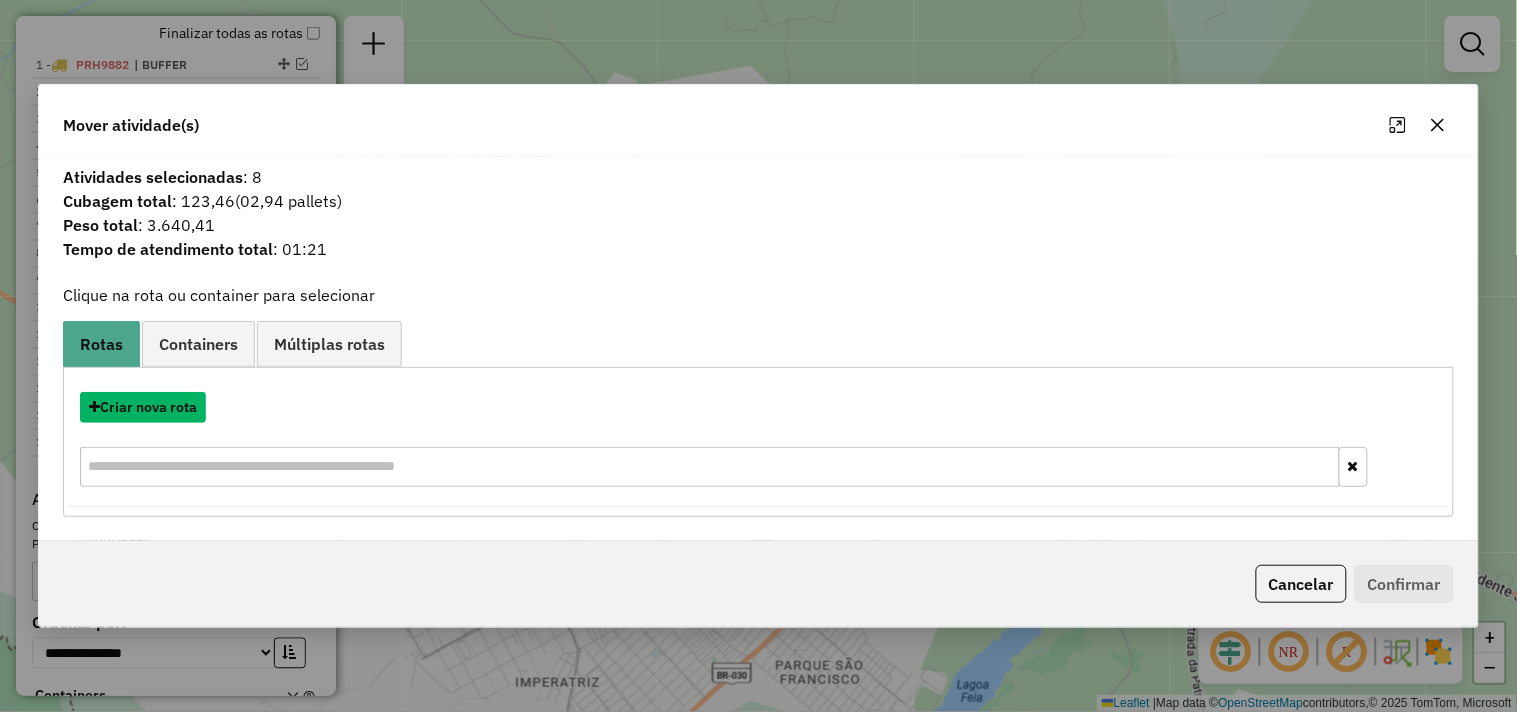 click on "Criar nova rota" at bounding box center [143, 407] 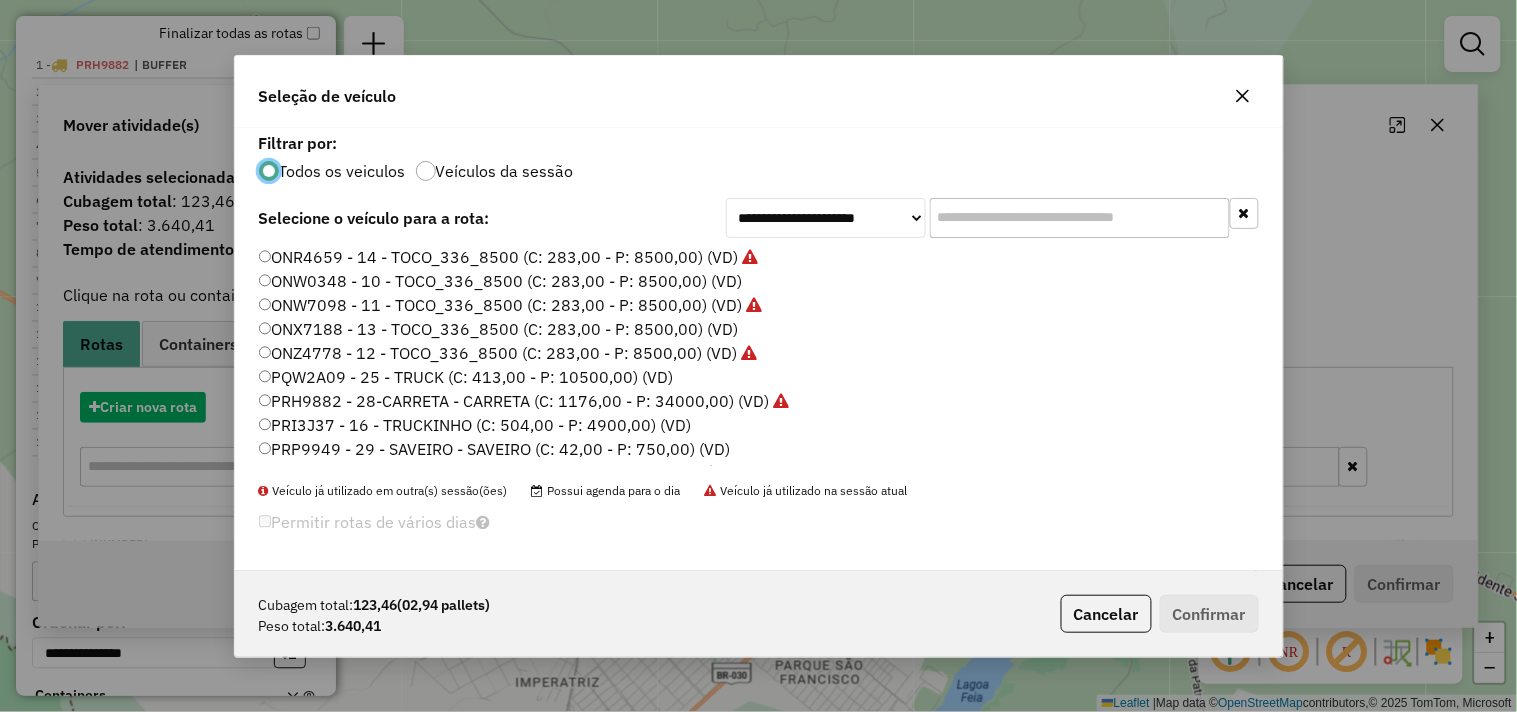 scroll, scrollTop: 11, scrollLeft: 5, axis: both 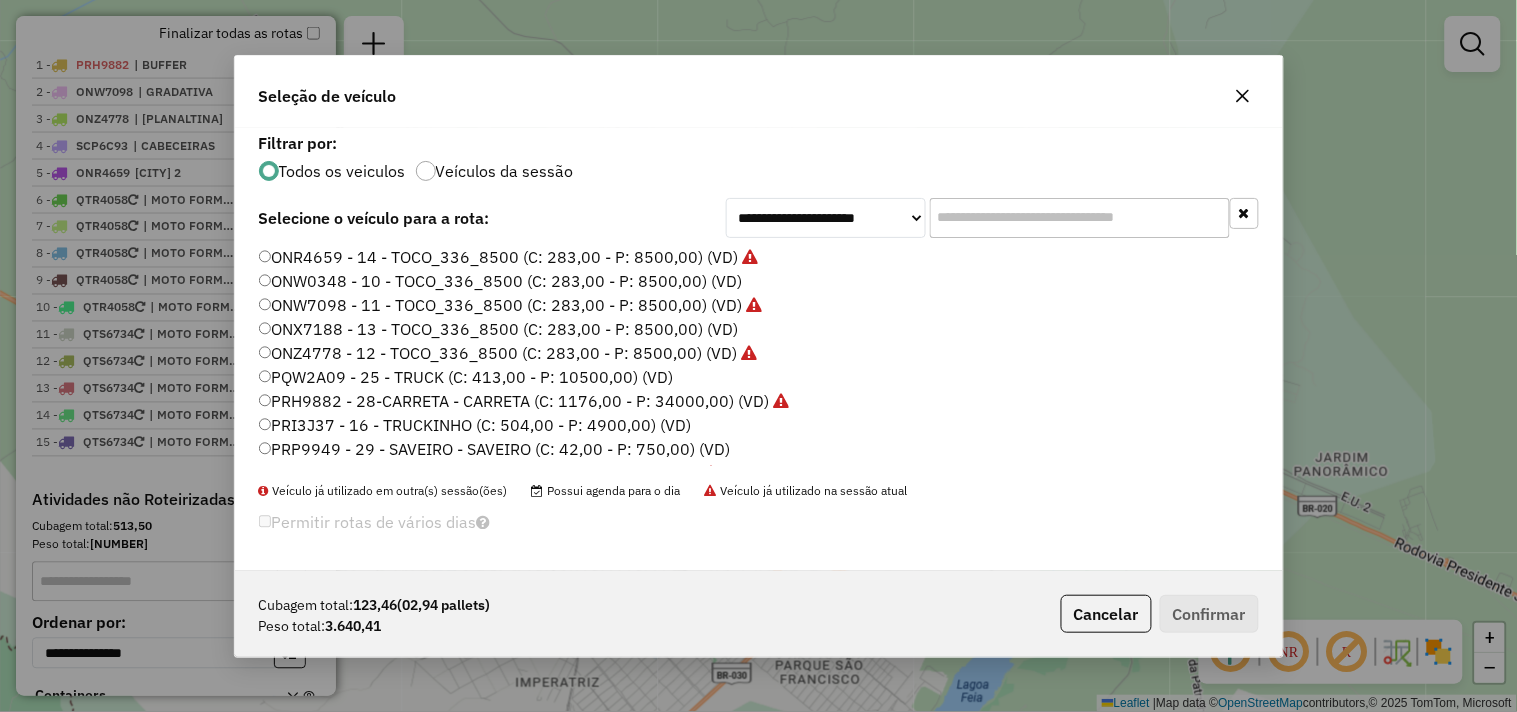 click on "ONW0348 - 10 - TOCO_336_8500 (C: 283,00 - P: 8500,00) (VD)" 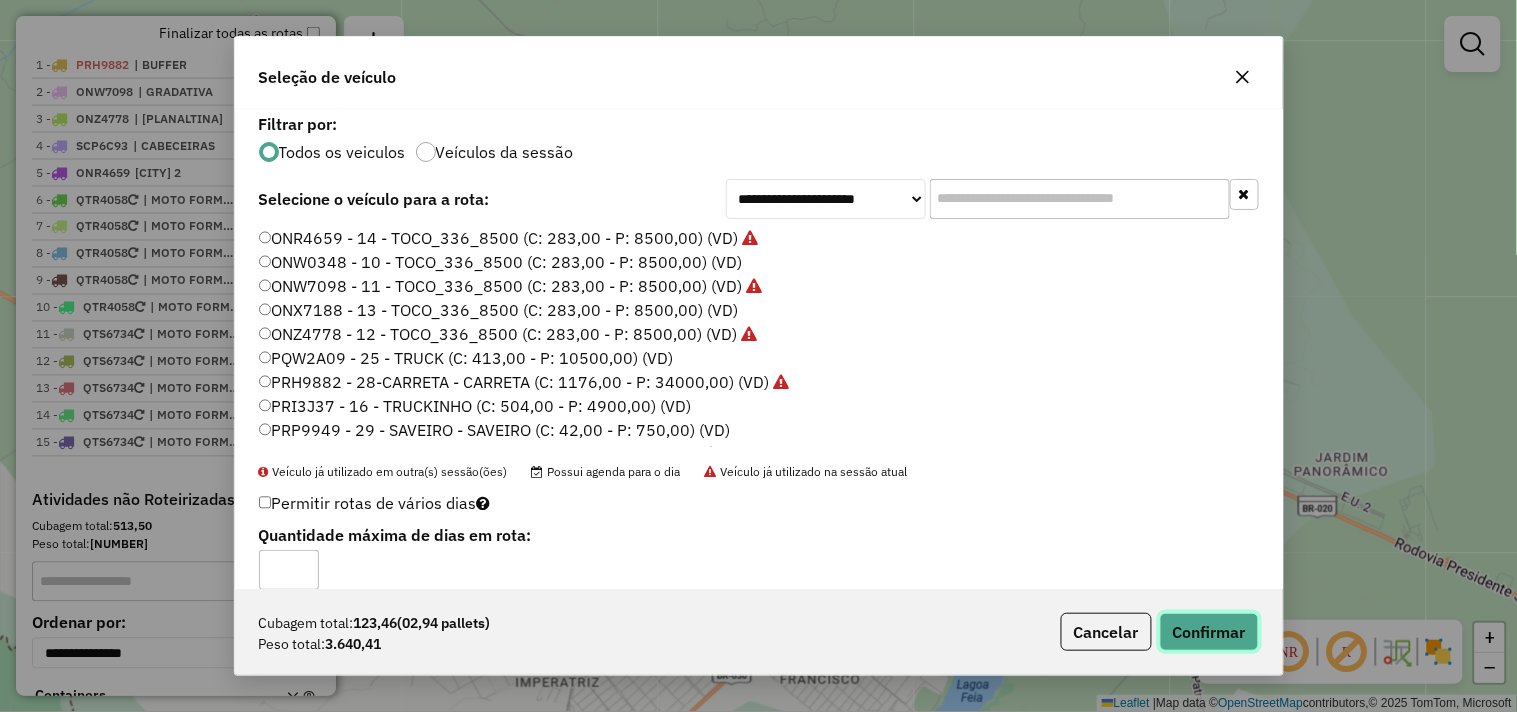 click on "Confirmar" 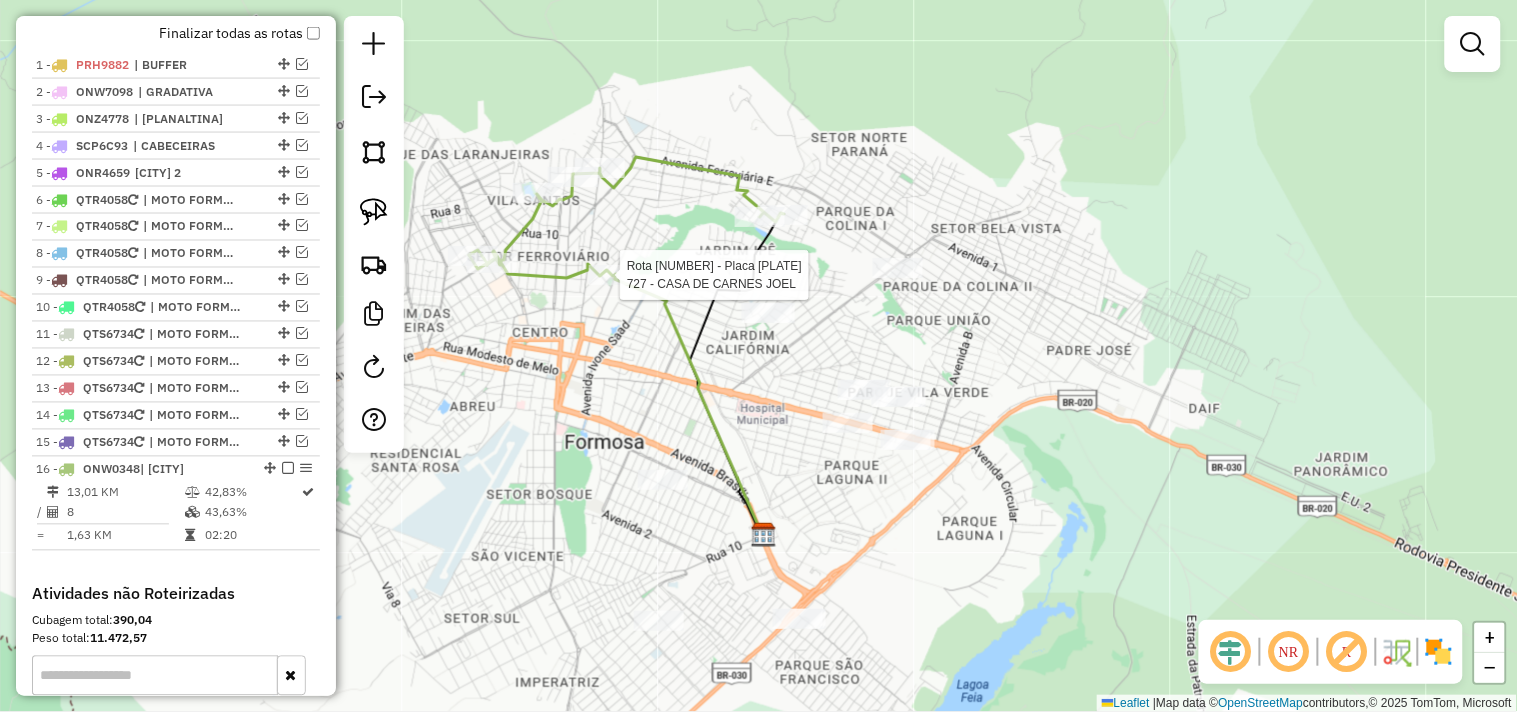 select on "*********" 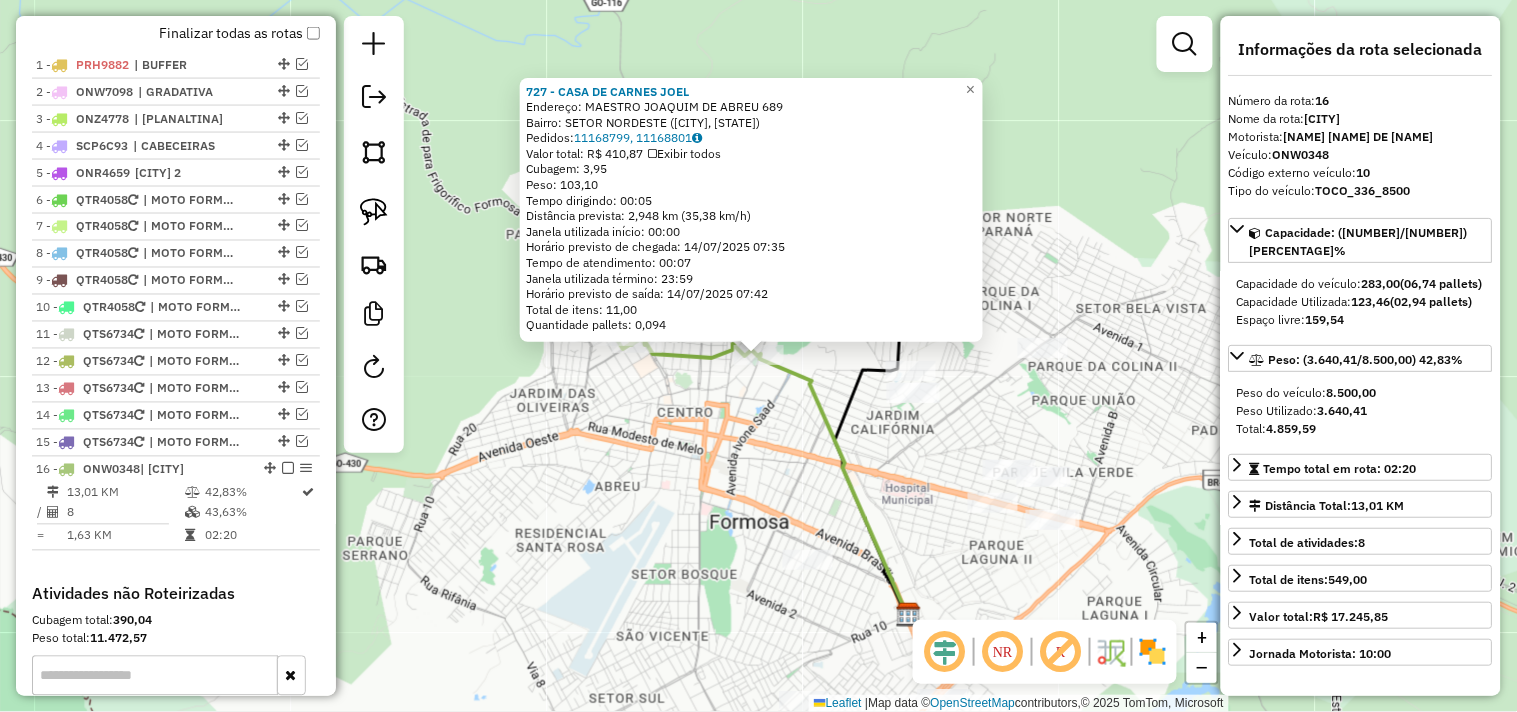 scroll, scrollTop: 1012, scrollLeft: 0, axis: vertical 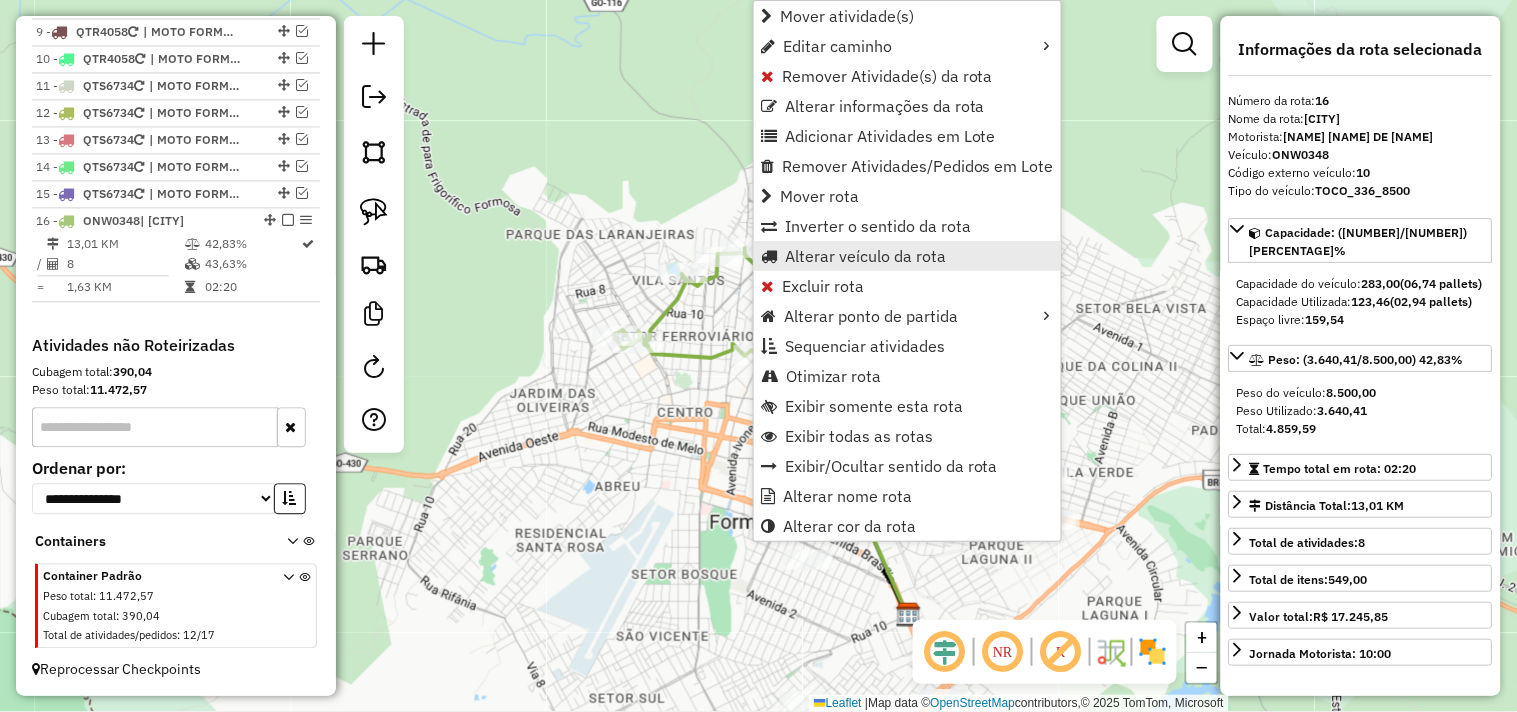 click on "Alterar veículo da rota" at bounding box center (865, 256) 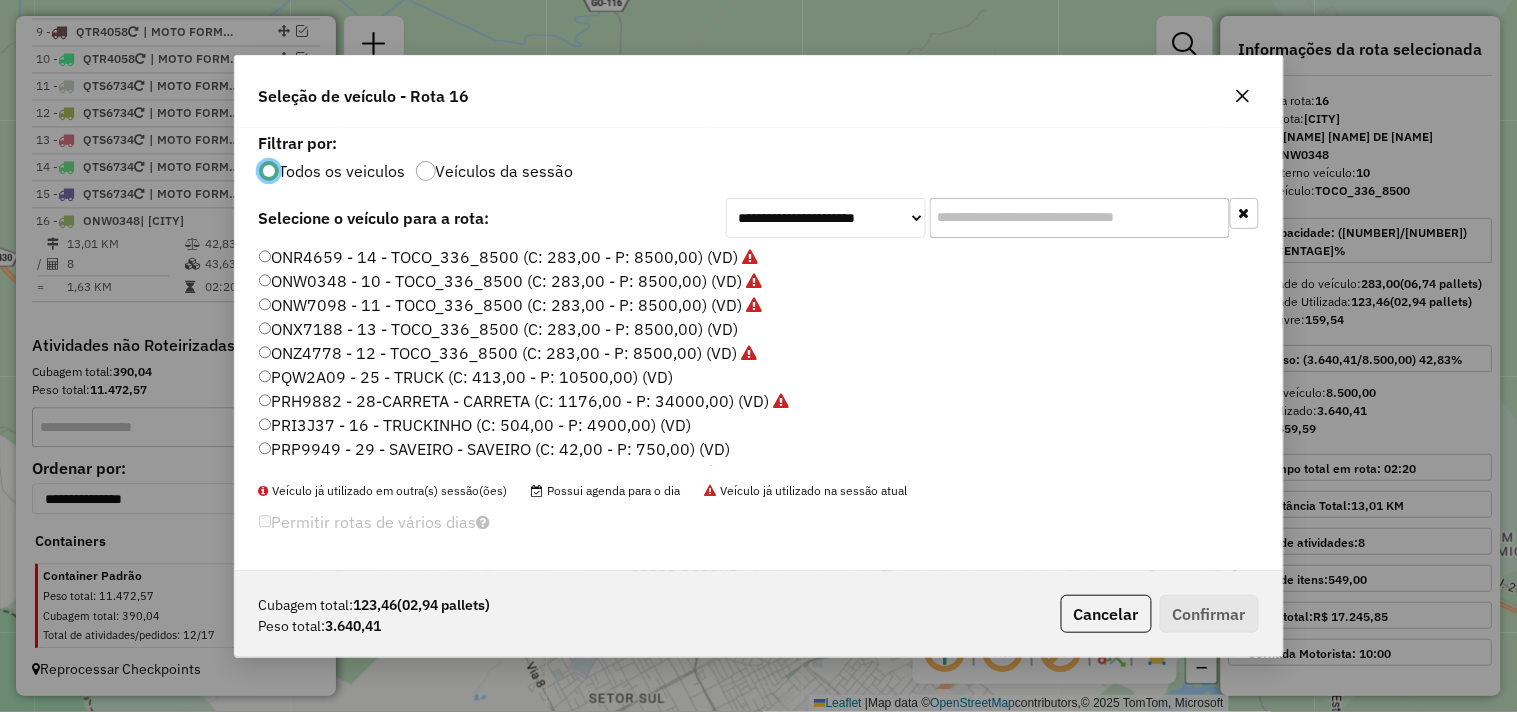 scroll, scrollTop: 11, scrollLeft: 5, axis: both 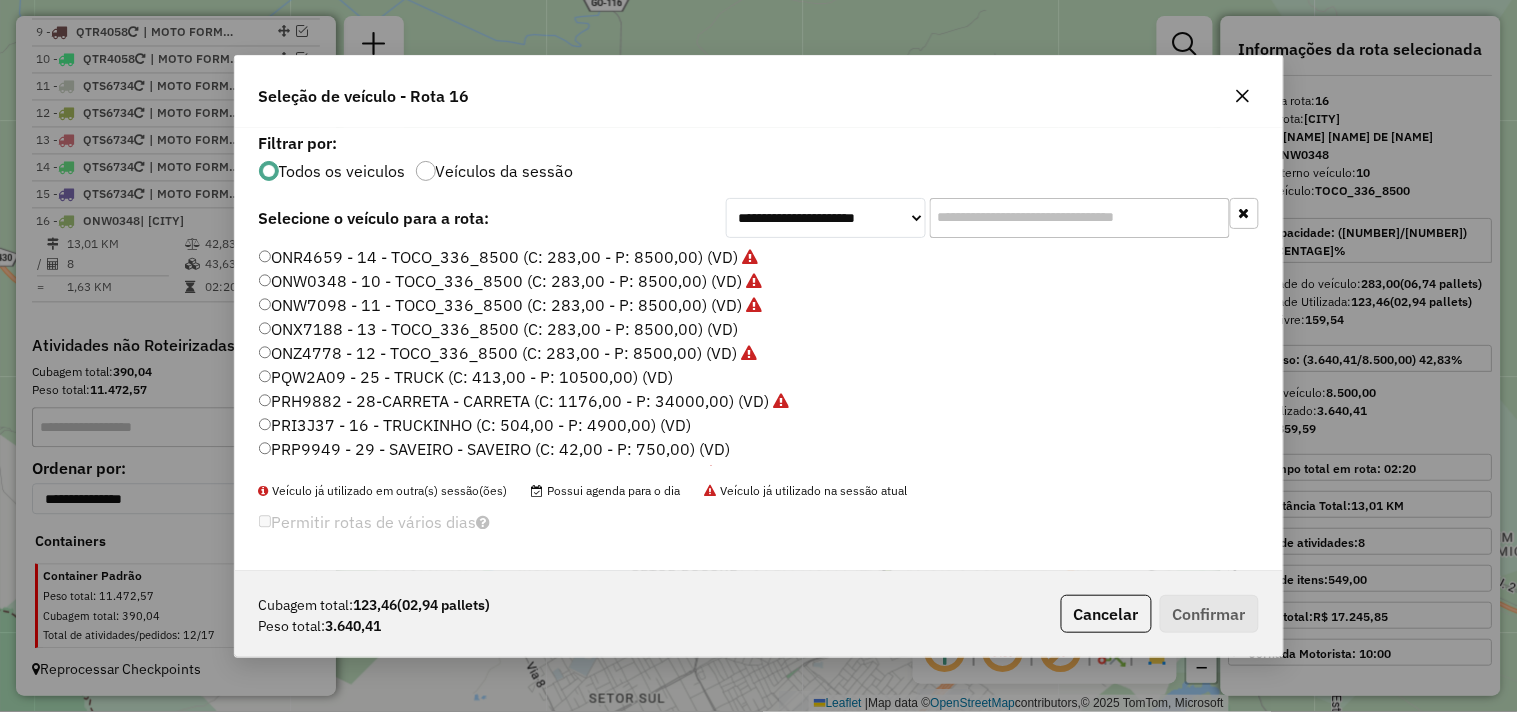 click on "PRI3J37 - 16 - TRUCKINHO (C: 504,00 - P: 4900,00) (VD)" 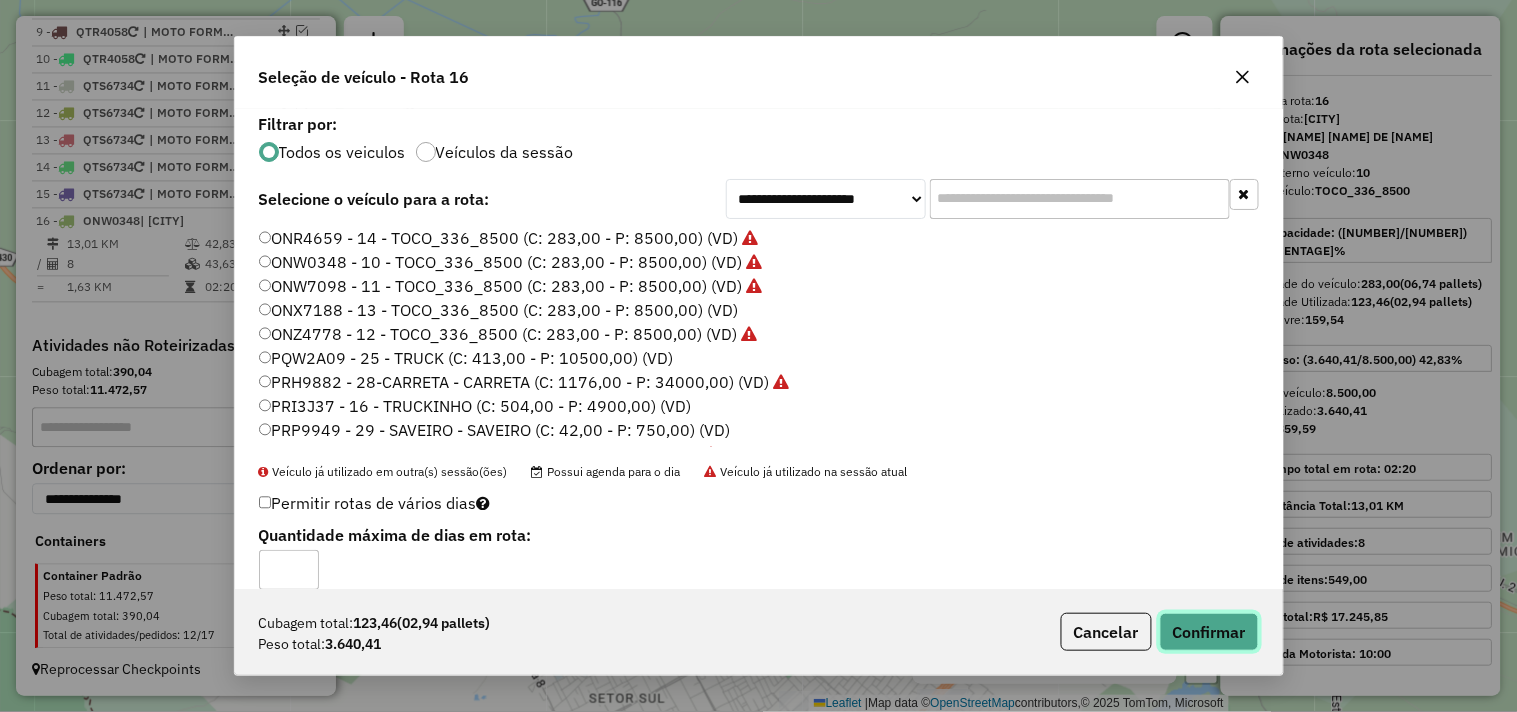 click on "Confirmar" 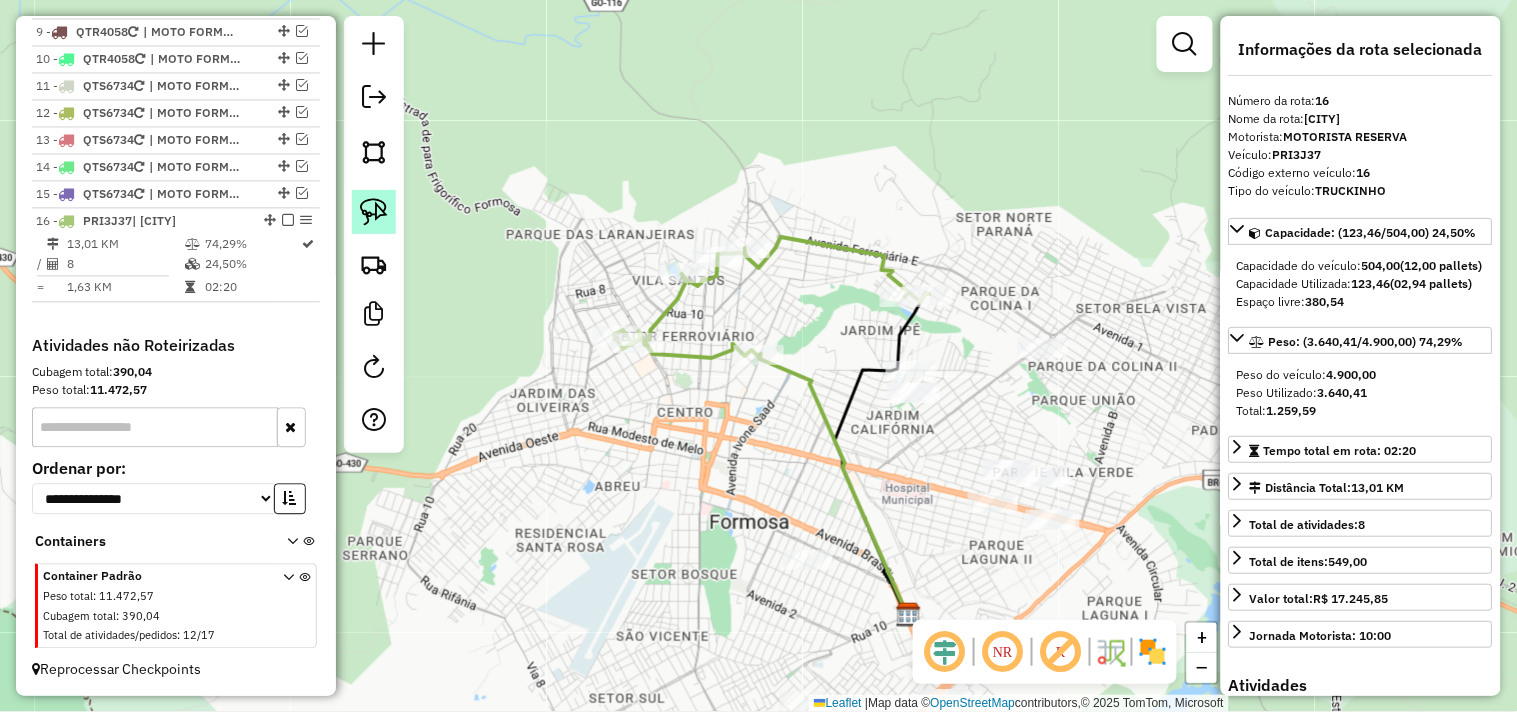 click 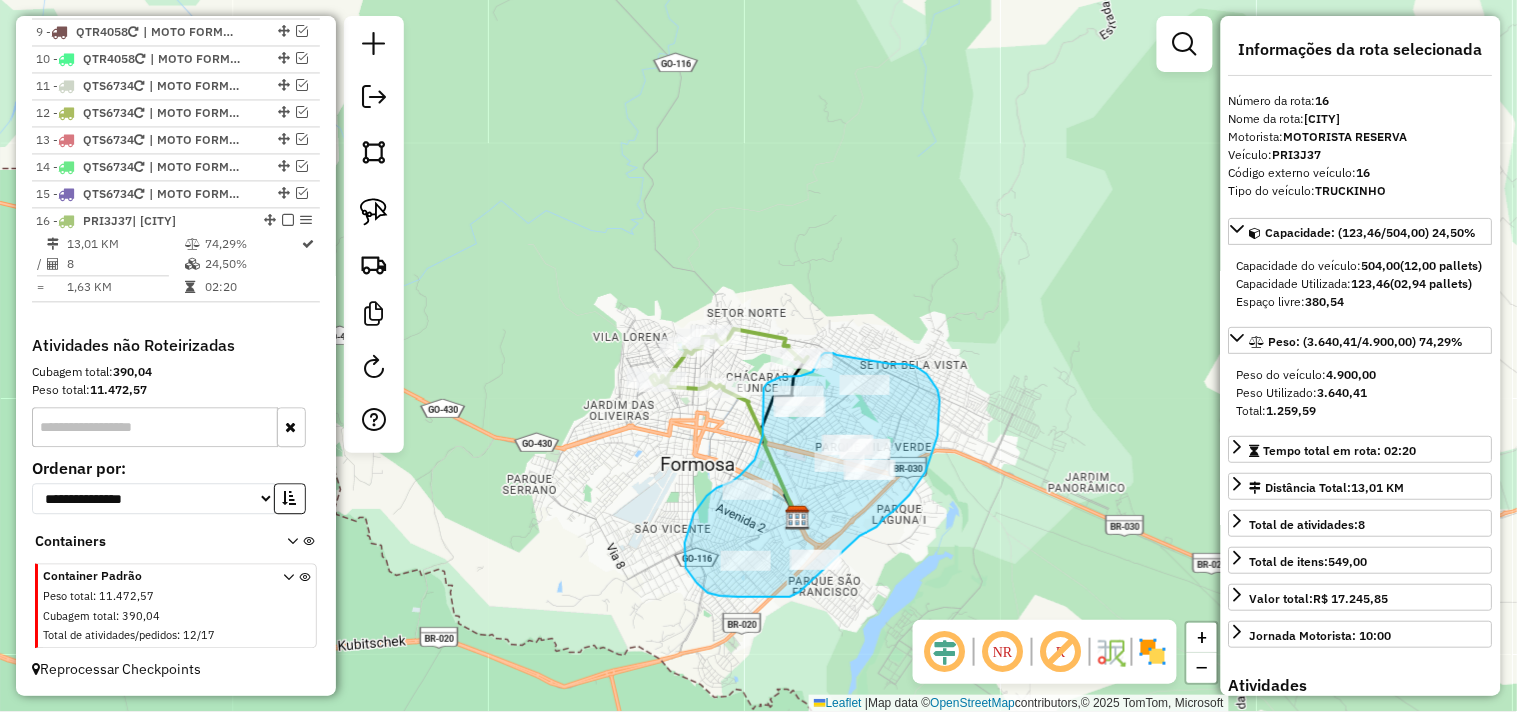 drag, startPoint x: 862, startPoint y: 536, endPoint x: 800, endPoint y: 592, distance: 83.546394 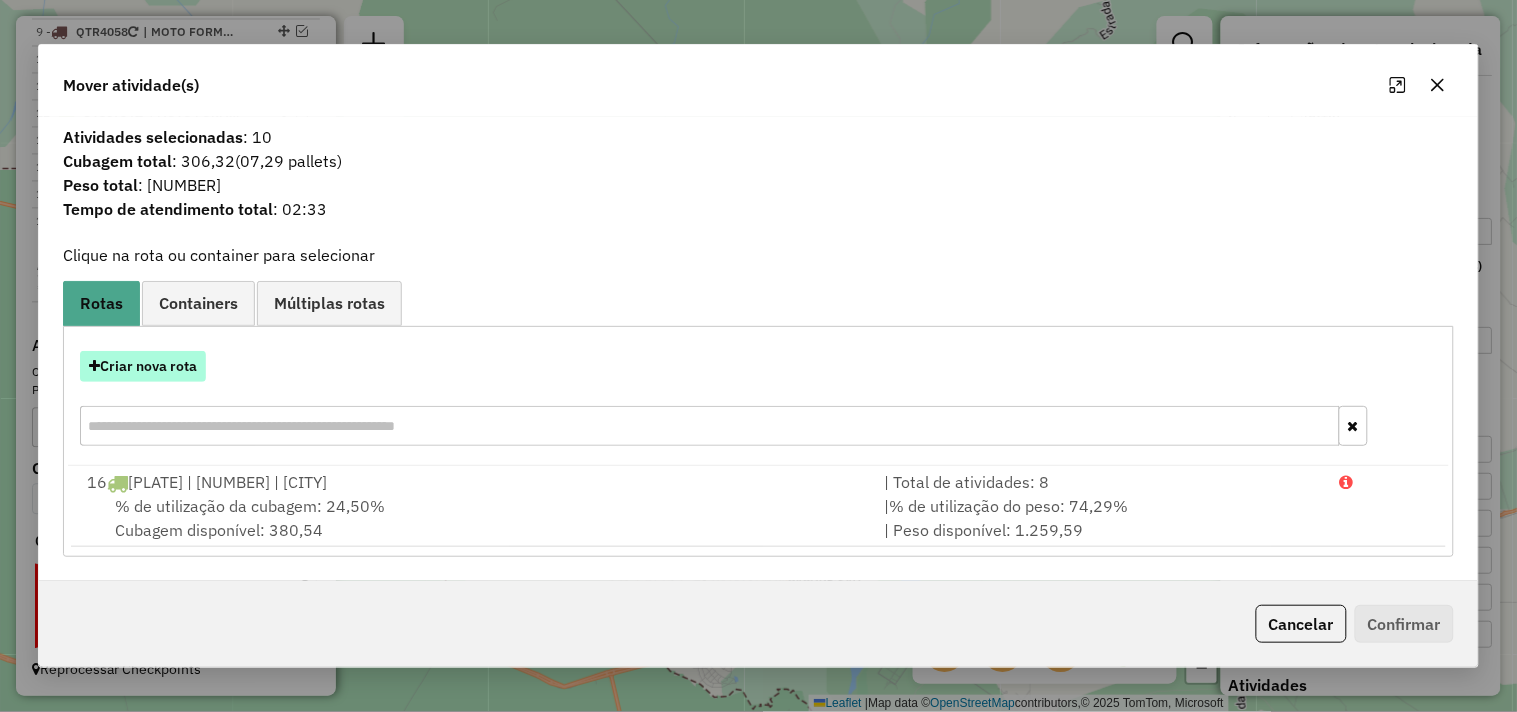 click on "Criar nova rota" at bounding box center [143, 366] 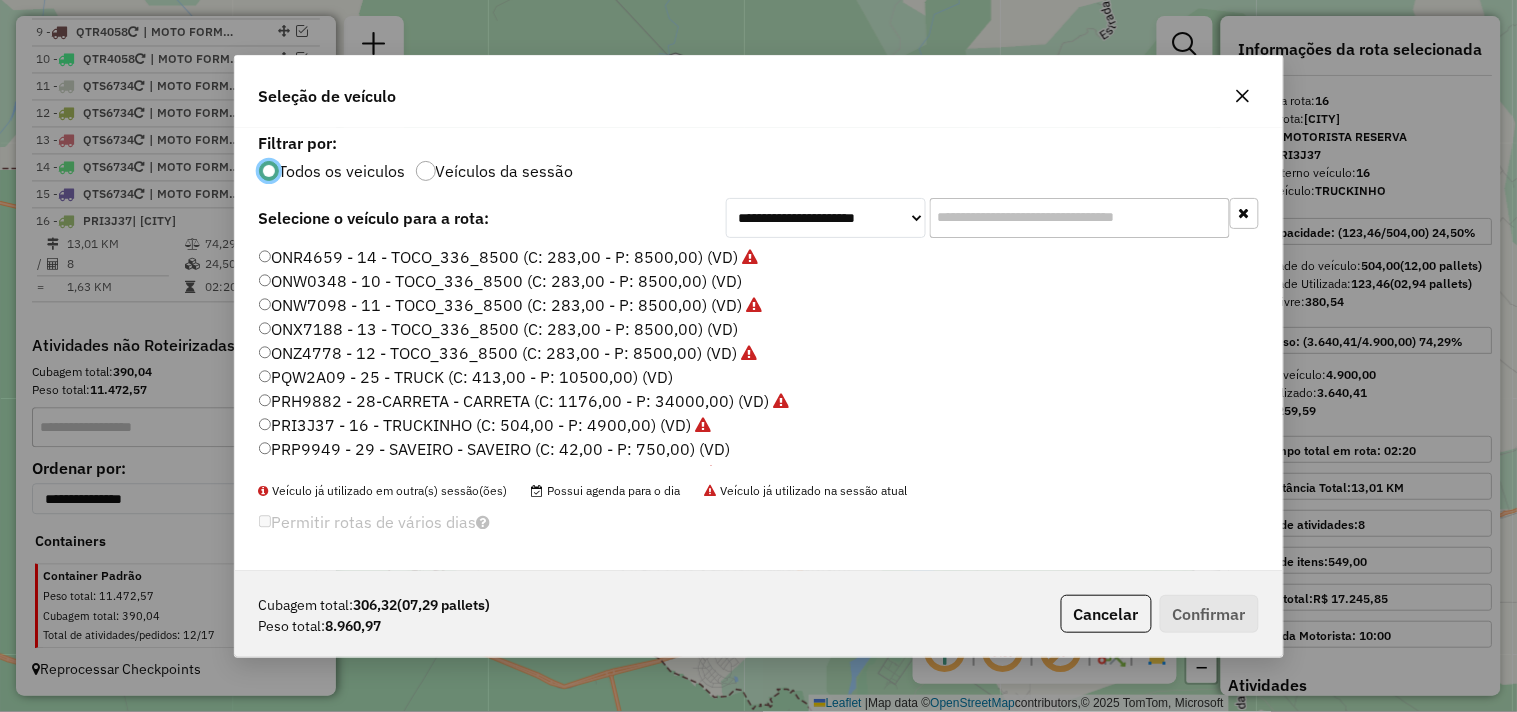 scroll, scrollTop: 11, scrollLeft: 5, axis: both 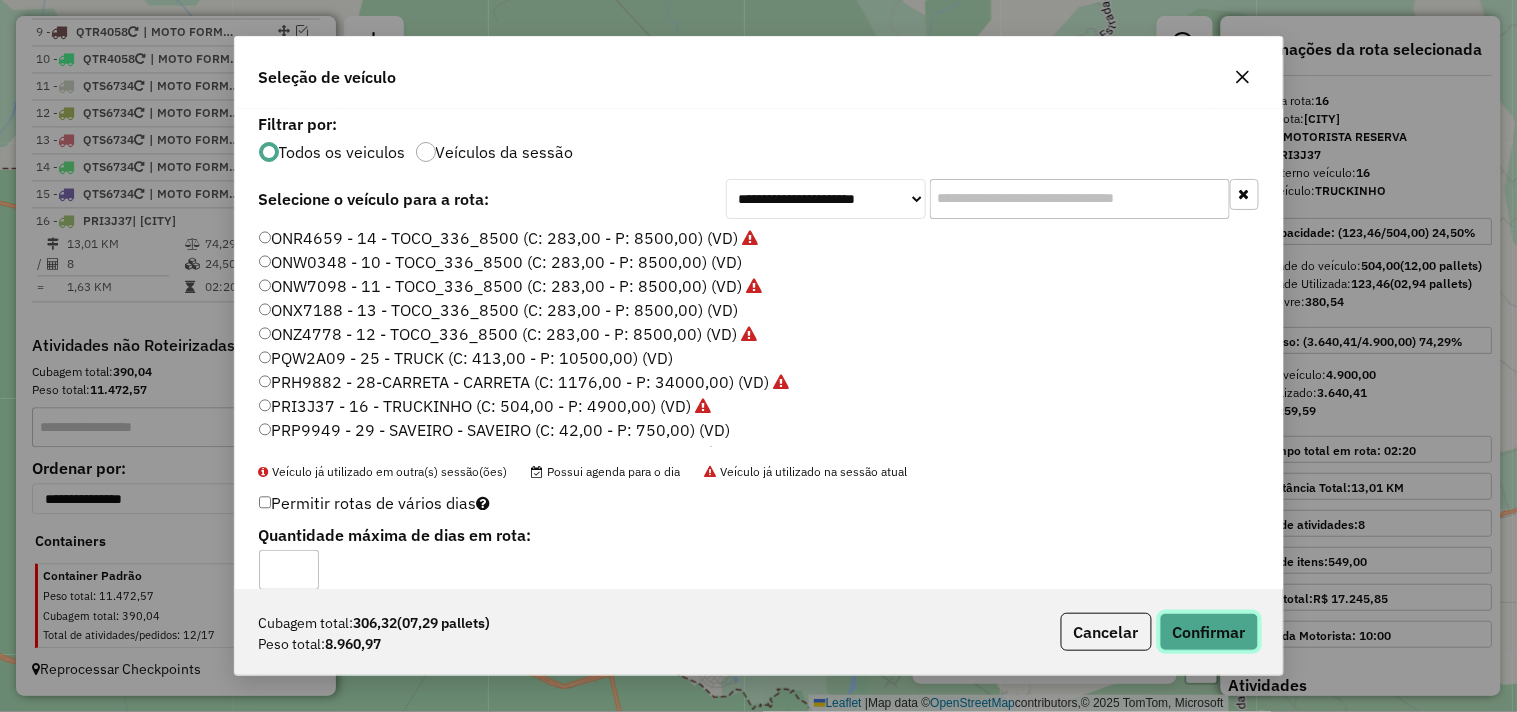 click on "Confirmar" 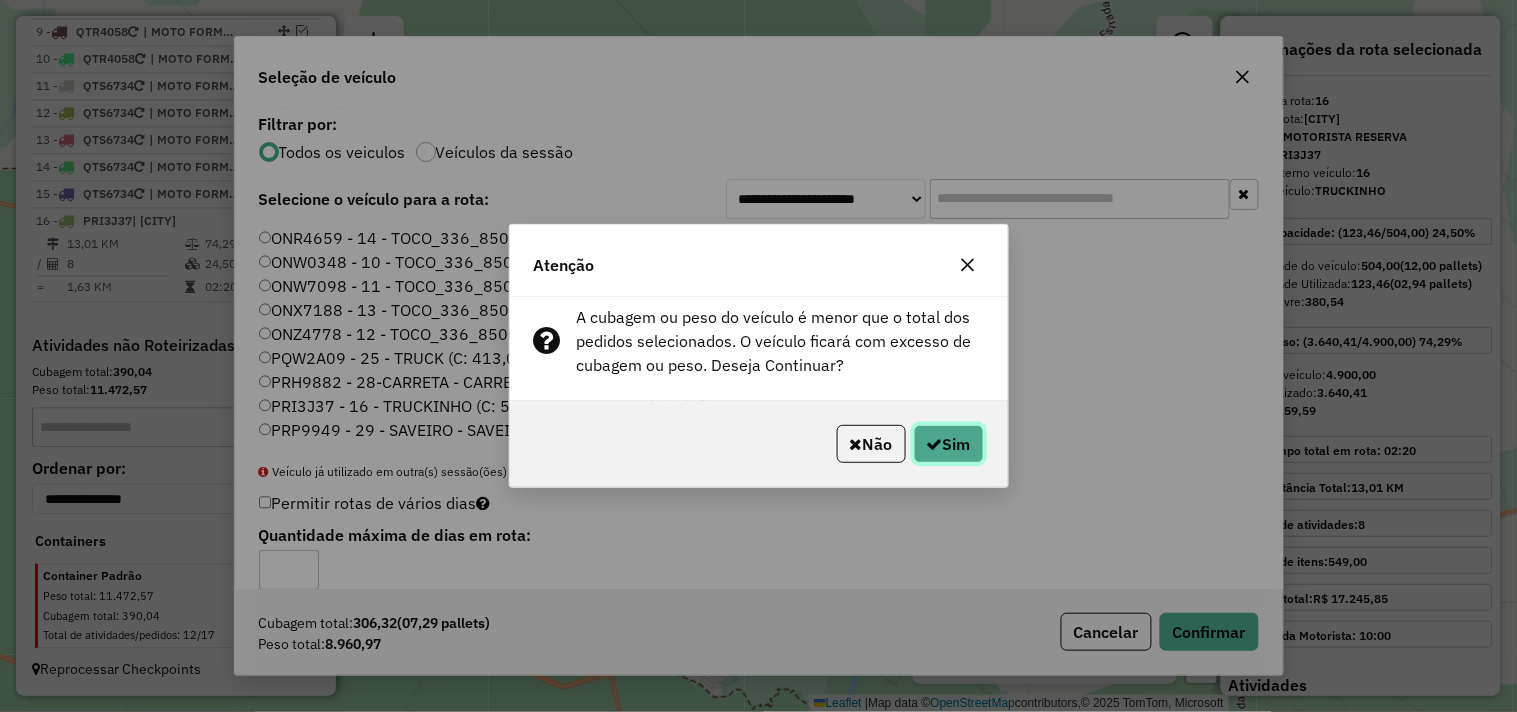 click on "Sim" 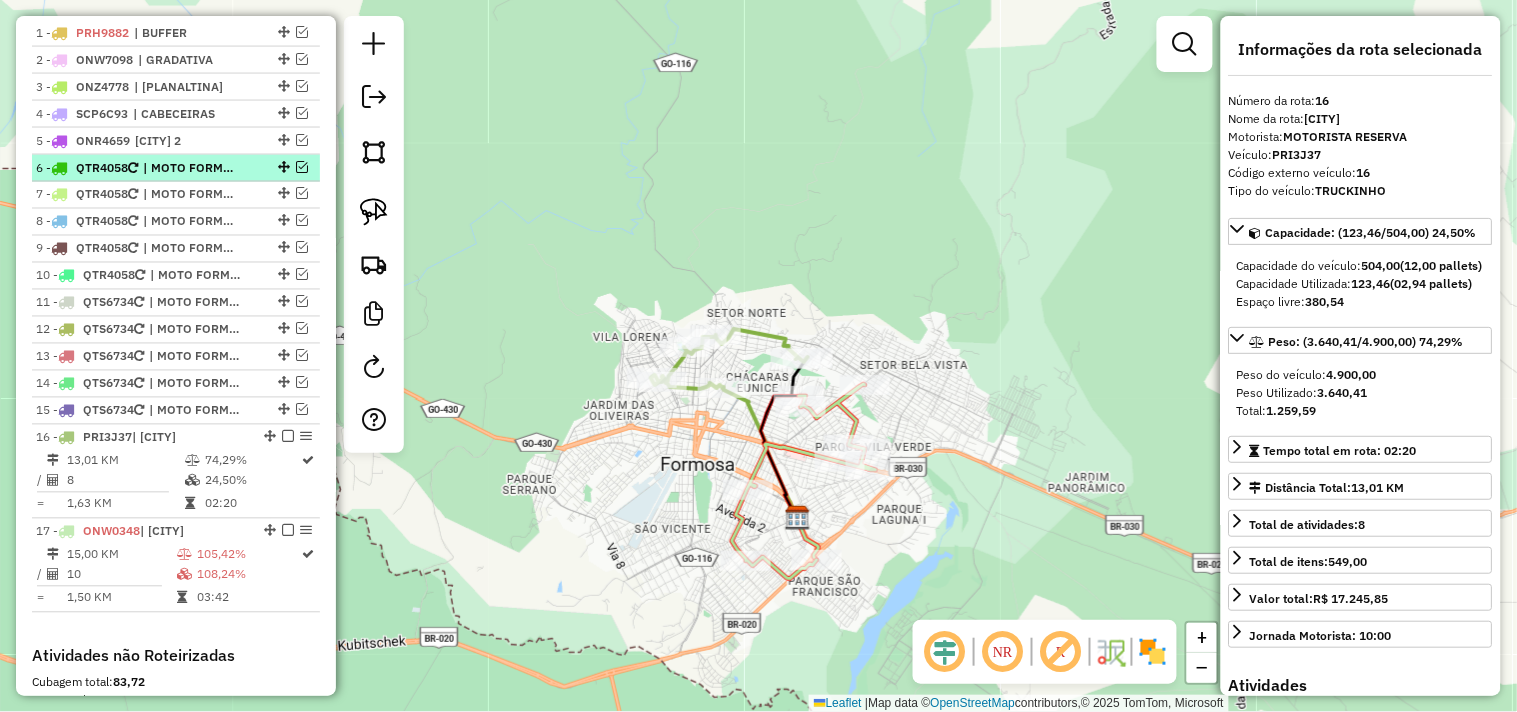 scroll, scrollTop: 772, scrollLeft: 0, axis: vertical 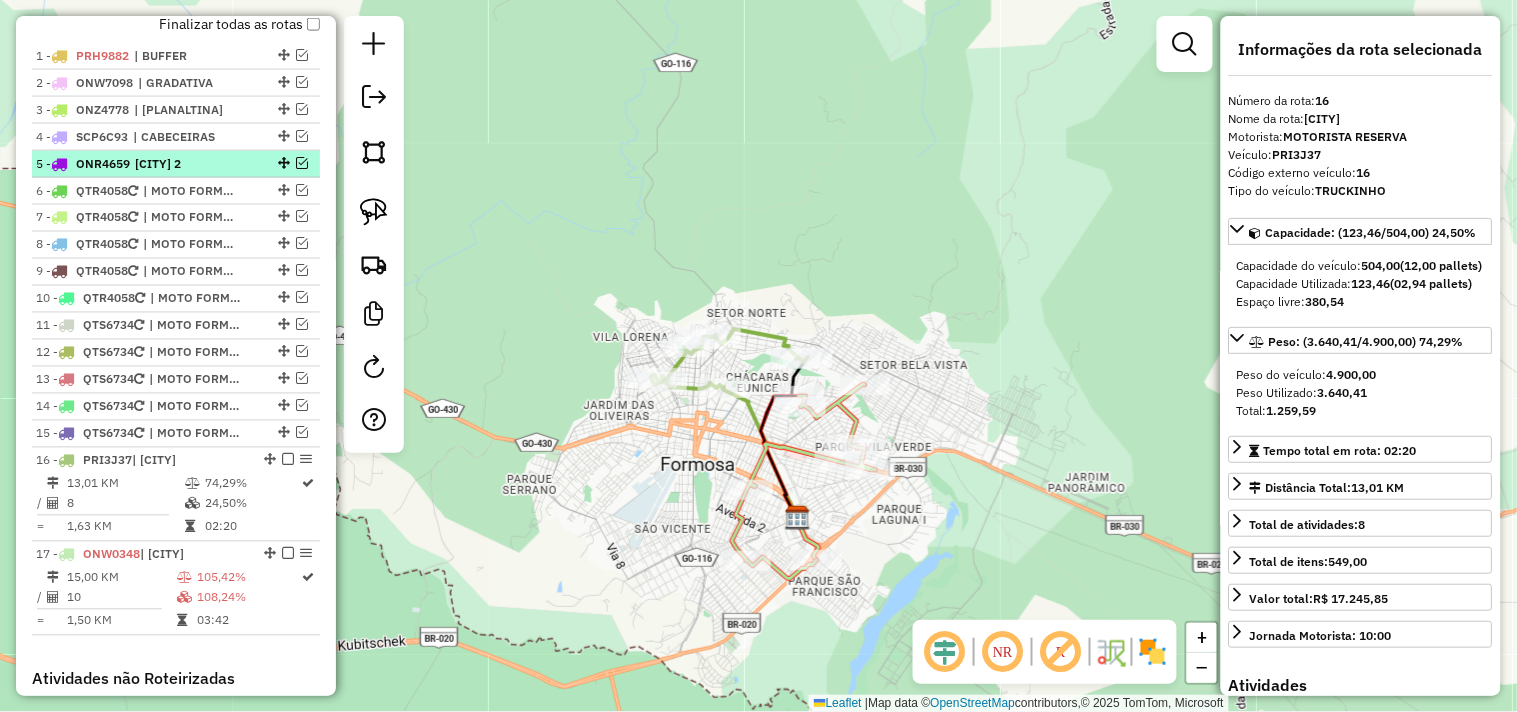 click at bounding box center (302, 163) 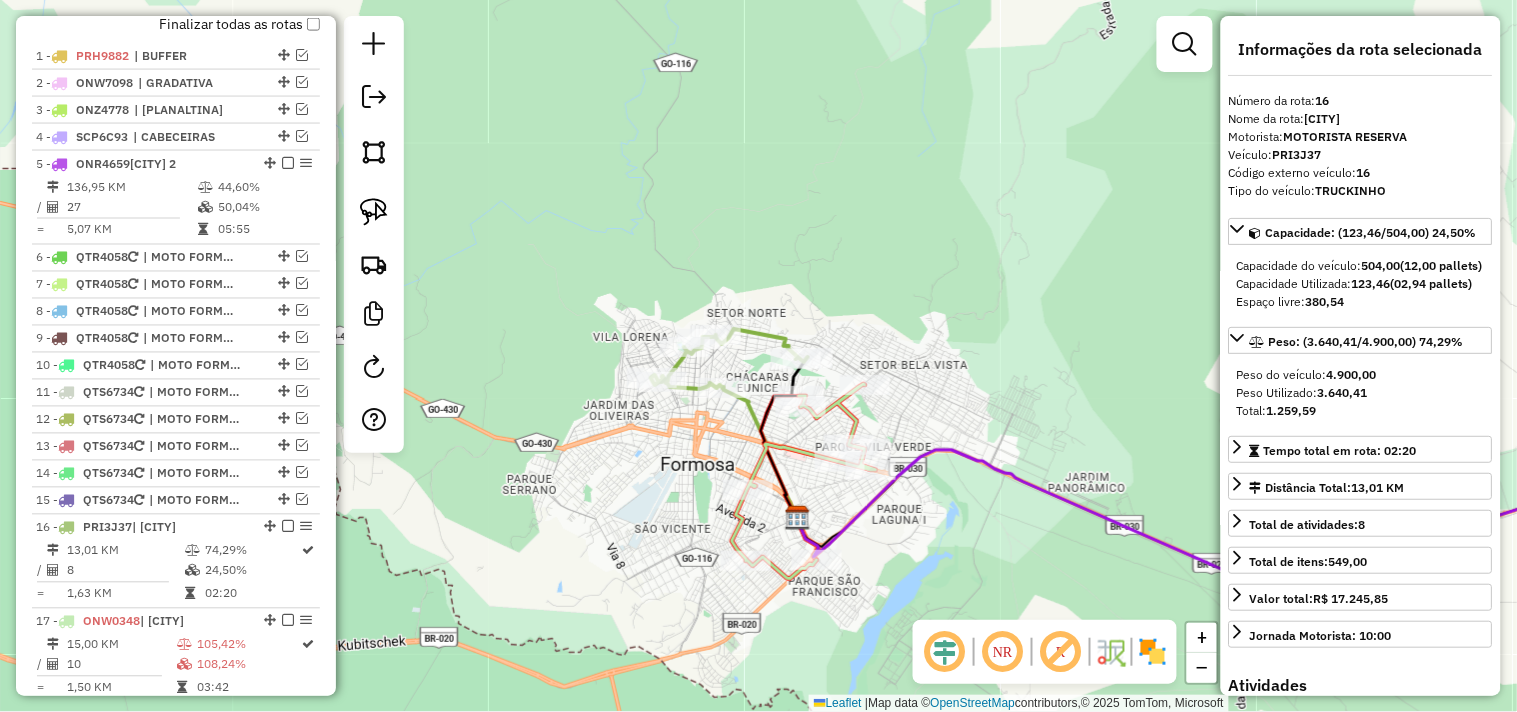 drag, startPoint x: 975, startPoint y: 546, endPoint x: 448, endPoint y: 268, distance: 595.82965 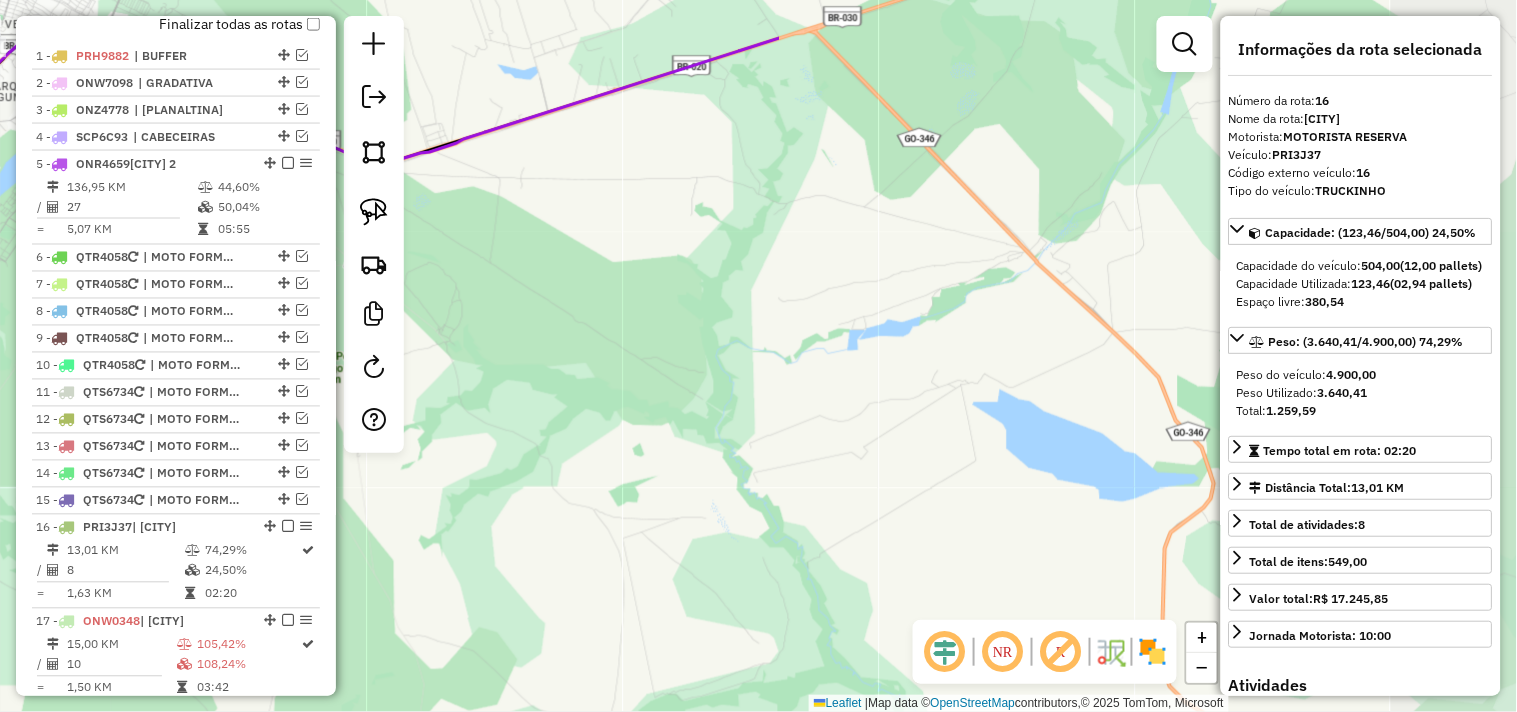 drag, startPoint x: 772, startPoint y: 462, endPoint x: 557, endPoint y: 304, distance: 266.81268 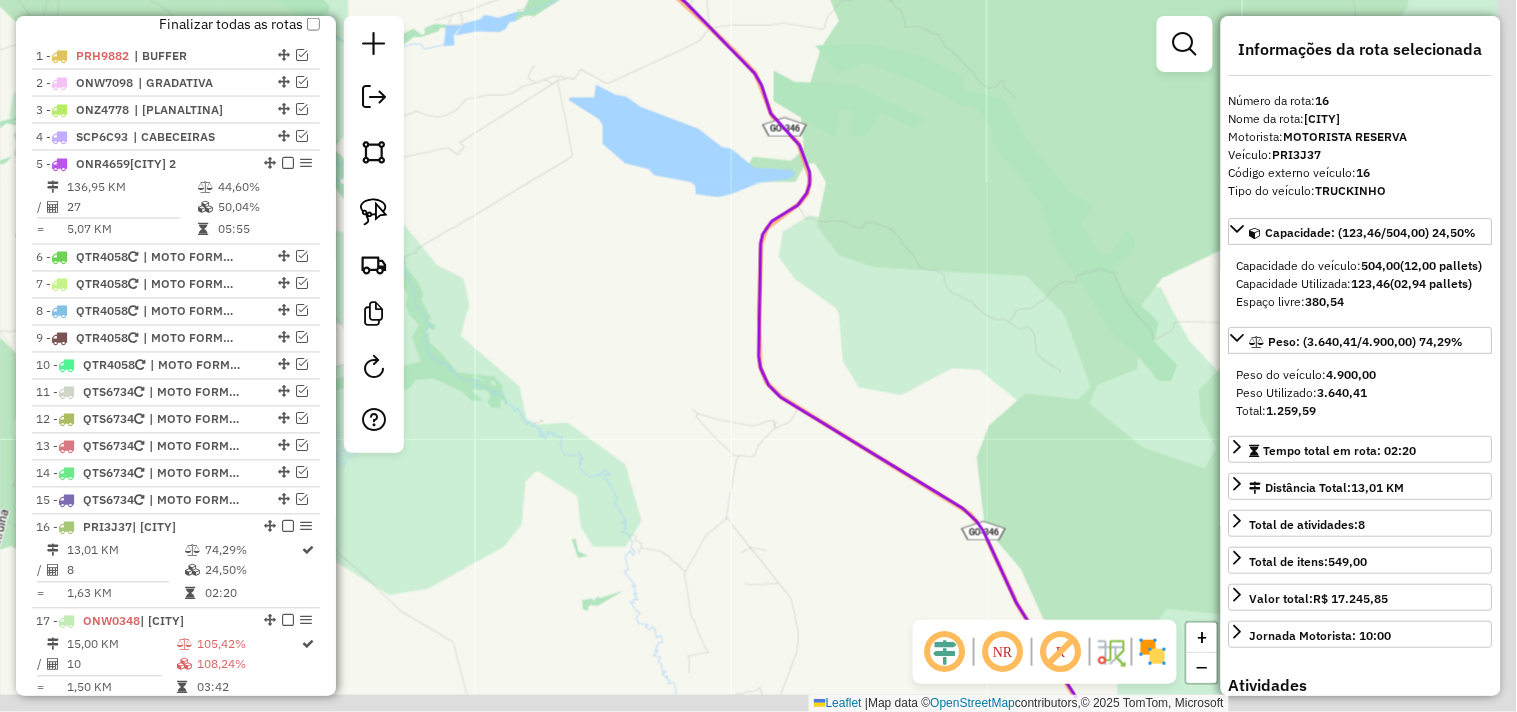 drag, startPoint x: 814, startPoint y: 488, endPoint x: 565, endPoint y: 312, distance: 304.9213 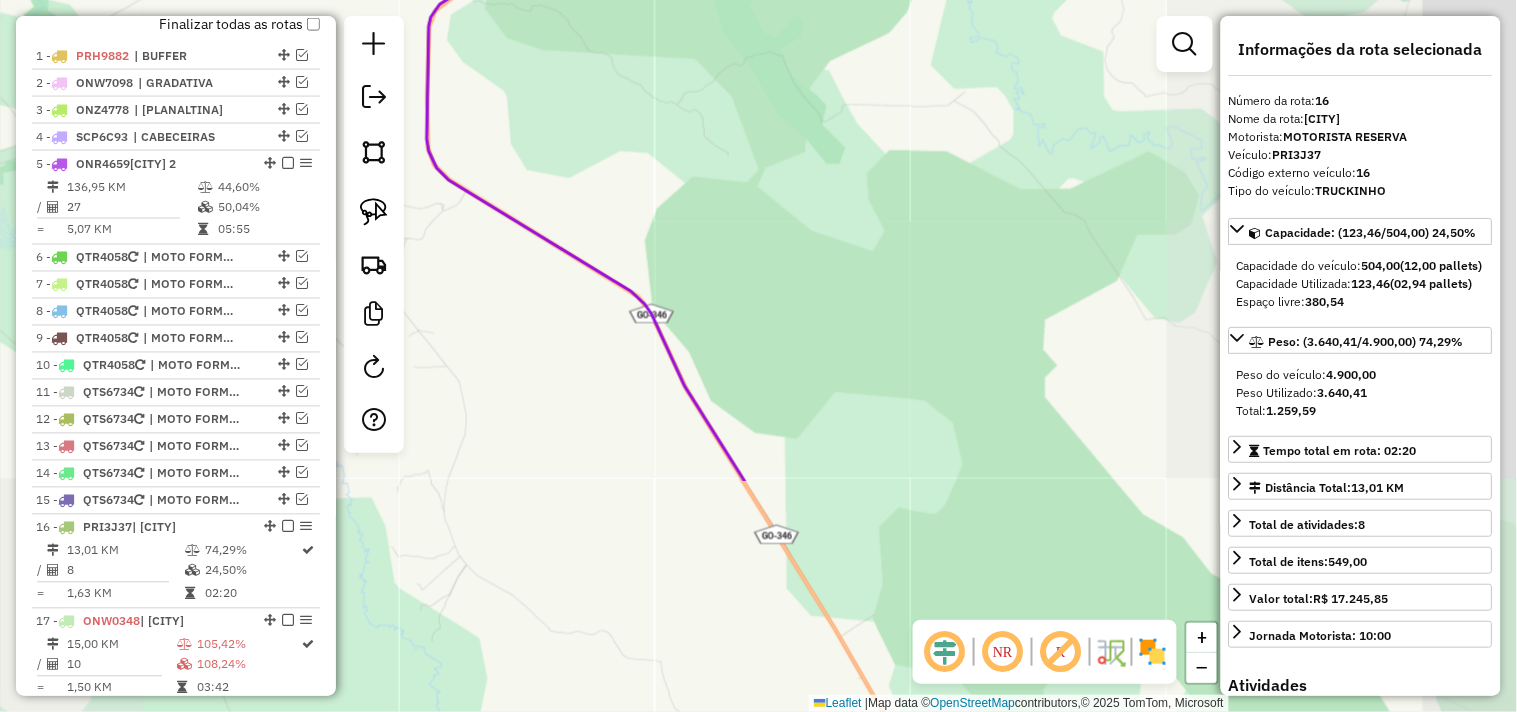 click on "Janela de atendimento Grade de atendimento Capacidade Transportadoras Veículos Cliente Pedidos  Rotas Selecione os dias de semana para filtrar as janelas de atendimento  Seg   Ter   Qua   Qui   Sex   Sáb   Dom  Informe o período da janela de atendimento: De: Até:  Filtrar exatamente a janela do cliente  Considerar janela de atendimento padrão  Selecione os dias de semana para filtrar as grades de atendimento  Seg   Ter   Qua   Qui   Sex   Sáb   Dom   Considerar clientes sem dia de atendimento cadastrado  Clientes fora do dia de atendimento selecionado Filtrar as atividades entre os valores definidos abaixo:  Peso mínimo:   Peso máximo:   Cubagem mínima:   Cubagem máxima:   De:   Até:  Filtrar as atividades entre o tempo de atendimento definido abaixo:  De:   Até:   Considerar capacidade total dos clientes não roteirizados Transportadora: Selecione um ou mais itens Tipo de veículo: Selecione um ou mais itens Veículo: Selecione um ou mais itens Motorista: Selecione um ou mais itens Nome: Rótulo:" 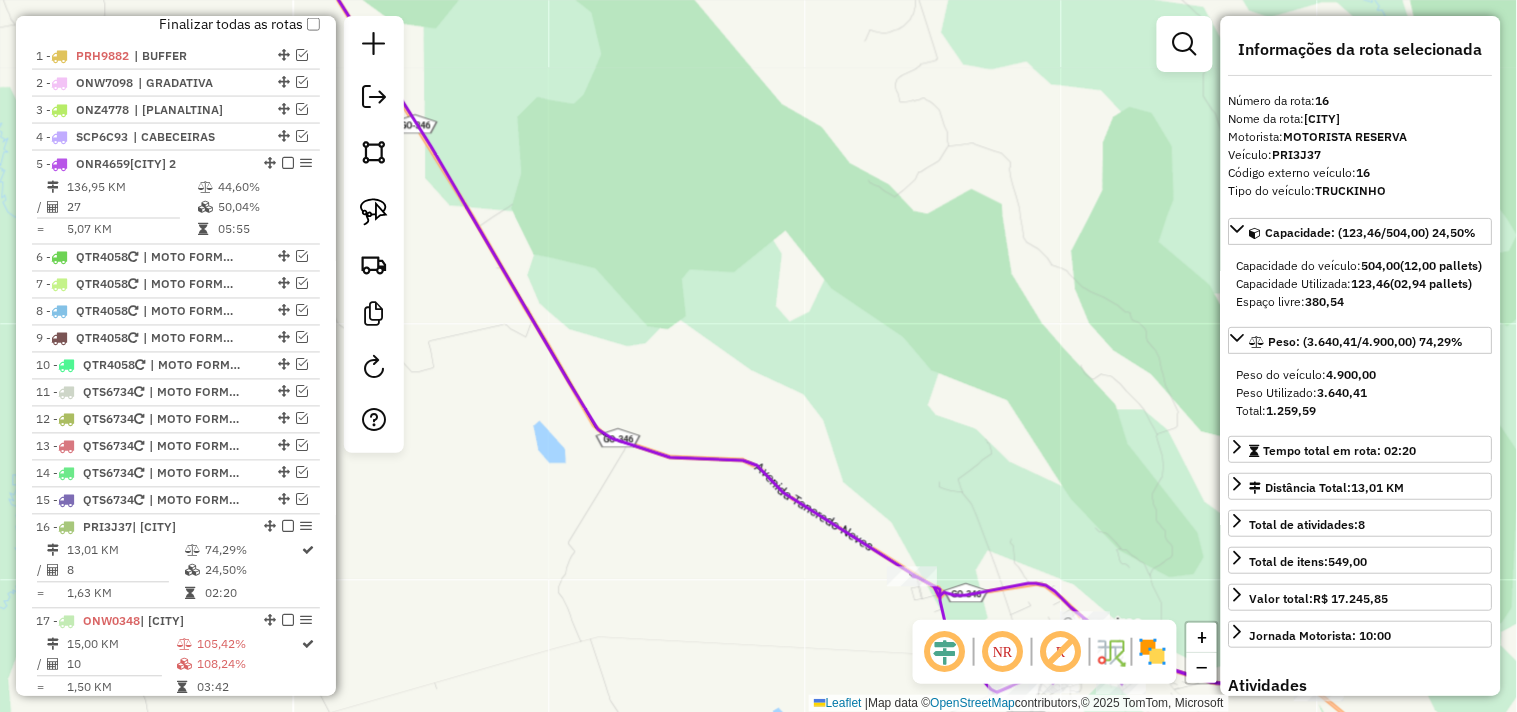 drag, startPoint x: 674, startPoint y: 432, endPoint x: 425, endPoint y: 230, distance: 320.6322 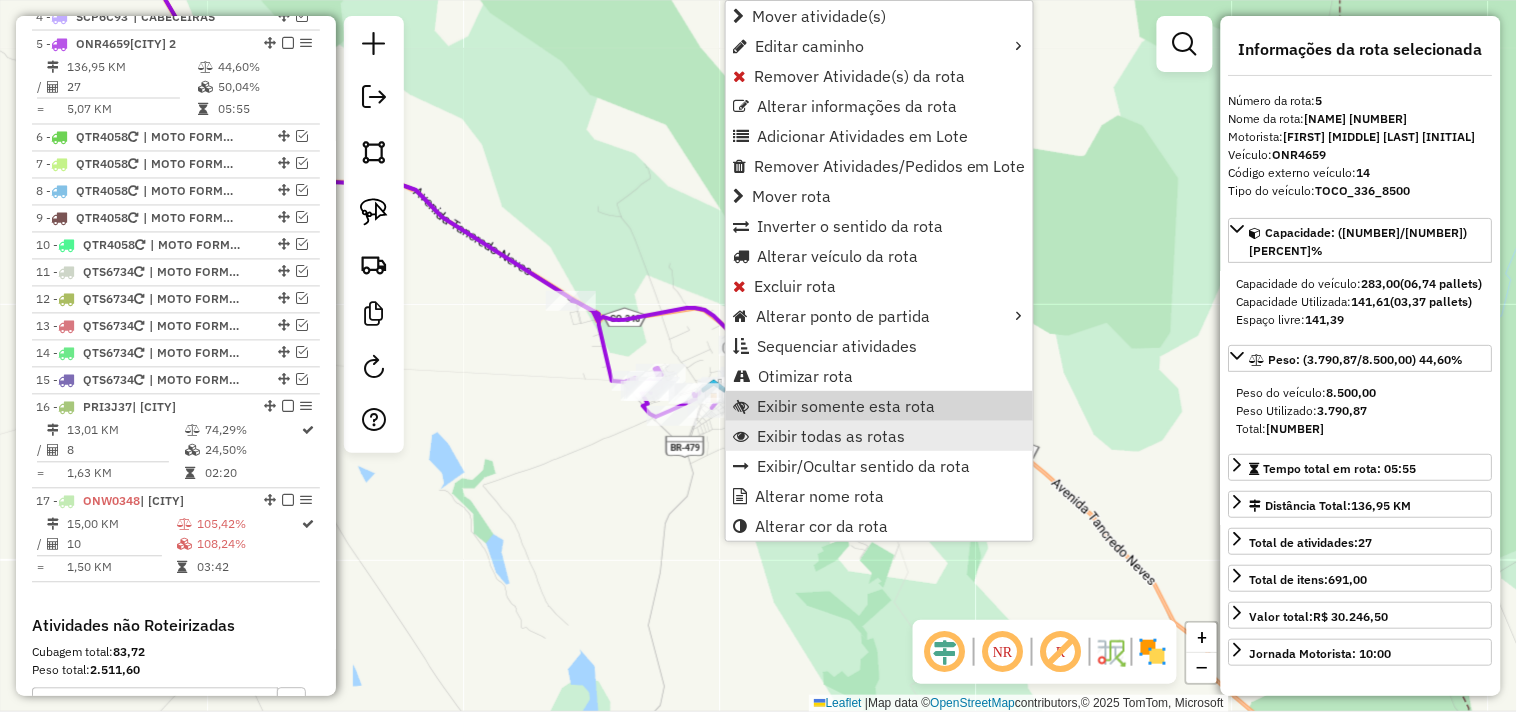 scroll, scrollTop: 905, scrollLeft: 0, axis: vertical 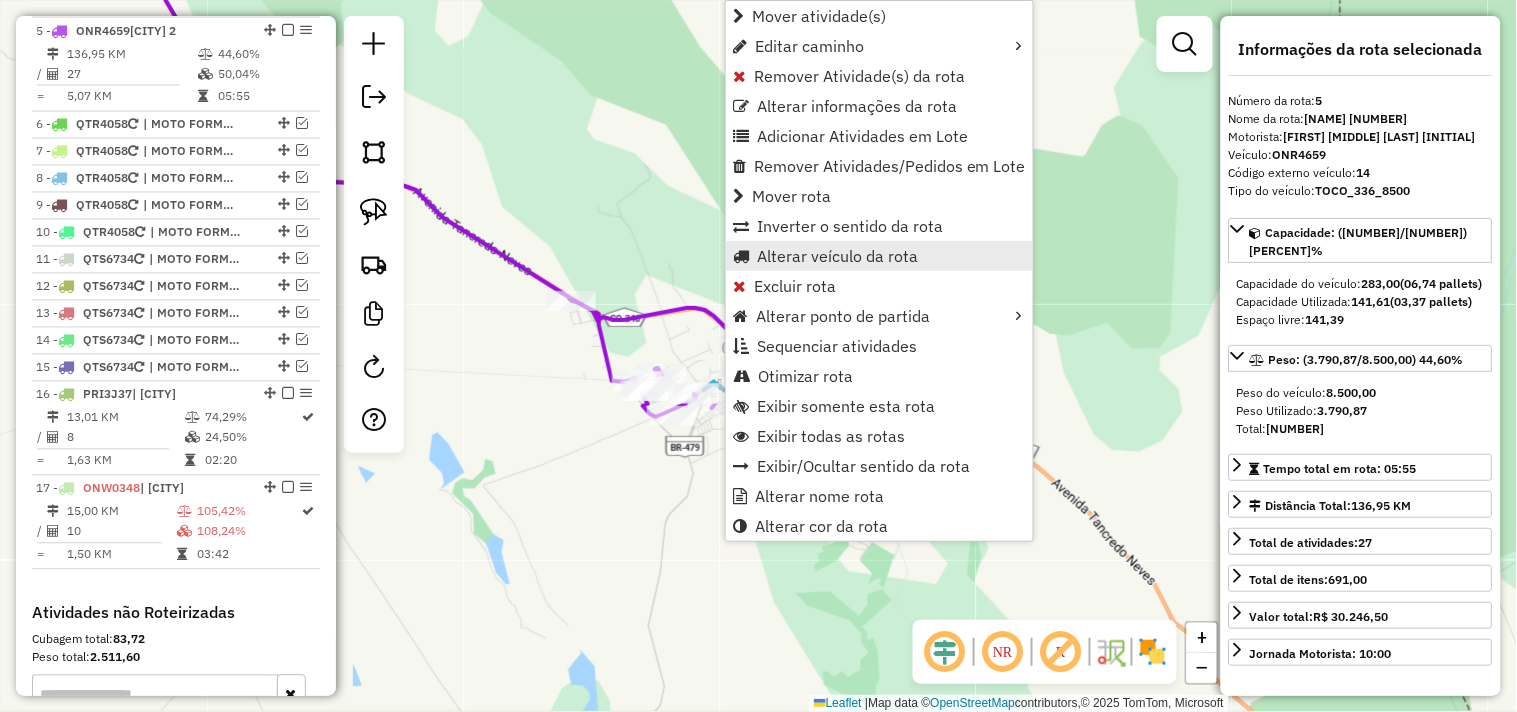 click on "Alterar veículo da rota" at bounding box center (837, 256) 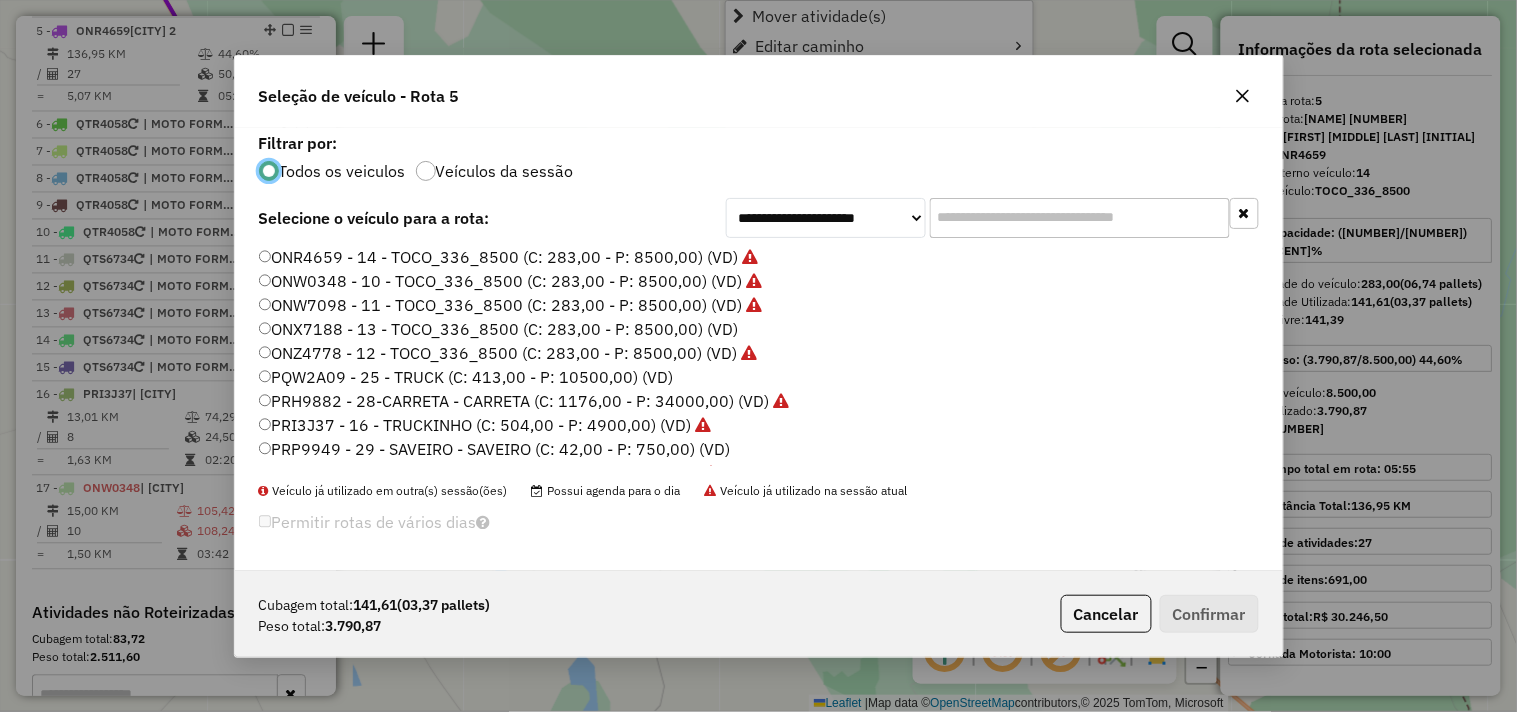 scroll, scrollTop: 11, scrollLeft: 5, axis: both 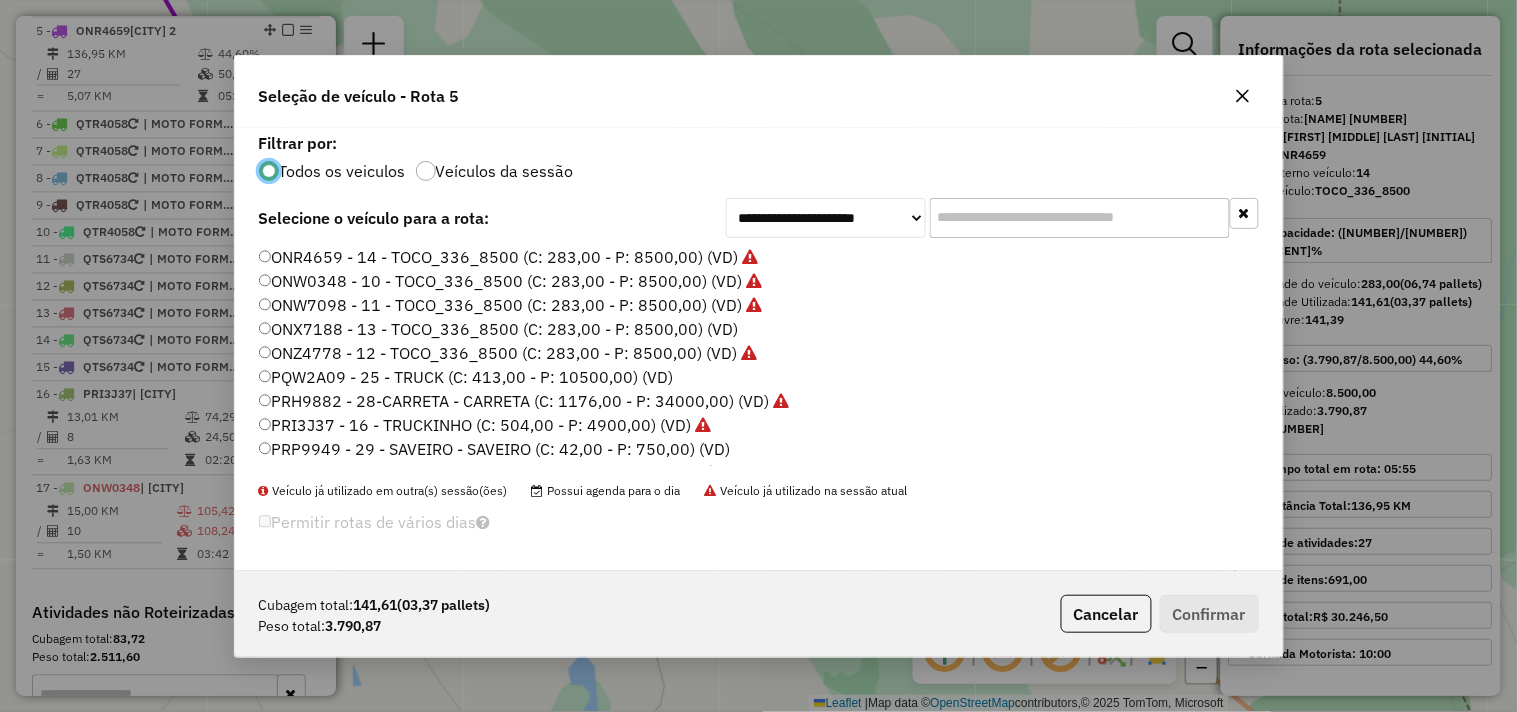 click on "ONR4659 - 14 - TOCO_336_8500 (C: 283,00 - P: 8500,00) (VD)" 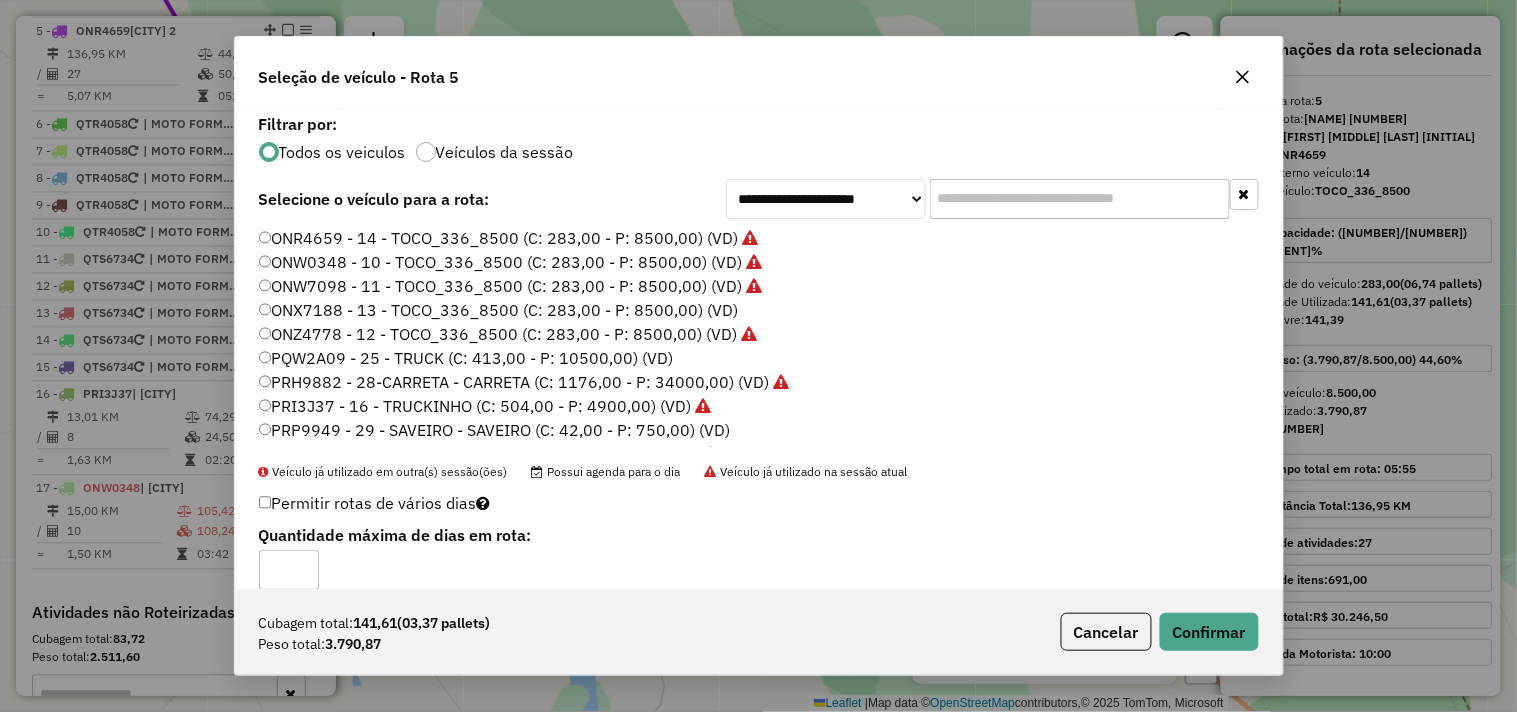 click on "ONX7188 - 13 - TOCO_336_8500 (C: 283,00 - P: 8500,00) (VD)" 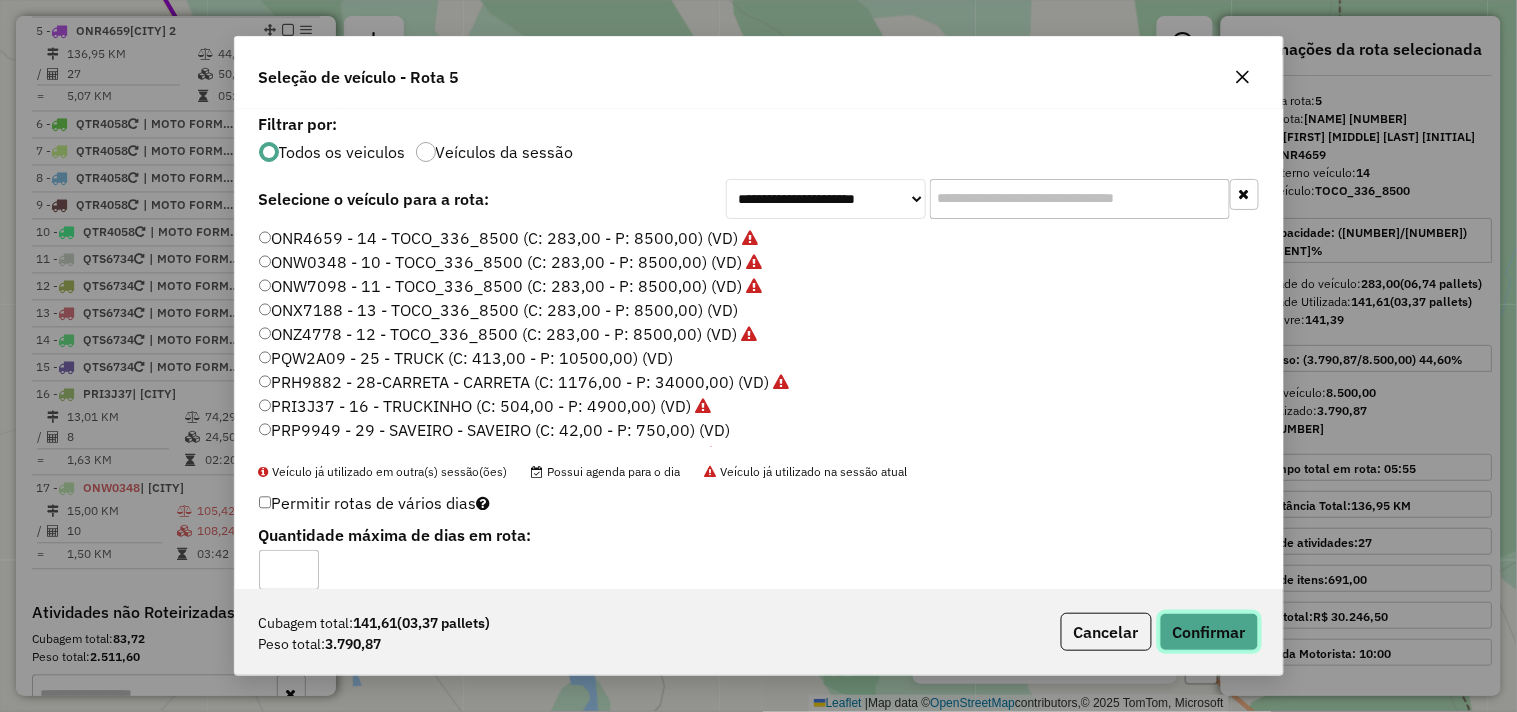 click on "Confirmar" 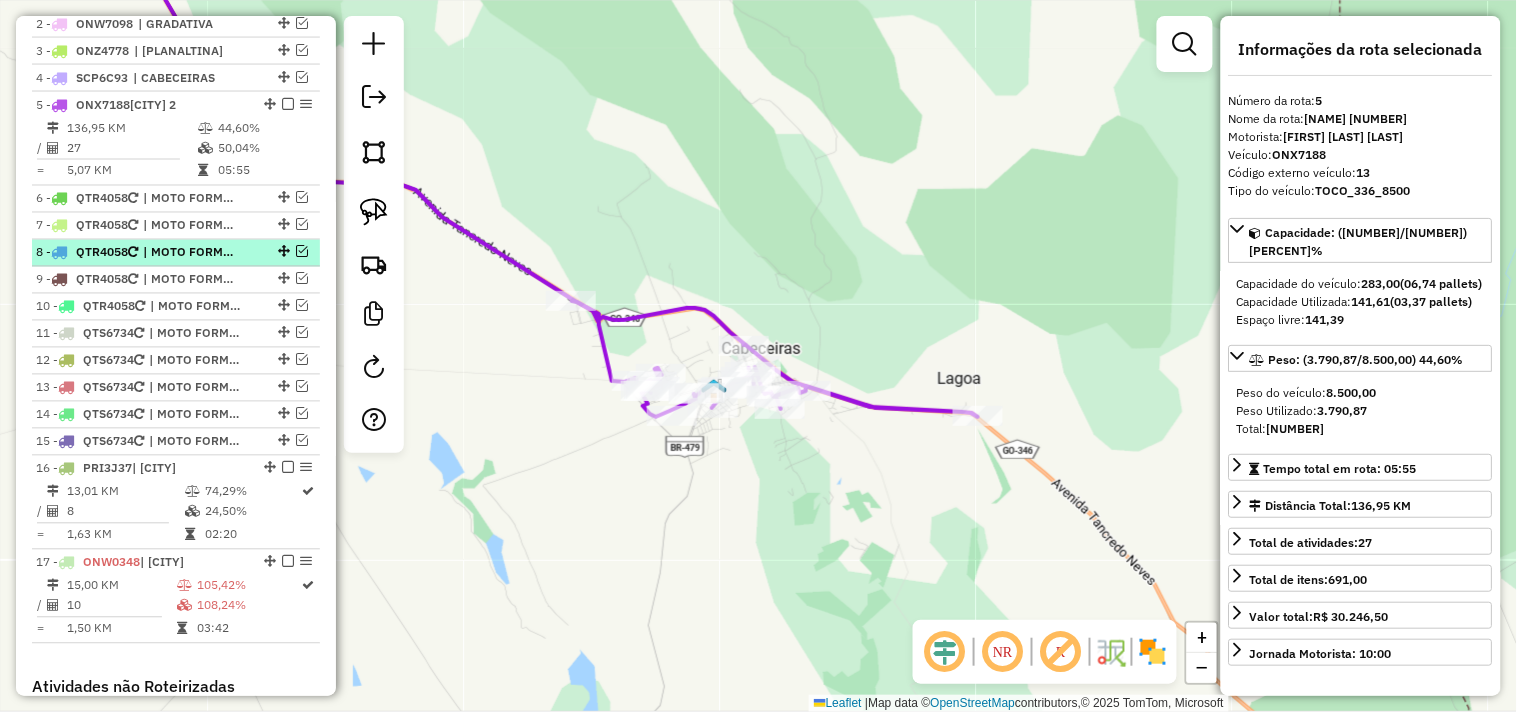 scroll, scrollTop: 794, scrollLeft: 0, axis: vertical 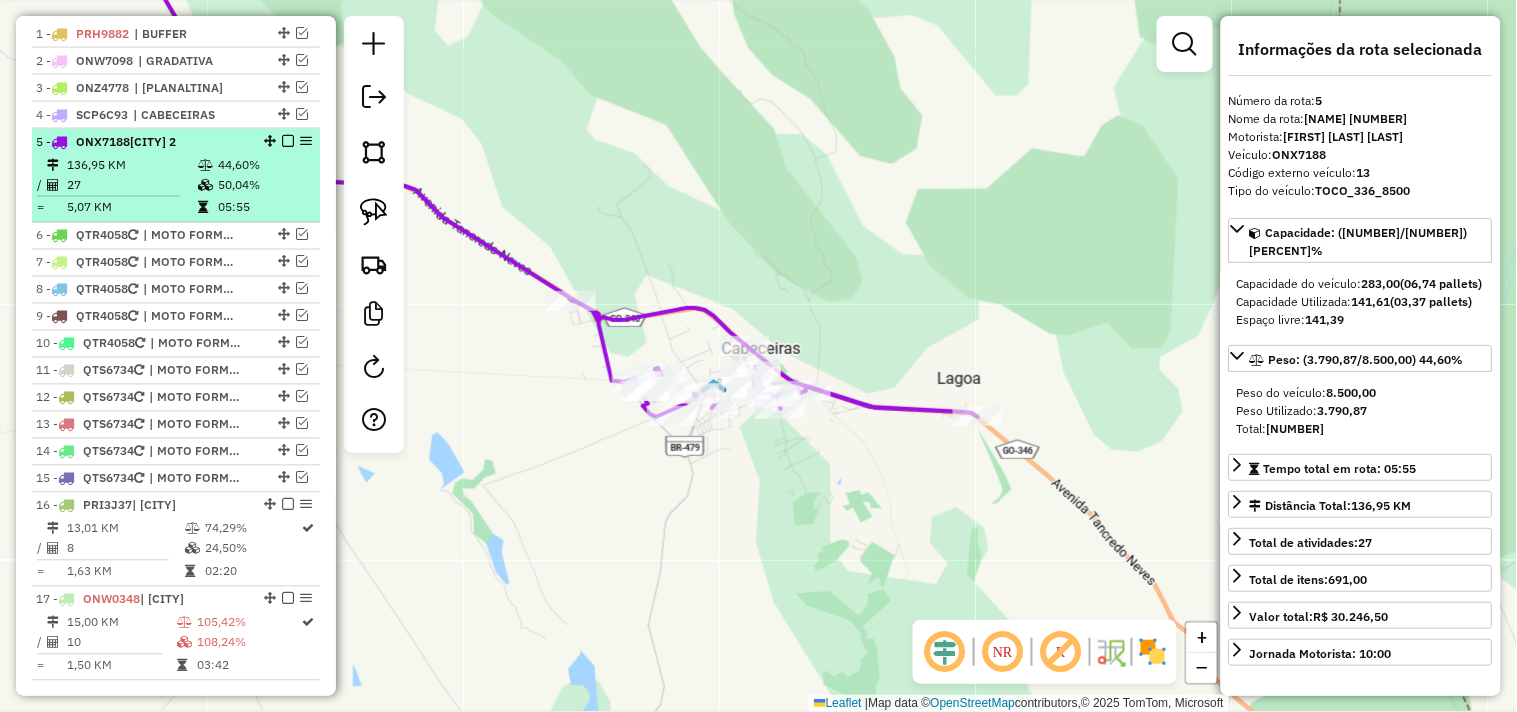 click at bounding box center (288, 141) 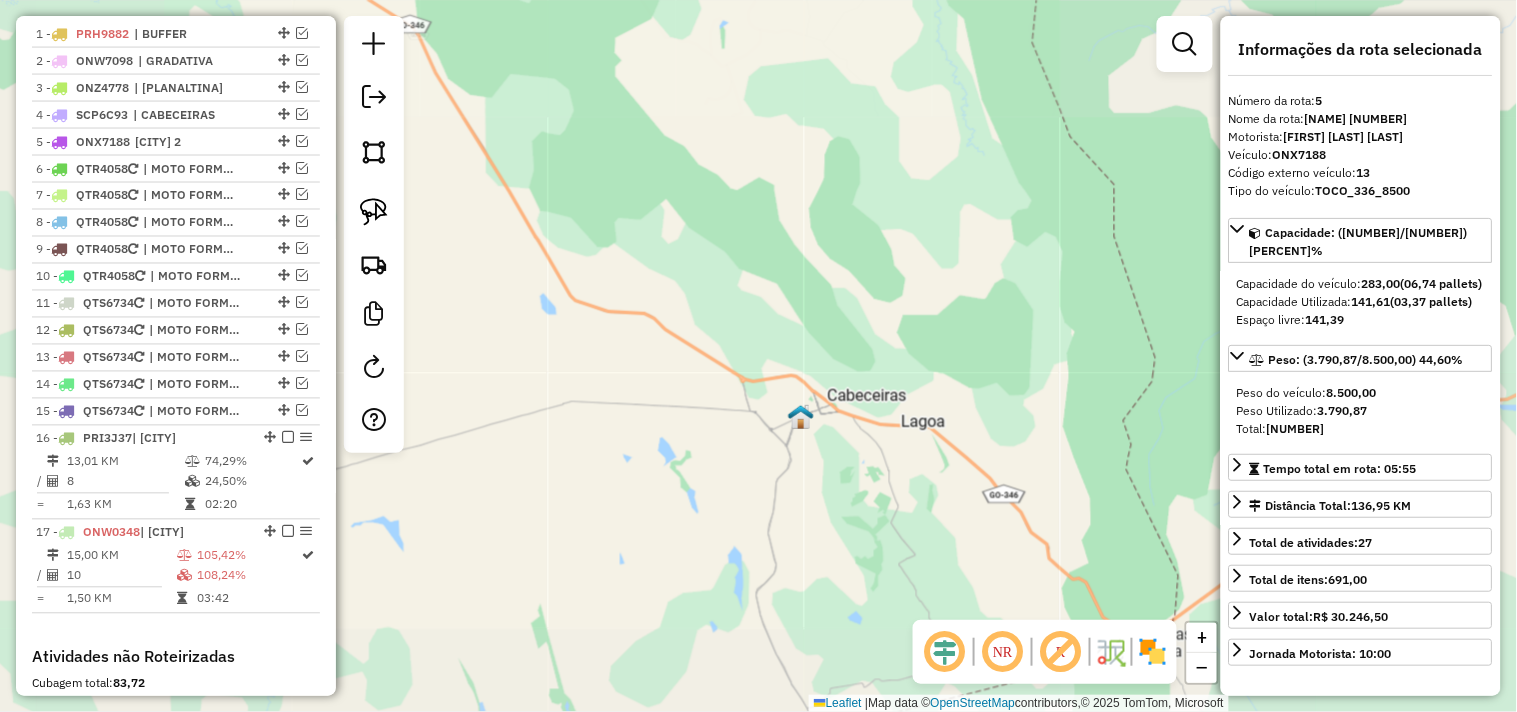 drag, startPoint x: 690, startPoint y: 330, endPoint x: 952, endPoint y: 465, distance: 294.73547 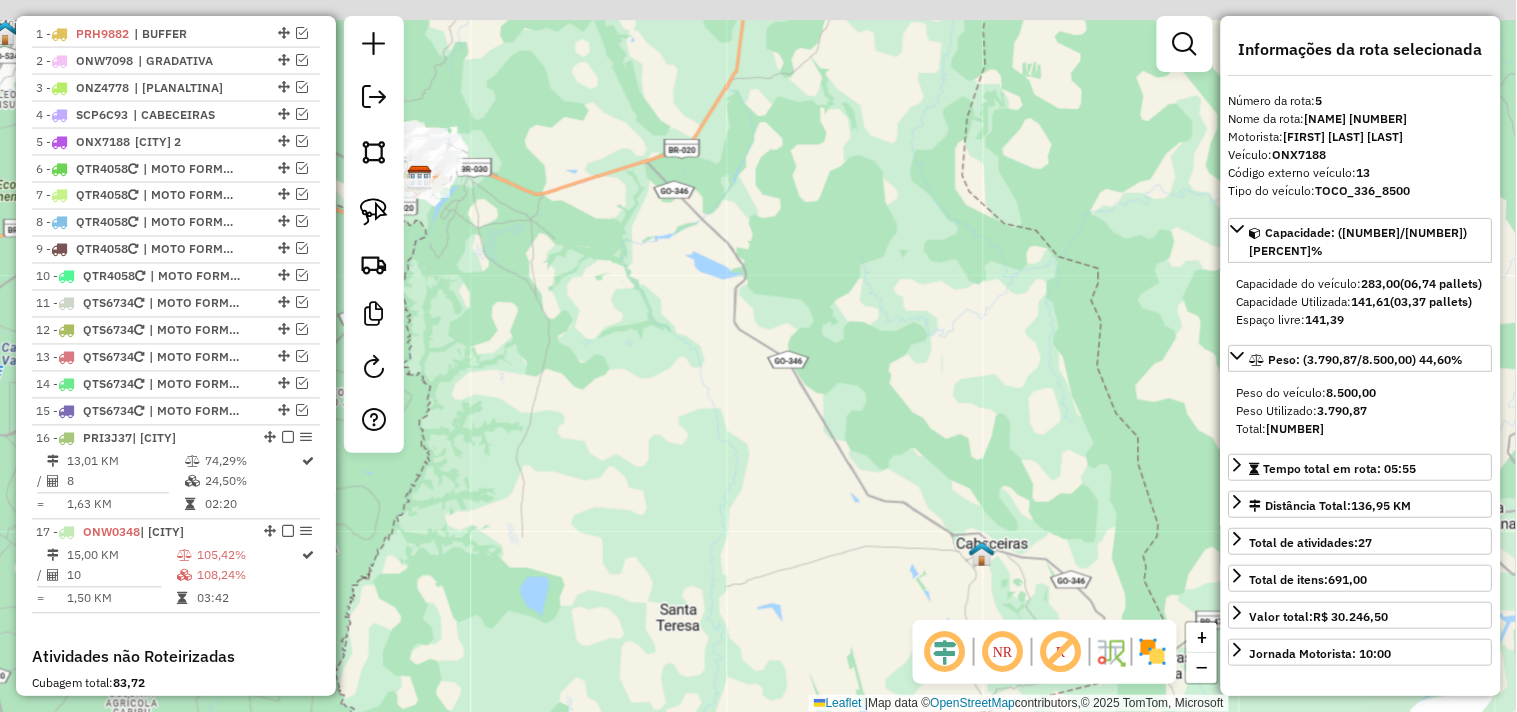drag, startPoint x: 627, startPoint y: 246, endPoint x: 833, endPoint y: 432, distance: 277.5464 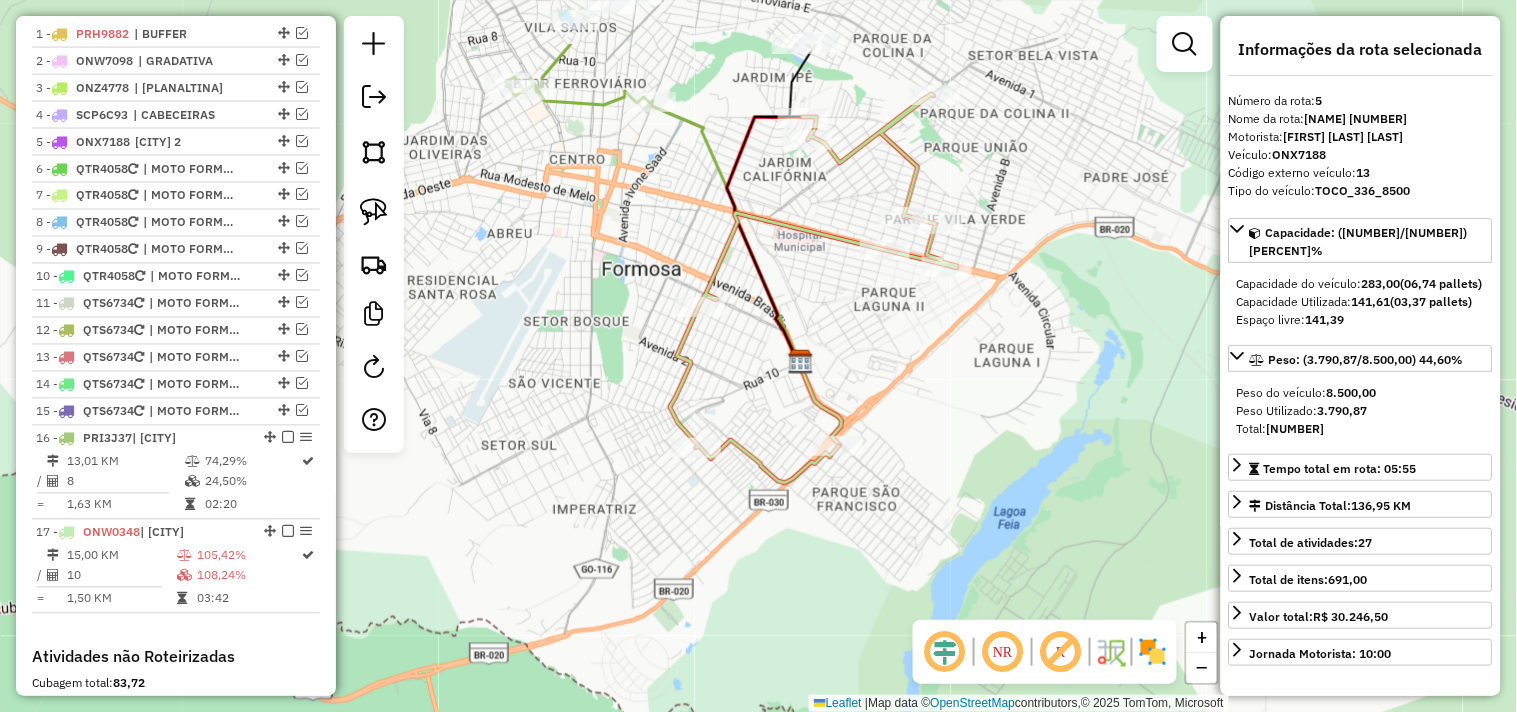drag, startPoint x: 573, startPoint y: 182, endPoint x: 578, endPoint y: 454, distance: 272.04596 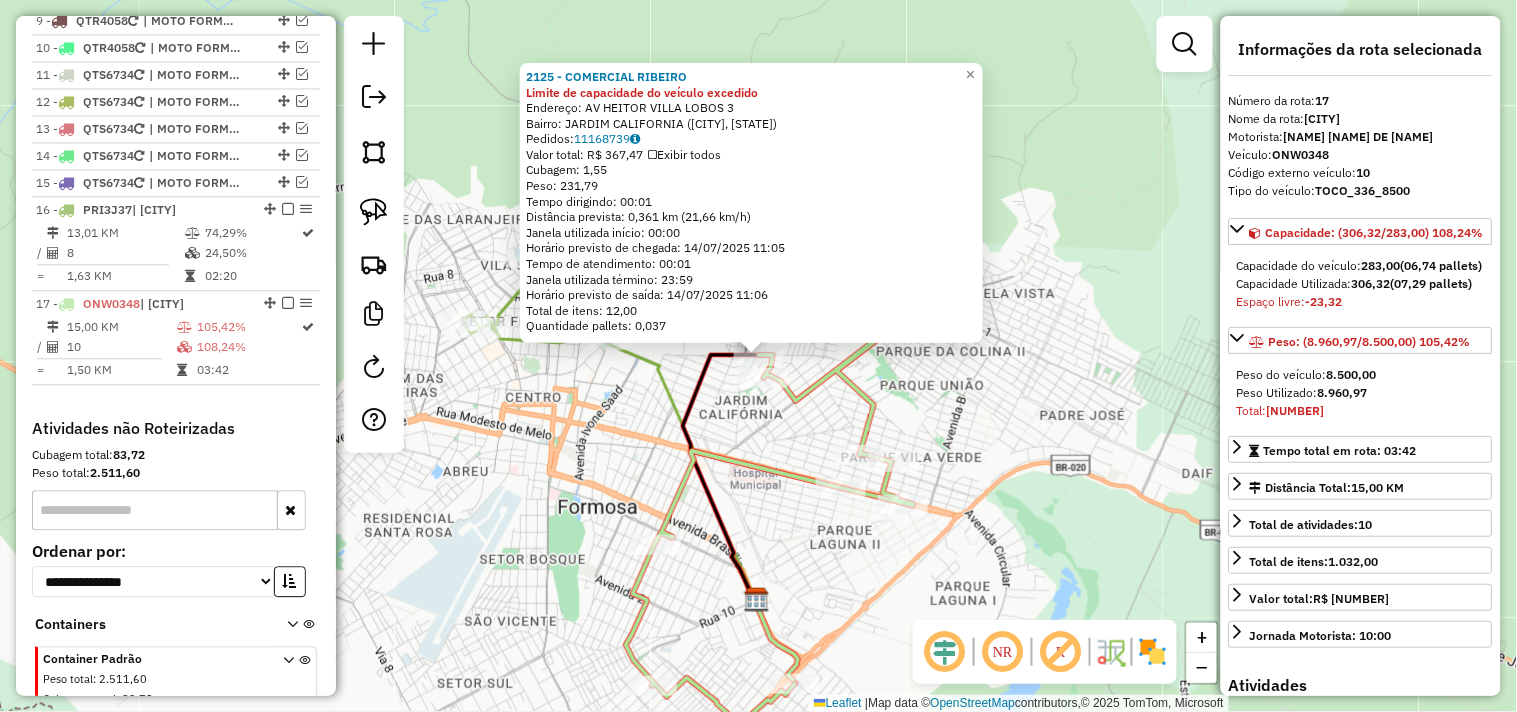 scroll, scrollTop: 1105, scrollLeft: 0, axis: vertical 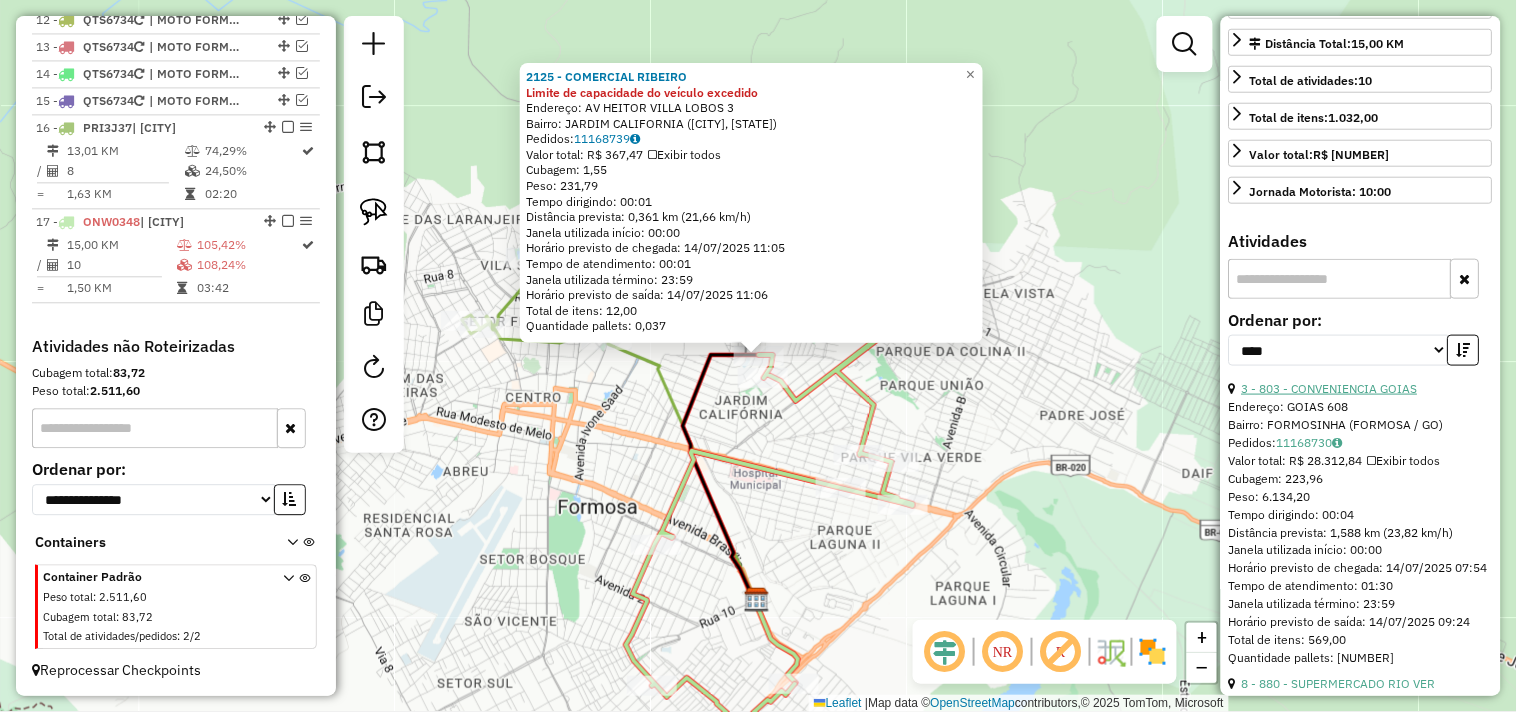 click on "3 - 803 - CONVENIENCIA GOIAS" at bounding box center (1330, 388) 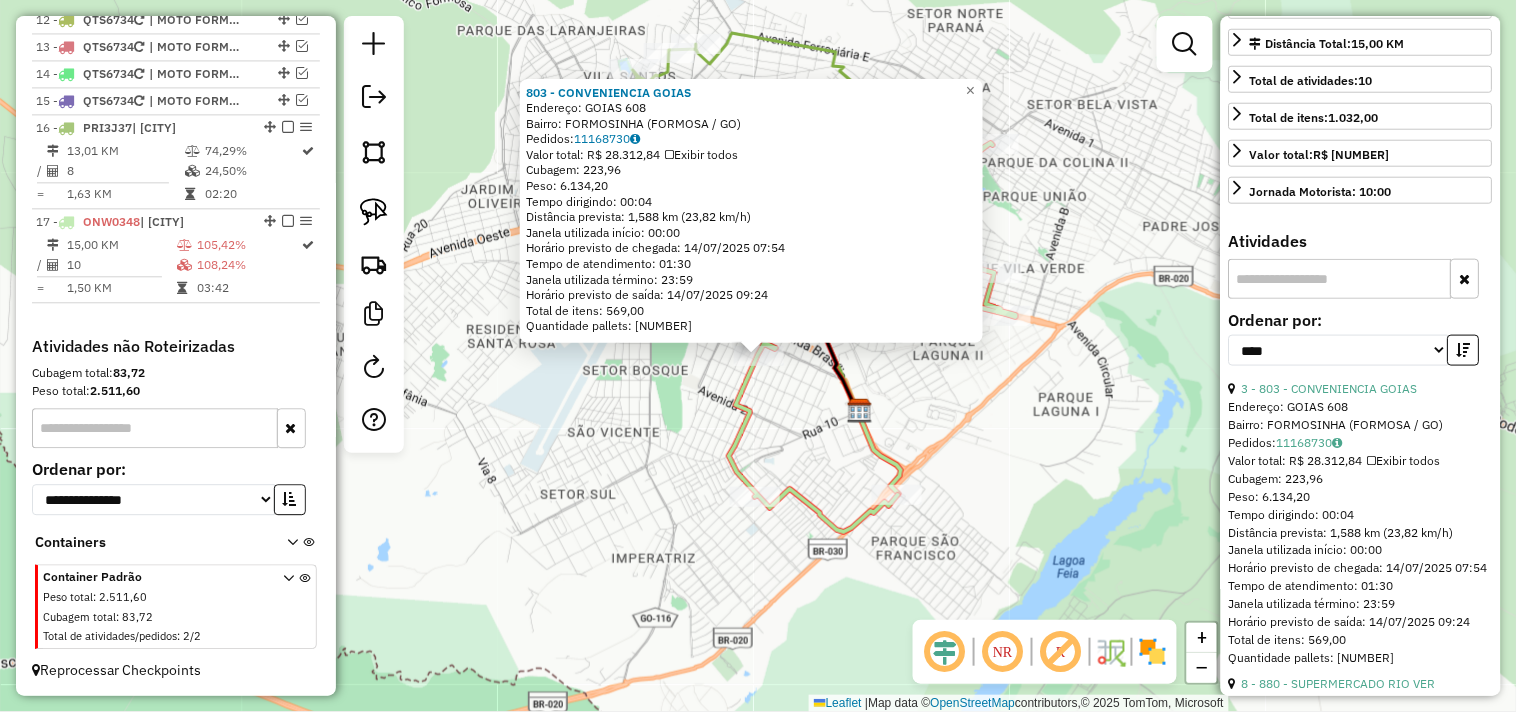 click on "[NUMBER] - [BRAND]  Endereço:  [STREET] [NUMBER]   Bairro: [NEIGHBORHOOD] ([CITY] / [GO])   Pedidos:  [NUMBER]   Valor total: R$ [NUMBER]   Exibir todos   Cubagem: [NUMBER]  Peso: [NUMBER]  Tempo dirigindo: [TIME]   Distância prevista: [NUMBER] km ([NUMBER] km/h)   Janela utilizada início: [TIME]   Horário previsto de chegada: [DATE] [TIME]   Tempo de atendimento: [TIME]   Janela utilizada término: [TIME]   Horário previsto de saída: [DATE] [TIME]   Total de itens: [NUMBER]   Quantidade pallets: [NUMBER]  × Janela de atendimento Grade de atendimento Capacidade Transportadoras Veículos Cliente Pedidos  Rotas Selecione os dias de semana para filtrar as janelas de atendimento  Seg   Ter   Qua   Qui   Sex   Sáb   Dom  Informe o período da janela de atendimento: De: Até:  Filtrar exatamente a janela do cliente  Considerar janela de atendimento padrão  Selecione os dias de semana para filtrar as grades de atendimento  Seg   Ter   Qua   Qui   Sex   Sáb   Dom   Considerar clientes sem dia de atendimento cadastrado  De:" 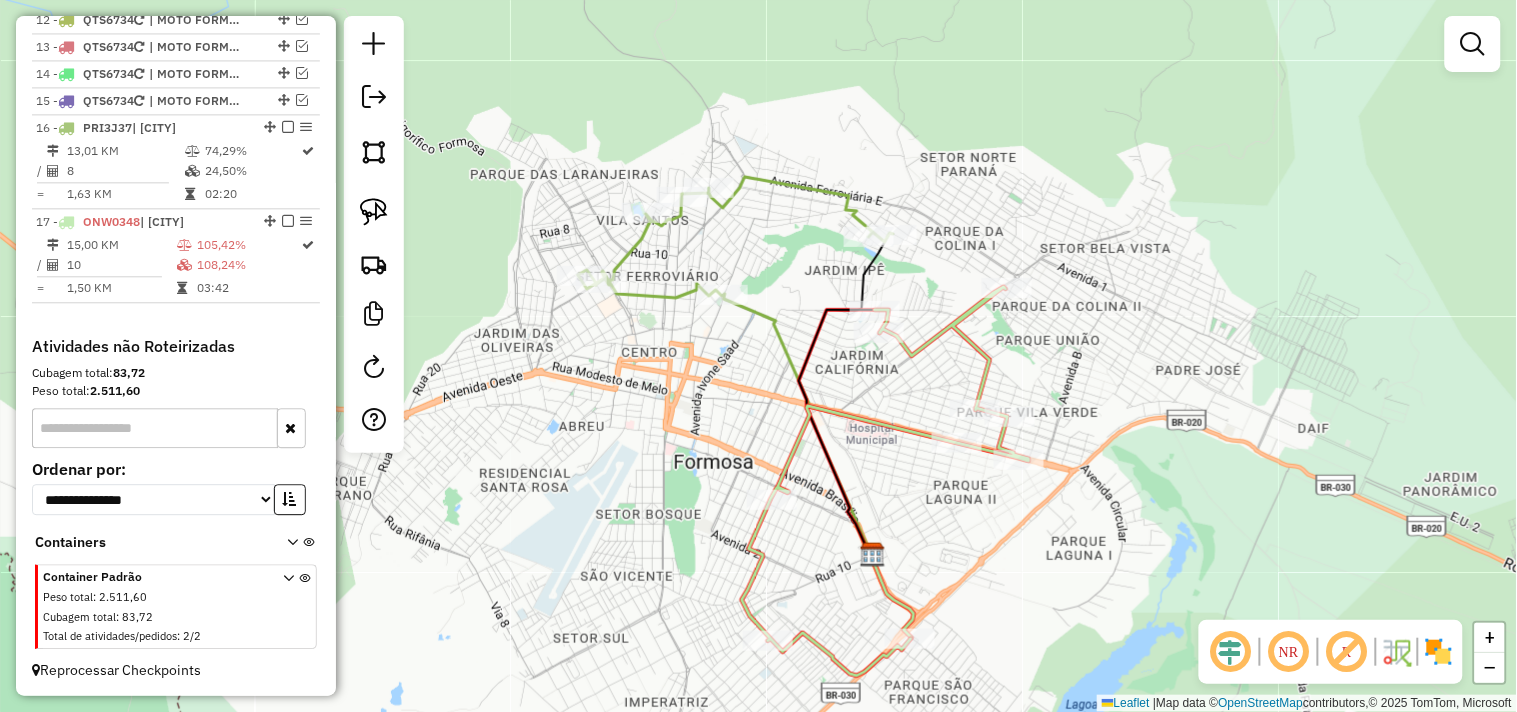 drag, startPoint x: 1025, startPoint y: 63, endPoint x: 1016, endPoint y: 244, distance: 181.22362 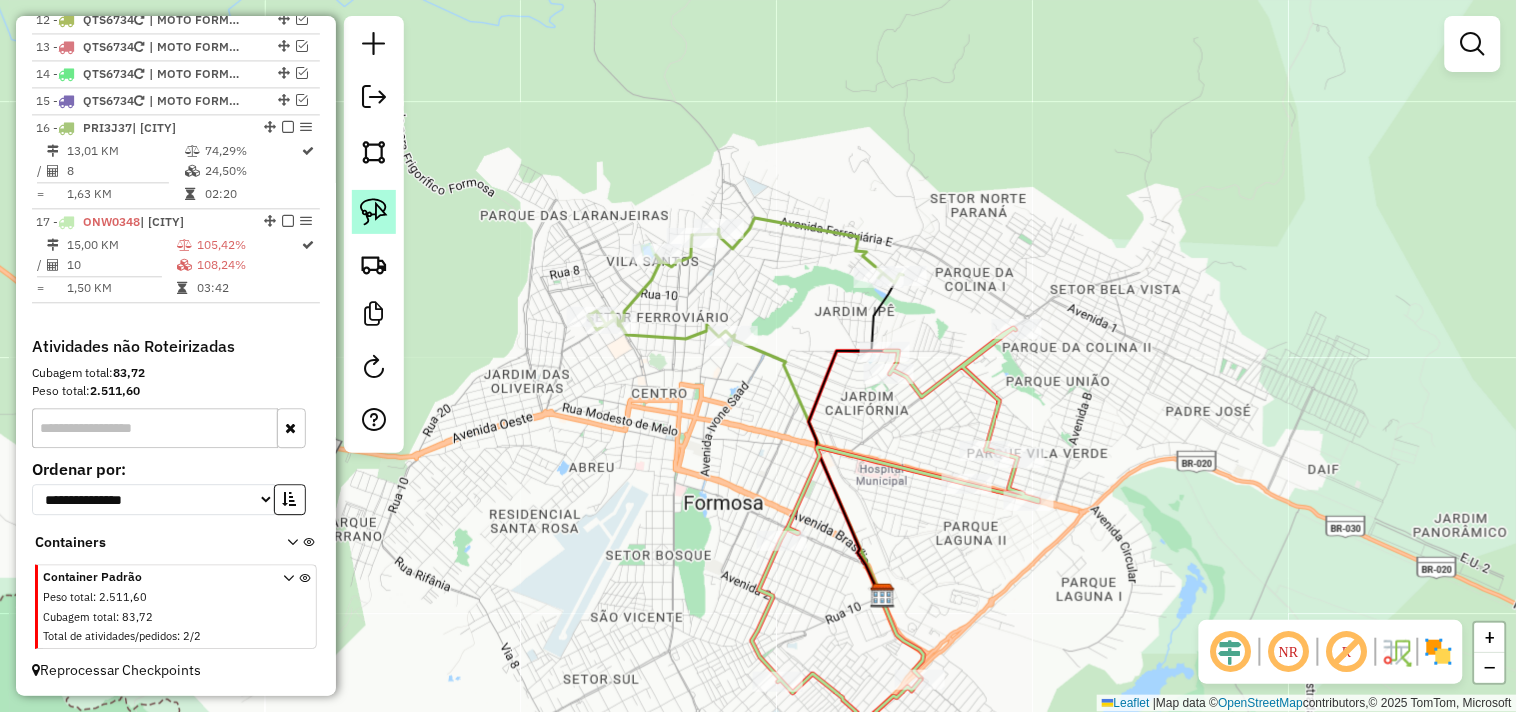 click 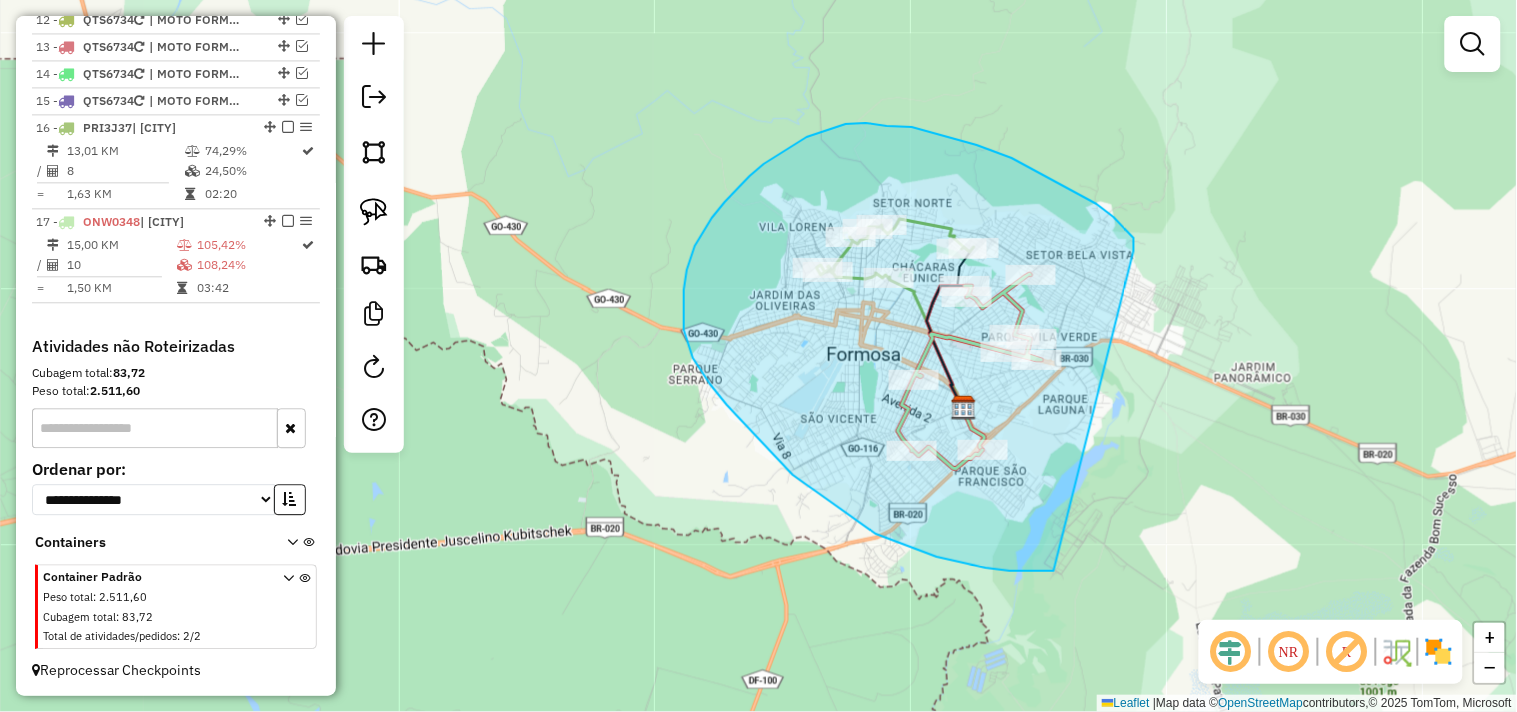 drag, startPoint x: 1134, startPoint y: 251, endPoint x: 1174, endPoint y: 393, distance: 147.52628 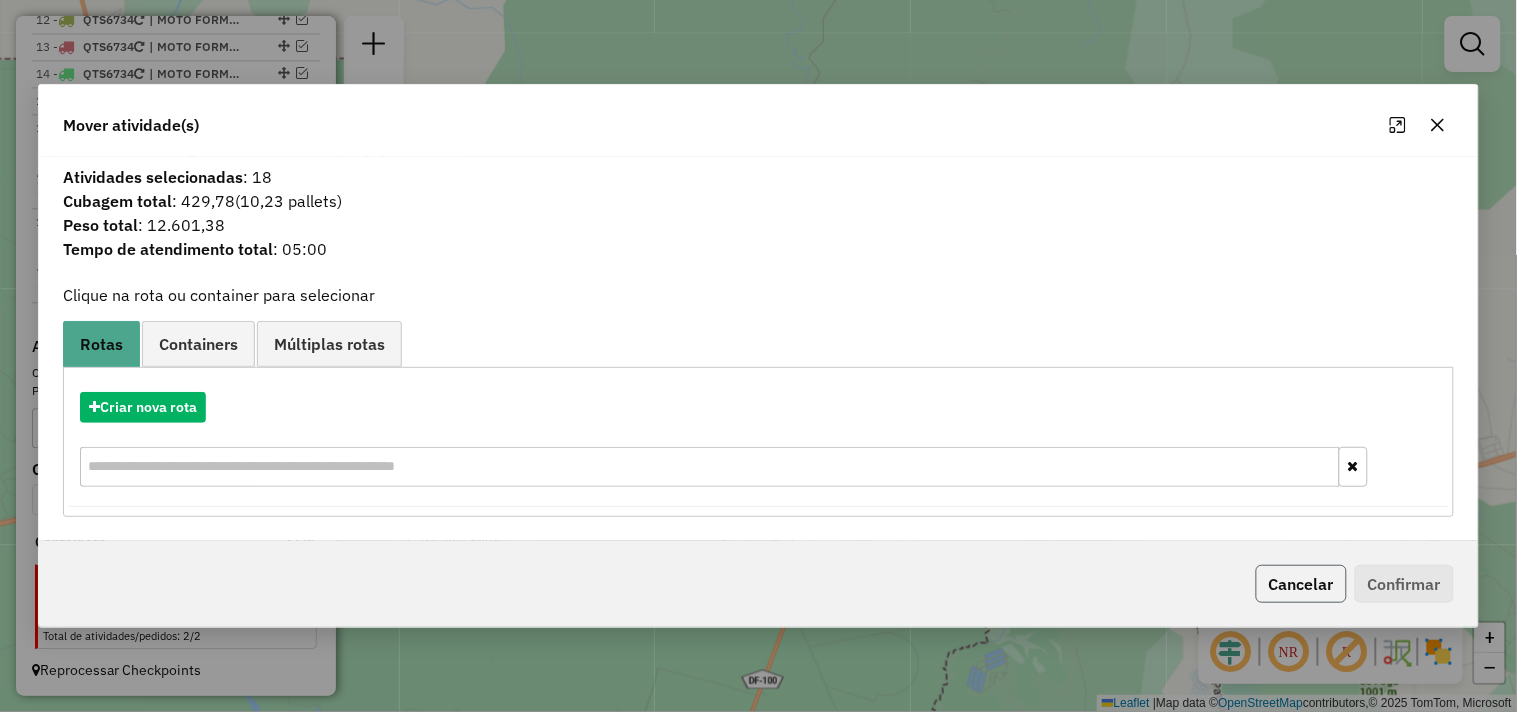 click on "Cancelar" 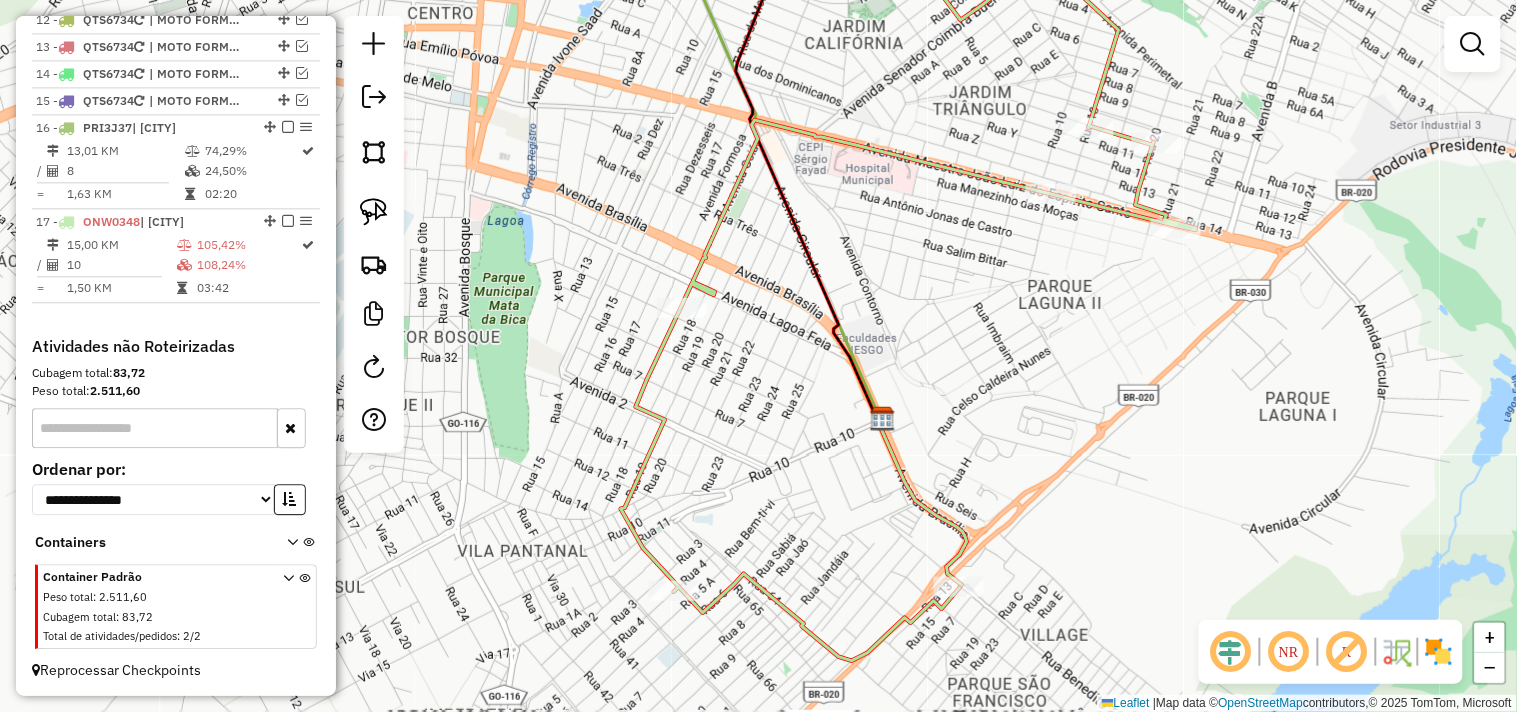 drag, startPoint x: 870, startPoint y: 313, endPoint x: 811, endPoint y: 250, distance: 86.313385 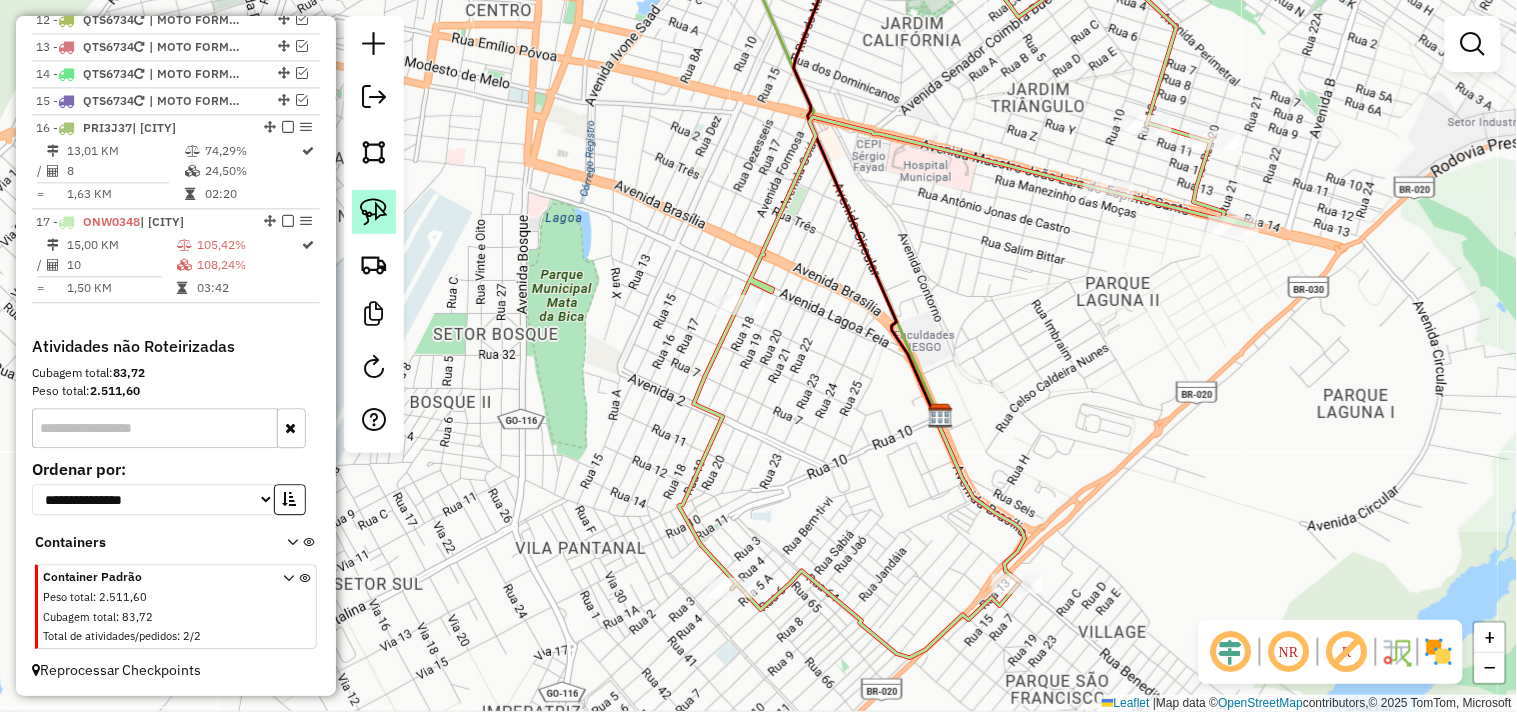 click 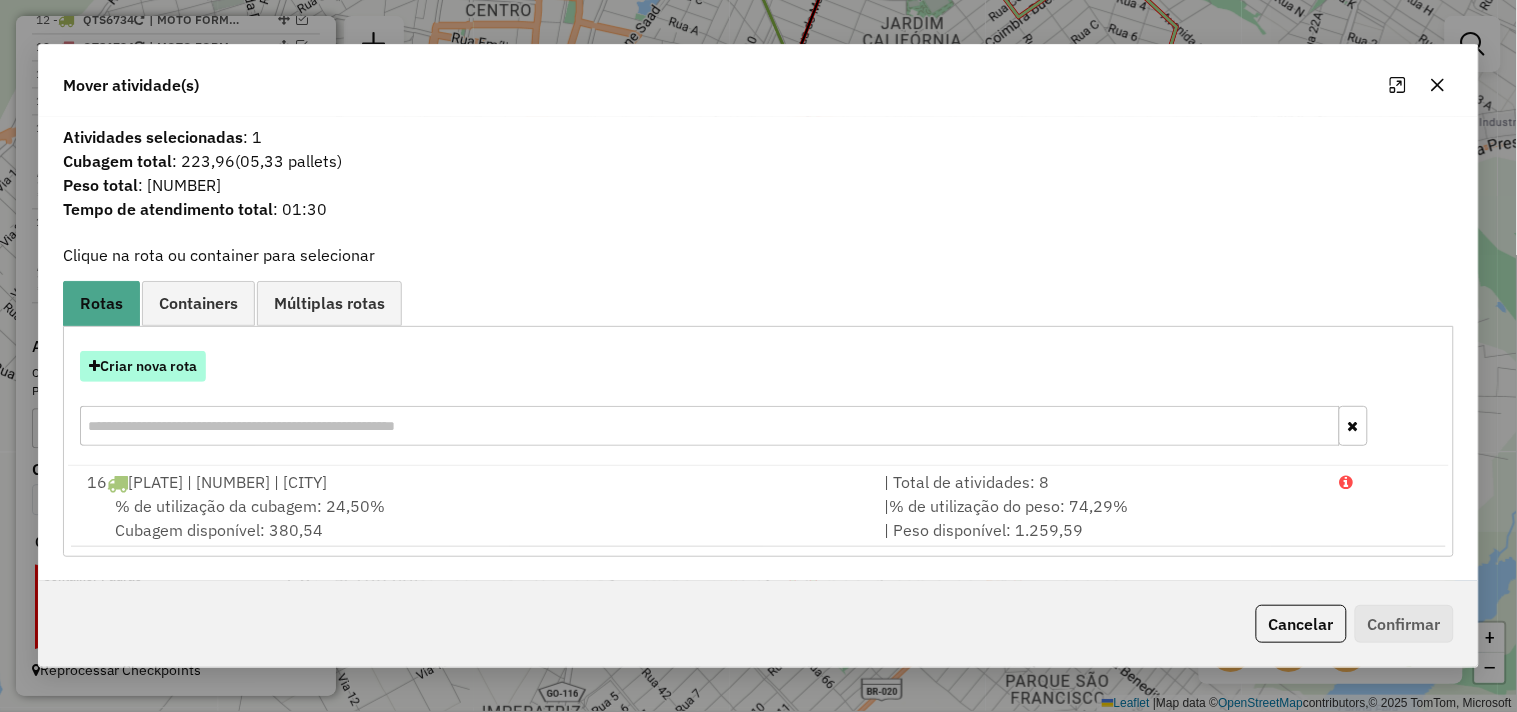click on "Criar nova rota" at bounding box center (143, 366) 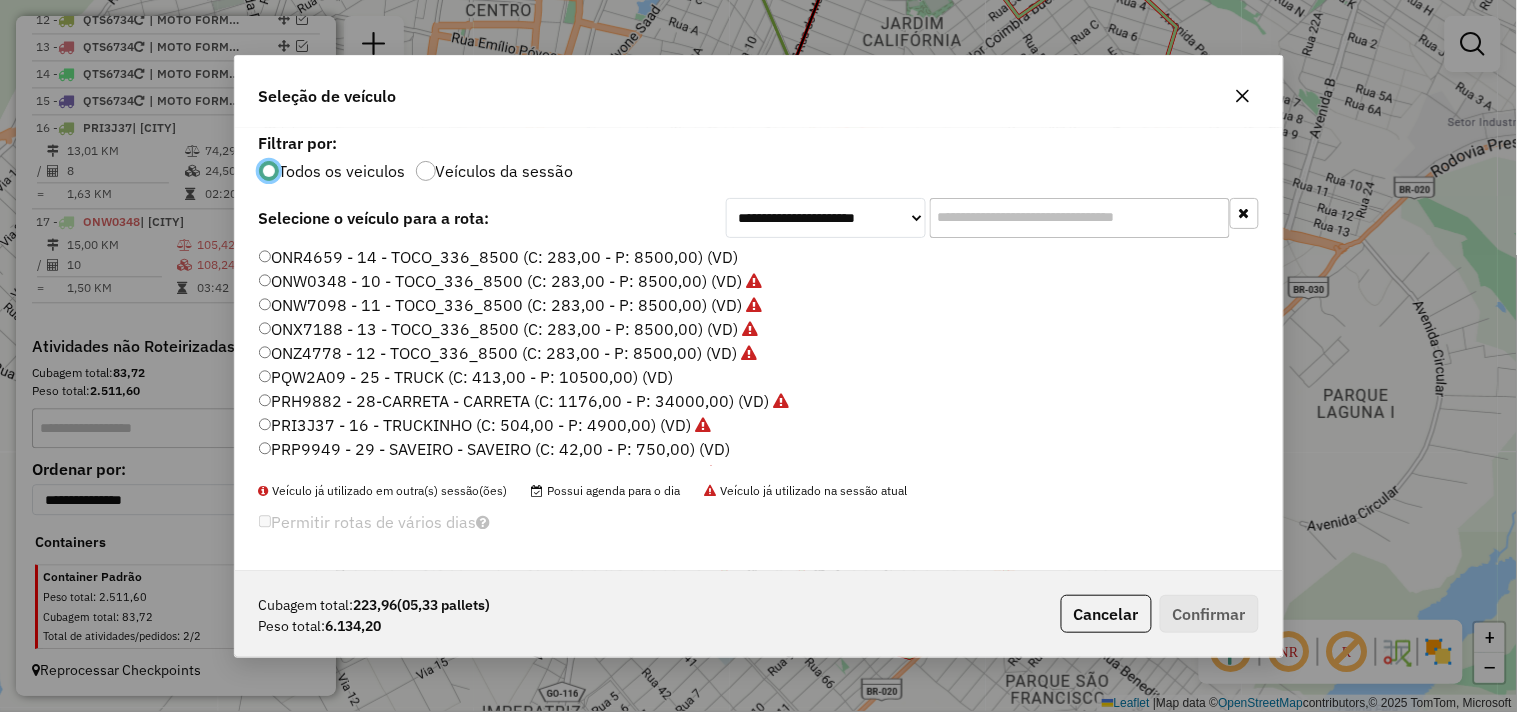 scroll, scrollTop: 11, scrollLeft: 5, axis: both 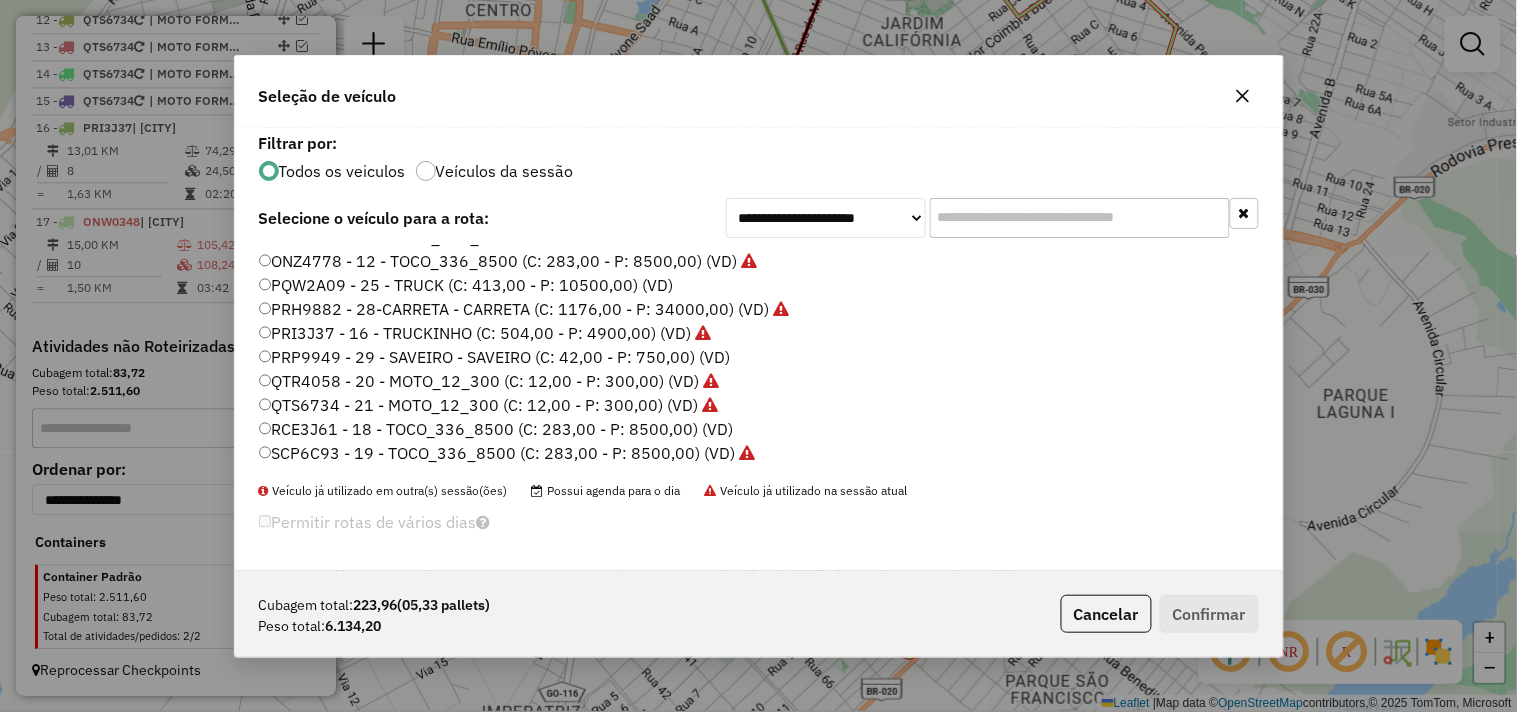 click on "RCE3J61 - 18 - TOCO_336_8500 (C: 283,00 - P: 8500,00) (VD)" 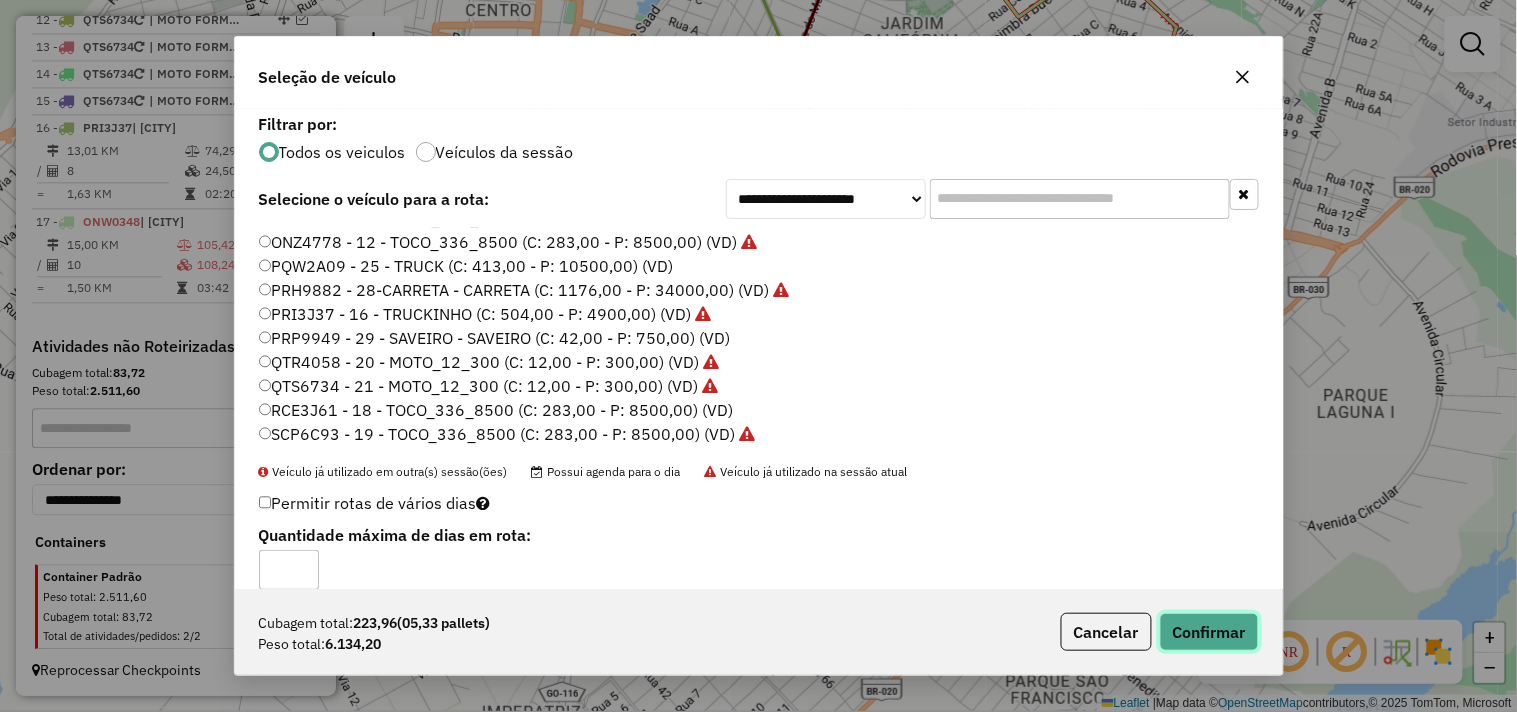 click on "Confirmar" 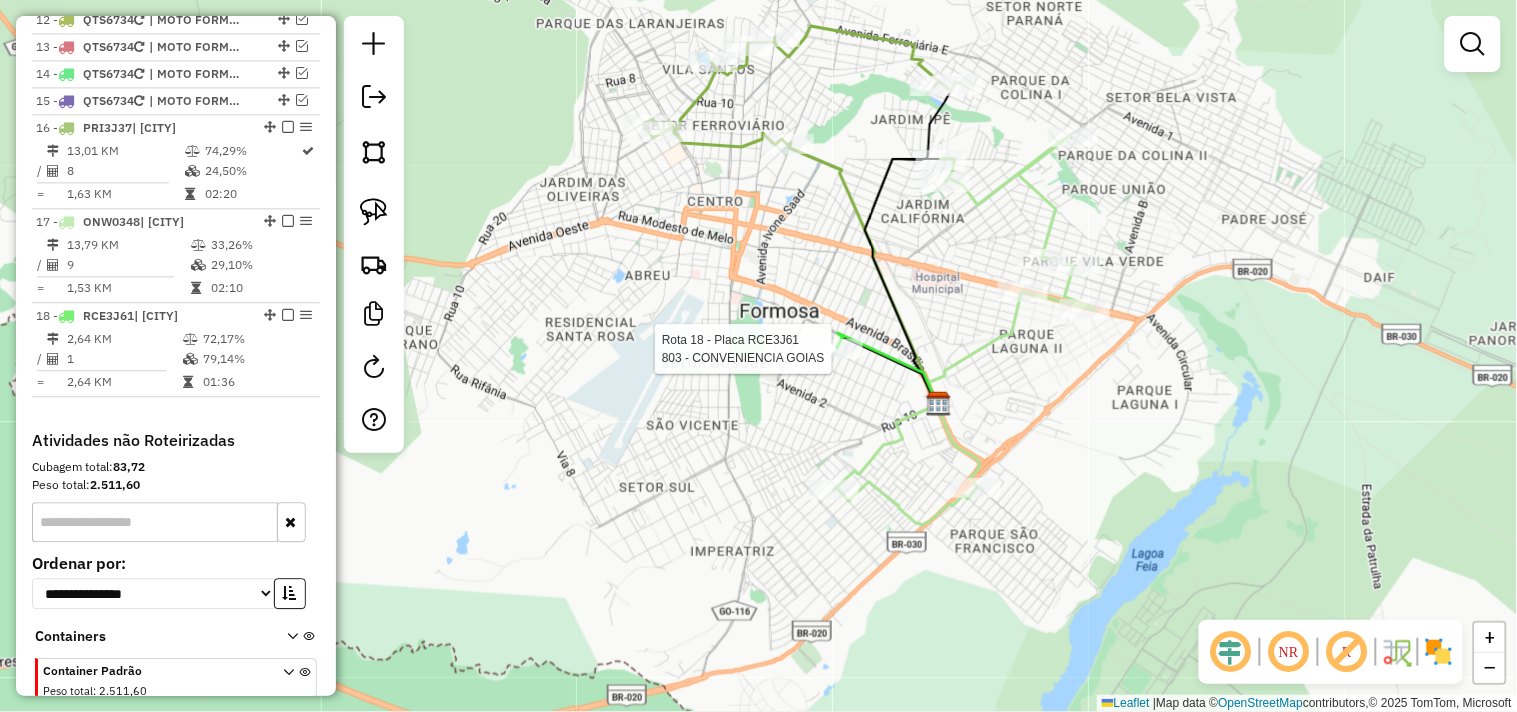 scroll, scrollTop: 1200, scrollLeft: 0, axis: vertical 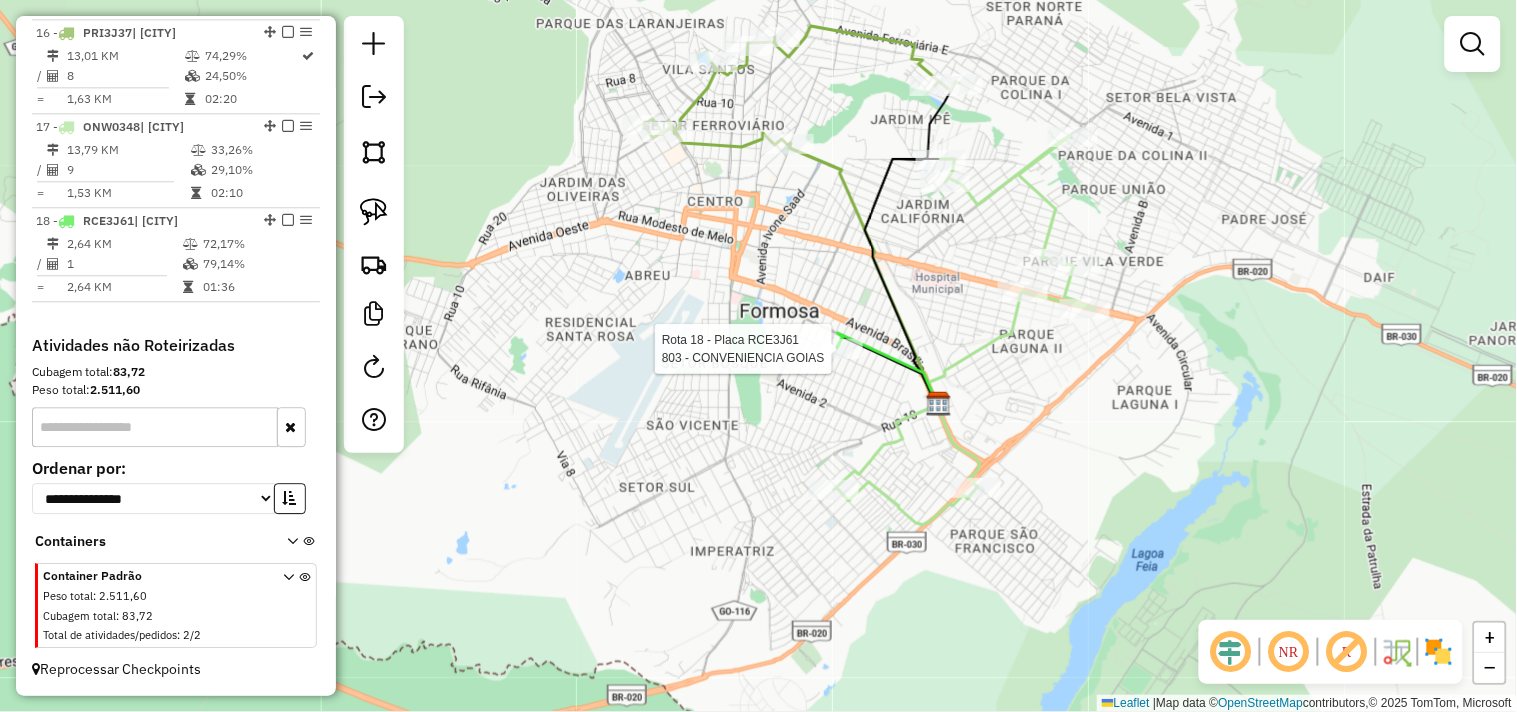 select on "*********" 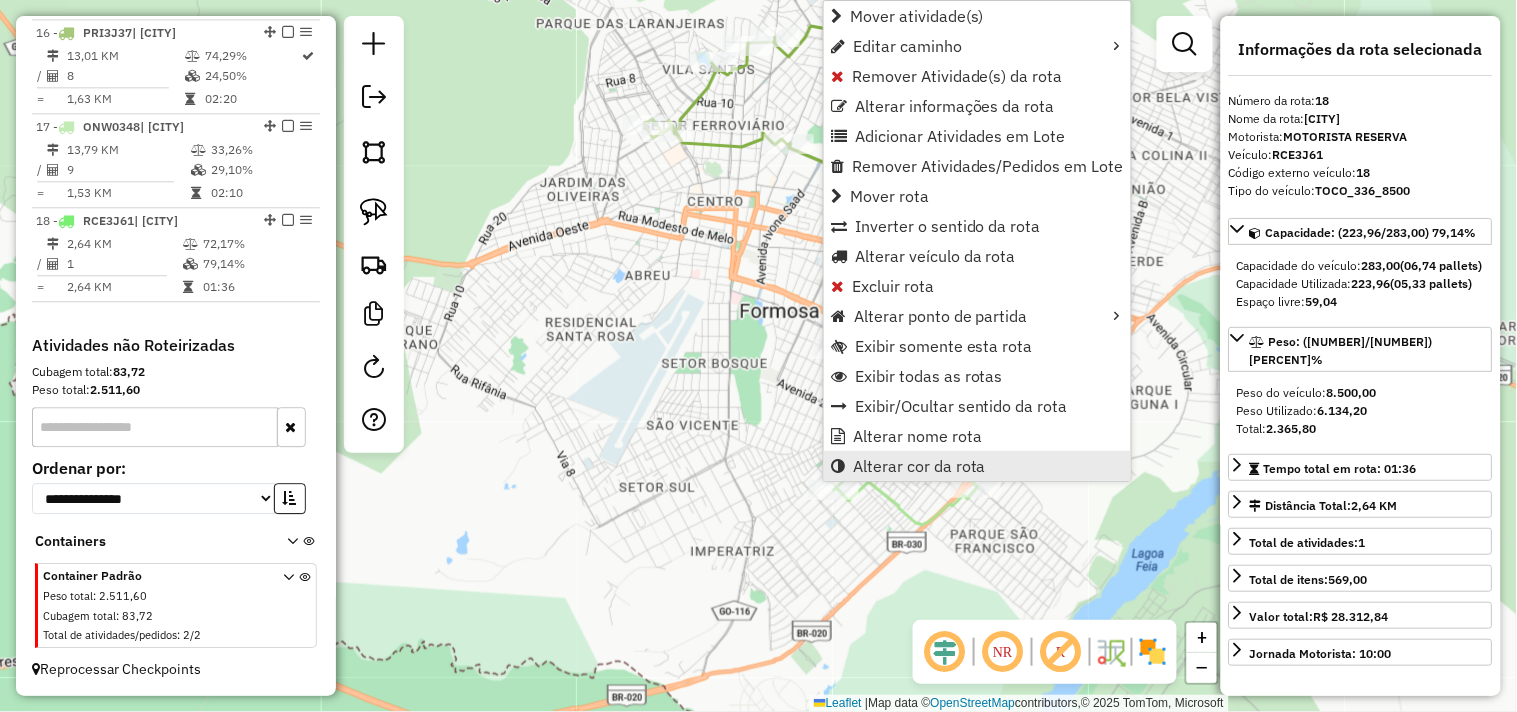 drag, startPoint x: 874, startPoint y: 457, endPoint x: 1383, endPoint y: 480, distance: 509.51938 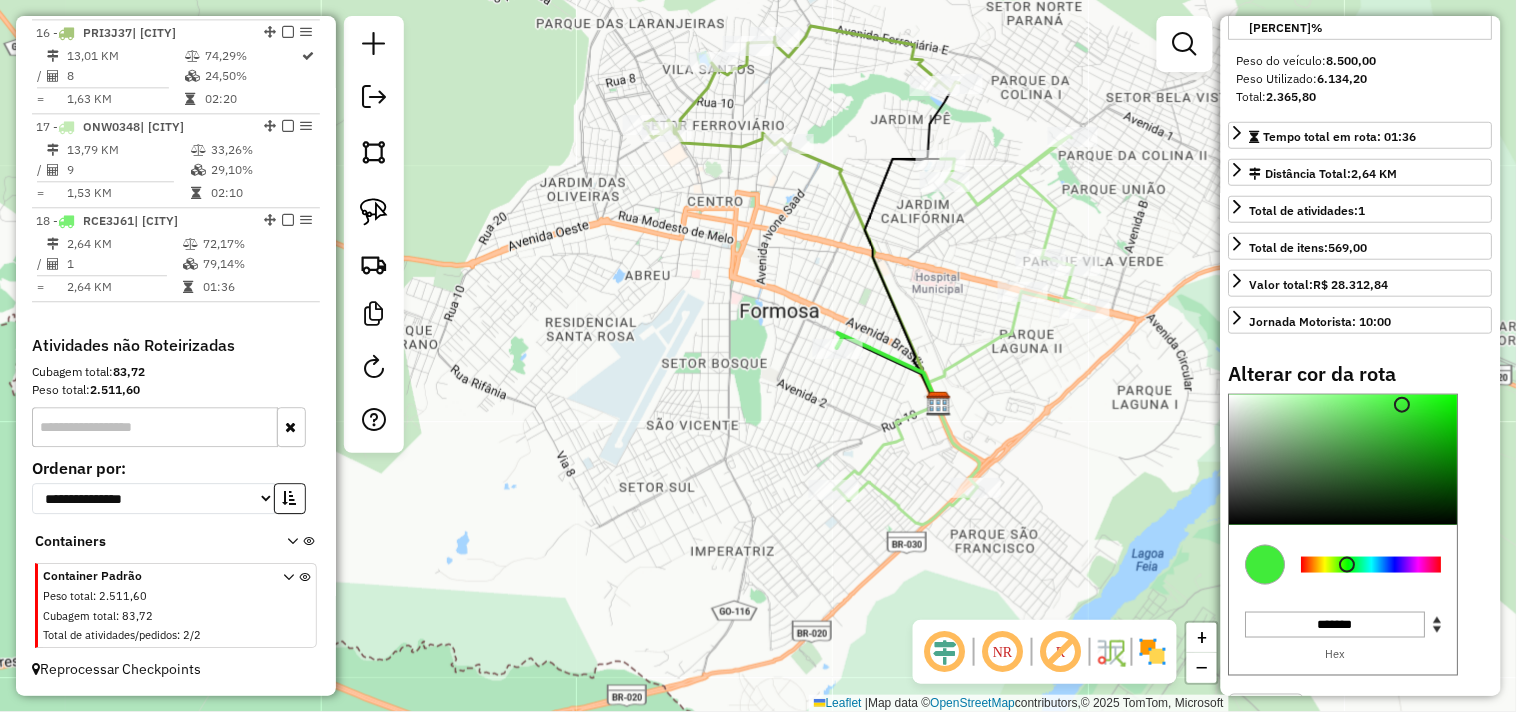 scroll, scrollTop: 333, scrollLeft: 0, axis: vertical 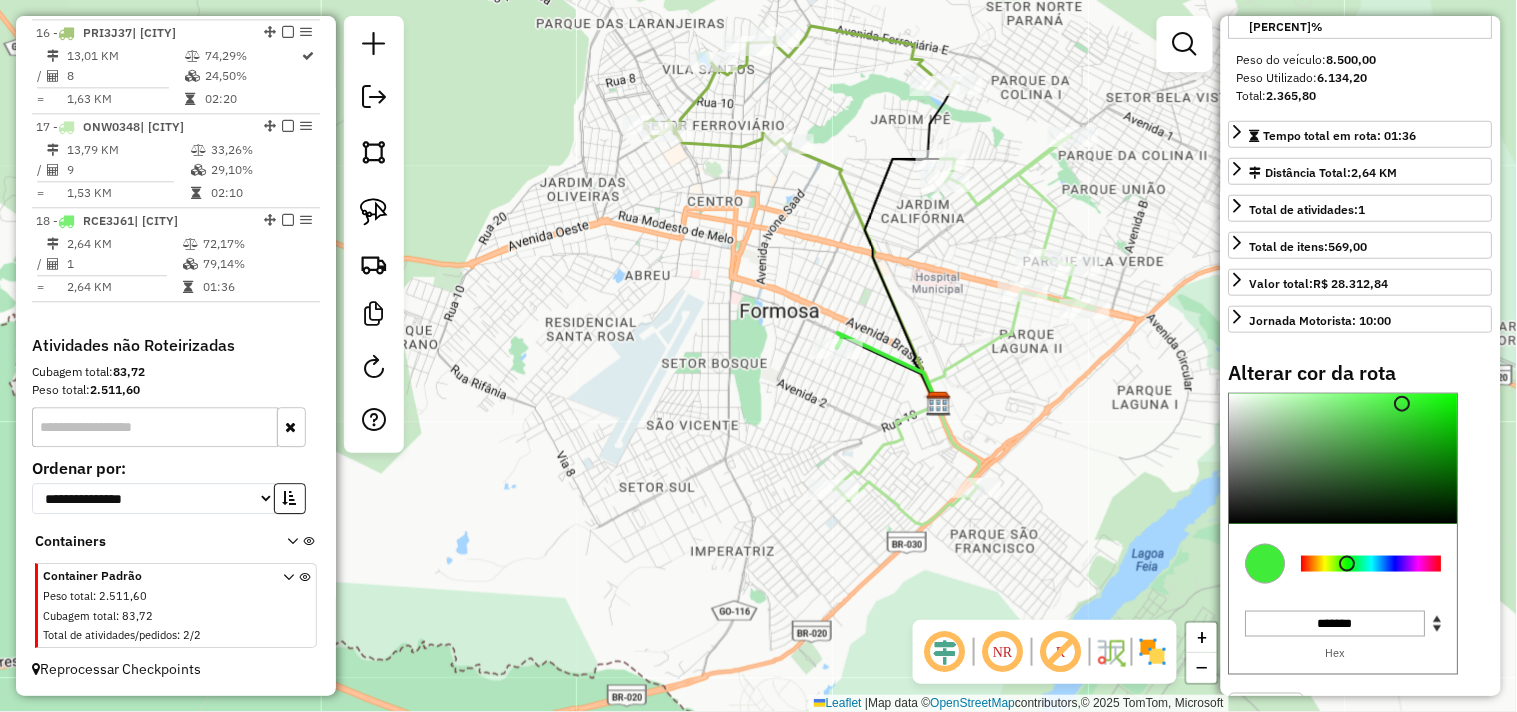 type on "*******" 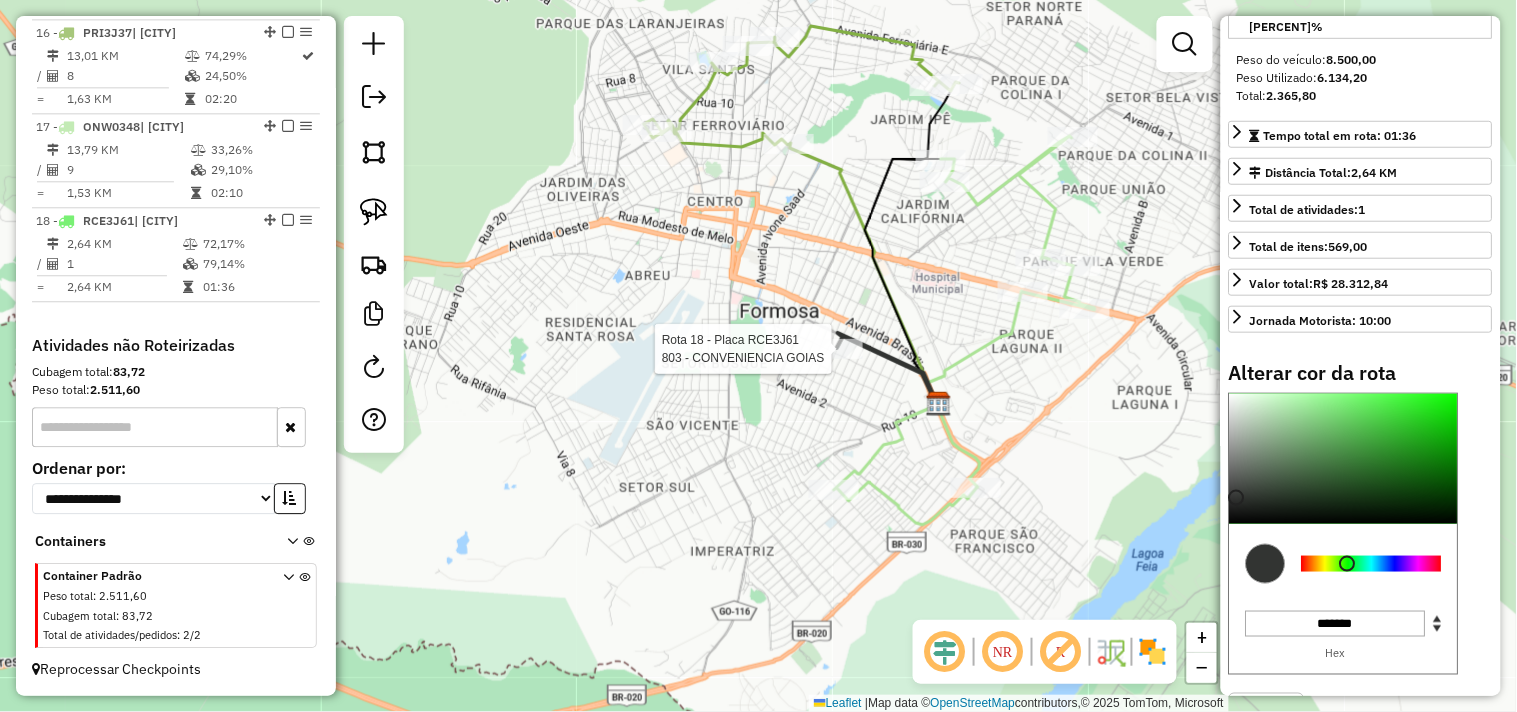 select on "*********" 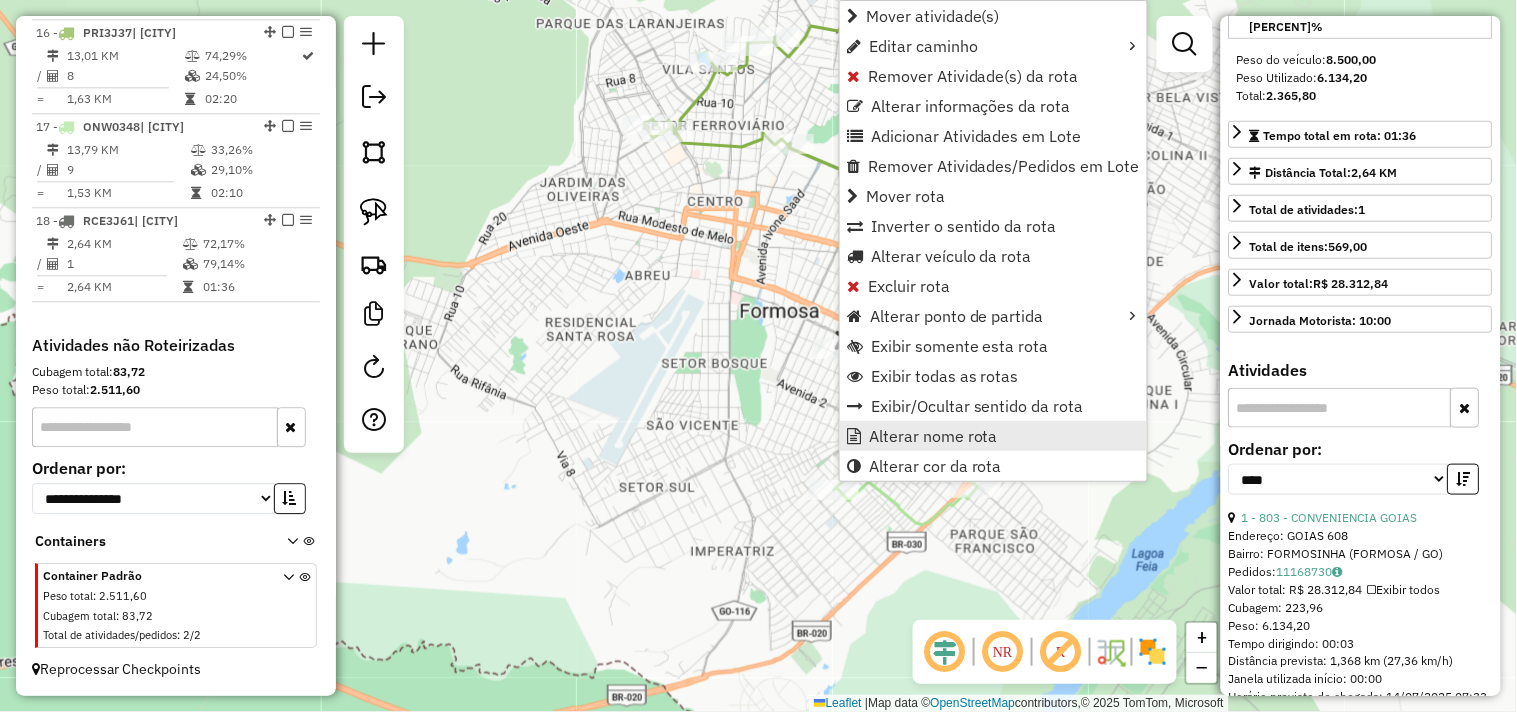 click on "Alterar nome rota" at bounding box center [933, 436] 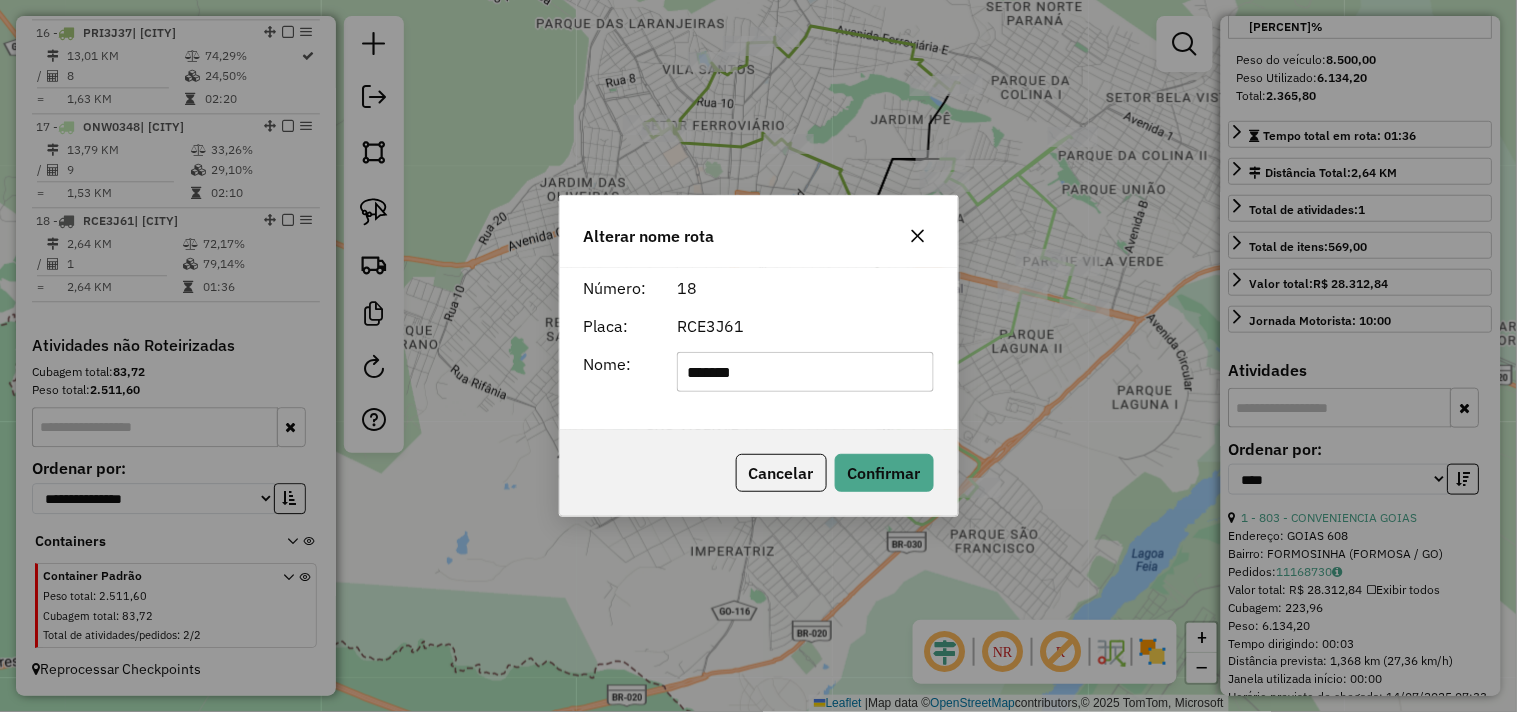 drag, startPoint x: 818, startPoint y: 370, endPoint x: 664, endPoint y: 376, distance: 154.11684 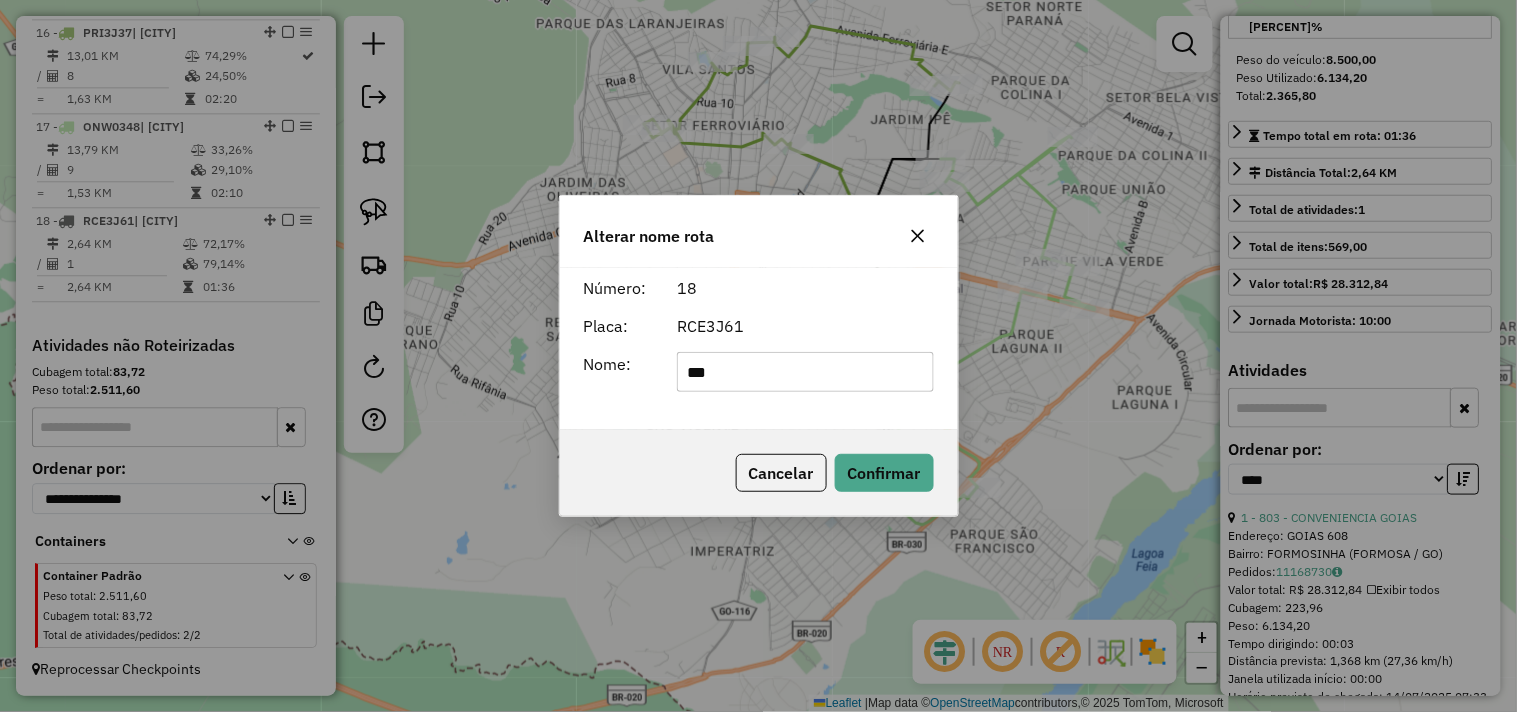 type on "**********" 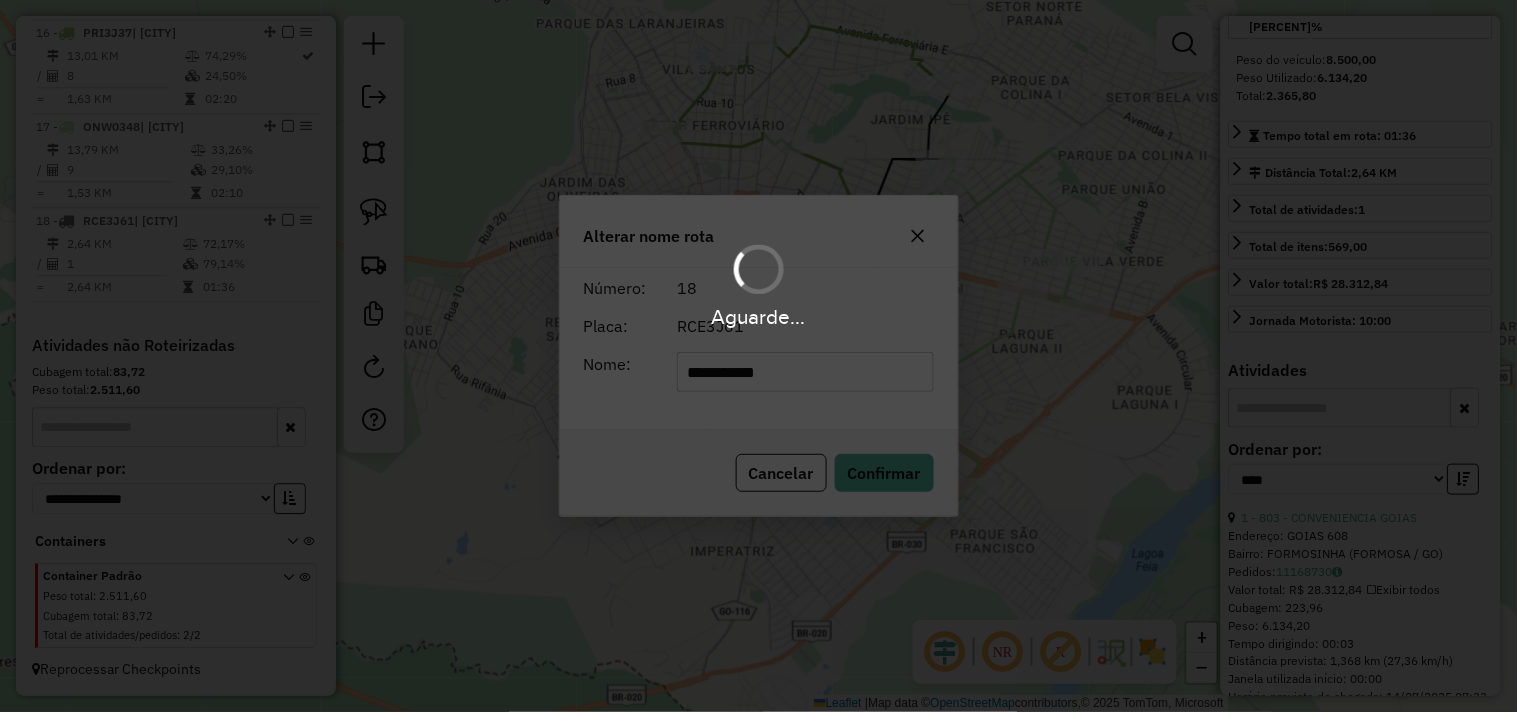 type 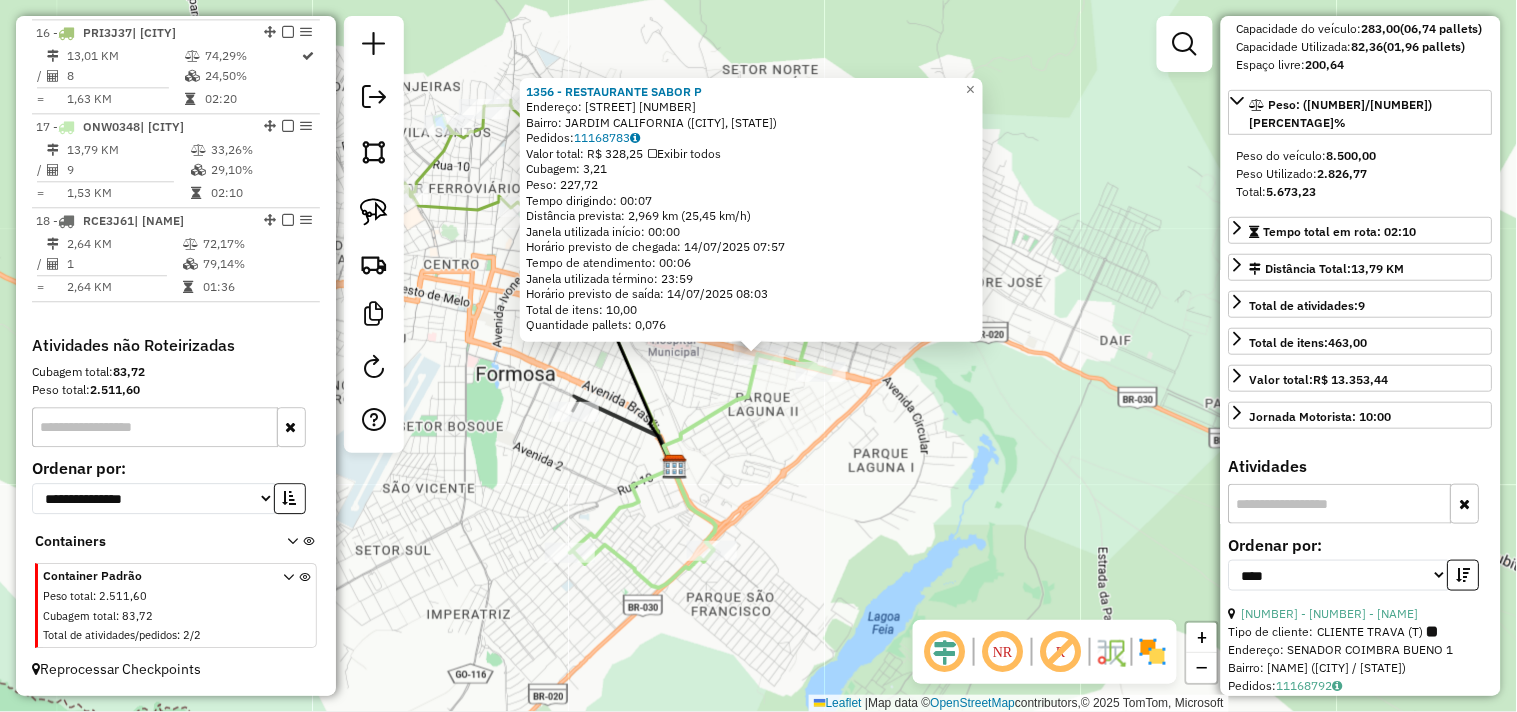 scroll, scrollTop: 111, scrollLeft: 0, axis: vertical 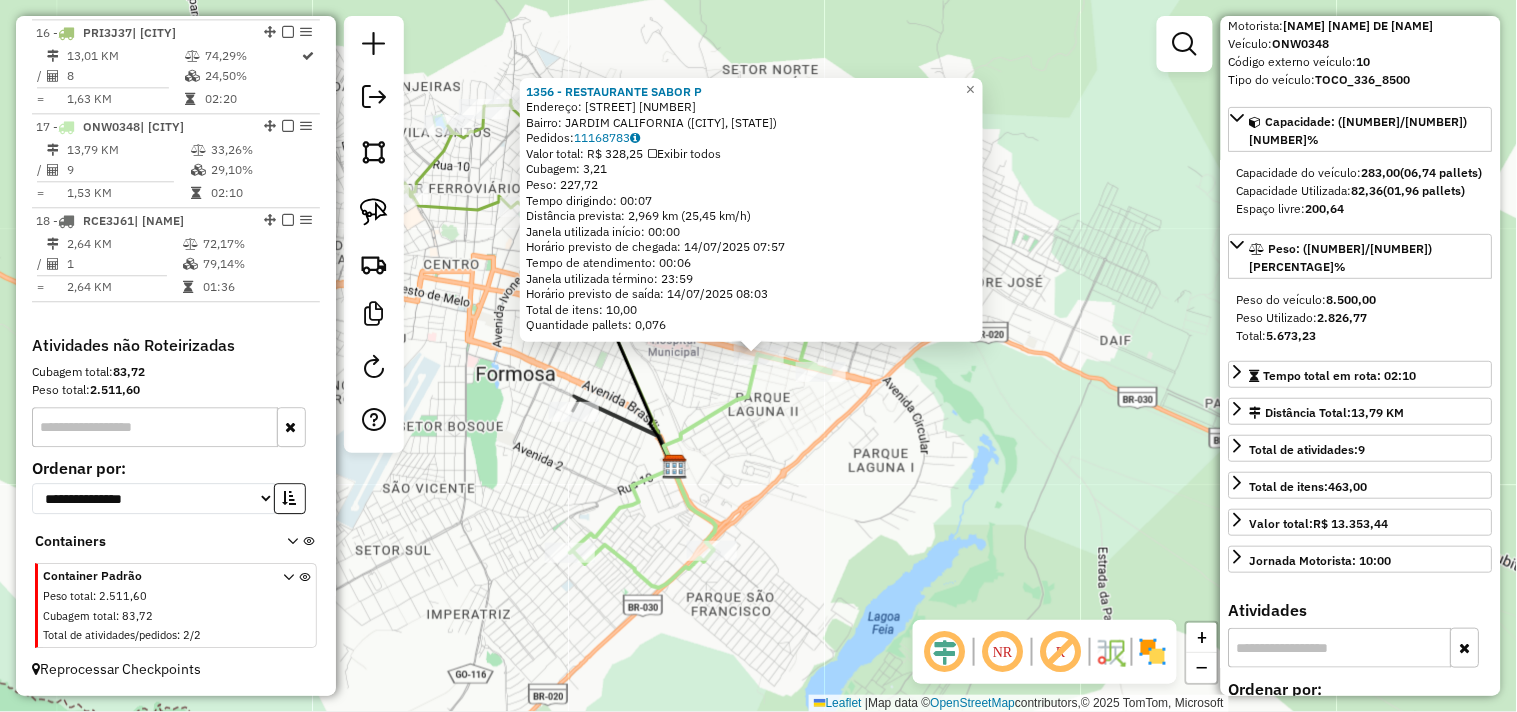 click on "[NUMBER] - [NAME] Endereço: MAESTRO [NAME] DO ESPIRITO [NUMBER] Bairro: [NAME] ([CITY] / [STATE]) Pedidos: [NUMBER] Valor total: R$ [NUMBER] Exibir todos Cubagem: [NUMBER] Peso: [NUMBER] Tempo dirigindo: [TIME] Distância prevista: [NUMBER] km ([NUMBER] km/h) Janela utilizada início: [TIME] Horário previsto de chegada: [DATE] [TIME] Tempo de atendimento: [TIME] Janela utilizada término: [TIME] Horário previsto de saída: [DATE] [TIME] Total de itens: [NUMBER] Quantidade pallets: [NUMBER] × Janela de atendimento Grade de atendimento Capacidade Transportadoras Veículos Cliente Pedidos Rotas Selecione os dias de semana para filtrar as janelas de atendimento Seg Ter Qua Qui Sex Sáb Dom Informe o período da janela de atendimento: De: Até: Filtrar exatamente a janela do cliente Considerar janela de atendimento padrão Selecione os dias de semana para filtrar as grades de atendimento Seg Ter Qua Qui Sex Sáb Dom Peso mínimo: Peso máximo: +" 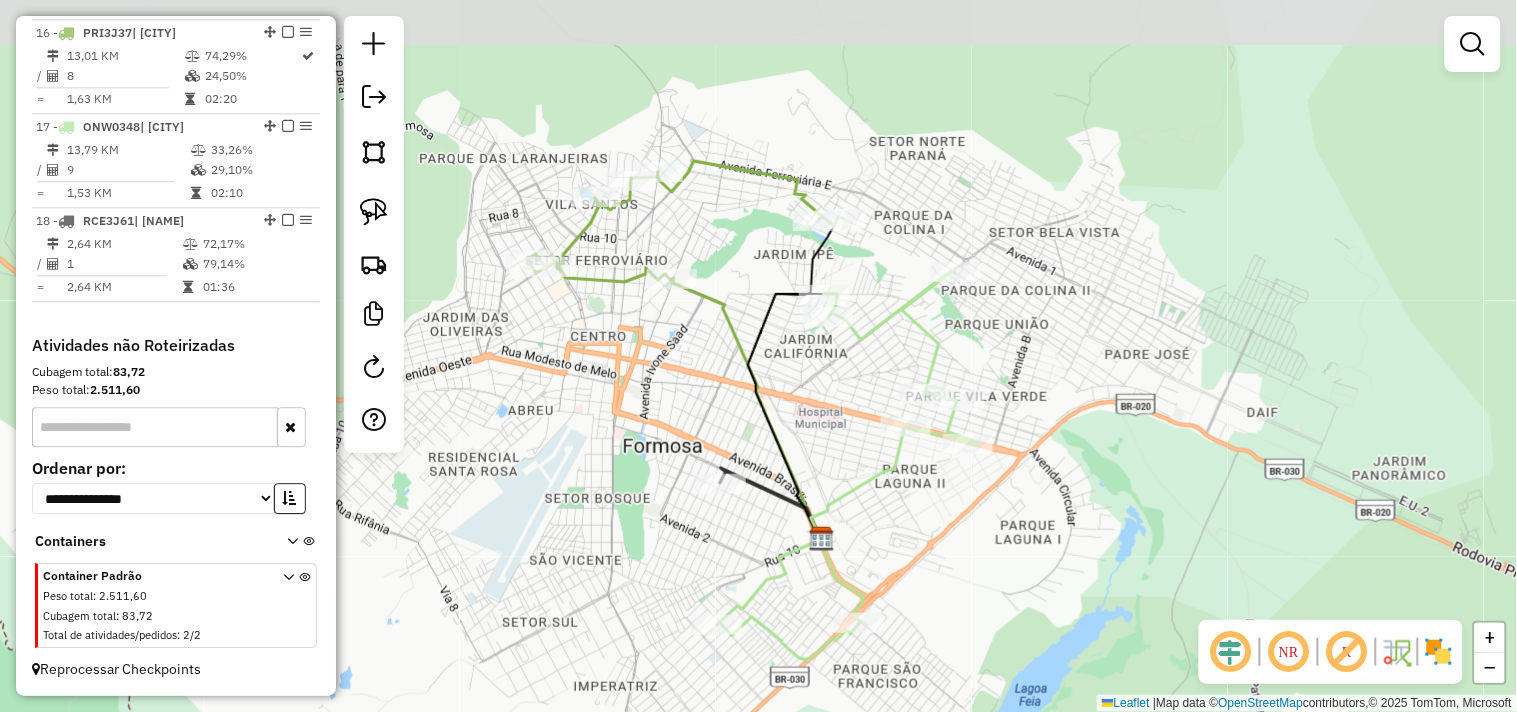 drag, startPoint x: 817, startPoint y: 443, endPoint x: 964, endPoint y: 515, distance: 163.68567 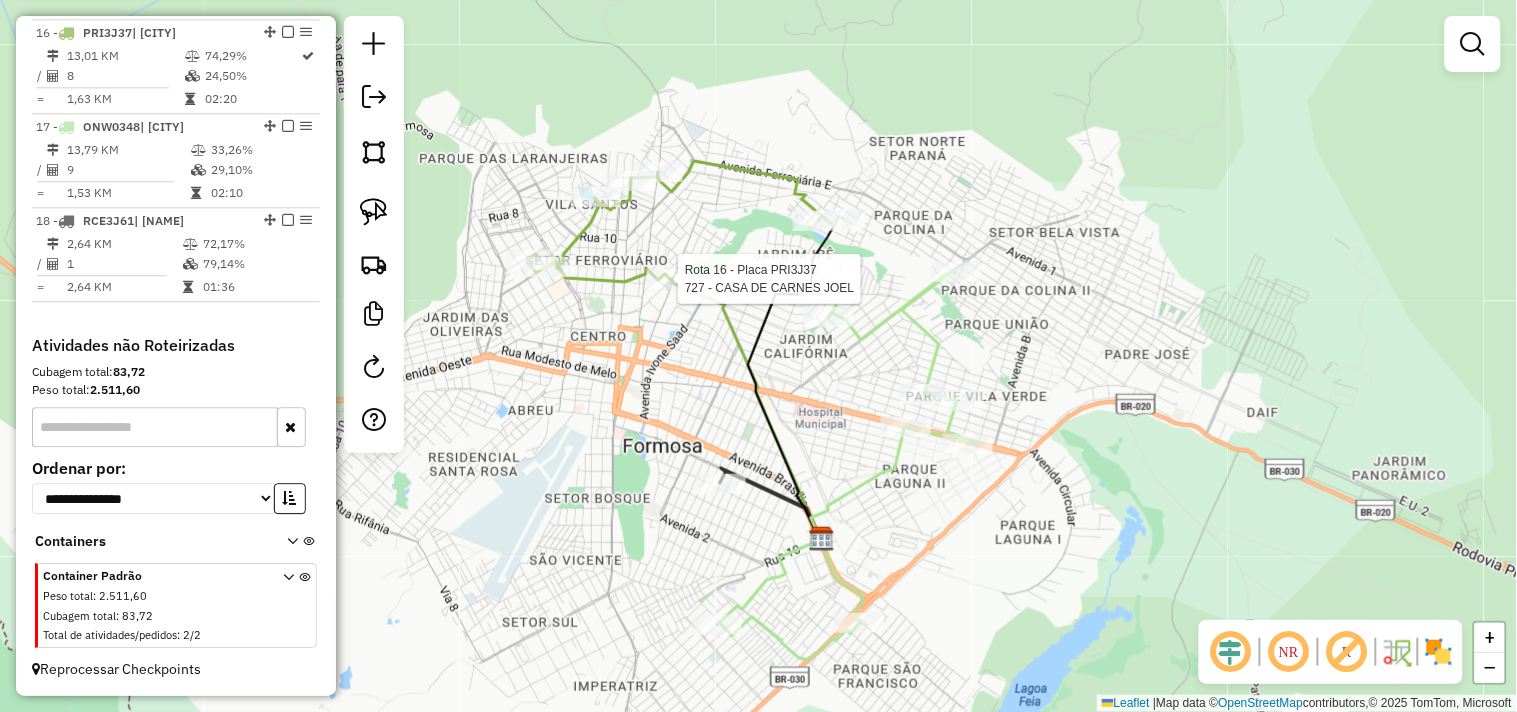 select on "*********" 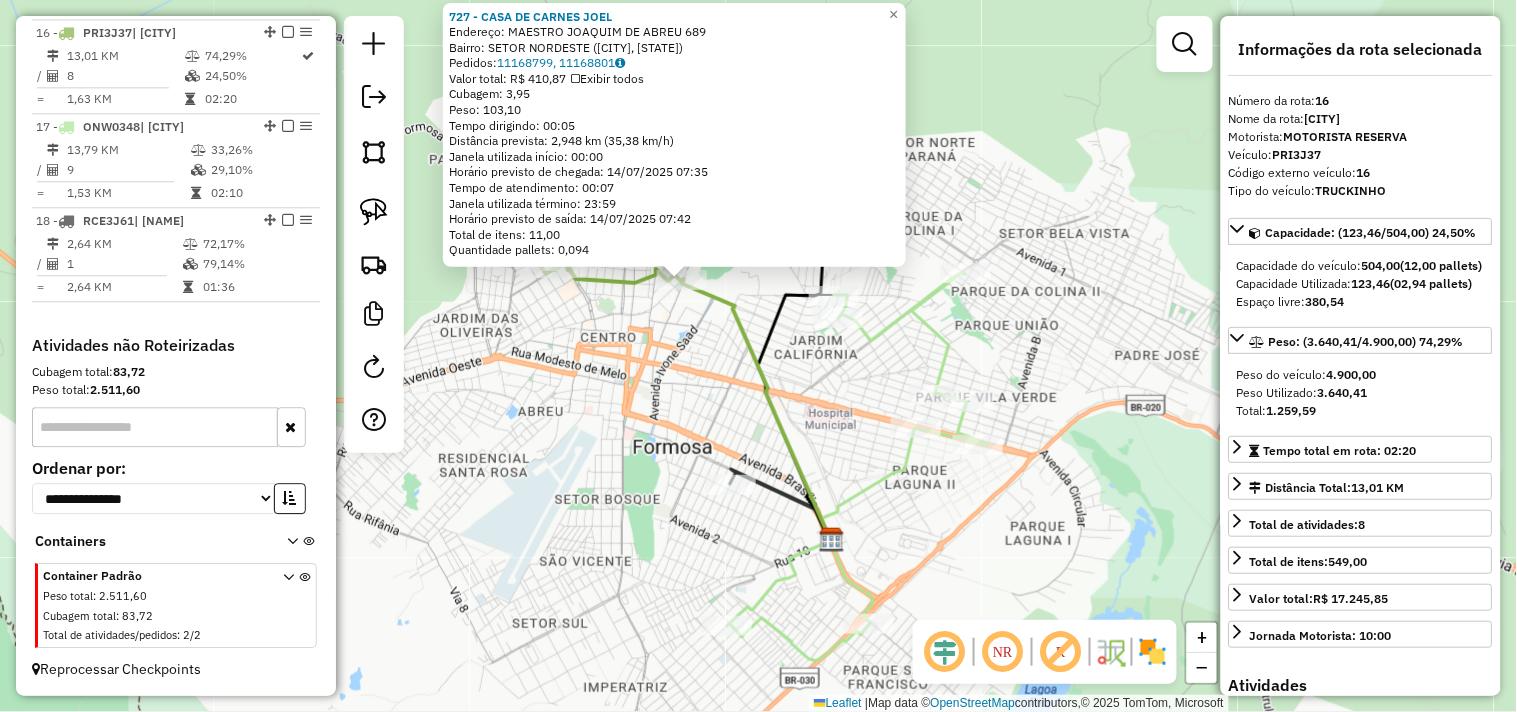 drag, startPoint x: 867, startPoint y: 496, endPoint x: 770, endPoint y: 407, distance: 131.64346 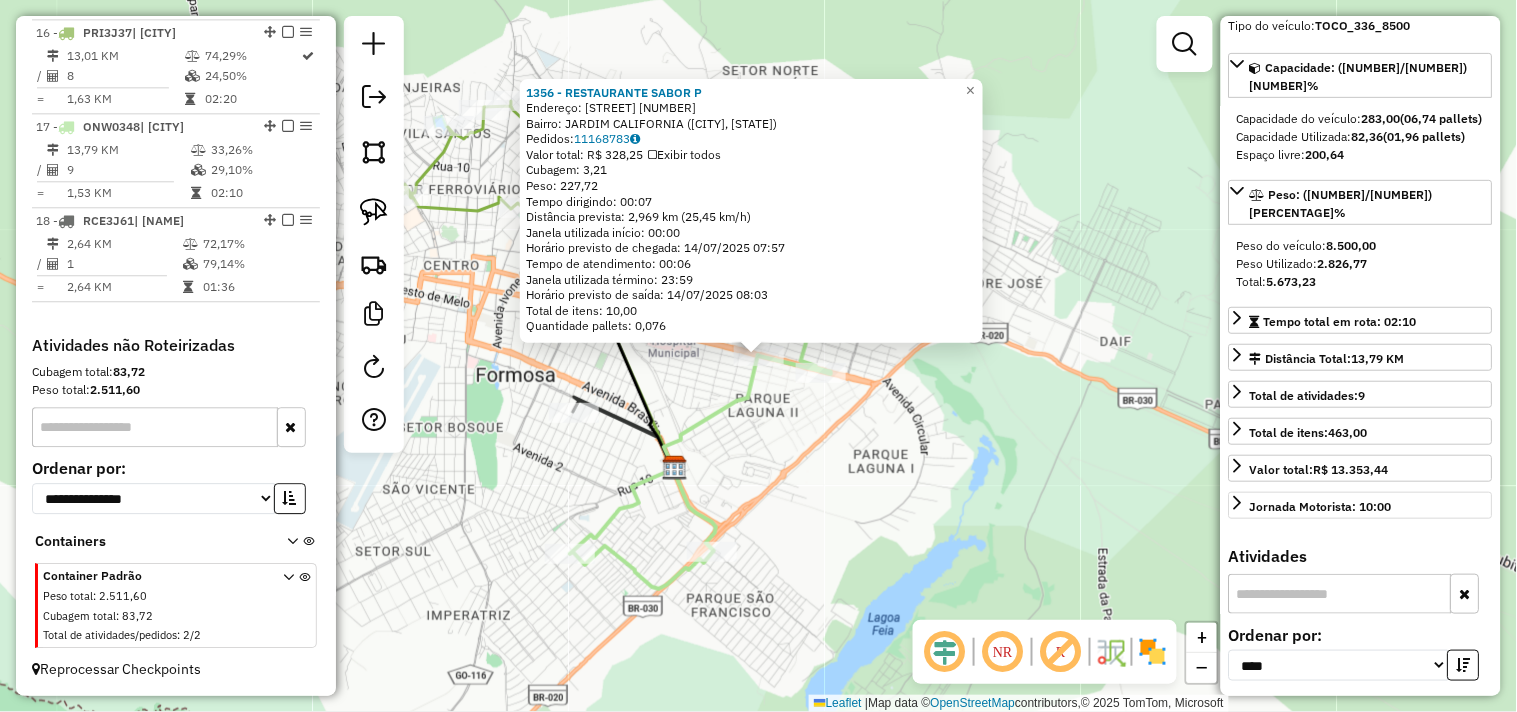scroll, scrollTop: 444, scrollLeft: 0, axis: vertical 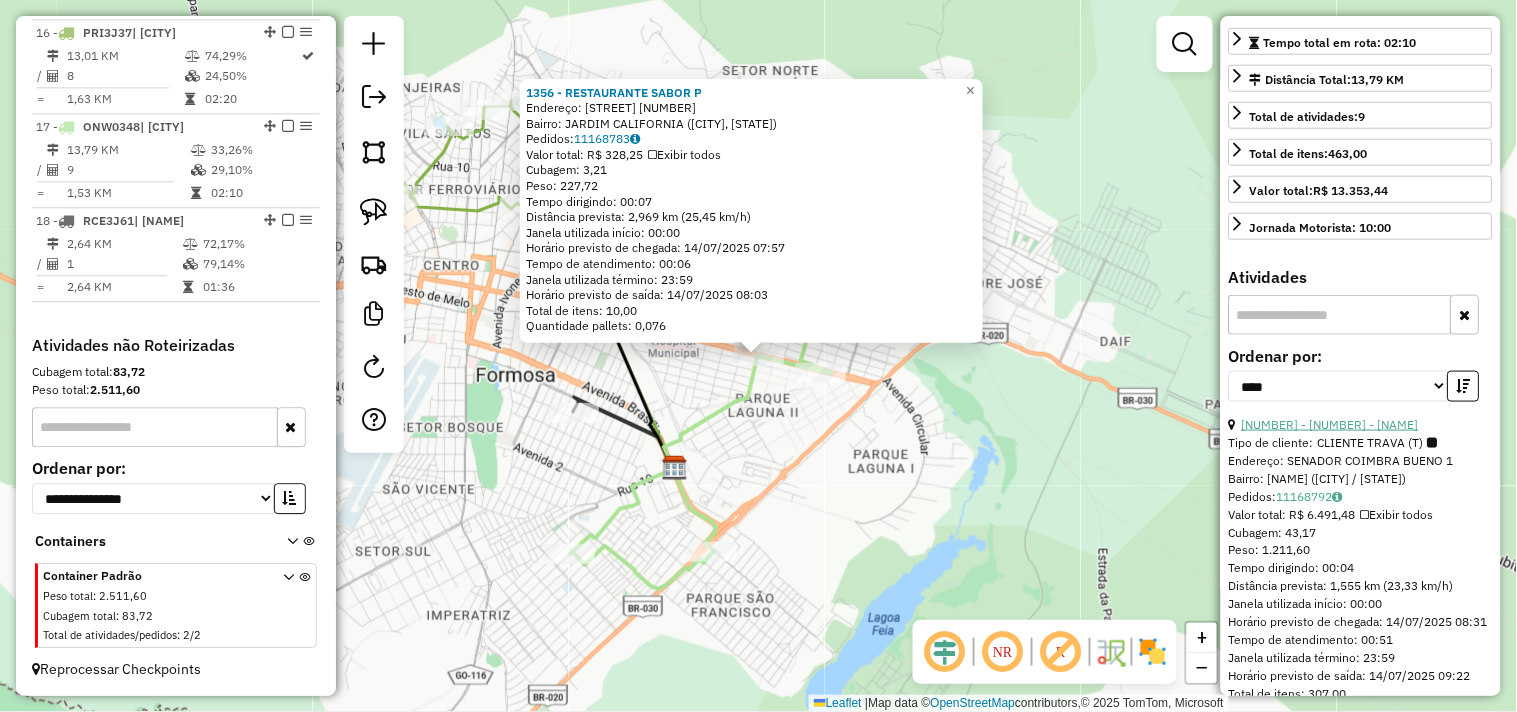 click on "[NUMBER] - [NUMBER] - [NAME]" at bounding box center [1330, 424] 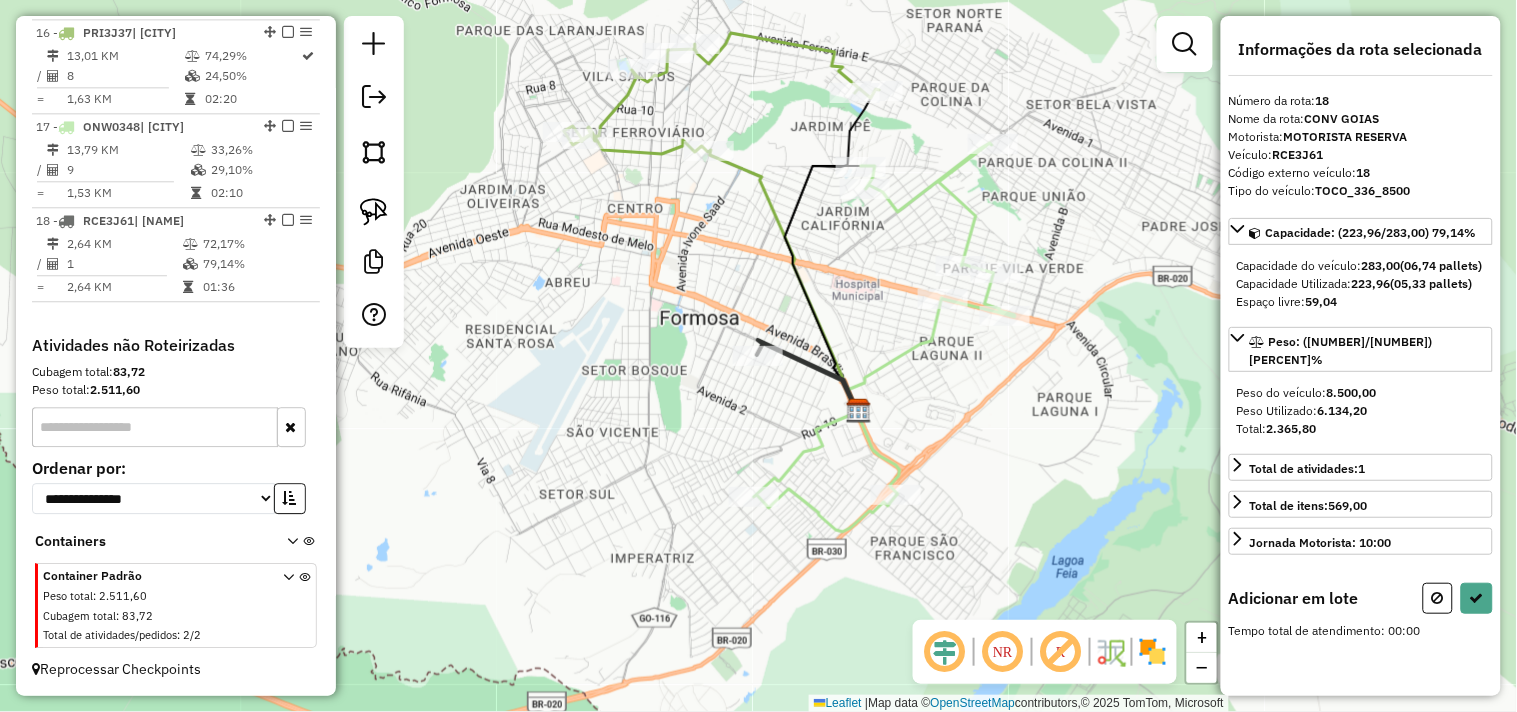 scroll, scrollTop: 0, scrollLeft: 0, axis: both 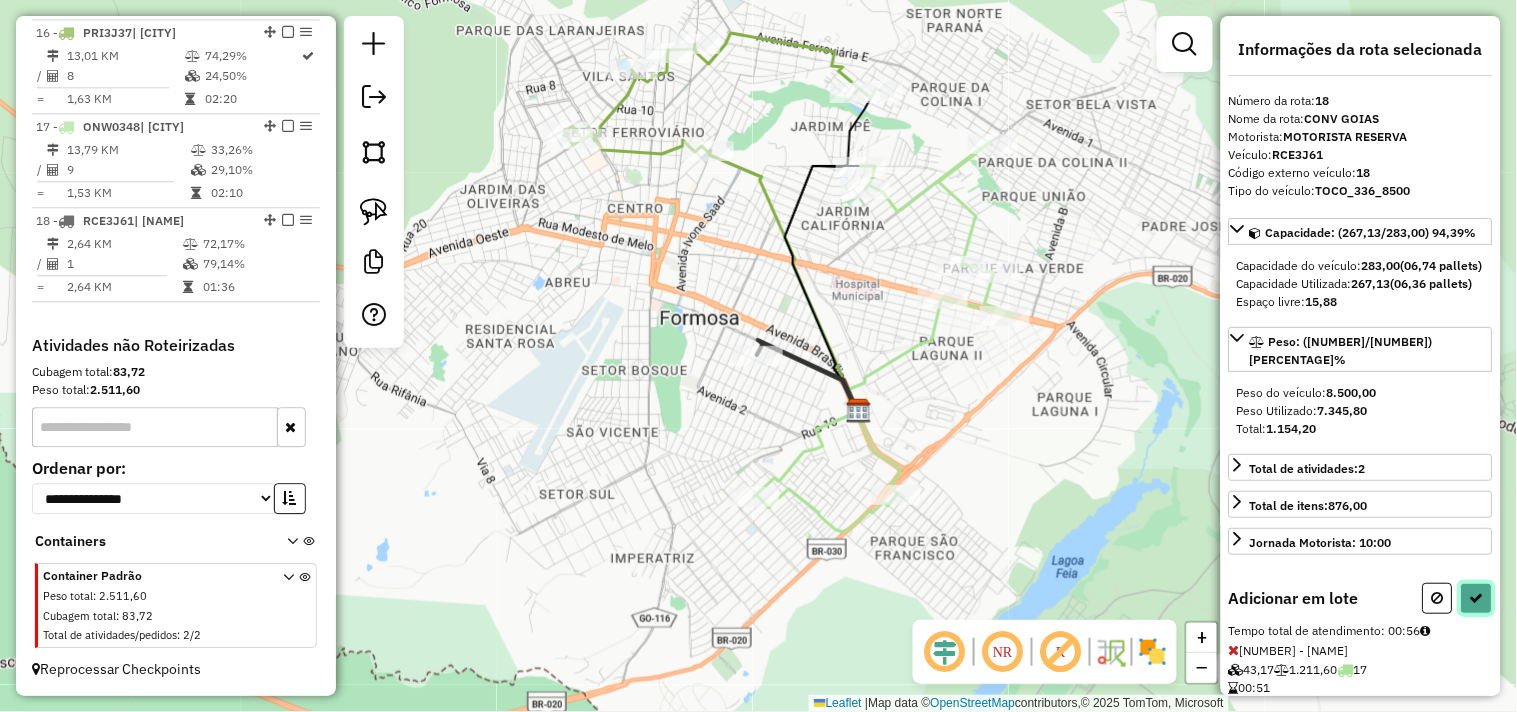 click at bounding box center [1477, 598] 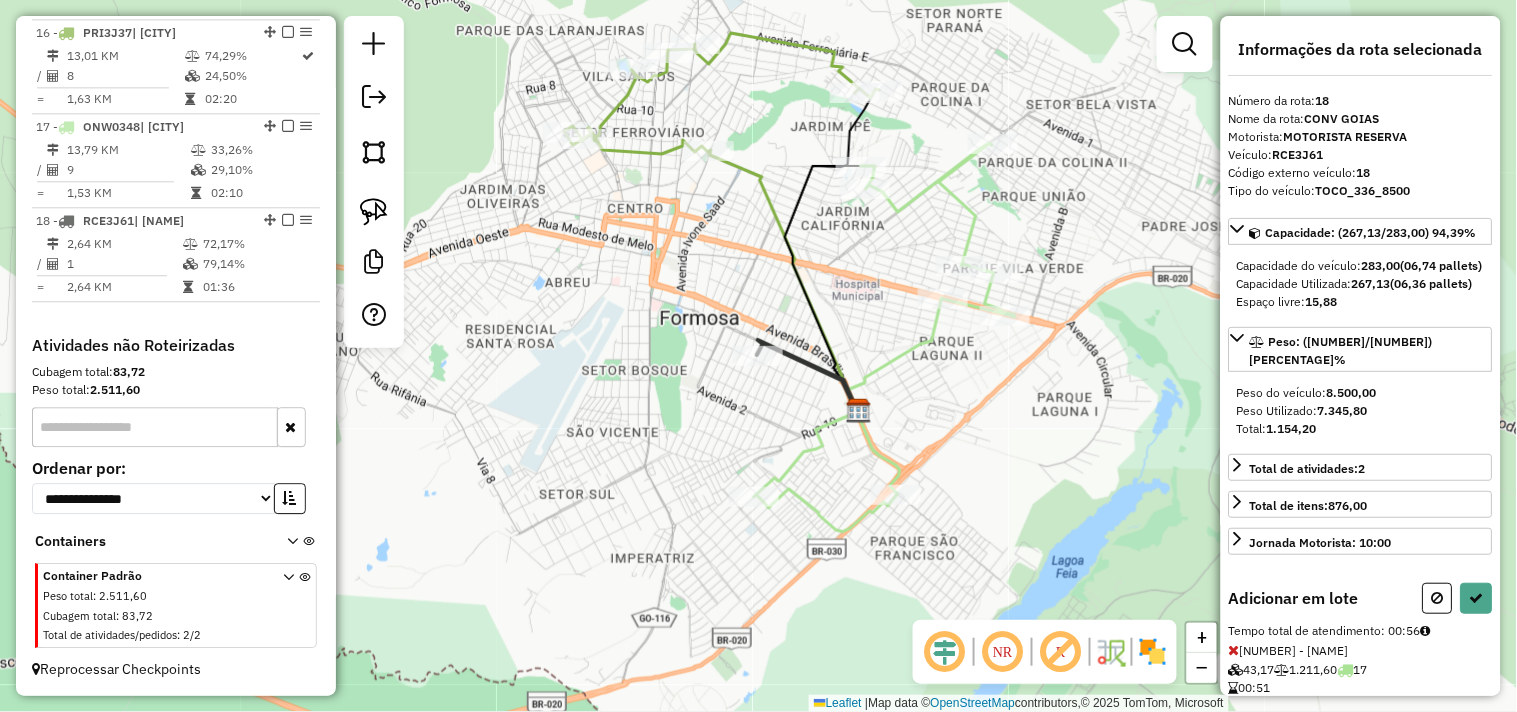select on "*********" 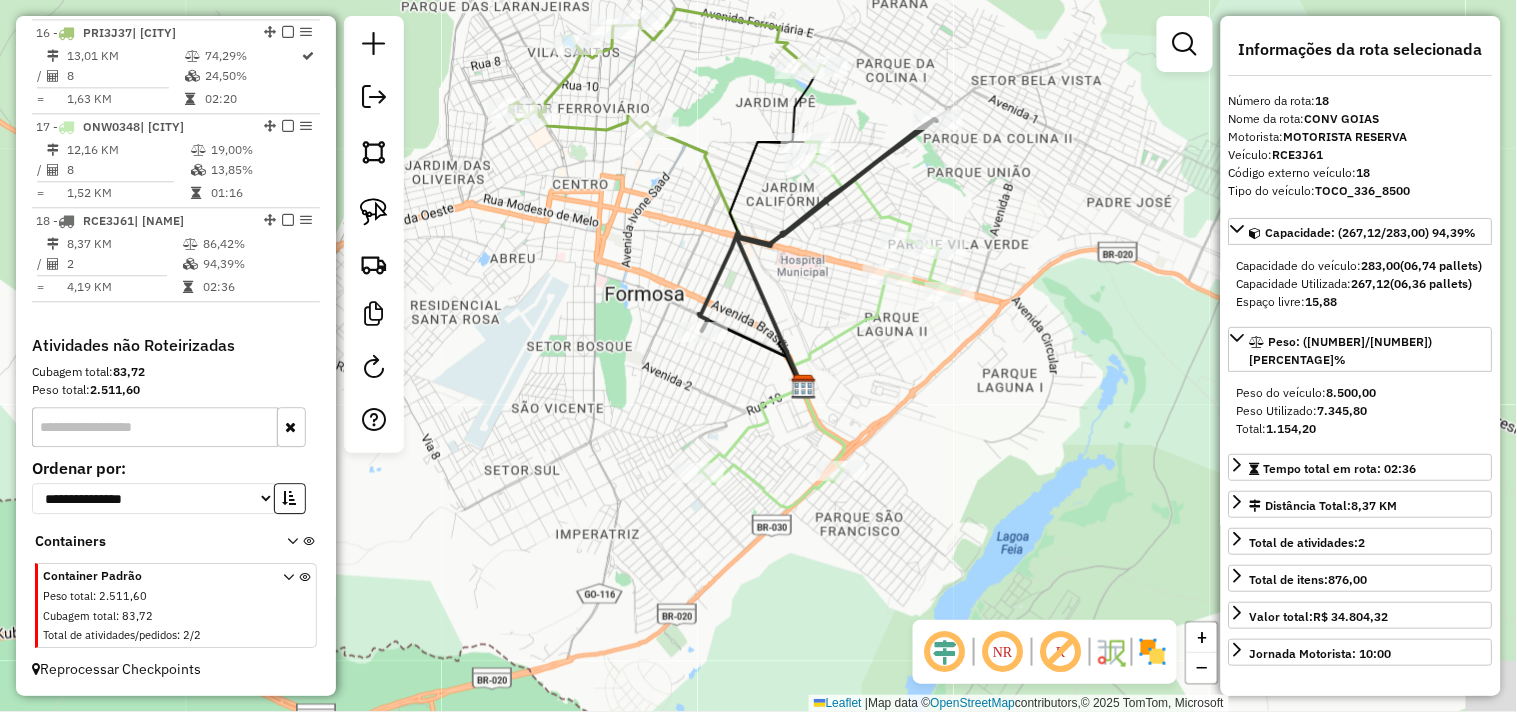 drag, startPoint x: 877, startPoint y: 255, endPoint x: 793, endPoint y: 218, distance: 91.787796 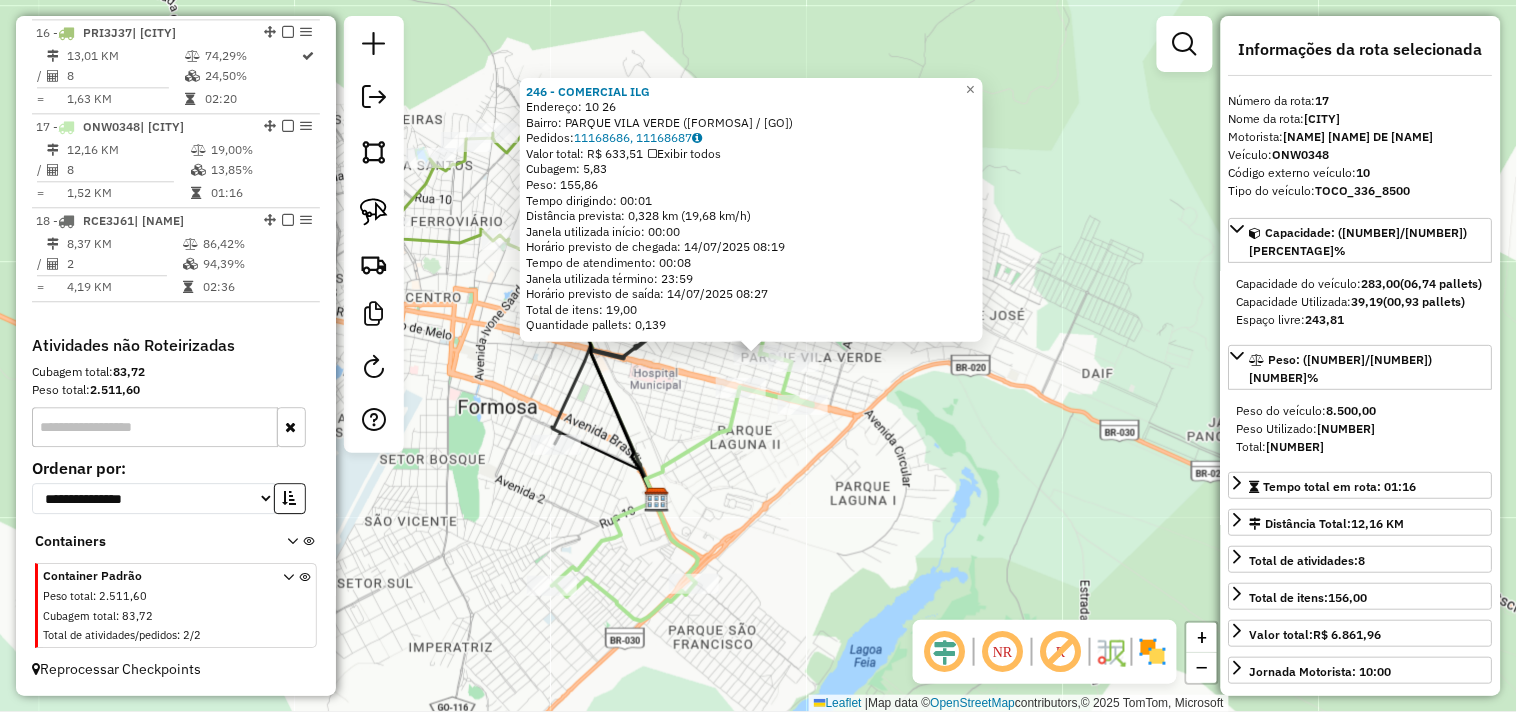 click on "246 - COMERCIAL ILG Endereço: 10 26 Bairro: PARQUE VILA VERDE ([FORMOSA] / [GO]) Pedidos: 11168686, 11168687 Valor total: R$ 633,51 Exibir todos Cubagem: 5,83 Peso: 155,86 Tempo dirigindo: 00:01 Distância prevista: 0,328 km (19,68 km/h) Janela utilizada início: 00:00 Horário previsto de chegada: 14/07/2025 08:19 Tempo de atendimento: 00:08 Janela utilizada término: 23:59 Horário previsto de saída: 14/07/2025 08:27 Total de itens: 19,00 Quantidade pallets: 0,139 × Janela de atendimento Grade de atendimento Capacidade Transportadoras Veículos Cliente Pedidos Rotas Selecione os dias de semana para filtrar as janelas de atendimento Seg Ter Qua Qui Sex Sáb Dom Informe o período da janela de atendimento: De: Até: Filtrar exatamente a janela do cliente Considerar janela de atendimento padrão Selecione os dias de semana para filtrar as grades de atendimento Seg Ter Qua Qui Sex Sáb Dom Considerar clientes sem dia de atendimento cadastrado De:" 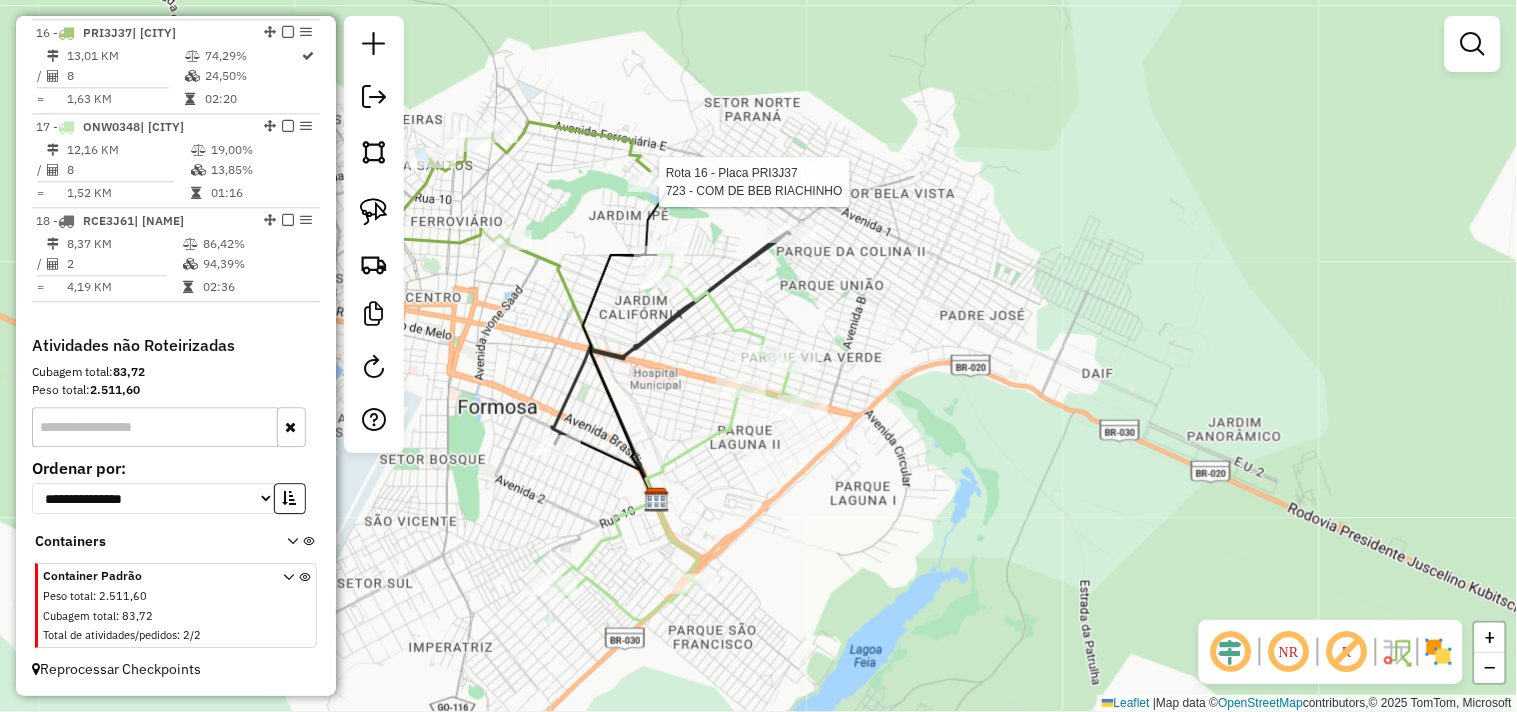 click 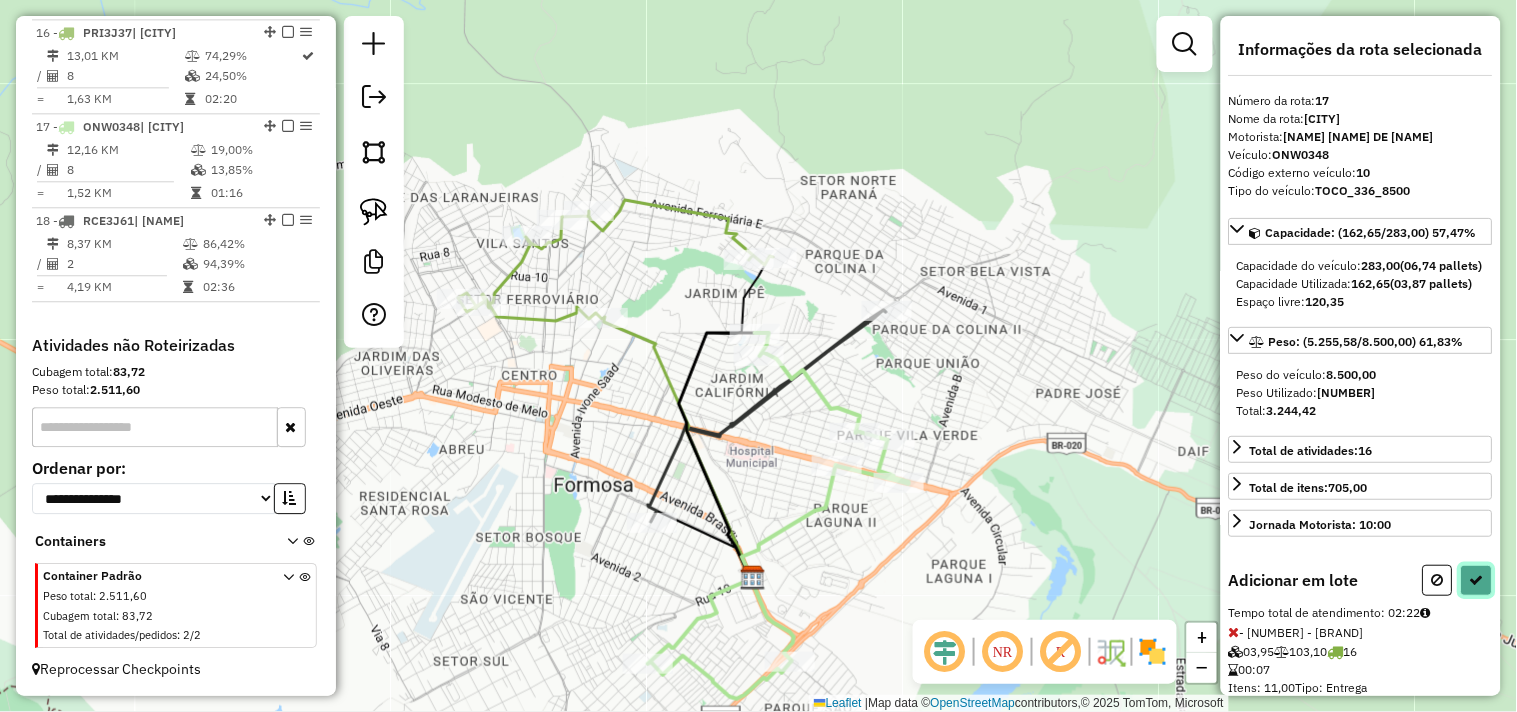 click at bounding box center (1477, 580) 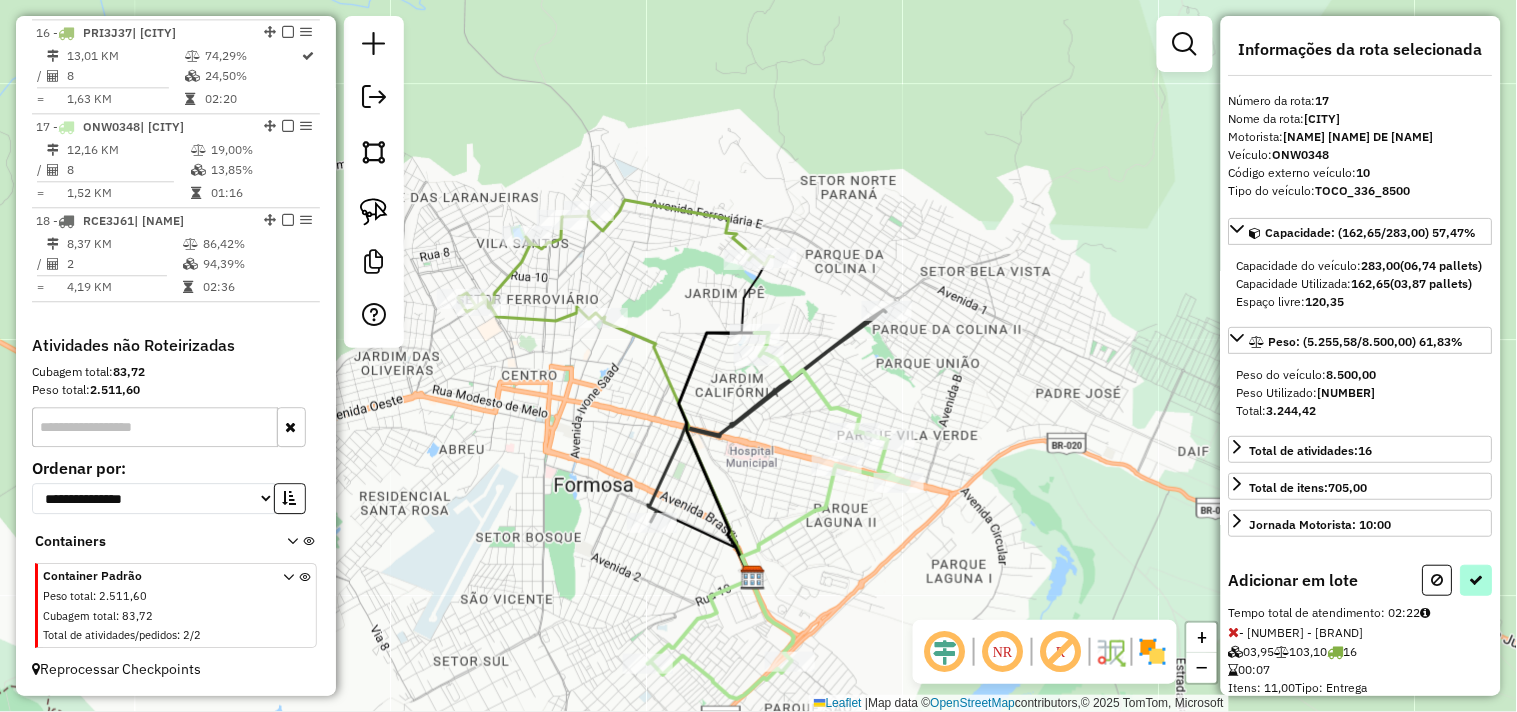 select on "*********" 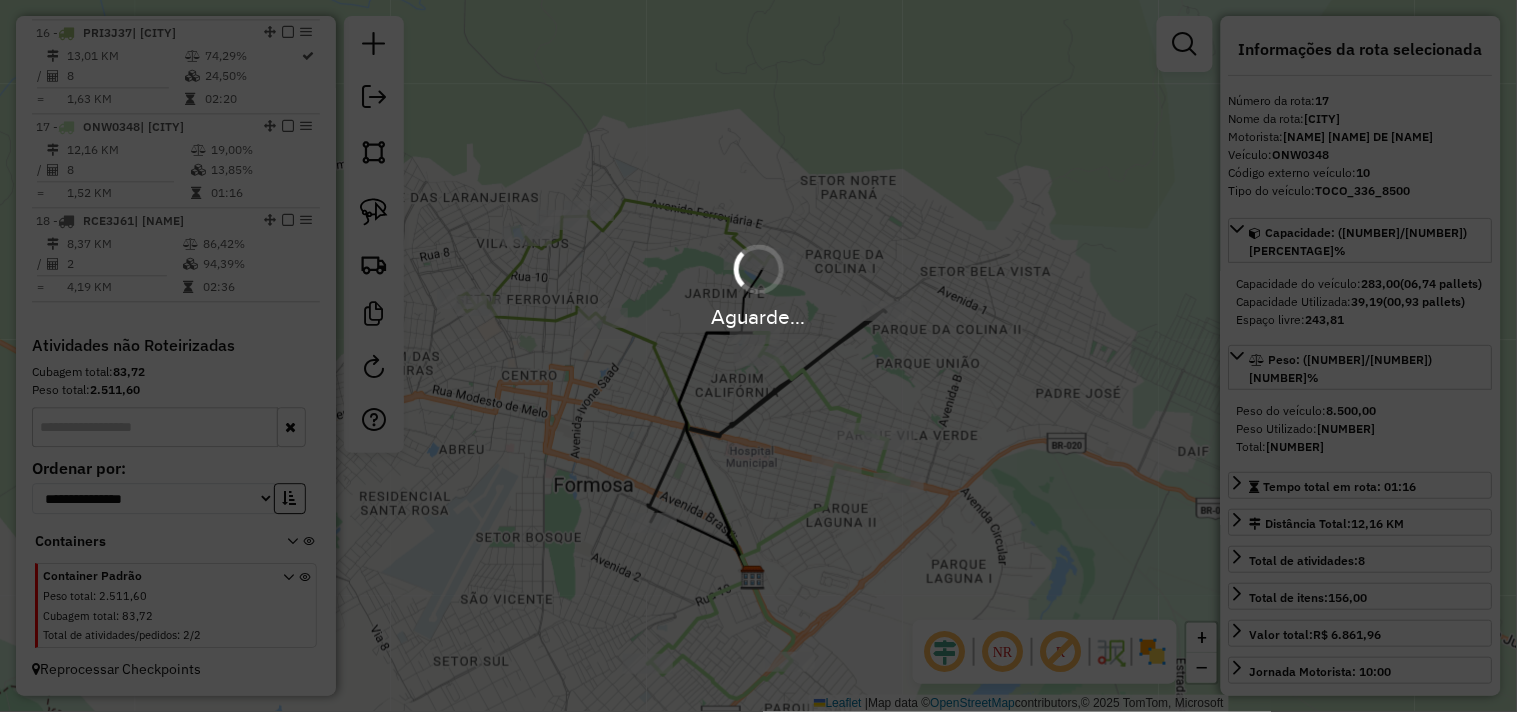 scroll, scrollTop: 1105, scrollLeft: 0, axis: vertical 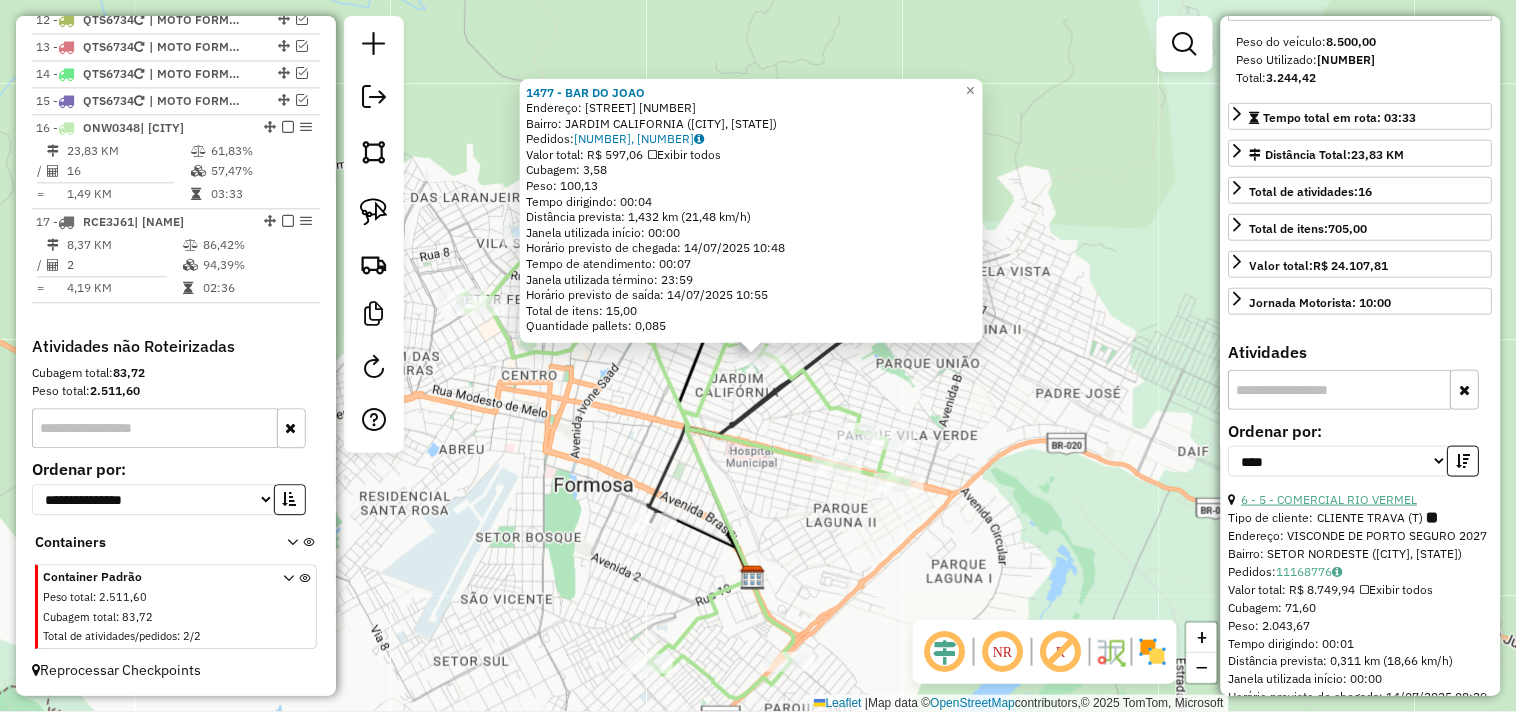click on "6 - 5 - COMERCIAL RIO VERMEL" at bounding box center [1330, 499] 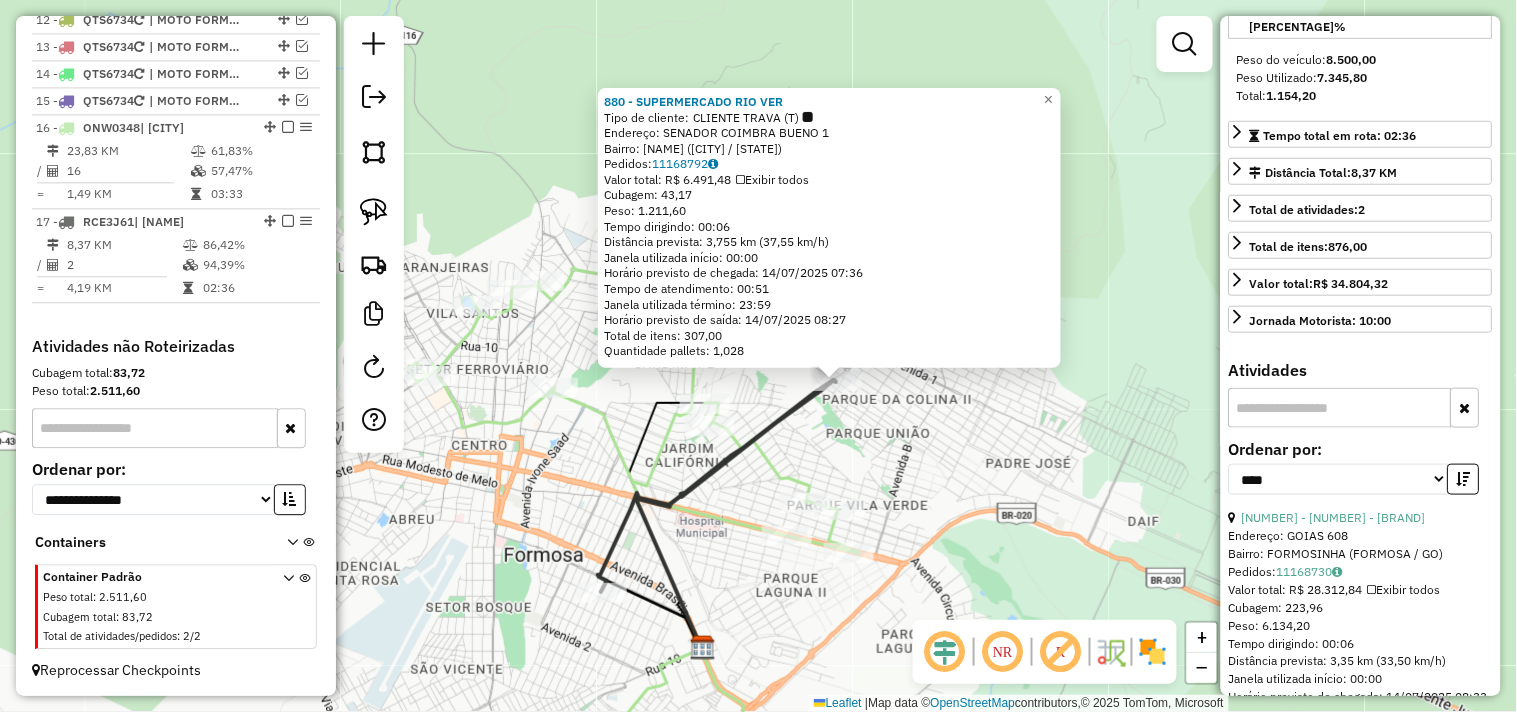 drag, startPoint x: 826, startPoint y: 421, endPoint x: 882, endPoint y: 446, distance: 61.326992 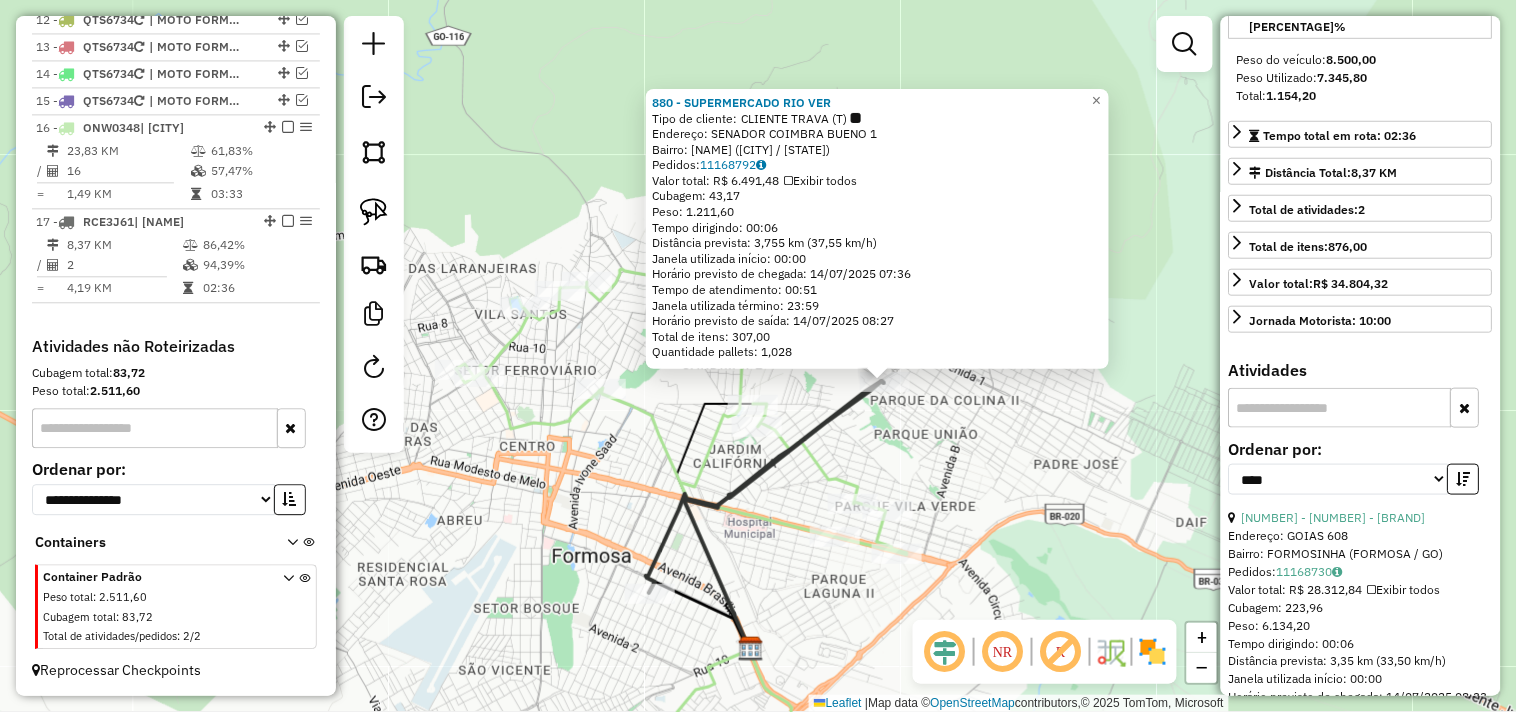 drag, startPoint x: 831, startPoint y: 443, endPoint x: 872, endPoint y: 455, distance: 42.72002 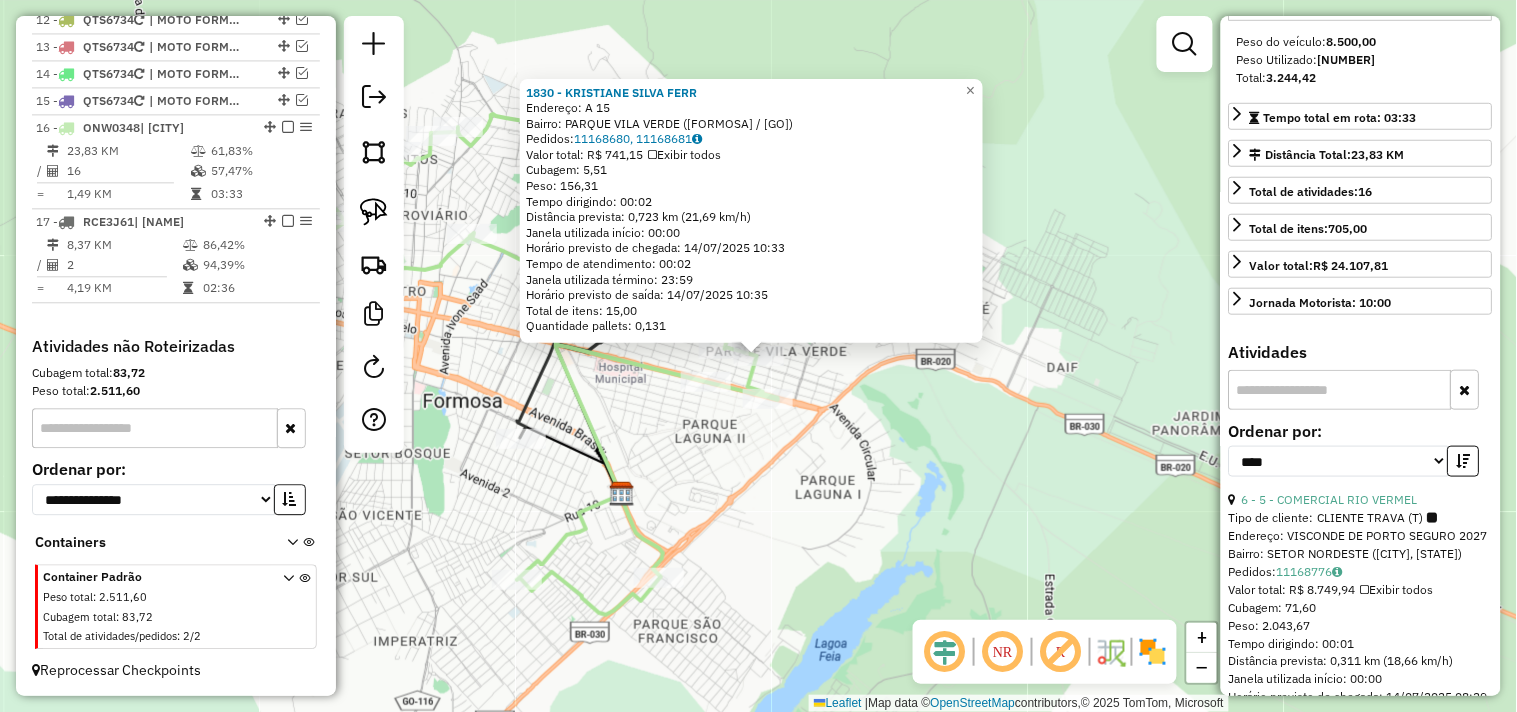 scroll, scrollTop: 0, scrollLeft: 0, axis: both 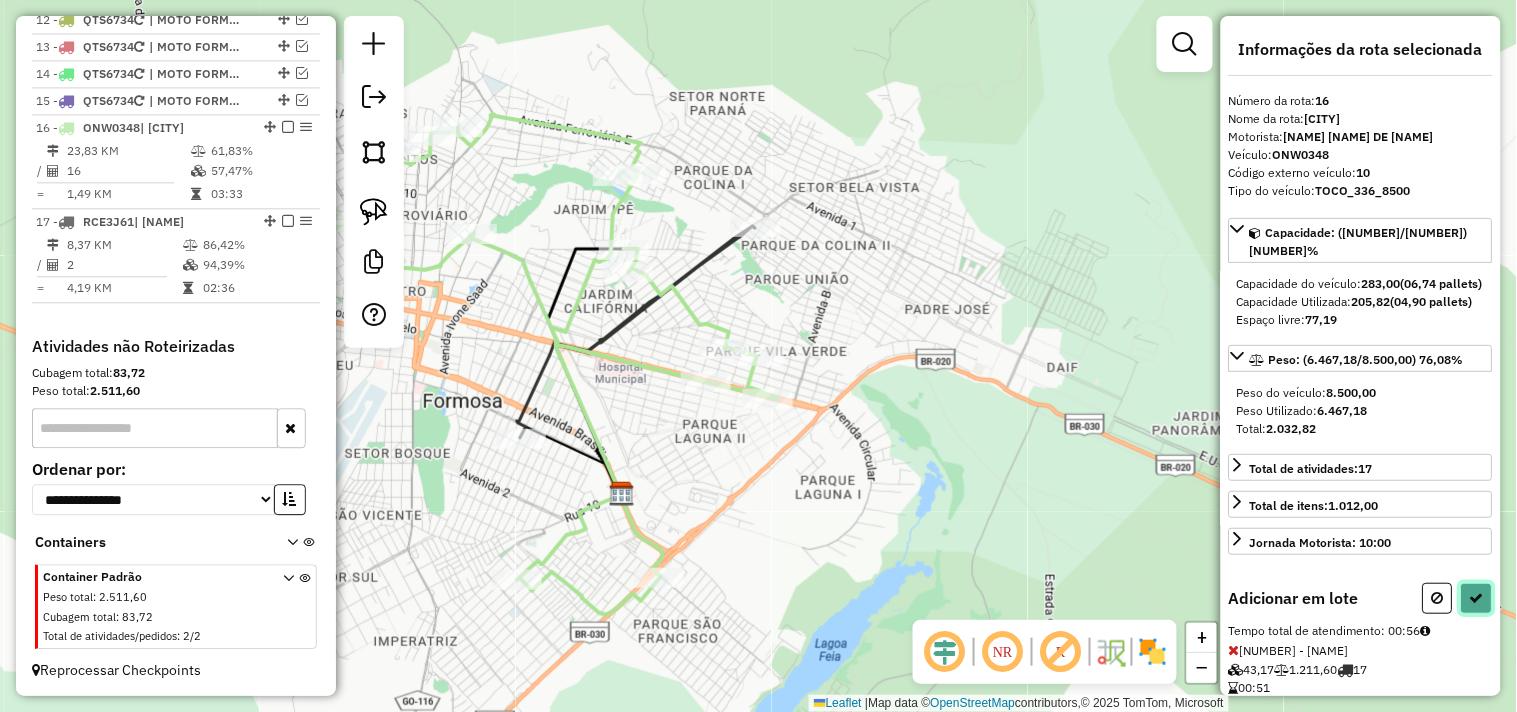 click at bounding box center (1477, 598) 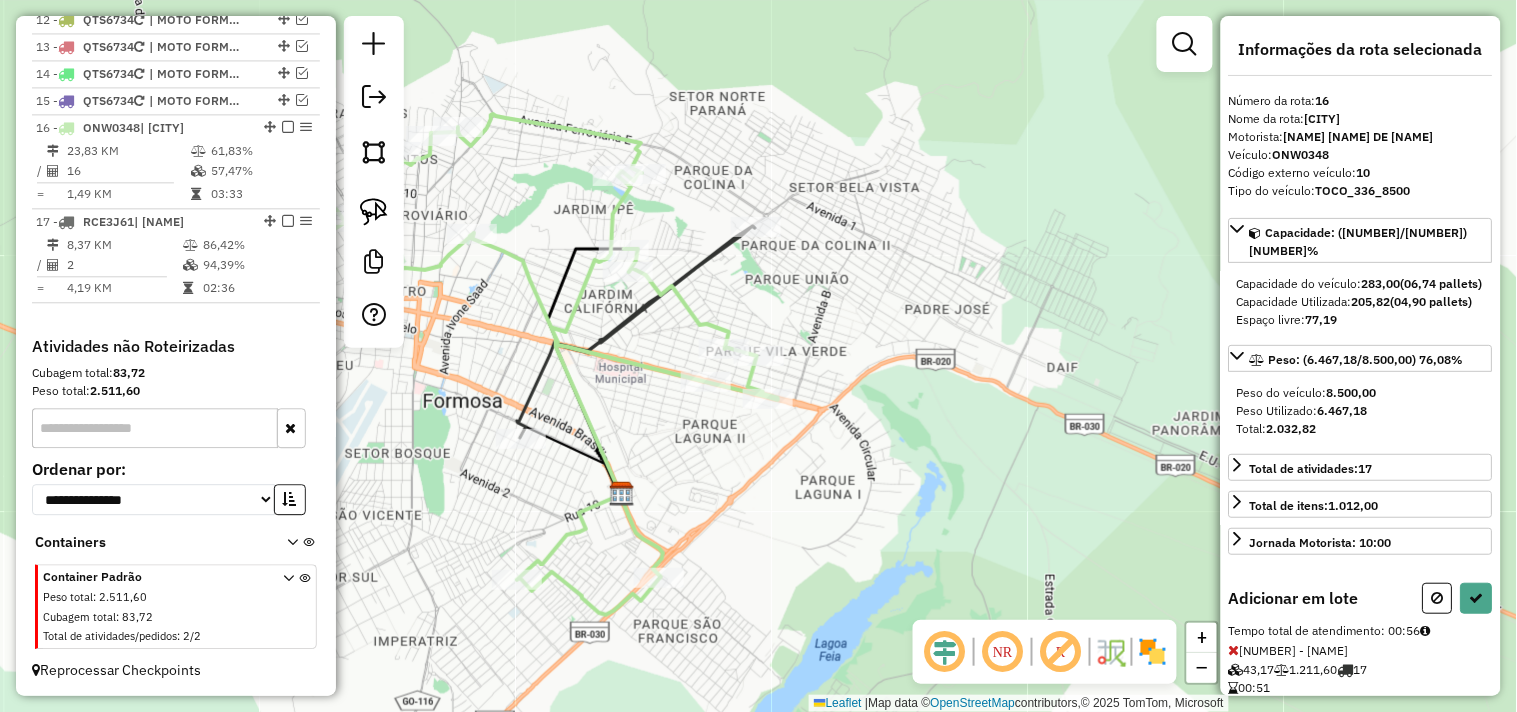 select on "*********" 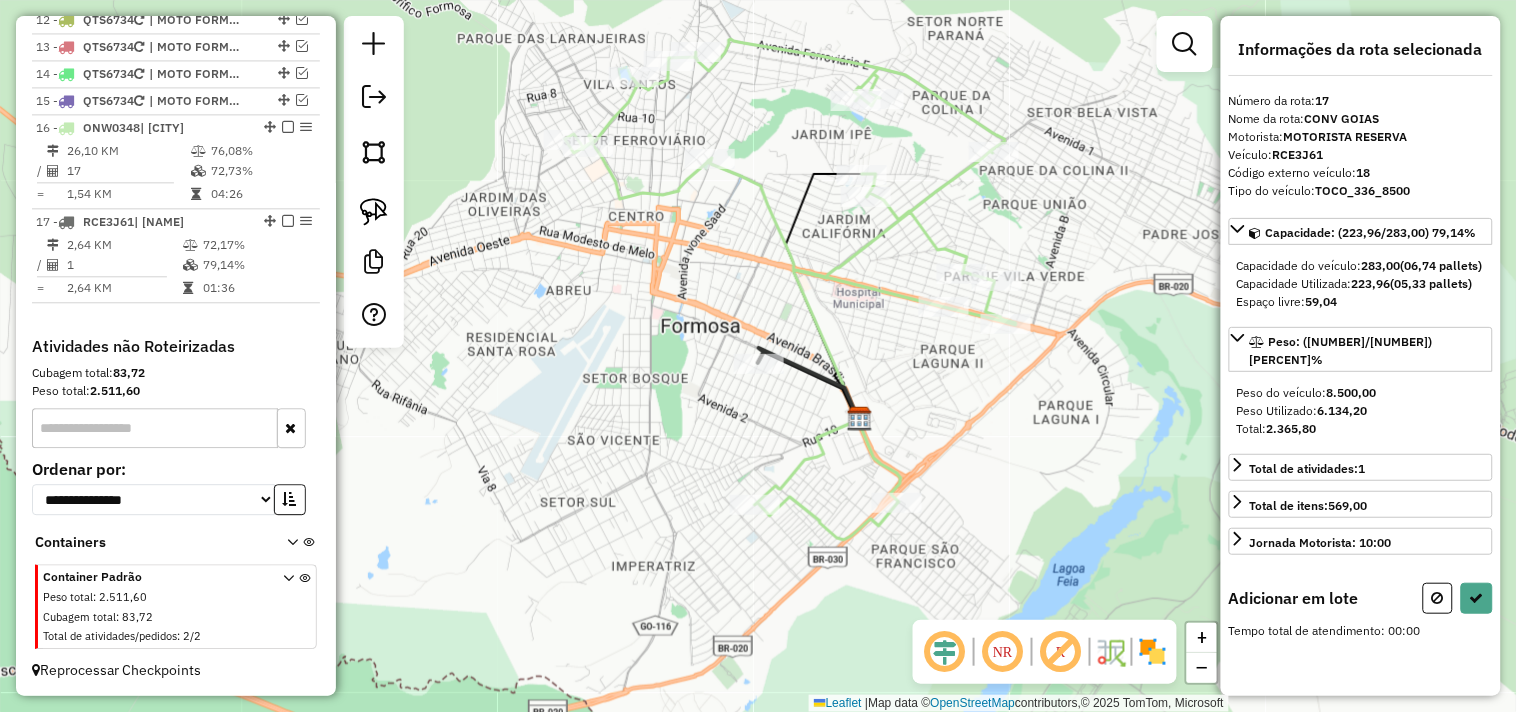 drag, startPoint x: 666, startPoint y: 170, endPoint x: 672, endPoint y: 151, distance: 19.924858 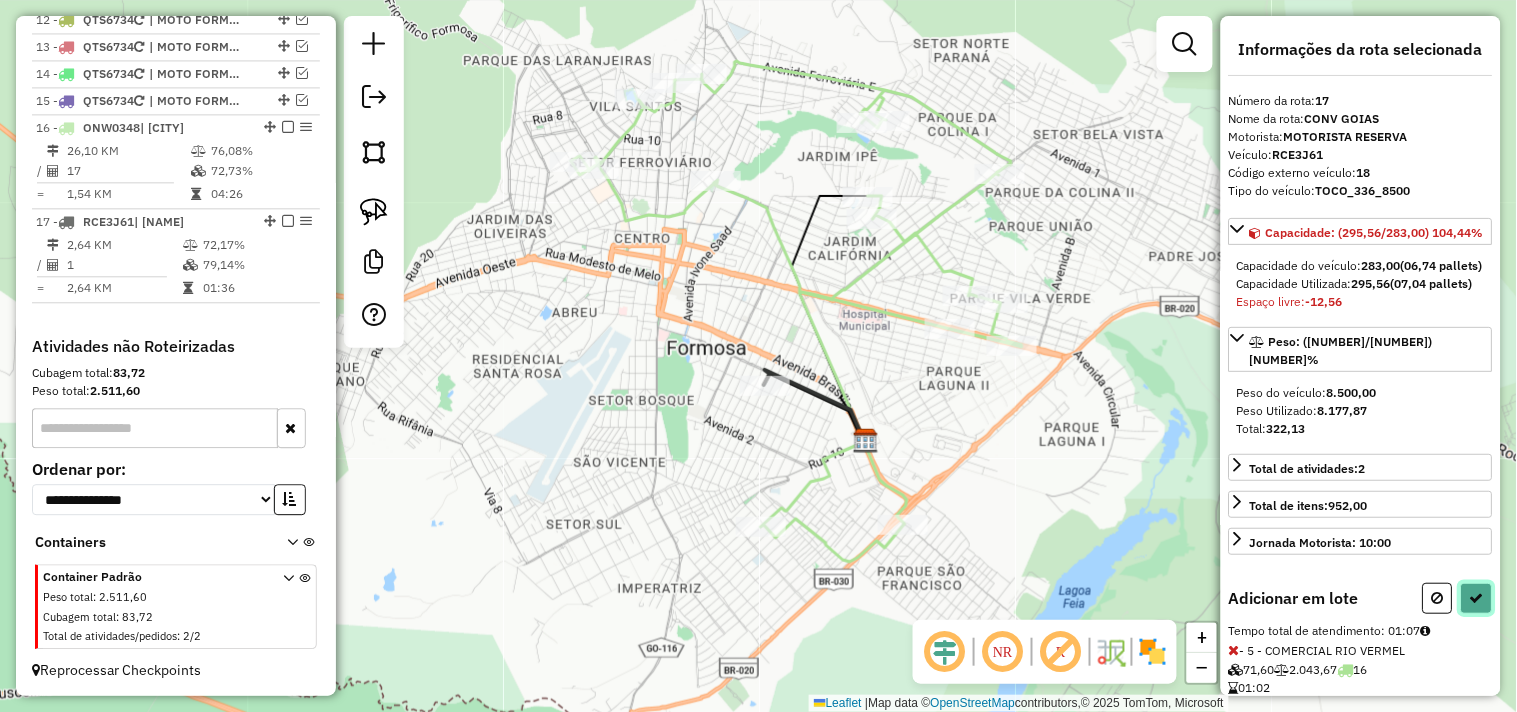 click at bounding box center [1477, 598] 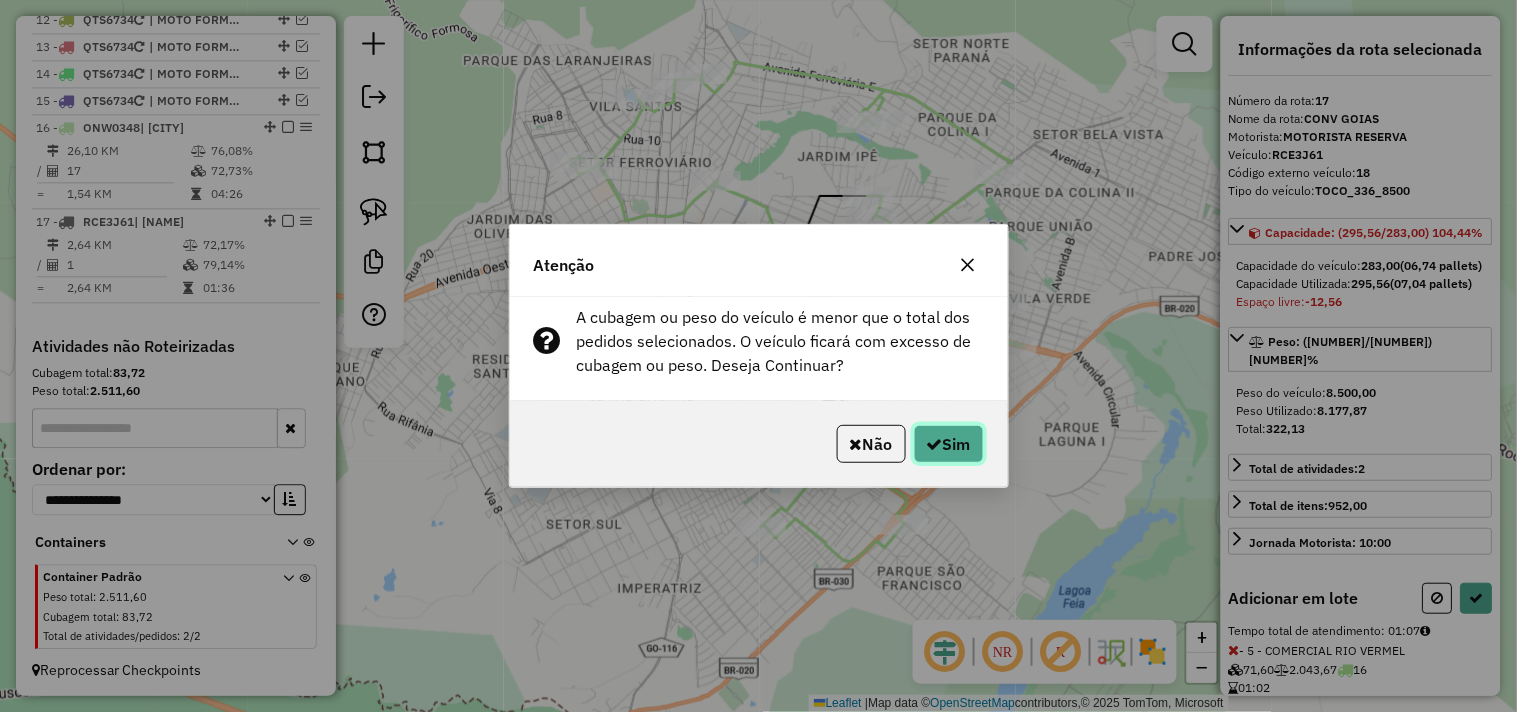 click on "Sim" 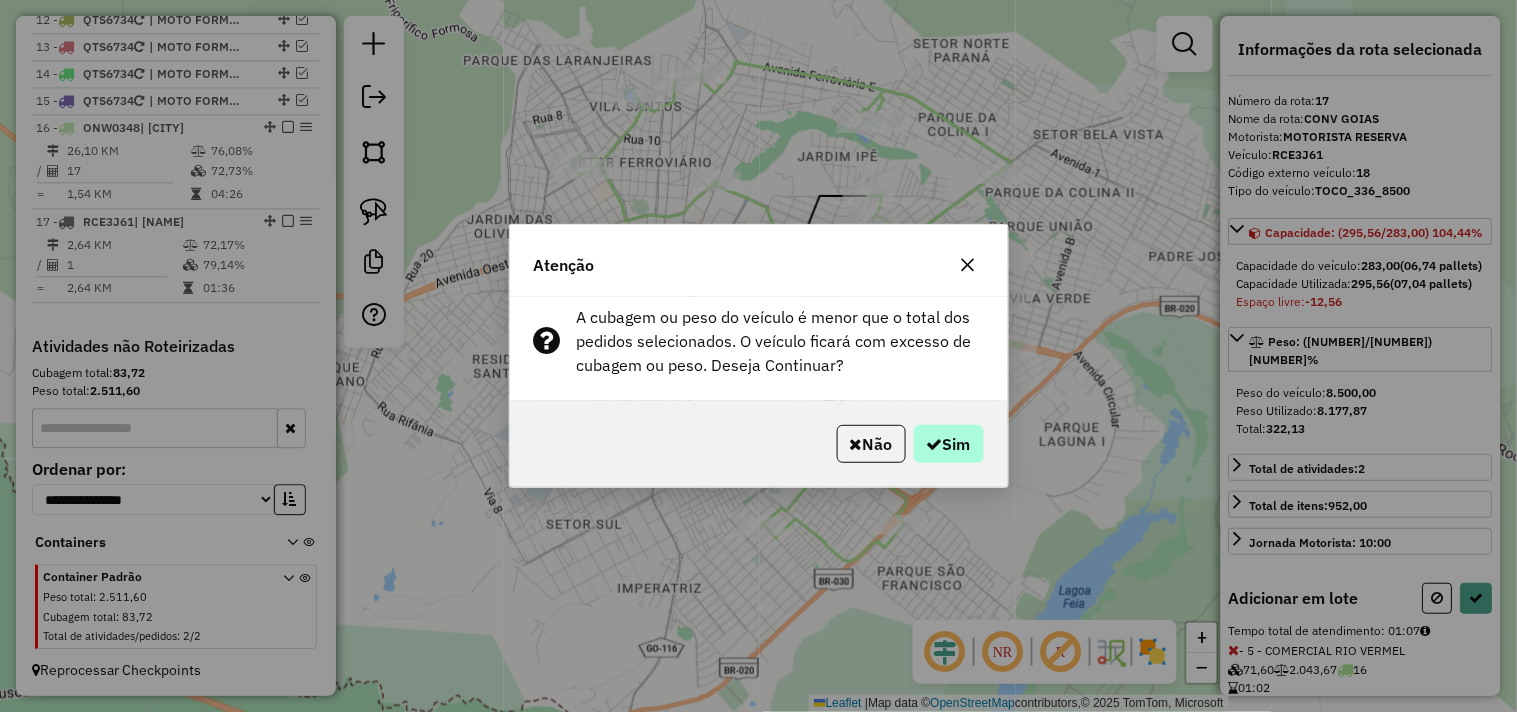 select on "*********" 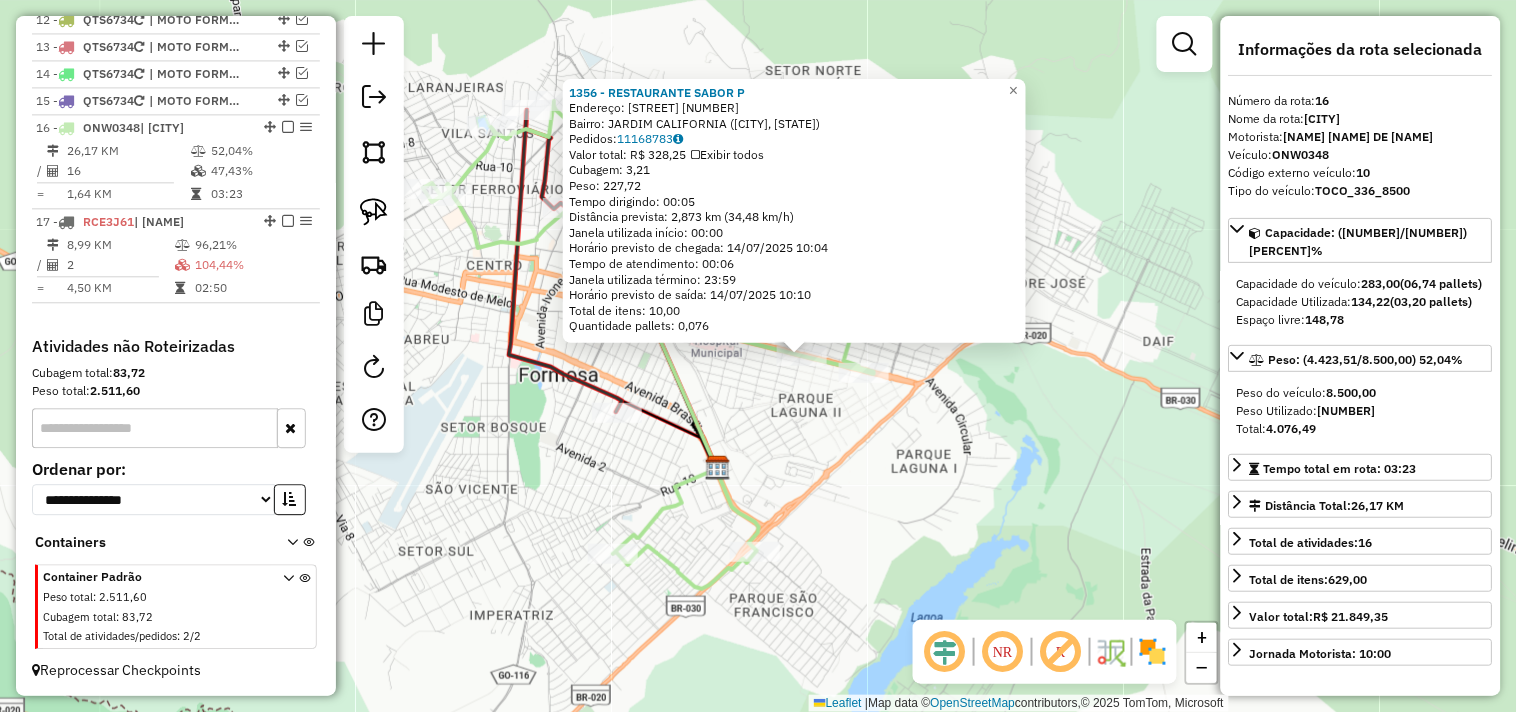 drag, startPoint x: 823, startPoint y: 493, endPoint x: 887, endPoint y: 497, distance: 64.12488 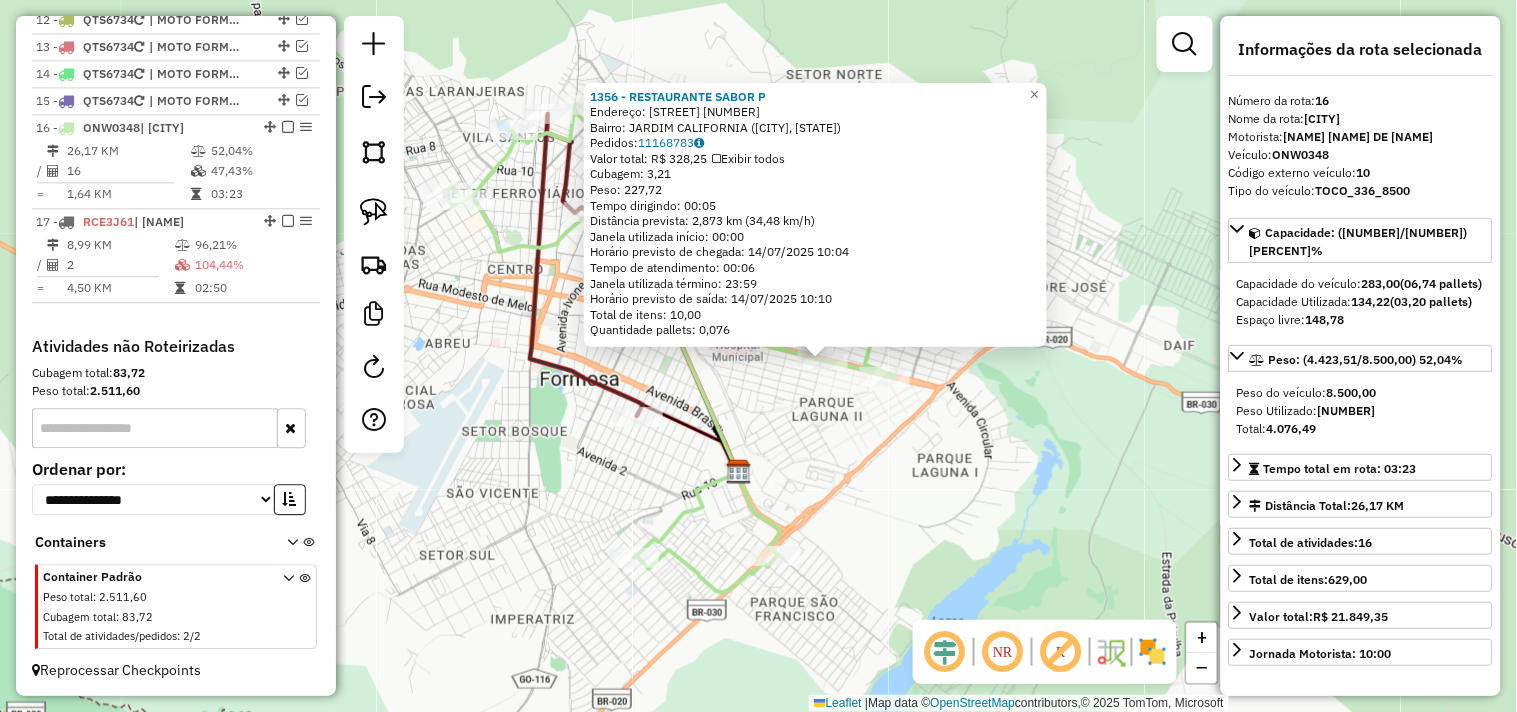 drag, startPoint x: 647, startPoint y: 485, endPoint x: 661, endPoint y: 444, distance: 43.32436 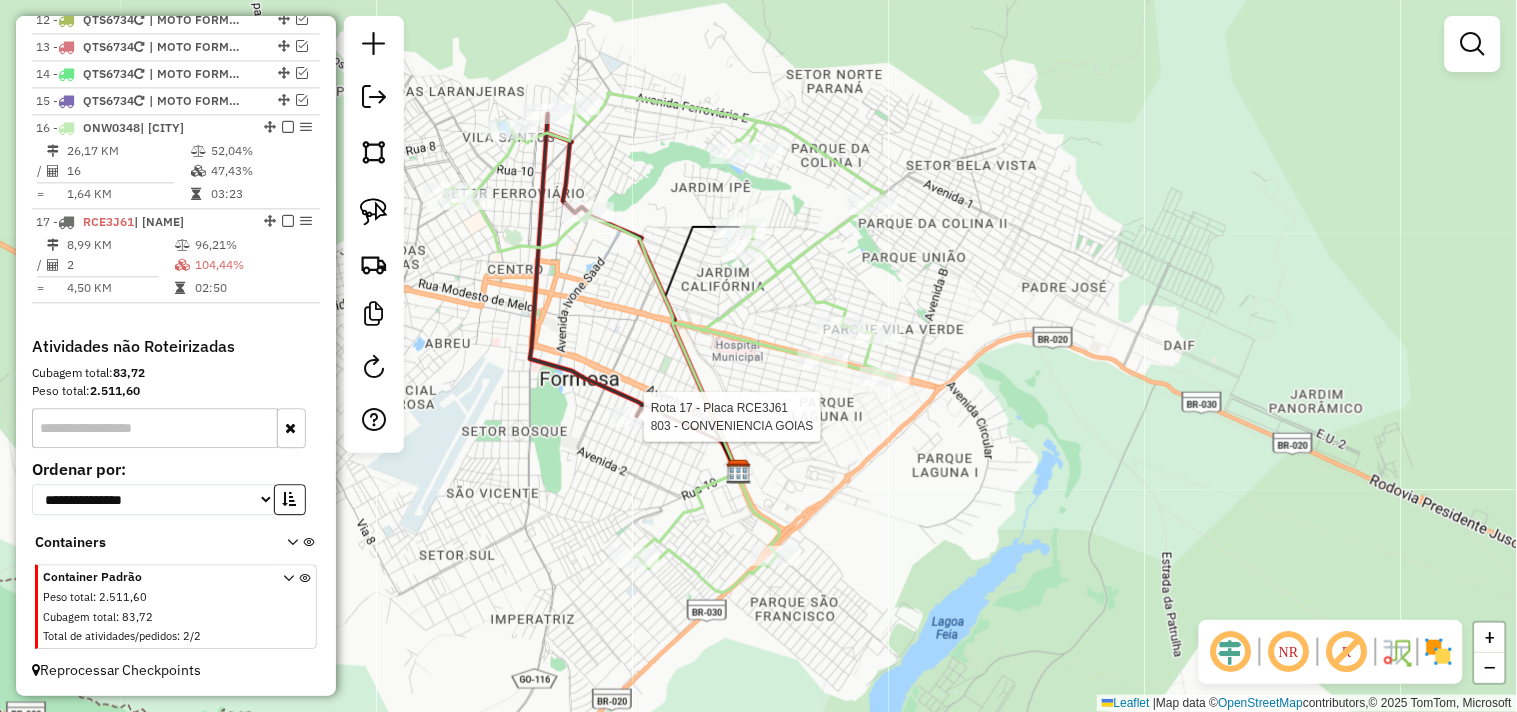 select on "*********" 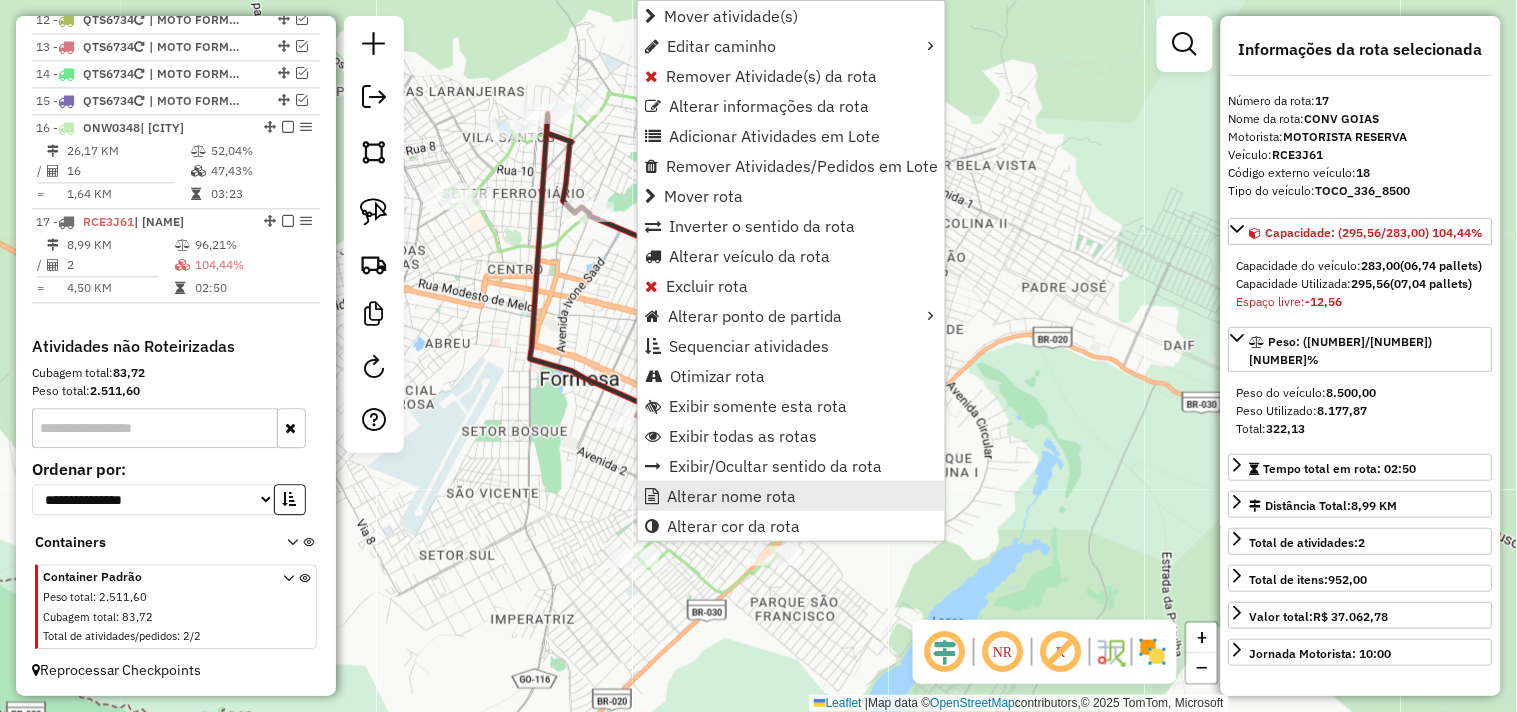 click on "Alterar nome rota" at bounding box center (731, 496) 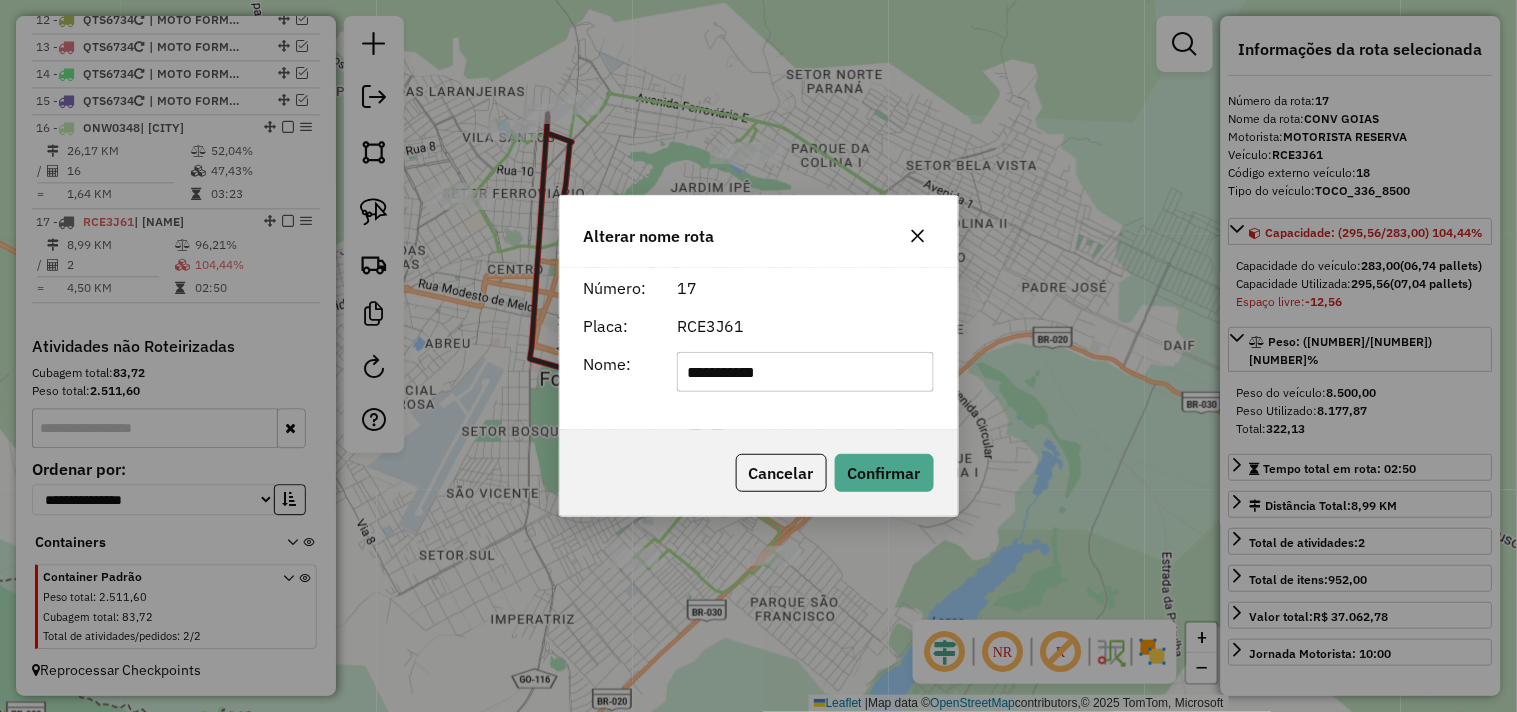 click on "**********" 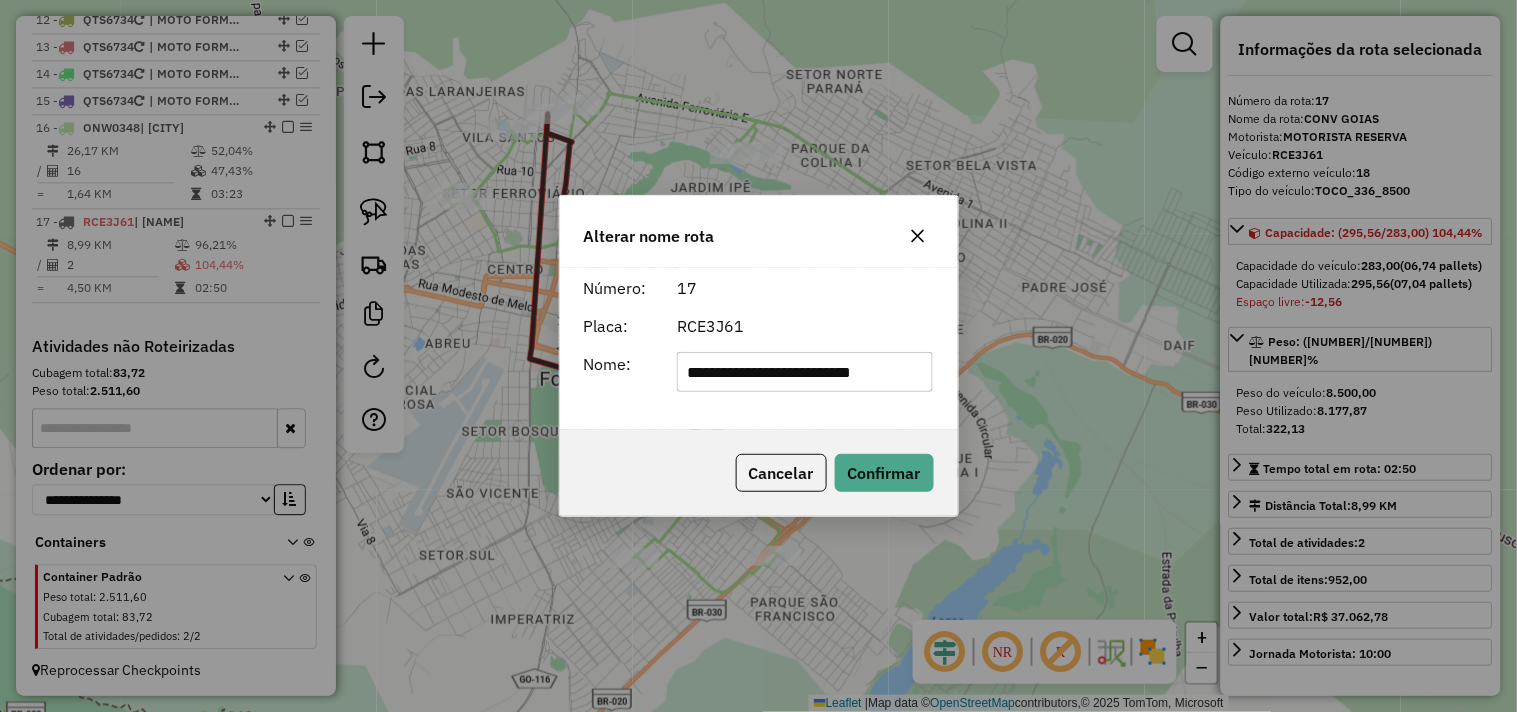 scroll, scrollTop: 0, scrollLeft: 0, axis: both 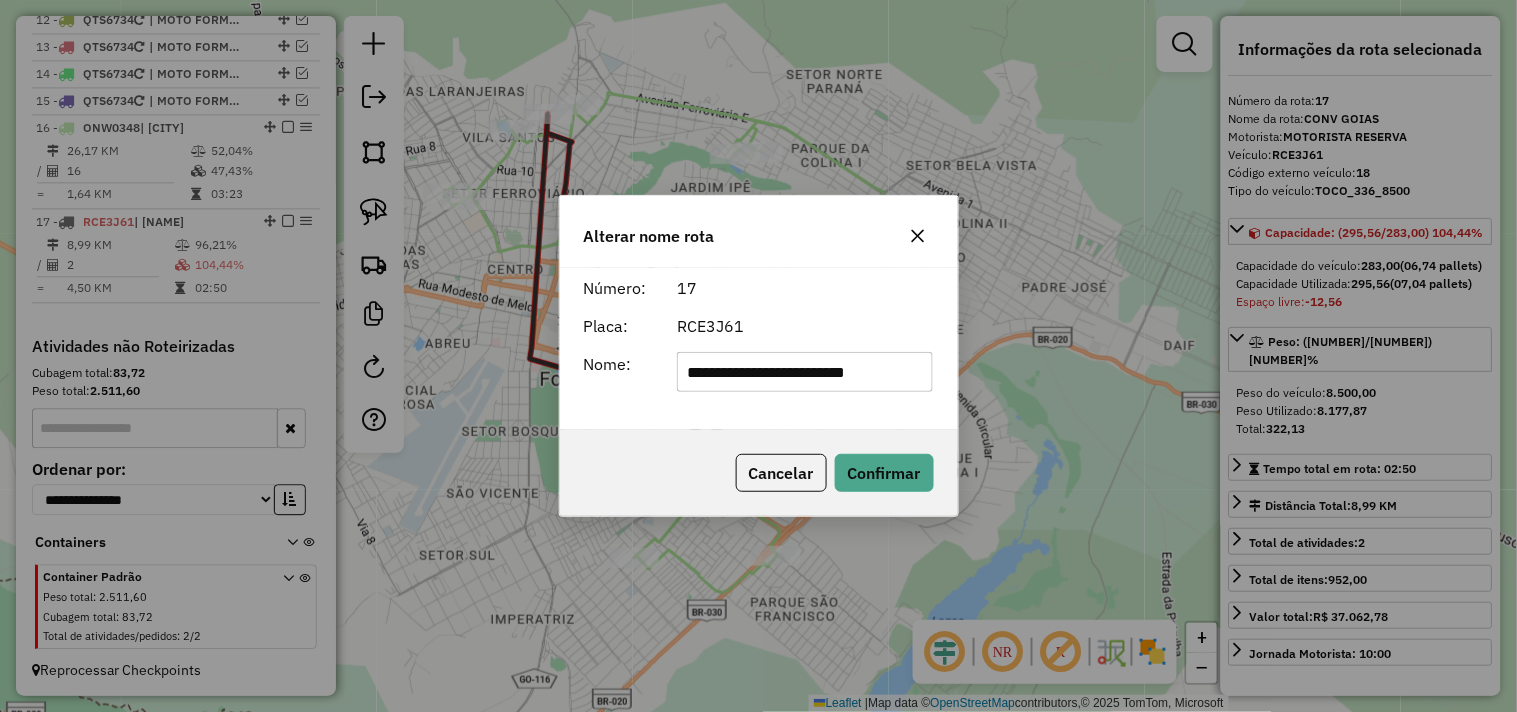 type on "**********" 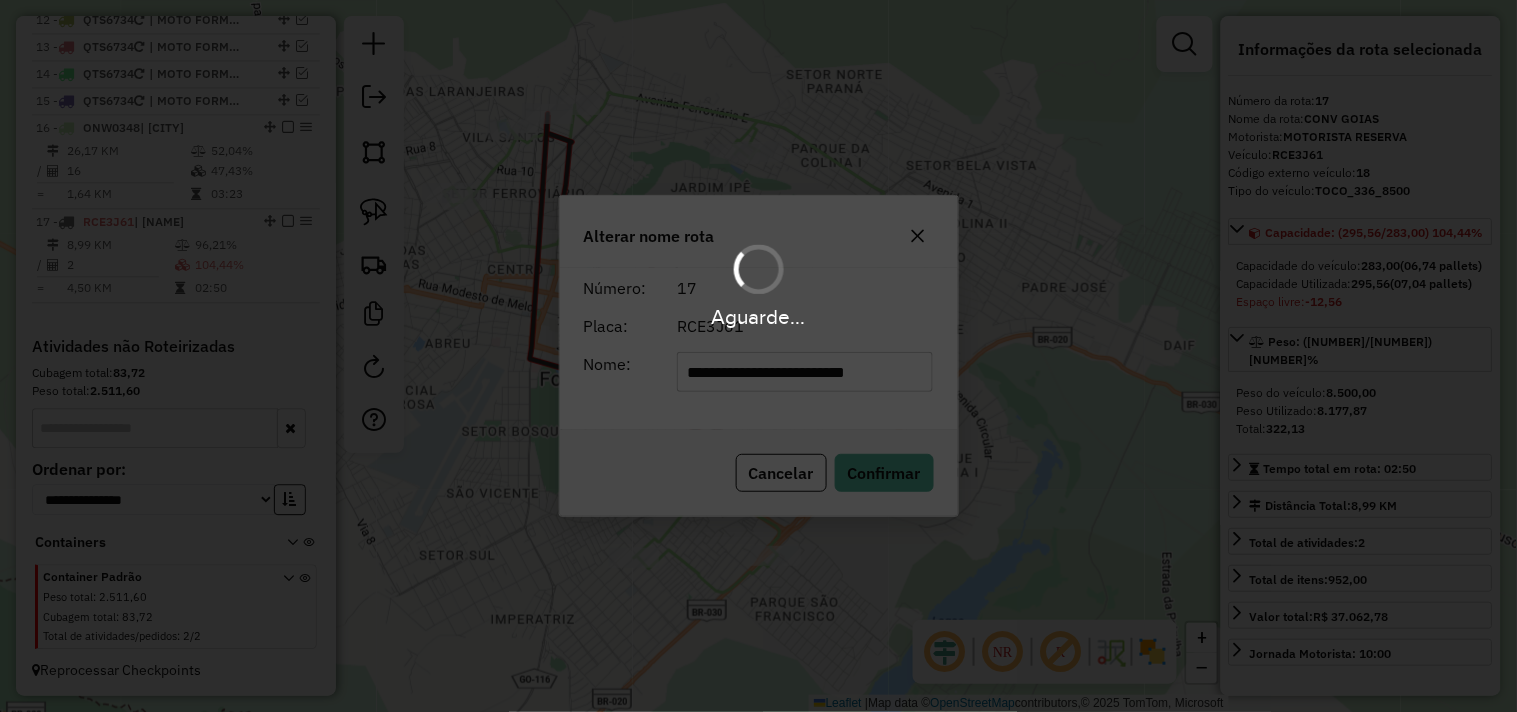type 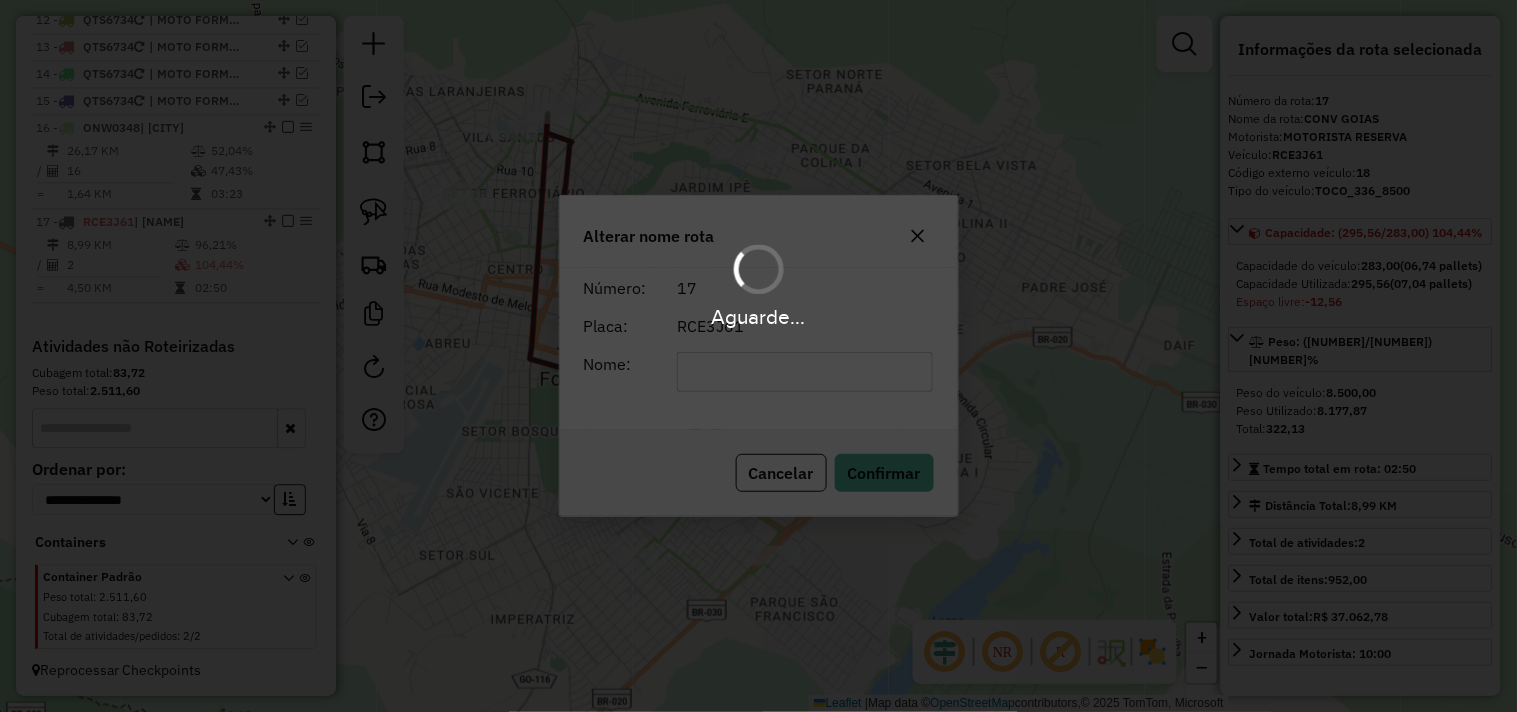 scroll, scrollTop: 1124, scrollLeft: 0, axis: vertical 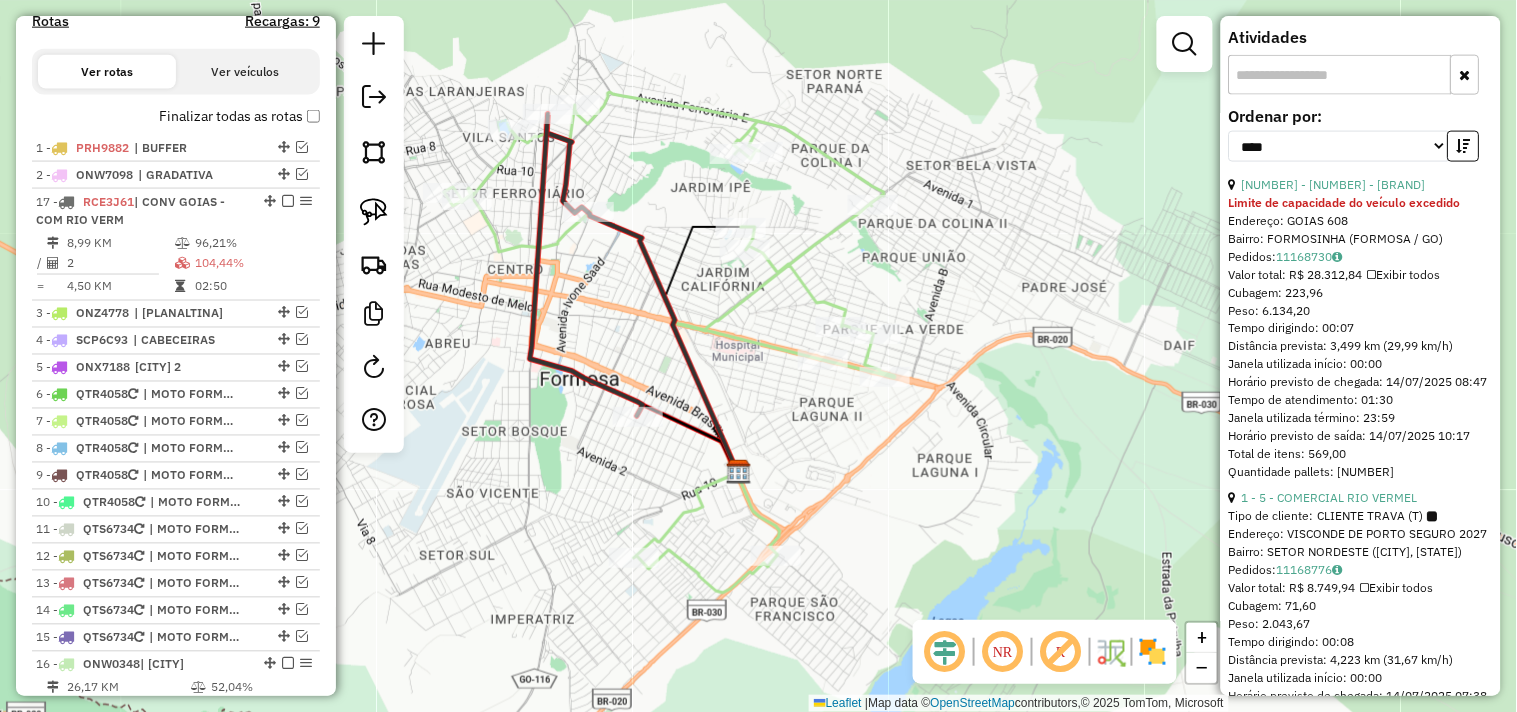 drag, startPoint x: 263, startPoint y: 423, endPoint x: 242, endPoint y: 196, distance: 227.9693 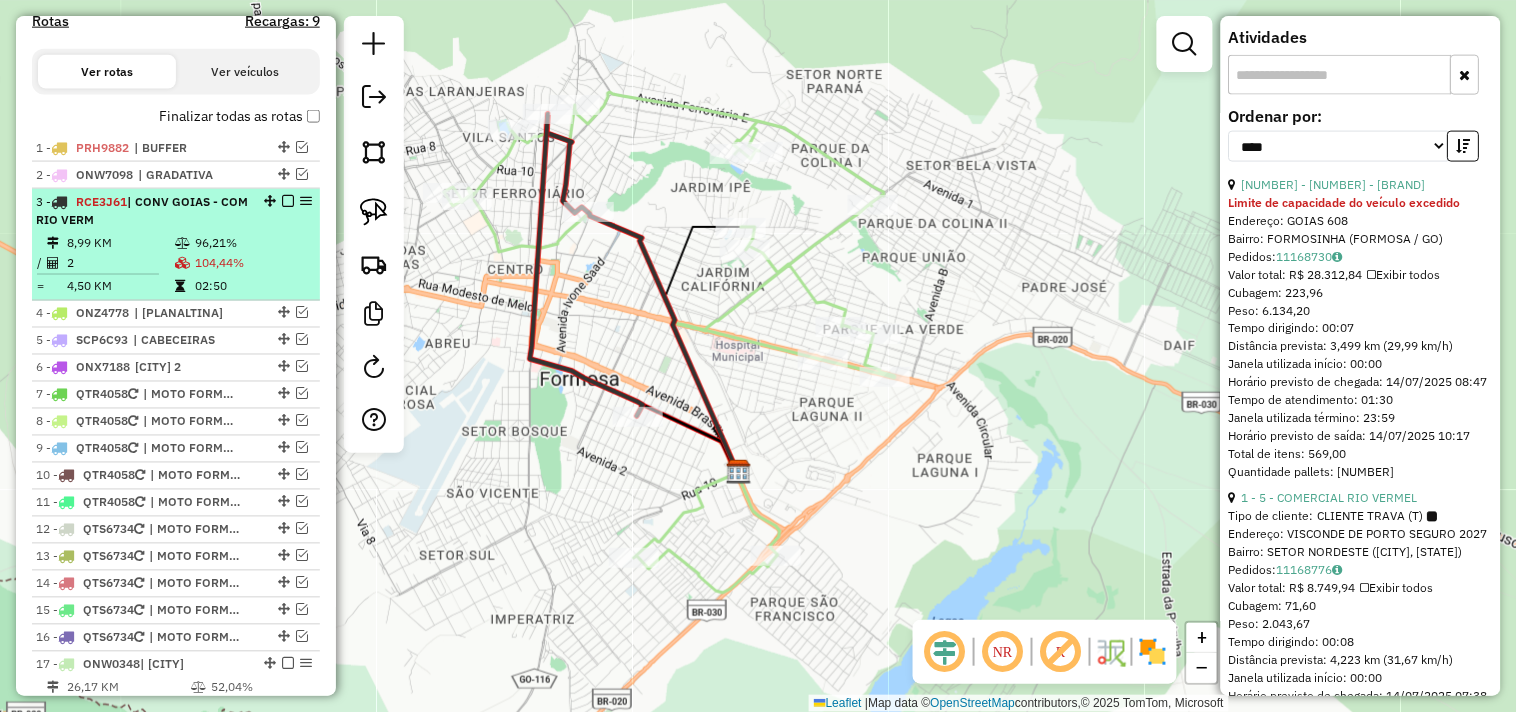 click at bounding box center [288, 201] 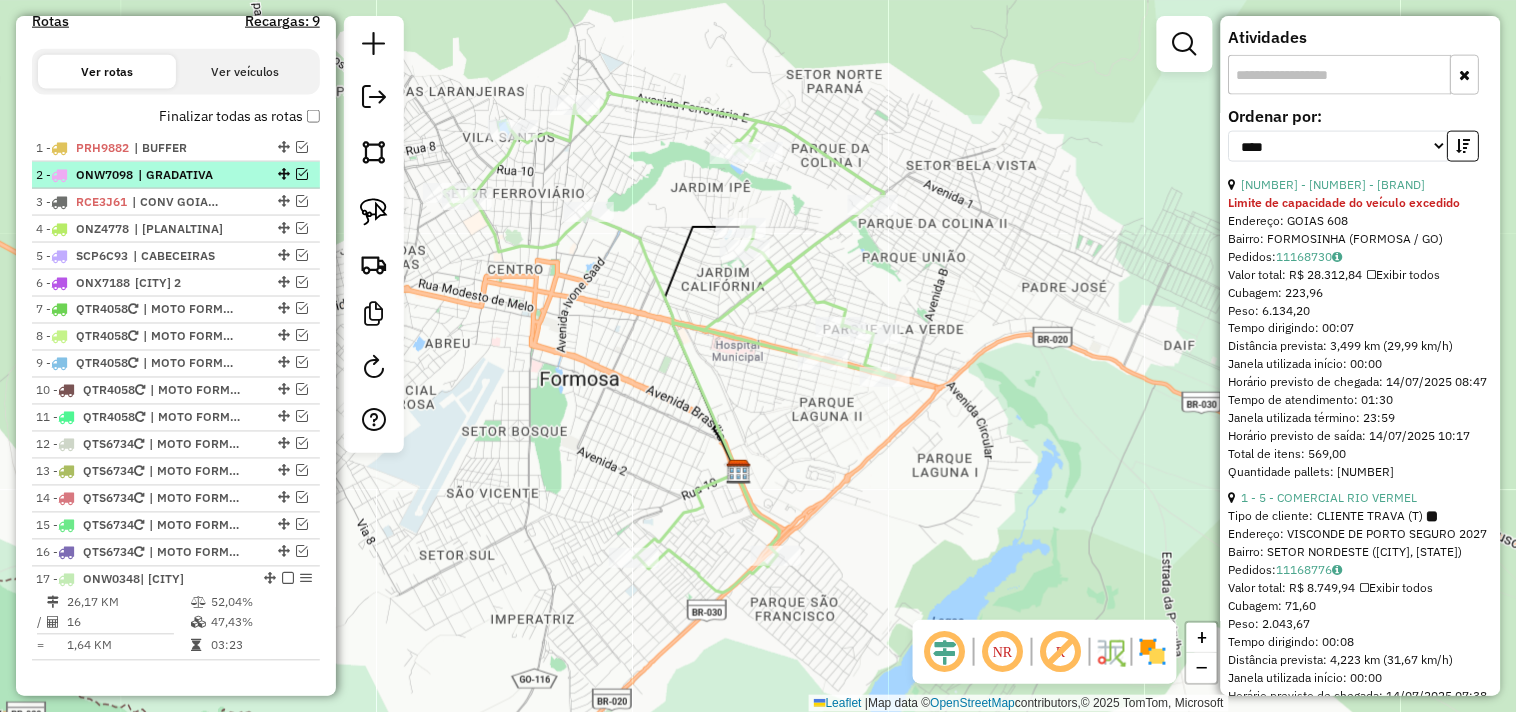 click at bounding box center [302, 174] 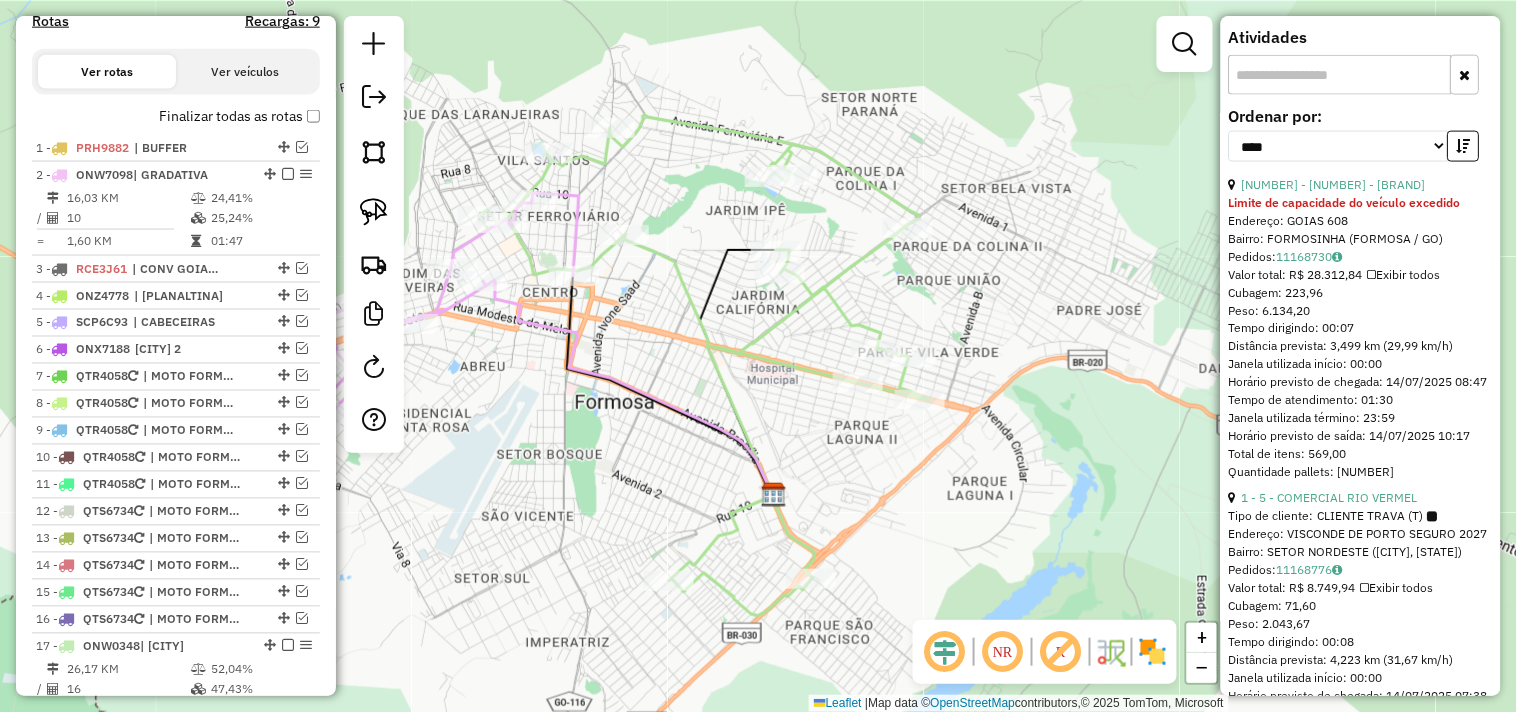 drag, startPoint x: 560, startPoint y: 345, endPoint x: 694, endPoint y: 543, distance: 239.08157 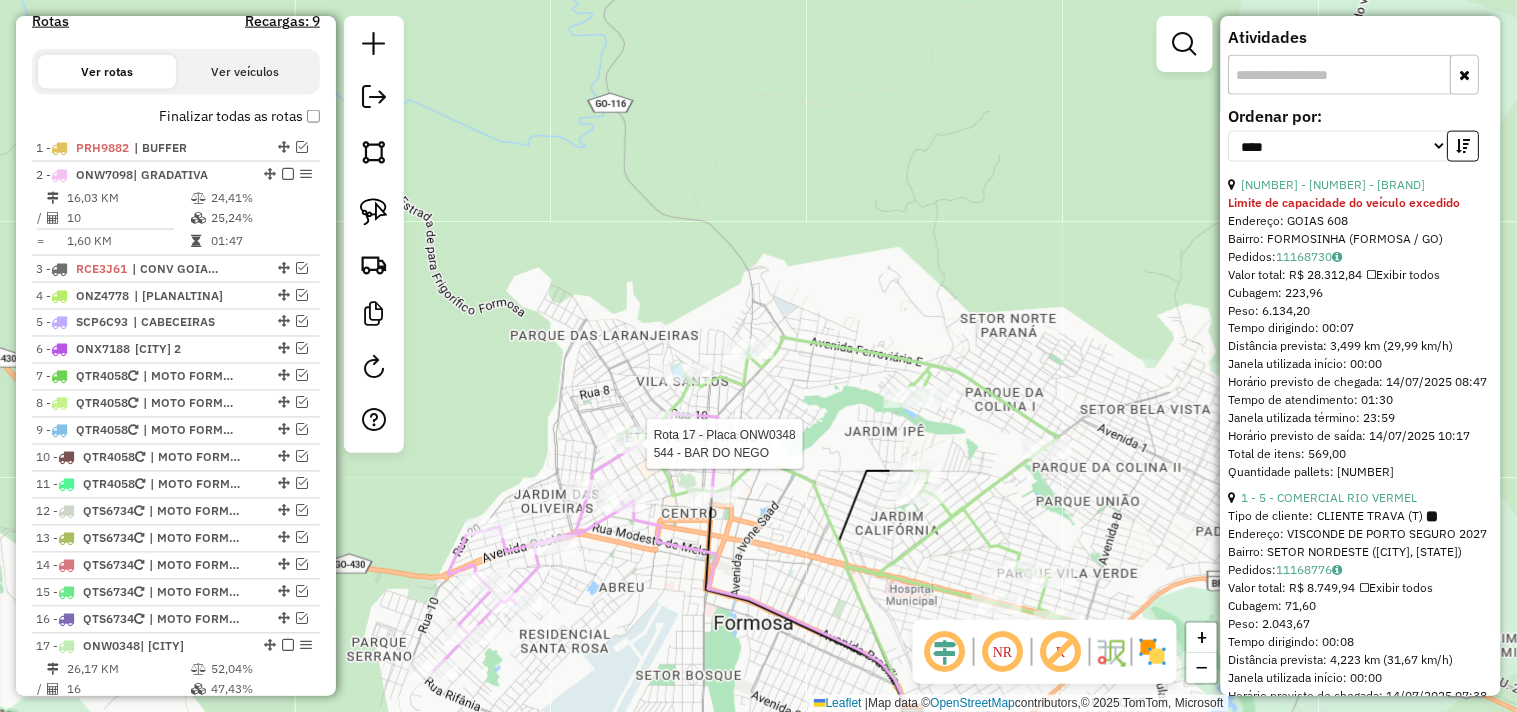 scroll, scrollTop: 648, scrollLeft: 0, axis: vertical 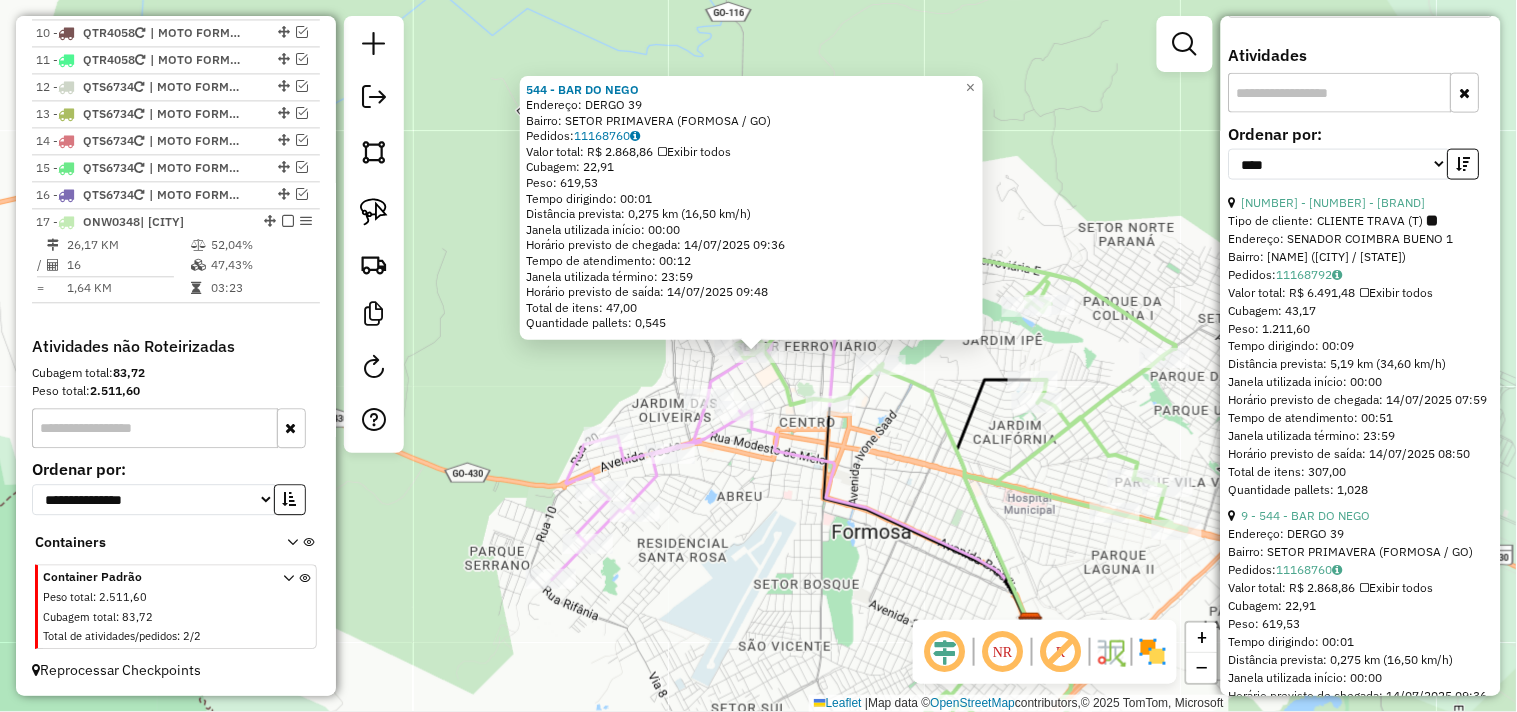 drag, startPoint x: 843, startPoint y: 591, endPoint x: 841, endPoint y: 564, distance: 27.073973 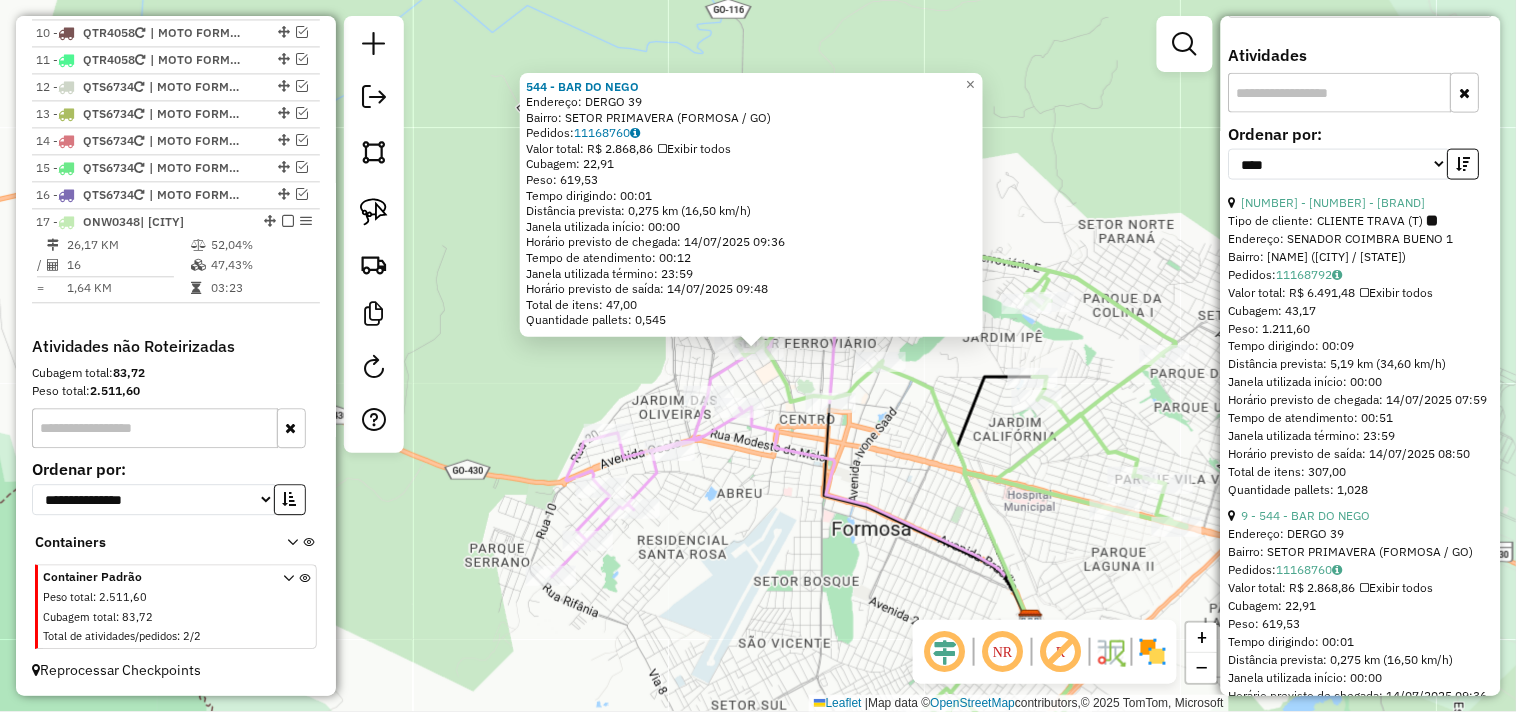 click 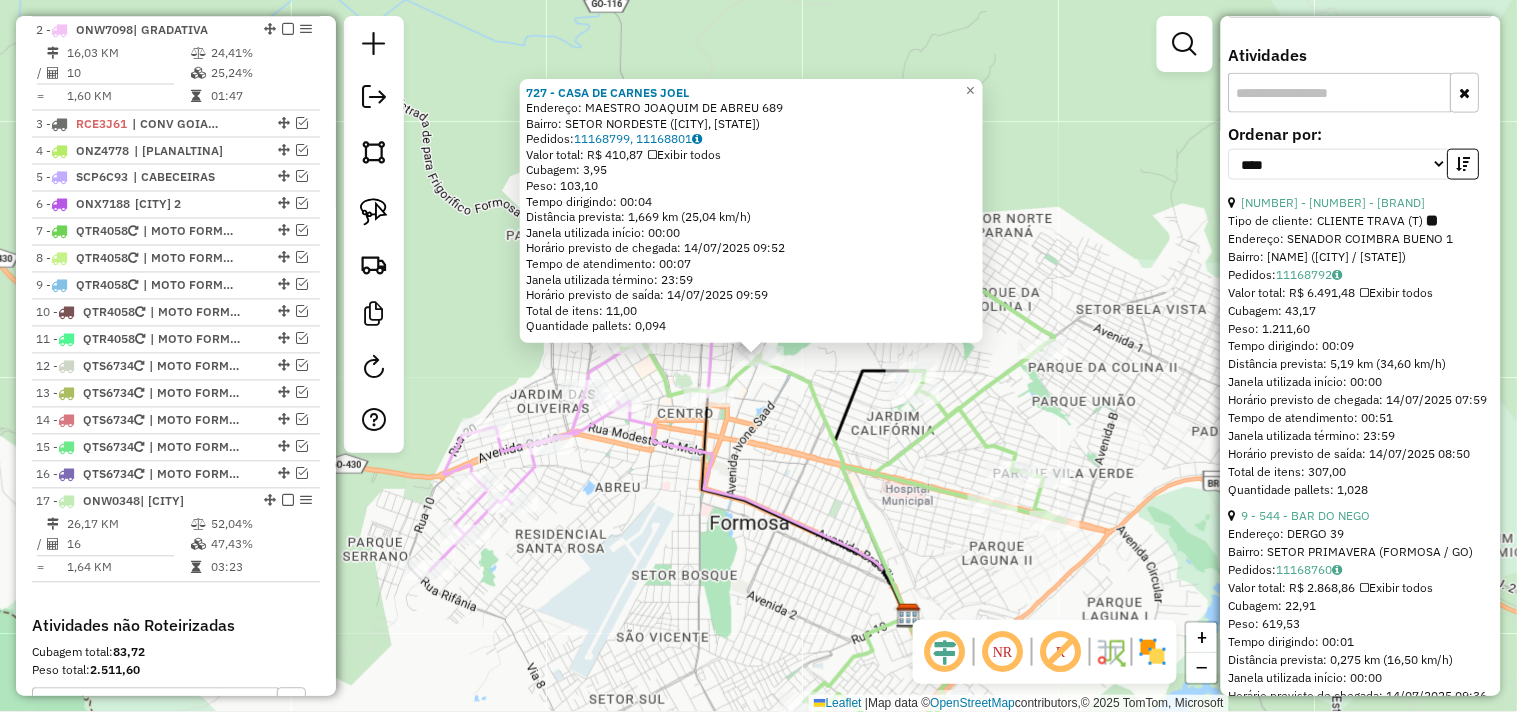 scroll, scrollTop: 1105, scrollLeft: 0, axis: vertical 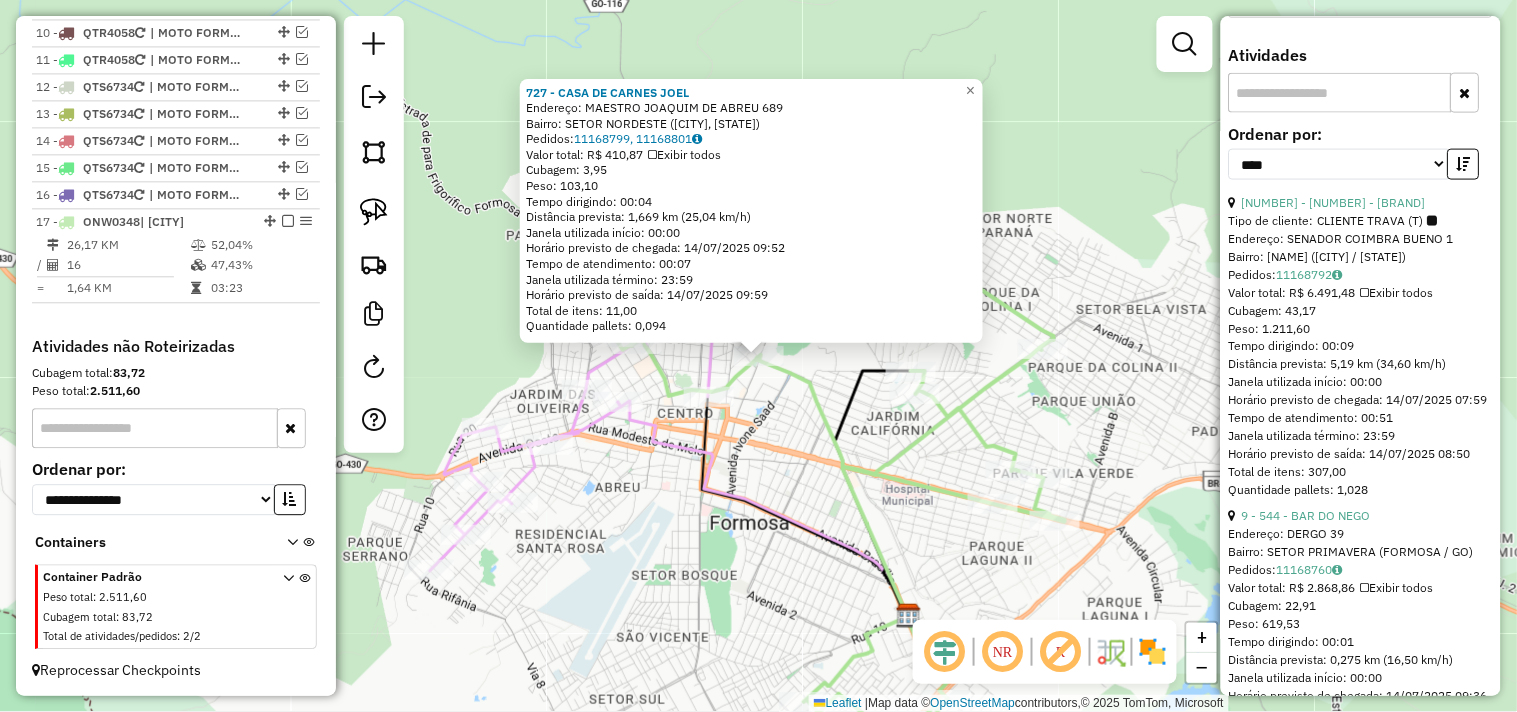 click 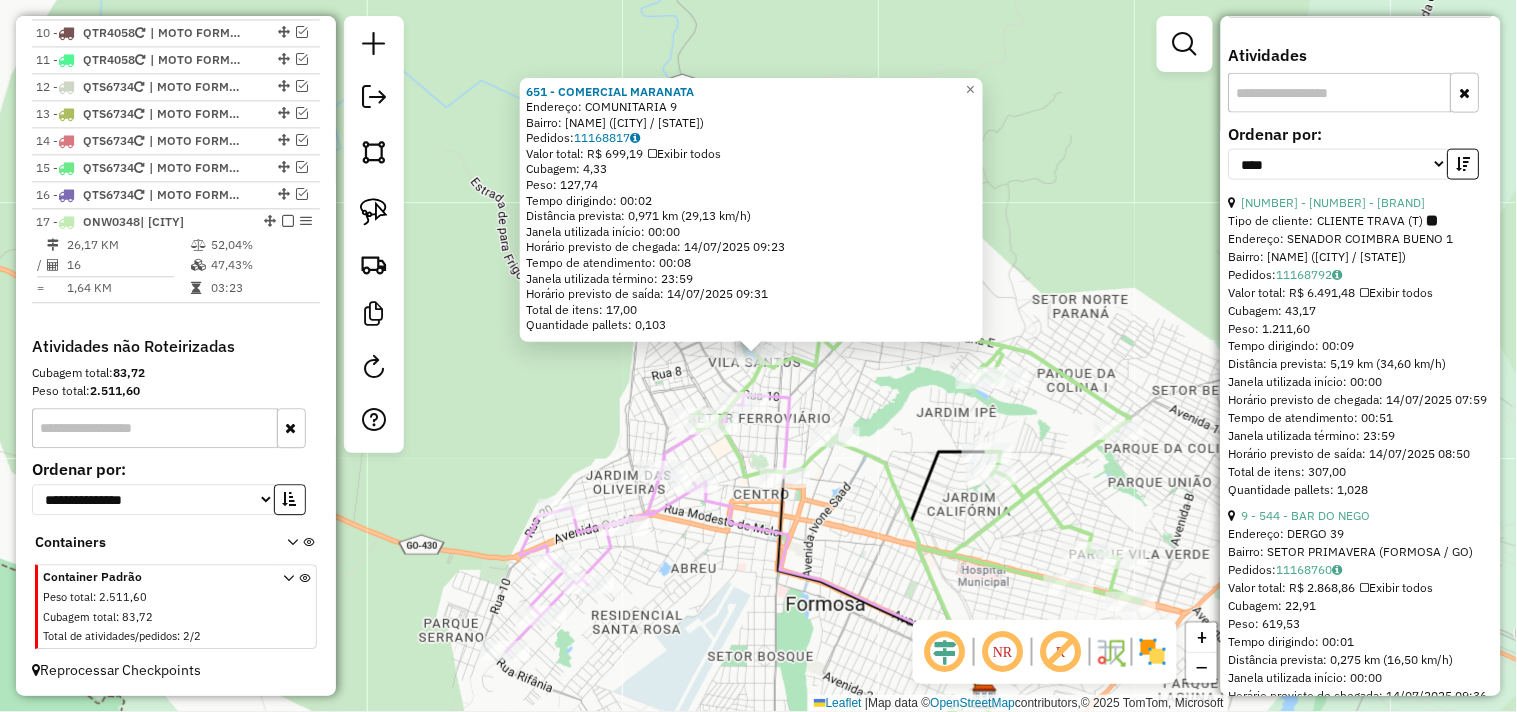 click 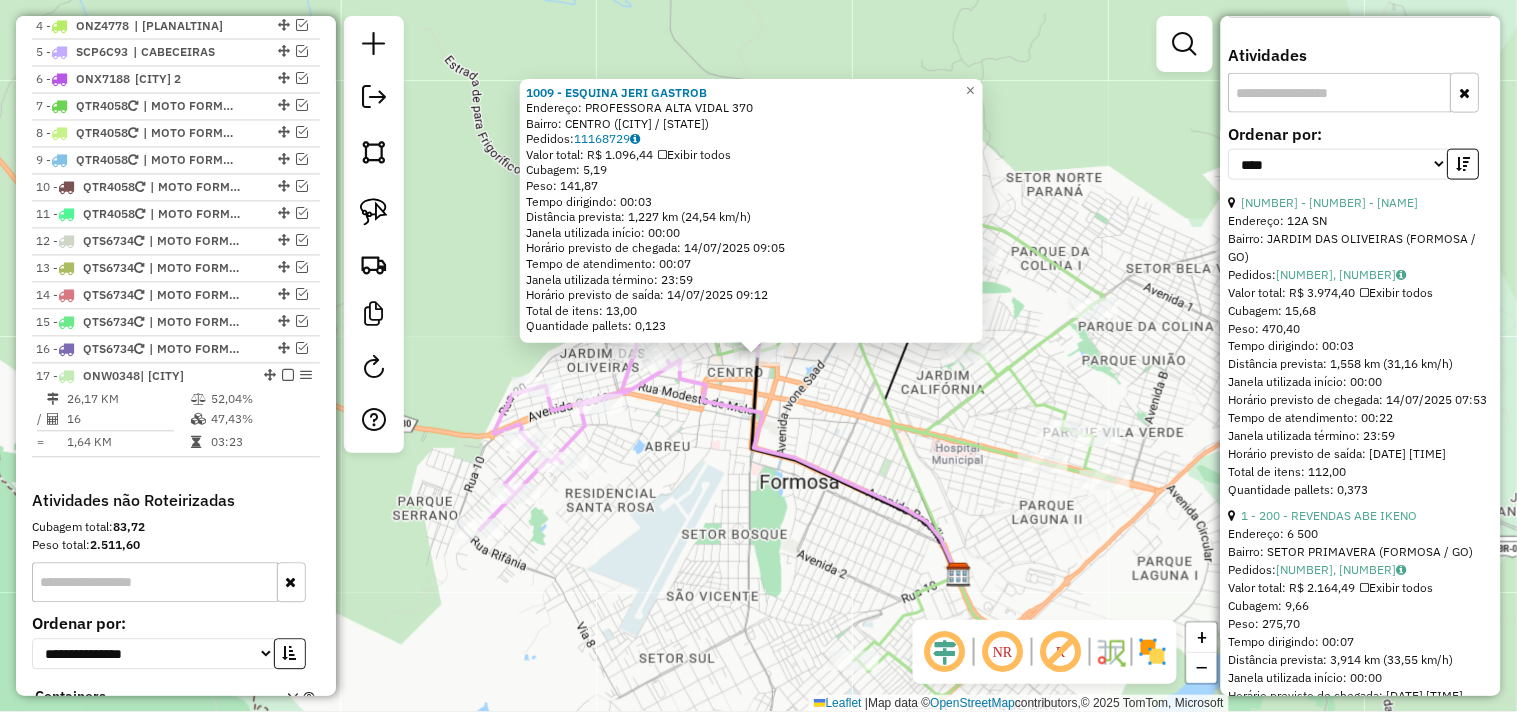 scroll, scrollTop: 825, scrollLeft: 0, axis: vertical 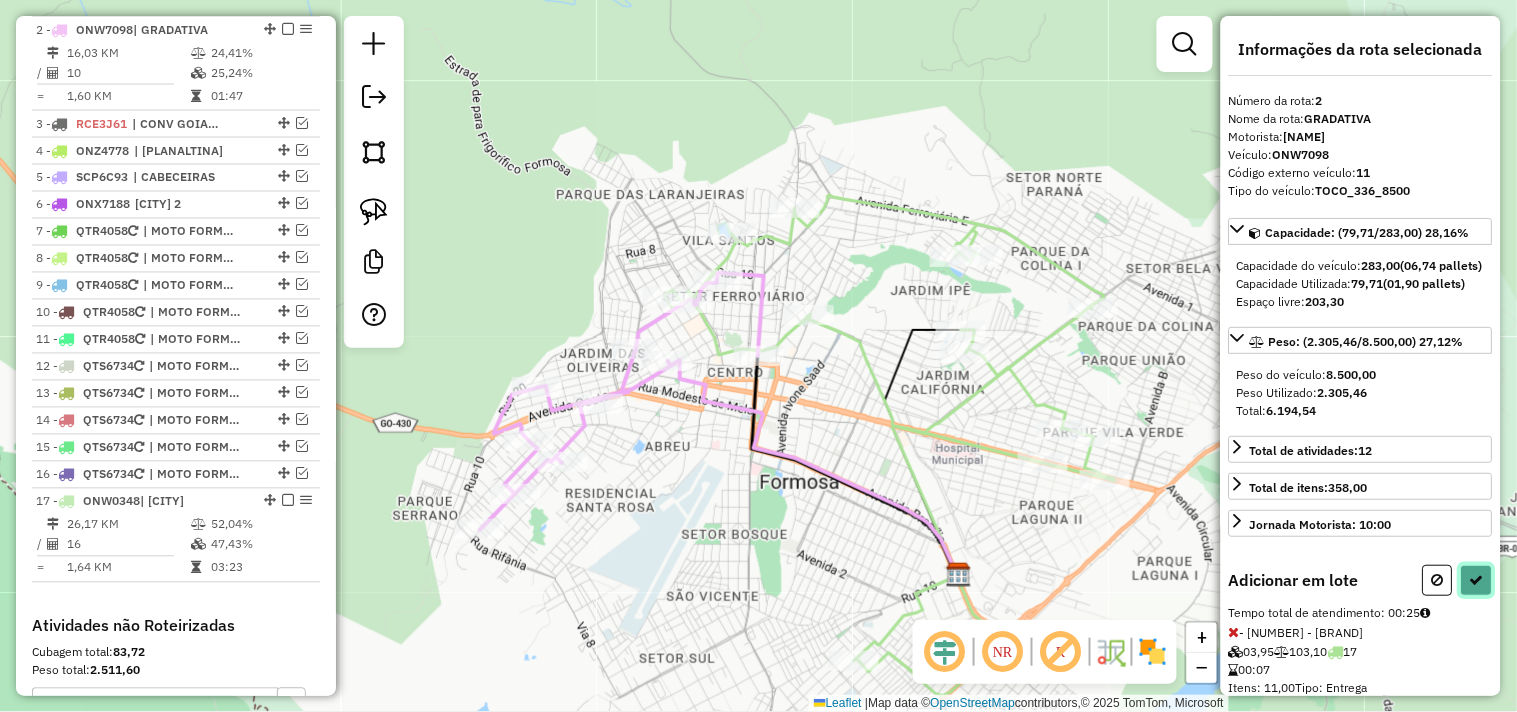 click at bounding box center (1477, 580) 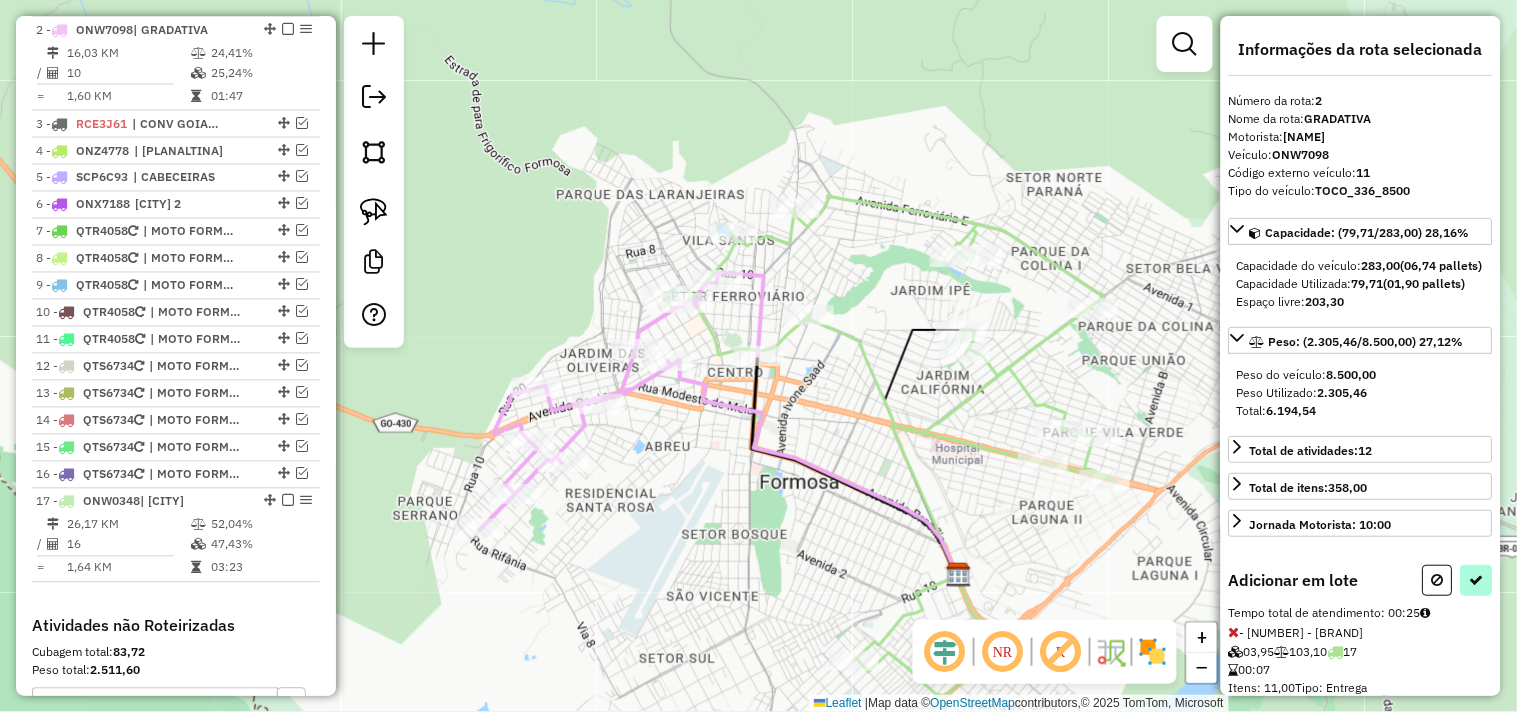 select on "*********" 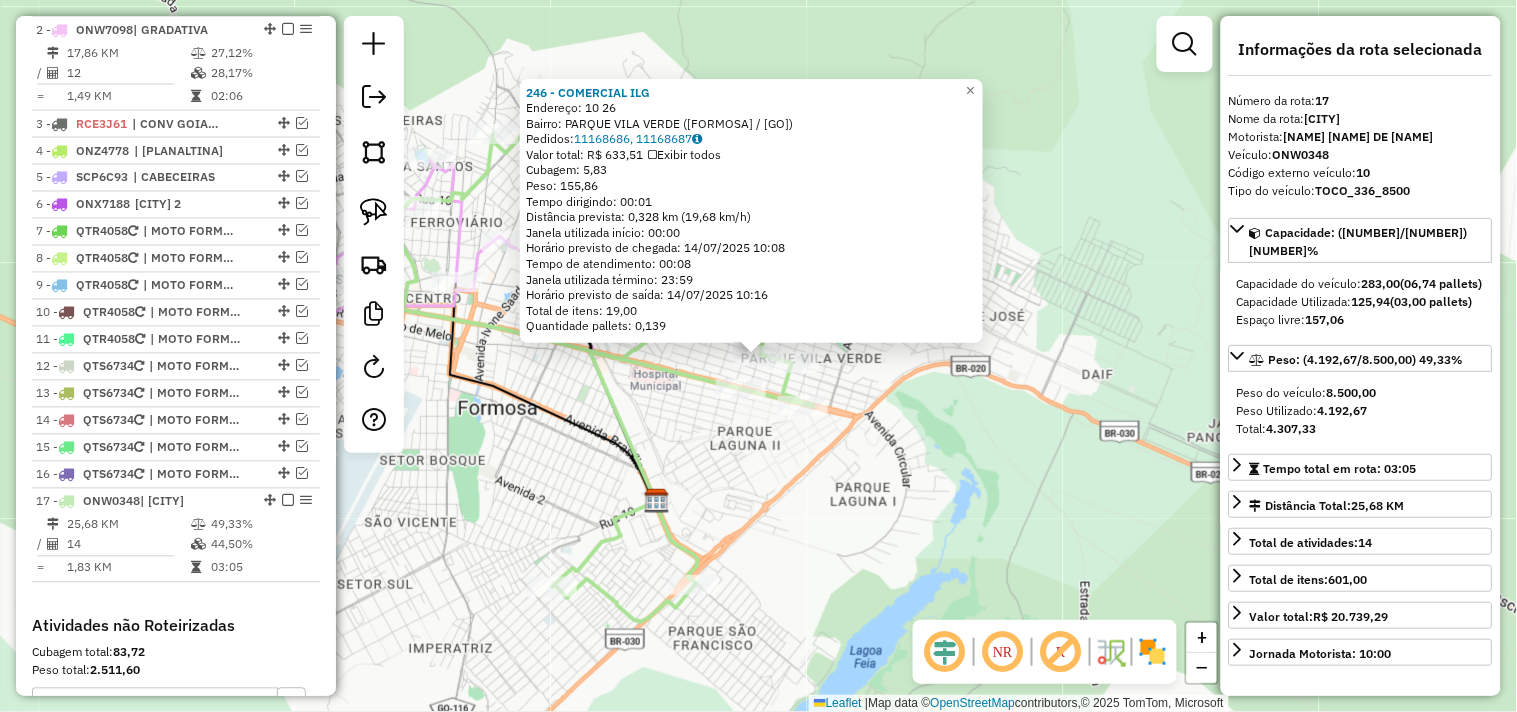 scroll, scrollTop: 1105, scrollLeft: 0, axis: vertical 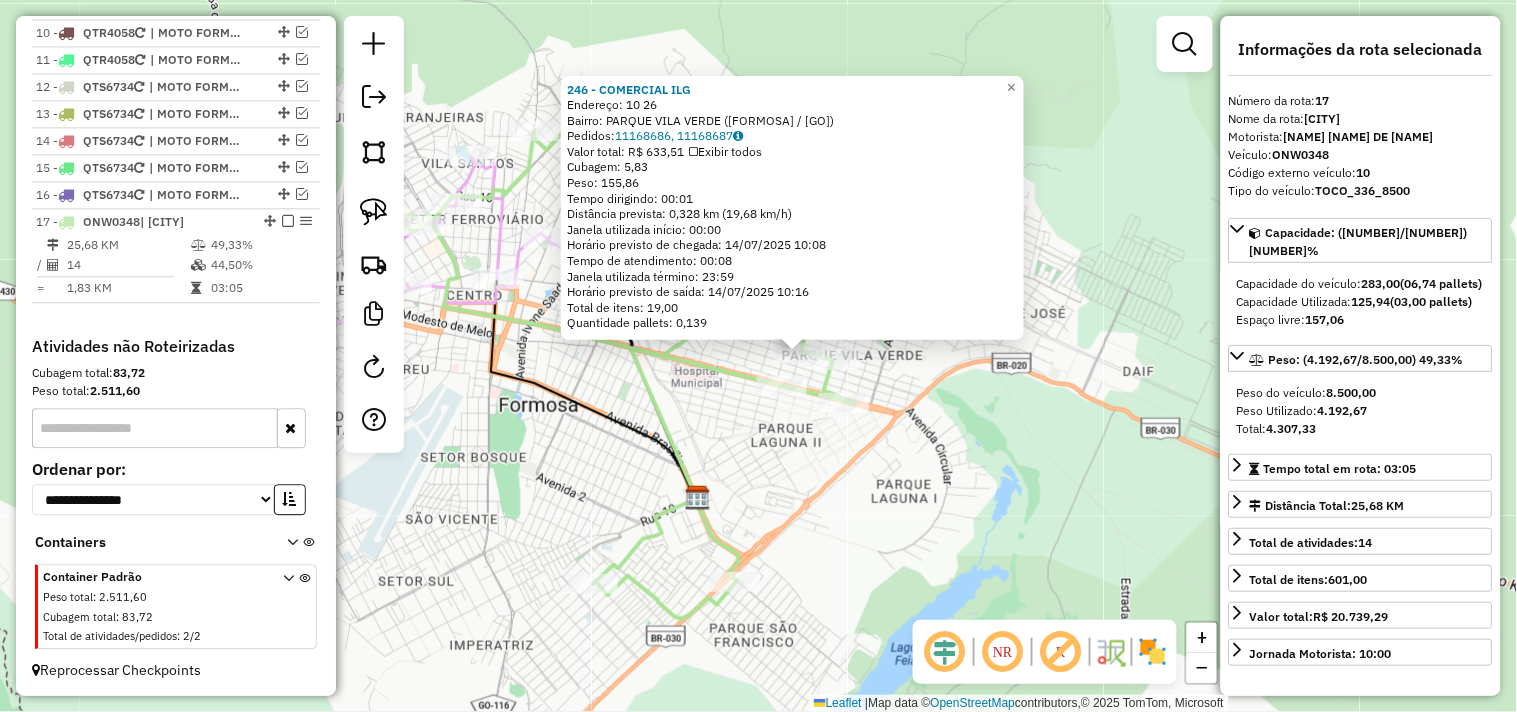 drag, startPoint x: 963, startPoint y: 547, endPoint x: 978, endPoint y: 547, distance: 15 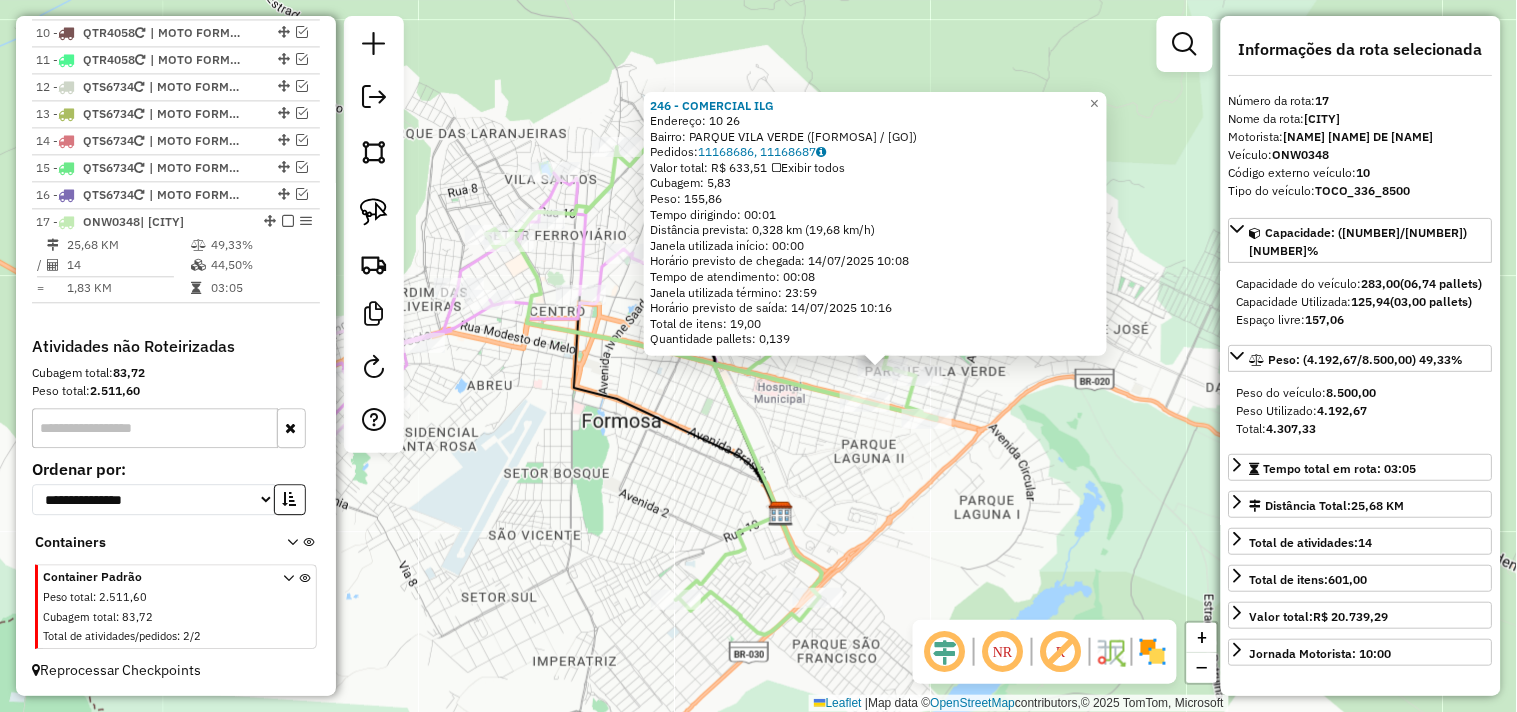 drag, startPoint x: 612, startPoint y: 438, endPoint x: 732, endPoint y: 521, distance: 145.9075 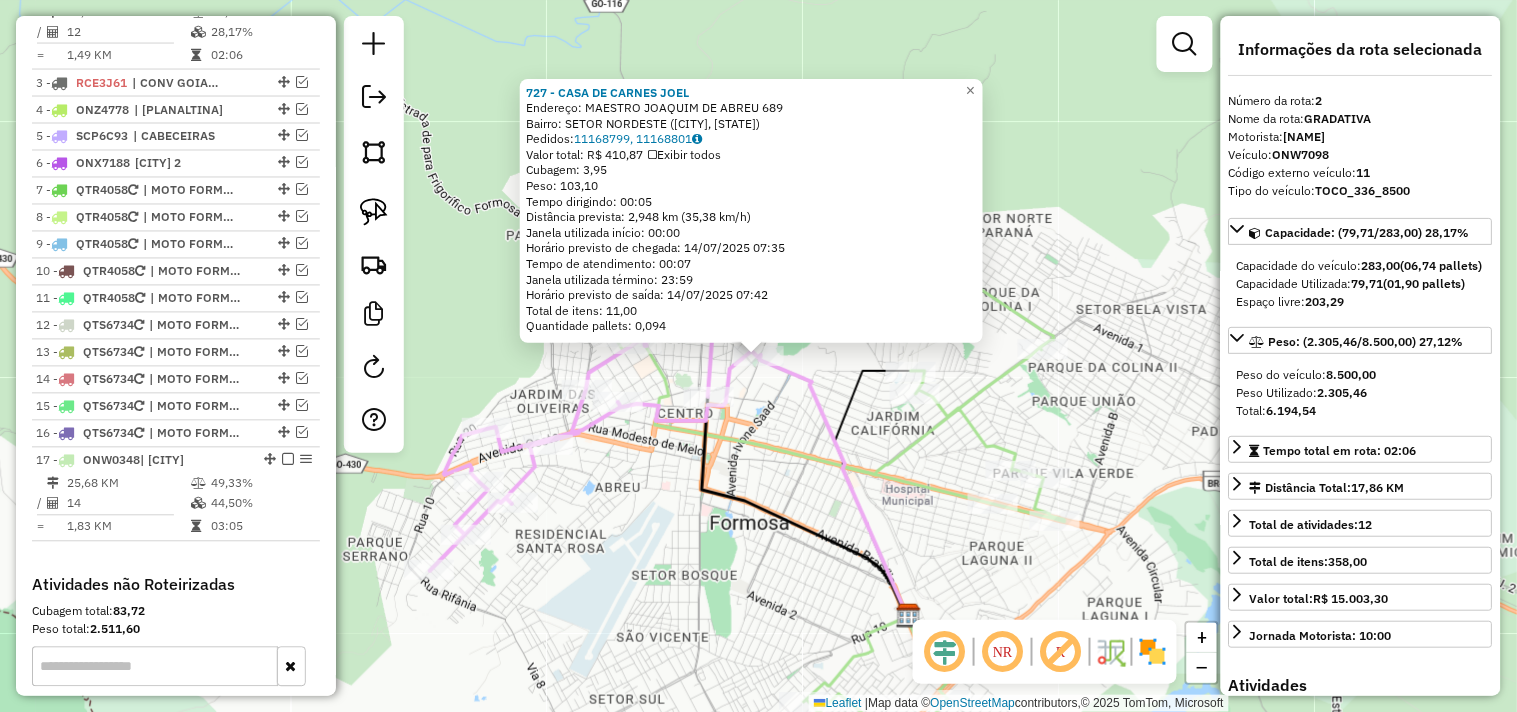 scroll, scrollTop: 825, scrollLeft: 0, axis: vertical 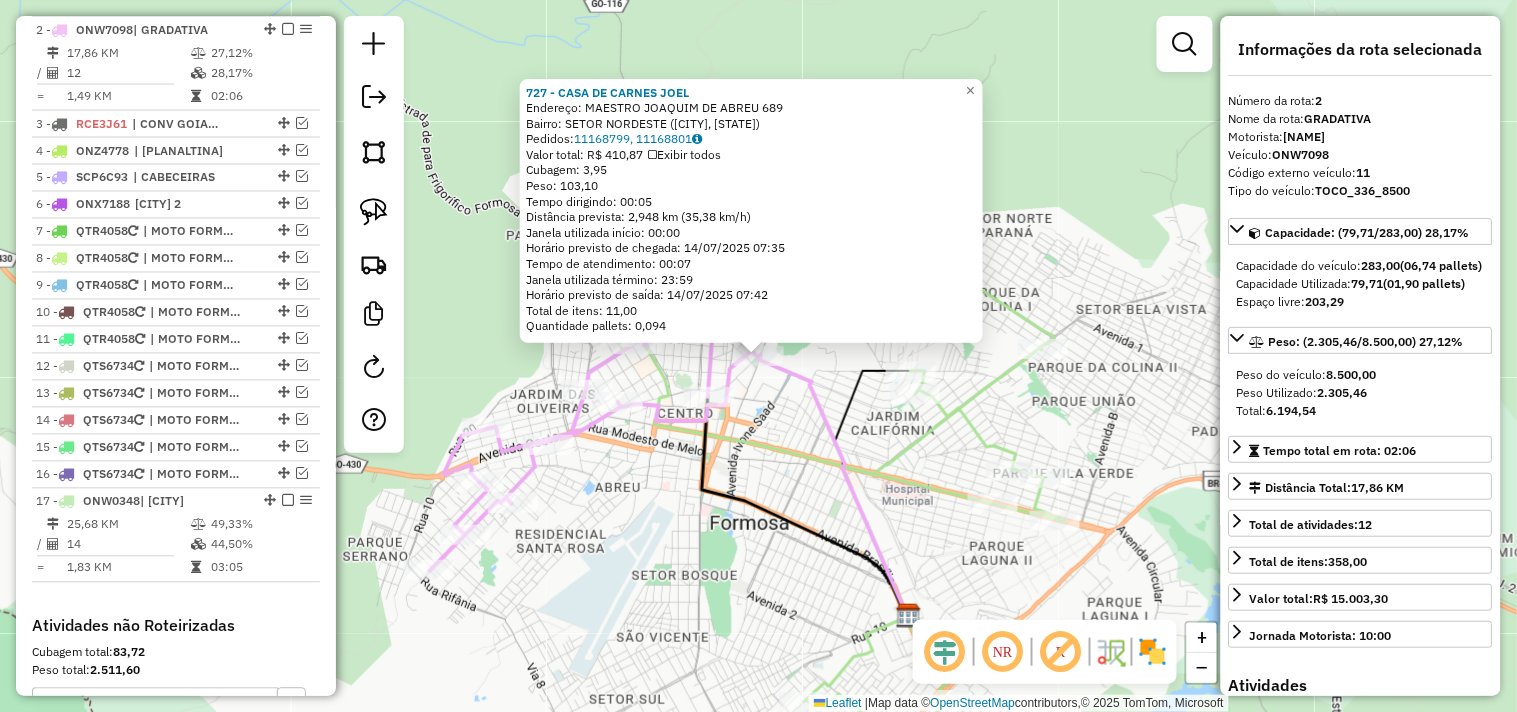 click 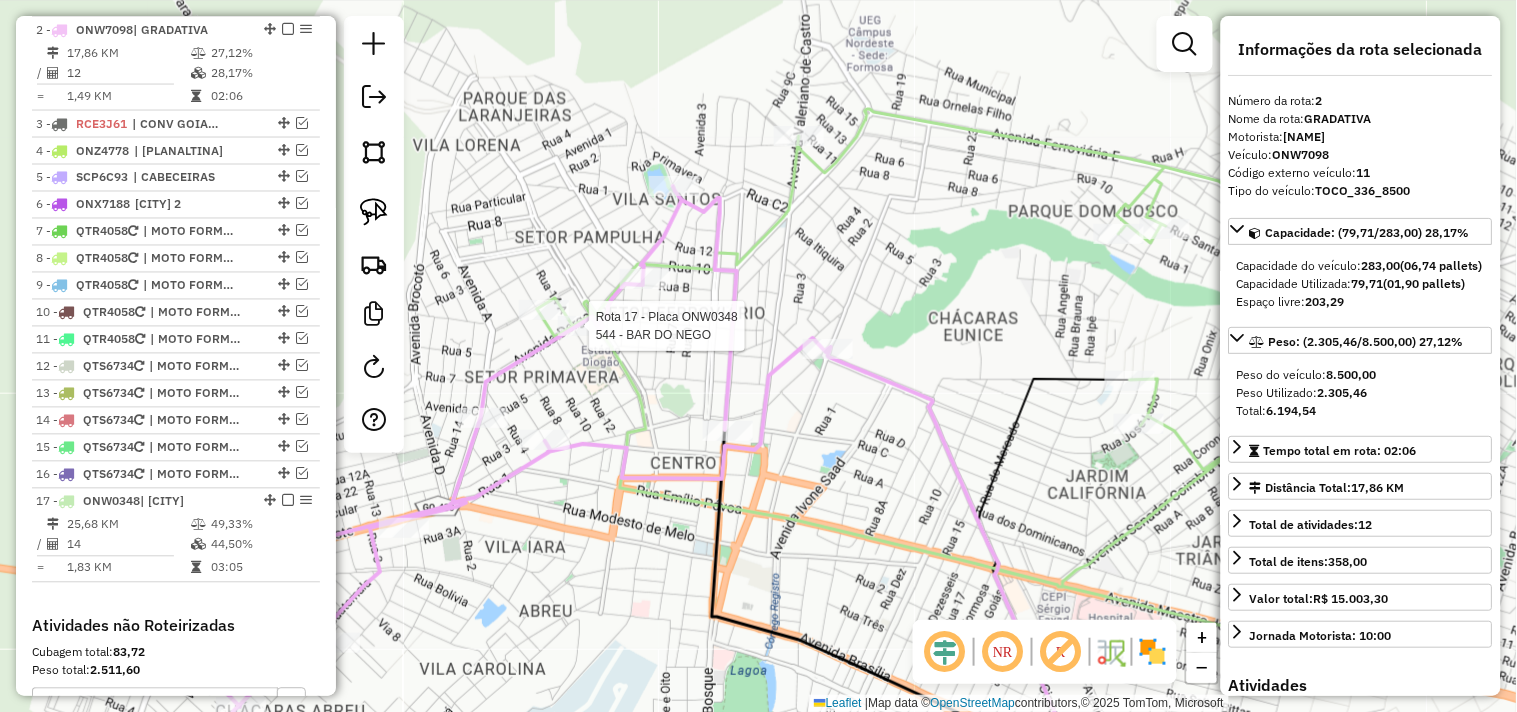 click 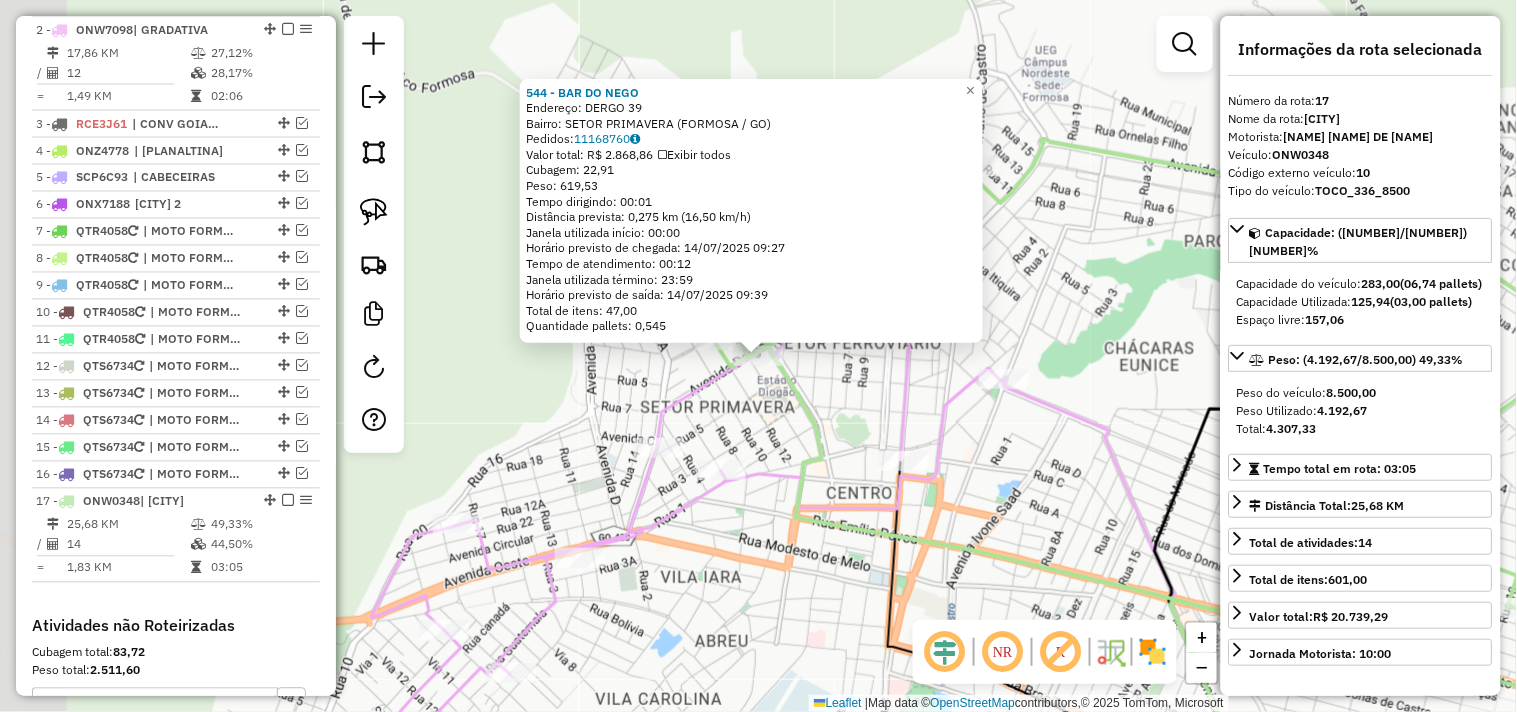 scroll, scrollTop: 1105, scrollLeft: 0, axis: vertical 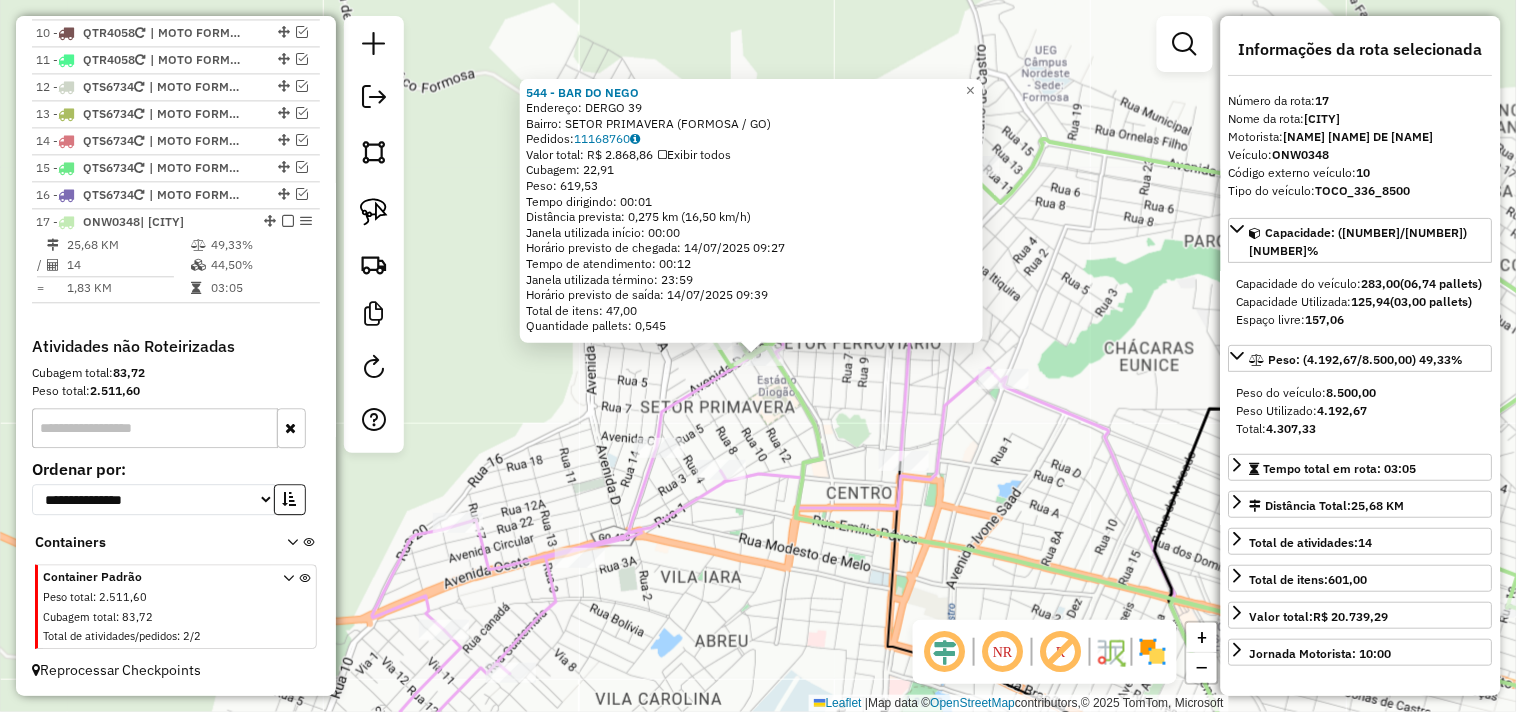 click on "544 - BAR DO NEGO Endereço: DERGO 39 Bairro: SETOR PRIMAVERA ([CITY] / [STATE]) Pedidos: 11168760 Valor total: R$ 2.868,86 Exibir todos Cubagem: 22,91 Peso: 619,53 Tempo dirigindo: 00:01 Distância prevista: 0,275 km (16,50 km/h) Janela utilizada início: 00:00 Horário previsto de chegada: 14/07/2025 09:27 Tempo de atendimento: 00:12 Janela utilizada término: 23:59 Horário previsto de saída: 14/07/2025 09:39 Total de itens: 47,00 Quantidade pallets: 0,545 × Janela de atendimento Grade de atendimento Capacidade Transportadoras Veículos Cliente Pedidos Rotas Selecione os dias de semana para filtrar as janelas de atendimento Seg Ter Qua Qui Sex Sáb Dom Informe o período da janela de atendimento: De: Até: Filtrar exatamente a janela do cliente Considerar janela de atendimento padrão Selecione os dias de semana para filtrar as grades de atendimento Seg Ter Qua Qui Sex Sáb Dom Considerar clientes sem dia de atendimento cadastrado De: Até:" 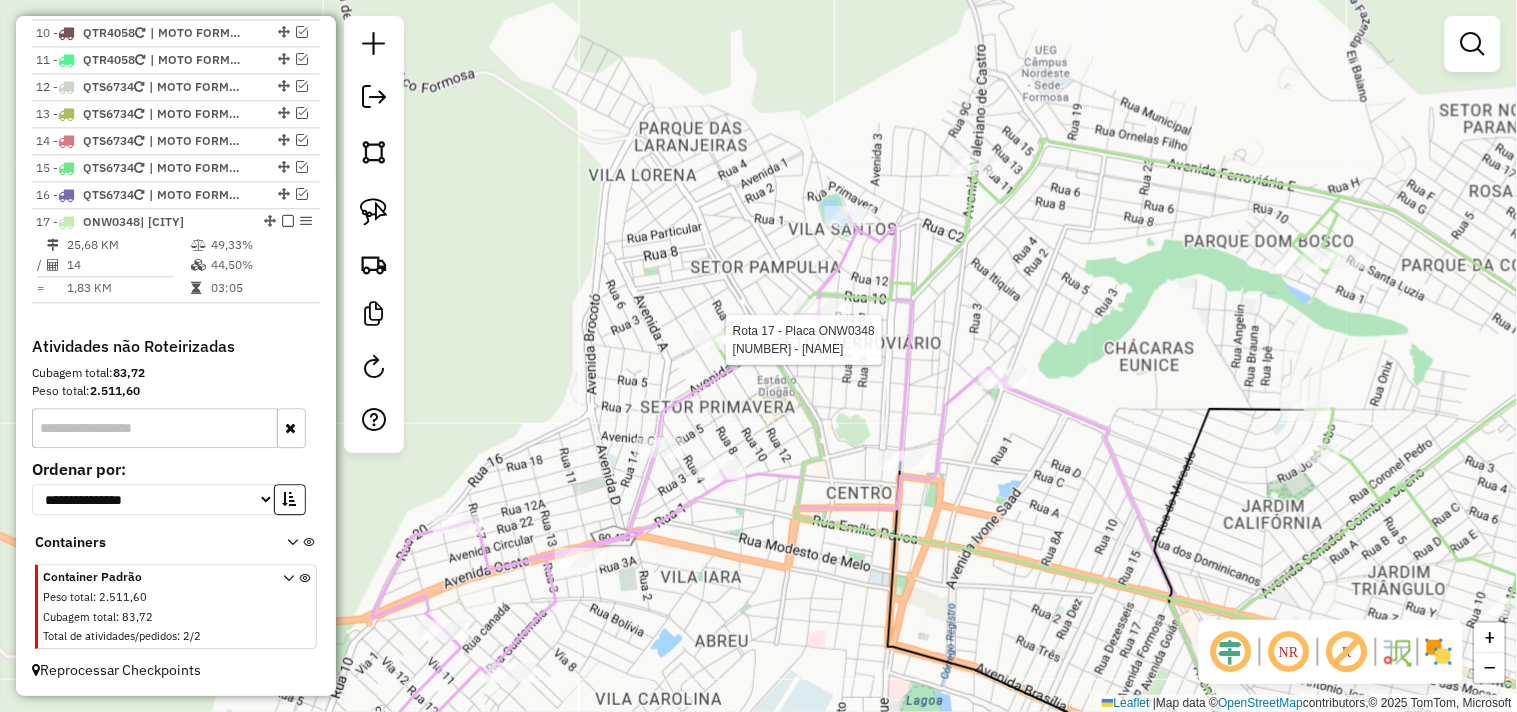 select on "*********" 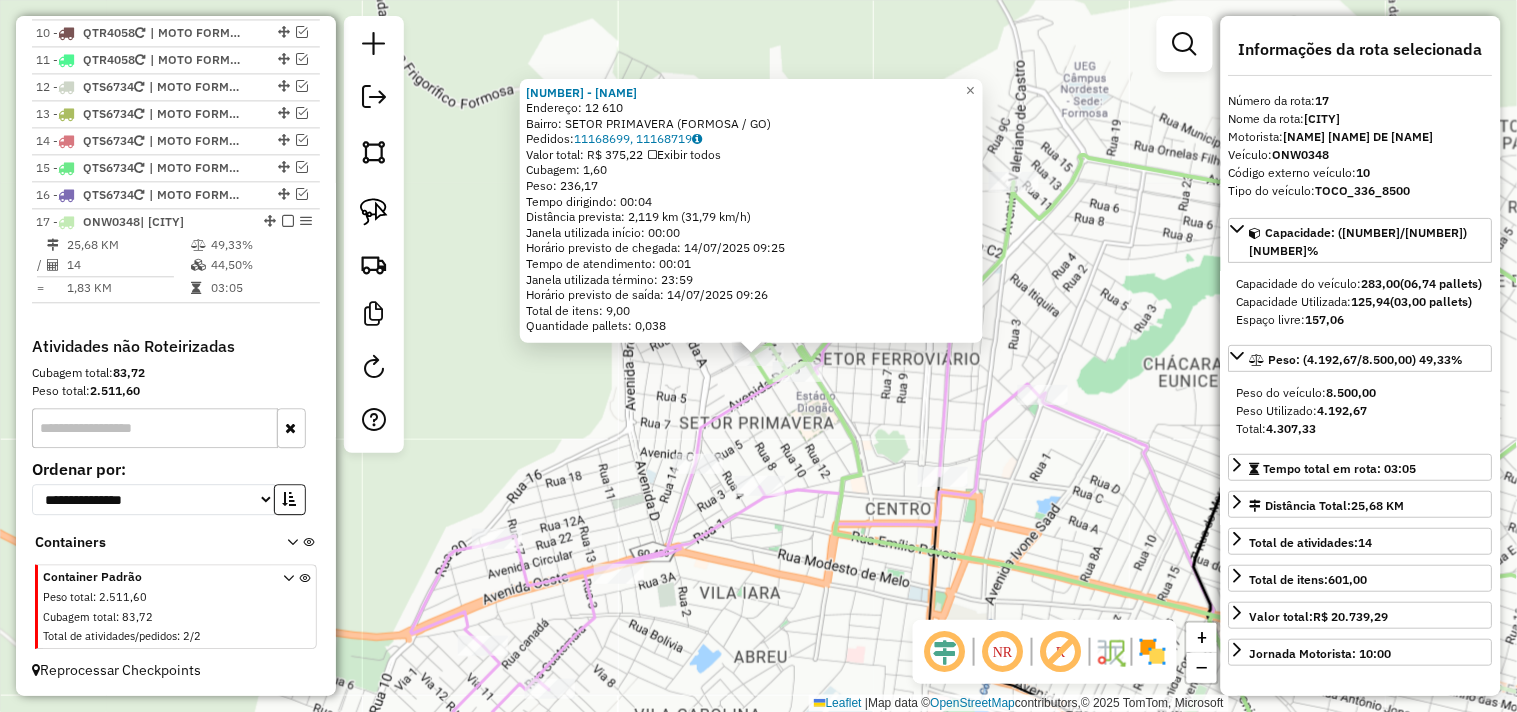 drag, startPoint x: 884, startPoint y: 427, endPoint x: 782, endPoint y: 480, distance: 114.947815 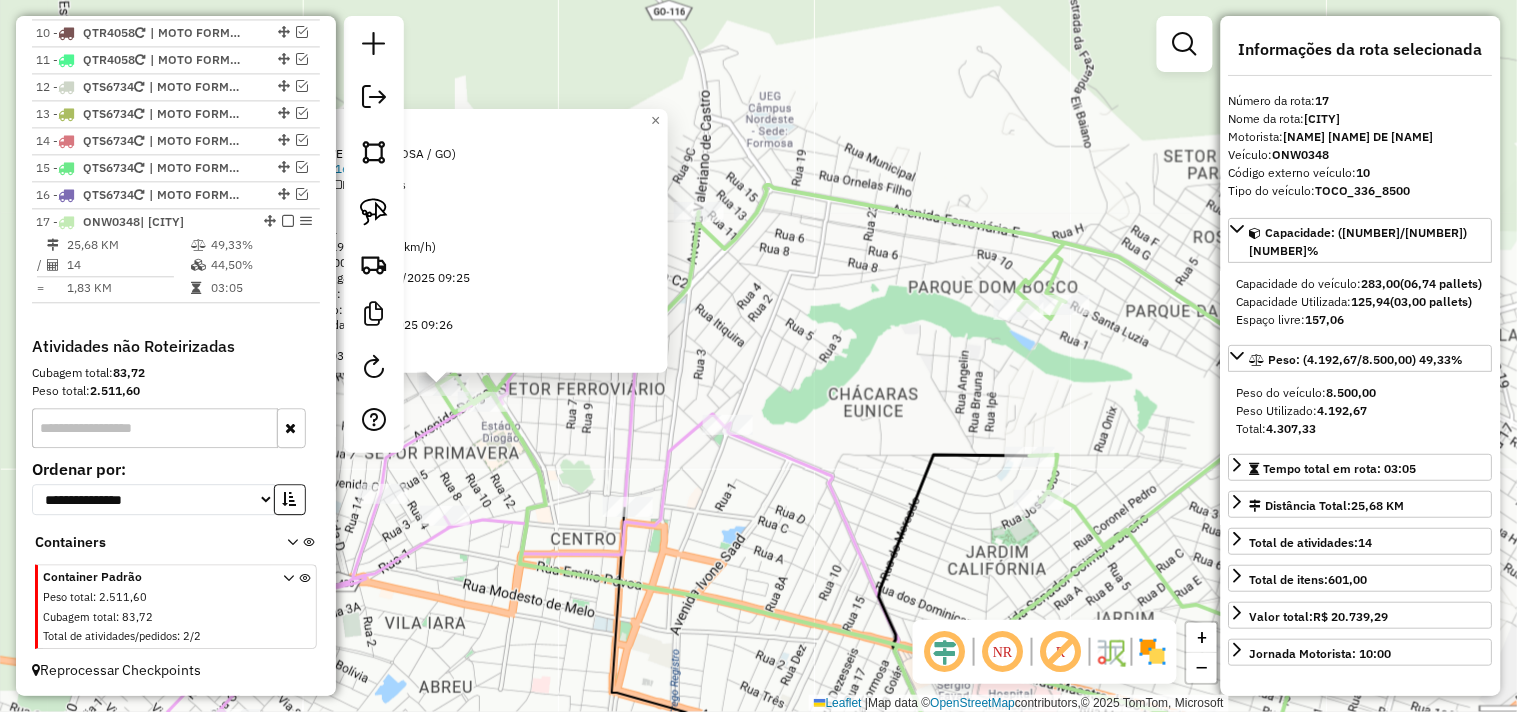 drag, startPoint x: 991, startPoint y: 402, endPoint x: 782, endPoint y: 374, distance: 210.86726 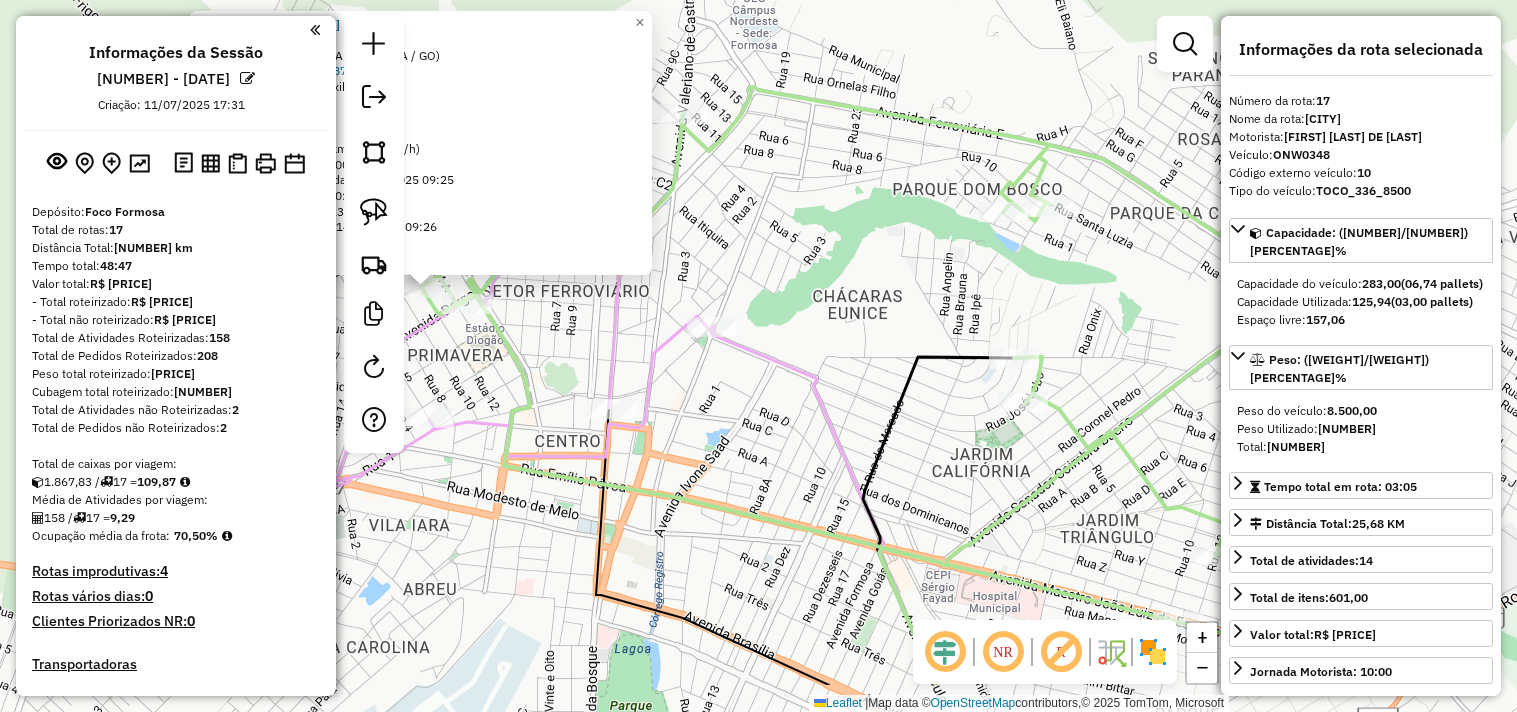 select on "*********" 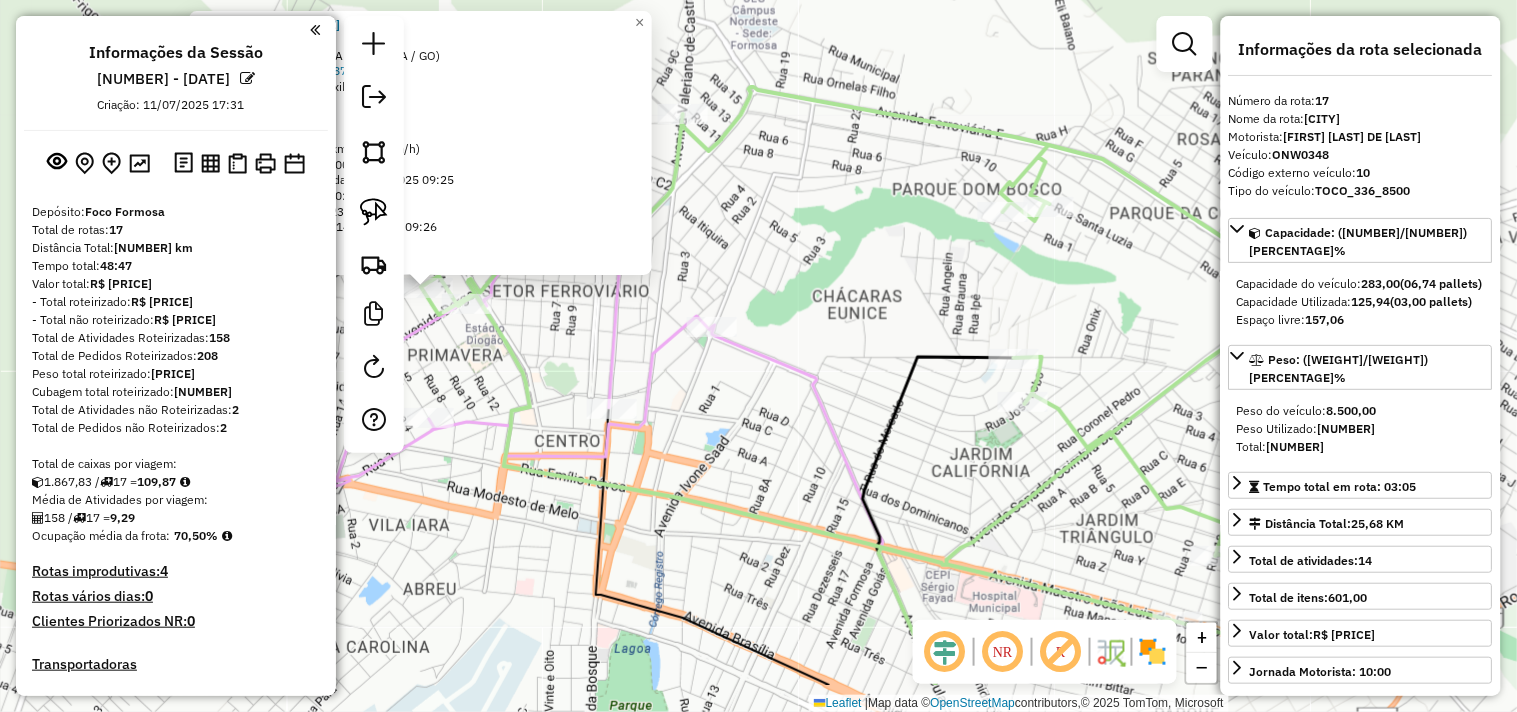click on "[NUMBER] - [NUMBER] - MERCADO RIACHINHO  Endereço:  [NUMBER] [NUMBER]   Bairro: SETOR PRIMAVERA ([CITY] / [STATE])   Pedidos:  [NUMBER], [NUMBER]   Valor total: R$ [NUMBER]   Exibir todos   Cubagem: [NUMBER]  Peso: [NUMBER]  Tempo dirigindo: [TIME]   Distância prevista: [NUMBER] km ([NUMBER] km/h)   Janela utilizada início: [TIME]   Horário previsto de chegada: [DATE] [TIME]   Tempo de atendimento: [TIME]   Janela utilizada término: [TIME]   Horário previsto de saída: [DATE] [TIME]   Total de itens: [NUMBER]   Quantidade pallets: [NUMBER]  × Janela de atendimento Grade de atendimento Capacidade Transportadoras Veículos Cliente Pedidos  Rotas Selecione os dias de semana para filtrar as janelas de atendimento  Seg   Ter   Qua   Qui   Sex   Sáb   Dom  Informe o período da janela de atendimento: De: Até:  Filtrar exatamente a janela do cliente  Considerar janela de atendimento padrão  Selecione os dias de semana para filtrar as grades de atendimento  Seg   Ter   Qua   Qui   Sex   Sáb   Dom   Considerar clientes sem dia de atendimento cadastrado +" 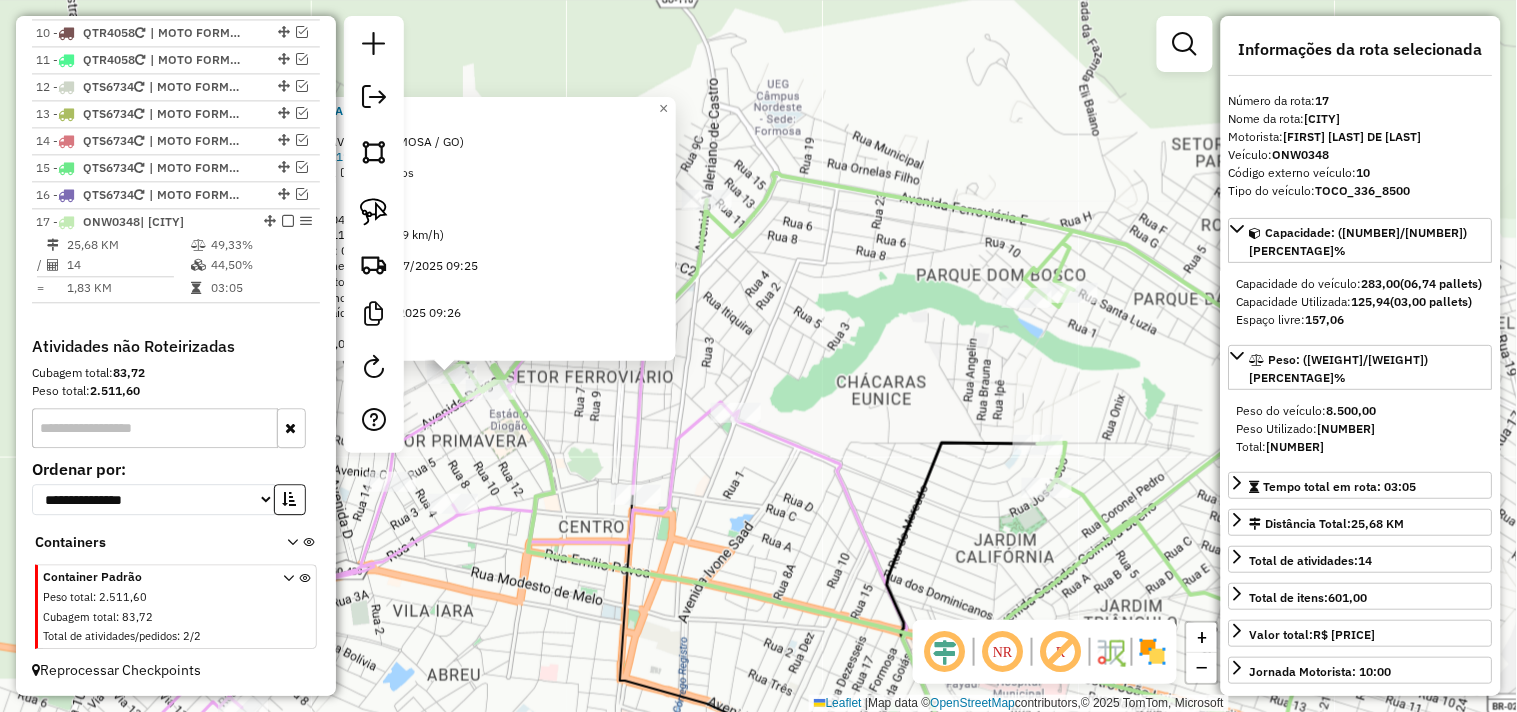 drag, startPoint x: 766, startPoint y: 357, endPoint x: 967, endPoint y: 642, distance: 348.7492 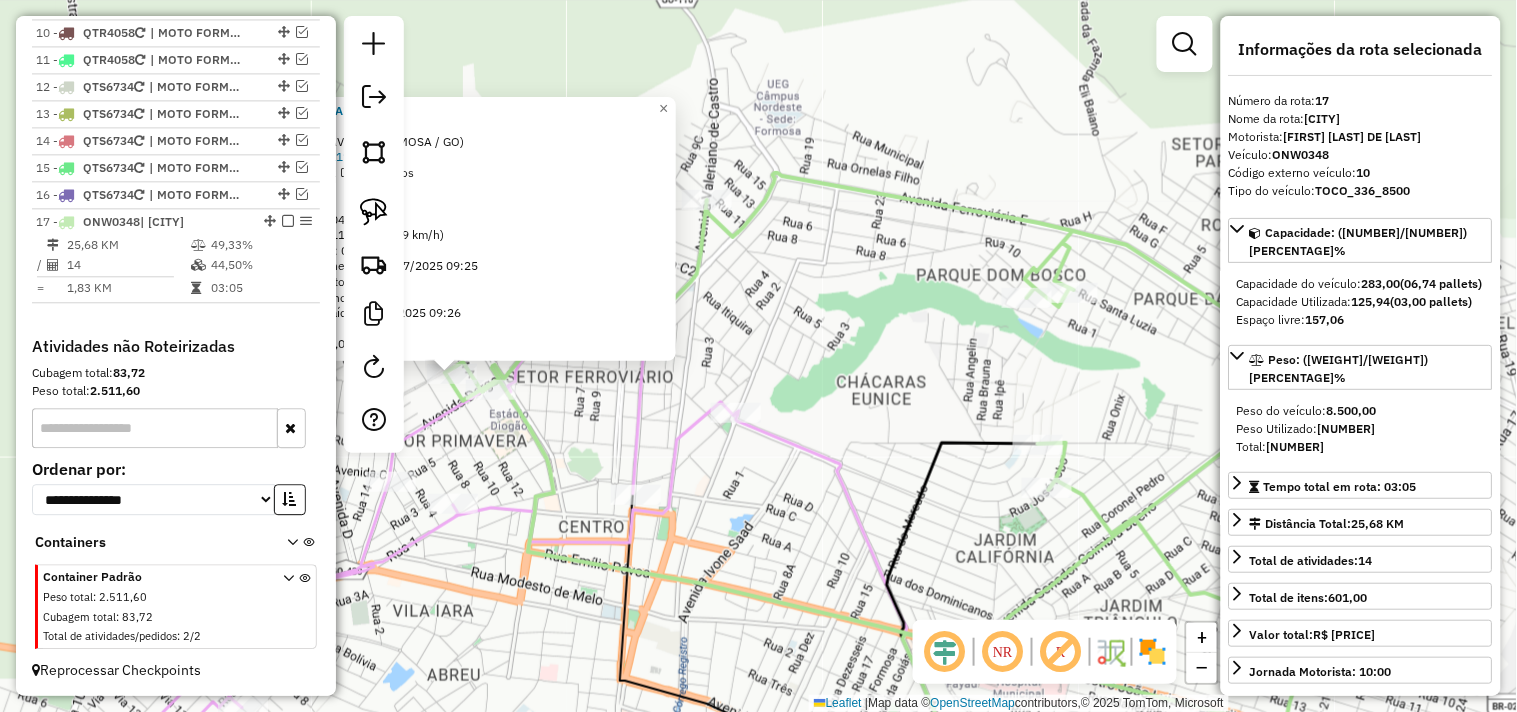 click on "[NUMBER] - [NUMBER] - MERCADO RIACHINHO  Endereço:  [NUMBER] [NUMBER]   Bairro: SETOR PRIMAVERA ([CITY] / [STATE])   Pedidos:  [NUMBER], [NUMBER]   Valor total: R$ [NUMBER]   Exibir todos   Cubagem: [NUMBER]  Peso: [NUMBER]  Tempo dirigindo: [TIME]   Distância prevista: [NUMBER] km ([NUMBER] km/h)   Janela utilizada início: [TIME]   Horário previsto de chegada: [DATE] [TIME]   Tempo de atendimento: [TIME]   Janela utilizada término: [TIME]   Horário previsto de saída: [DATE] [TIME]   Total de itens: [NUMBER]   Quantidade pallets: [NUMBER]  × Janela de atendimento Grade de atendimento Capacidade Transportadoras Veículos Cliente Pedidos  Rotas Selecione os dias de semana para filtrar as janelas de atendimento  Seg   Ter   Qua   Qui   Sex   Sáb   Dom  Informe o período da janela de atendimento: De: Até:  Filtrar exatamente a janela do cliente  Considerar janela de atendimento padrão  Selecione os dias de semana para filtrar as grades de atendimento  Seg   Ter   Qua   Qui   Sex   Sáb   Dom   Considerar clientes sem dia de atendimento cadastrado +" 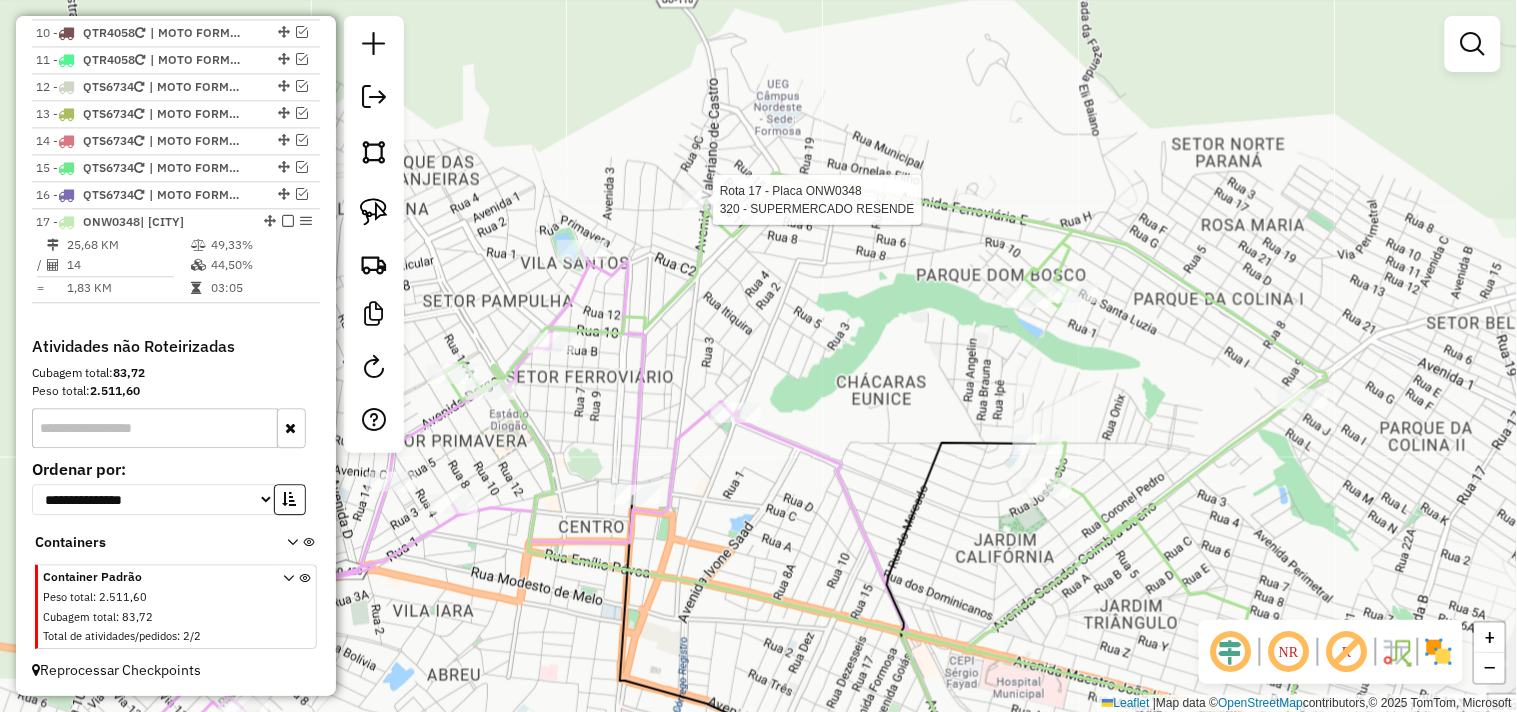 select on "*********" 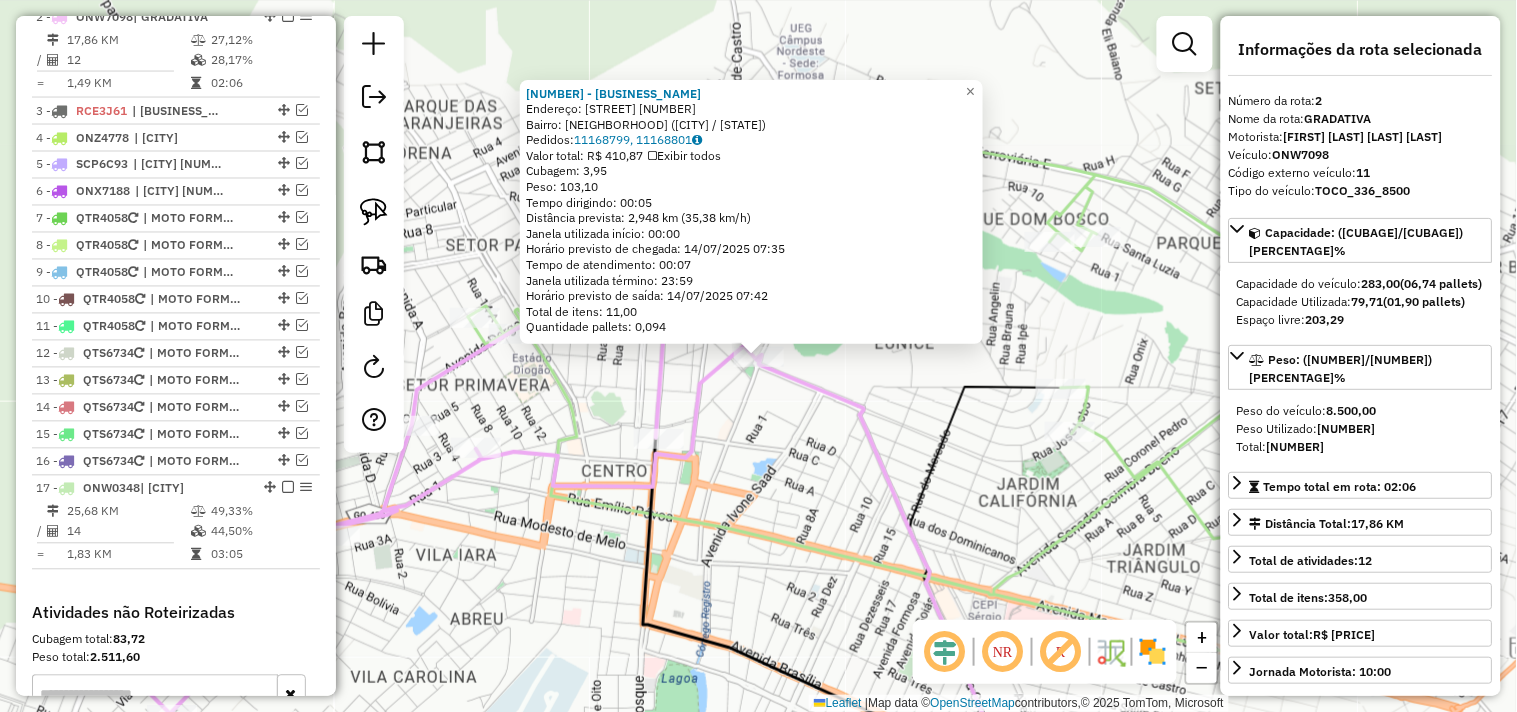 scroll, scrollTop: 825, scrollLeft: 0, axis: vertical 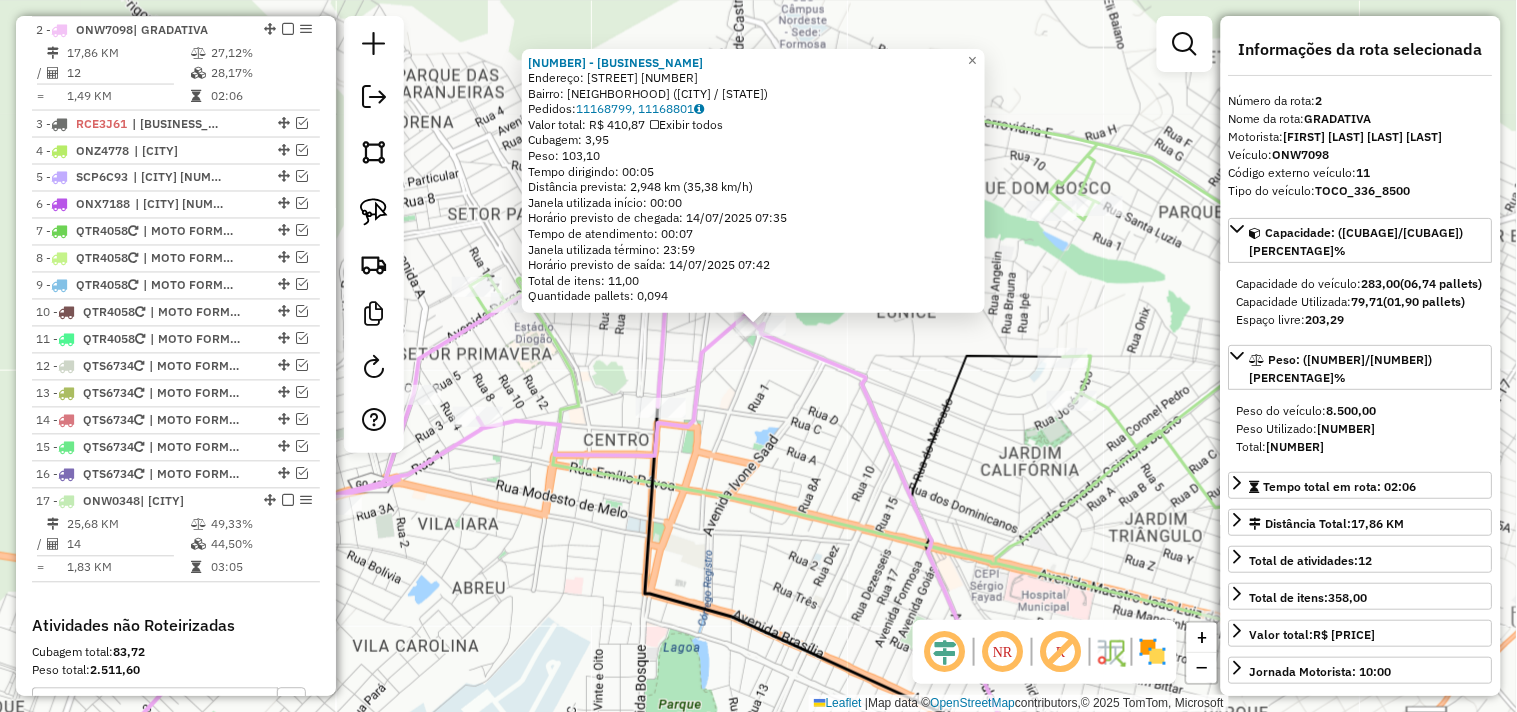 drag, startPoint x: 738, startPoint y: 538, endPoint x: 793, endPoint y: 511, distance: 61.269894 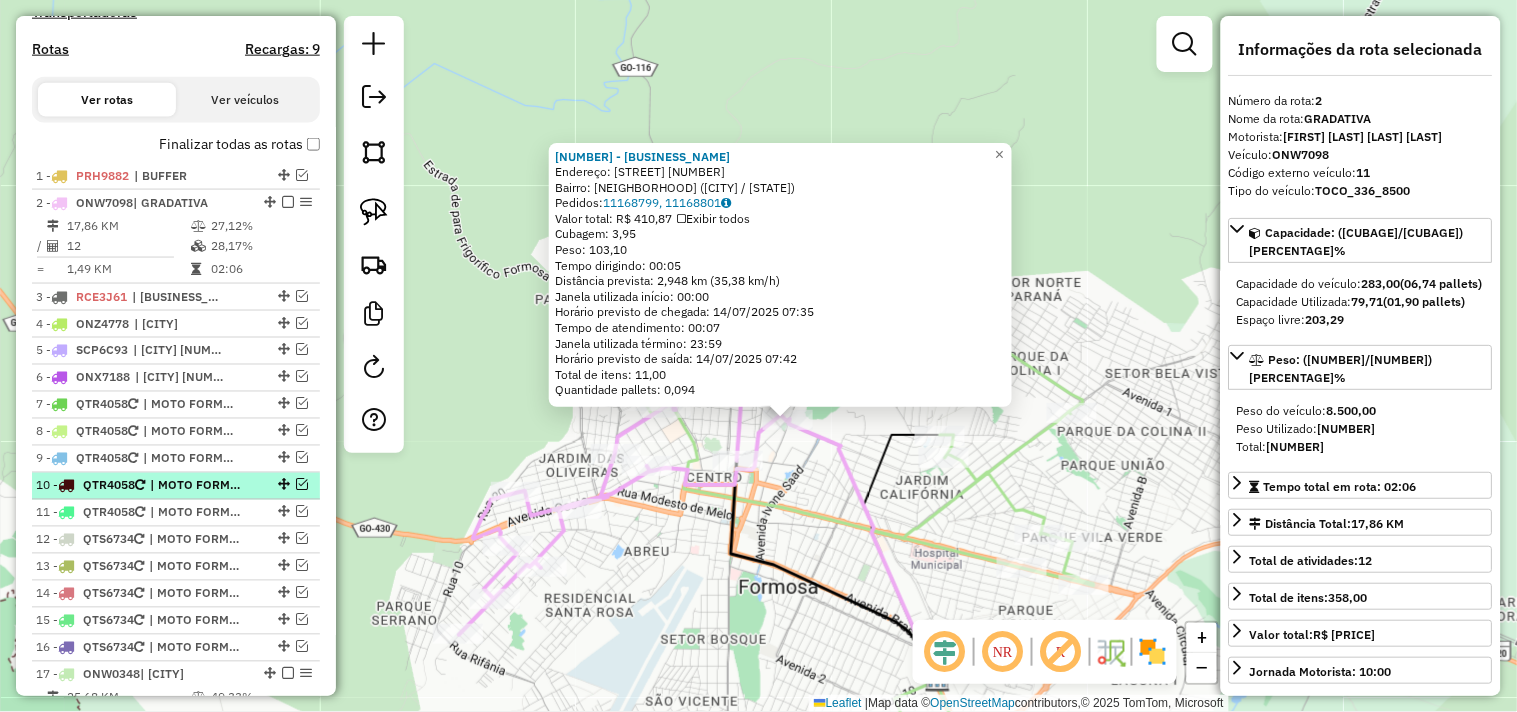 scroll, scrollTop: 603, scrollLeft: 0, axis: vertical 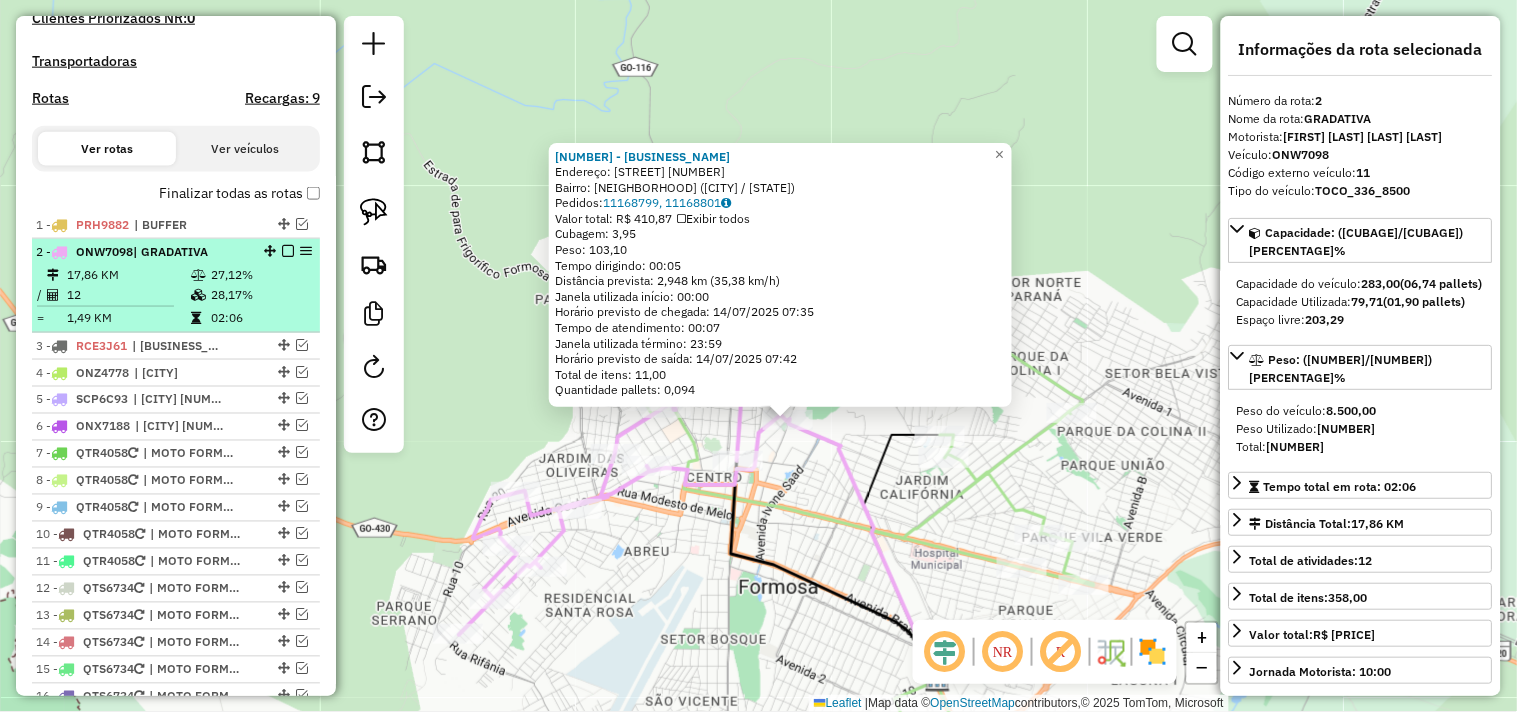 click at bounding box center [288, 251] 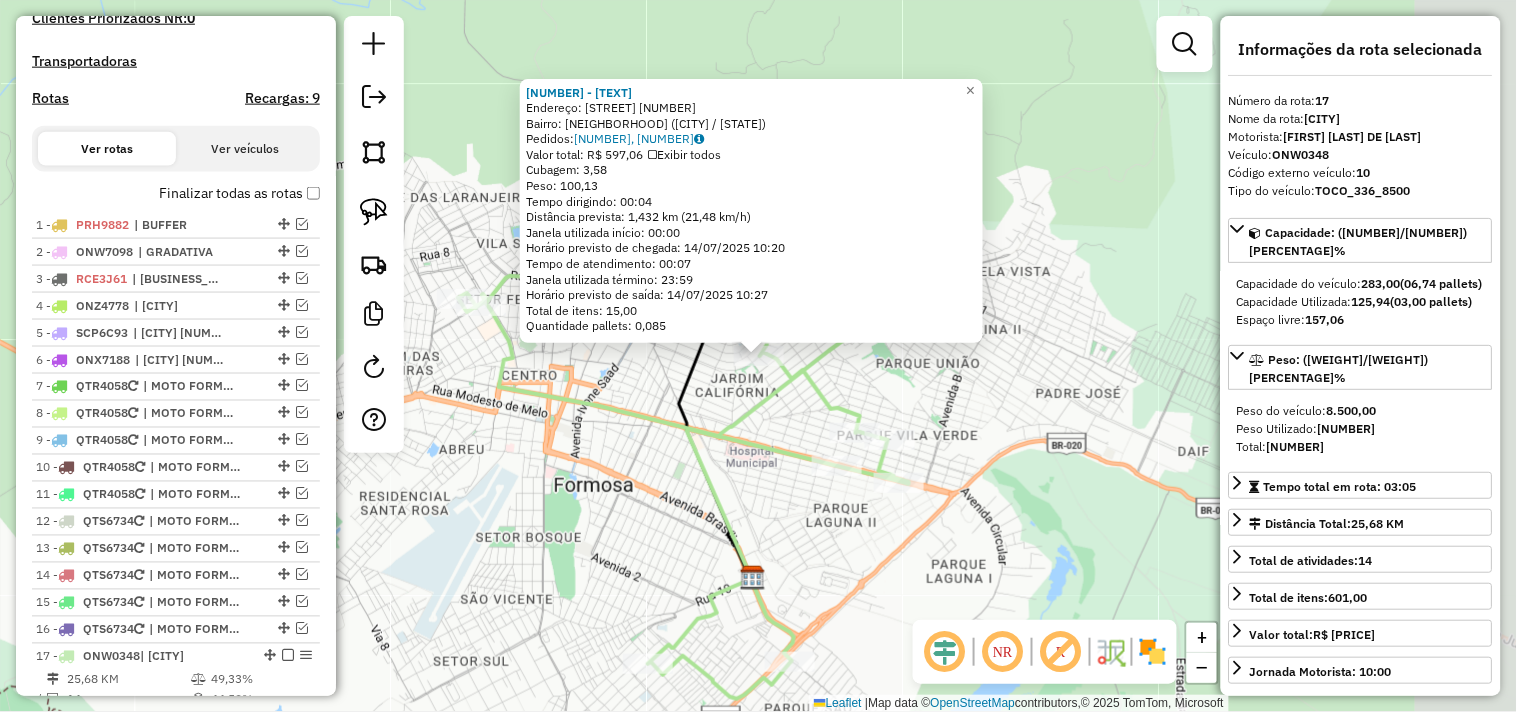 scroll, scrollTop: 1038, scrollLeft: 0, axis: vertical 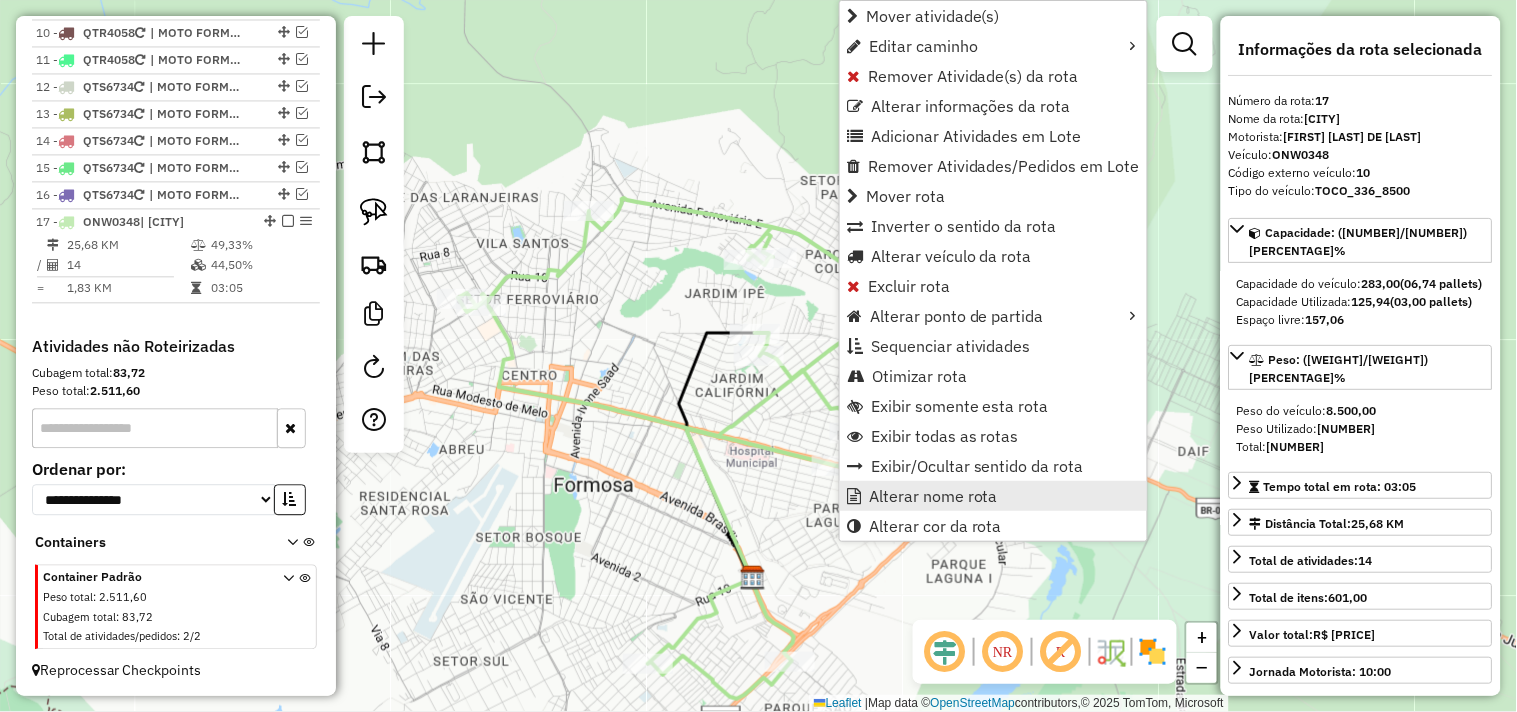 click on "Alterar nome rota" at bounding box center [933, 496] 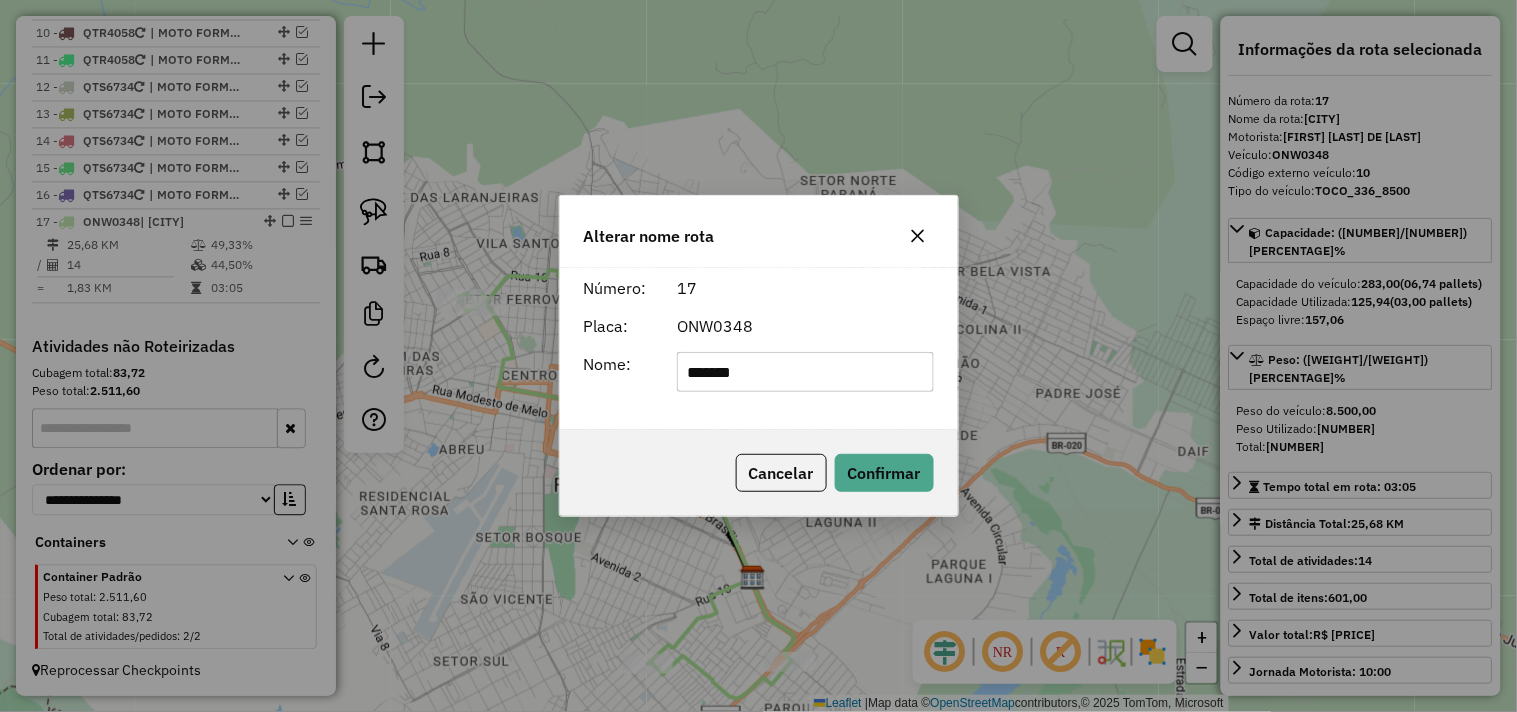 click on "*******" 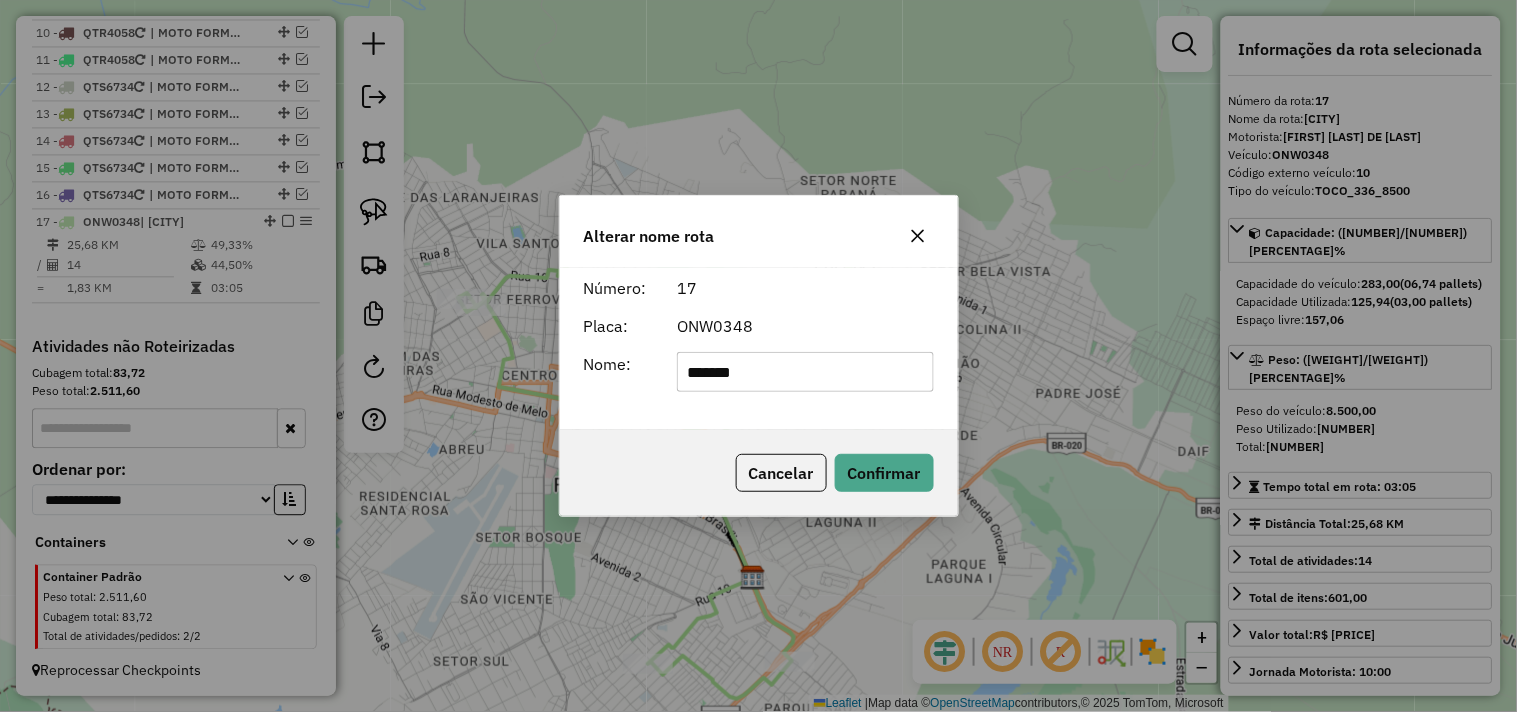 type on "*******" 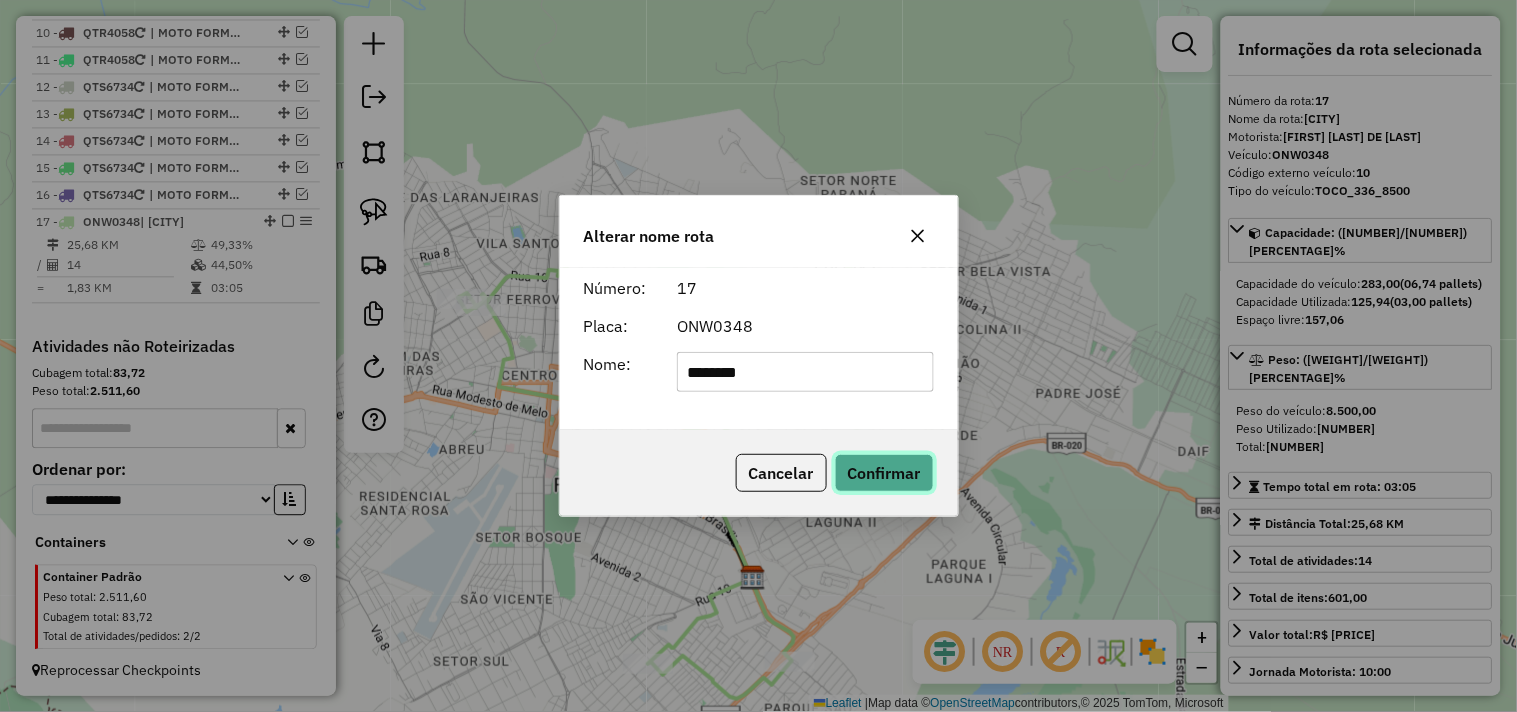 click on "Confirmar" 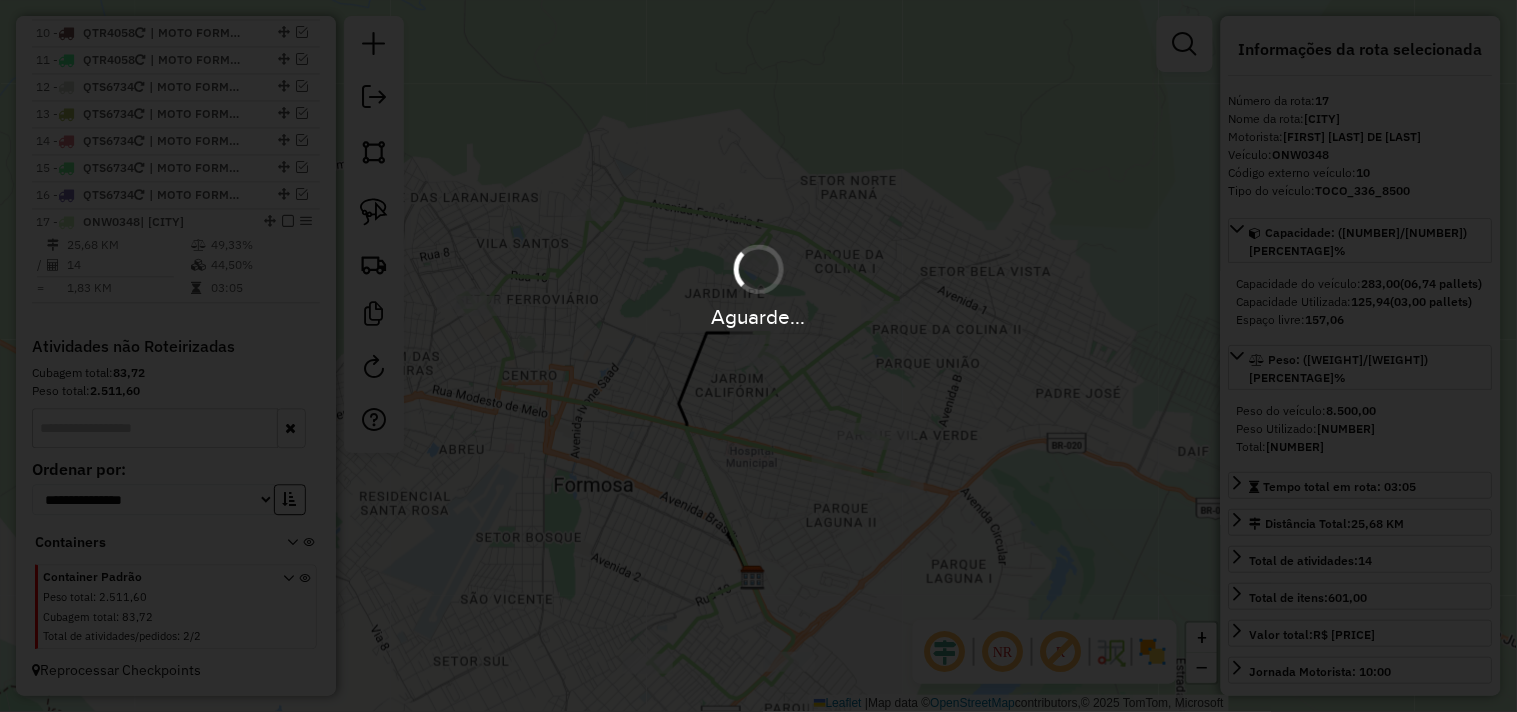 type 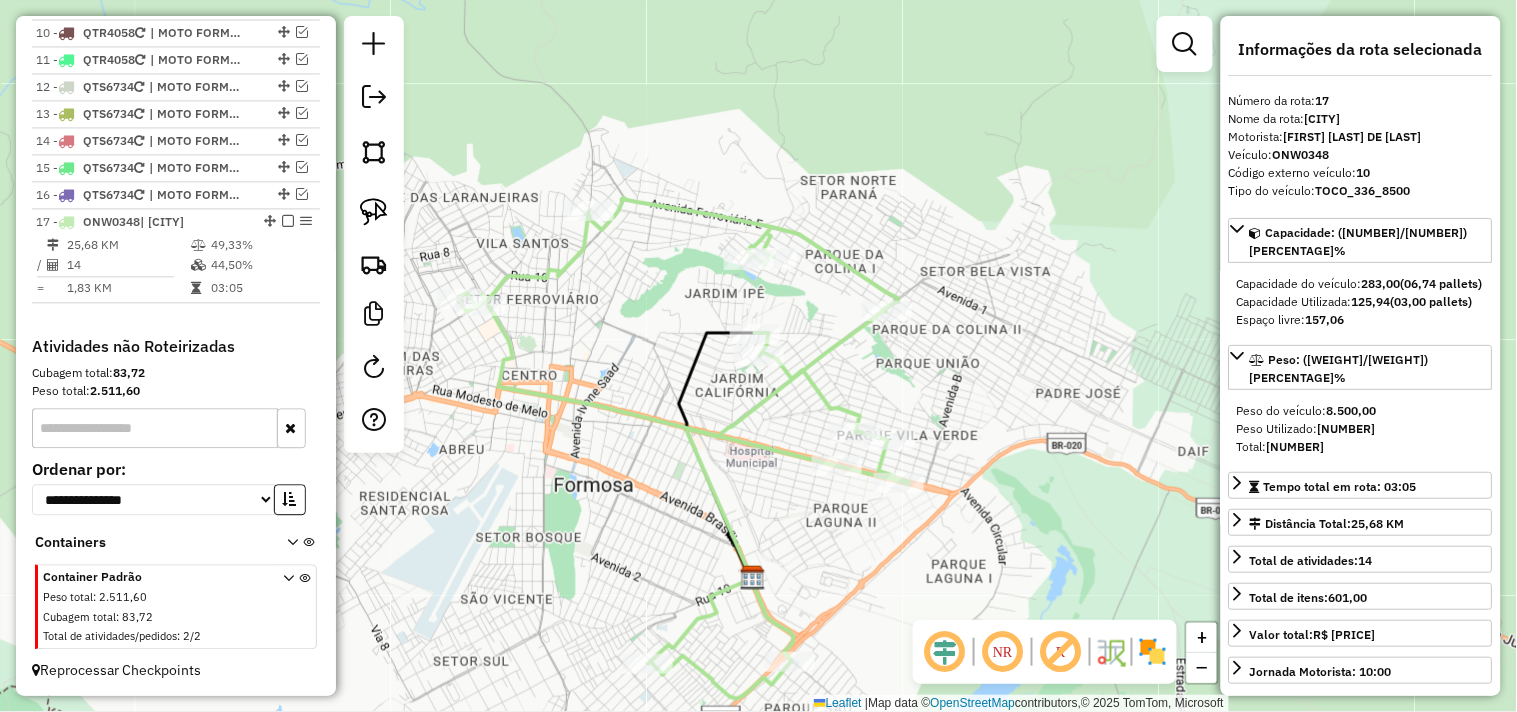 scroll, scrollTop: 927, scrollLeft: 0, axis: vertical 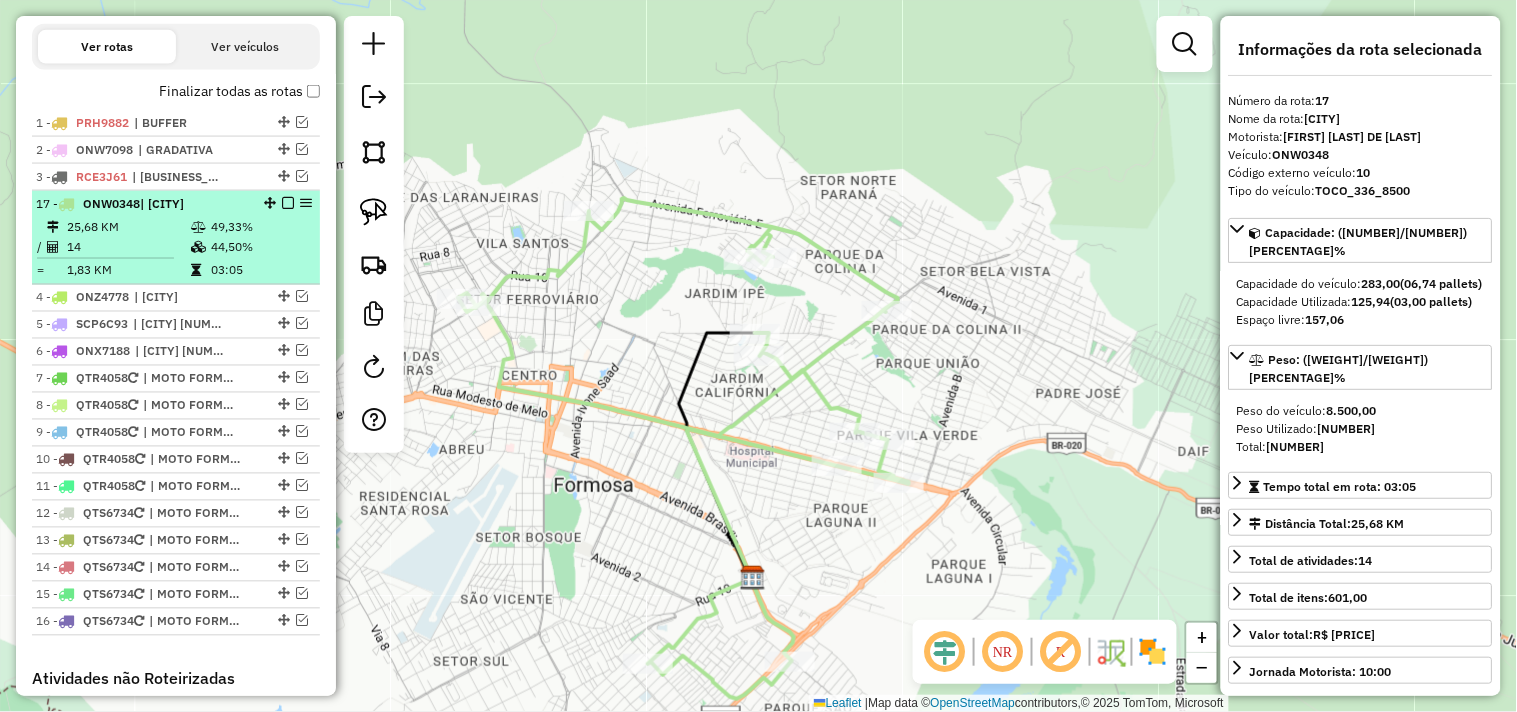 drag, startPoint x: 261, startPoint y: 326, endPoint x: 248, endPoint y: 195, distance: 131.64346 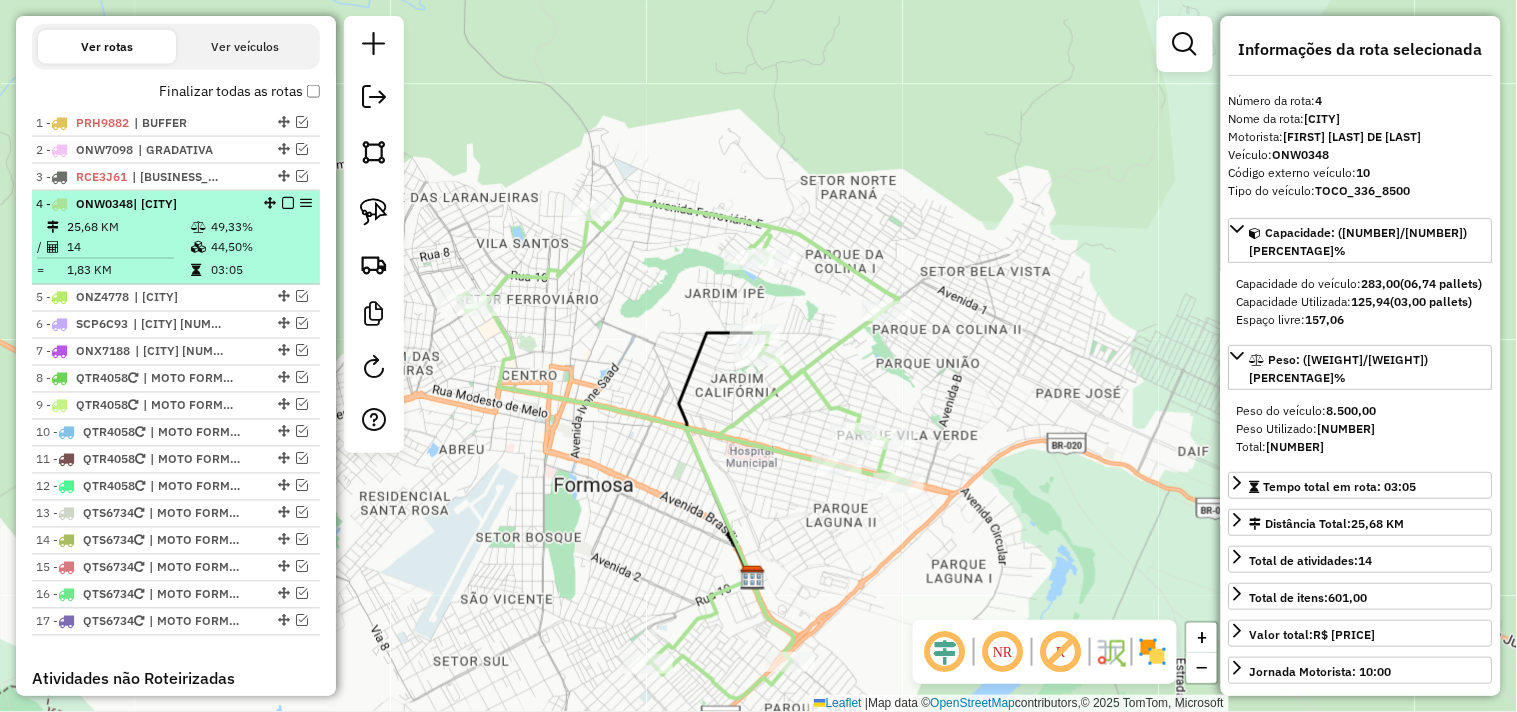 click at bounding box center [288, 203] 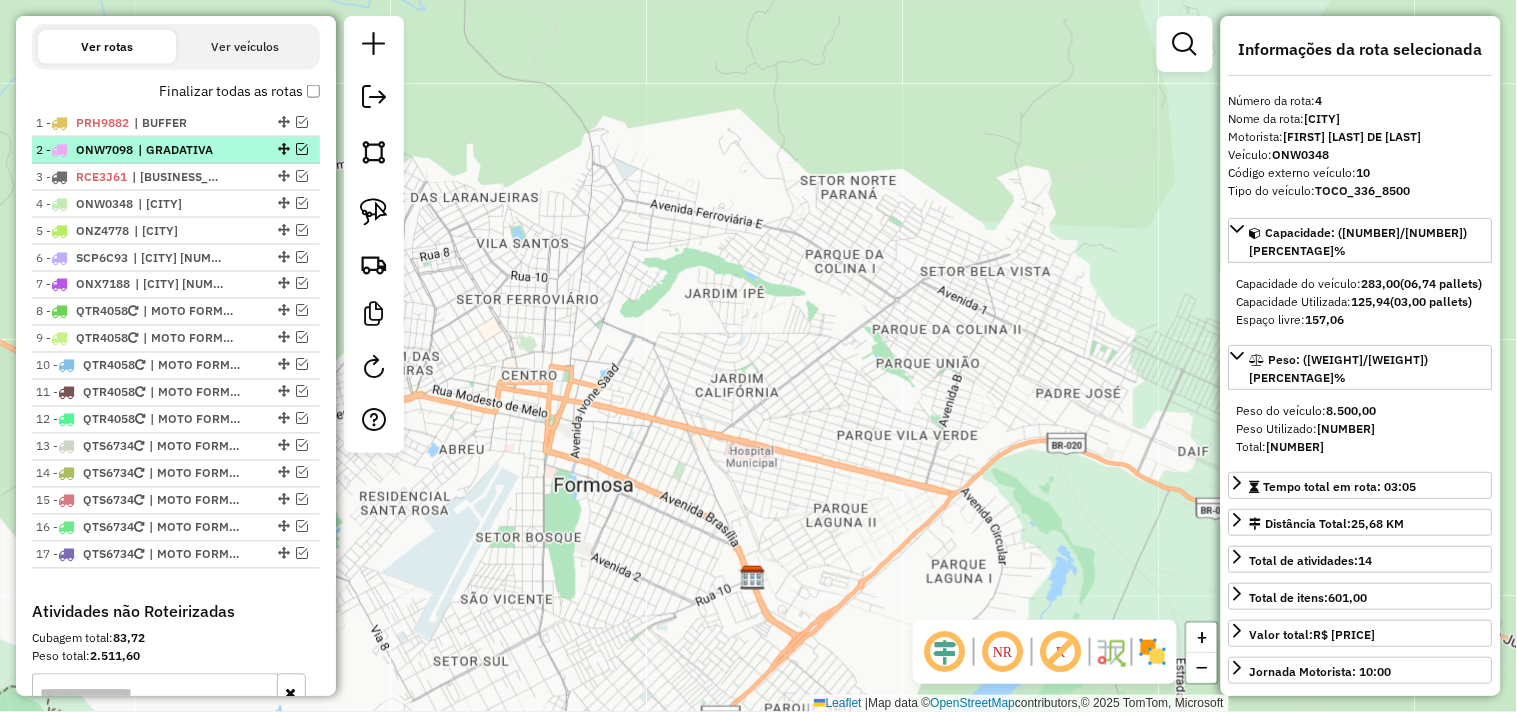 click on "| GRADATIVA" at bounding box center [184, 150] 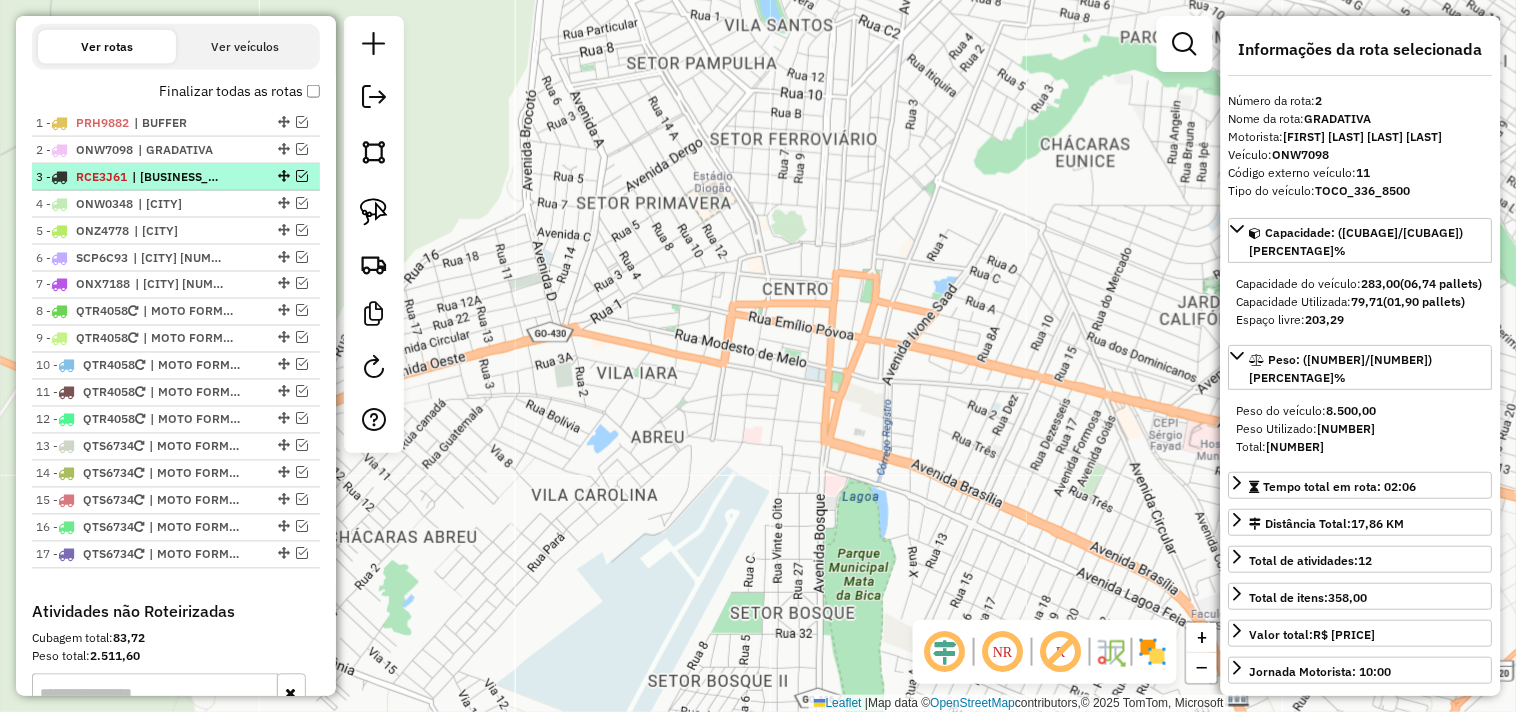 click on "| [BUSINESS_NAME]" at bounding box center (178, 177) 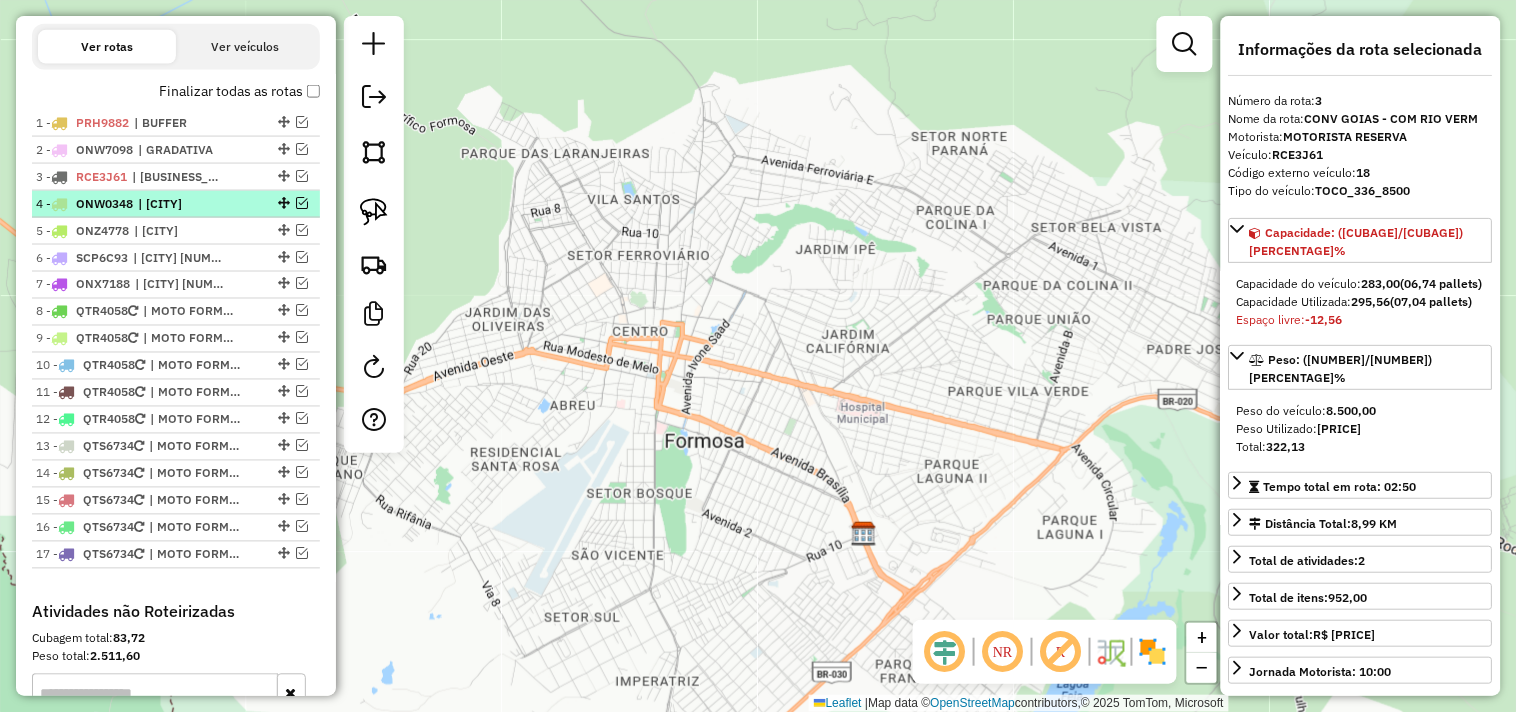 click on "| [CITY]" at bounding box center (184, 204) 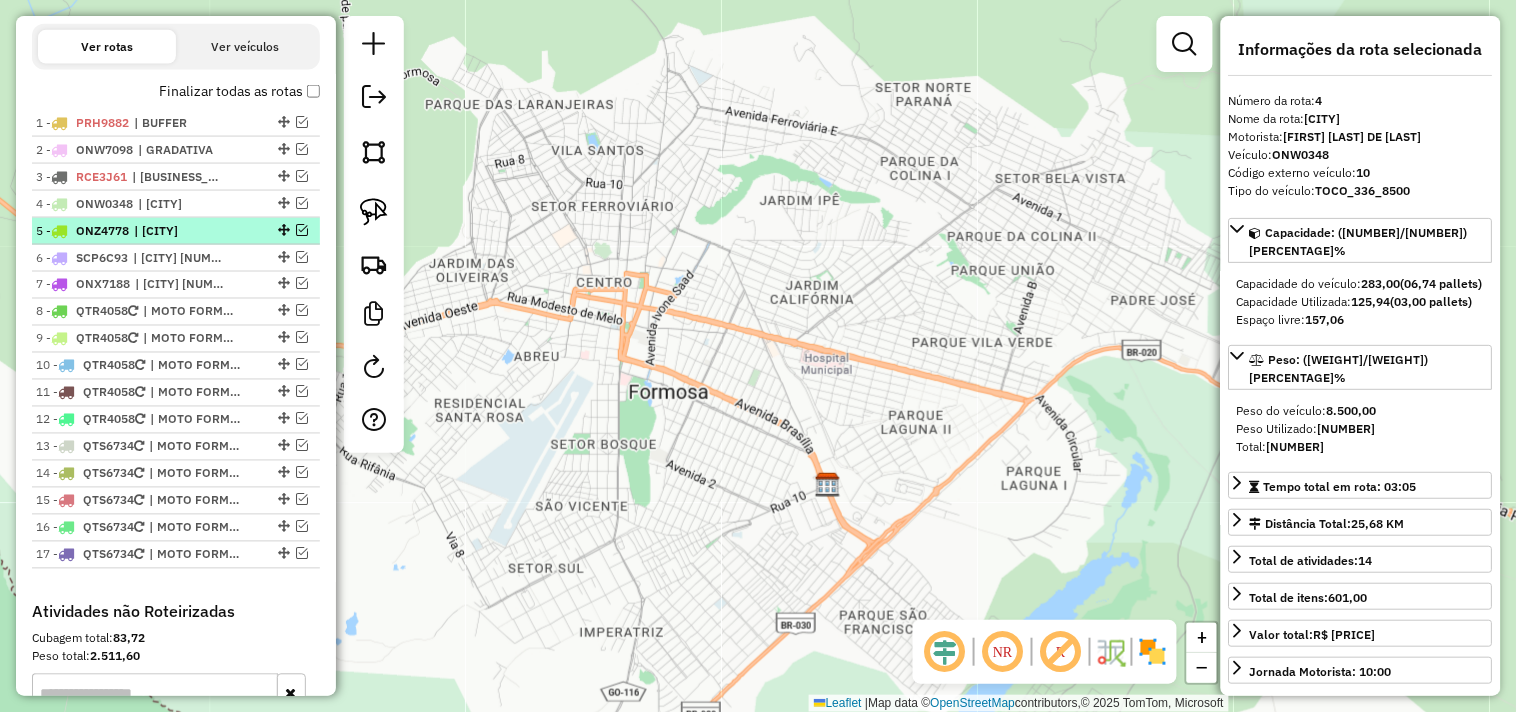 click on "| [CITY]" at bounding box center (180, 231) 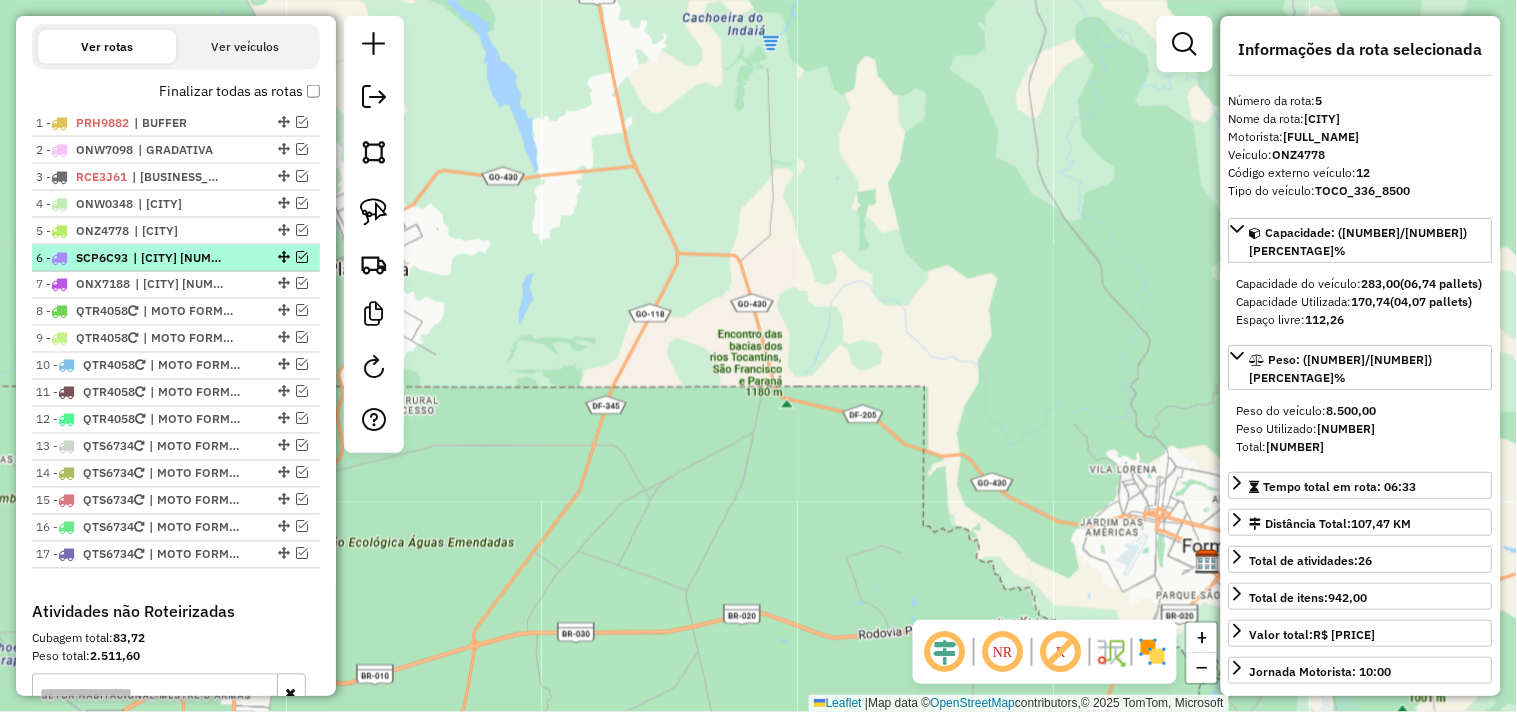 click on "| CABECEIRAS" at bounding box center [179, 258] 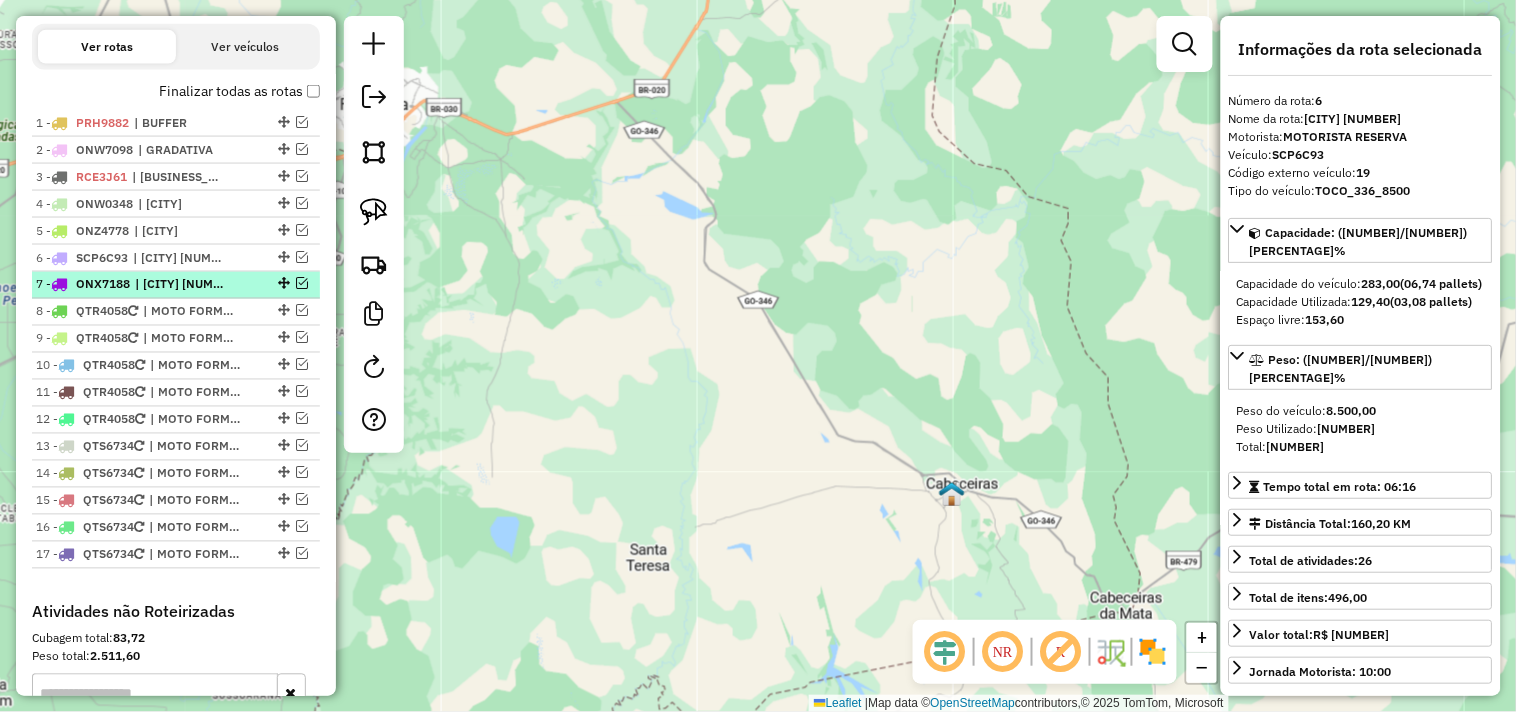 click on "[CITY] 2" at bounding box center (181, 285) 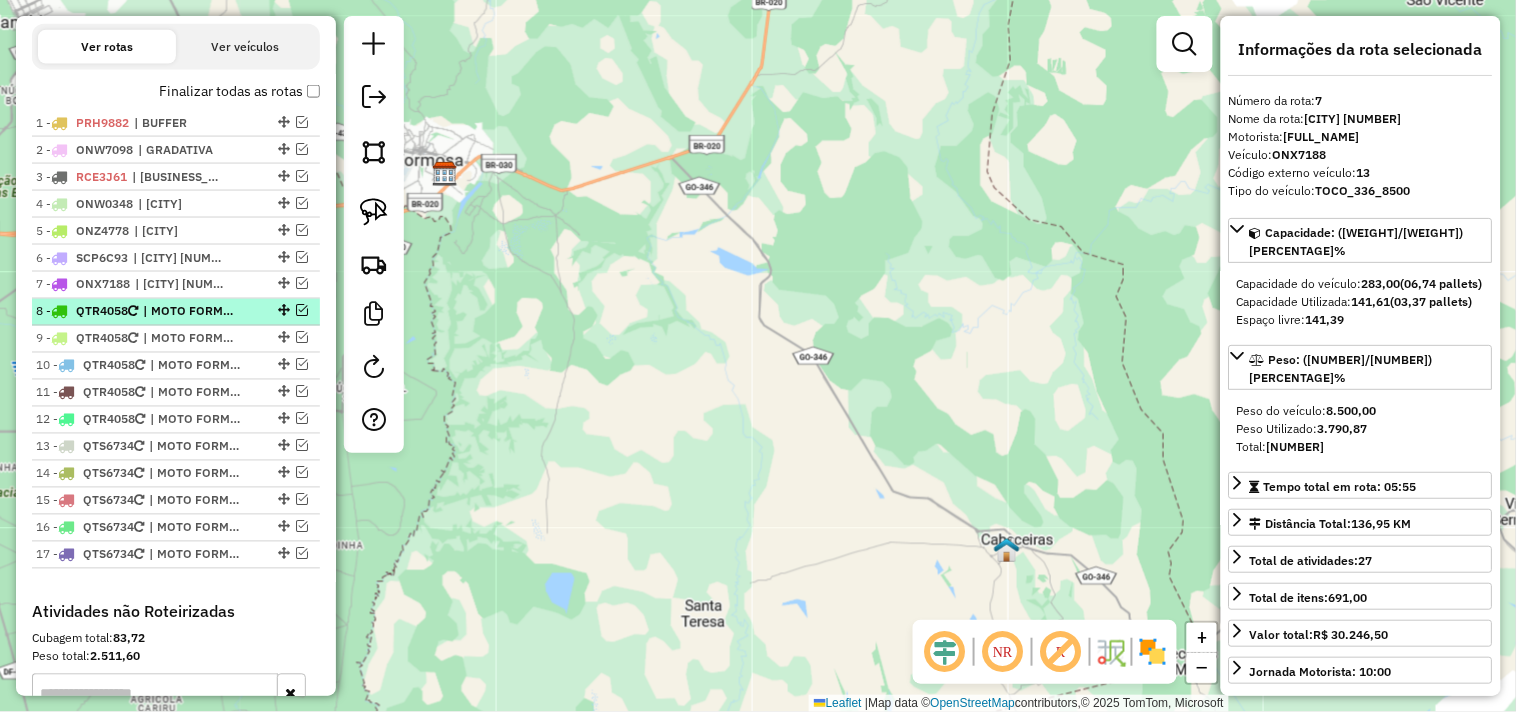click on "| MOTO FORMOSA 1" at bounding box center (189, 312) 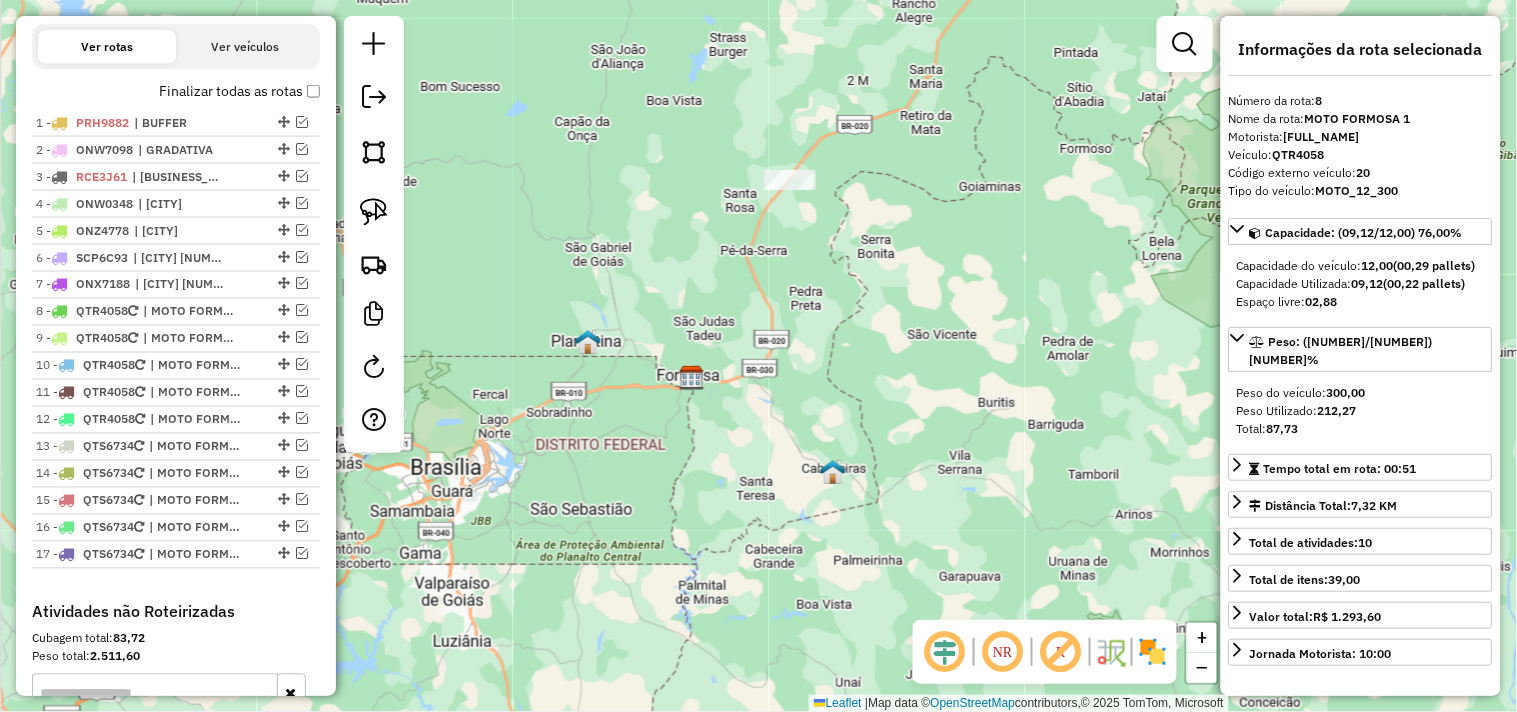 drag, startPoint x: 661, startPoint y: 404, endPoint x: 674, endPoint y: 397, distance: 14.764823 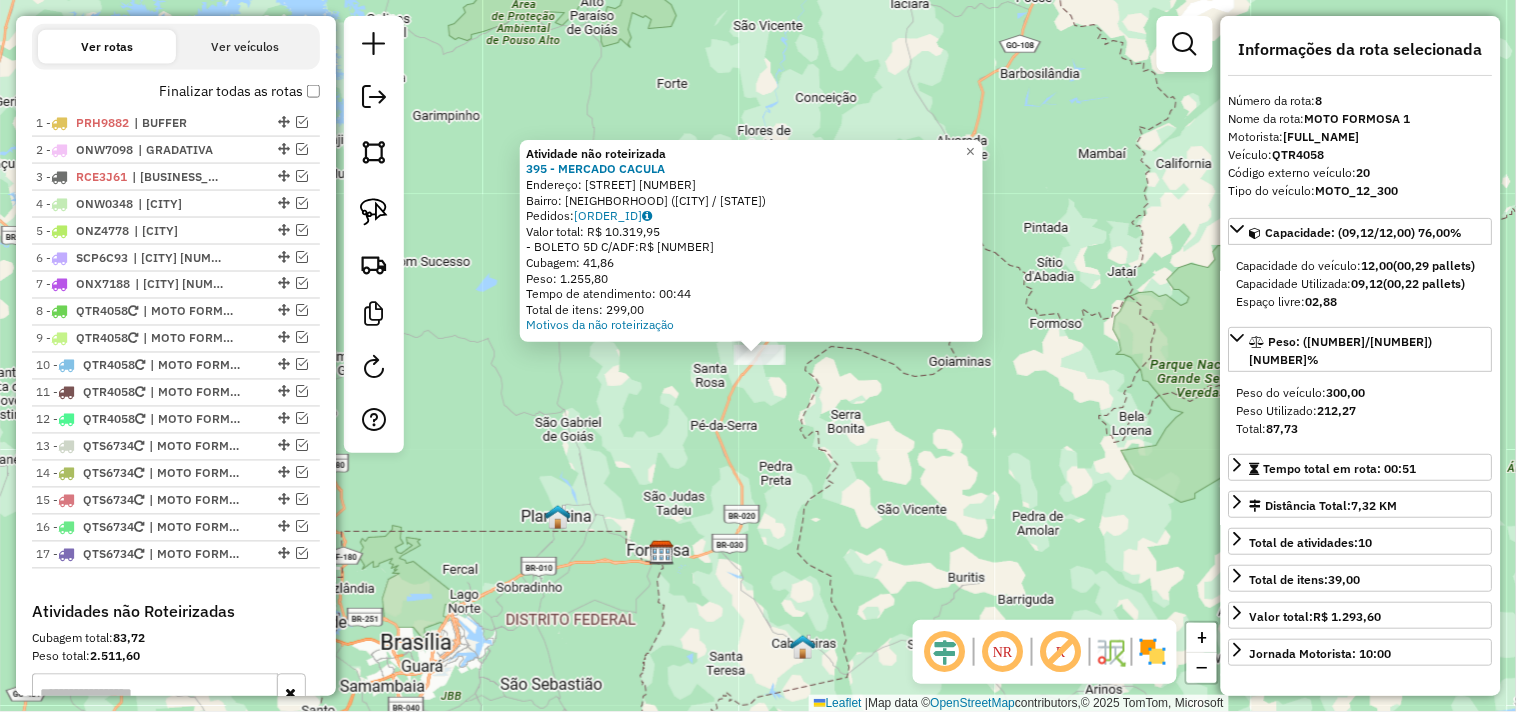 click on "Atividade não roteirizada 395 - MERCADO CACULA  Endereço:  R 15 DE NOVEMBRO 14   Bairro: Jardim Nova Aurora (VILA BOA / GO)   Pedidos:  11168698   Valor total: R$ 10.319,95   - BOLETO 5D C/ADF:  R$ 10.319,95   Cubagem: 41,86   Peso: 1.255,80   Tempo de atendimento: 00:44   Total de itens: 299,00  Motivos da não roteirização × Janela de atendimento Grade de atendimento Capacidade Transportadoras Veículos Cliente Pedidos  Rotas Selecione os dias de semana para filtrar as janelas de atendimento  Seg   Ter   Qua   Qui   Sex   Sáb   Dom  Informe o período da janela de atendimento: De: Até:  Filtrar exatamente a janela do cliente  Considerar janela de atendimento padrão  Selecione os dias de semana para filtrar as grades de atendimento  Seg   Ter   Qua   Qui   Sex   Sáb   Dom   Considerar clientes sem dia de atendimento cadastrado  Clientes fora do dia de atendimento selecionado Filtrar as atividades entre os valores definidos abaixo:  Peso mínimo:   Peso máximo:   Cubagem mínima:   Cubagem máxima:" 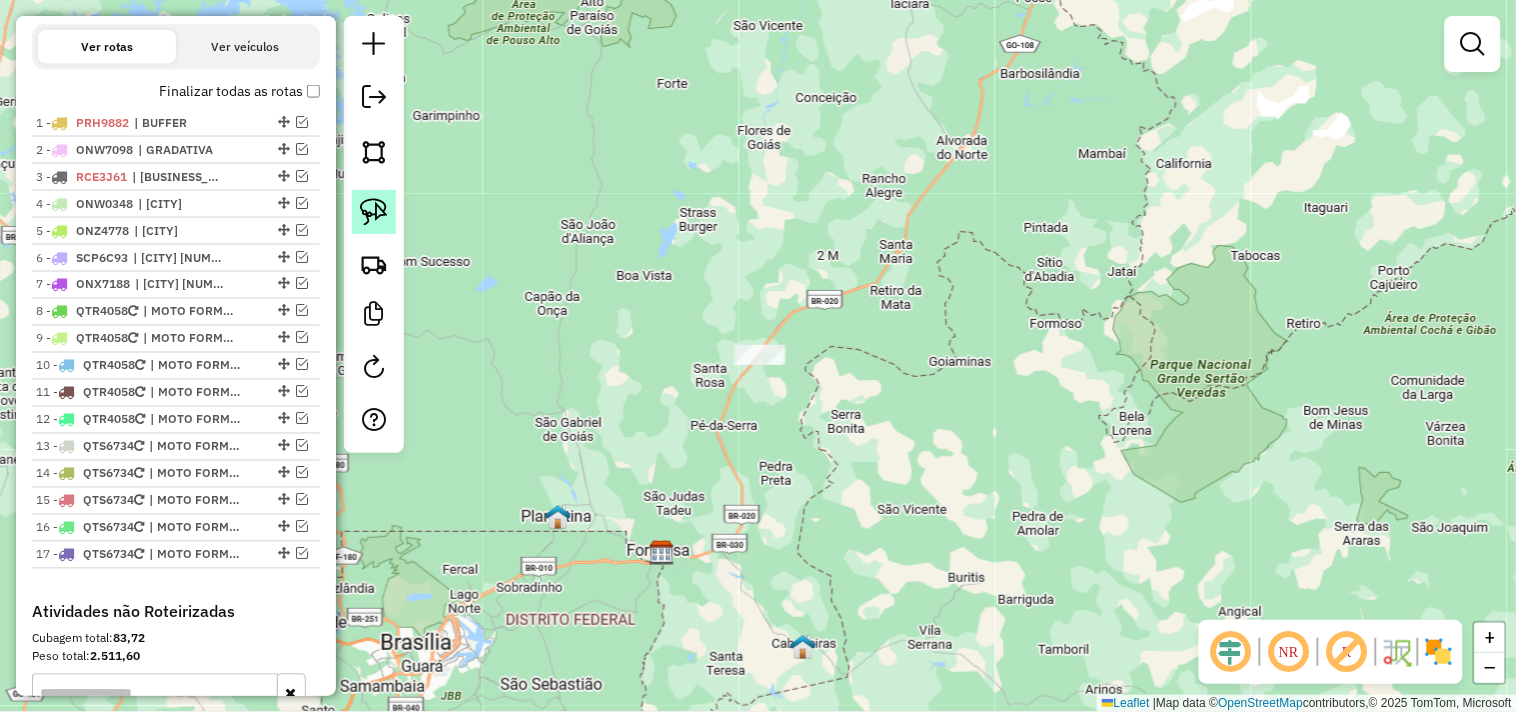 click 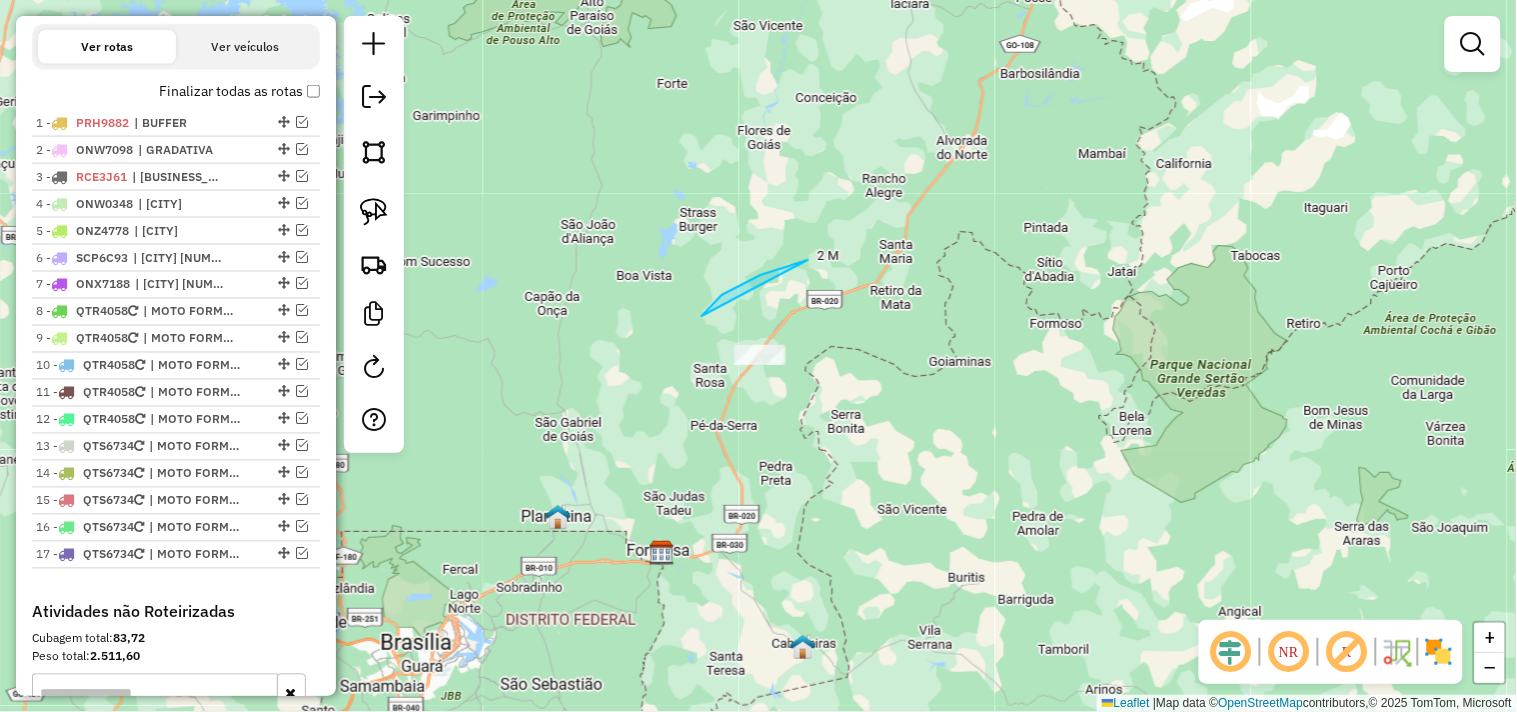 drag, startPoint x: 761, startPoint y: 275, endPoint x: 834, endPoint y: 346, distance: 101.8332 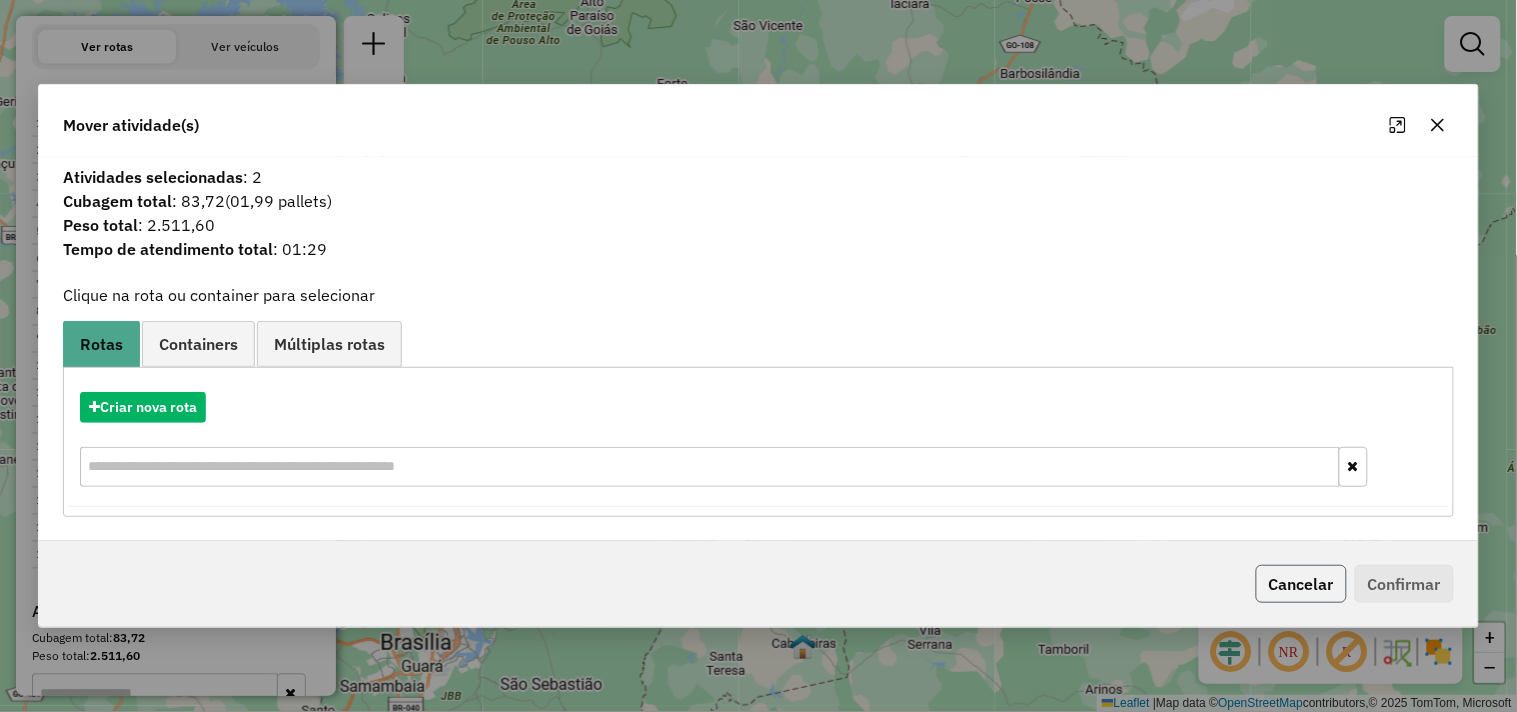 click on "Cancelar" 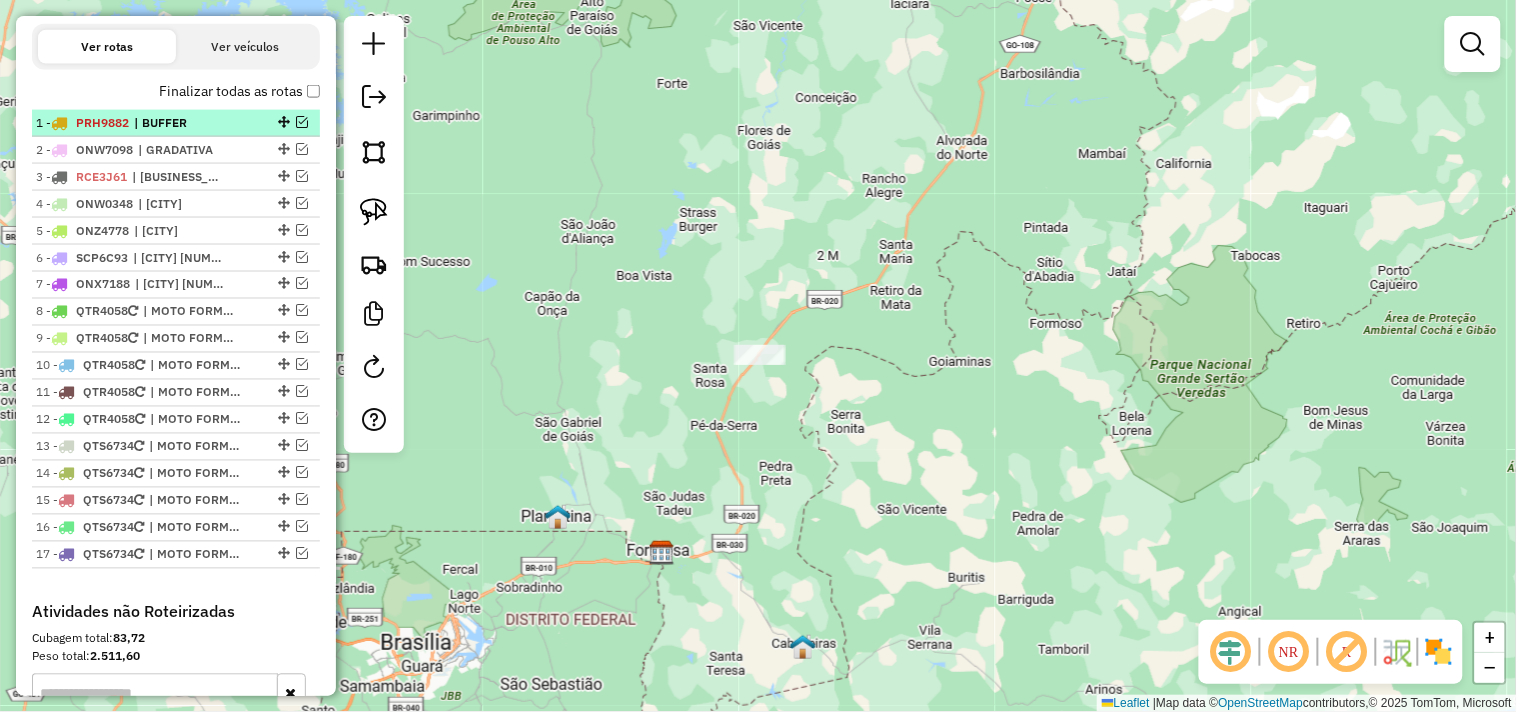 click at bounding box center [302, 122] 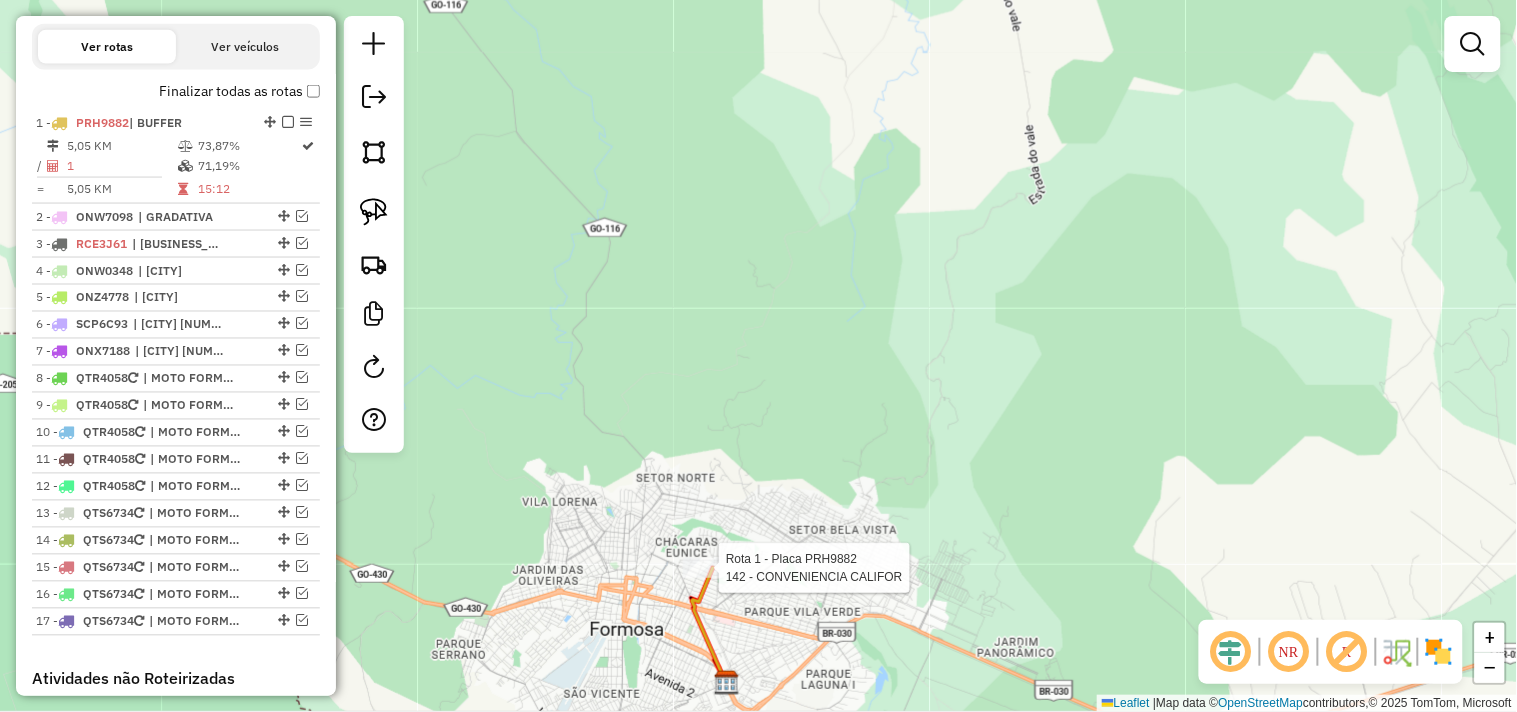 select on "*********" 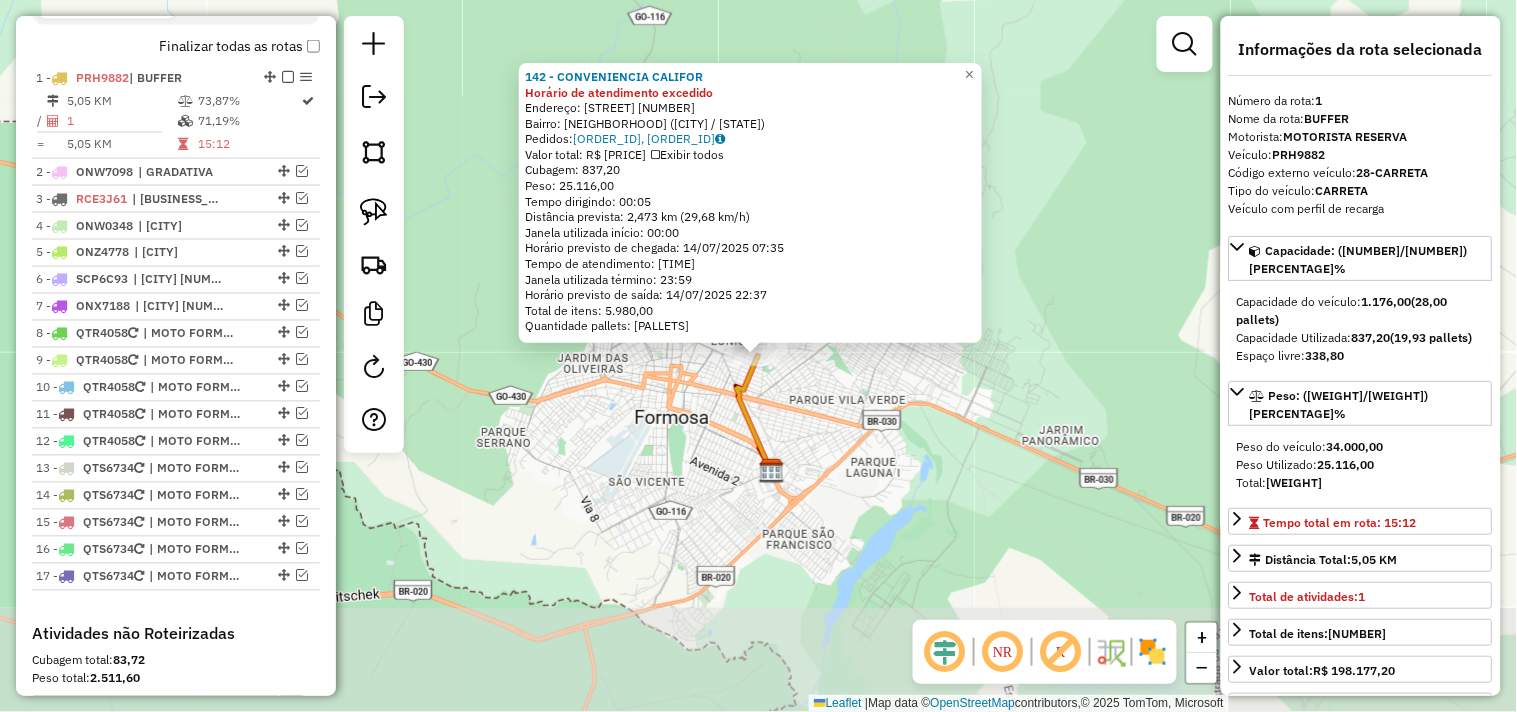scroll, scrollTop: 797, scrollLeft: 0, axis: vertical 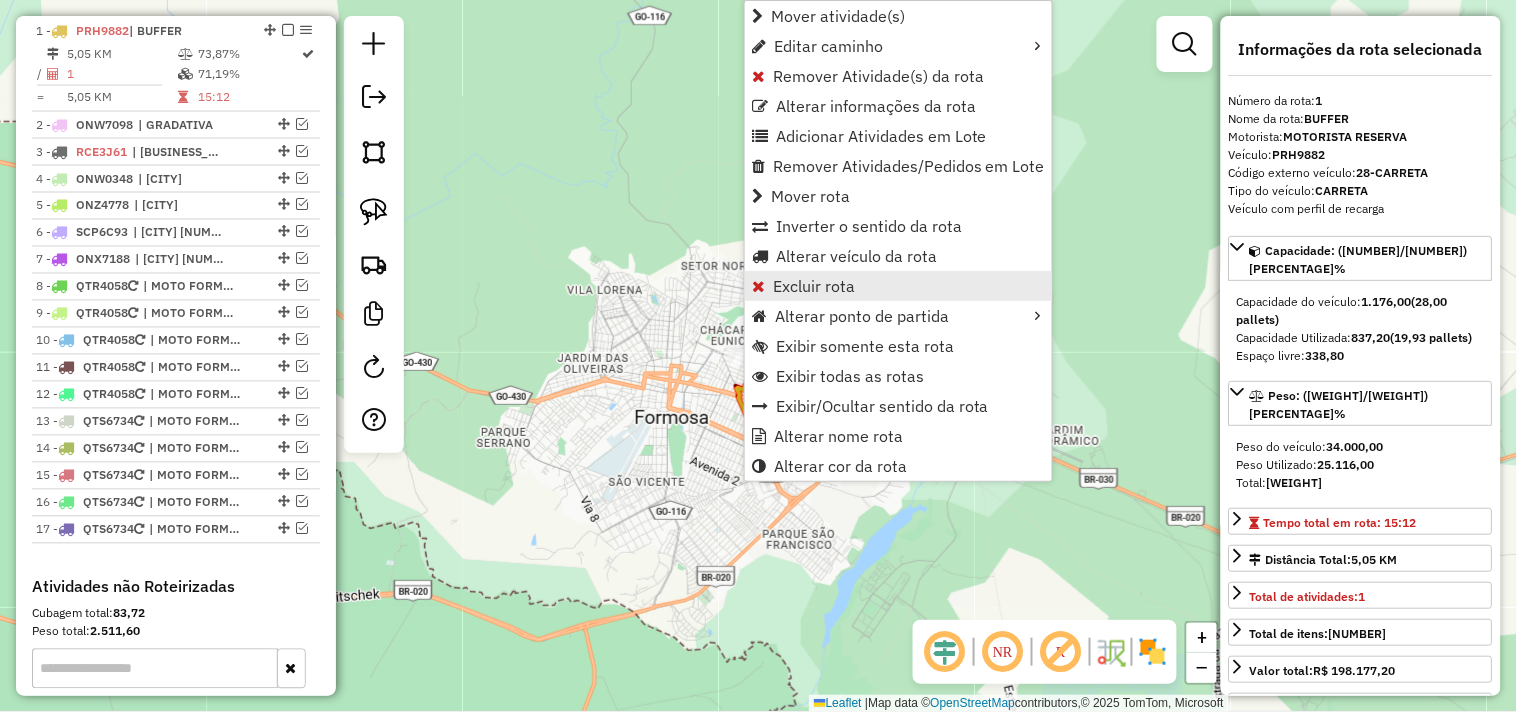click on "Excluir rota" at bounding box center [814, 286] 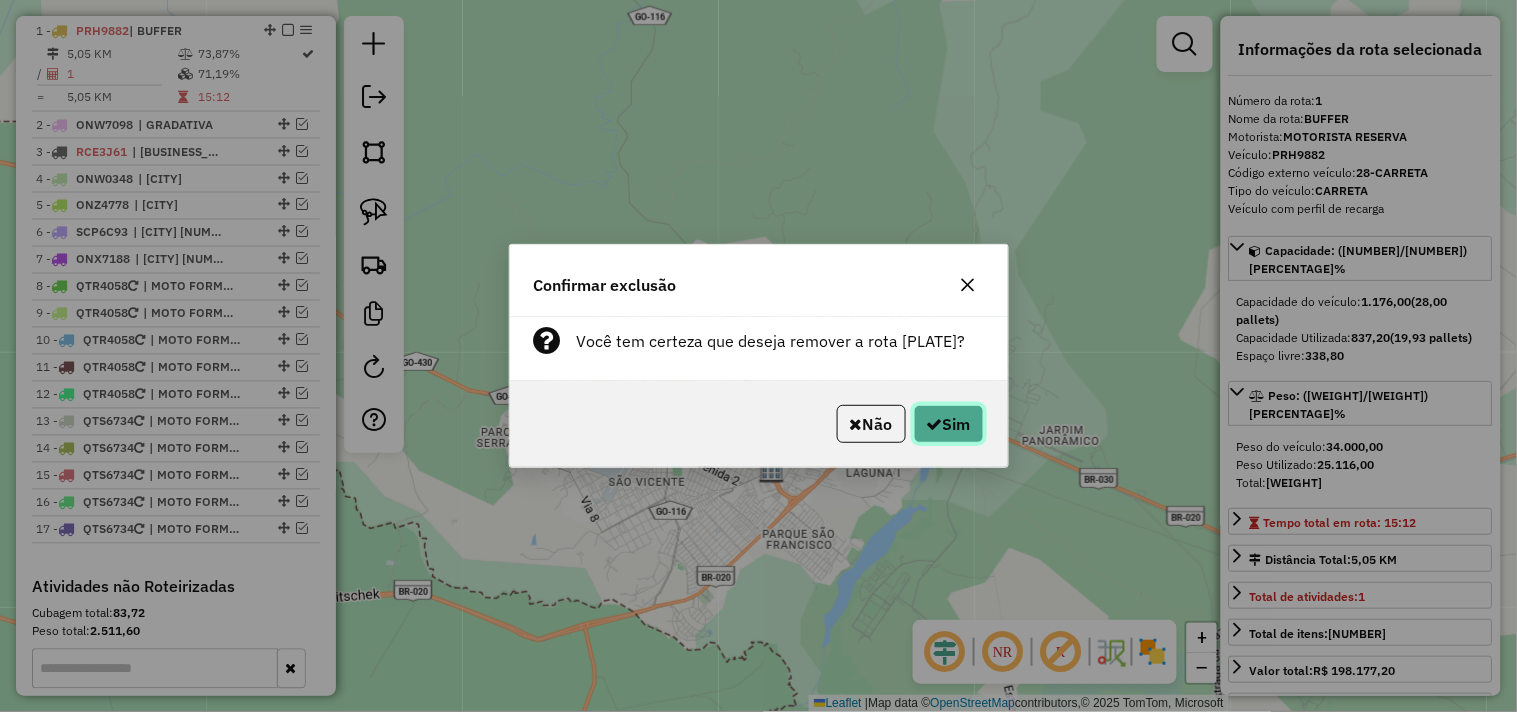 click on "Sim" 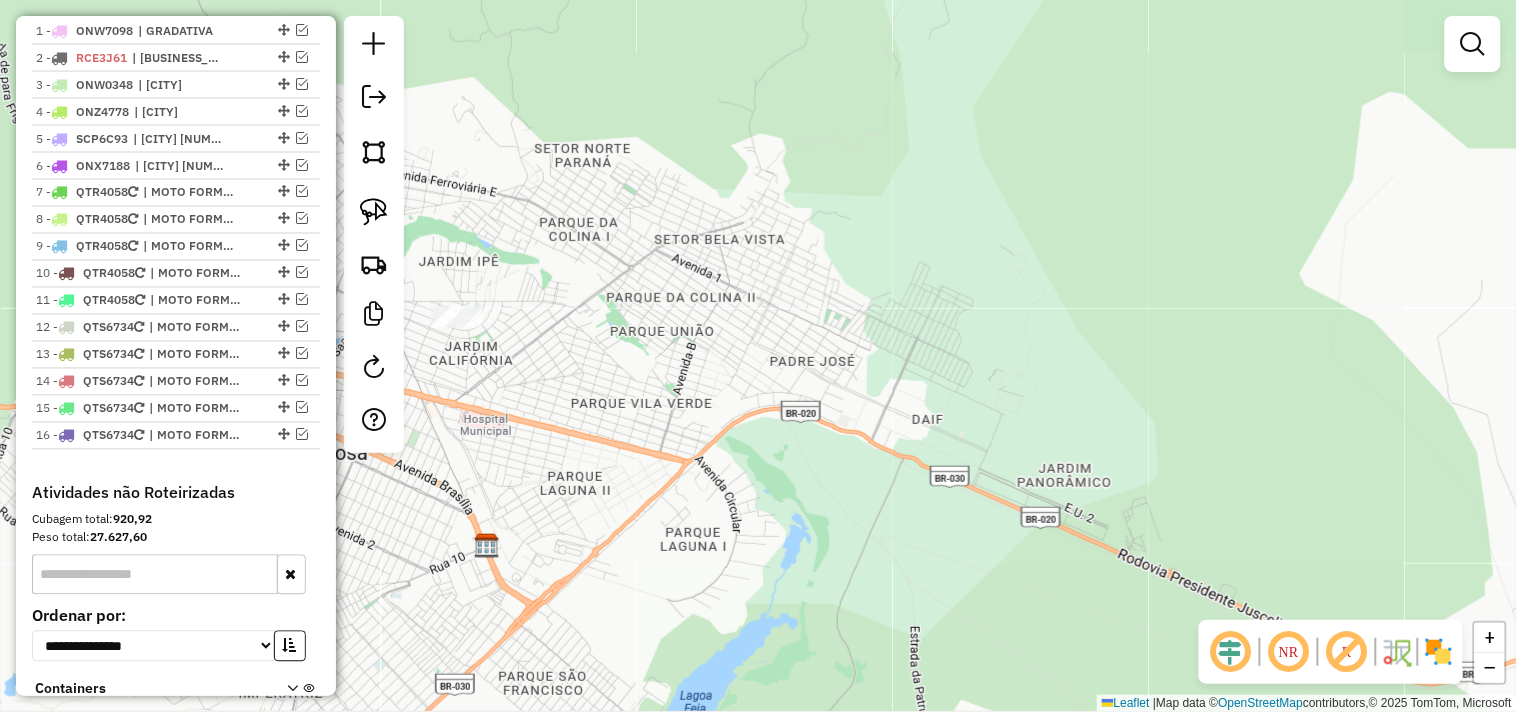 drag, startPoint x: 507, startPoint y: 365, endPoint x: 645, endPoint y: 394, distance: 141.01419 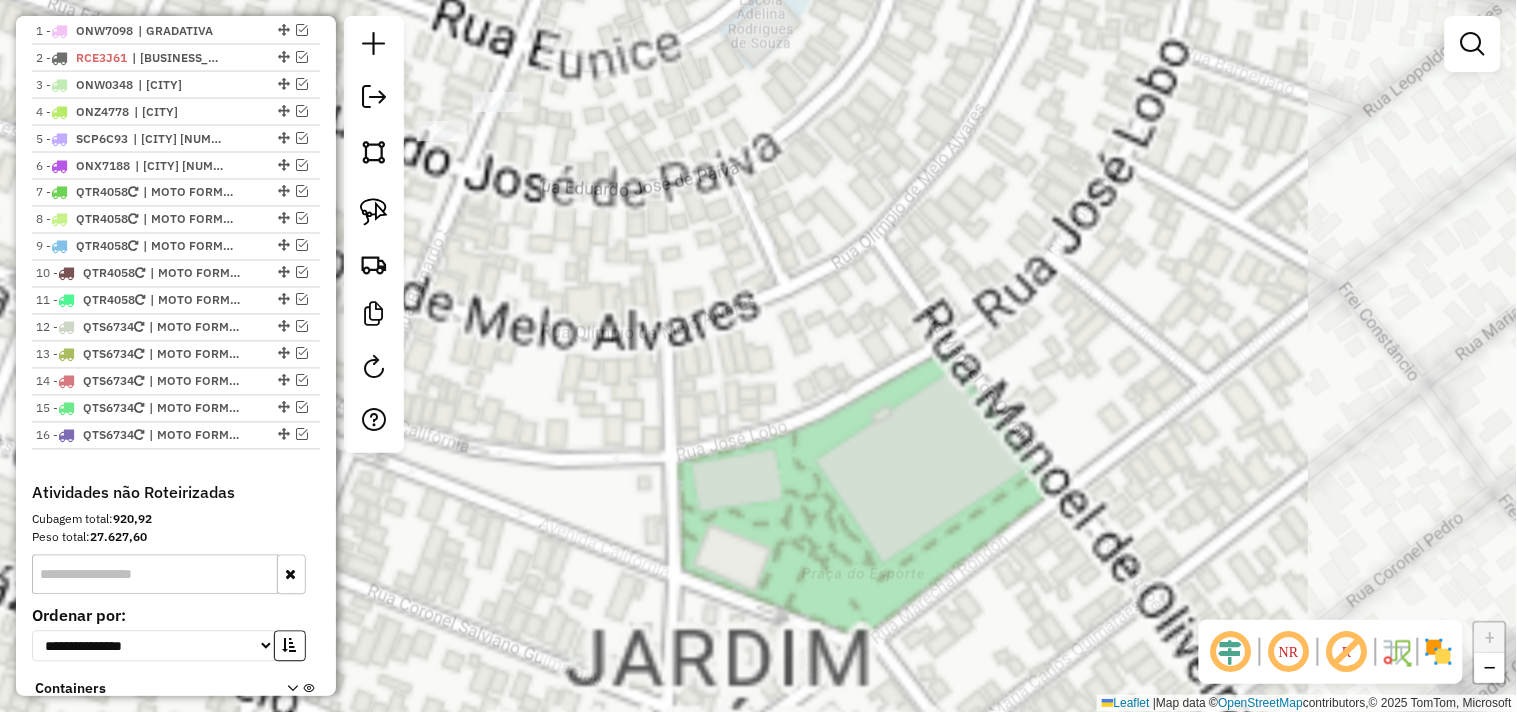 drag, startPoint x: 647, startPoint y: 363, endPoint x: 667, endPoint y: 394, distance: 36.891735 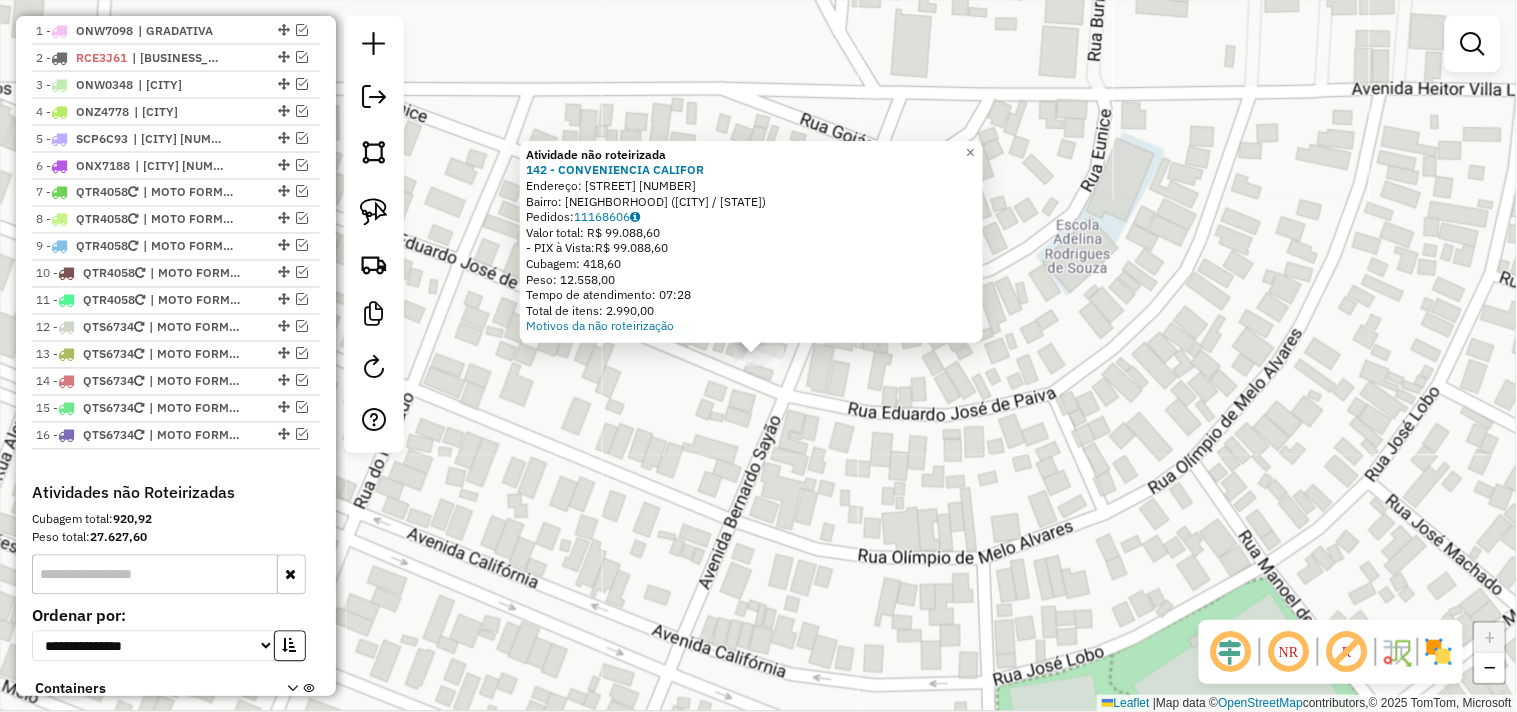 click on "Atividade não roteirizada 142 - CONVENIENCIA CALIFOR  Endereço:  GOVERNADOR BERNARDO SAYAO 143   Bairro: JARDIM CALIFORNIA (FORMOSA / GO)   Pedidos:  11168606   Valor total: R$ 99.088,60   - PIX à Vista:  R$ 99.088,60   Cubagem: 418,60   Peso: 12.558,00   Tempo de atendimento: 07:28   Total de itens: 2.990,00  Motivos da não roteirização × Janela de atendimento Grade de atendimento Capacidade Transportadoras Veículos Cliente Pedidos  Rotas Selecione os dias de semana para filtrar as janelas de atendimento  Seg   Ter   Qua   Qui   Sex   Sáb   Dom  Informe o período da janela de atendimento: De: Até:  Filtrar exatamente a janela do cliente  Considerar janela de atendimento padrão  Selecione os dias de semana para filtrar as grades de atendimento  Seg   Ter   Qua   Qui   Sex   Sáb   Dom   Considerar clientes sem dia de atendimento cadastrado  Clientes fora do dia de atendimento selecionado Filtrar as atividades entre os valores definidos abaixo:  Peso mínimo:   Peso máximo:   Cubagem mínima:  De:" 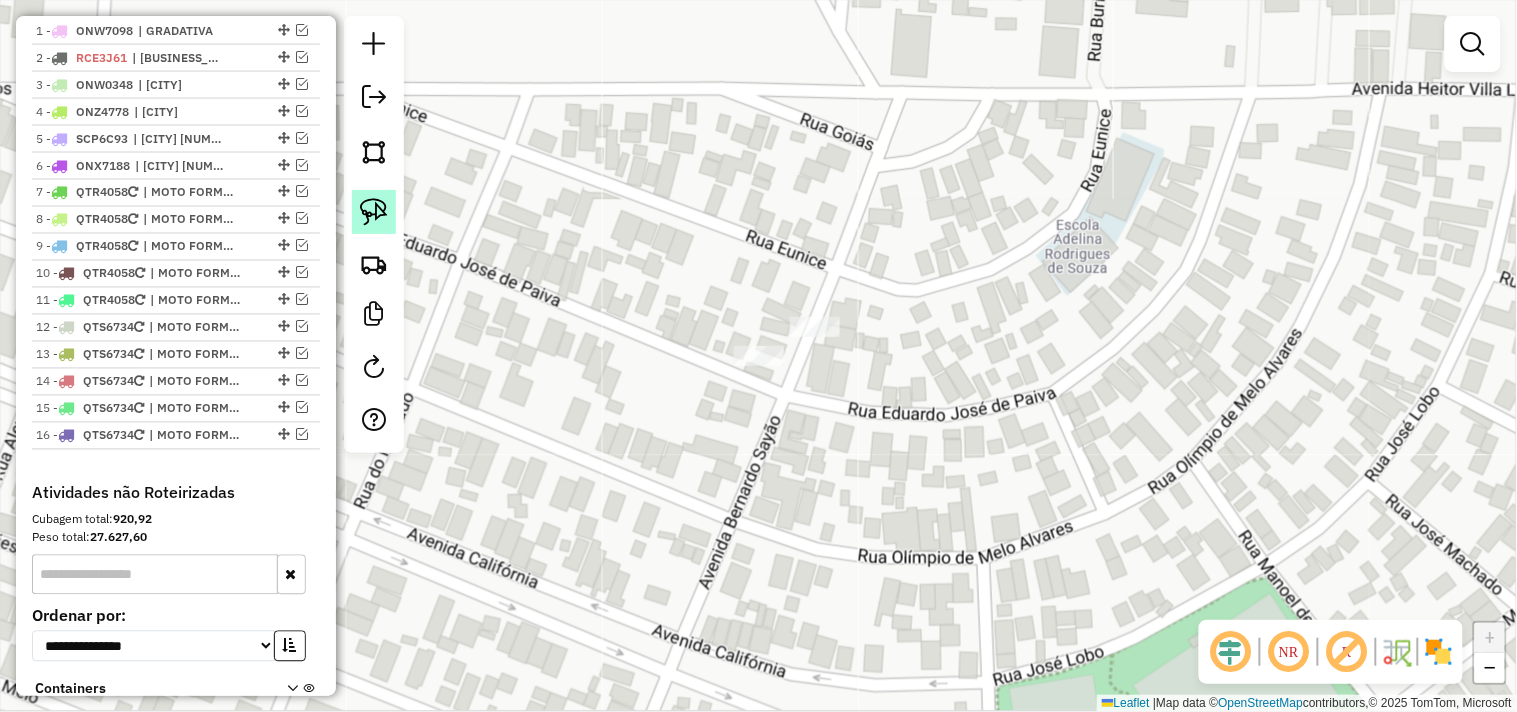 click 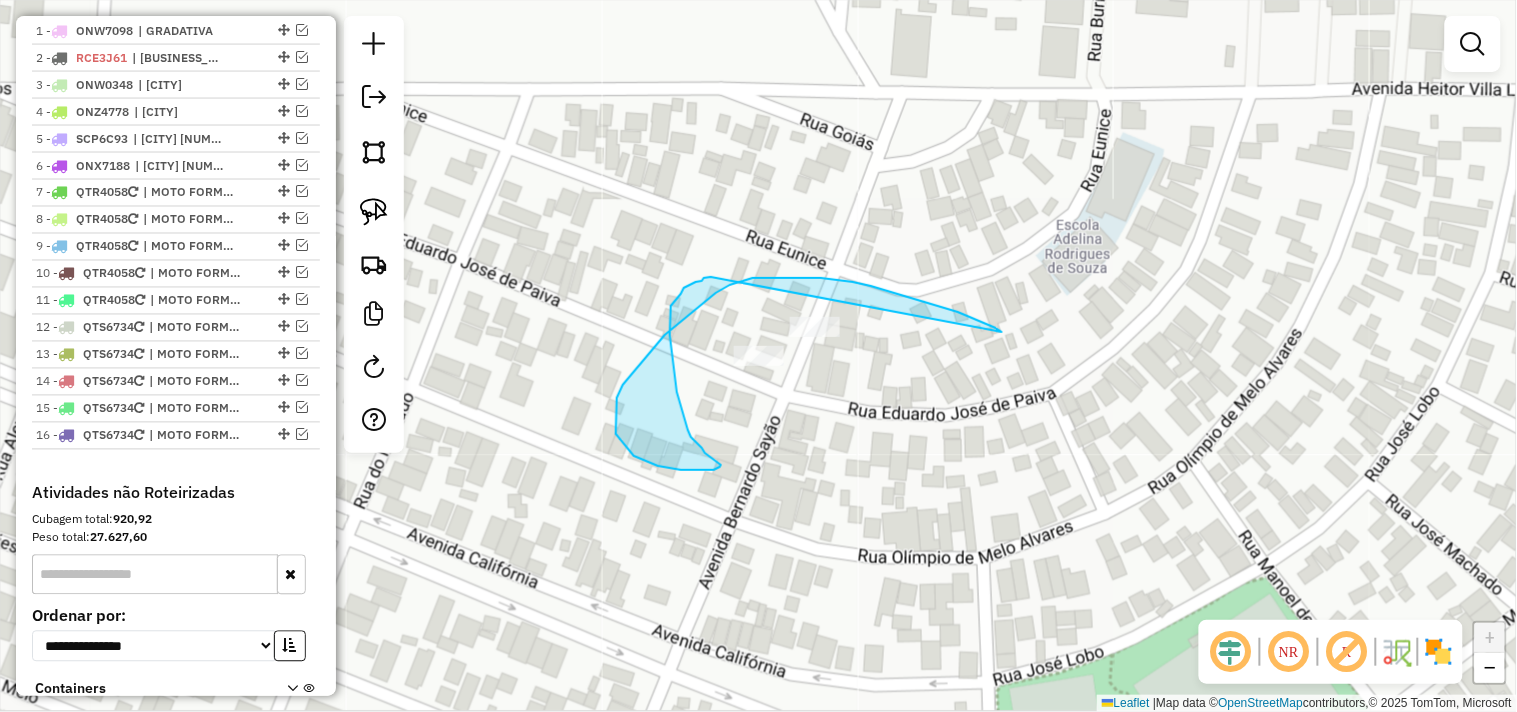 drag, startPoint x: 1002, startPoint y: 332, endPoint x: 711, endPoint y: 277, distance: 296.15198 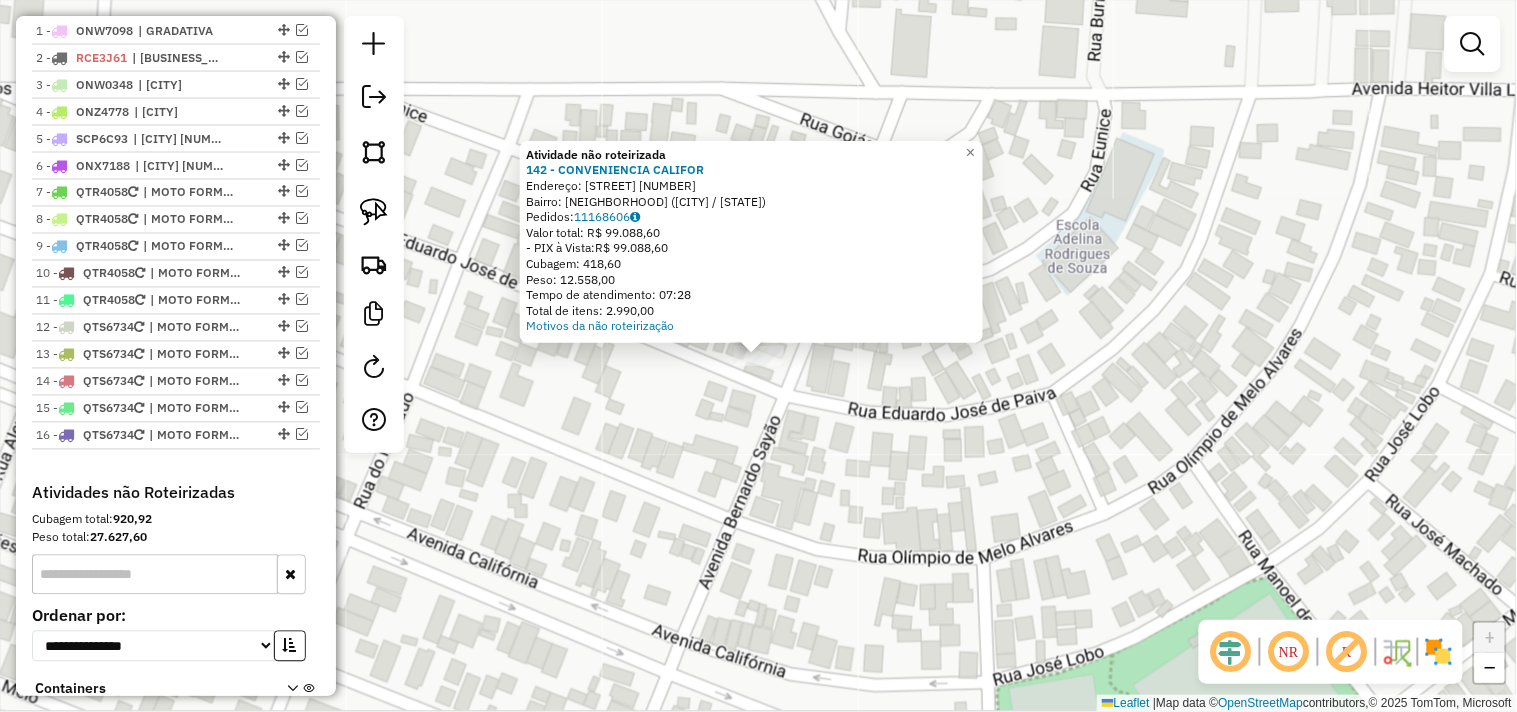 click on "Atividade não roteirizada 142 - CONVENIENCIA CALIFOR  Endereço:  GOVERNADOR BERNARDO SAYAO 143   Bairro: JARDIM CALIFORNIA (FORMOSA / GO)   Pedidos:  11168606   Valor total: R$ 99.088,60   - PIX à Vista:  R$ 99.088,60   Cubagem: 418,60   Peso: 12.558,00   Tempo de atendimento: 07:28   Total de itens: 2.990,00  Motivos da não roteirização × Janela de atendimento Grade de atendimento Capacidade Transportadoras Veículos Cliente Pedidos  Rotas Selecione os dias de semana para filtrar as janelas de atendimento  Seg   Ter   Qua   Qui   Sex   Sáb   Dom  Informe o período da janela de atendimento: De: Até:  Filtrar exatamente a janela do cliente  Considerar janela de atendimento padrão  Selecione os dias de semana para filtrar as grades de atendimento  Seg   Ter   Qua   Qui   Sex   Sáb   Dom   Considerar clientes sem dia de atendimento cadastrado  Clientes fora do dia de atendimento selecionado Filtrar as atividades entre os valores definidos abaixo:  Peso mínimo:   Peso máximo:   Cubagem mínima:  De:" 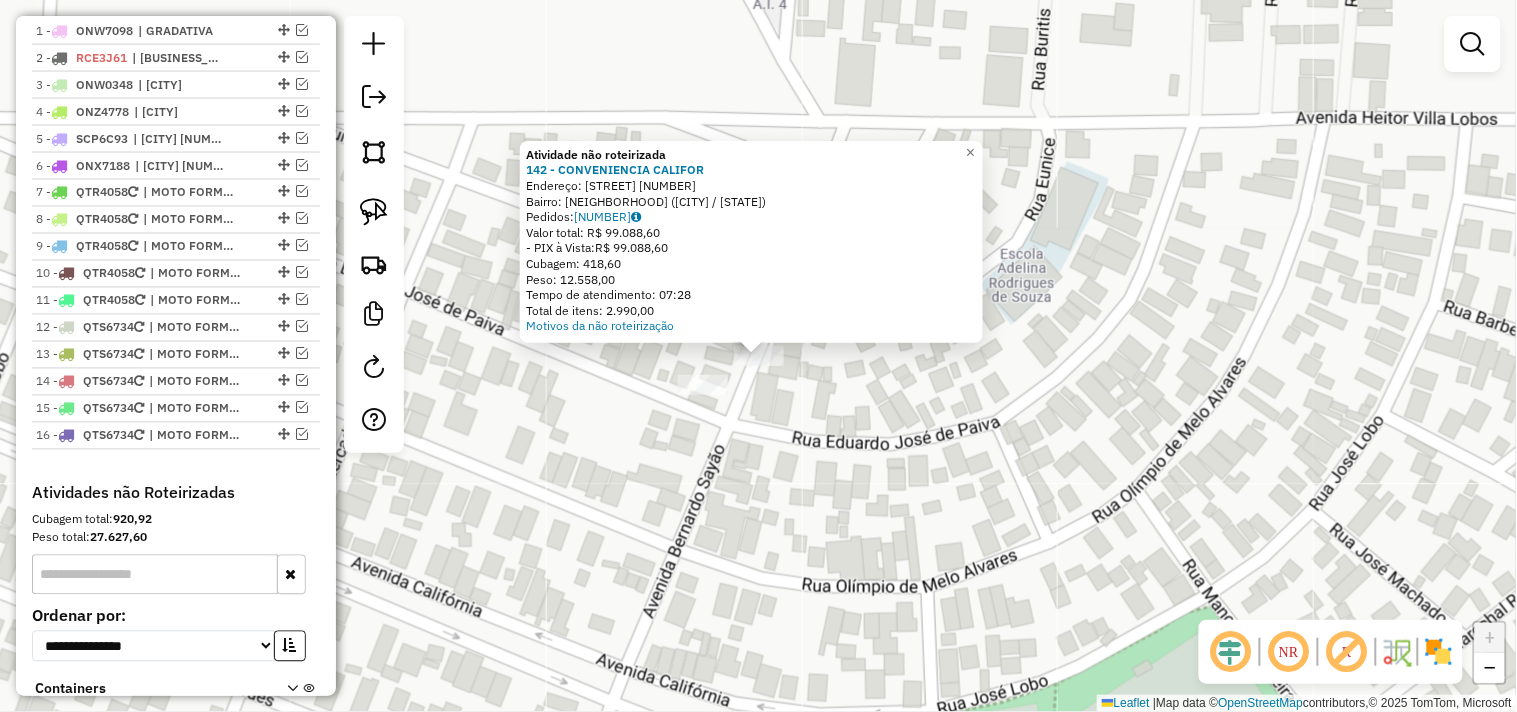 click on "Atividade não roteirizada 142 - CONVENIENCIA CALIFOR  Endereço:  GOVERNADOR BERNARDO SAYAO 143   Bairro: JARDIM CALIFORNIA (FORMOSA / GO)   Pedidos:  11167949   Valor total: R$ 99.088,60   - PIX à Vista:  R$ 99.088,60   Cubagem: 418,60   Peso: 12.558,00   Tempo de atendimento: 07:28   Total de itens: 2.990,00  Motivos da não roteirização × Janela de atendimento Grade de atendimento Capacidade Transportadoras Veículos Cliente Pedidos  Rotas Selecione os dias de semana para filtrar as janelas de atendimento  Seg   Ter   Qua   Qui   Sex   Sáb   Dom  Informe o período da janela de atendimento: De: Até:  Filtrar exatamente a janela do cliente  Considerar janela de atendimento padrão  Selecione os dias de semana para filtrar as grades de atendimento  Seg   Ter   Qua   Qui   Sex   Sáb   Dom   Considerar clientes sem dia de atendimento cadastrado  Clientes fora do dia de atendimento selecionado Filtrar as atividades entre os valores definidos abaixo:  Peso mínimo:   Peso máximo:   Cubagem mínima:  De:" 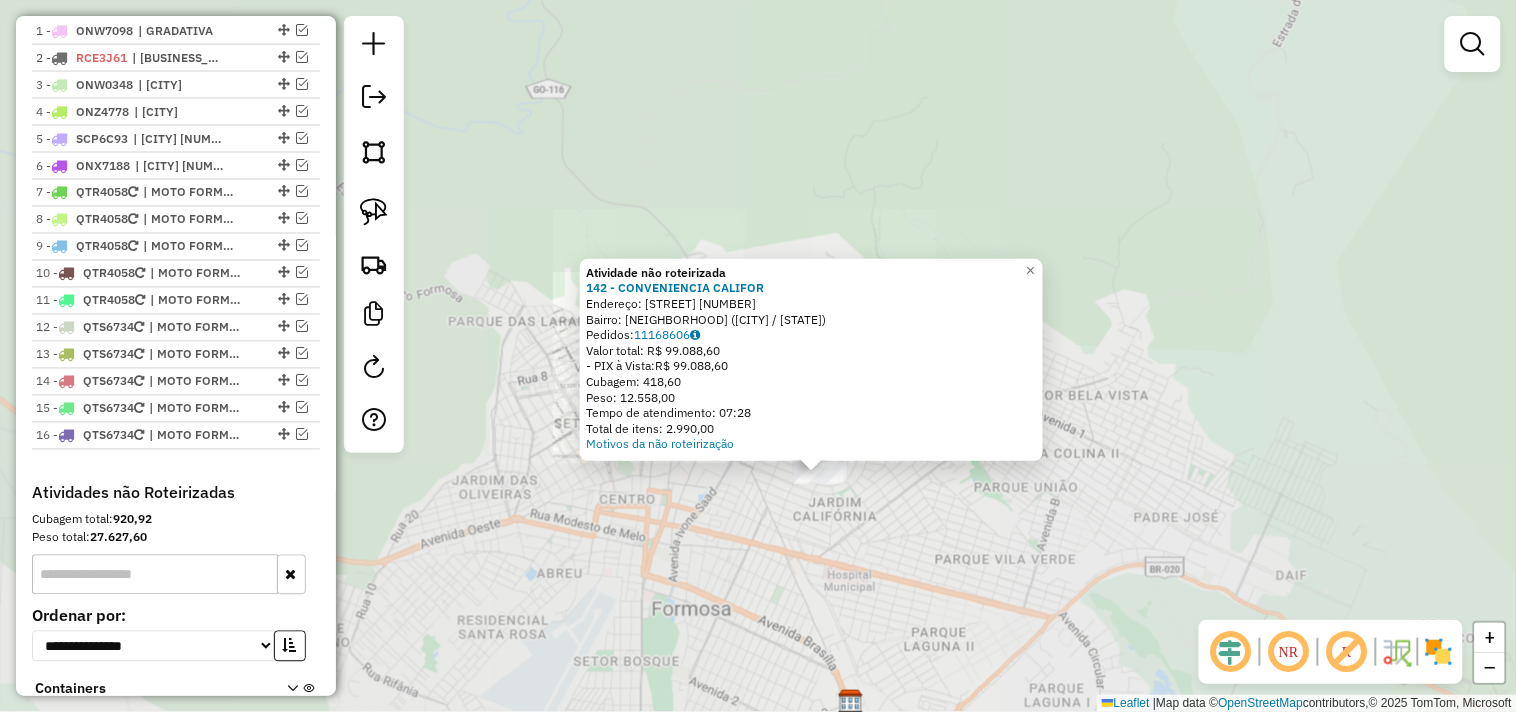 click on "Atividade não roteirizada 142 - CONVENIENCIA CALIFOR  Endereço:  GOVERNADOR BERNARDO SAYAO 143   Bairro: JARDIM CALIFORNIA (FORMOSA / GO)   Pedidos:  11168606   Valor total: R$ 99.088,60   - PIX à Vista:  R$ 99.088,60   Cubagem: 418,60   Peso: 12.558,00   Tempo de atendimento: 07:28   Total de itens: 2.990,00  Motivos da não roteirização × Janela de atendimento Grade de atendimento Capacidade Transportadoras Veículos Cliente Pedidos  Rotas Selecione os dias de semana para filtrar as janelas de atendimento  Seg   Ter   Qua   Qui   Sex   Sáb   Dom  Informe o período da janela de atendimento: De: Até:  Filtrar exatamente a janela do cliente  Considerar janela de atendimento padrão  Selecione os dias de semana para filtrar as grades de atendimento  Seg   Ter   Qua   Qui   Sex   Sáb   Dom   Considerar clientes sem dia de atendimento cadastrado  Clientes fora do dia de atendimento selecionado Filtrar as atividades entre os valores definidos abaixo:  Peso mínimo:   Peso máximo:   Cubagem mínima:  De:" 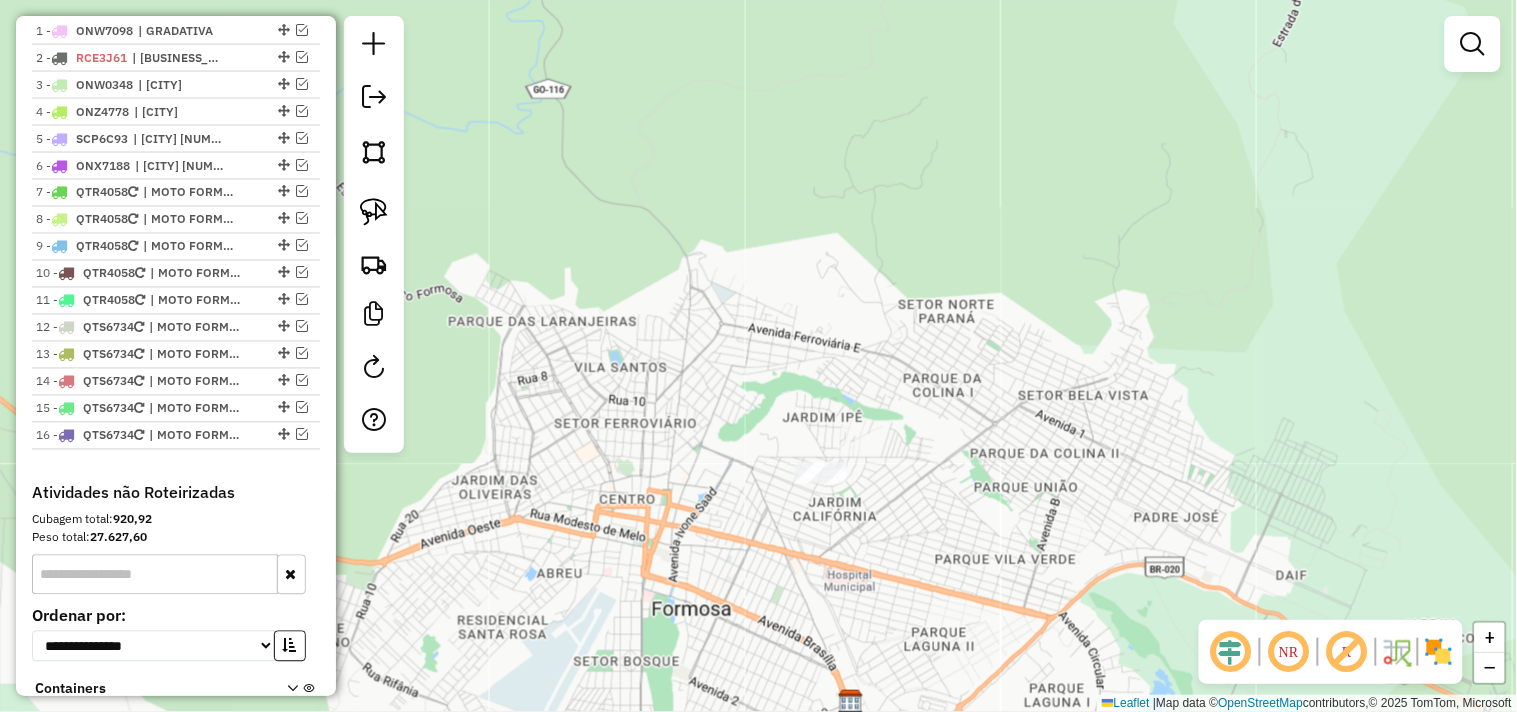 drag, startPoint x: 938, startPoint y: 542, endPoint x: 896, endPoint y: 351, distance: 195.5633 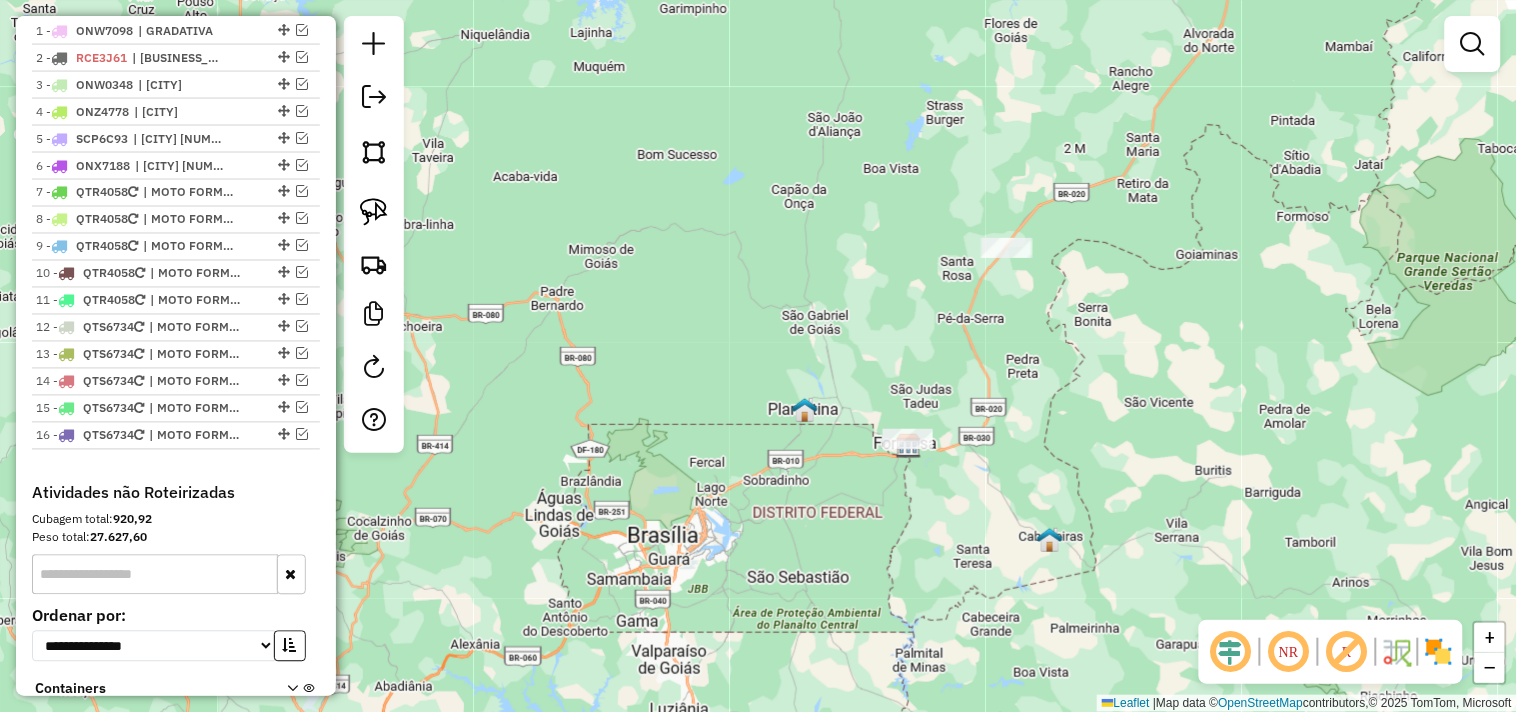 drag, startPoint x: 1083, startPoint y: 295, endPoint x: 986, endPoint y: 425, distance: 162.2005 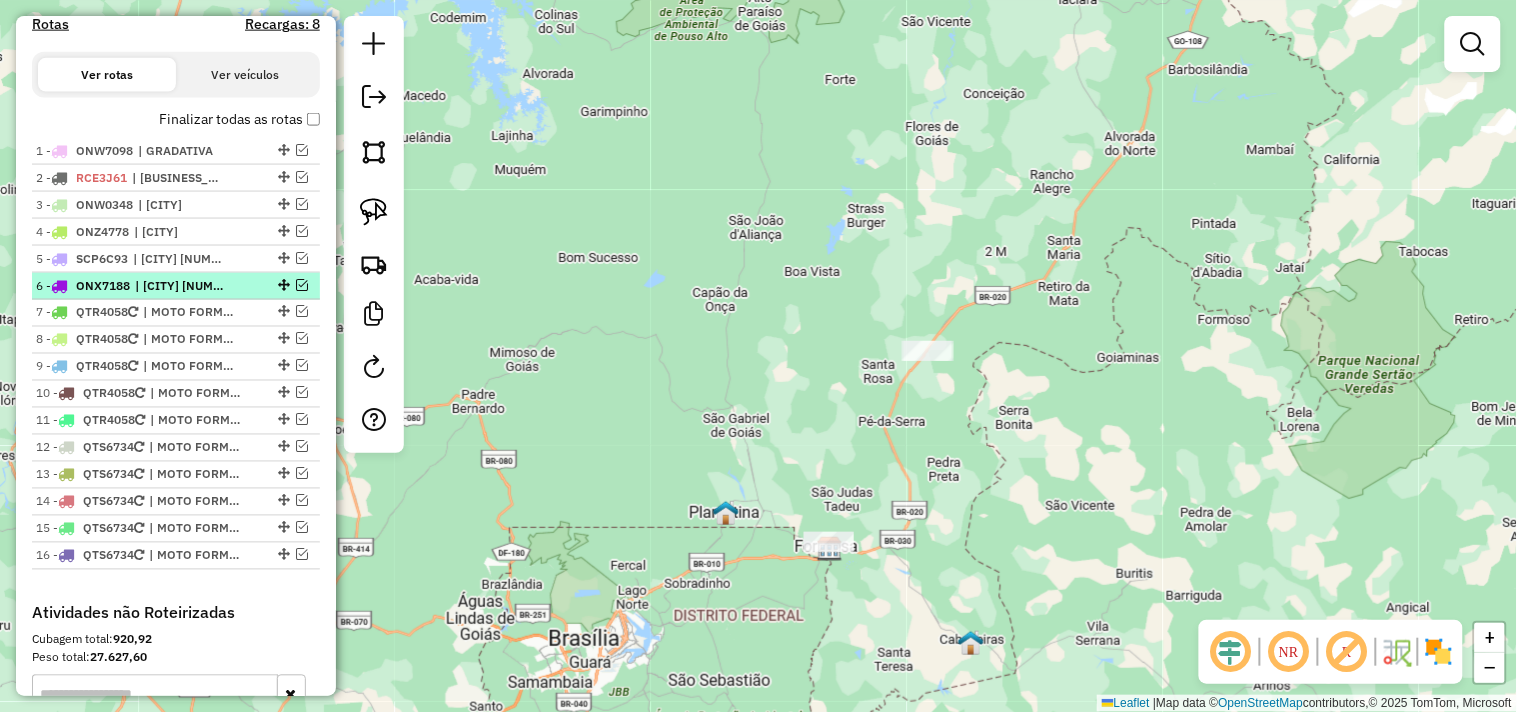 scroll, scrollTop: 464, scrollLeft: 0, axis: vertical 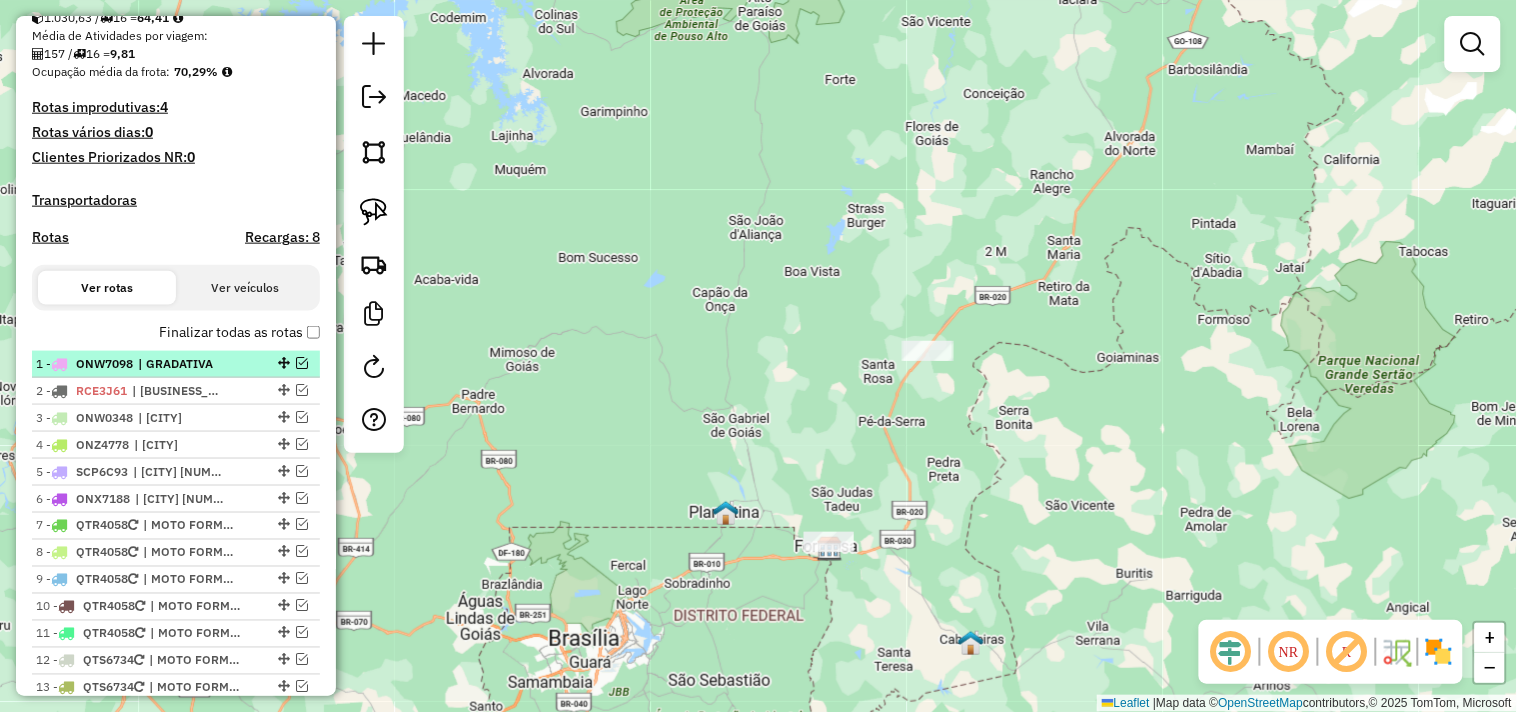click on "| GRADATIVA" at bounding box center (184, 364) 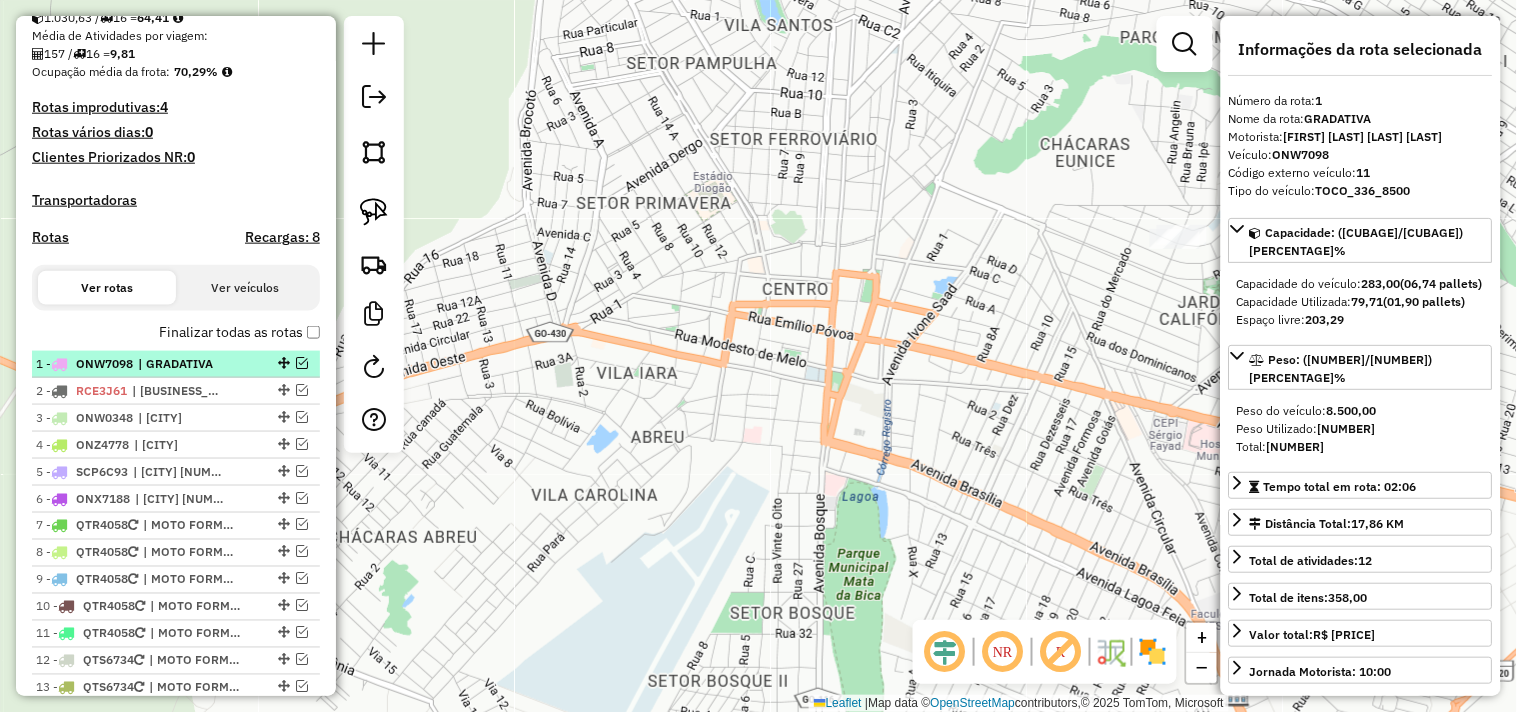click on "| GRADATIVA" at bounding box center [184, 364] 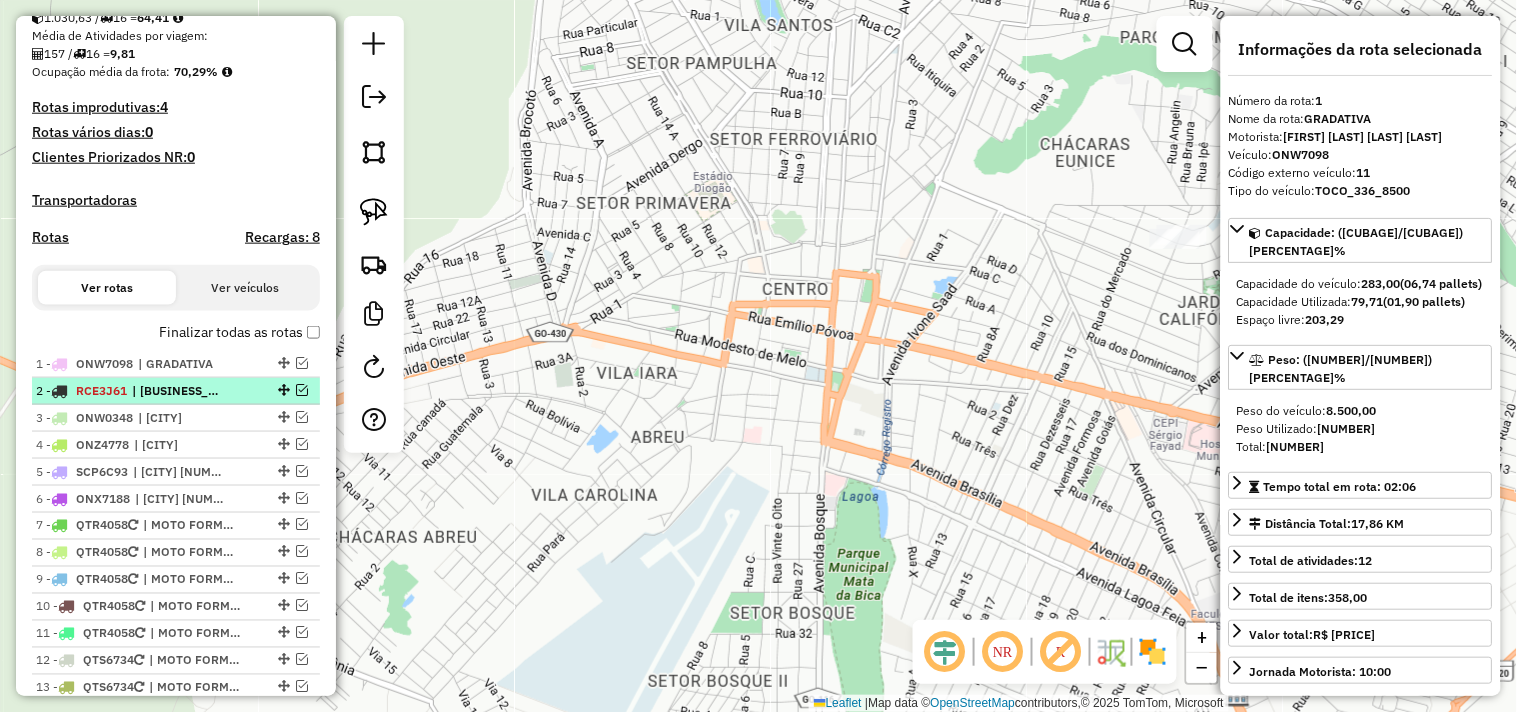 click on "| CONV GOIAS - COM RIO VERM" at bounding box center [178, 391] 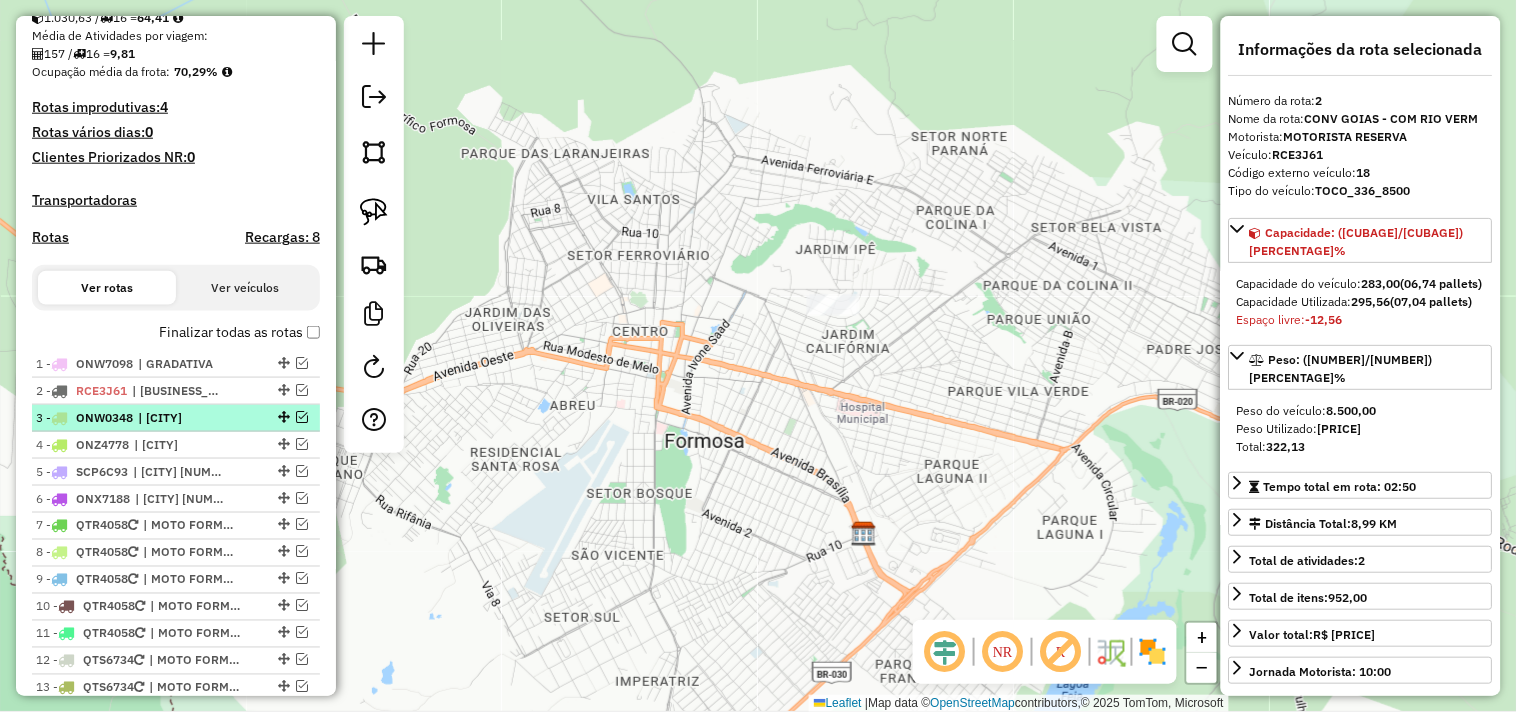 click on "| FORMOSA" at bounding box center (184, 418) 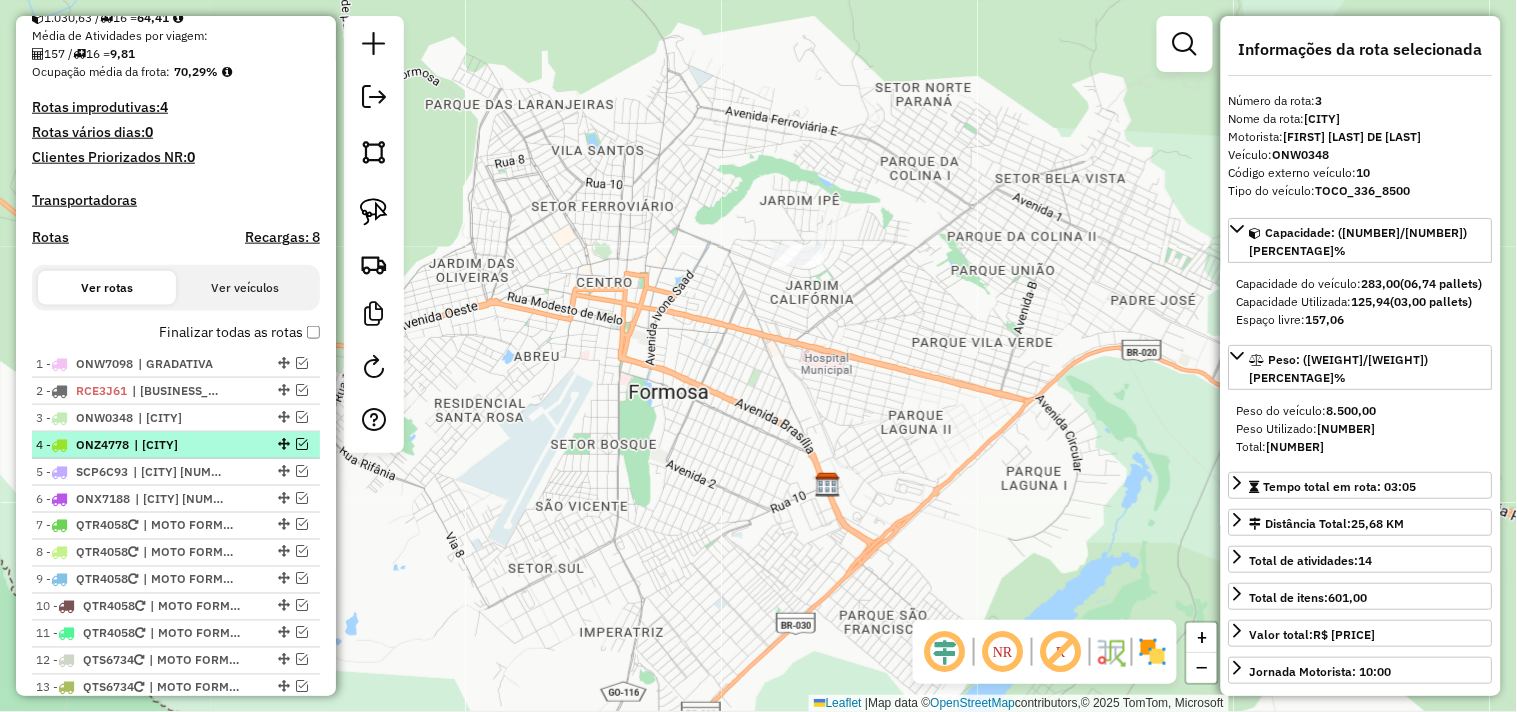 click on "| [PLANALTINA]" at bounding box center [180, 445] 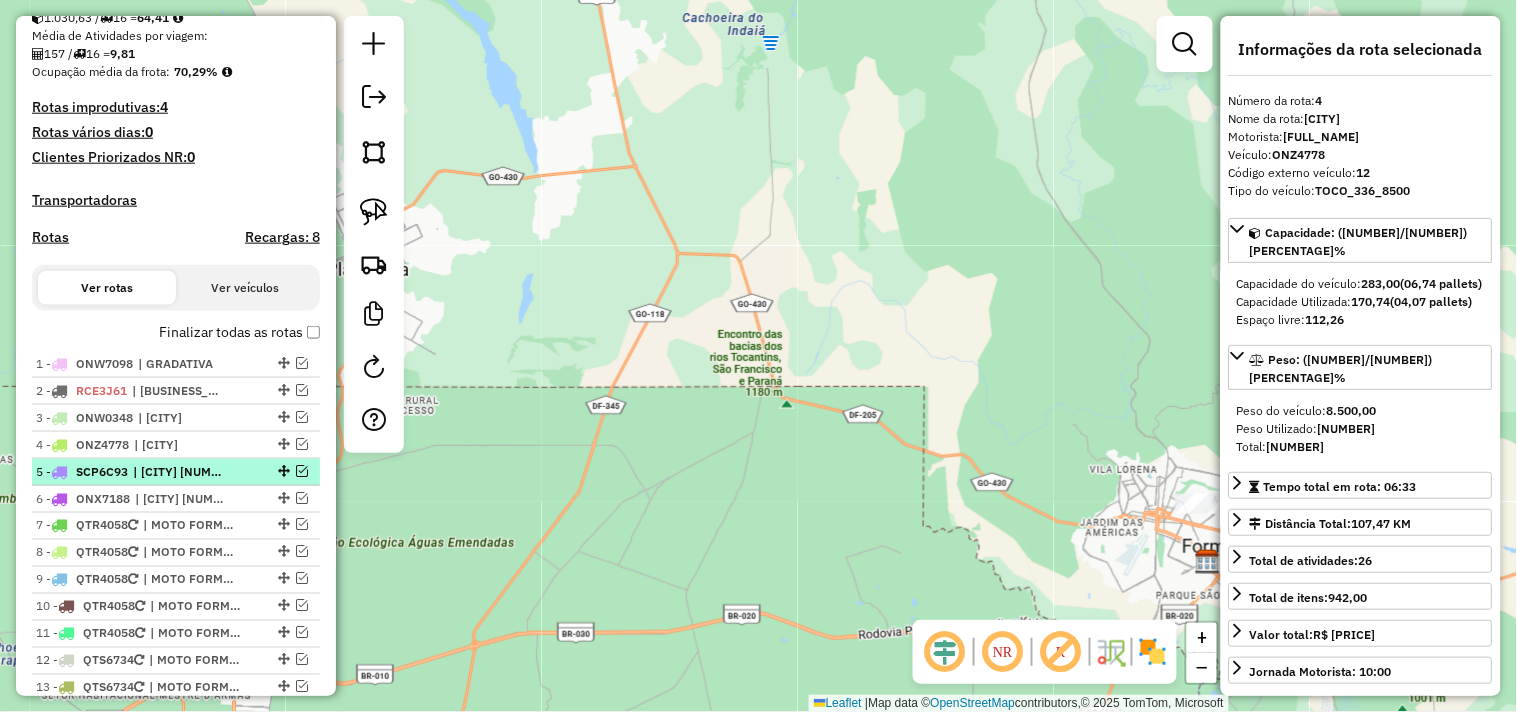 click on "| CABECEIRAS" at bounding box center (179, 472) 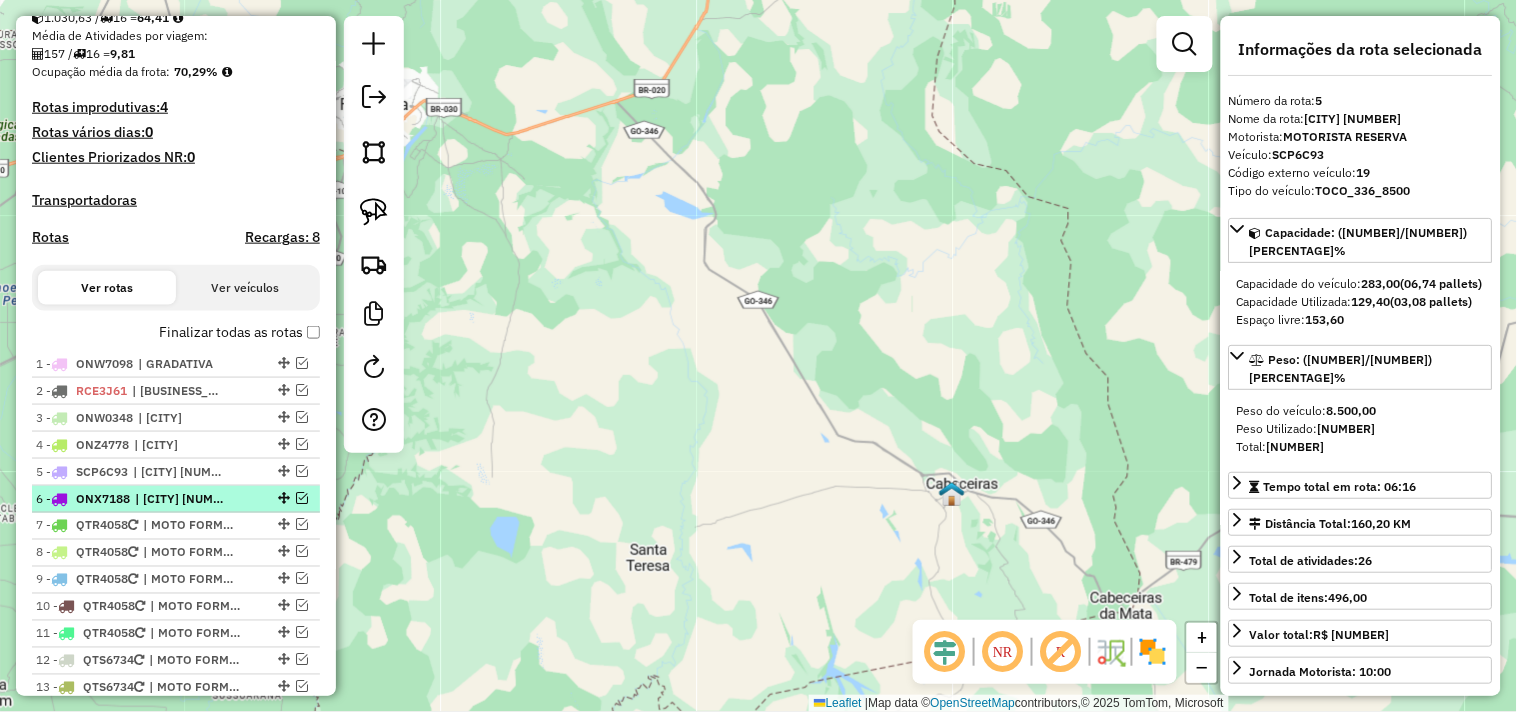 click on "[CITY] 2" at bounding box center (181, 499) 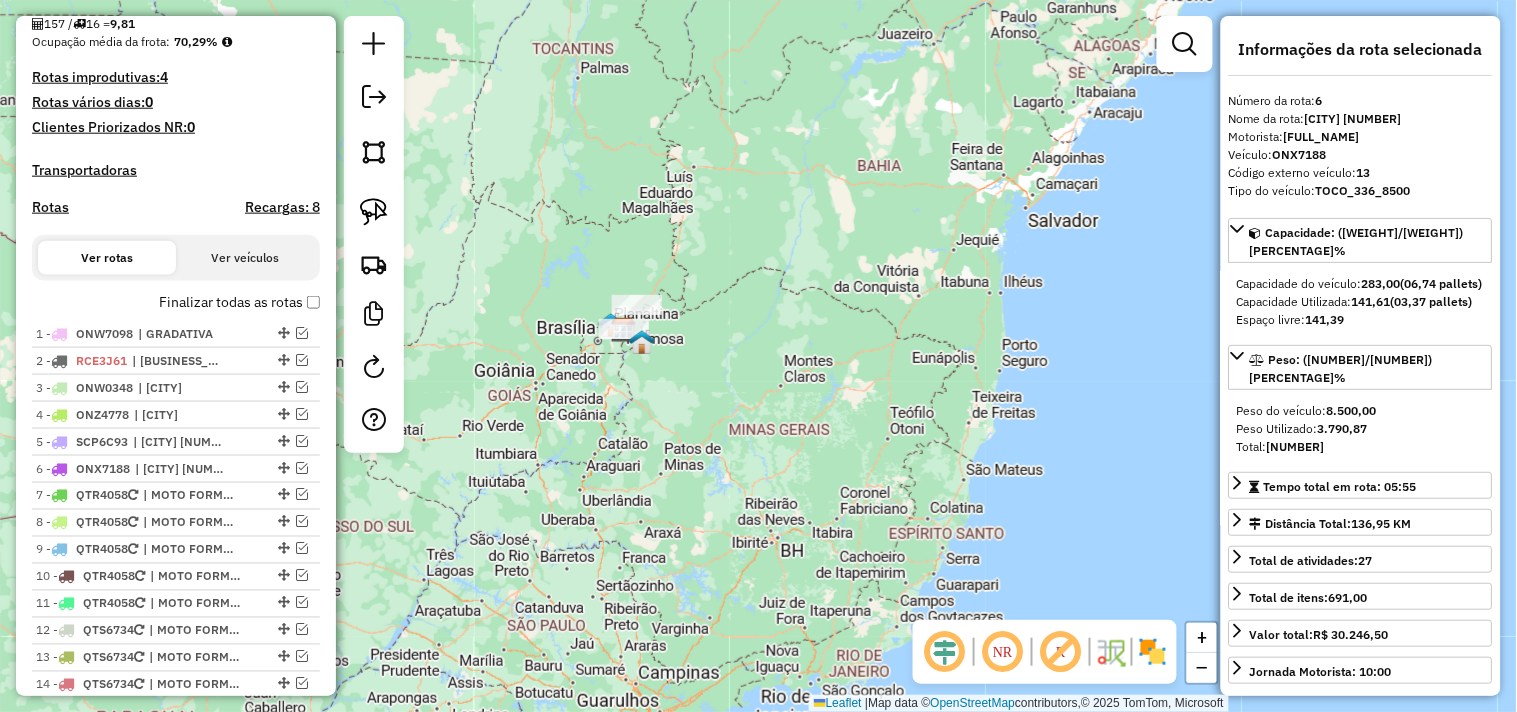 scroll, scrollTop: 464, scrollLeft: 0, axis: vertical 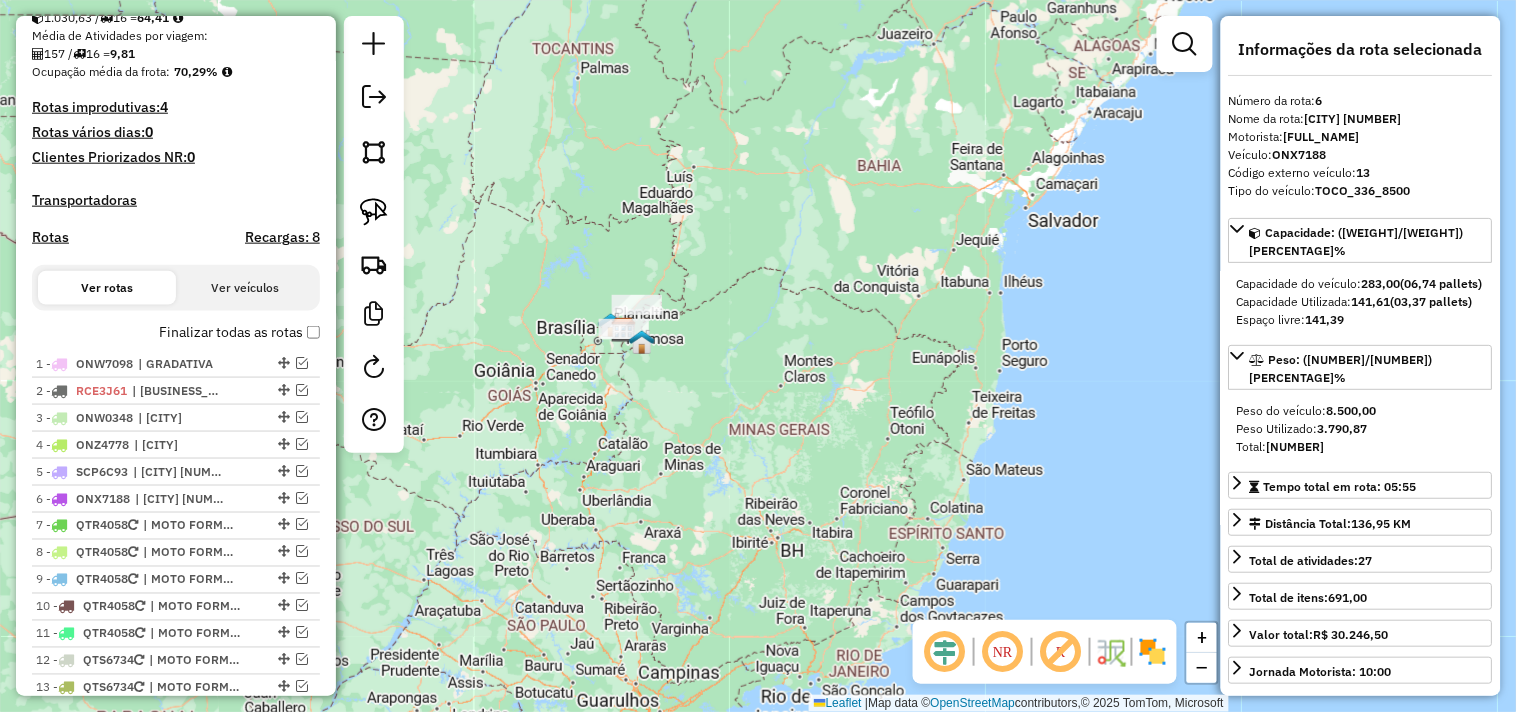 click on "Janela de atendimento Grade de atendimento Capacidade Transportadoras Veículos Cliente Pedidos  Rotas Selecione os dias de semana para filtrar as janelas de atendimento  Seg   Ter   Qua   Qui   Sex   Sáb   Dom  Informe o período da janela de atendimento: De: Até:  Filtrar exatamente a janela do cliente  Considerar janela de atendimento padrão  Selecione os dias de semana para filtrar as grades de atendimento  Seg   Ter   Qua   Qui   Sex   Sáb   Dom   Considerar clientes sem dia de atendimento cadastrado  Clientes fora do dia de atendimento selecionado Filtrar as atividades entre os valores definidos abaixo:  Peso mínimo:   Peso máximo:   Cubagem mínima:   Cubagem máxima:   De:   Até:  Filtrar as atividades entre o tempo de atendimento definido abaixo:  De:   Até:   Considerar capacidade total dos clientes não roteirizados Transportadora: Selecione um ou mais itens Tipo de veículo: Selecione um ou mais itens Veículo: Selecione um ou mais itens Motorista: Selecione um ou mais itens Nome: Rótulo:" 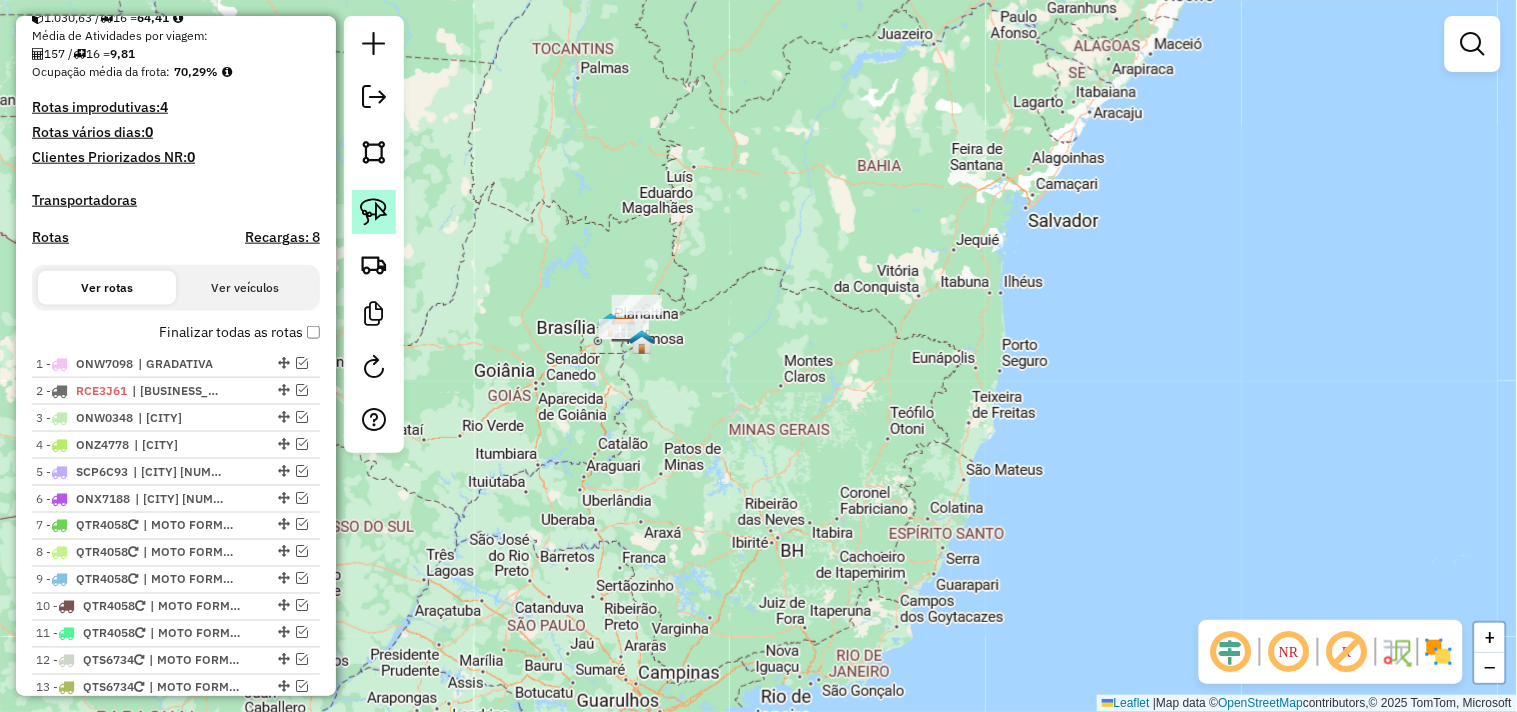 click 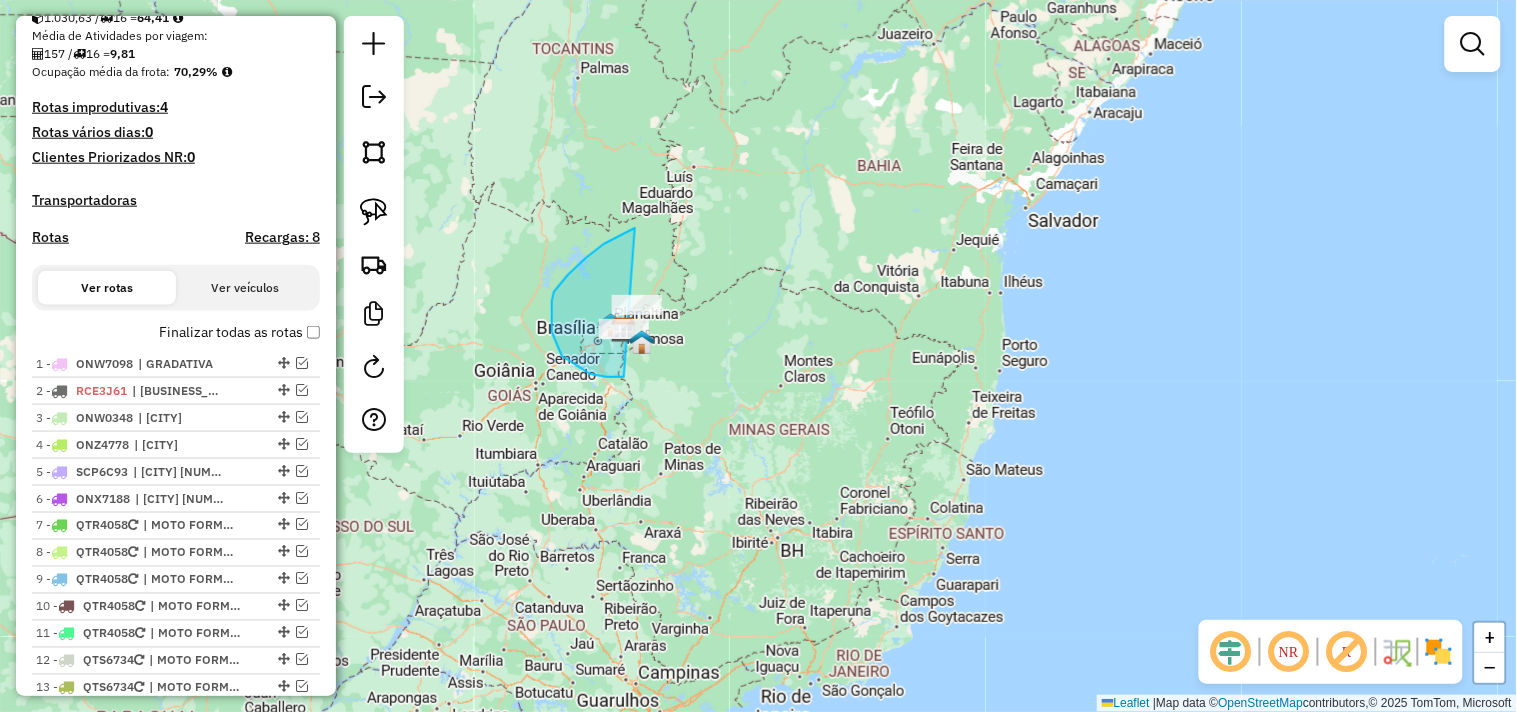 drag, startPoint x: 635, startPoint y: 228, endPoint x: 693, endPoint y: 312, distance: 102.0784 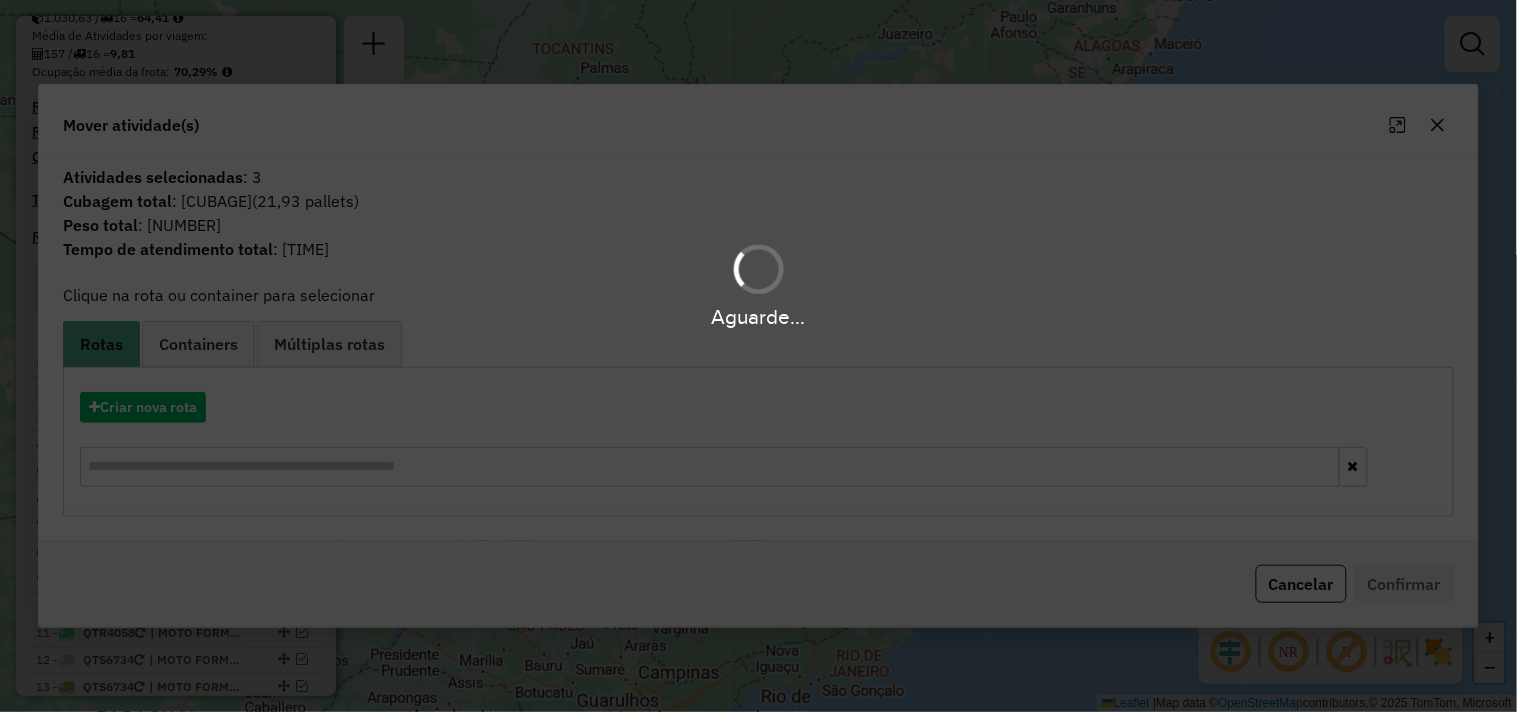 click on "Aguarde..." at bounding box center [758, 356] 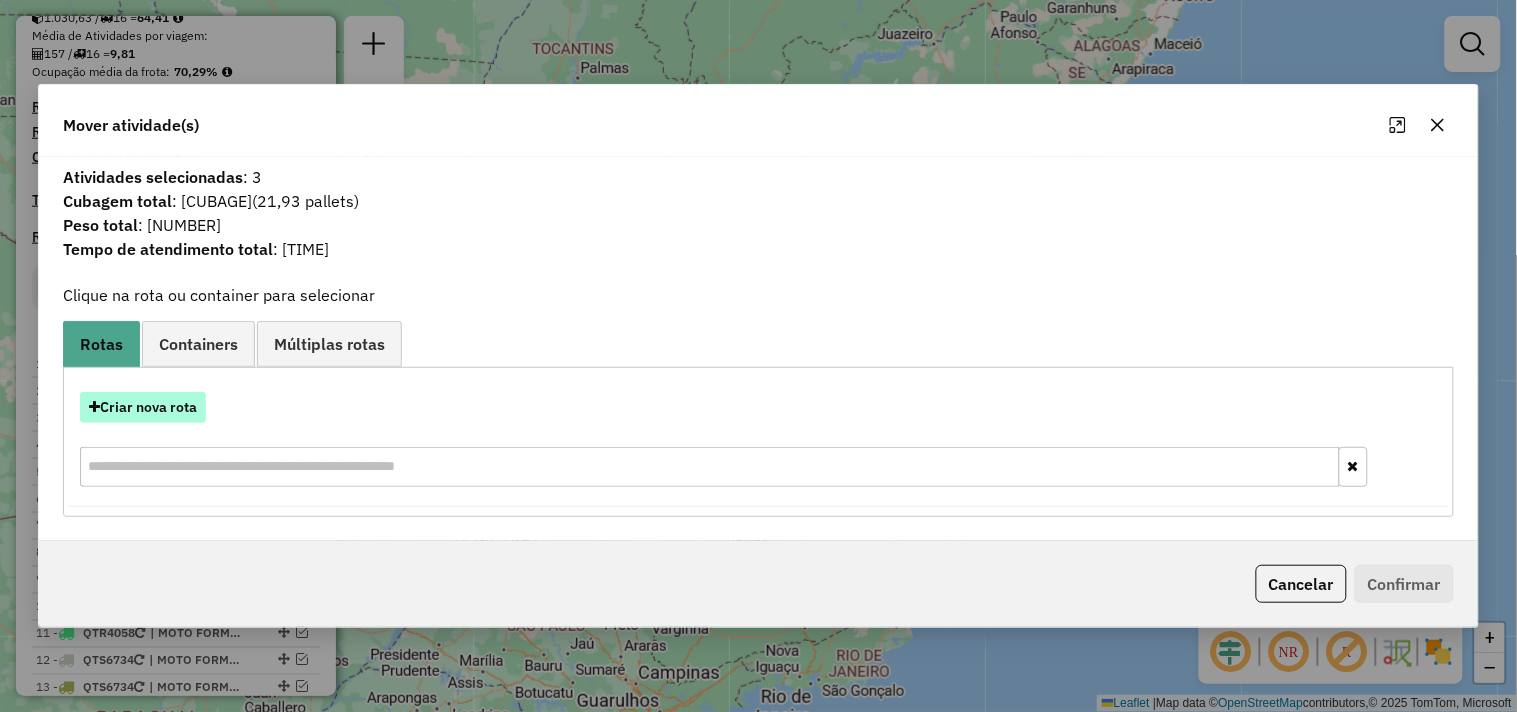 click on "Criar nova rota" at bounding box center [143, 407] 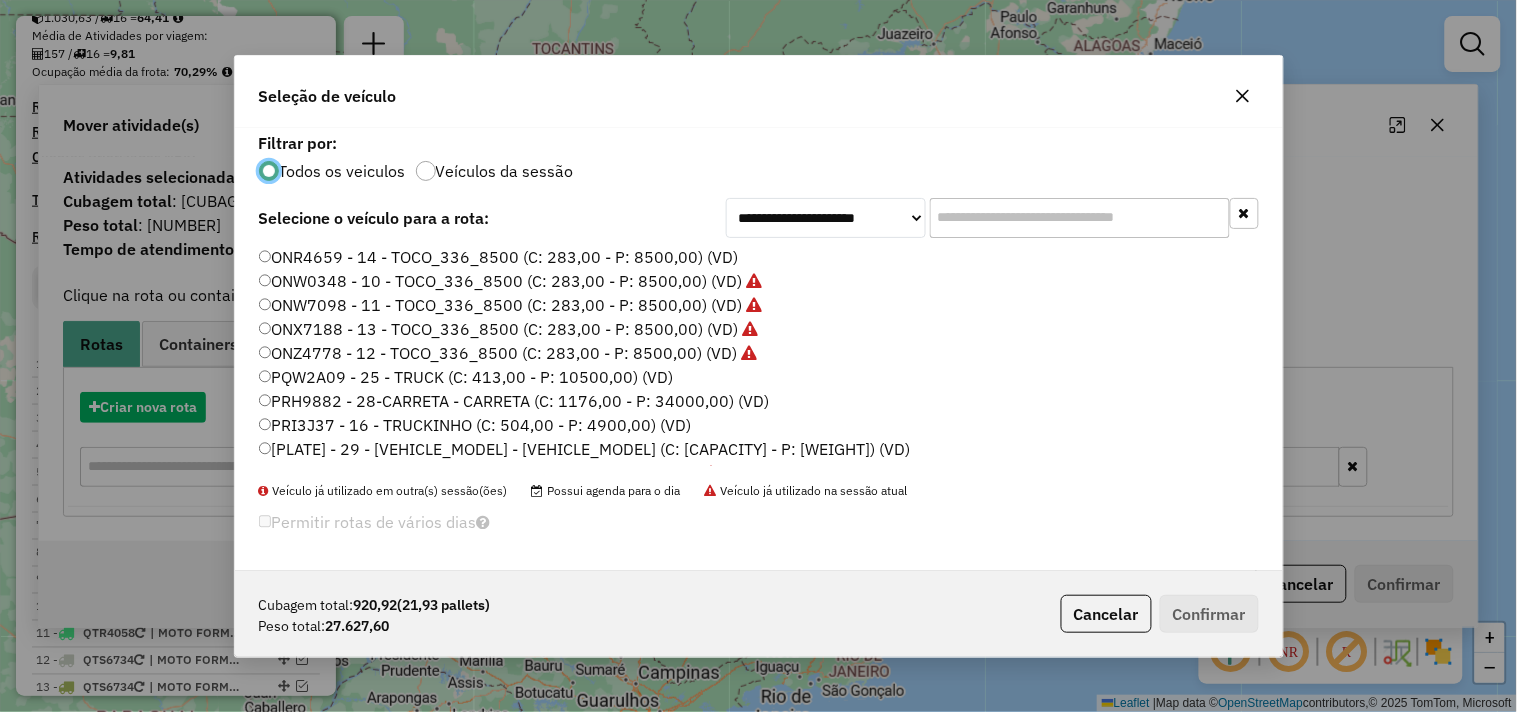 scroll, scrollTop: 11, scrollLeft: 5, axis: both 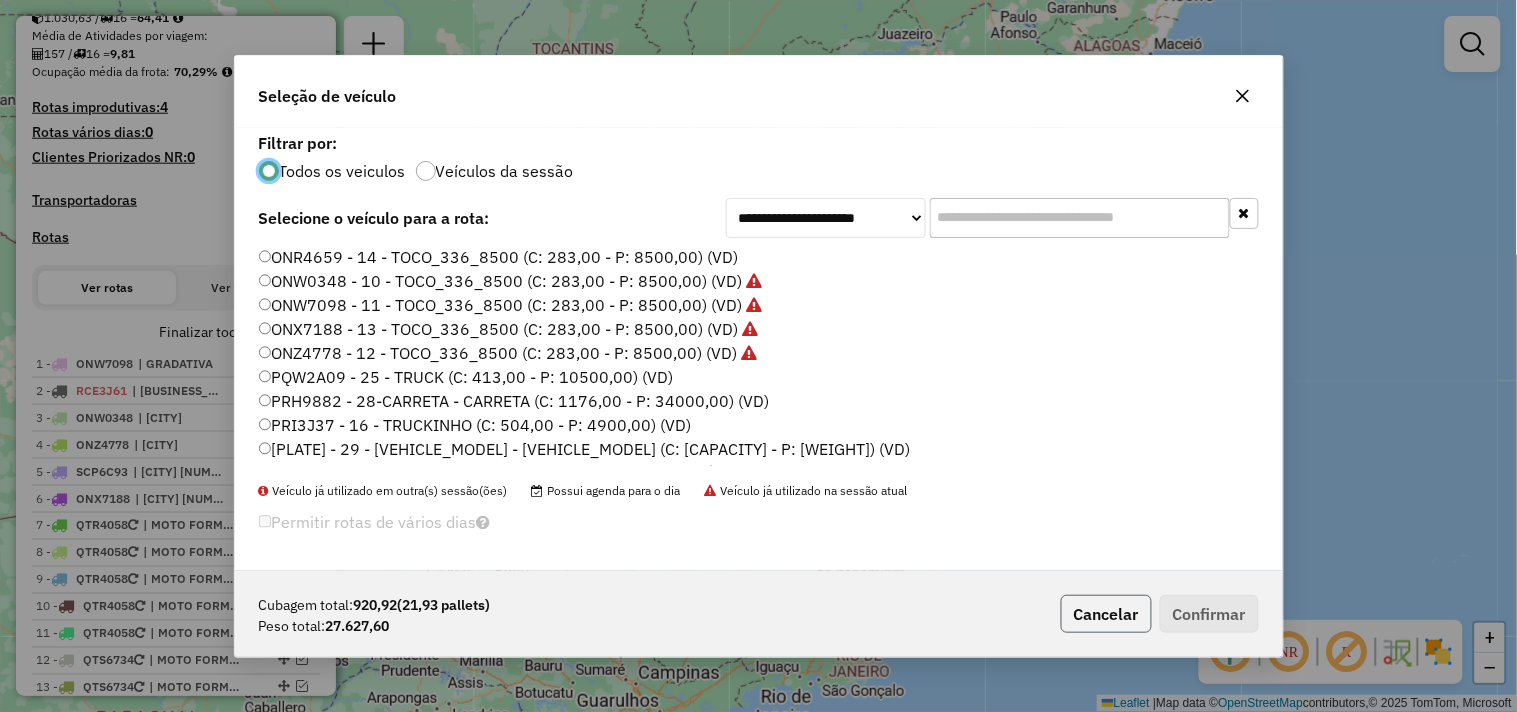 click on "Cancelar" 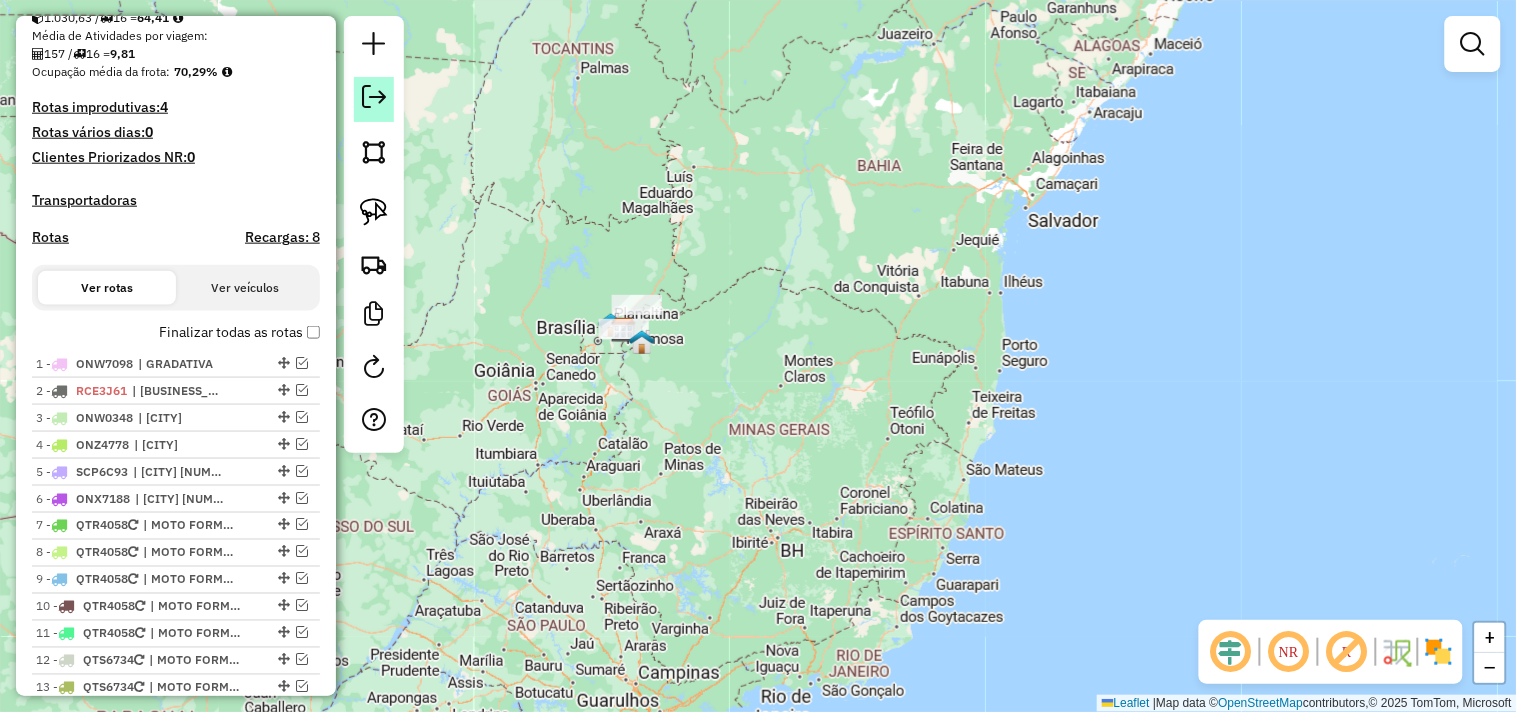click 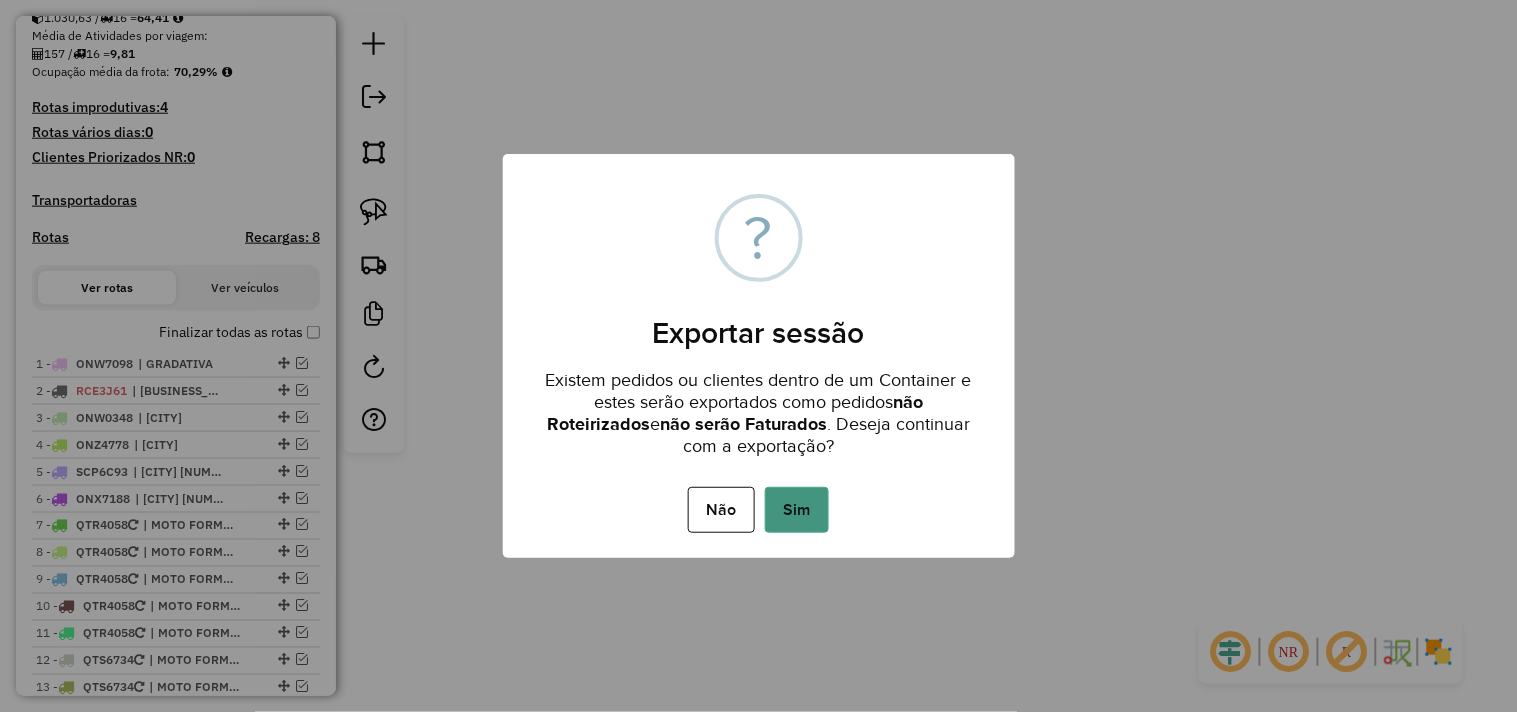 click on "Sim" at bounding box center [797, 510] 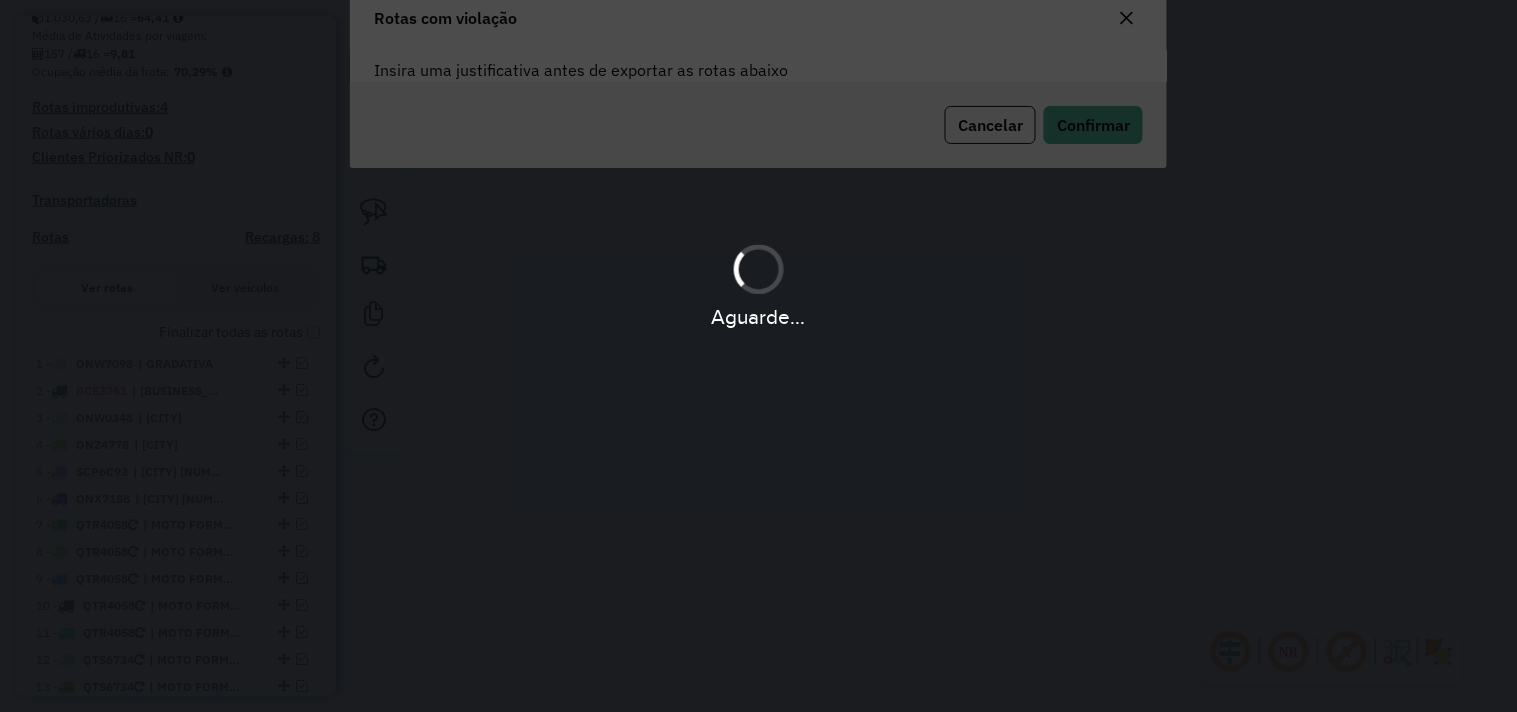 scroll, scrollTop: 108, scrollLeft: 0, axis: vertical 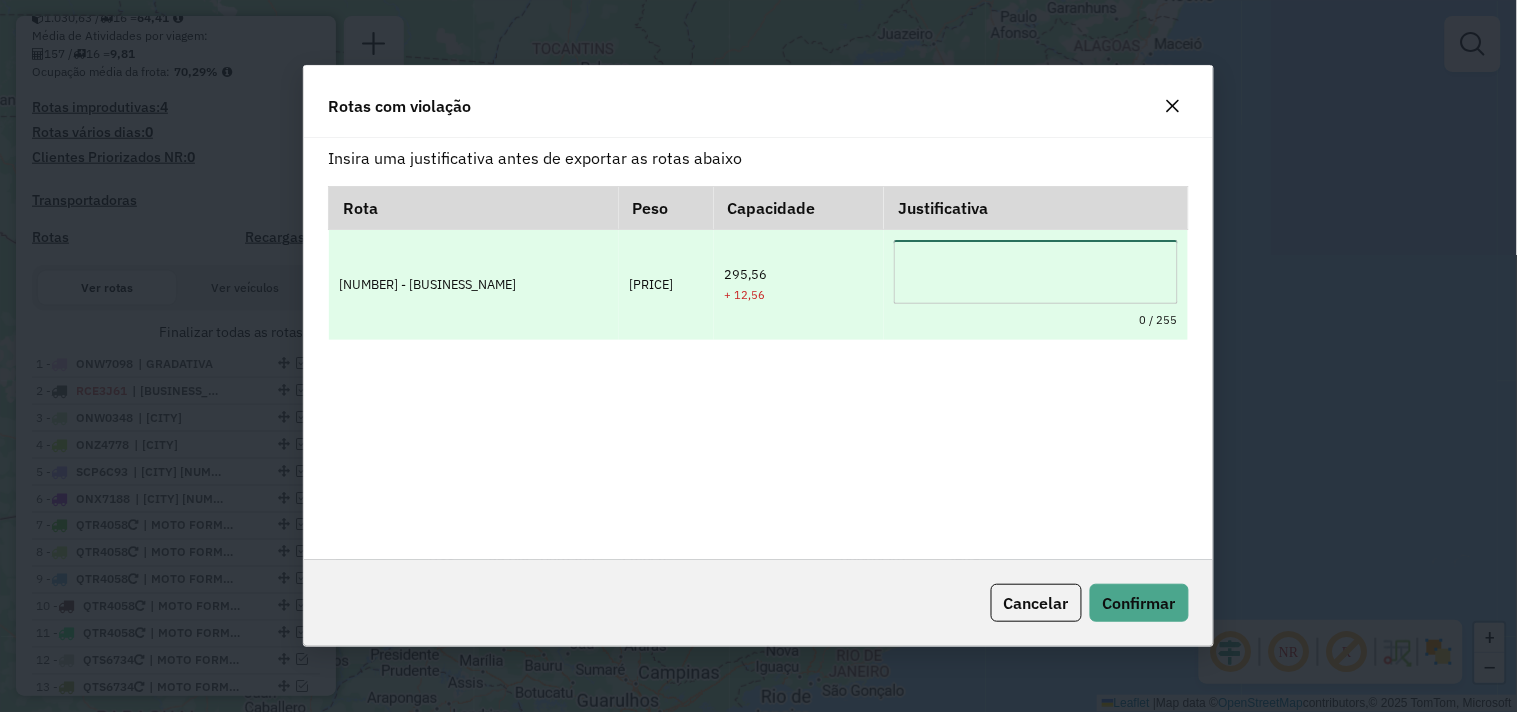 click at bounding box center (1035, 272) 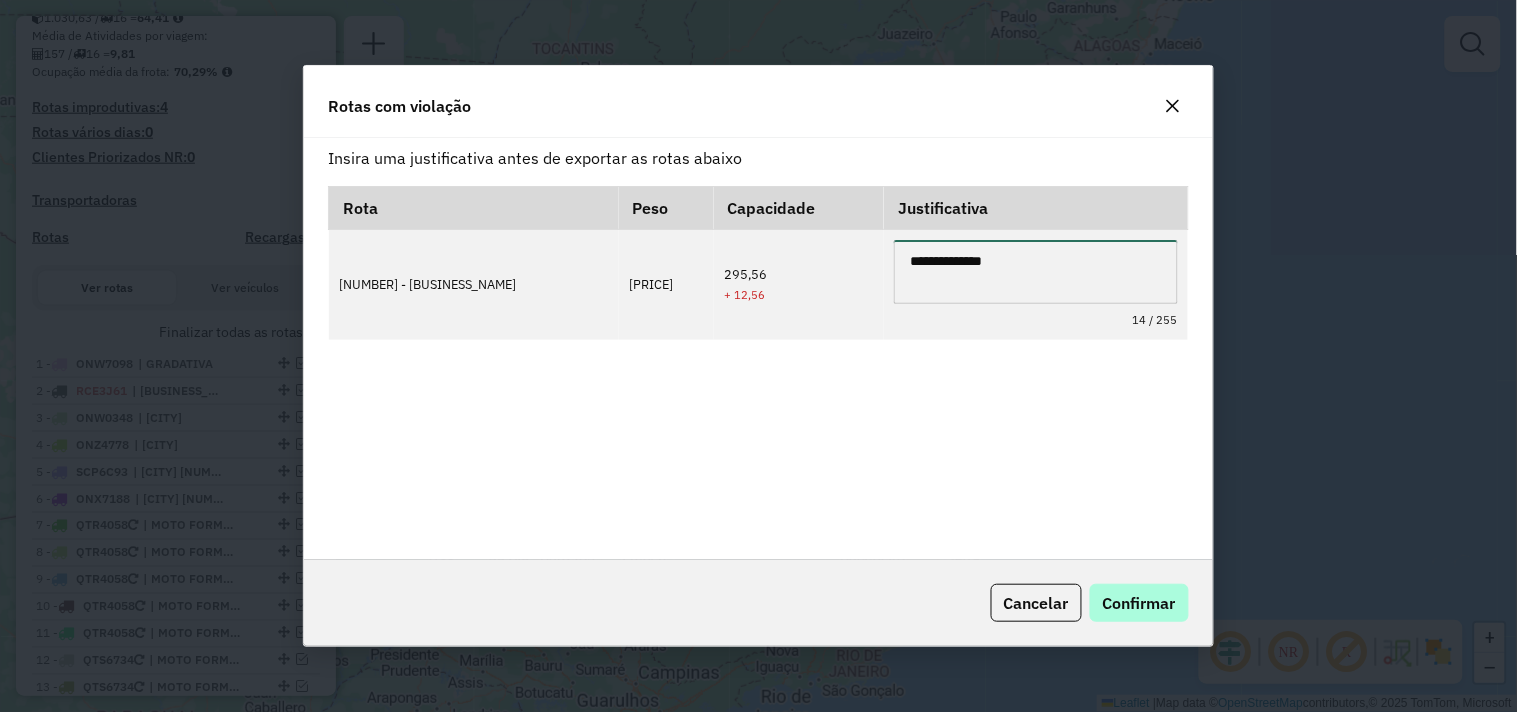 type on "**********" 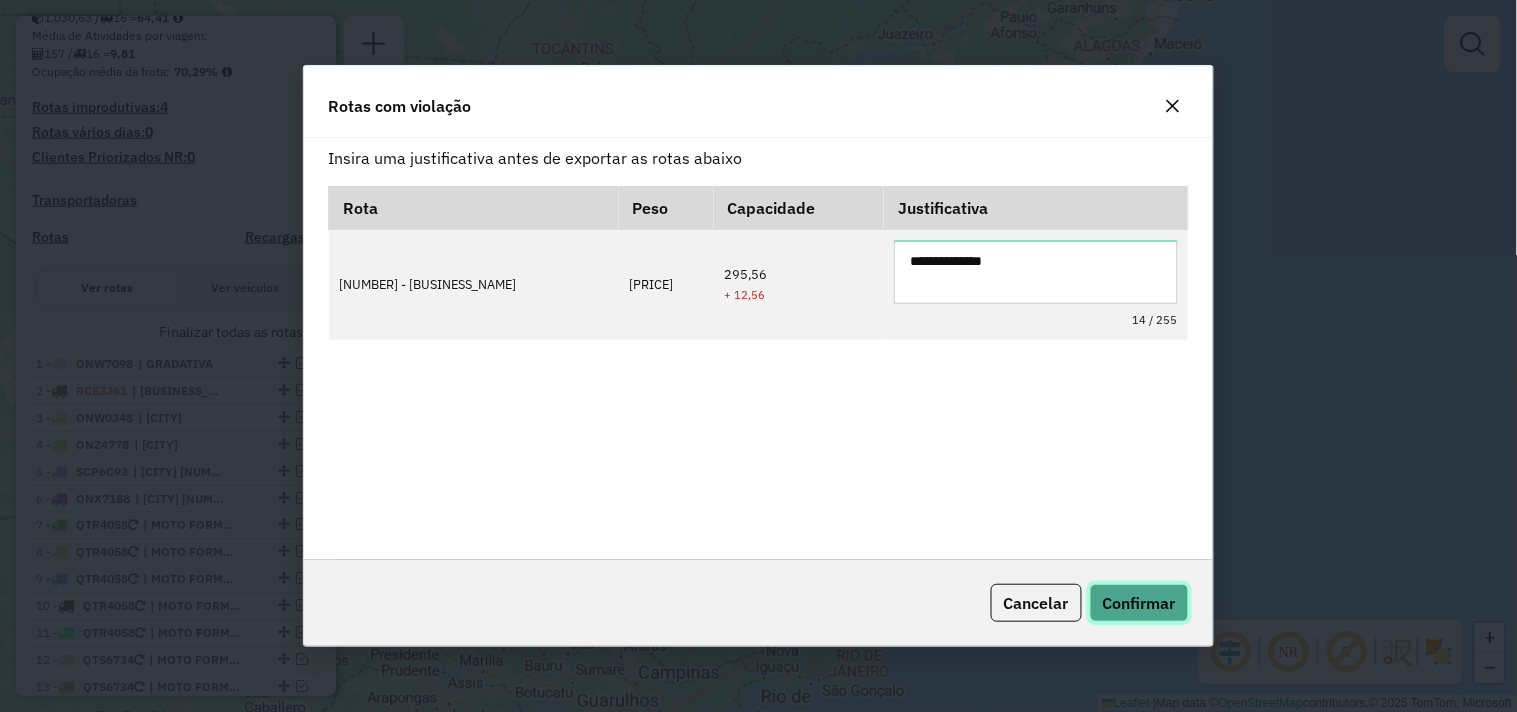 click on "Confirmar" 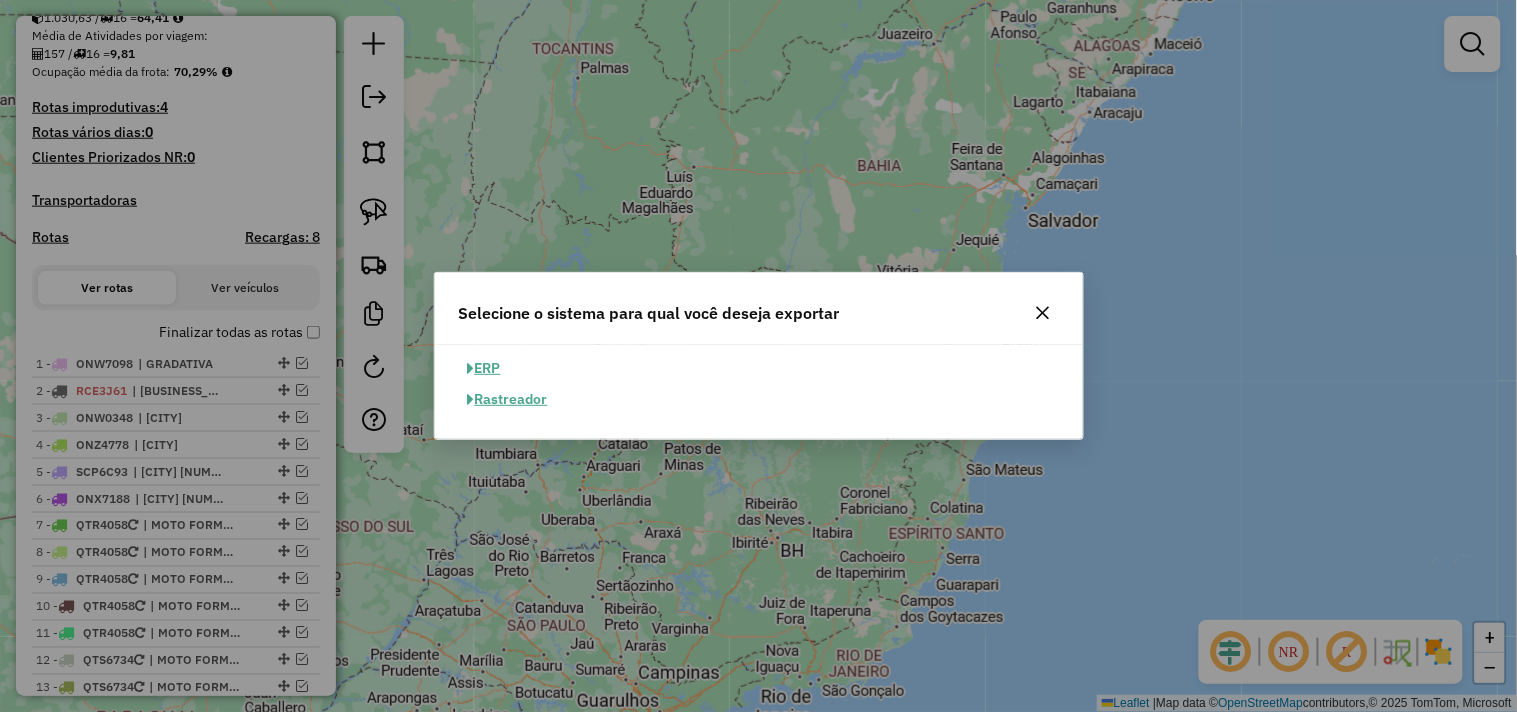 click on "ERP" 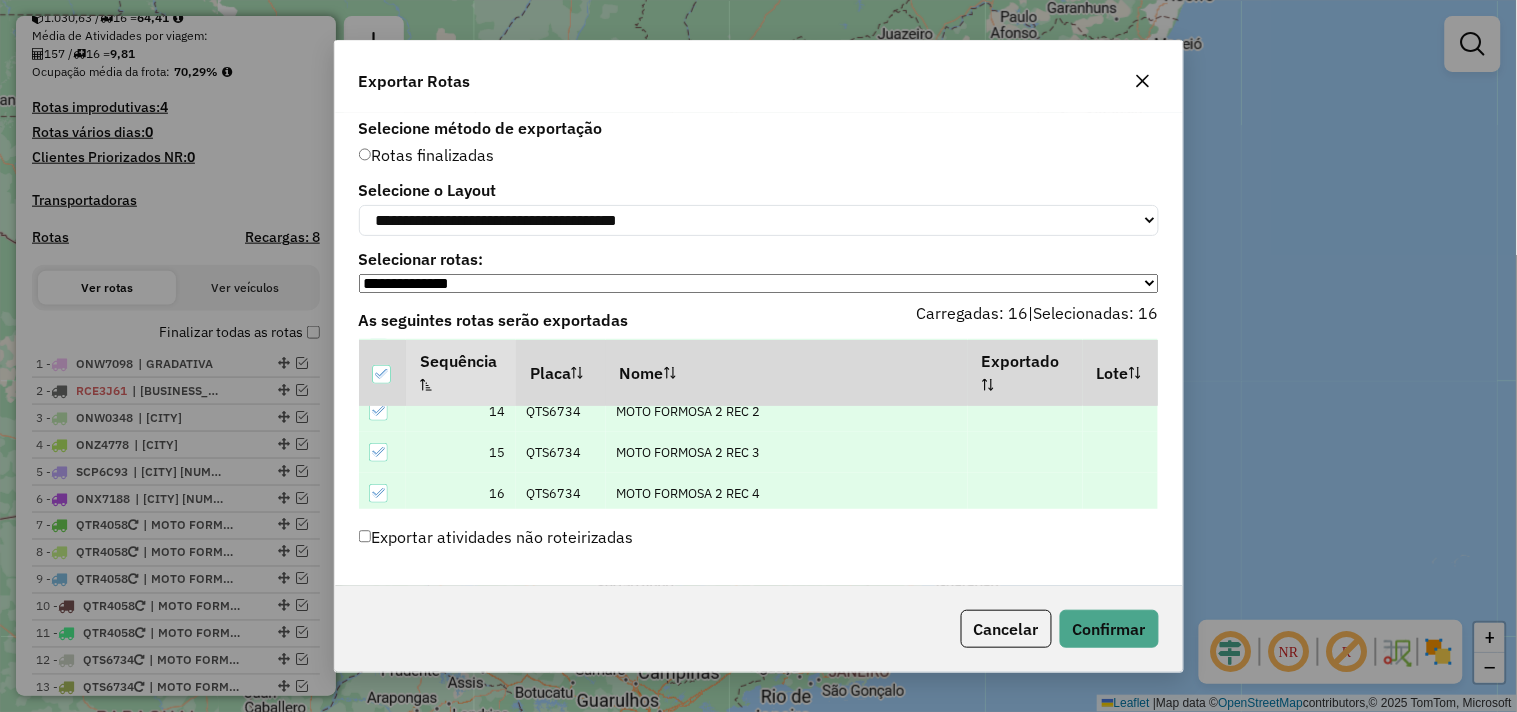 scroll, scrollTop: 556, scrollLeft: 0, axis: vertical 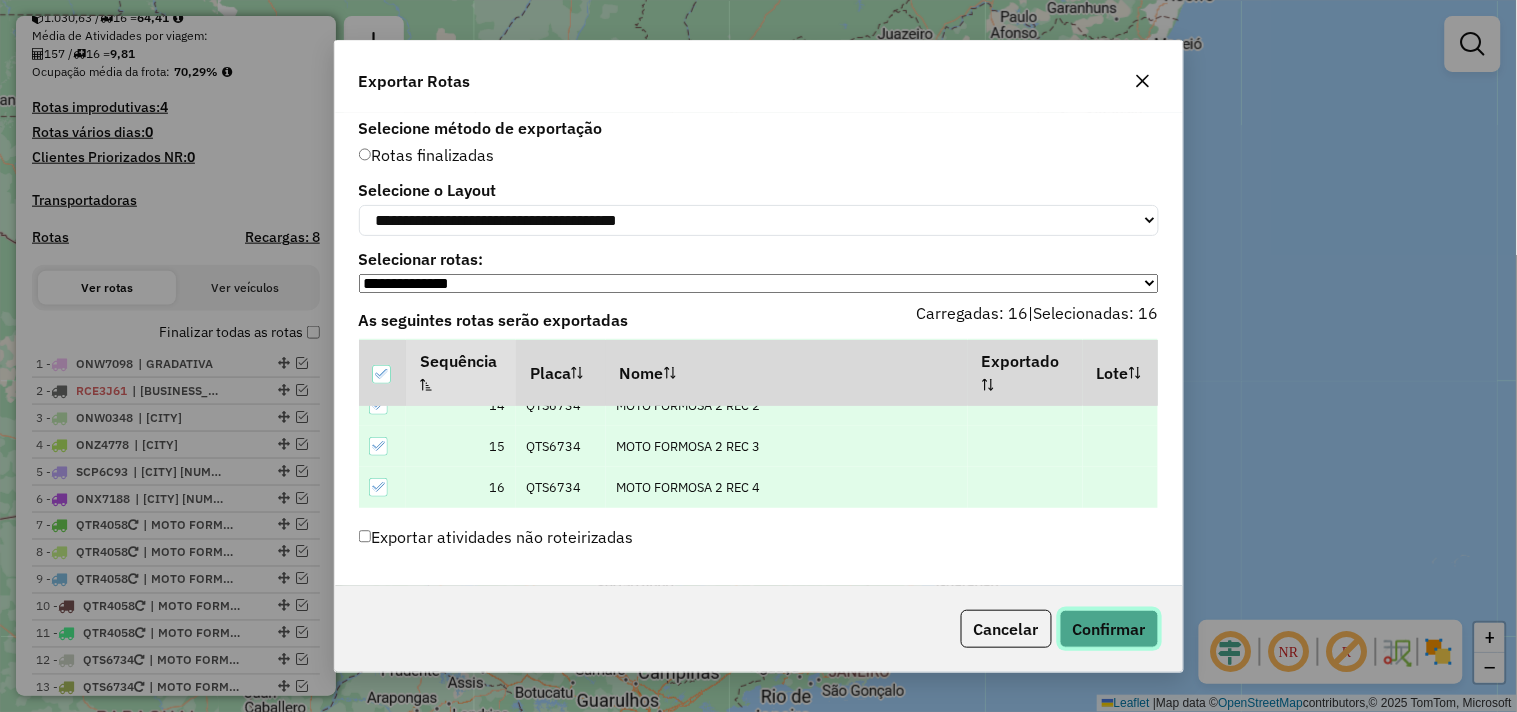 click on "Confirmar" 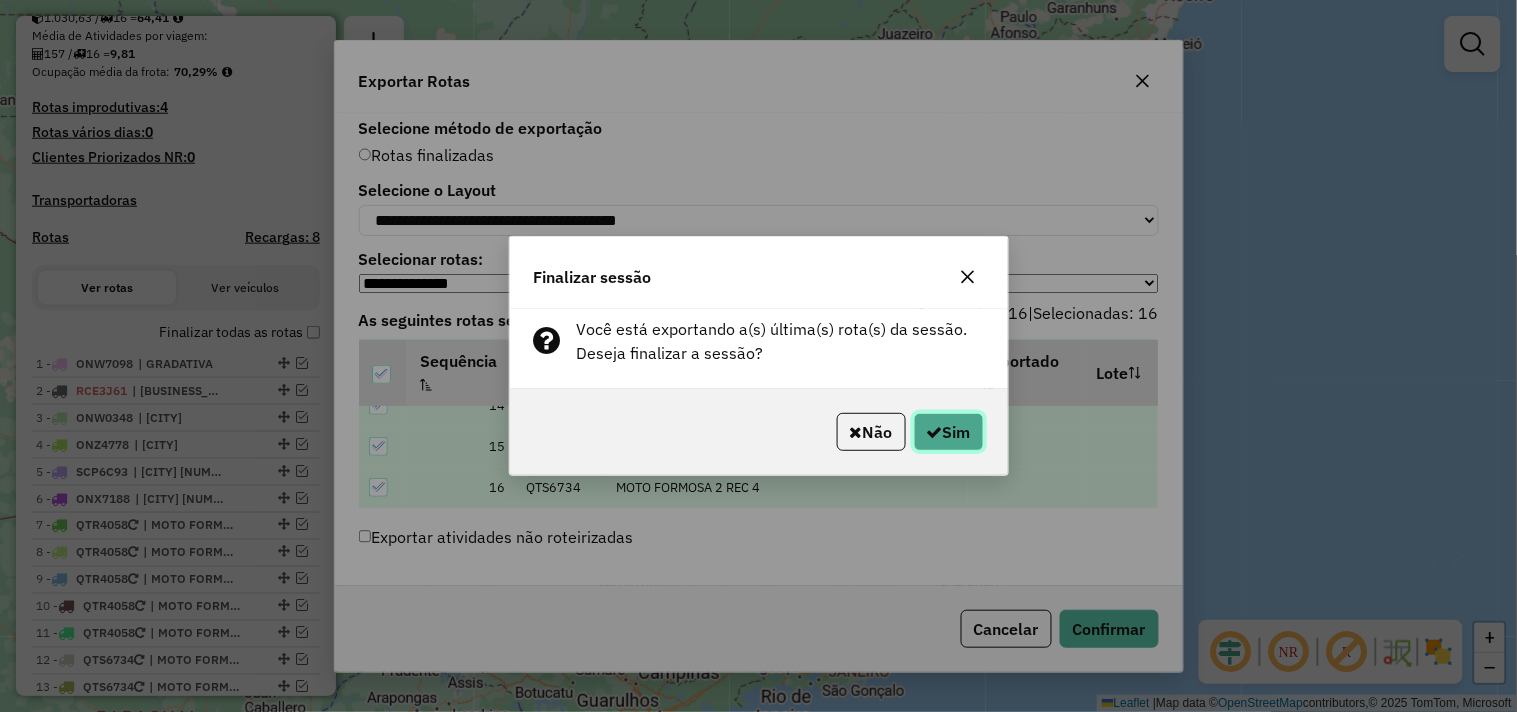 click on "Sim" 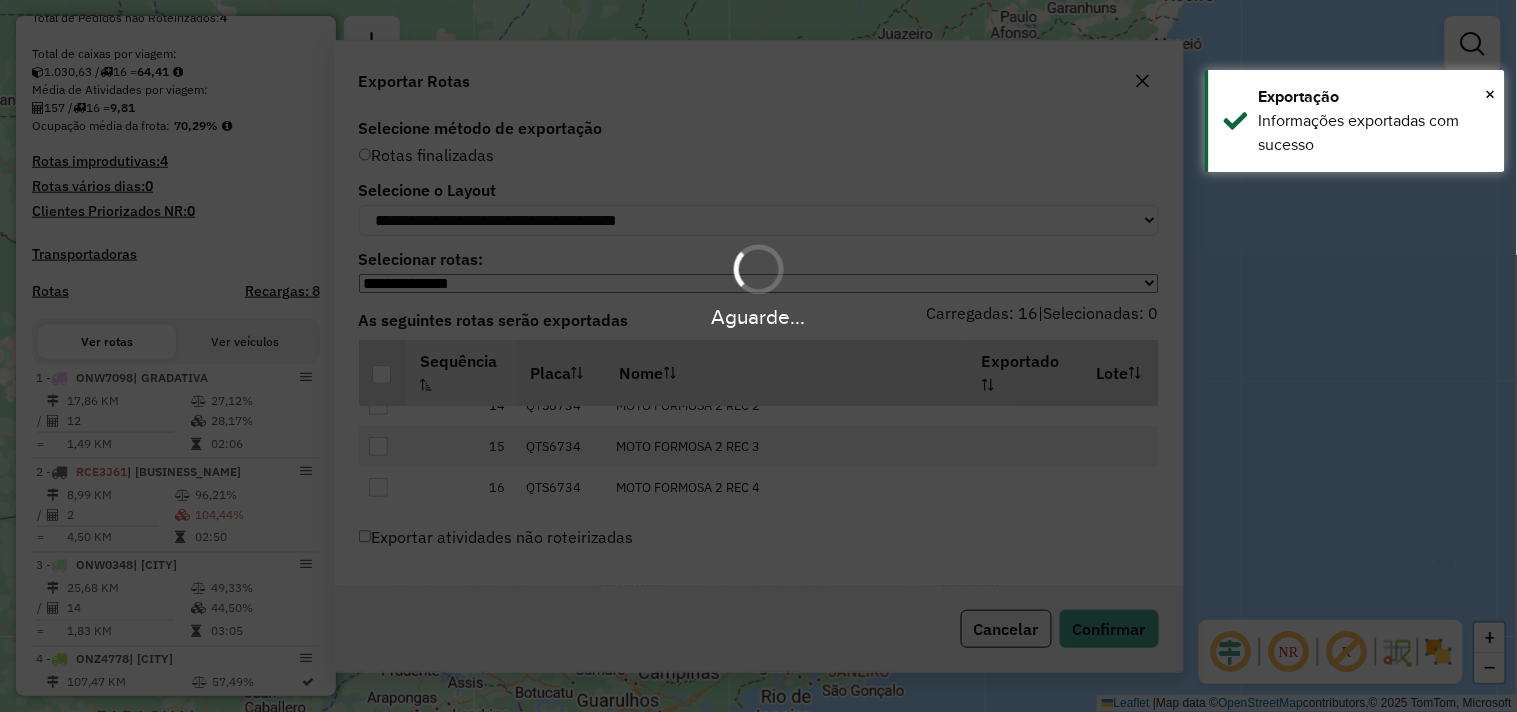 scroll, scrollTop: 518, scrollLeft: 0, axis: vertical 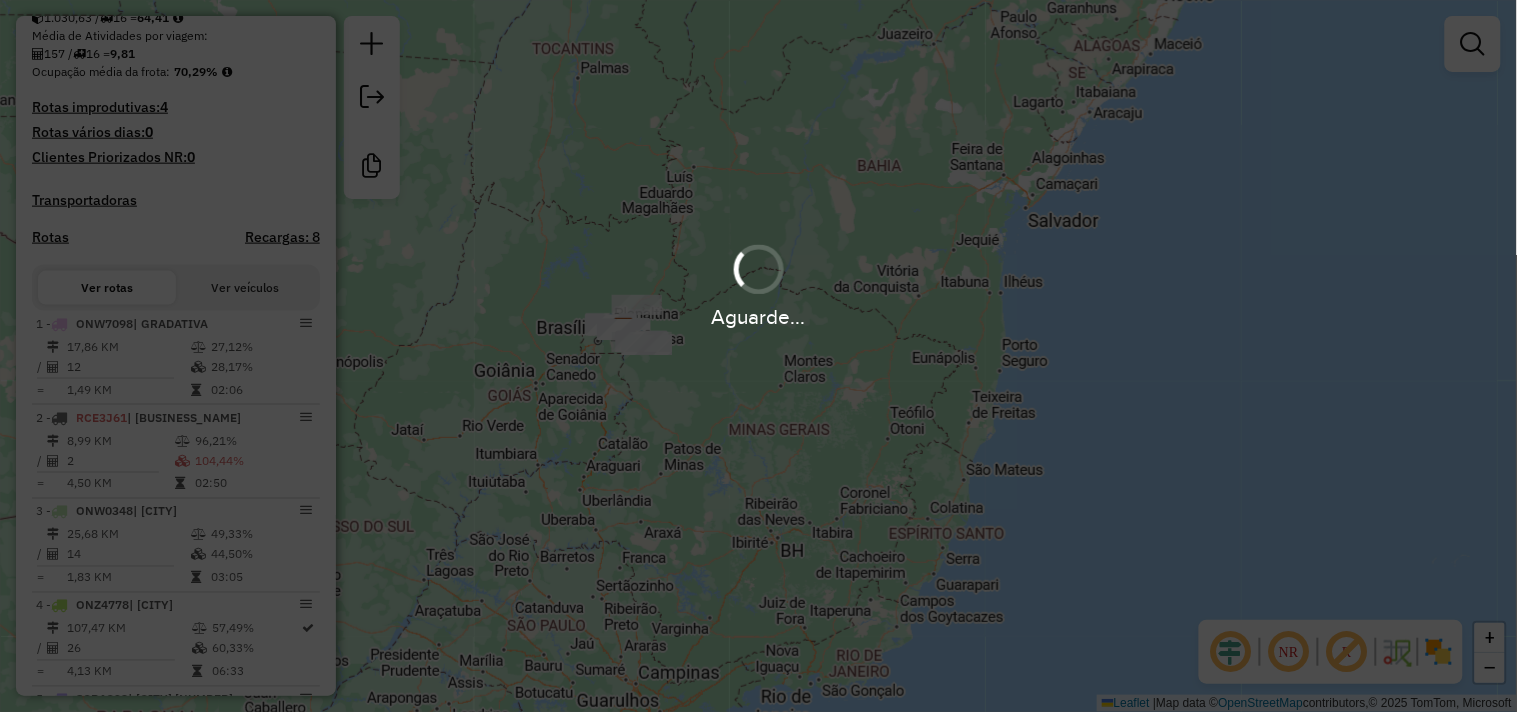 click on "Aguarde..." at bounding box center [758, 356] 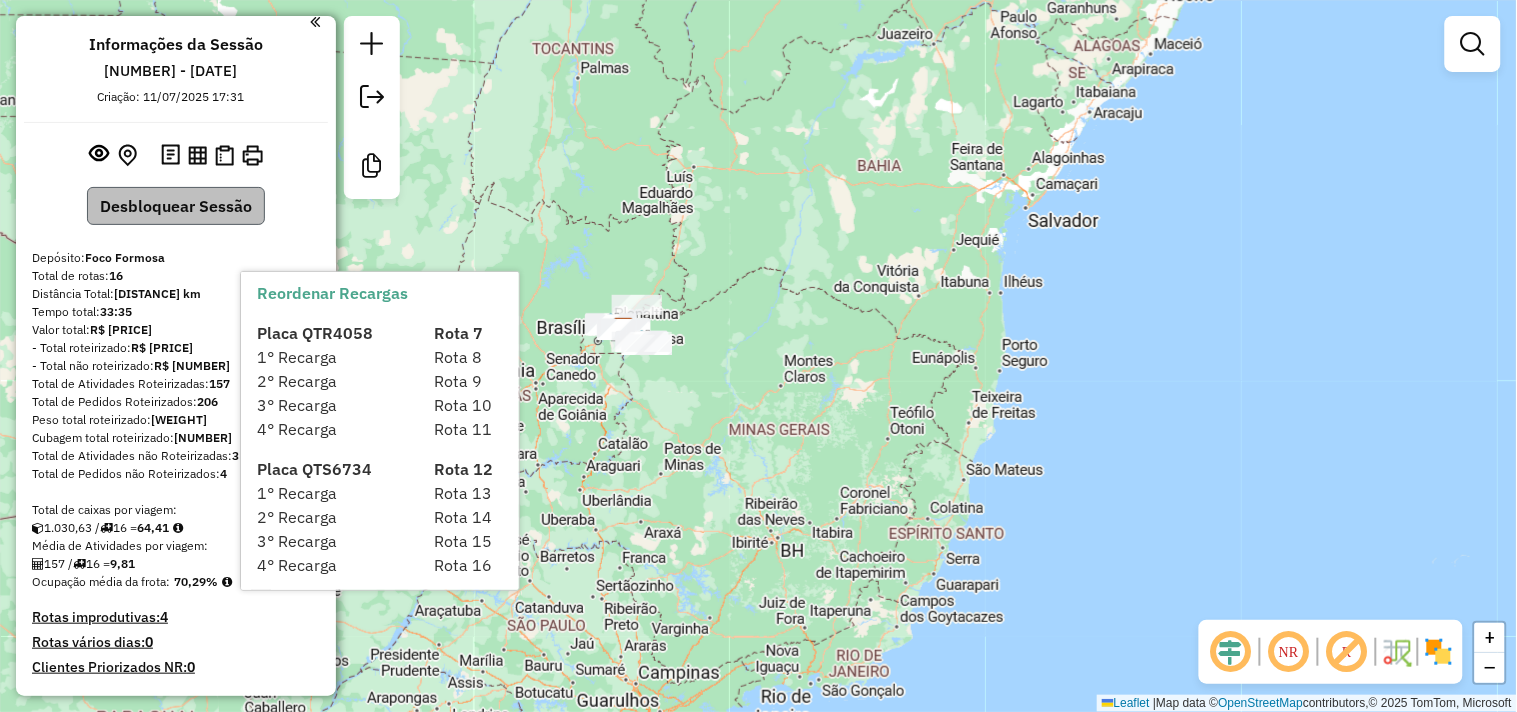 scroll, scrollTop: 0, scrollLeft: 0, axis: both 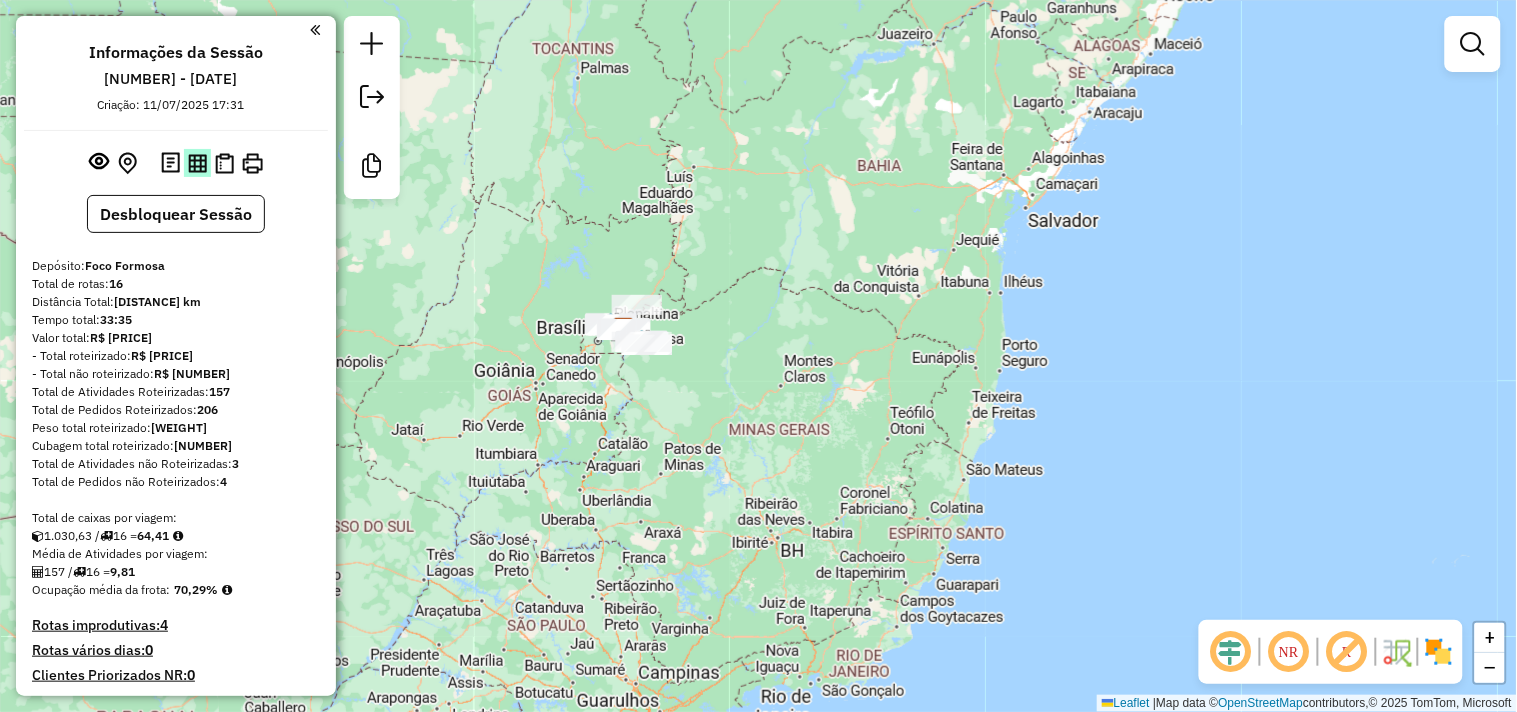 click at bounding box center (197, 163) 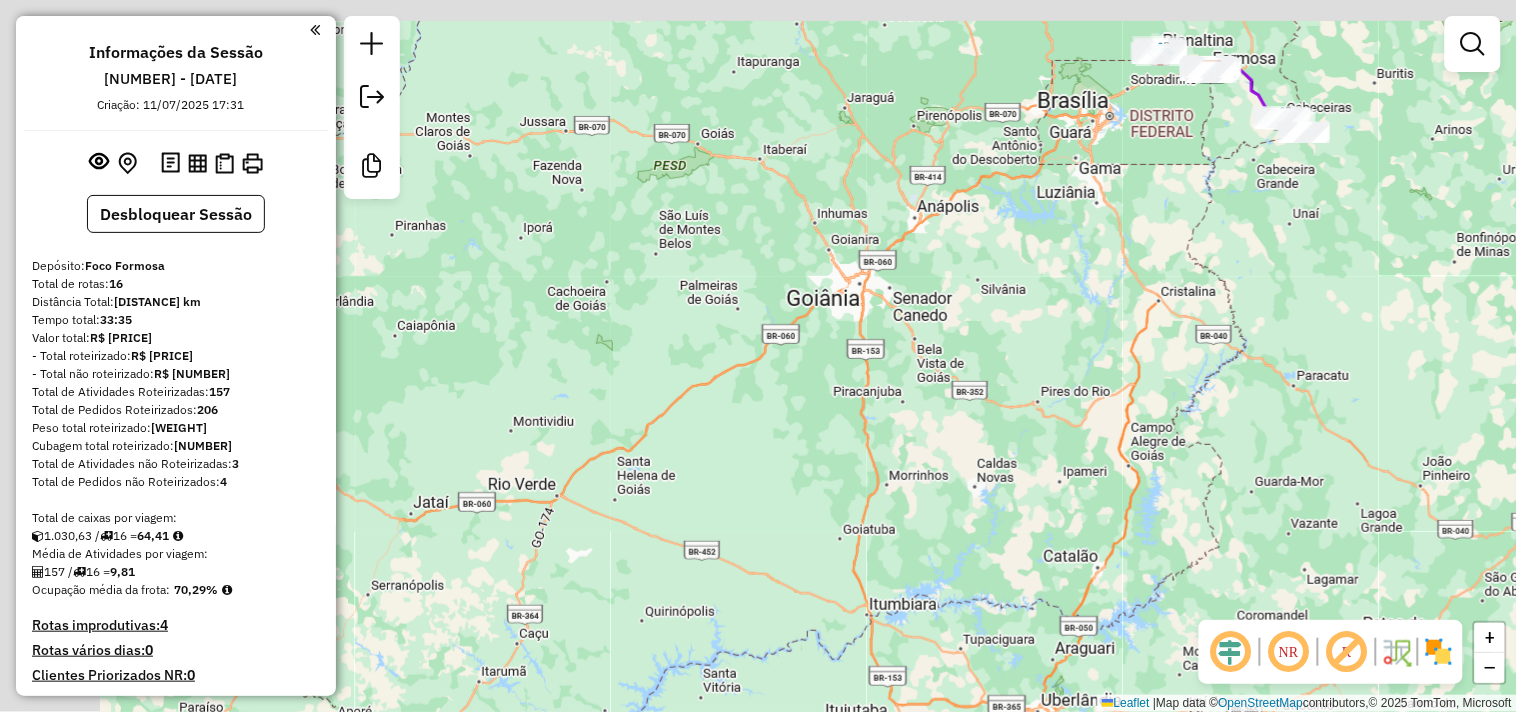 drag, startPoint x: 467, startPoint y: 332, endPoint x: 648, endPoint y: 493, distance: 242.24368 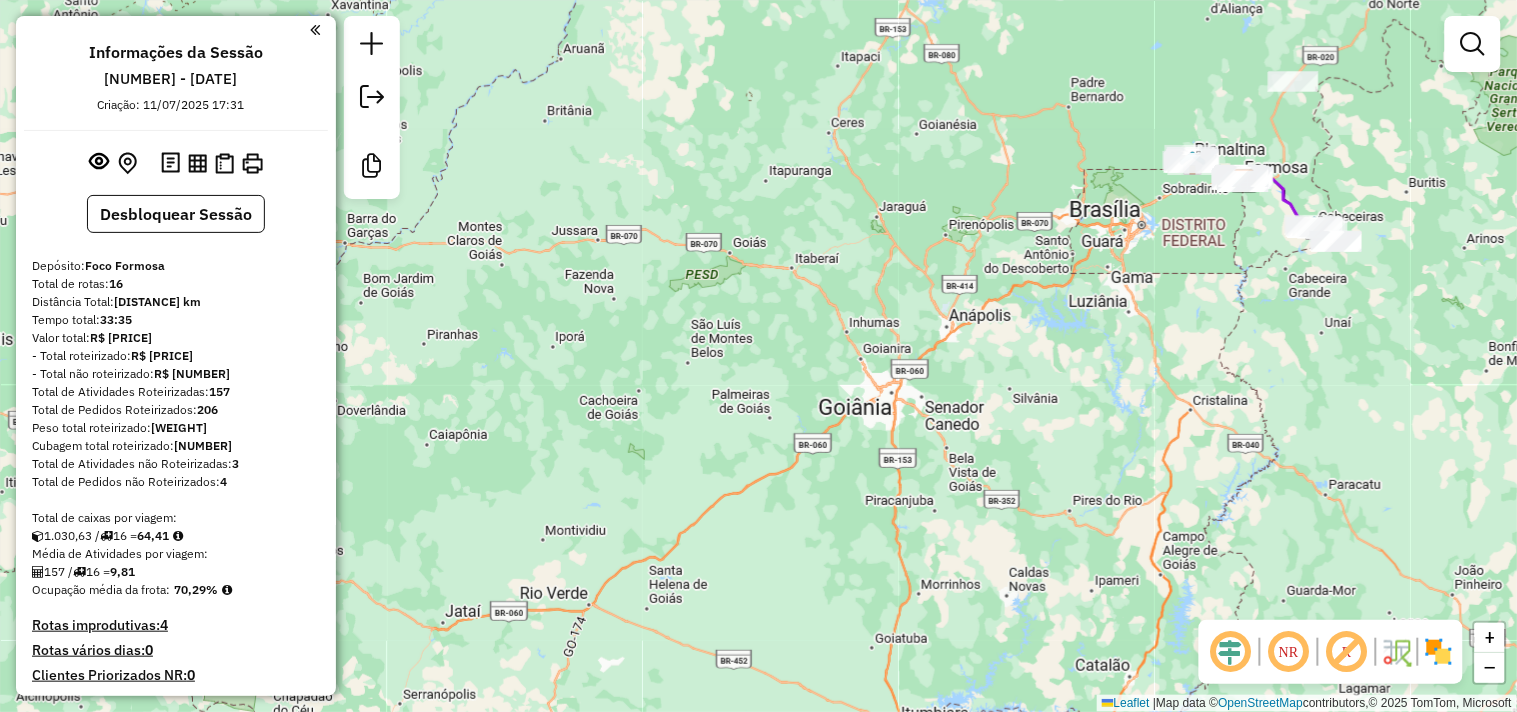 drag, startPoint x: 1155, startPoint y: 381, endPoint x: 982, endPoint y: 572, distance: 257.7014 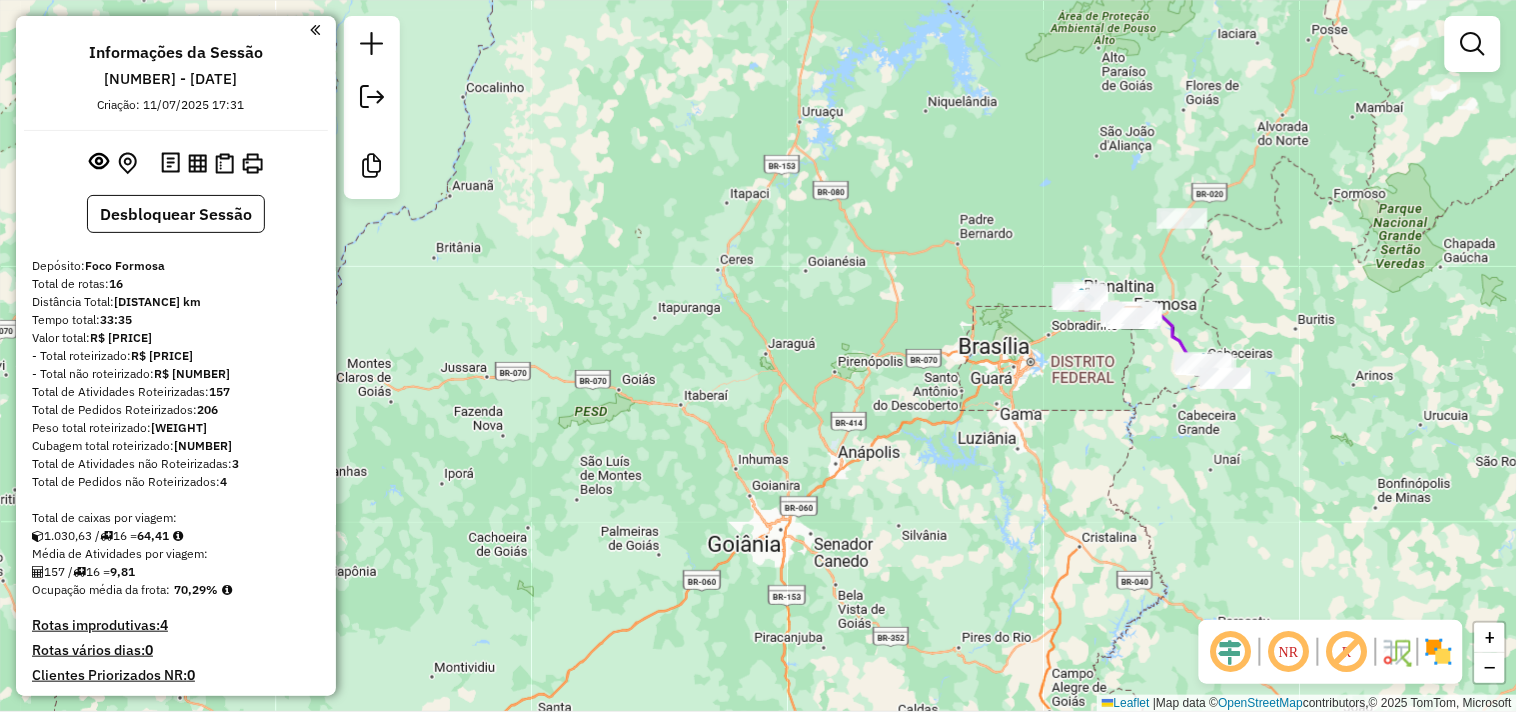 drag, startPoint x: 207, startPoint y: 428, endPoint x: 153, endPoint y: 431, distance: 54.08327 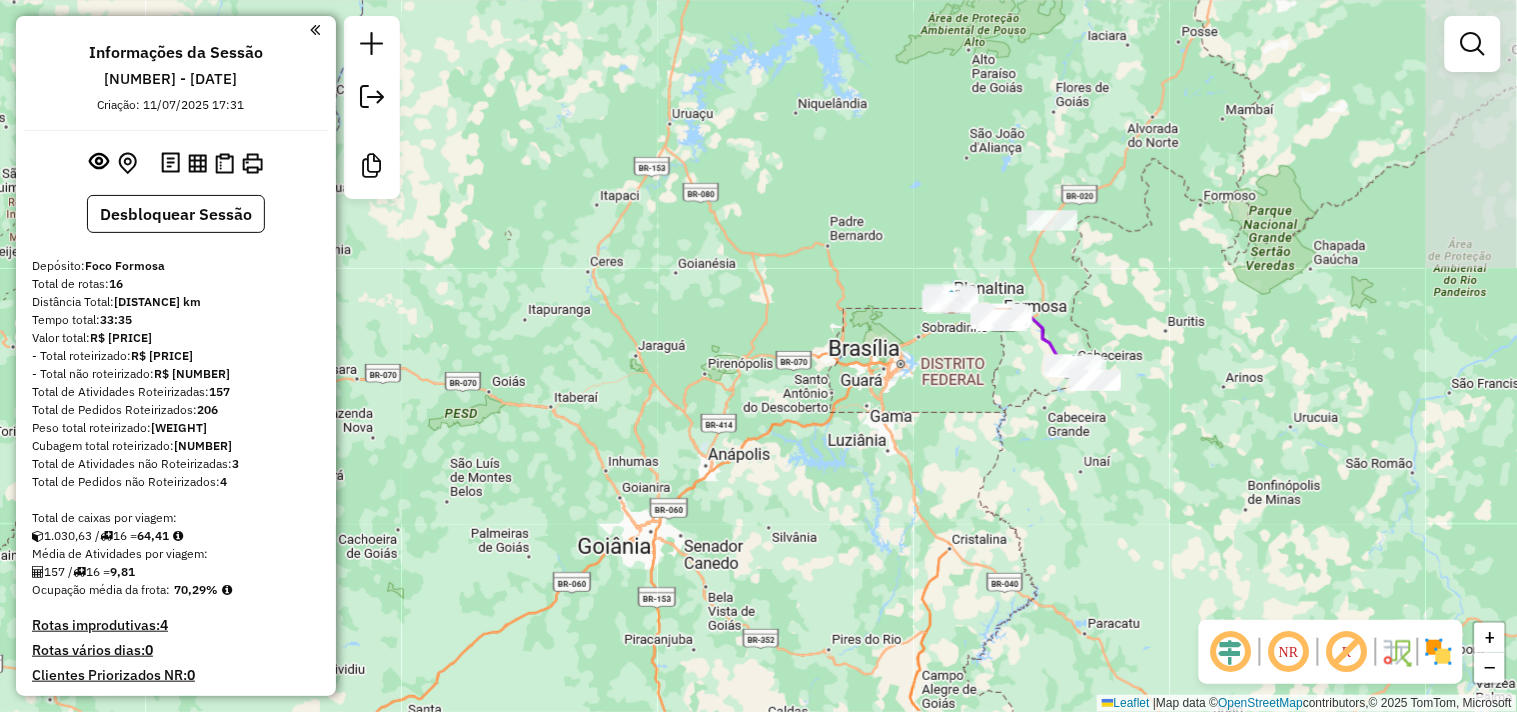 drag, startPoint x: 827, startPoint y: 481, endPoint x: 574, endPoint y: 470, distance: 253.23901 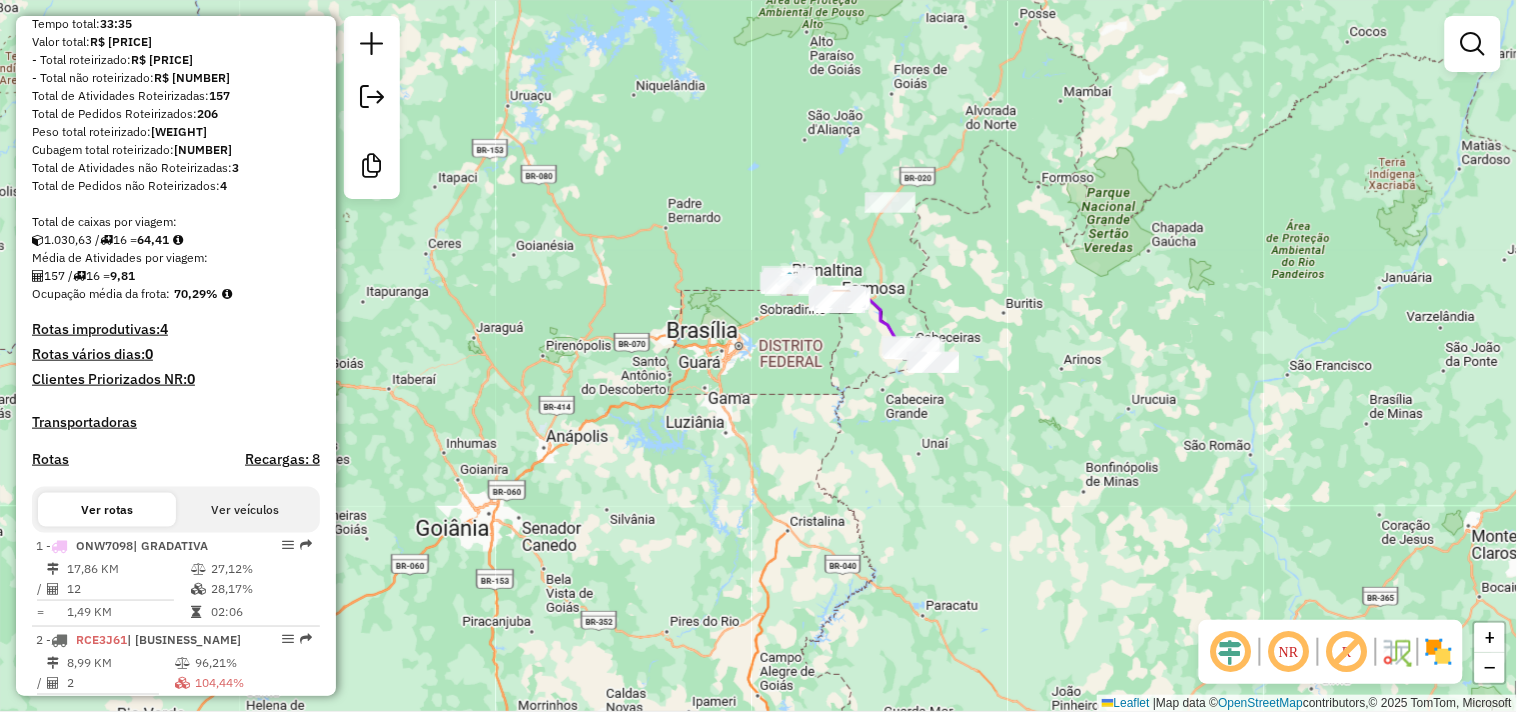 scroll, scrollTop: 111, scrollLeft: 0, axis: vertical 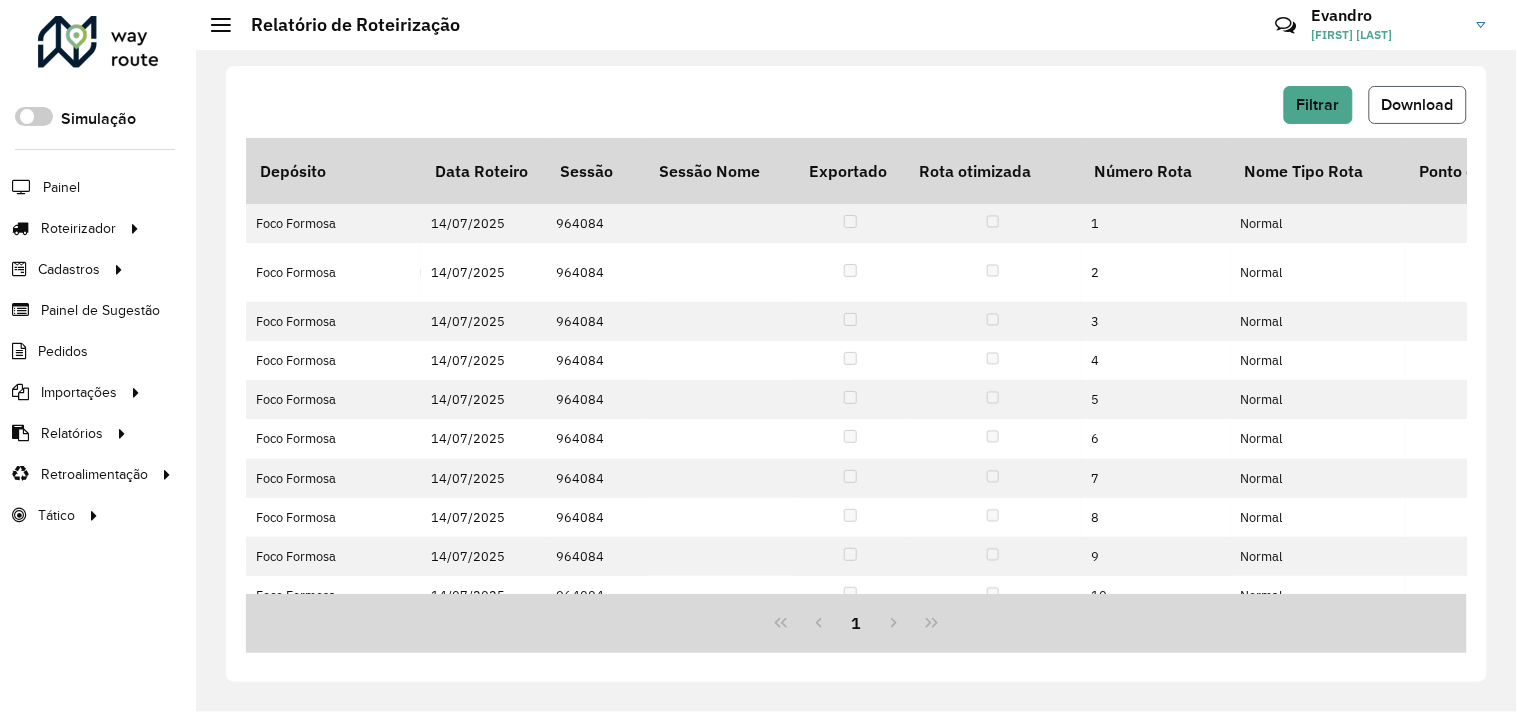 click on "Download" 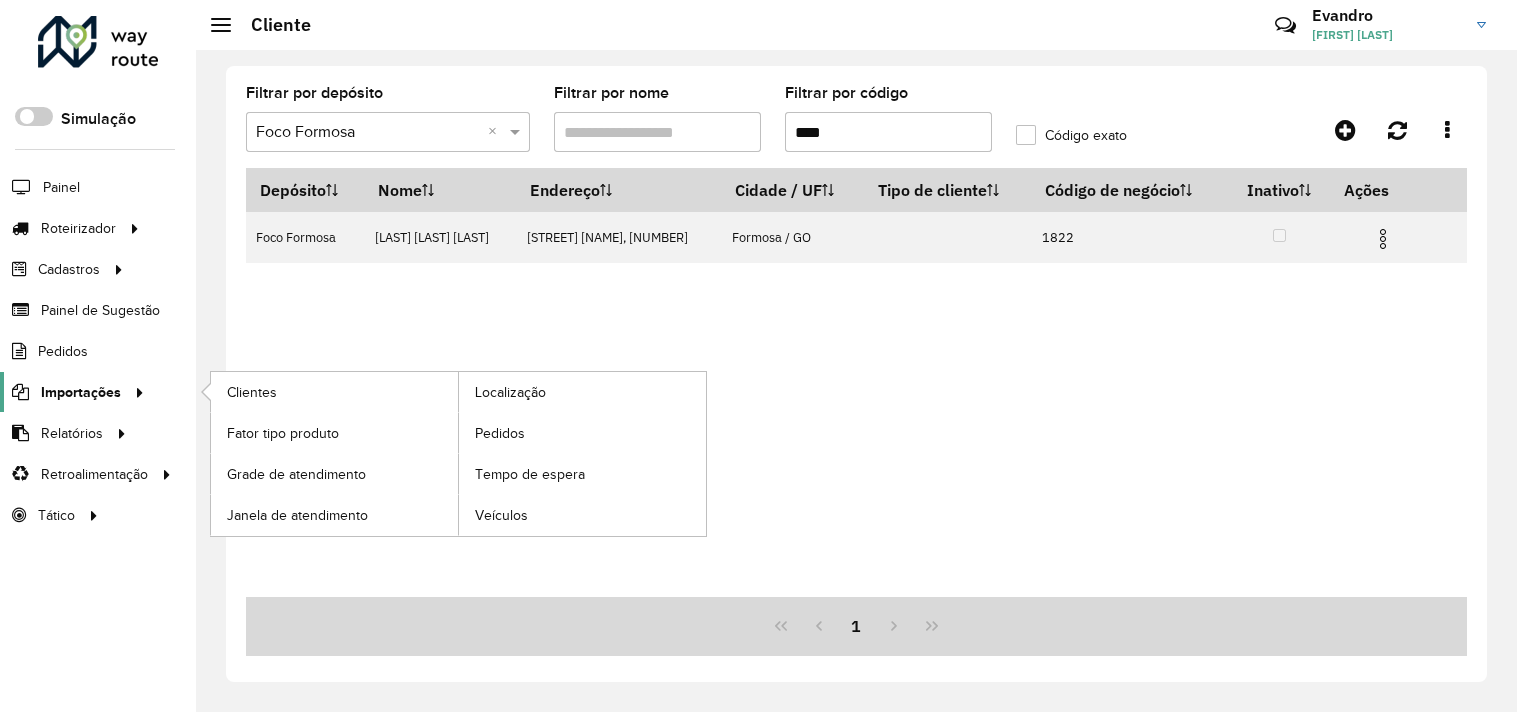 scroll, scrollTop: 0, scrollLeft: 0, axis: both 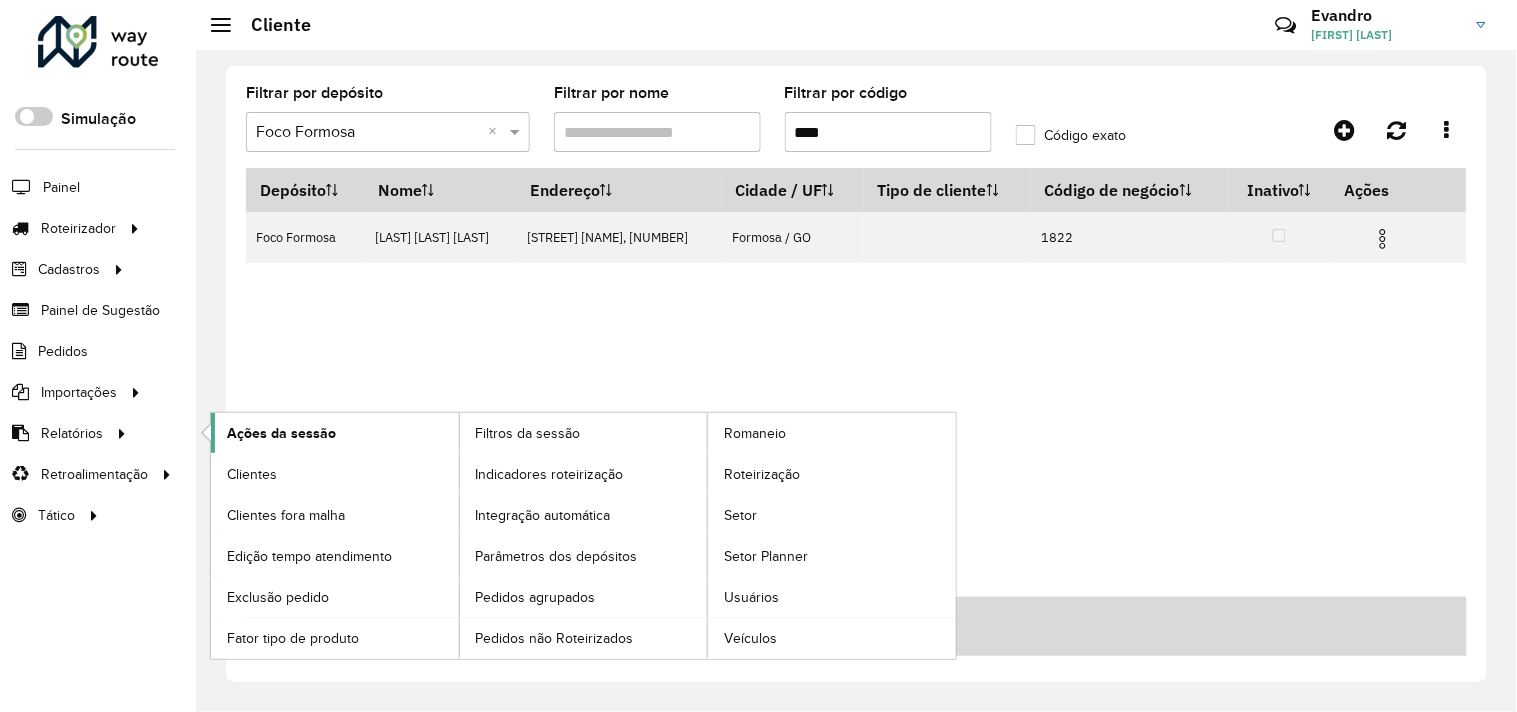 click on "Ações da sessão" 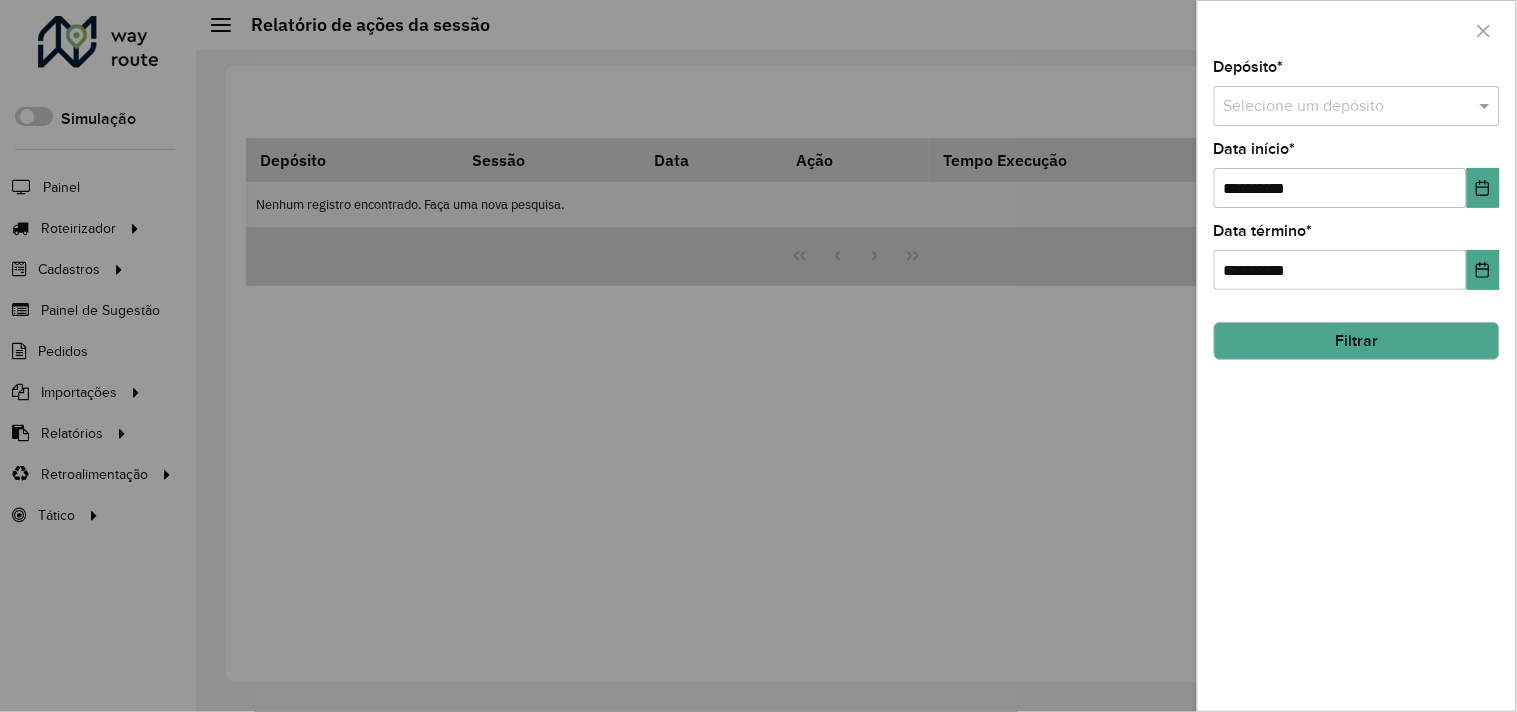 drag, startPoint x: 1432, startPoint y: 93, endPoint x: 1416, endPoint y: 107, distance: 21.260292 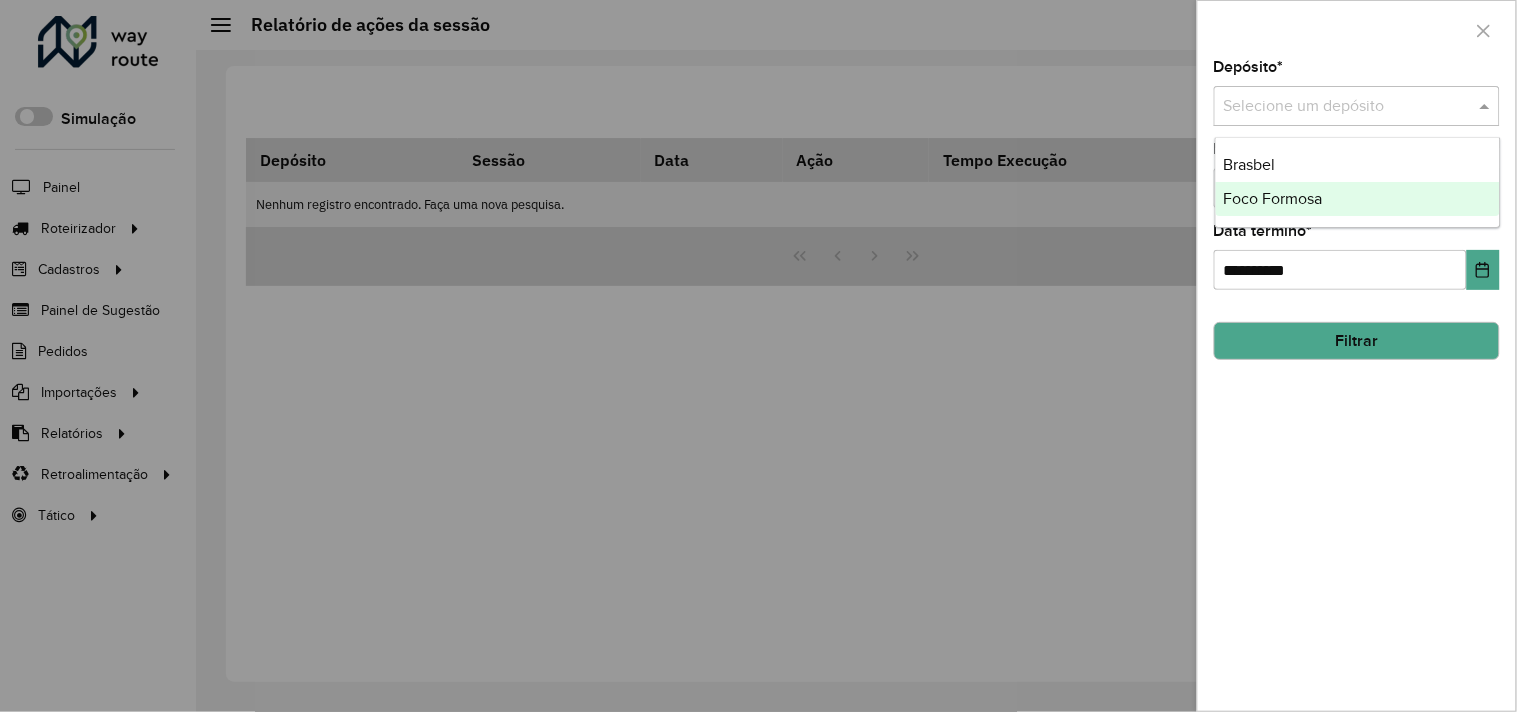 click on "Foco Formosa" at bounding box center [1358, 199] 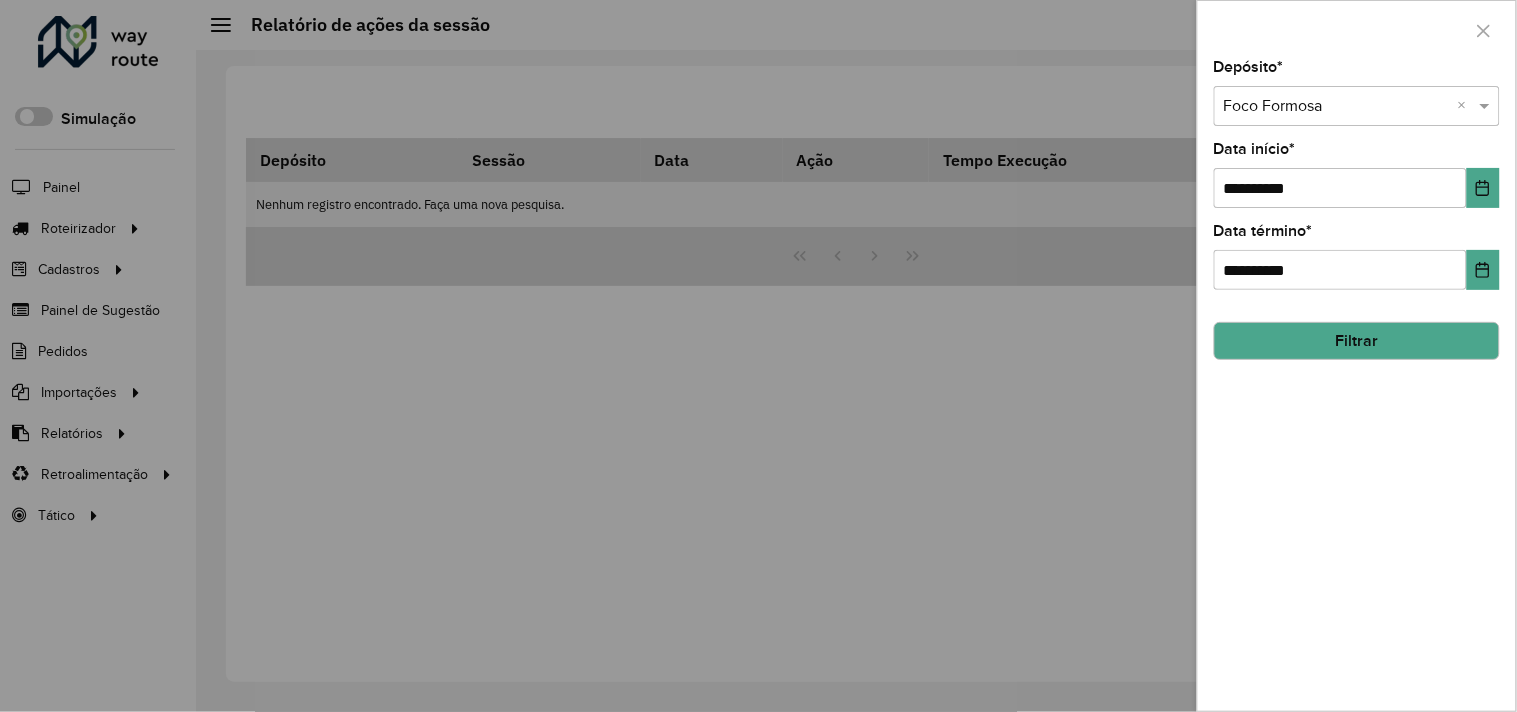 click on "Filtrar" 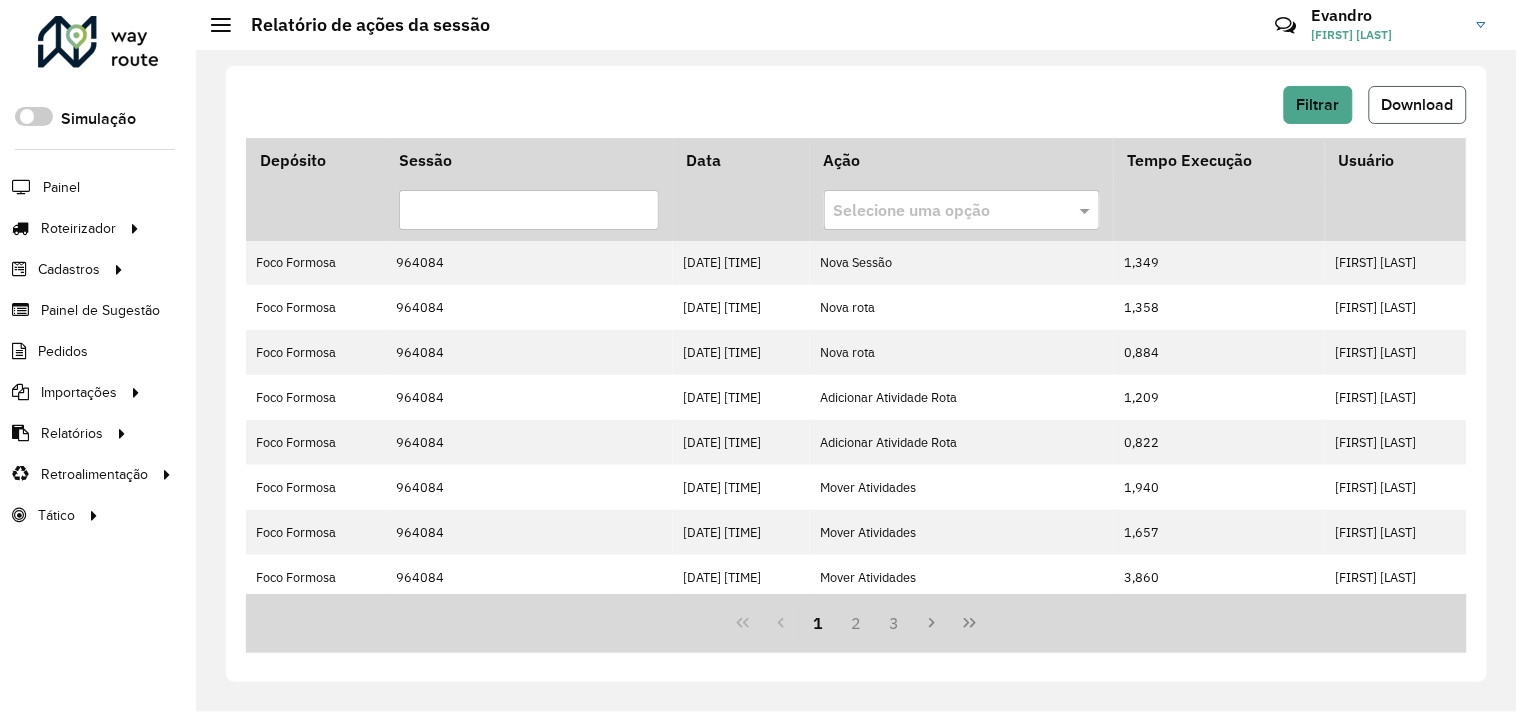 click on "Download" 